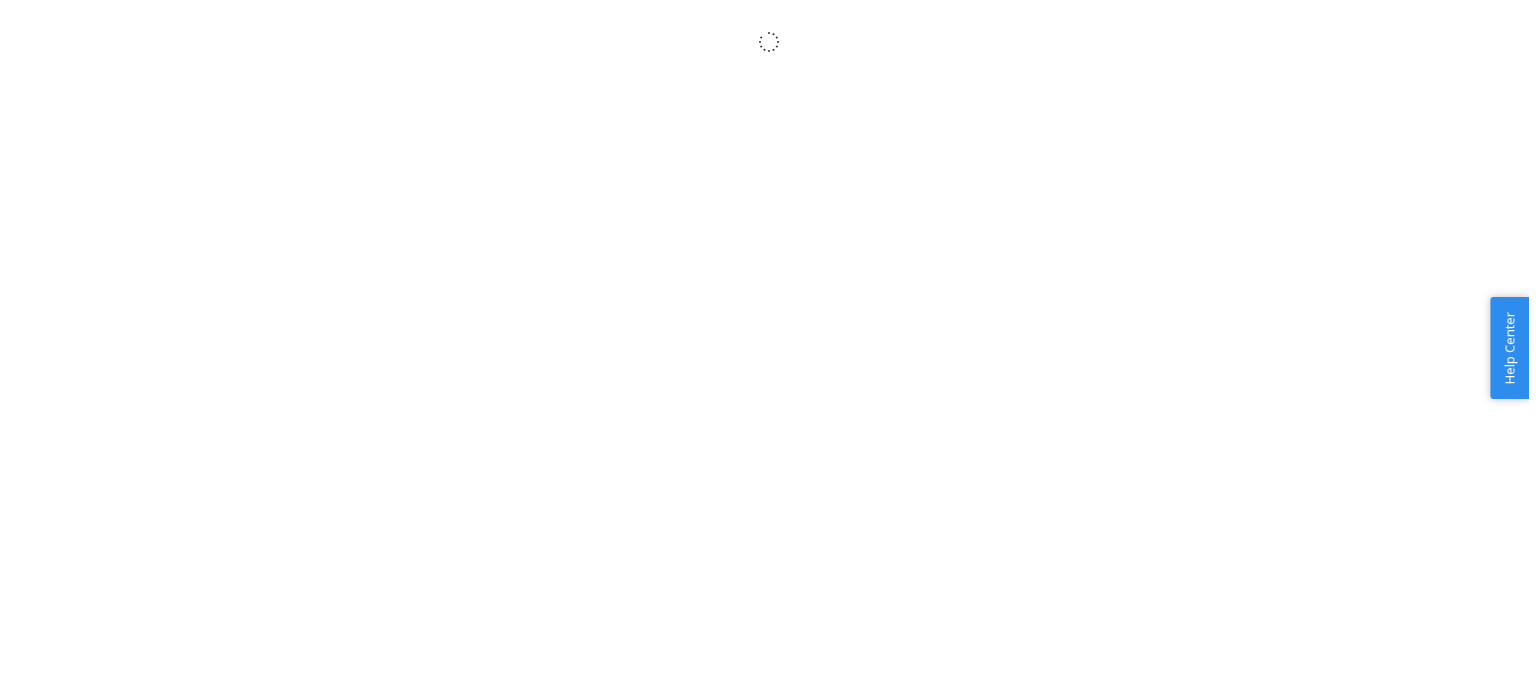 scroll, scrollTop: 0, scrollLeft: 0, axis: both 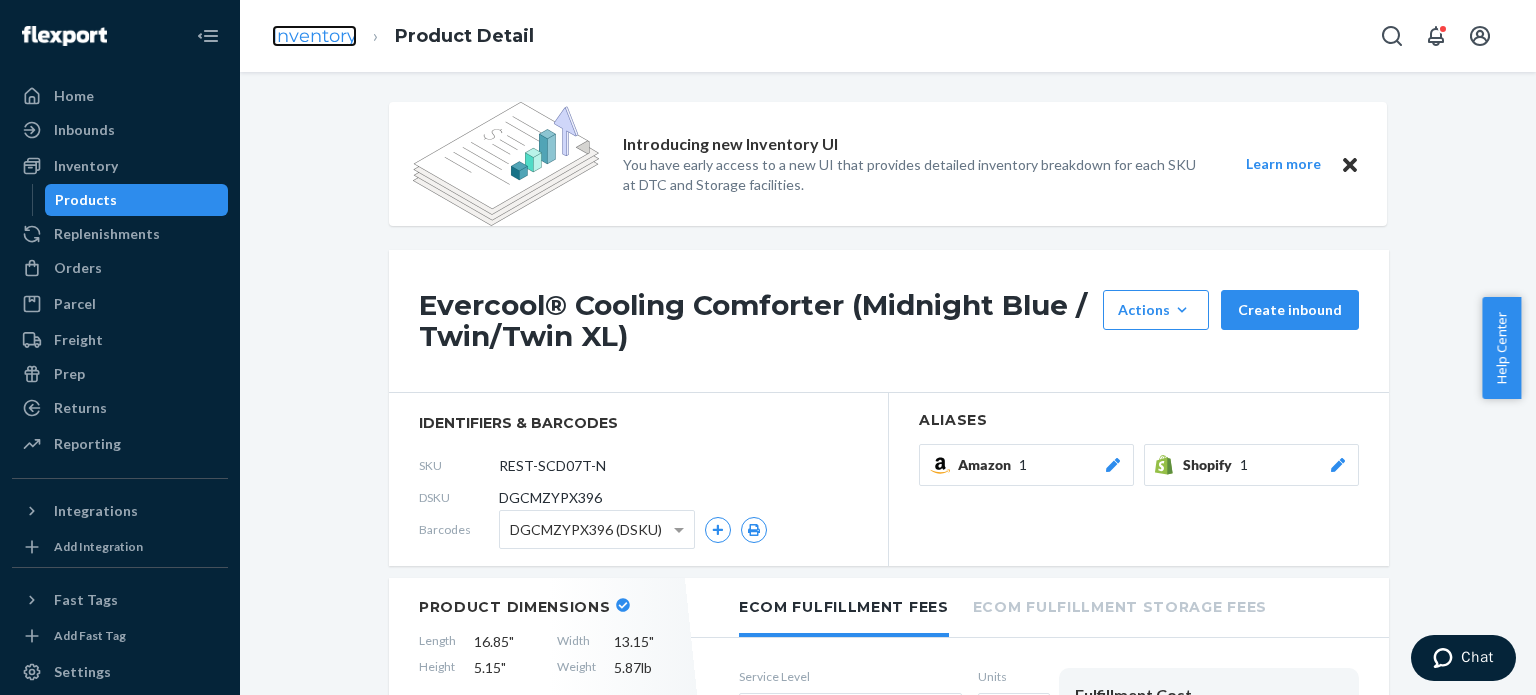 click on "Inventory" at bounding box center (314, 36) 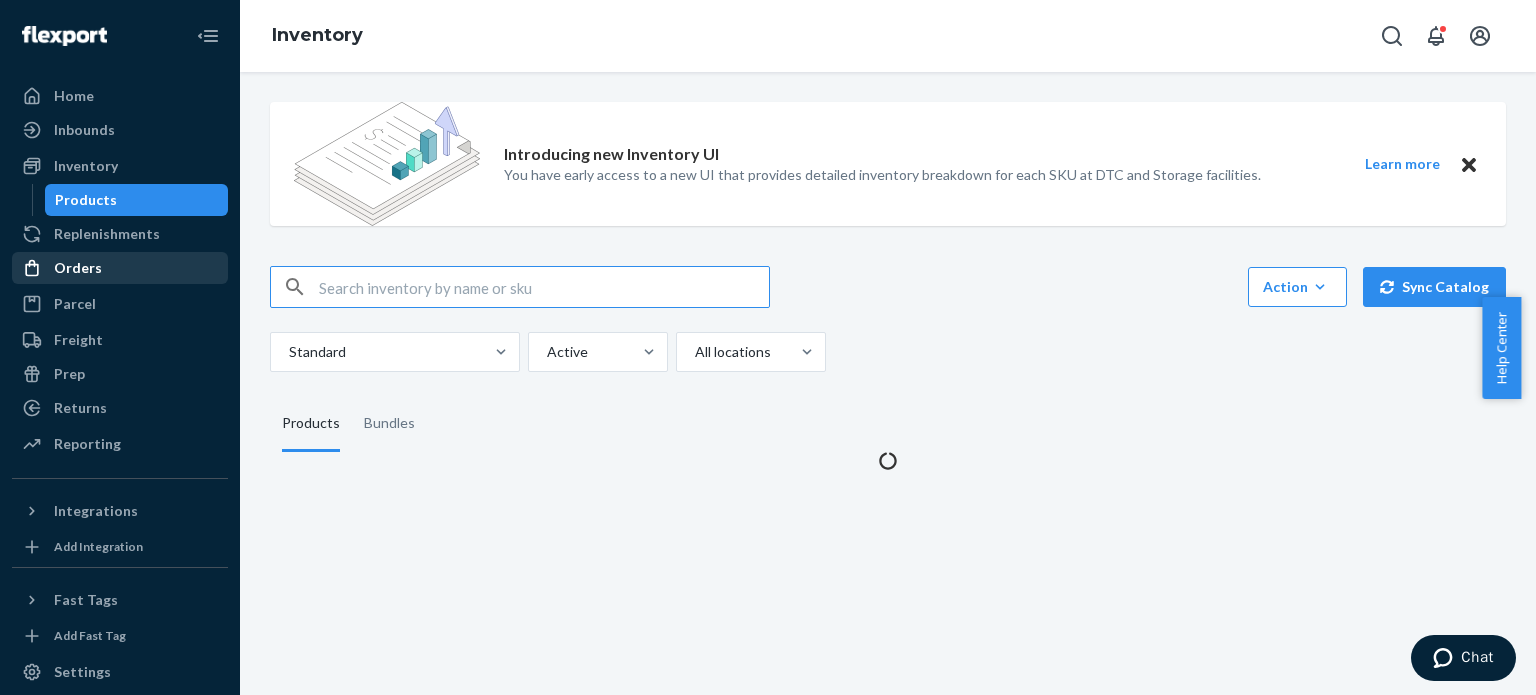 click on "Orders" at bounding box center (120, 268) 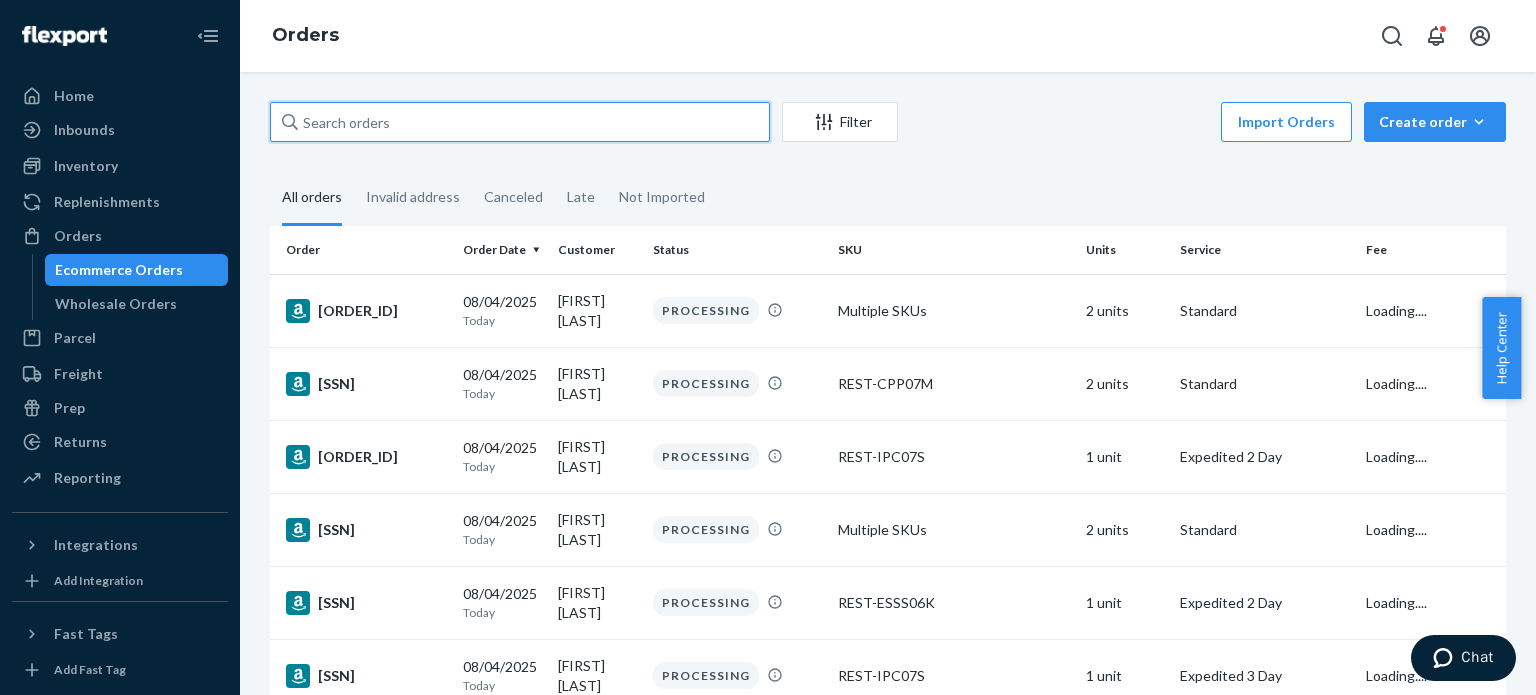 click at bounding box center [520, 122] 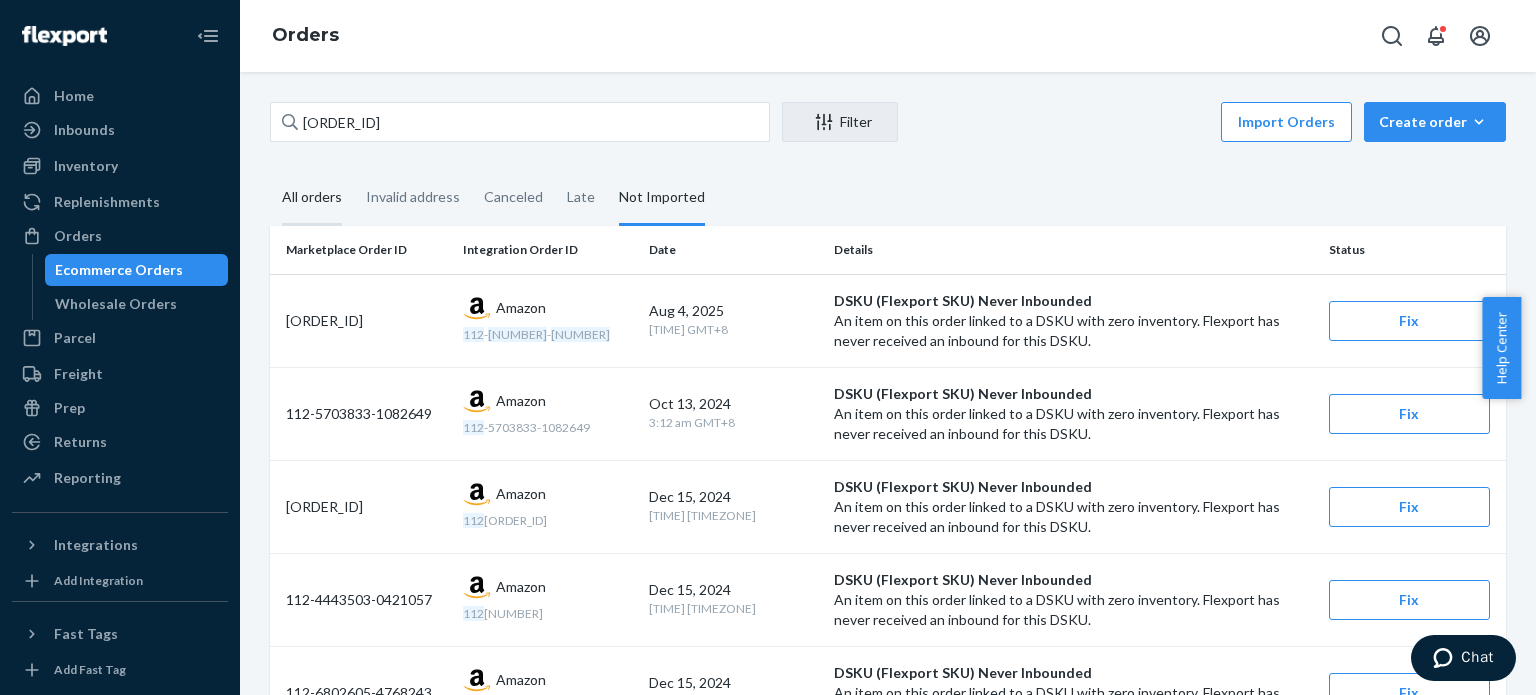click on "All orders" at bounding box center [312, 198] 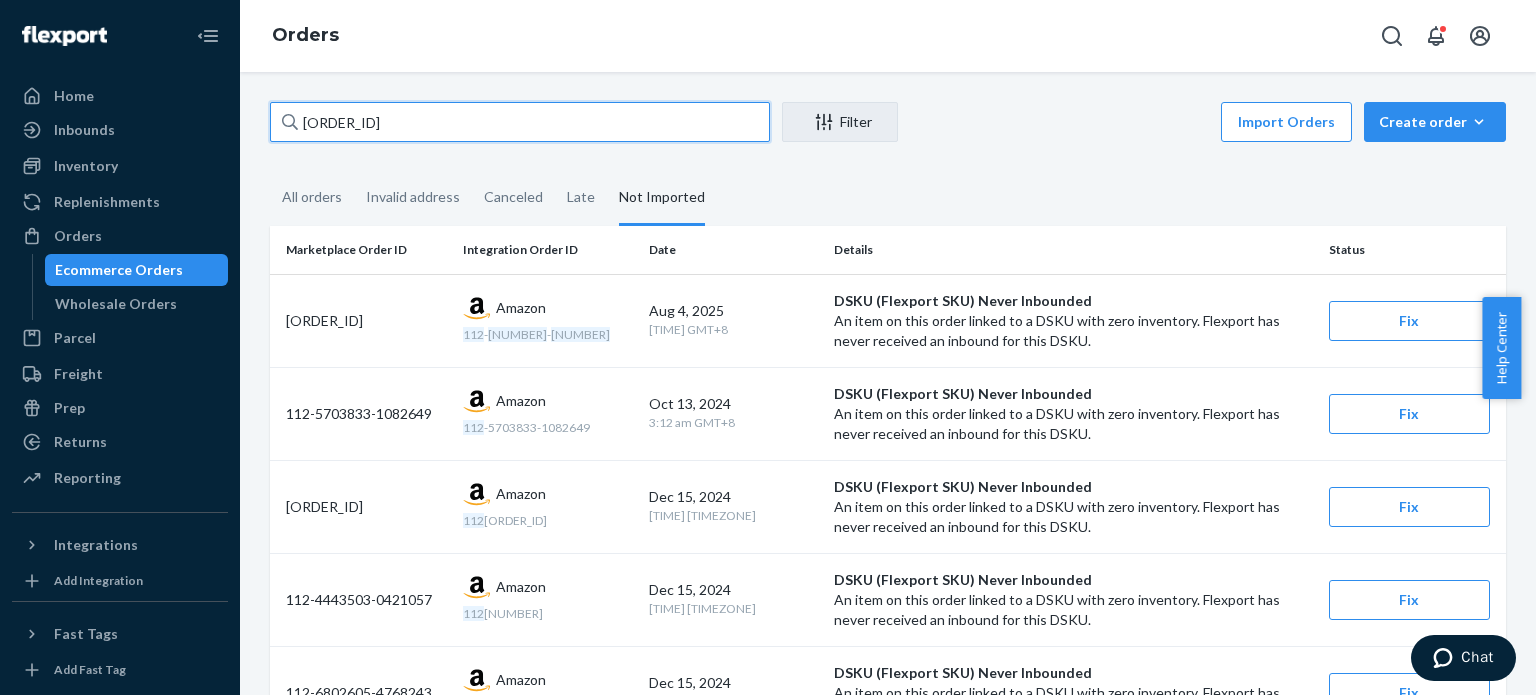 click on "112-0621320-7217028" at bounding box center [520, 122] 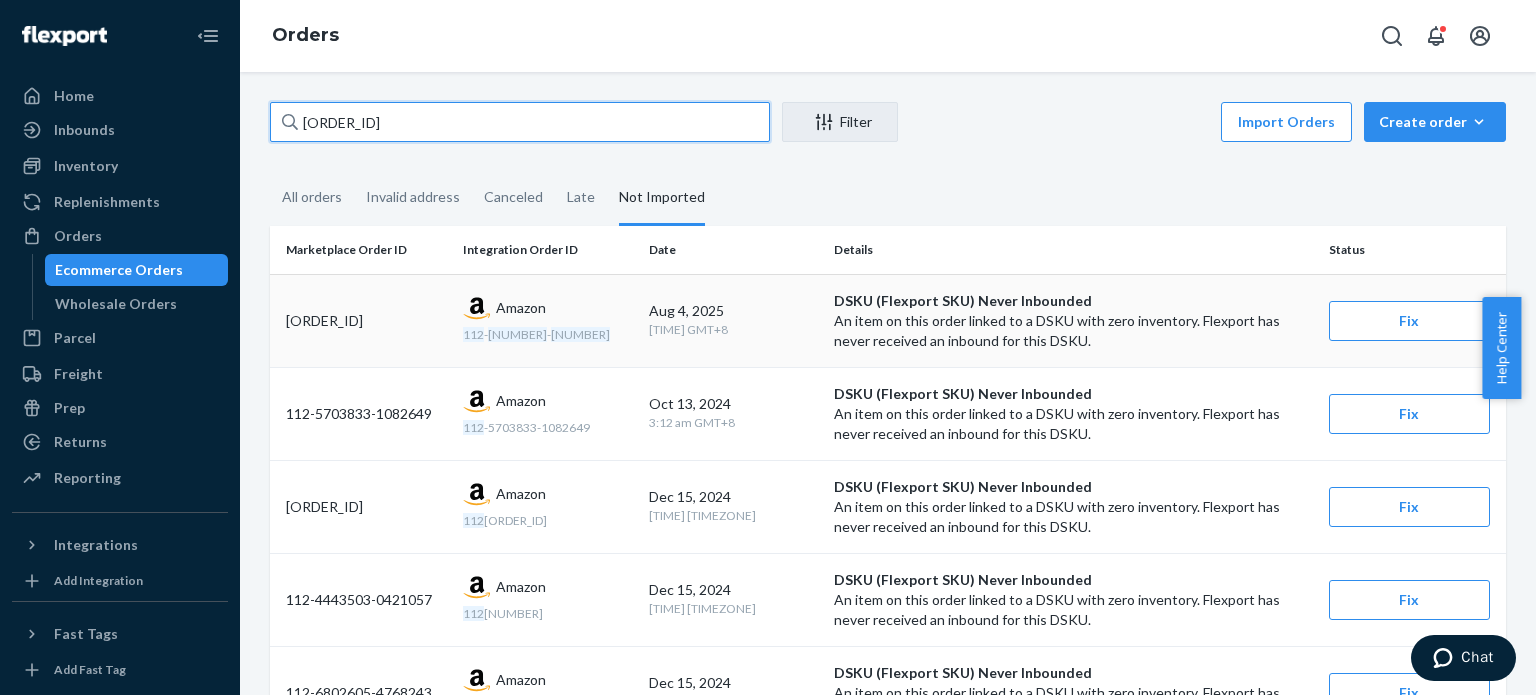paste on "3-1525587-738744" 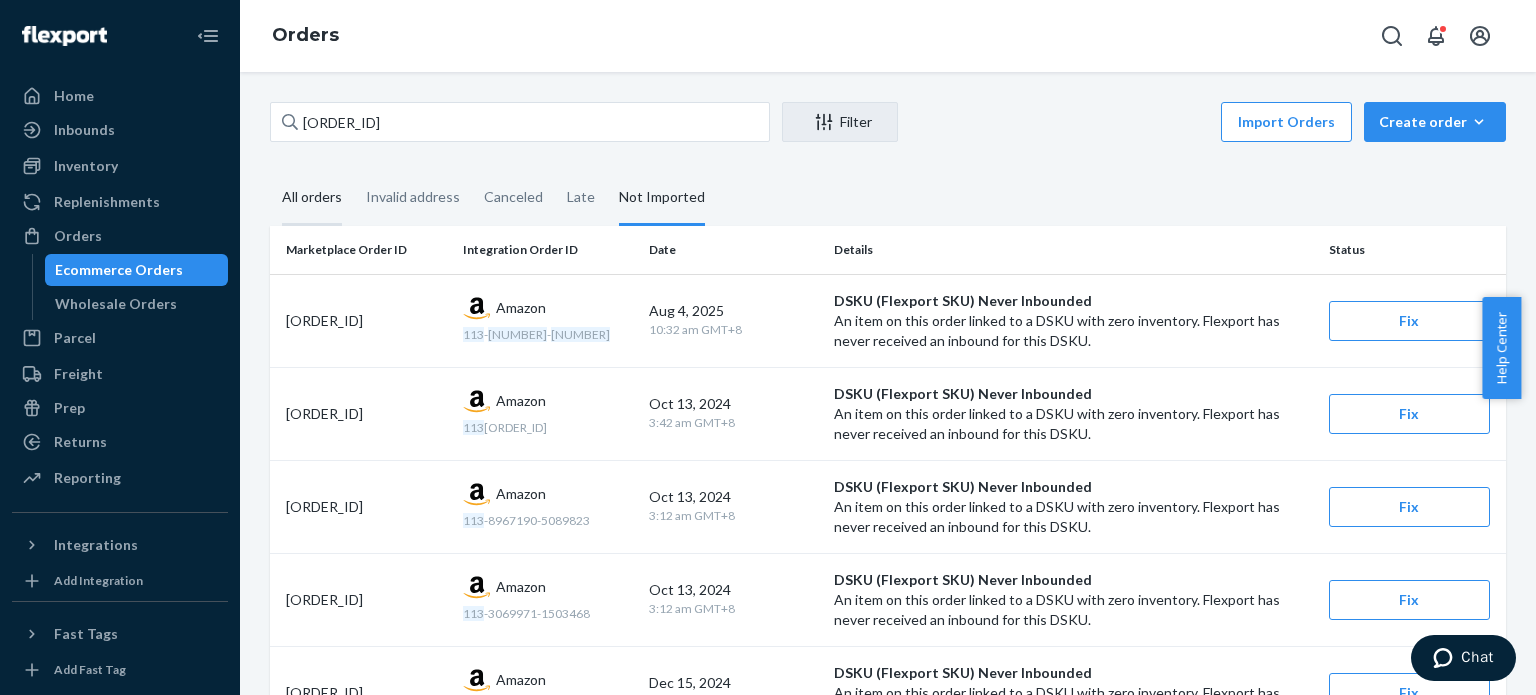 click on "All orders" at bounding box center (312, 198) 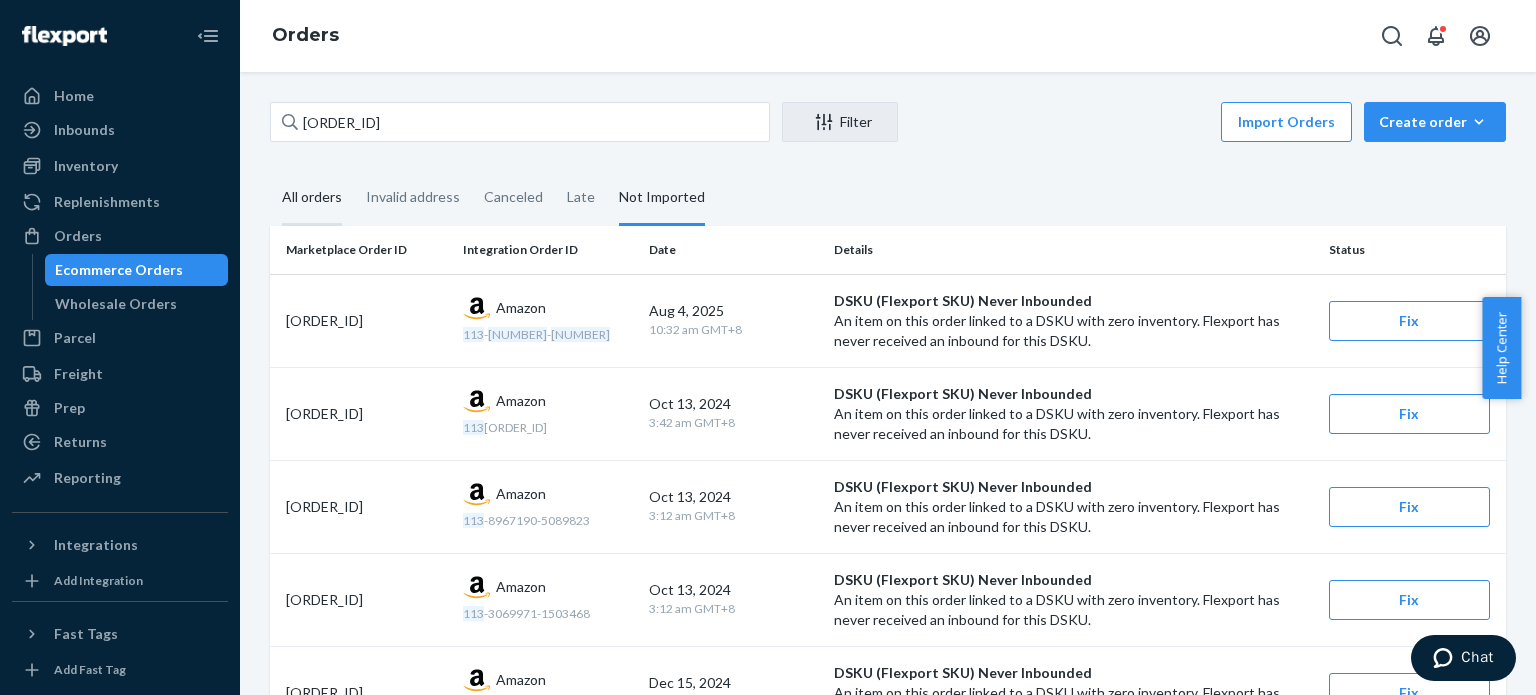 click on "All orders" at bounding box center (270, 171) 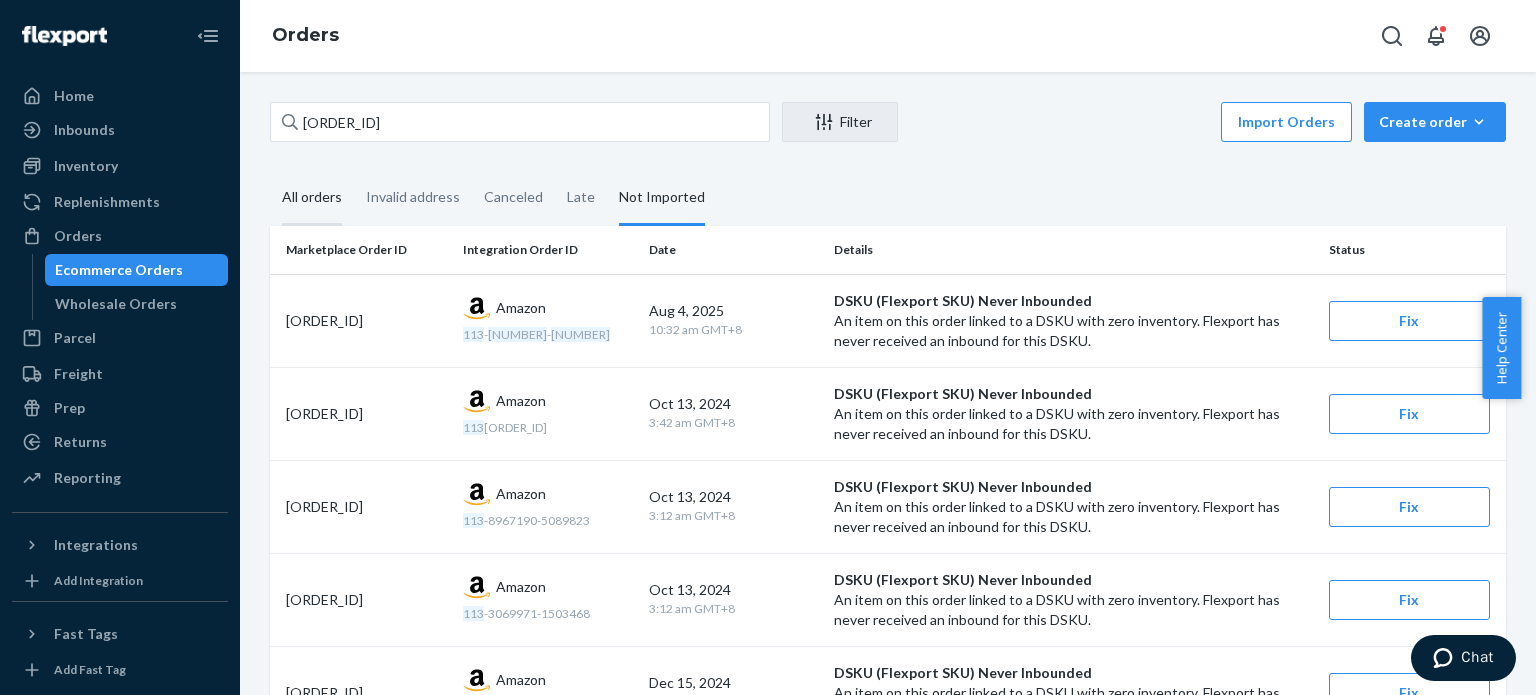 click on "All orders" at bounding box center [312, 198] 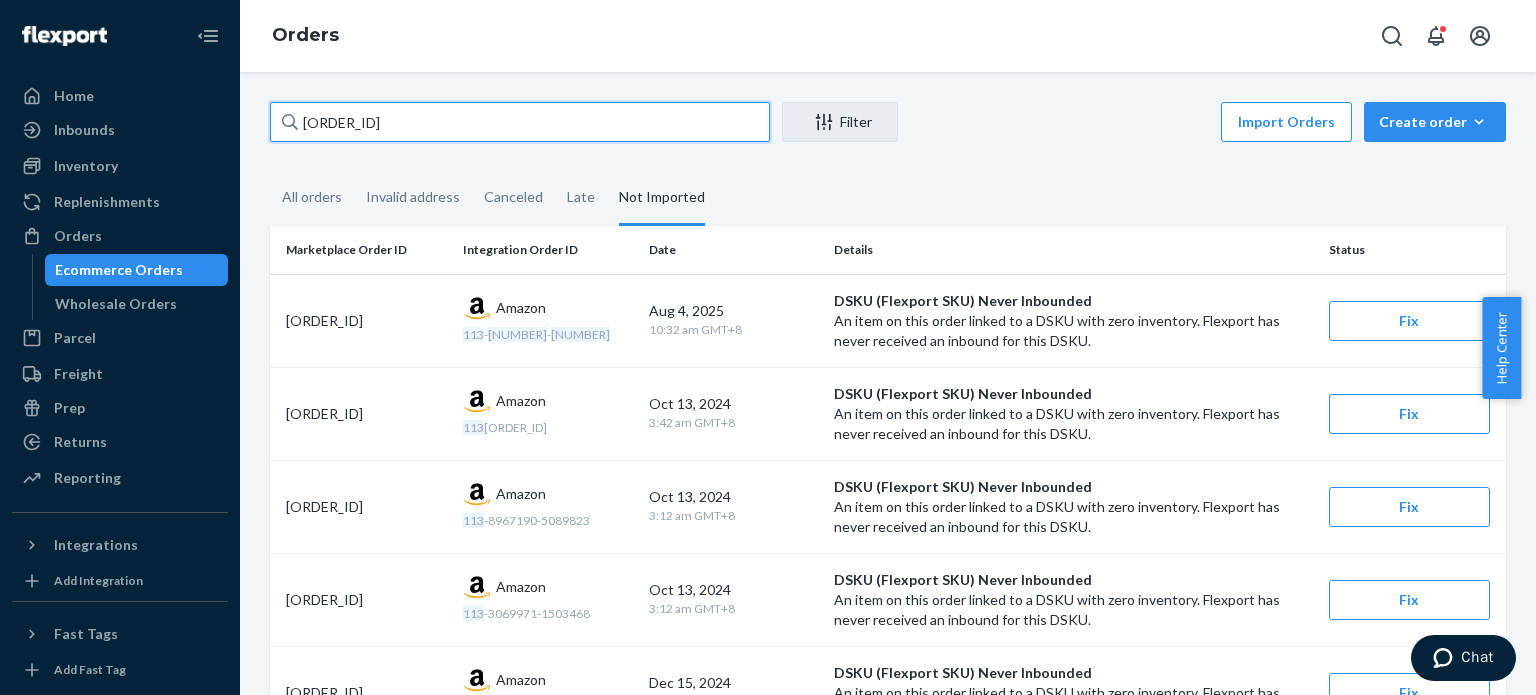 click on "113-1525587-7387448" at bounding box center [520, 122] 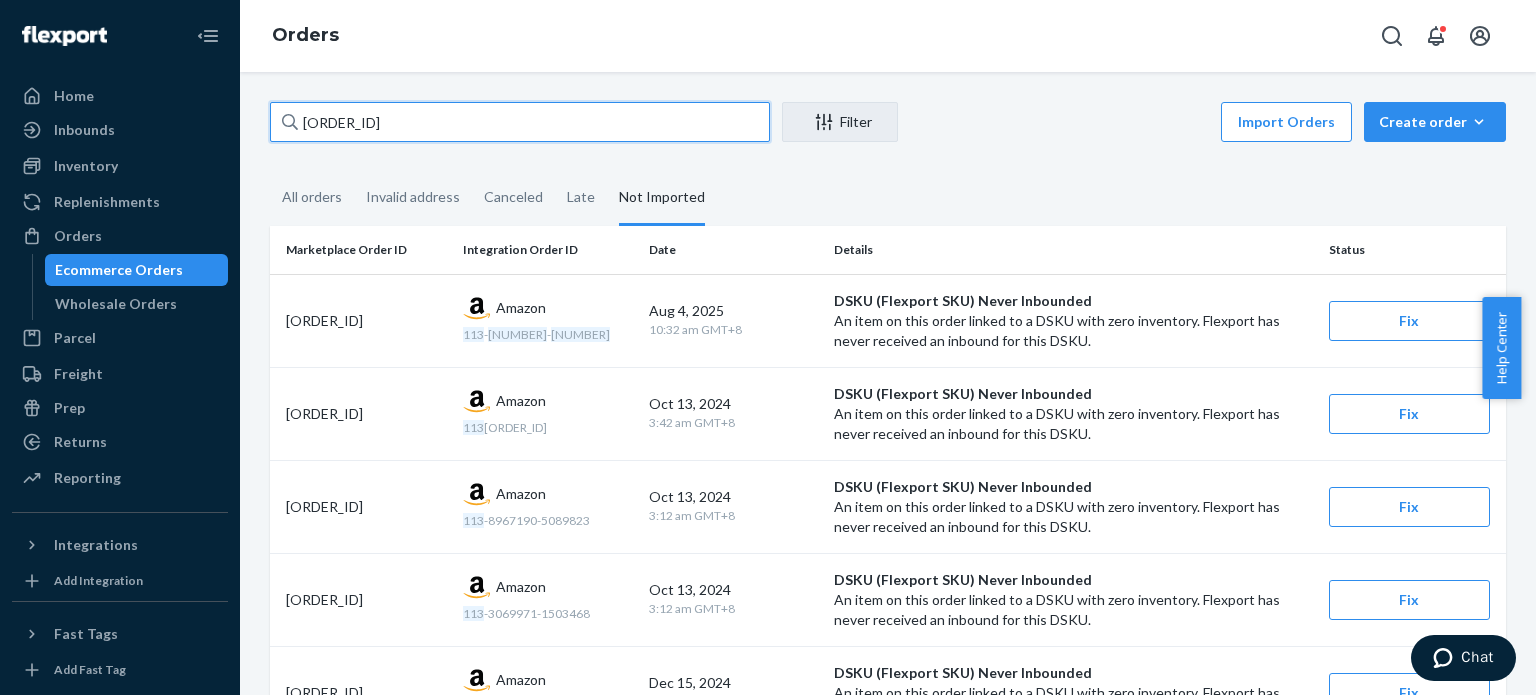 click on "113-1525587-7387448" at bounding box center [520, 122] 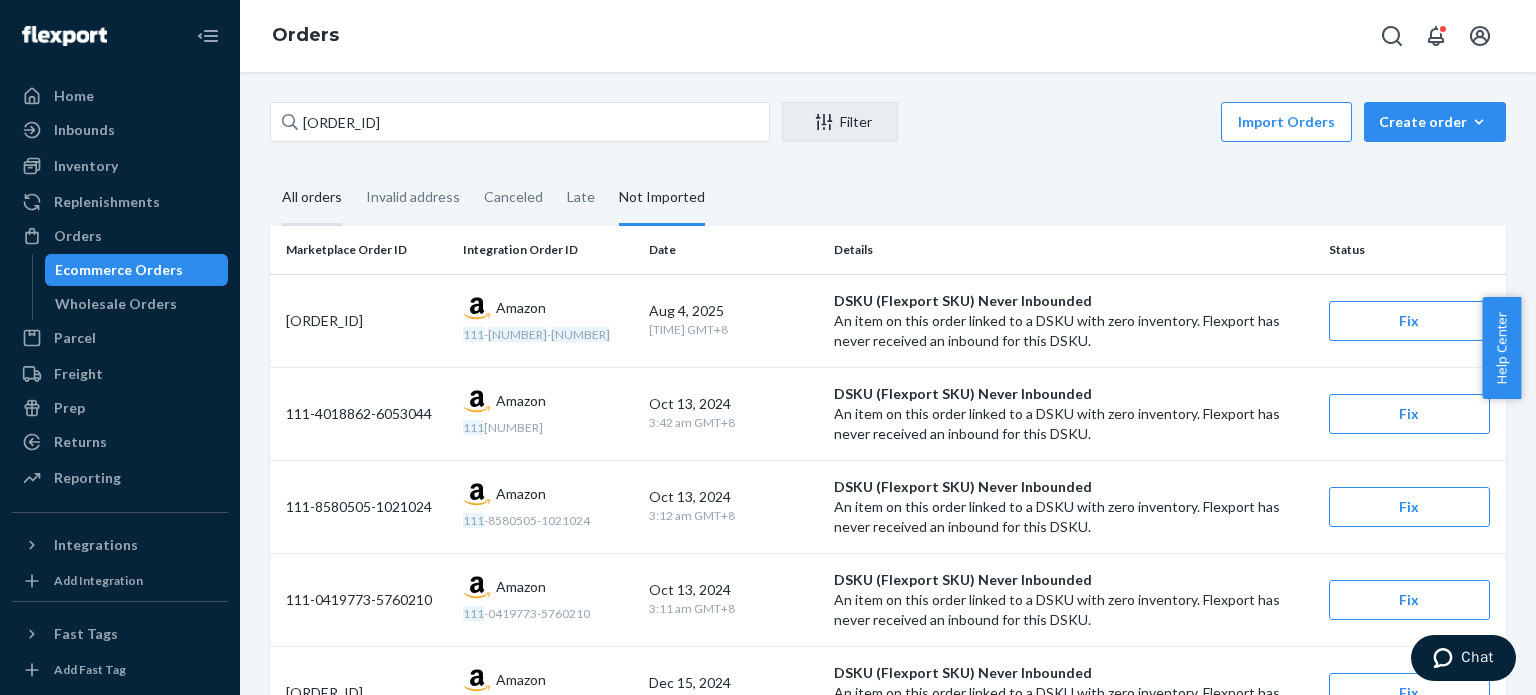 click on "All orders" at bounding box center (312, 198) 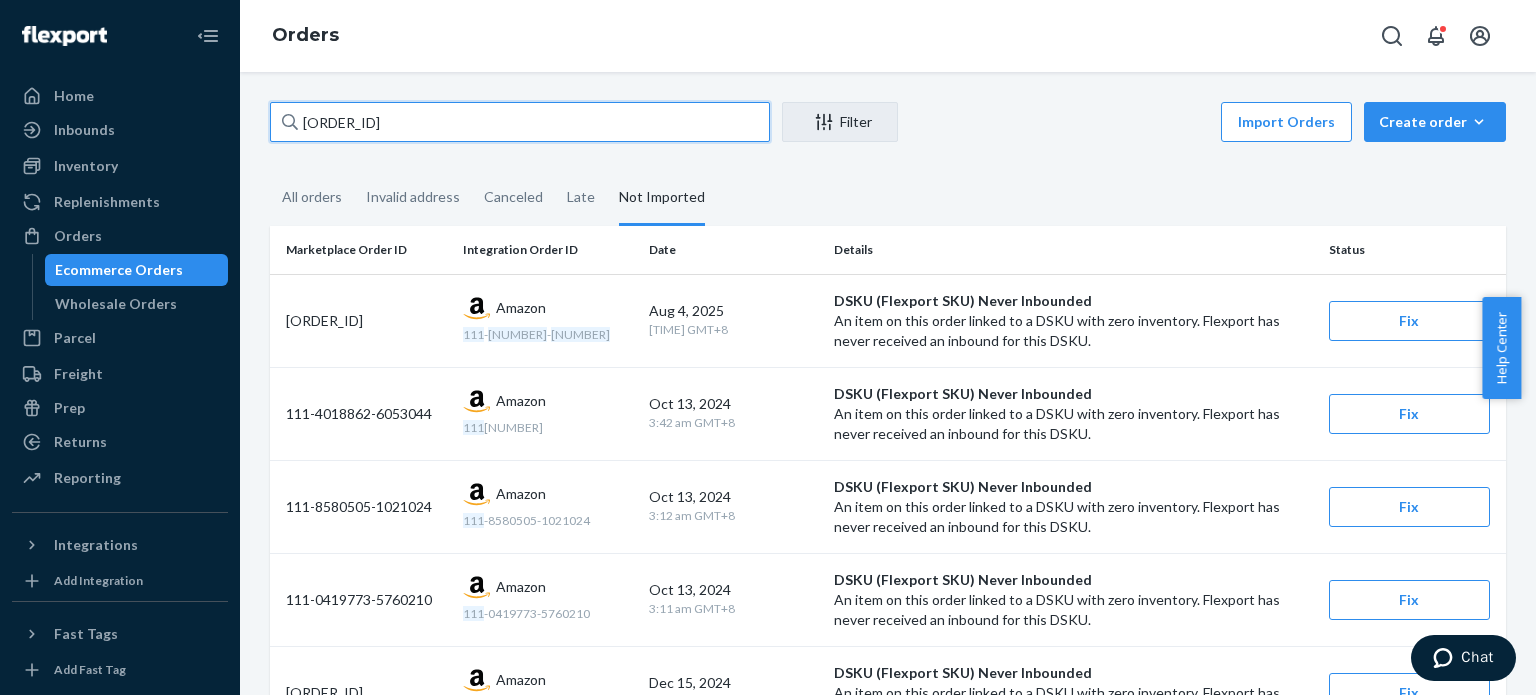 click on "111-4604426-7714609" at bounding box center (520, 122) 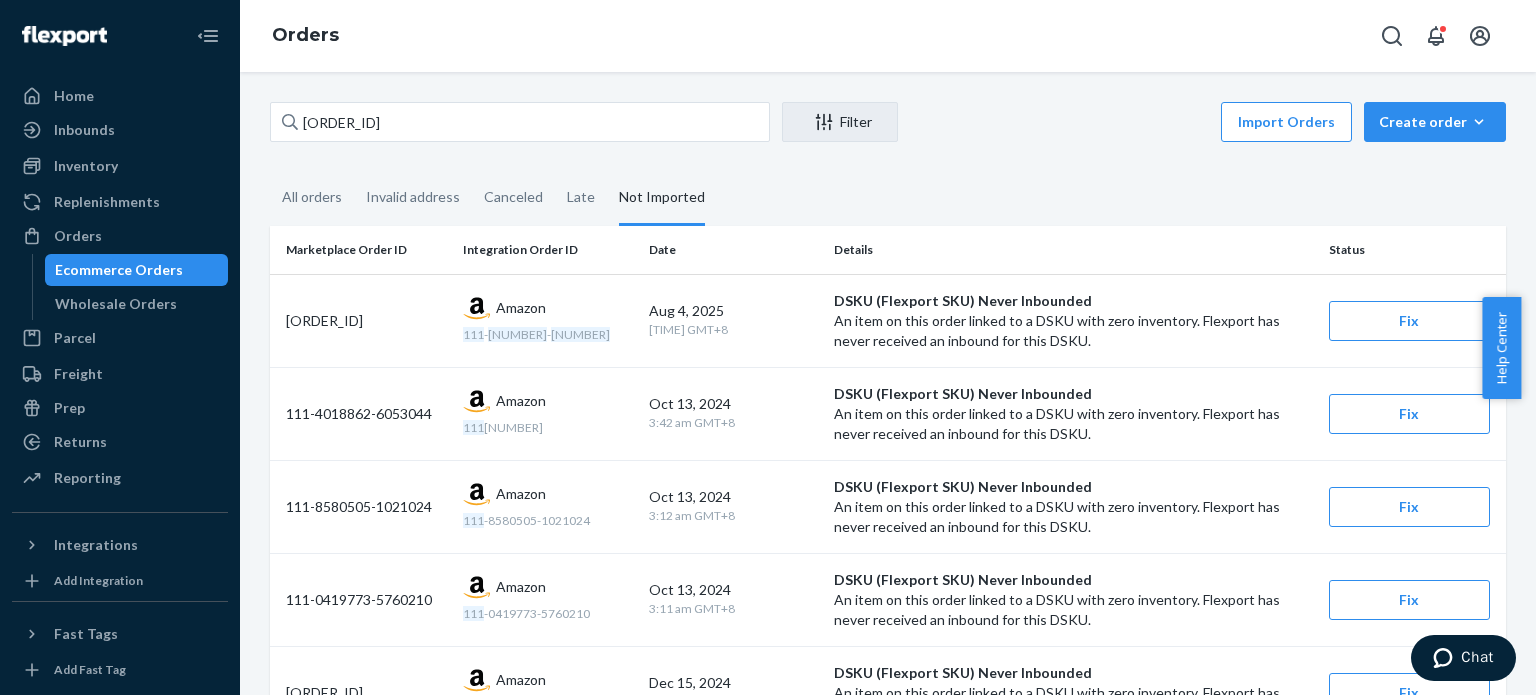 click on "111-4604426-7714609 Filter Import Orders Create order Ecommerce order Removal order All orders Invalid address Canceled Late Not Imported Marketplace Order ID Integration Order ID Date Details Status 111-4604426-7714609 Amazon 111 - 4604426 - 7714609 Aug 4, 2025 2:02 pm GMT+8 DSKU (Flexport SKU) Never Inbounded An item on this order linked to a DSKU with zero inventory. Flexport has never received an inbound for this DSKU. Fix 111-4018862-6053044 Amazon 111 -4018862-6053044 Oct 13, 2024 3:42 am GMT+8 DSKU (Flexport SKU) Never Inbounded An item on this order linked to a DSKU with zero inventory. Flexport has never received an inbound for this DSKU. Fix 111-8580505-1021024 Amazon 111 -8580505-1021024 Oct 13, 2024 3:12 am GMT+8 DSKU (Flexport SKU) Never Inbounded An item on this order linked to a DSKU with zero inventory. Flexport has never received an inbound for this DSKU. Fix 111-0419773-5760210 Amazon 111 -0419773-5760210 Oct 13, 2024 3:11 am GMT+8 DSKU (Flexport SKU) Never Inbounded Fix 111-5435890-0088246" at bounding box center [888, 383] 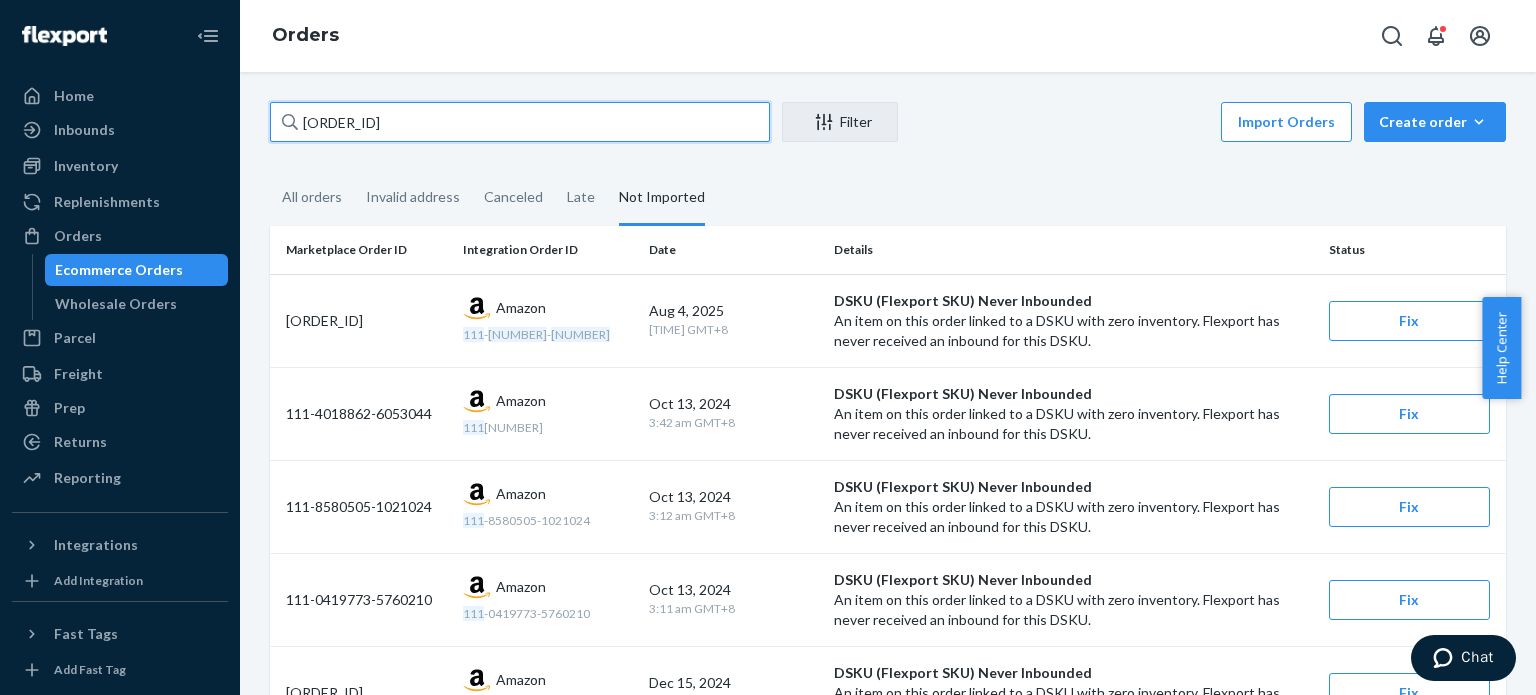 click on "111-4604426-7714609" at bounding box center (520, 122) 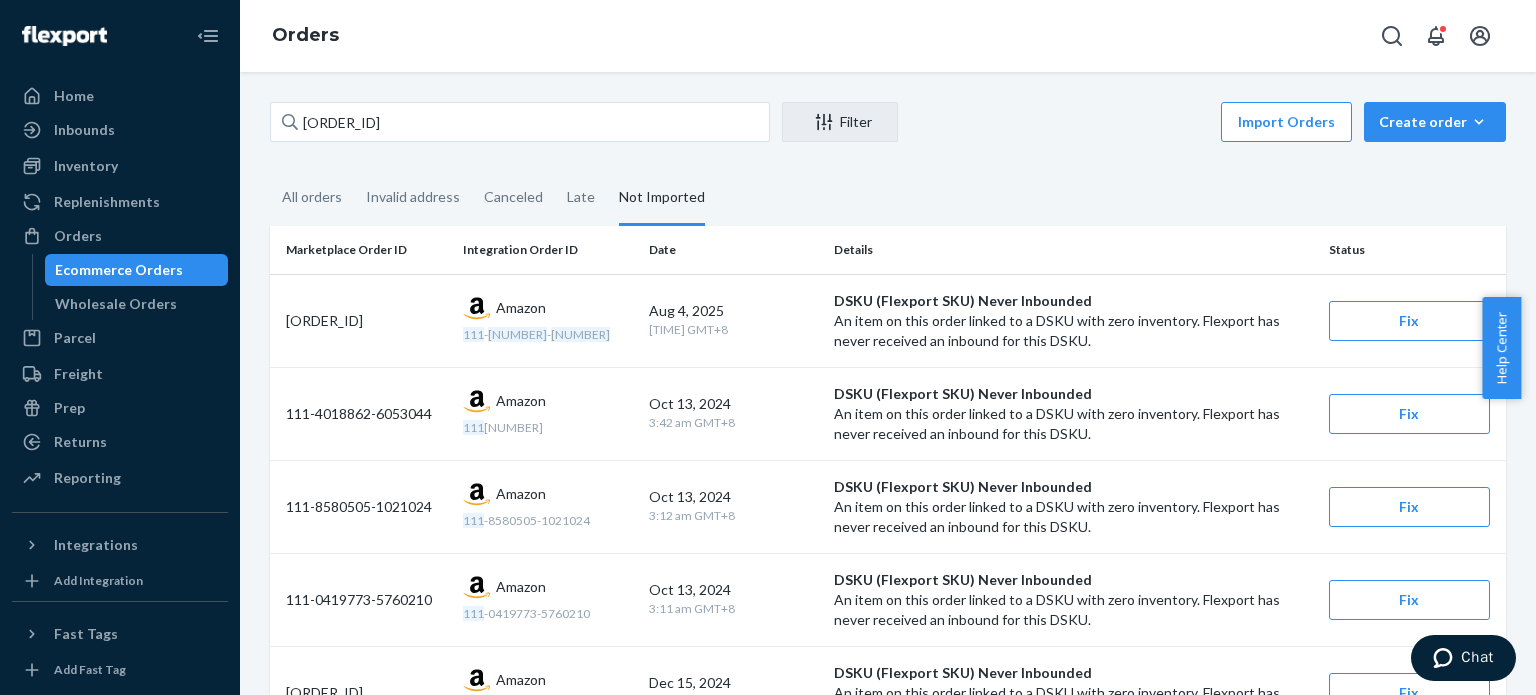 click on "111-4604426-7714609 Filter Import Orders Create order Ecommerce order Removal order All orders Invalid address Canceled Late Not Imported Marketplace Order ID Integration Order ID Date Details Status 111-4604426-7714609 Amazon 111 - 4604426 - 7714609 Aug 4, 2025 2:02 pm GMT+8 DSKU (Flexport SKU) Never Inbounded An item on this order linked to a DSKU with zero inventory. Flexport has never received an inbound for this DSKU. Fix 111-4018862-6053044 Amazon 111 -4018862-6053044 Oct 13, 2024 3:42 am GMT+8 DSKU (Flexport SKU) Never Inbounded An item on this order linked to a DSKU with zero inventory. Flexport has never received an inbound for this DSKU. Fix 111-8580505-1021024 Amazon 111 -8580505-1021024 Oct 13, 2024 3:12 am GMT+8 DSKU (Flexport SKU) Never Inbounded An item on this order linked to a DSKU with zero inventory. Flexport has never received an inbound for this DSKU. Fix 111-0419773-5760210 Amazon 111 -0419773-5760210 Oct 13, 2024 3:11 am GMT+8 DSKU (Flexport SKU) Never Inbounded Fix 111-5435890-0088246" at bounding box center [888, 383] 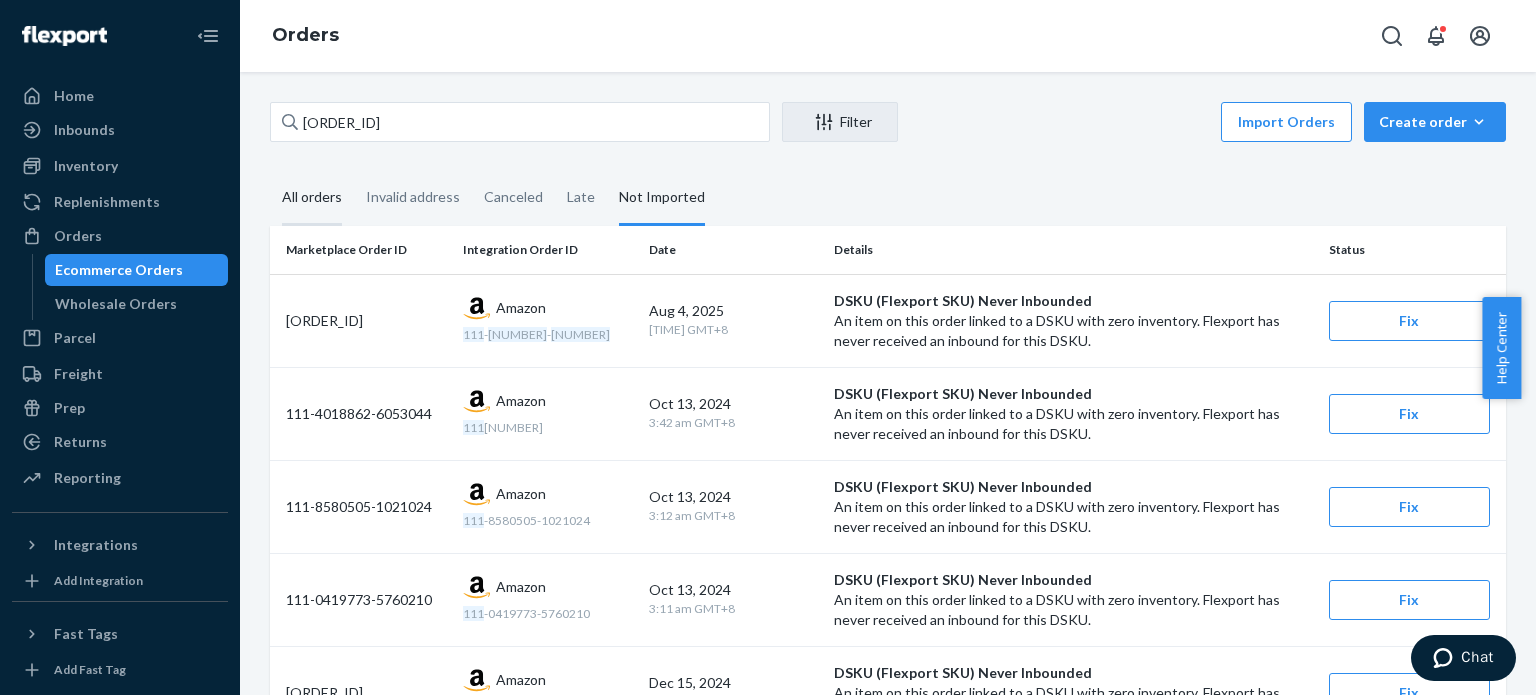 click on "All orders" at bounding box center (312, 198) 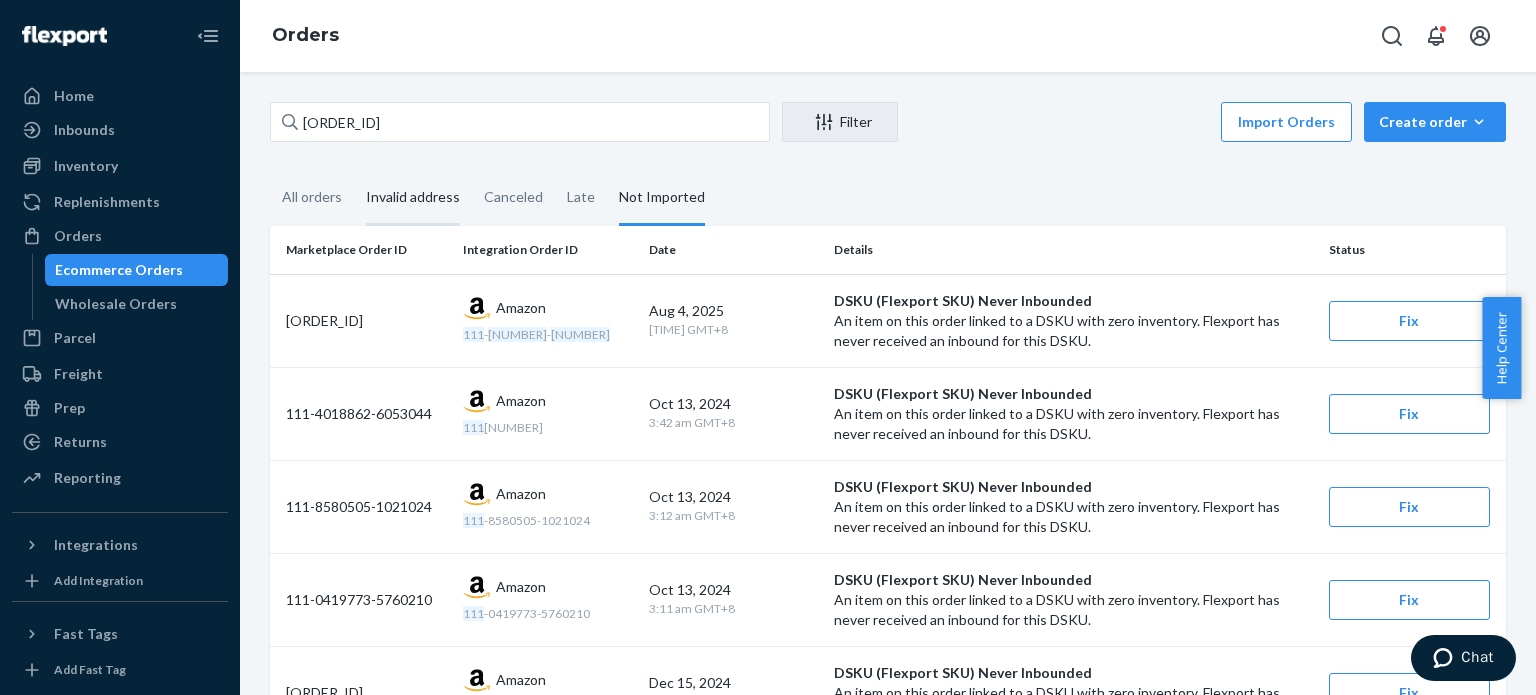 click on "Invalid address" at bounding box center [413, 198] 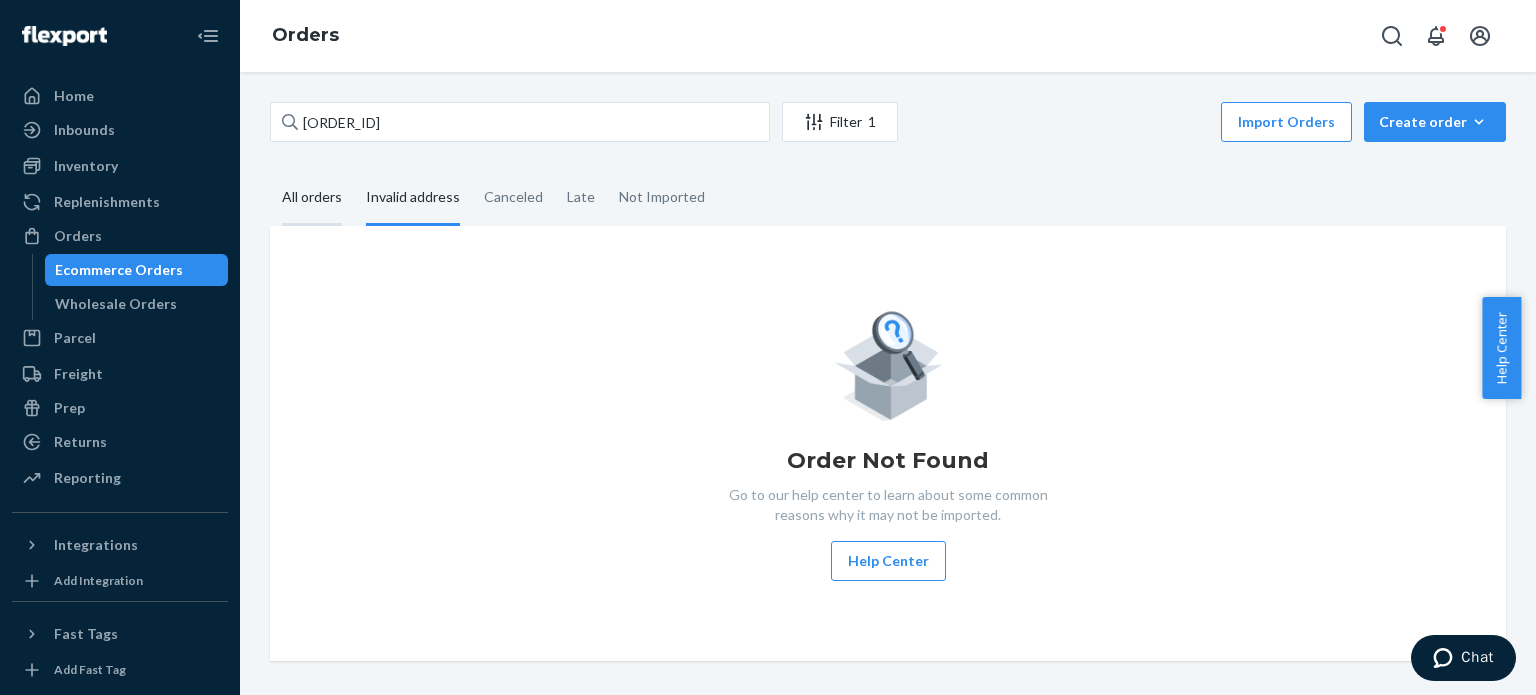 click on "All orders" at bounding box center (312, 198) 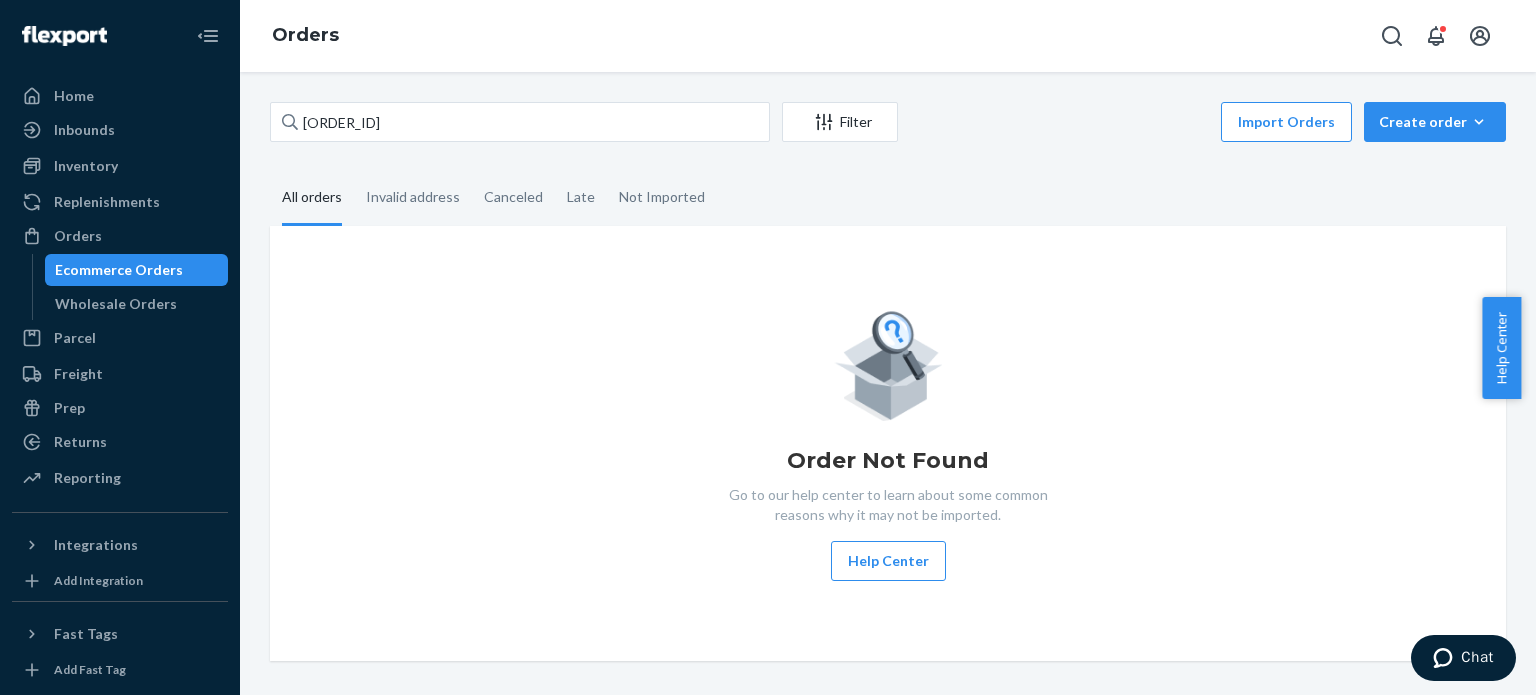 click on "Orders" at bounding box center (888, 36) 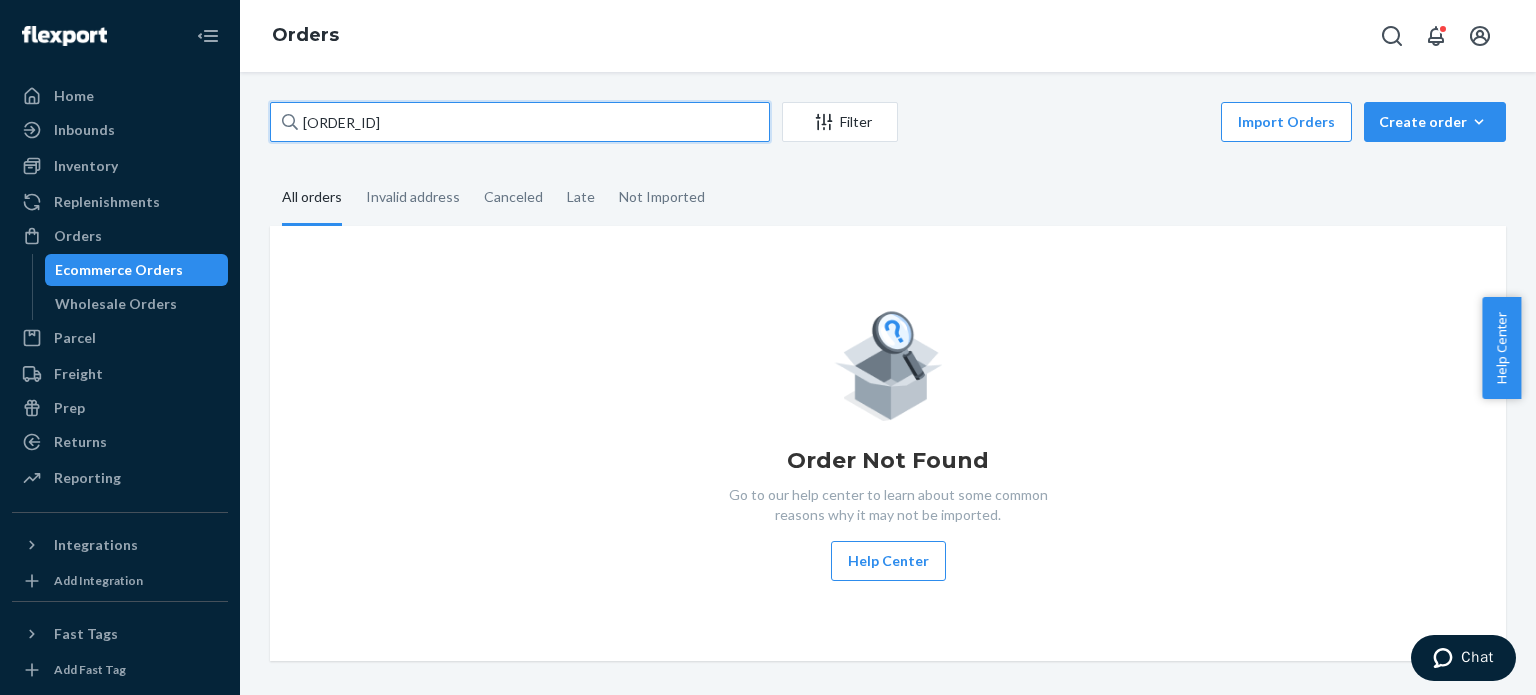click on "111-4604426-7714609" at bounding box center [520, 122] 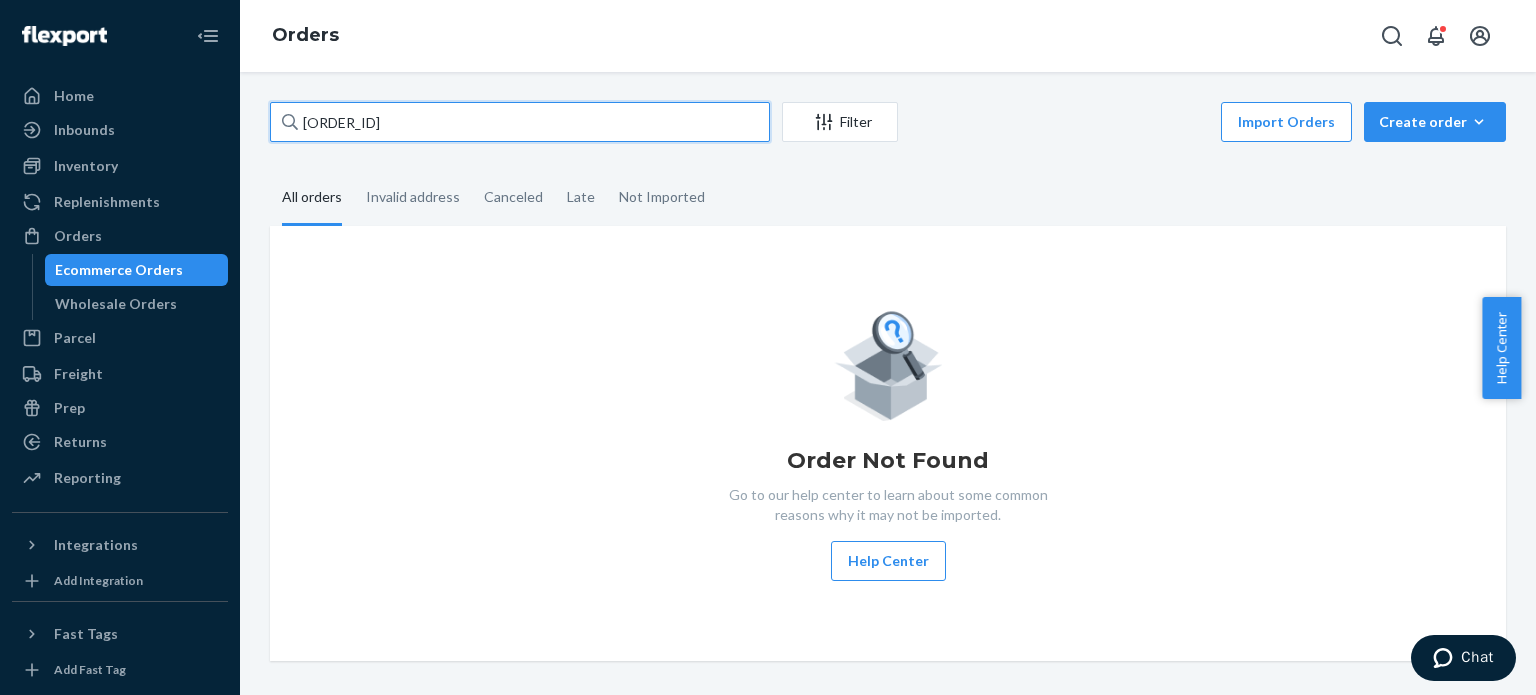 click on "111-4604426-7714609" at bounding box center (520, 122) 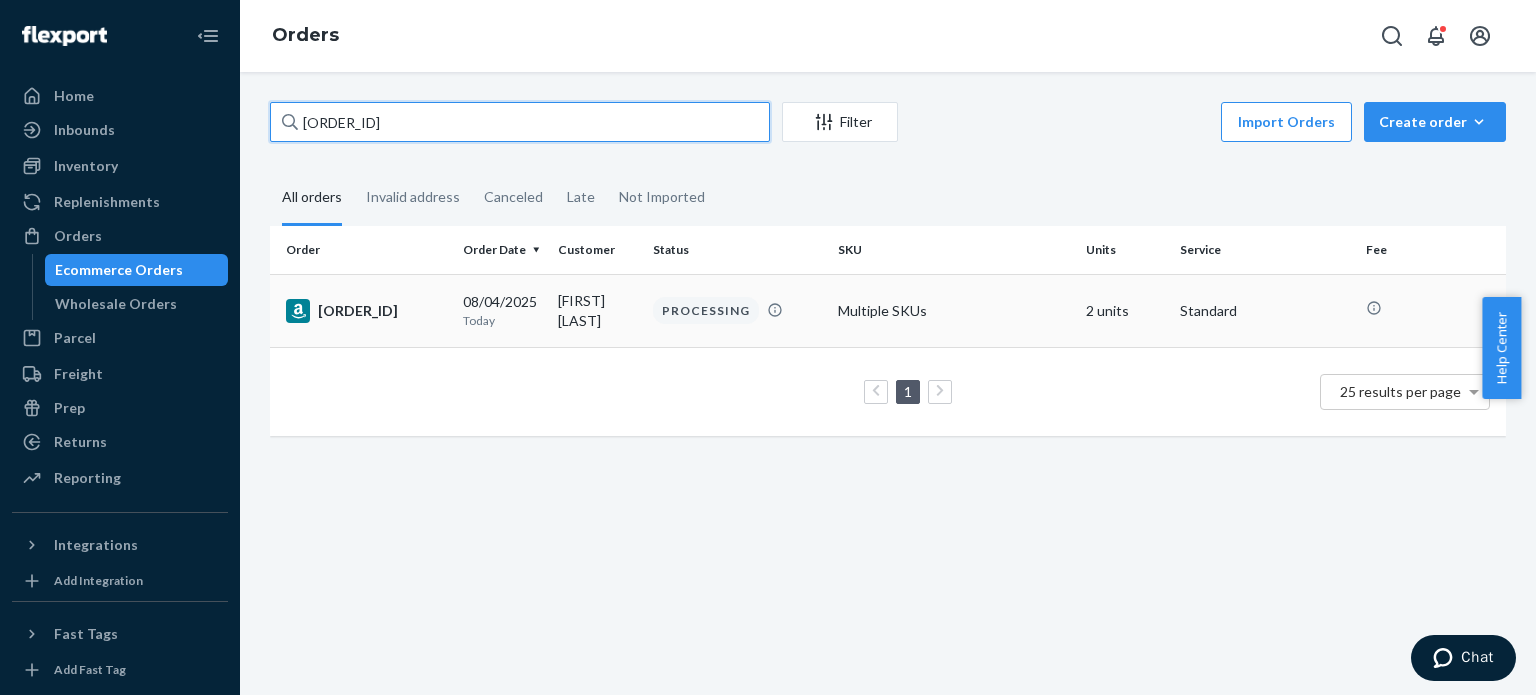 type on "[SSN]" 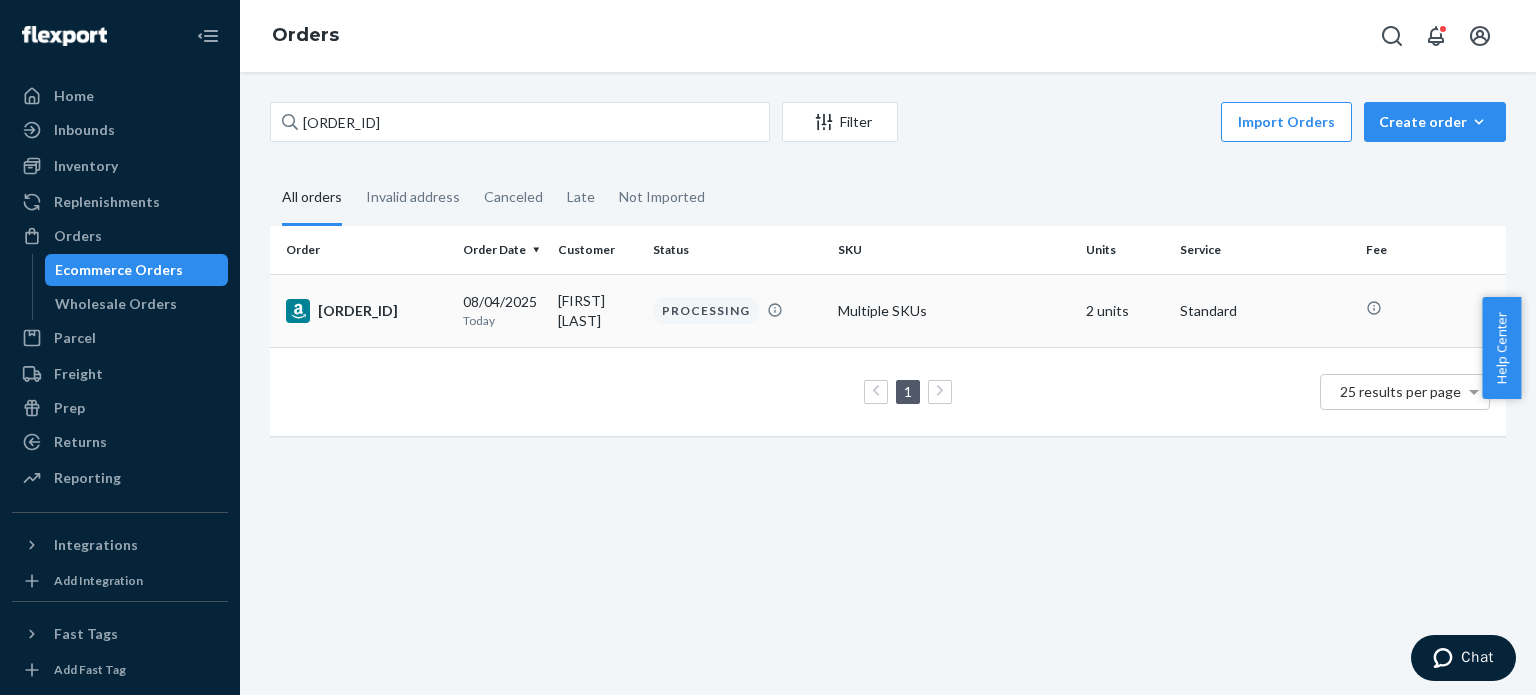 click on "[SSN]" at bounding box center [366, 311] 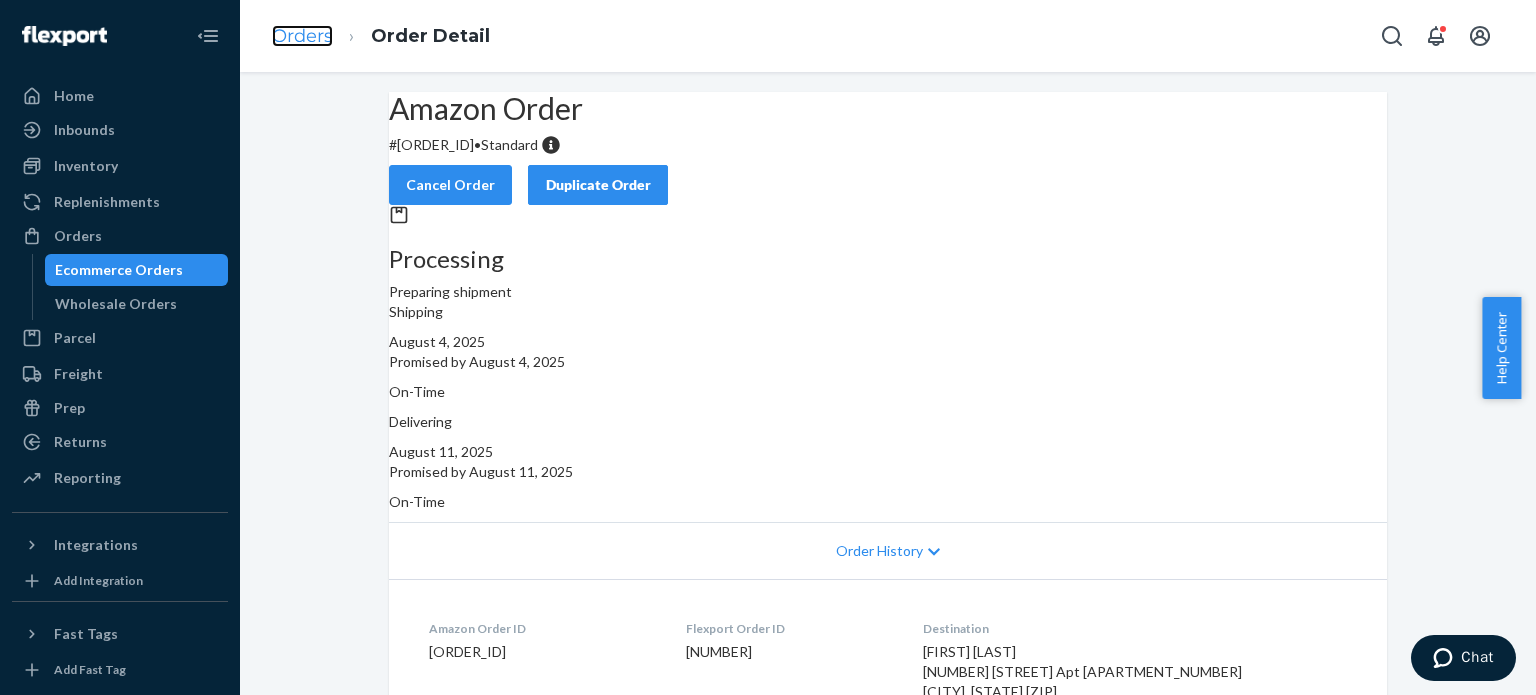 click on "Orders" at bounding box center (302, 36) 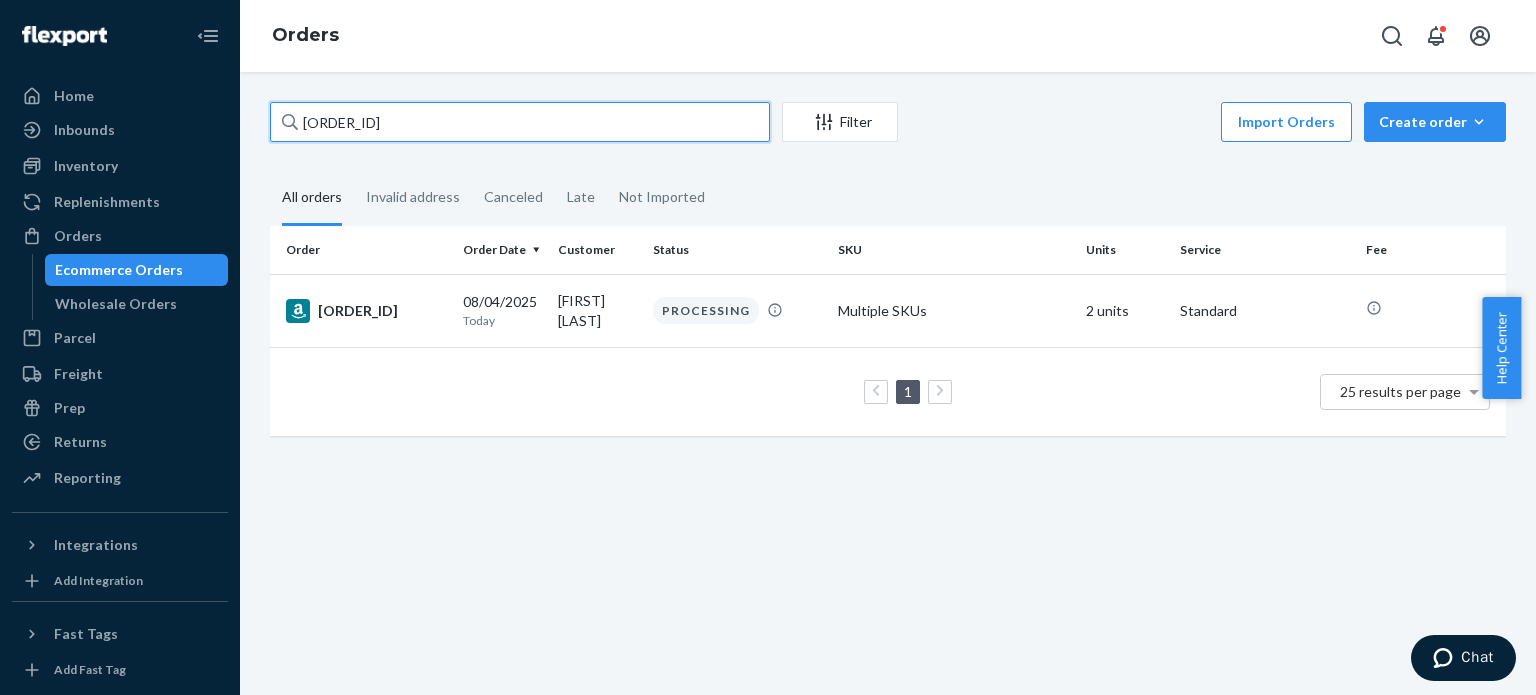 click on "[SSN]" at bounding box center (520, 122) 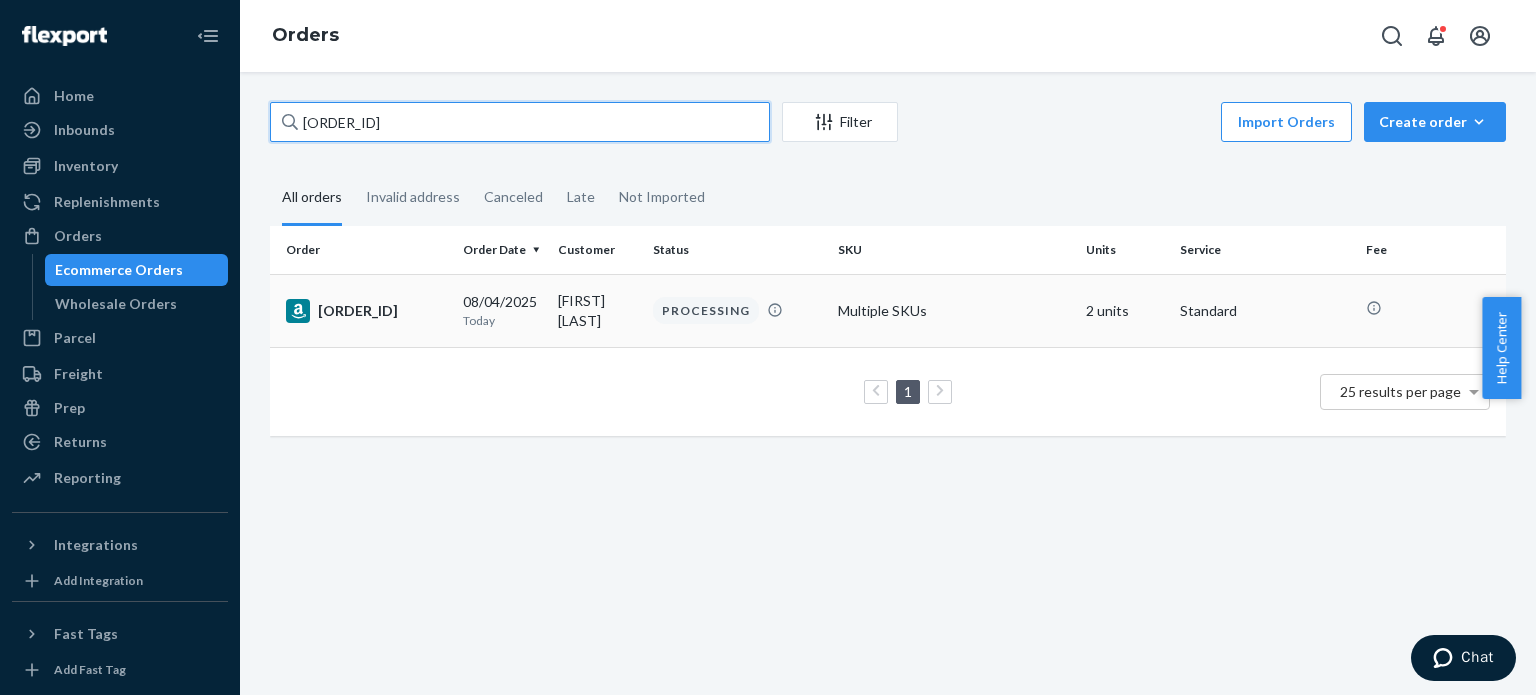 paste on "[SSN]" 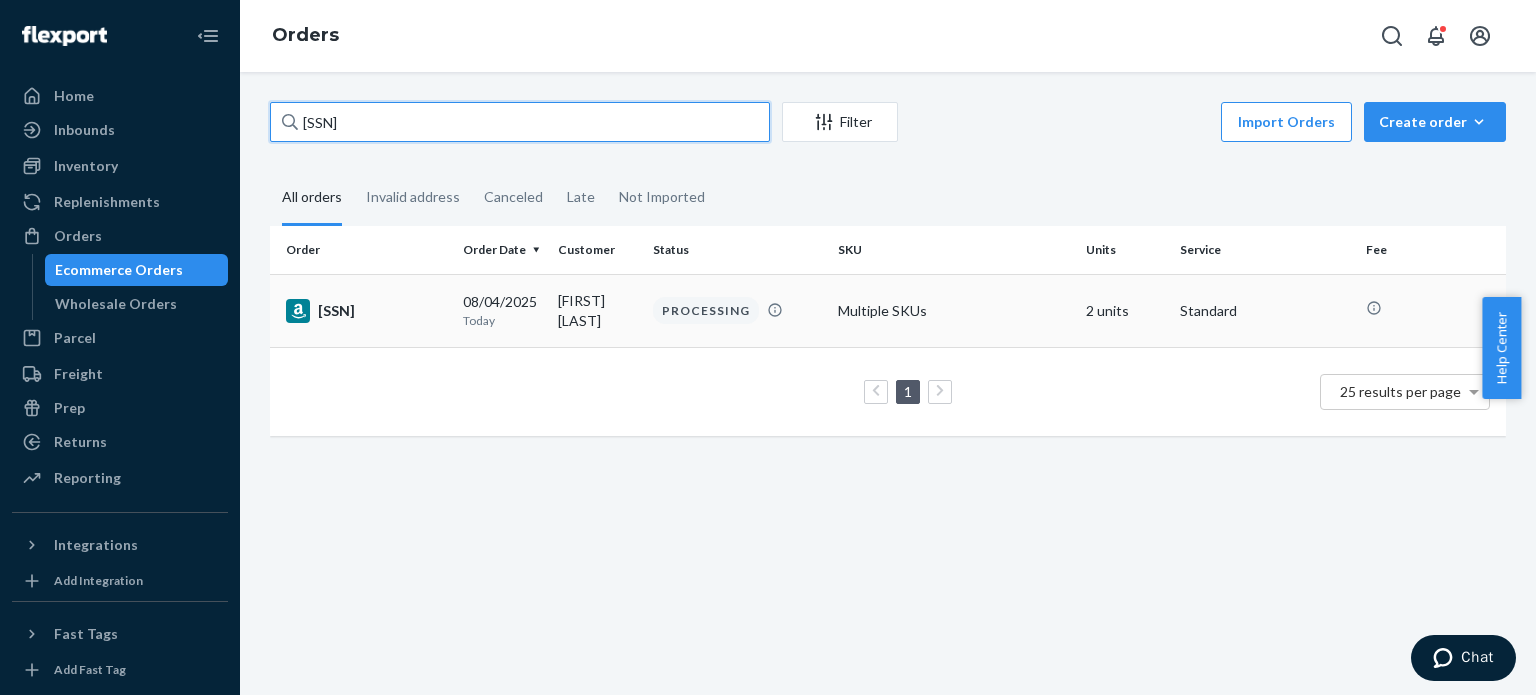 type on "[SSN]" 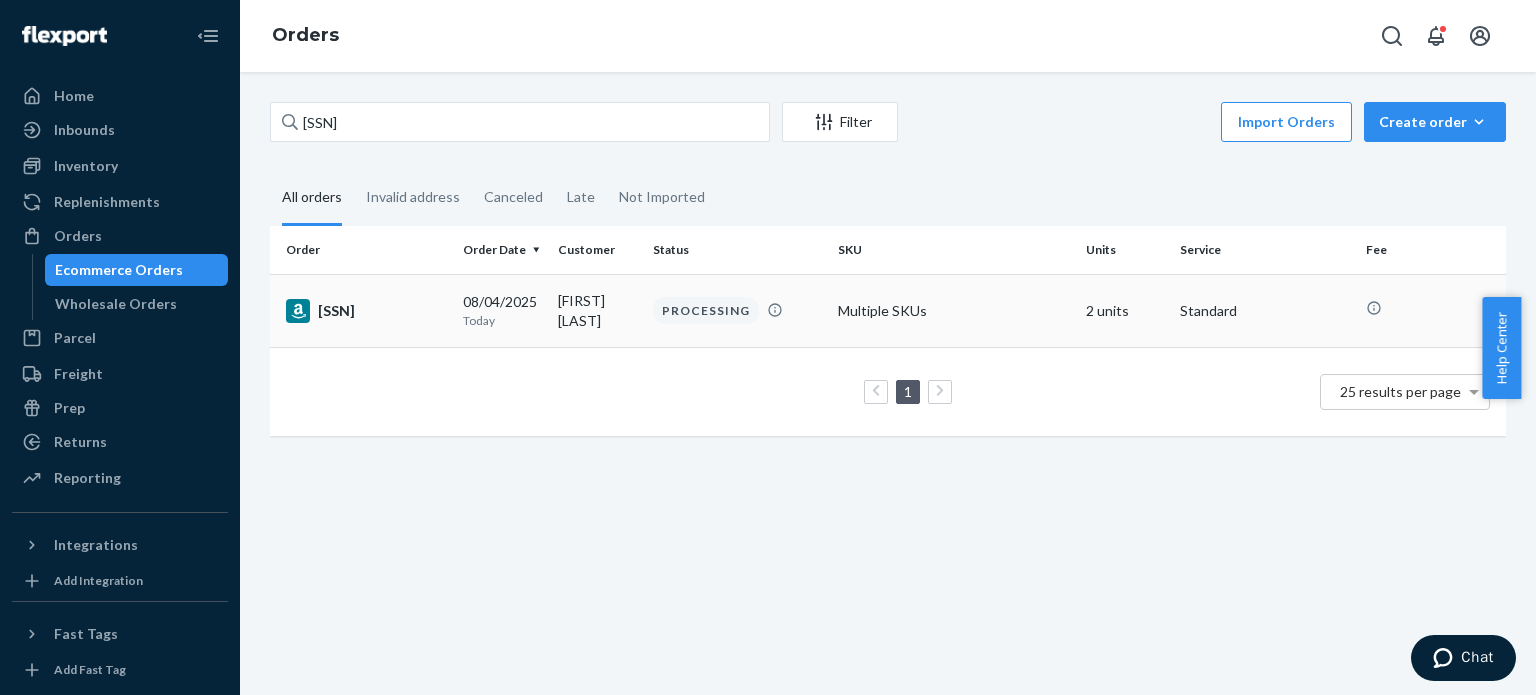 click on "[SSN]" at bounding box center [366, 311] 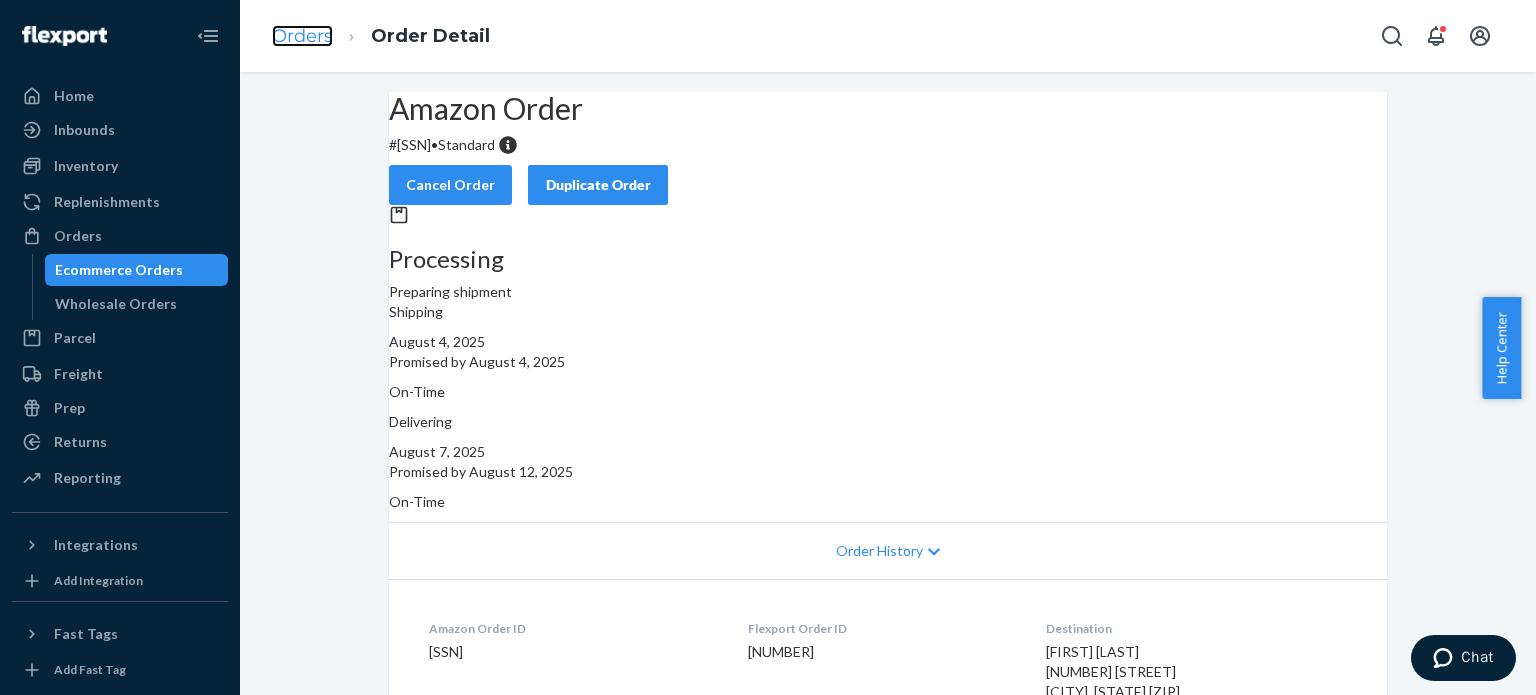 click on "Orders" at bounding box center [302, 36] 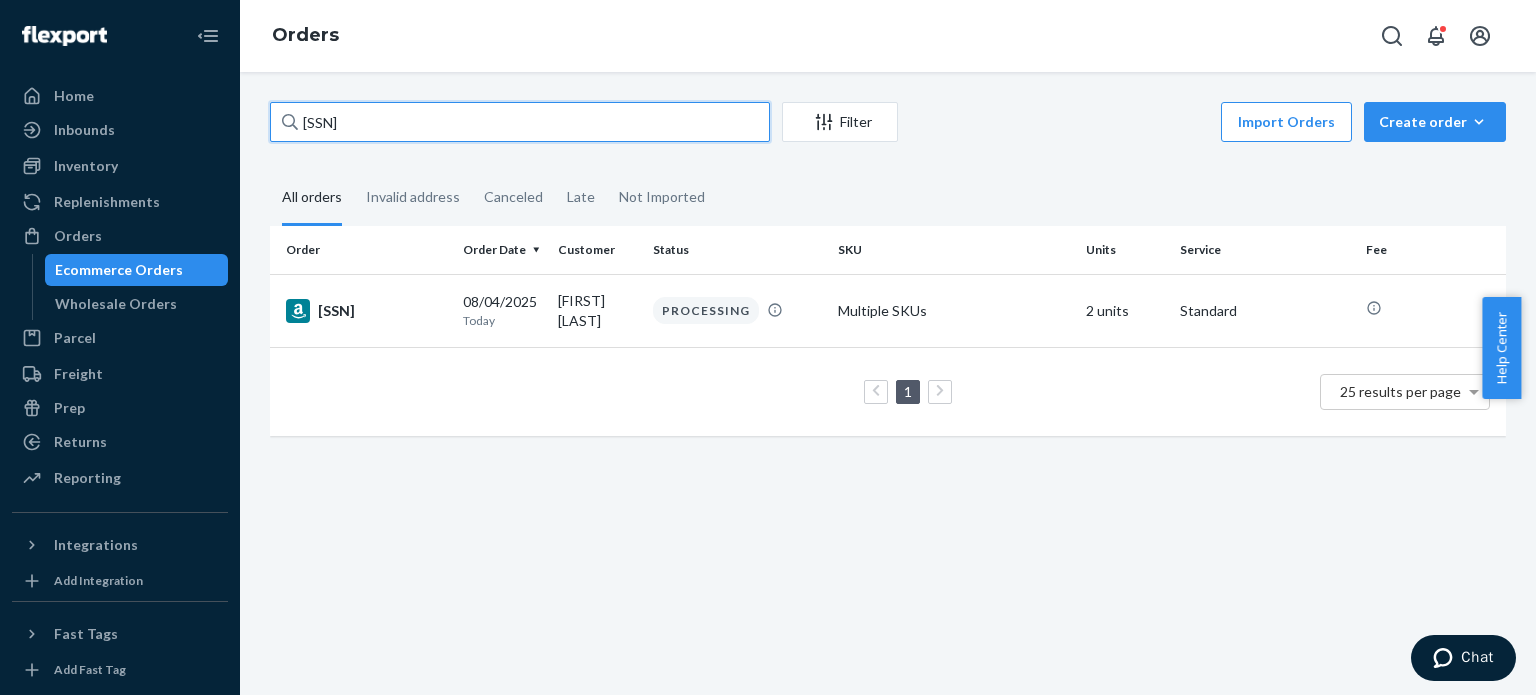 click on "[SSN]" at bounding box center (520, 122) 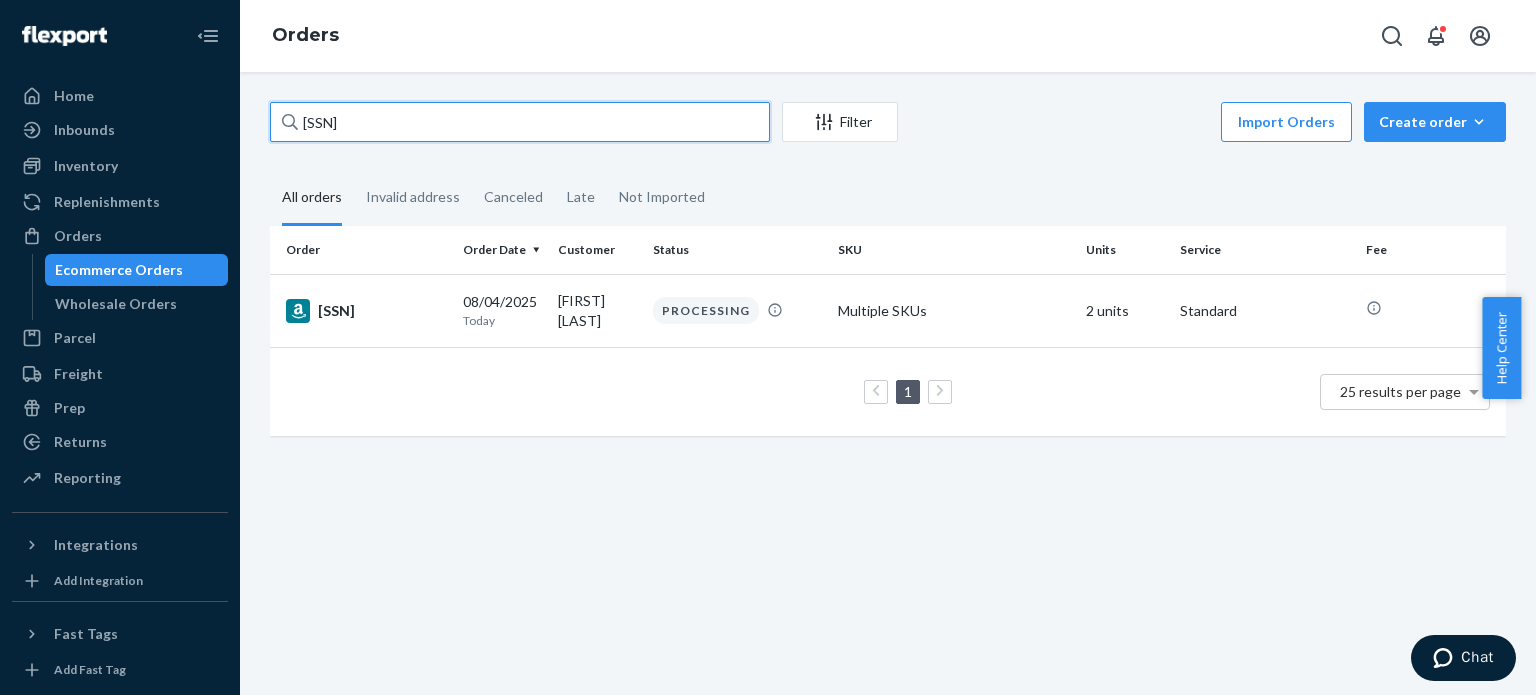 click on "[SSN]" at bounding box center (520, 122) 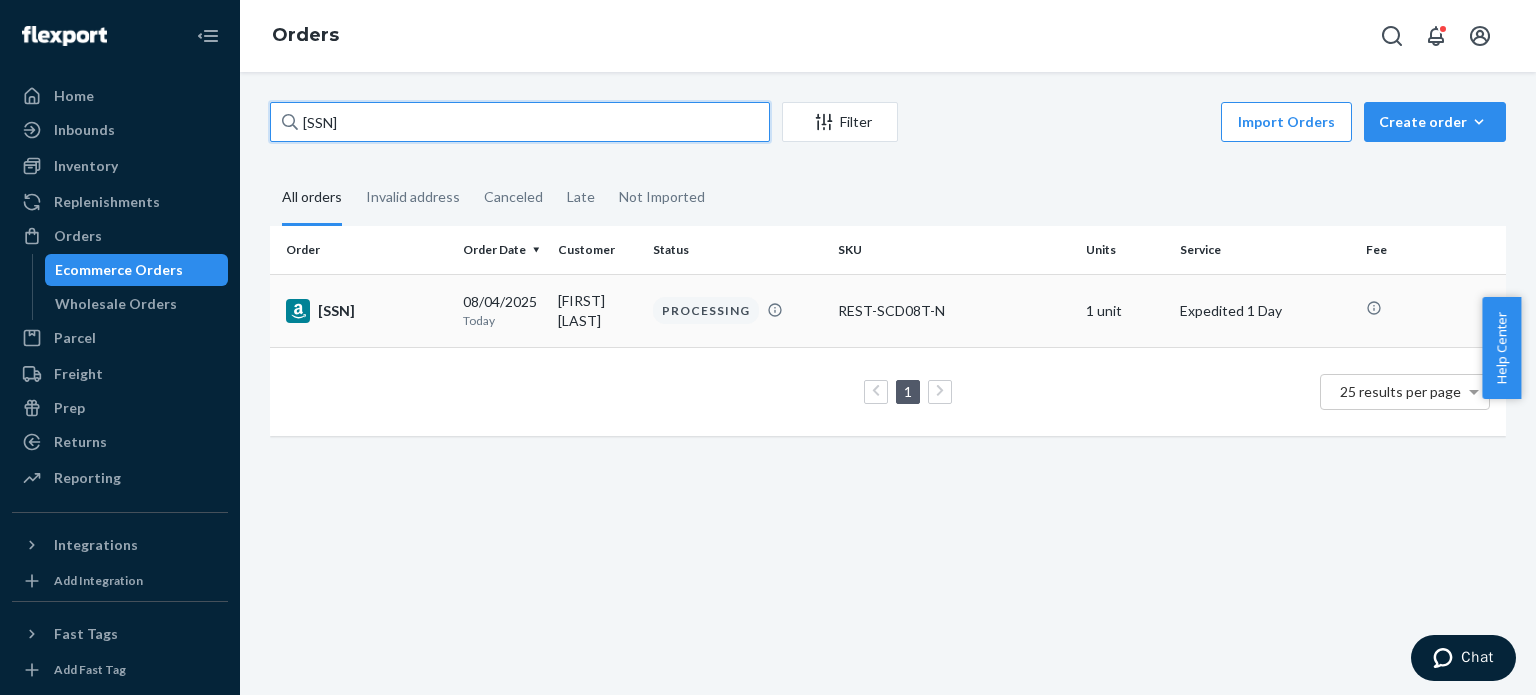 type on "[SSN]" 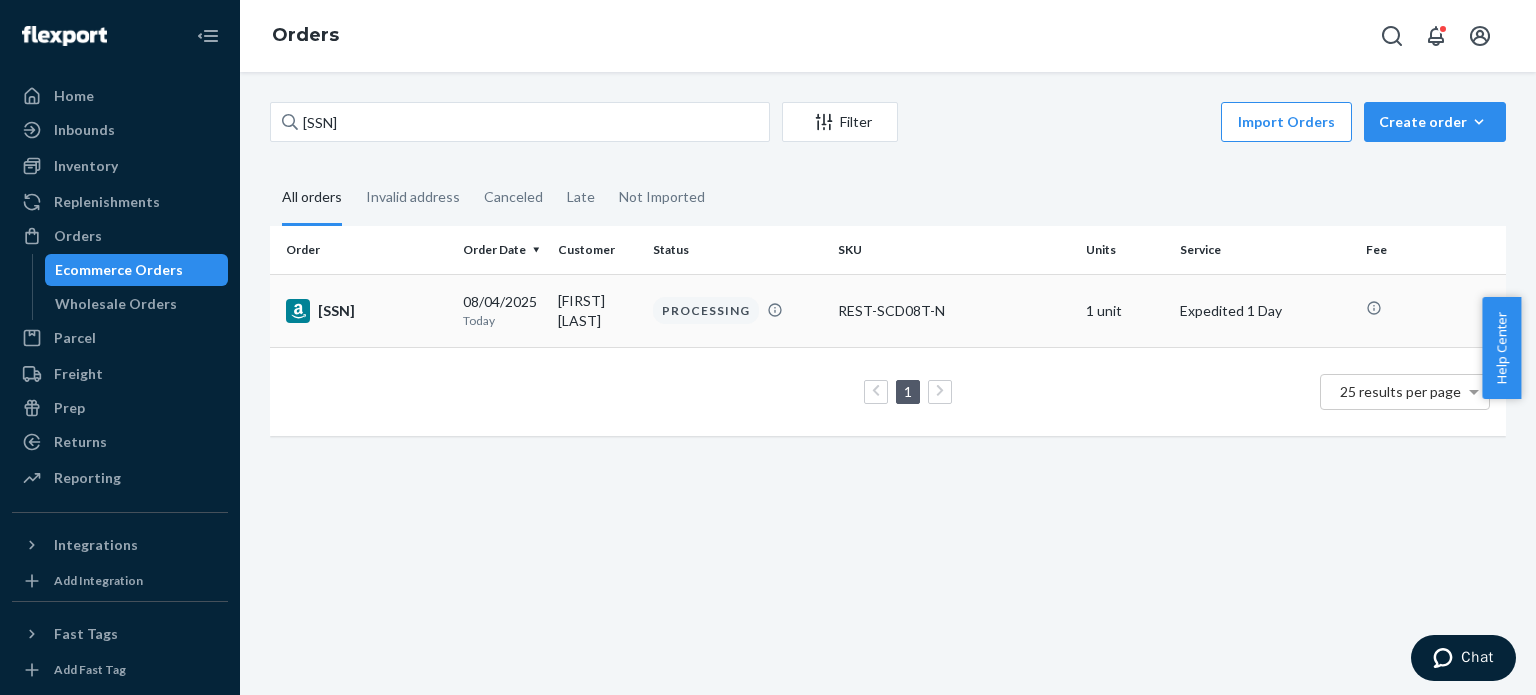 click on "[SSN]" at bounding box center (366, 311) 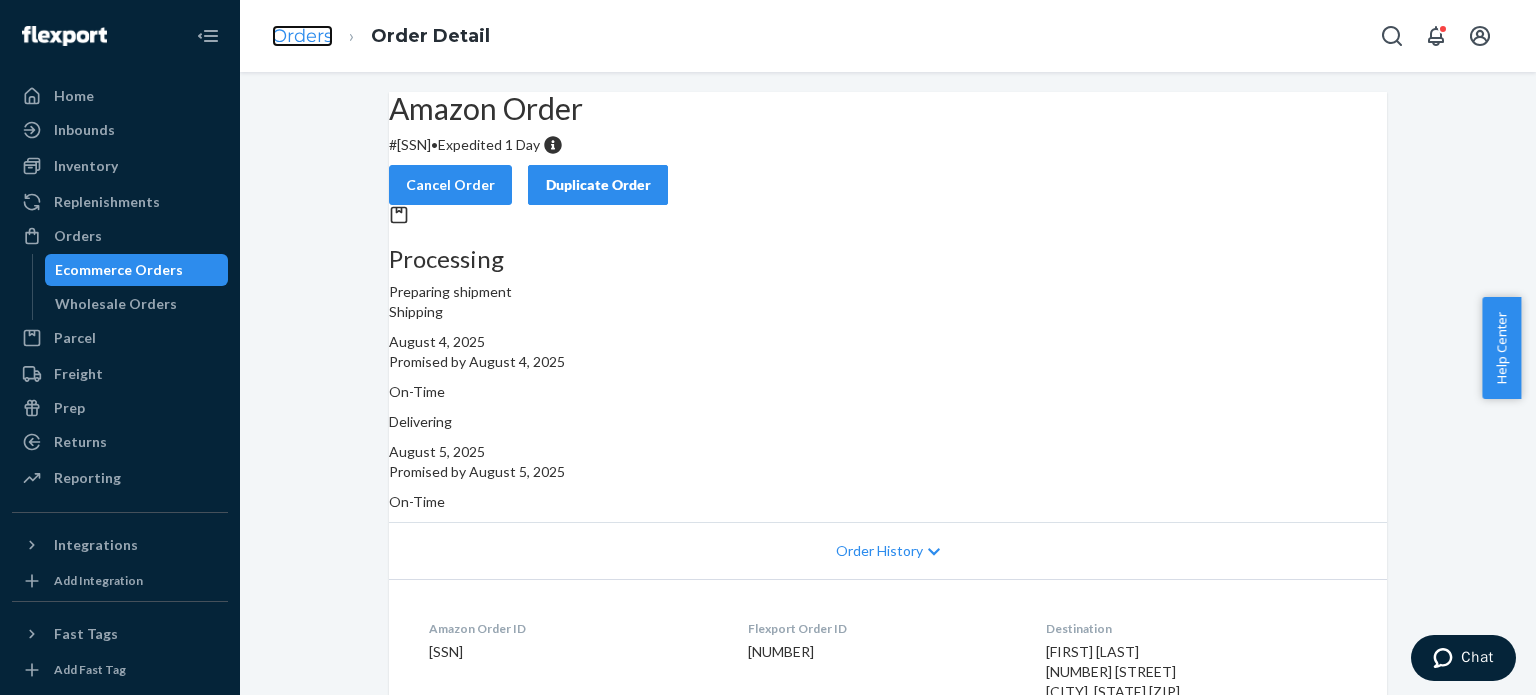 click on "Orders" at bounding box center (302, 36) 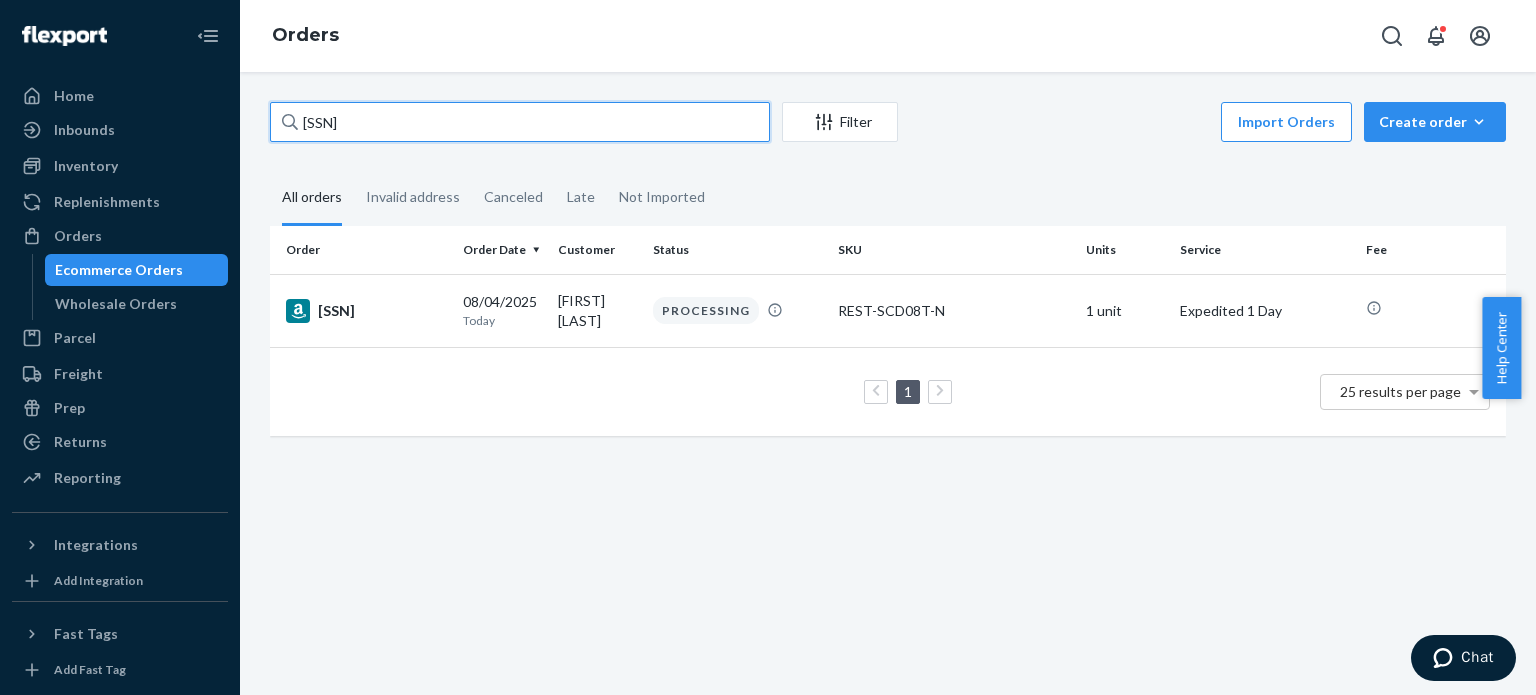 click on "[SSN]" at bounding box center (520, 122) 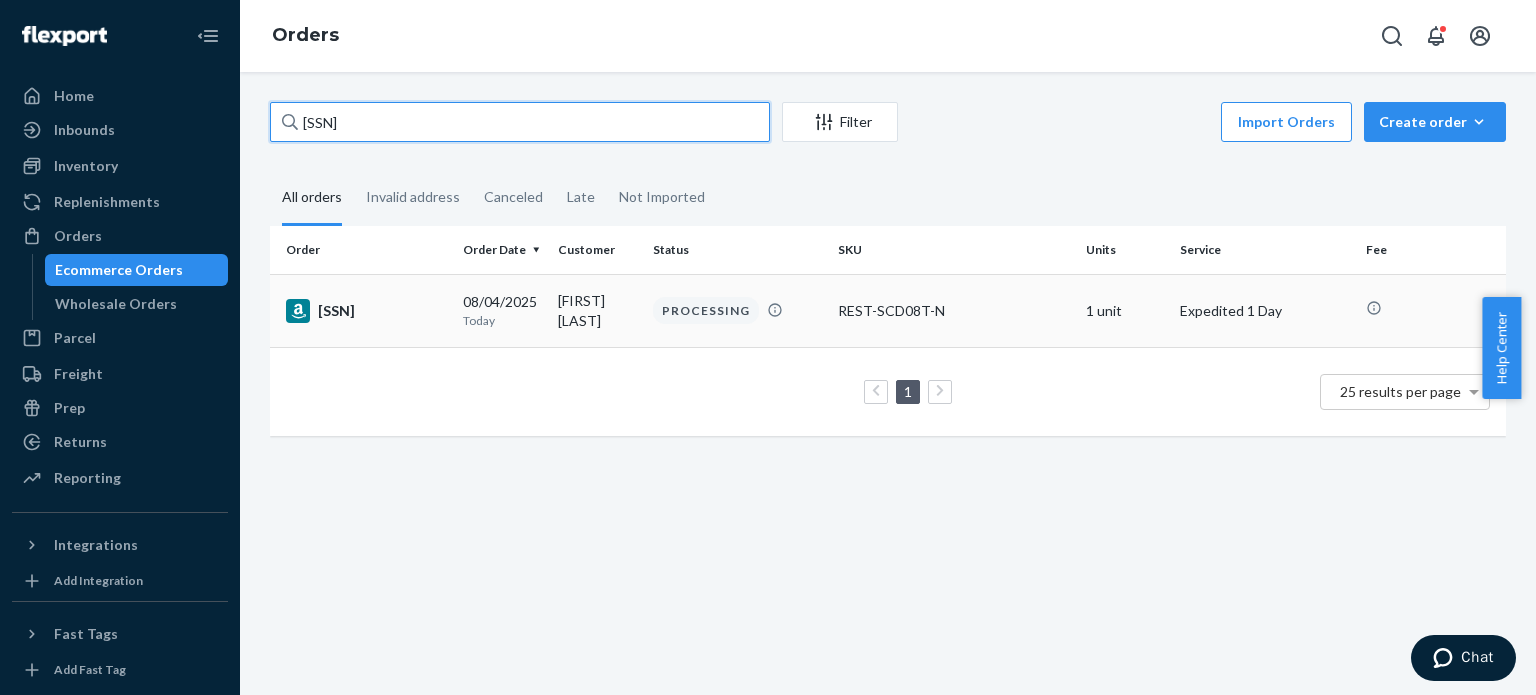 paste on "[SSN]" 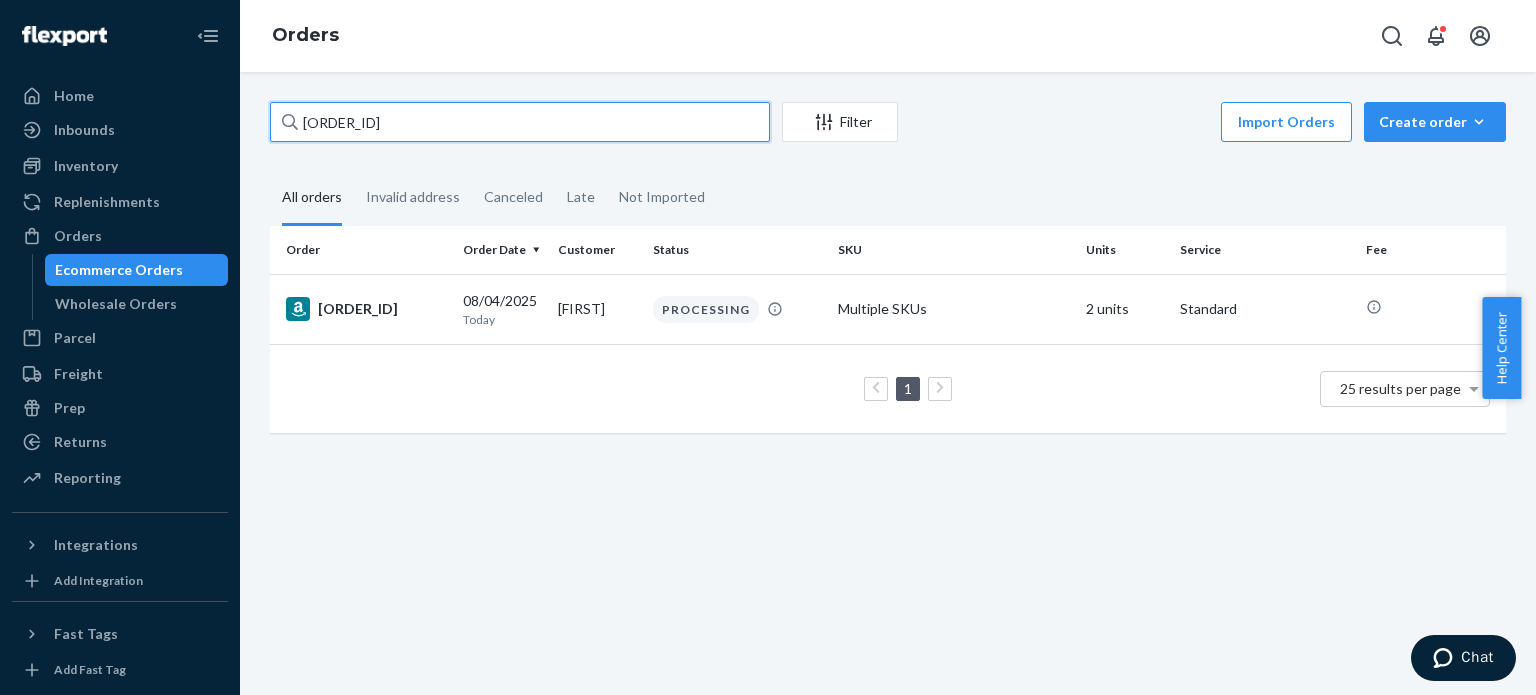 type on "[SSN]" 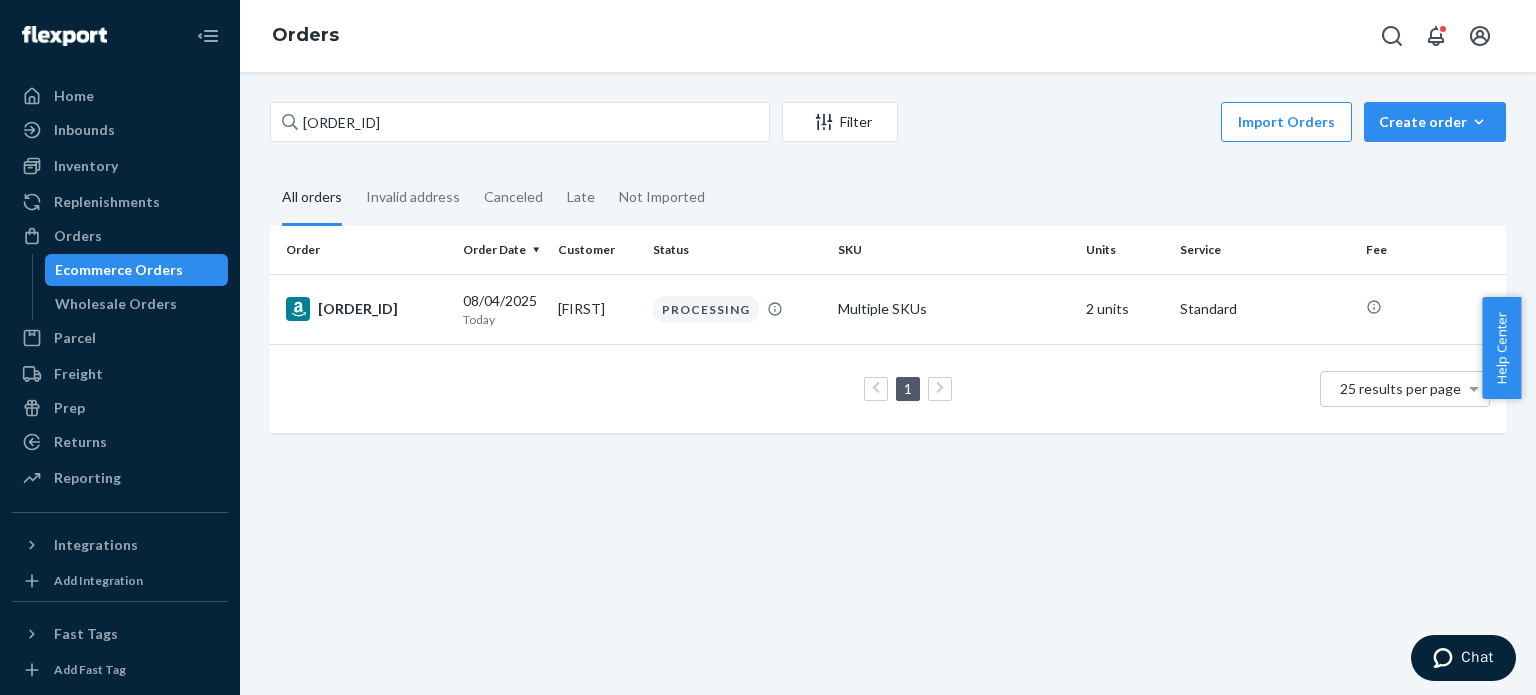 click on "[SSN]" at bounding box center (366, 309) 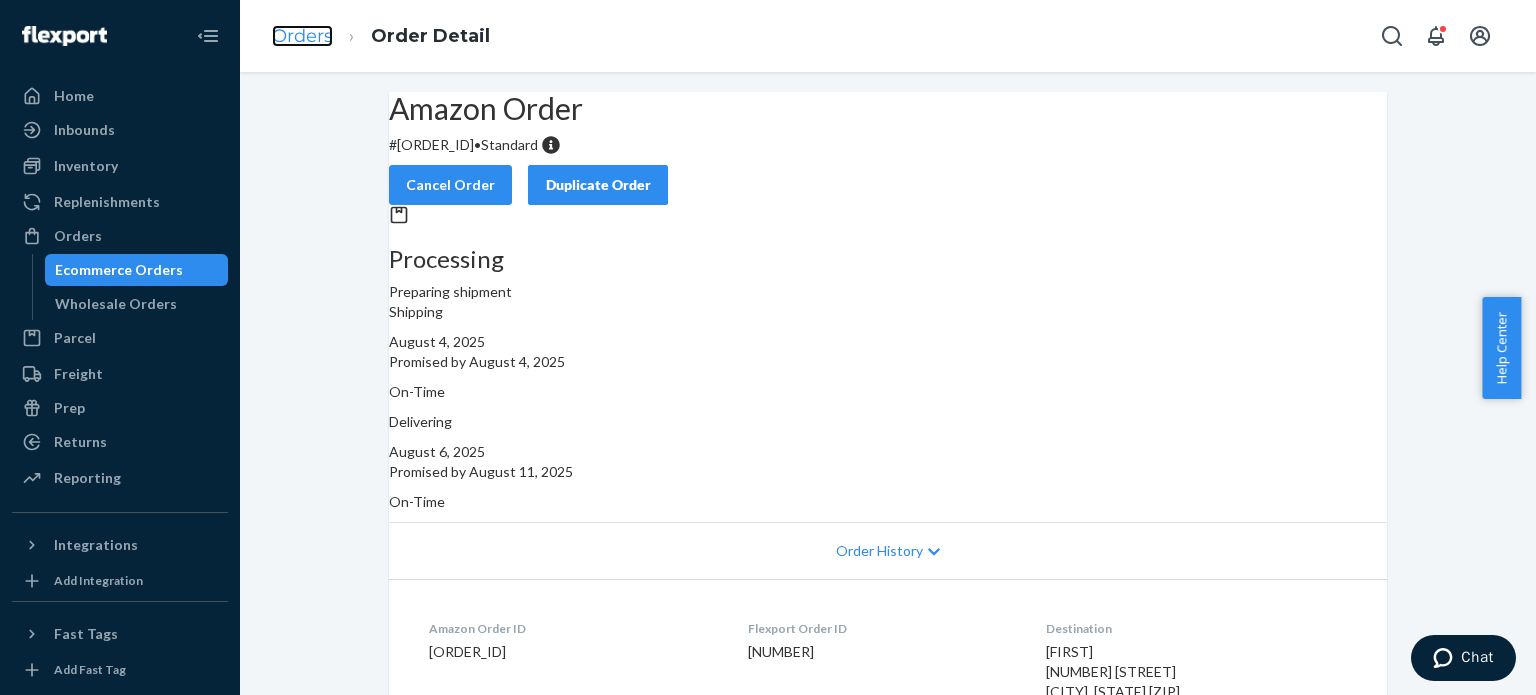 click on "Orders" at bounding box center [302, 36] 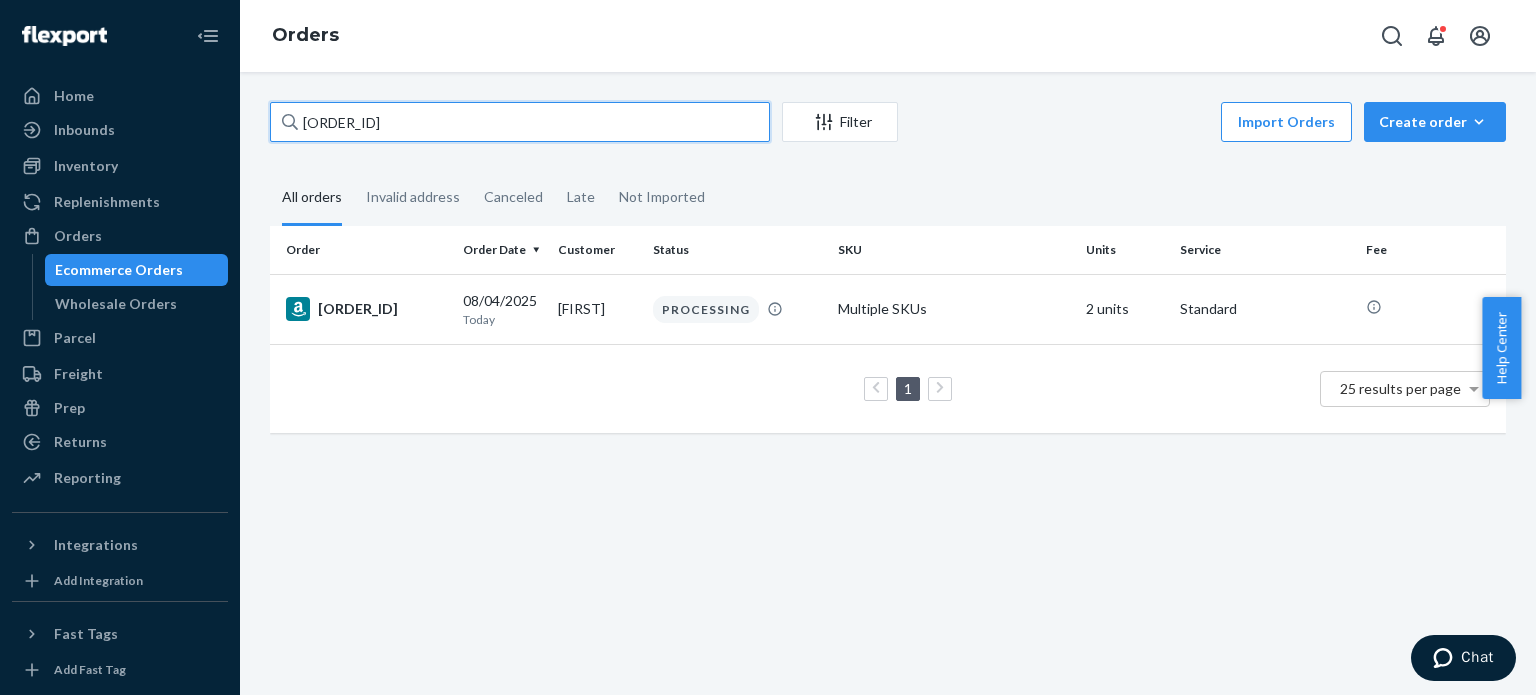 click on "[SSN]" at bounding box center [520, 122] 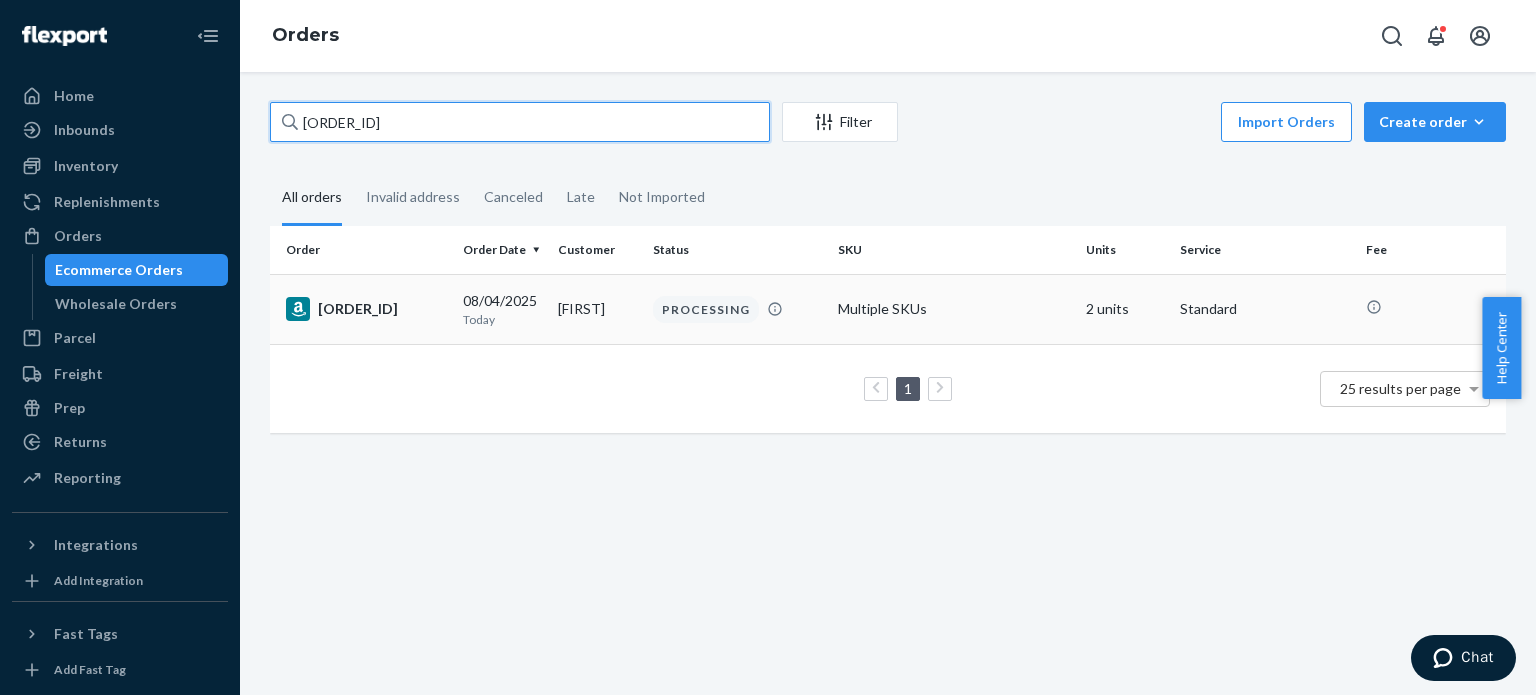 paste on "[SSN]" 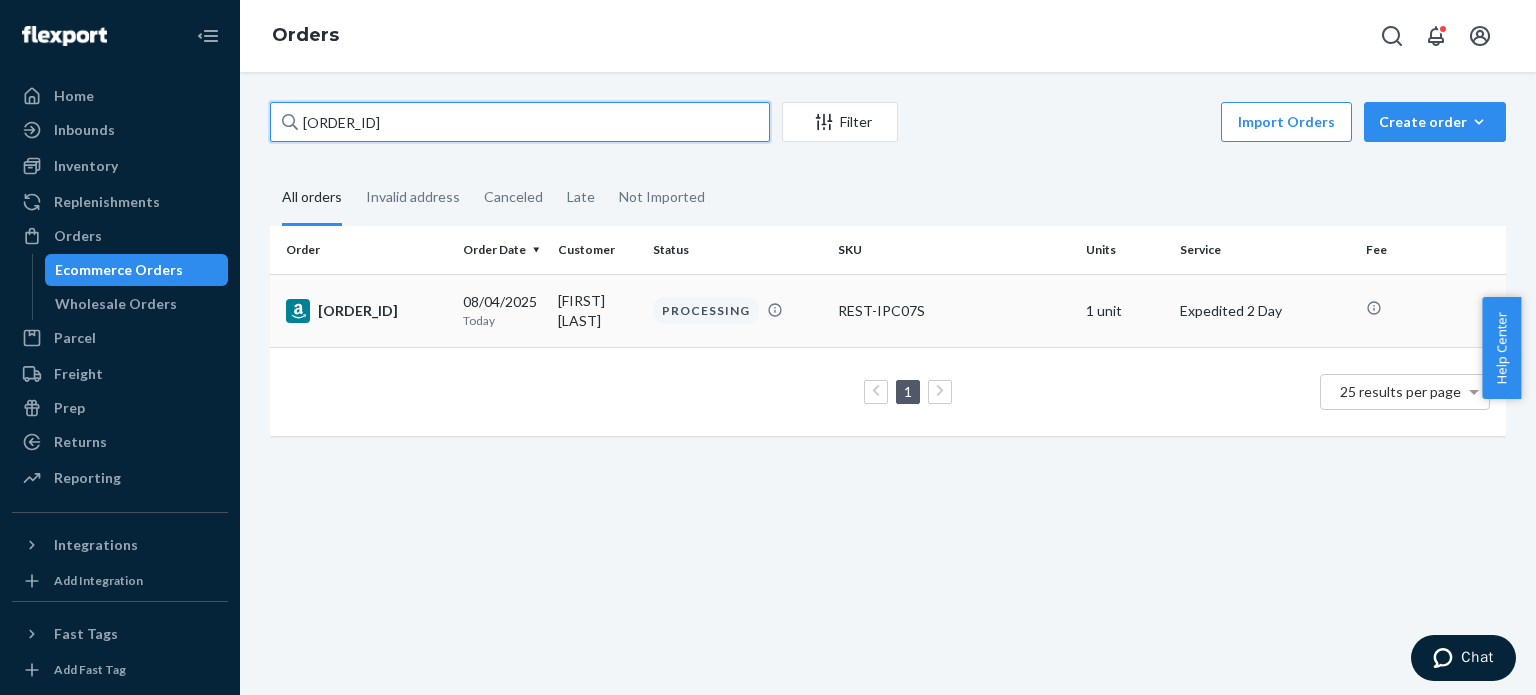 type on "[SSN]" 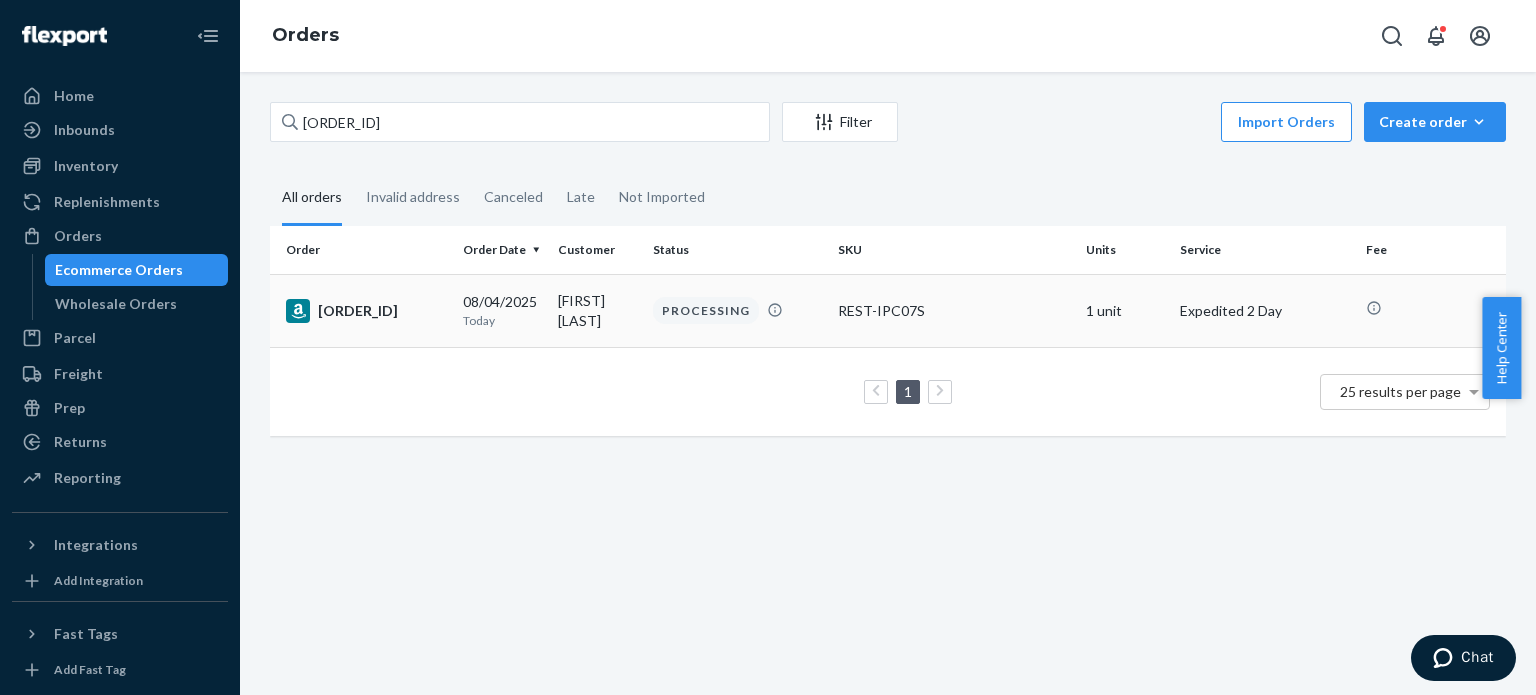 click on "[SSN]" at bounding box center (366, 311) 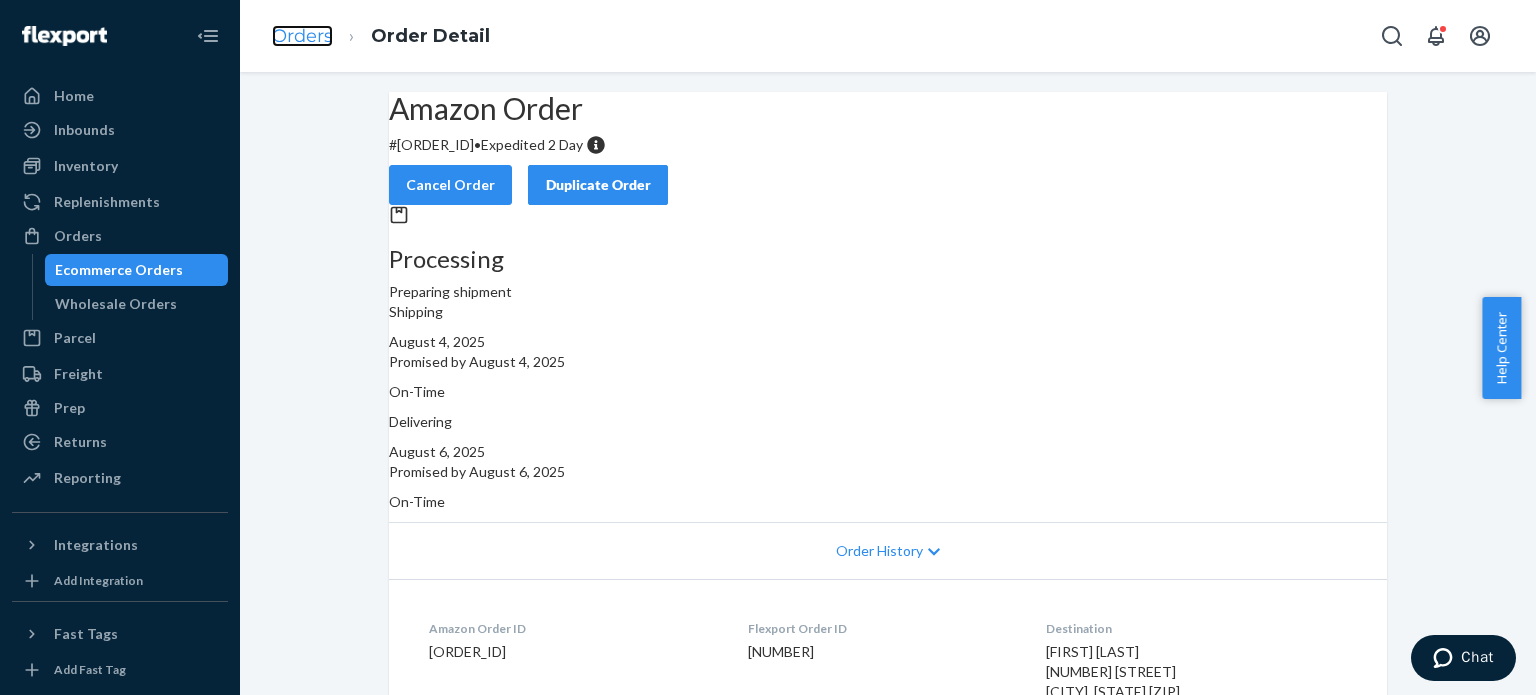 click on "Orders" at bounding box center [302, 36] 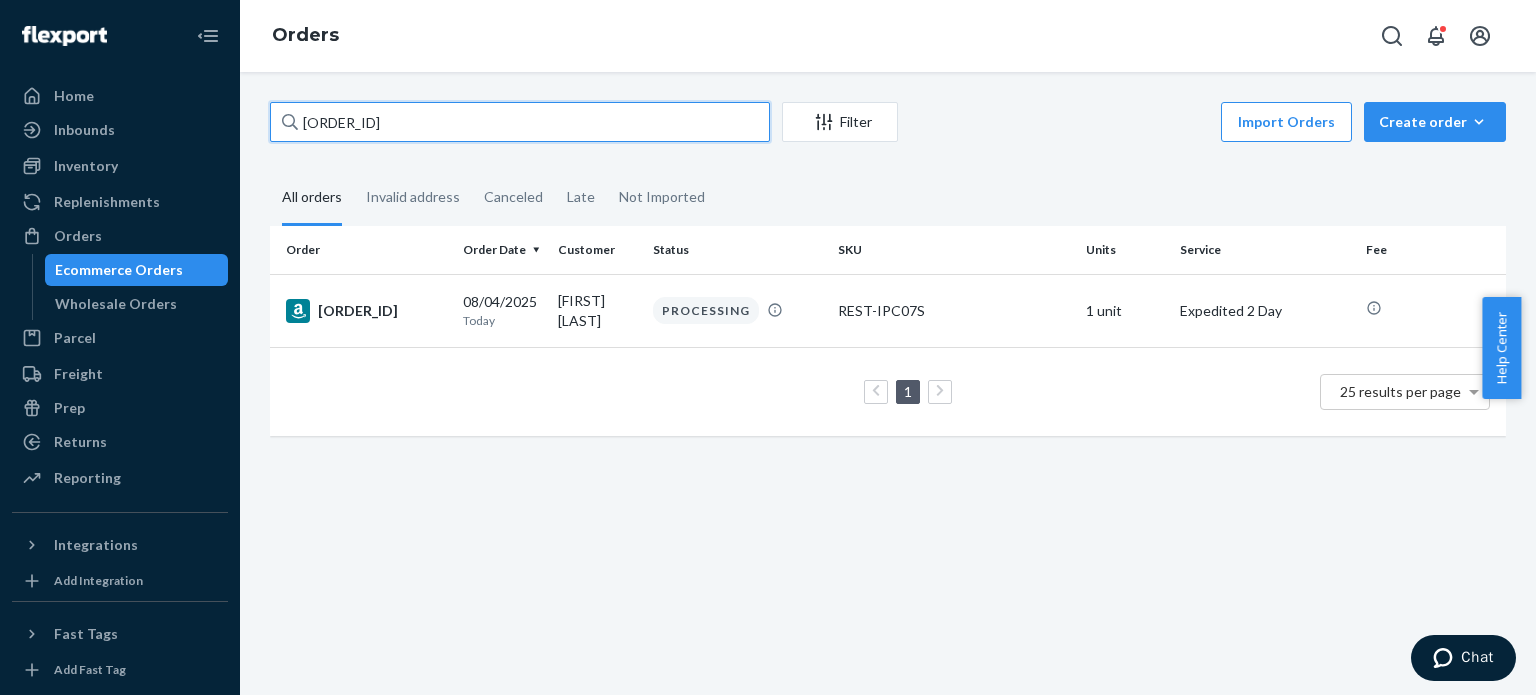 click on "[SSN]" at bounding box center (520, 122) 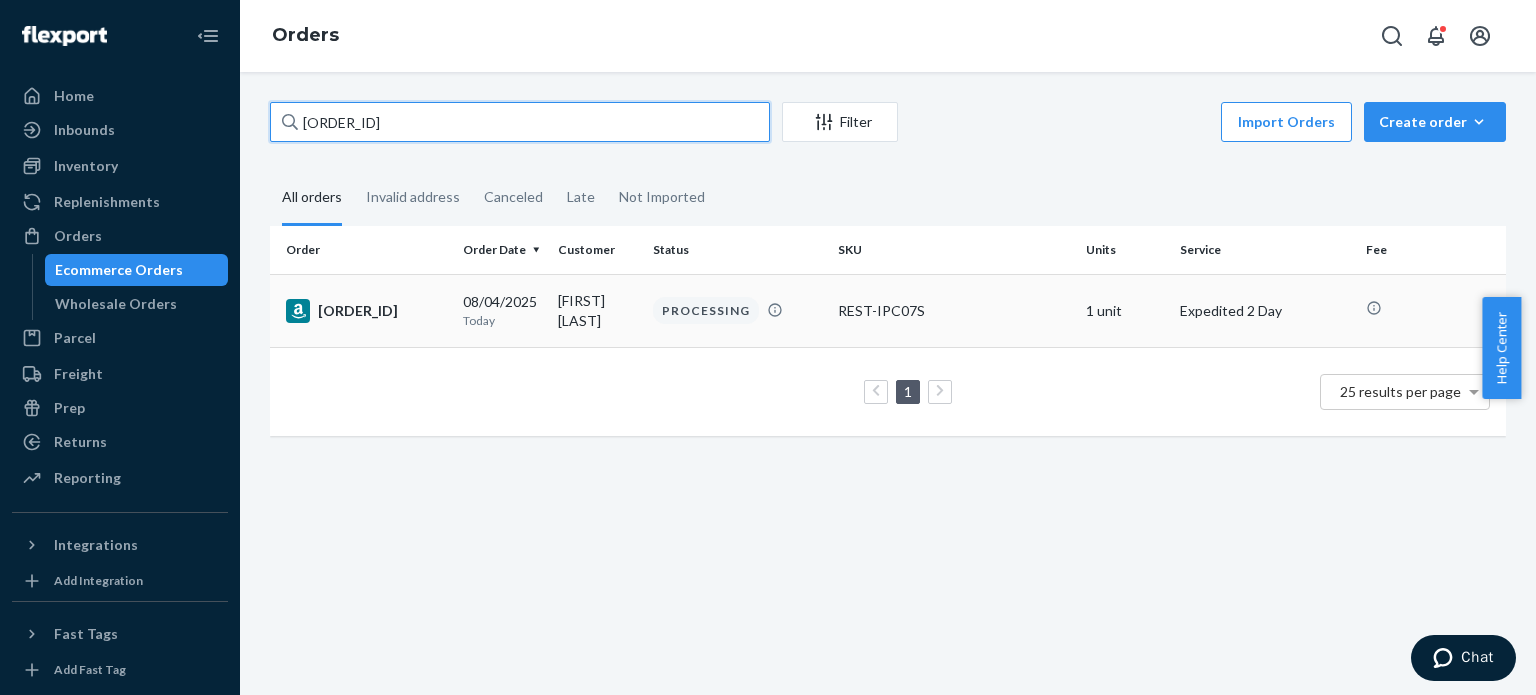 paste on "[SSN]" 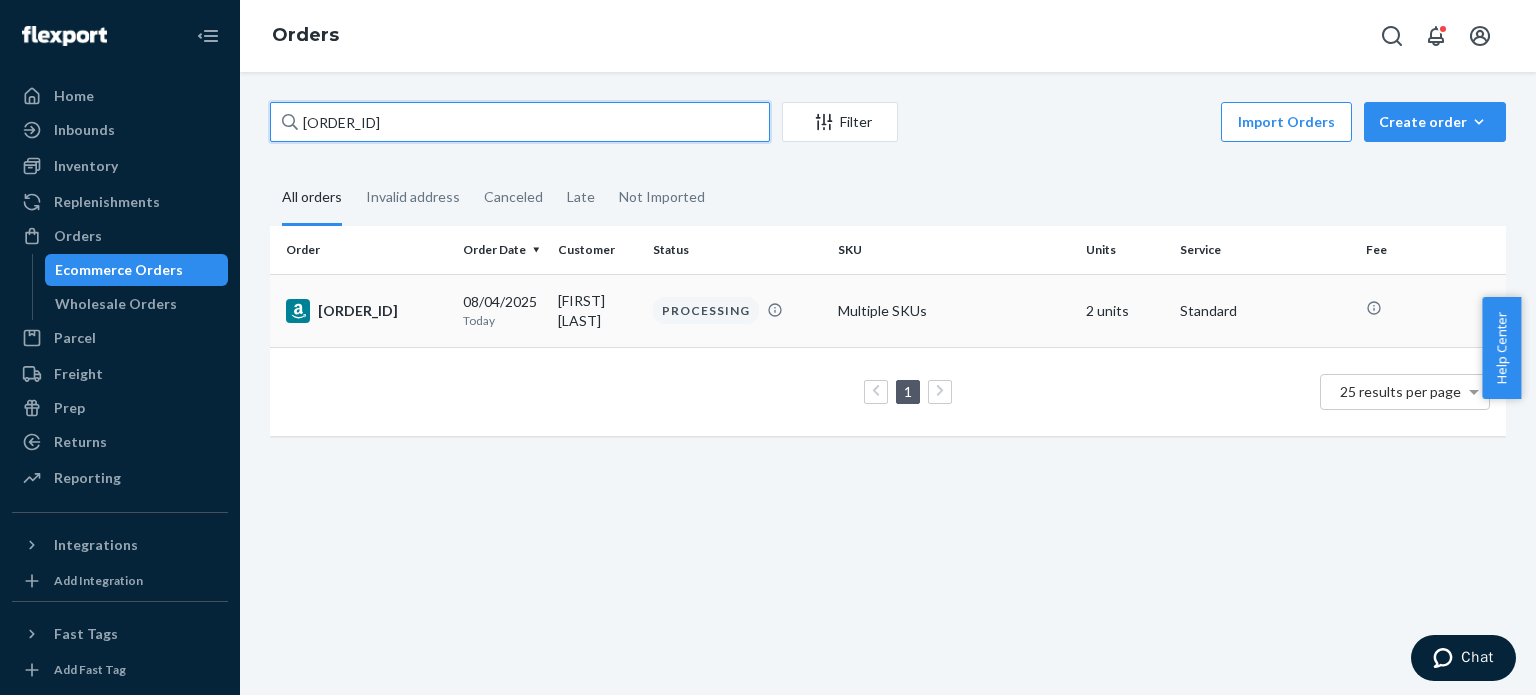 type on "[ACCOUNT_NUMBER]" 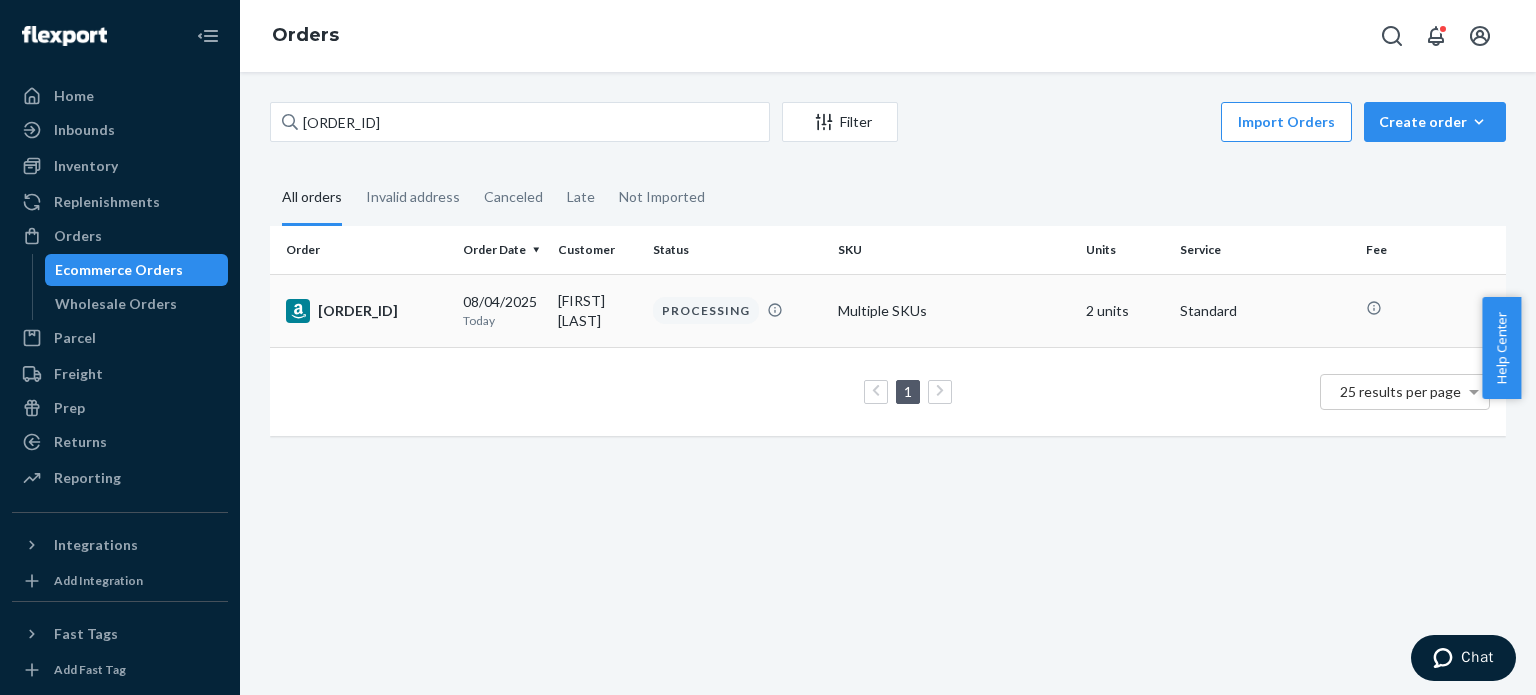 click on "[ACCOUNT_NUMBER]" at bounding box center (366, 311) 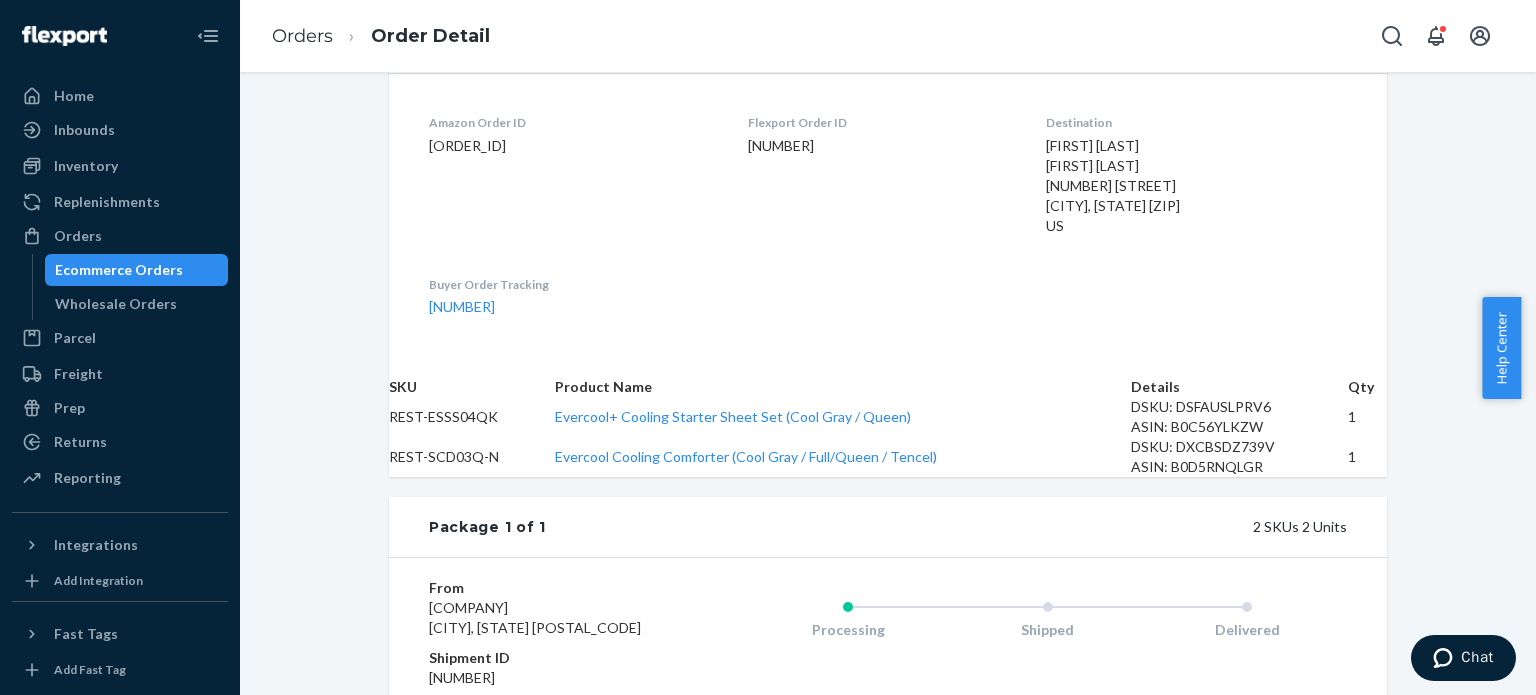 scroll, scrollTop: 700, scrollLeft: 0, axis: vertical 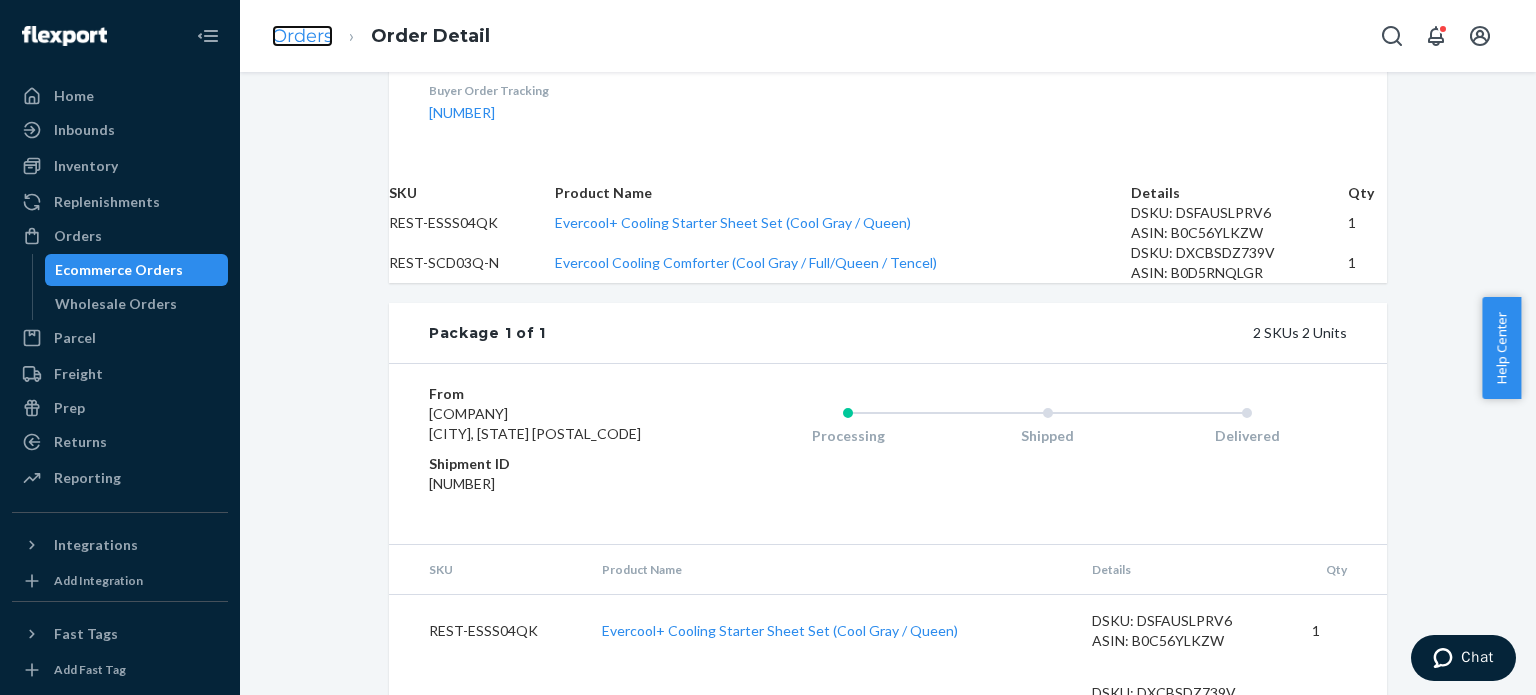 click on "Orders" at bounding box center (302, 36) 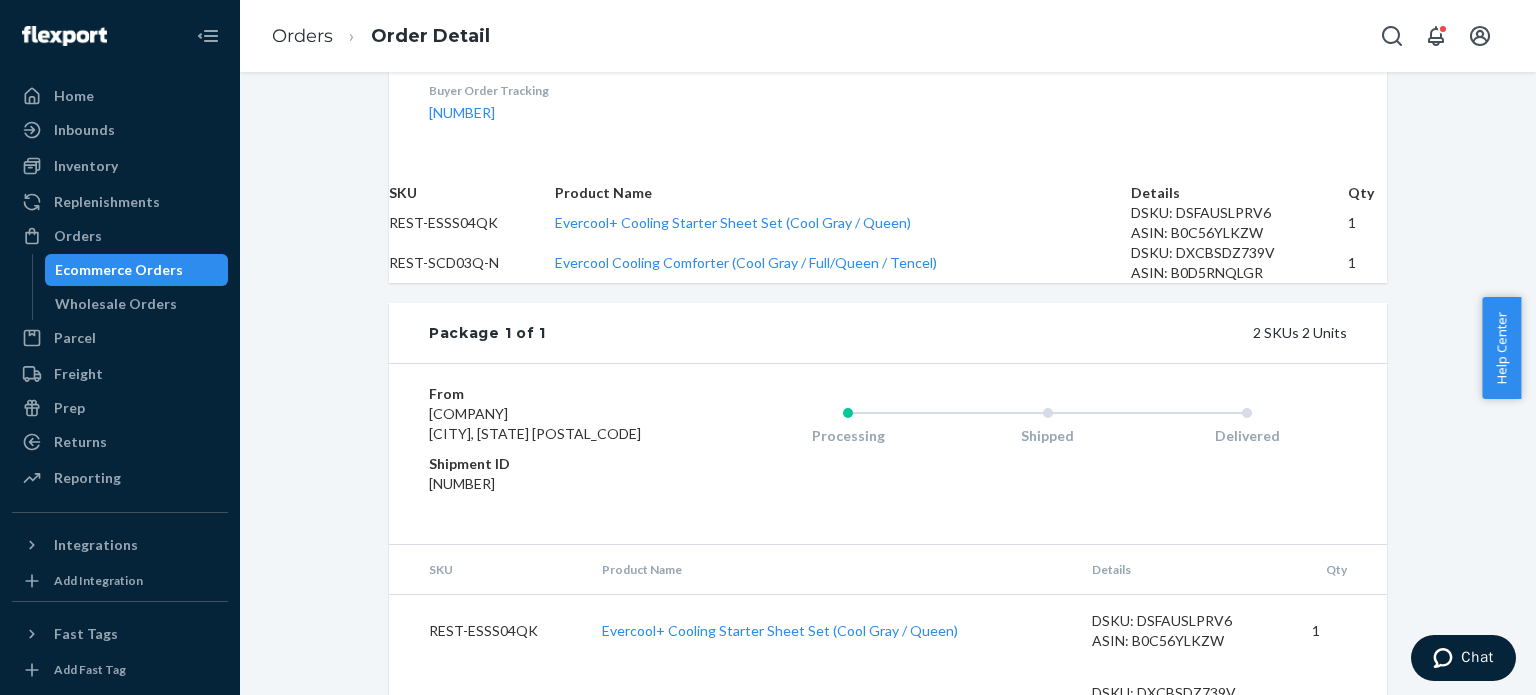 scroll, scrollTop: 0, scrollLeft: 0, axis: both 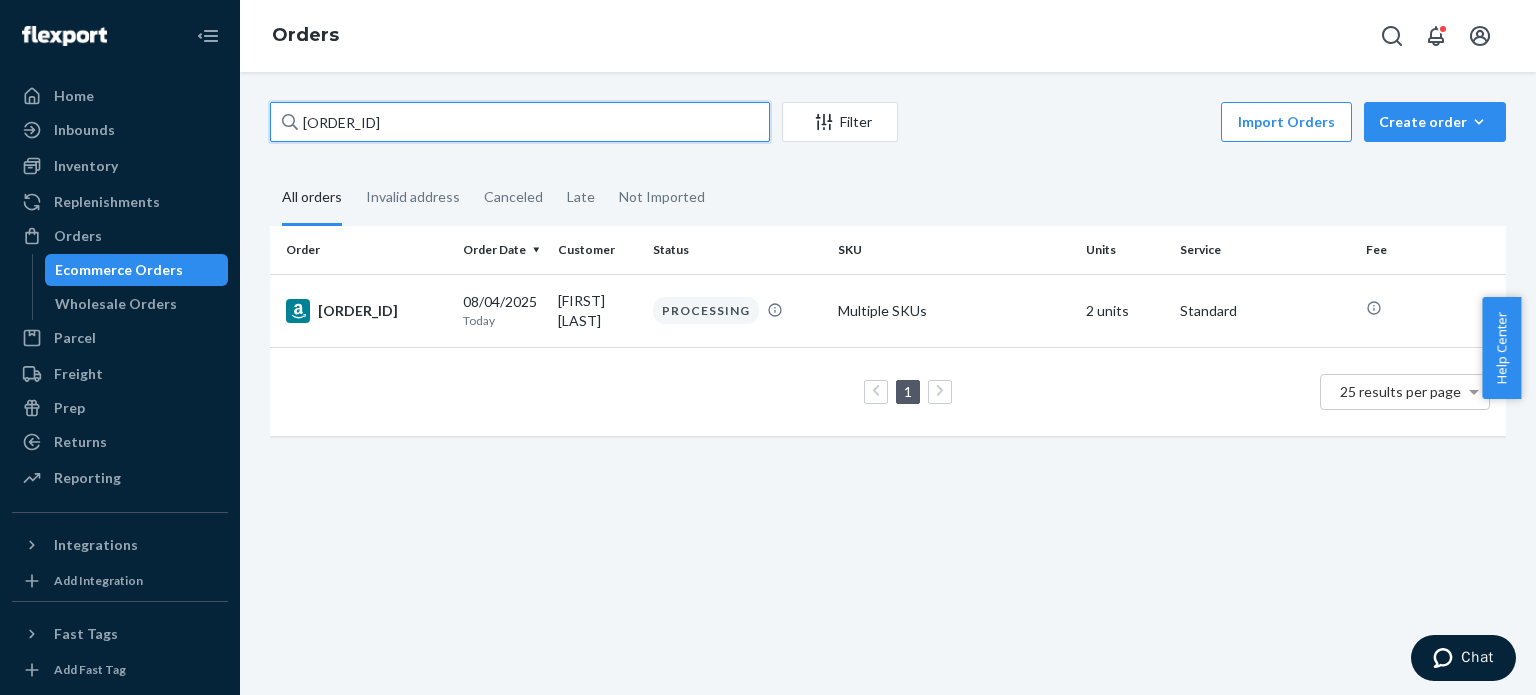 click on "[ACCOUNT_NUMBER]" at bounding box center (520, 122) 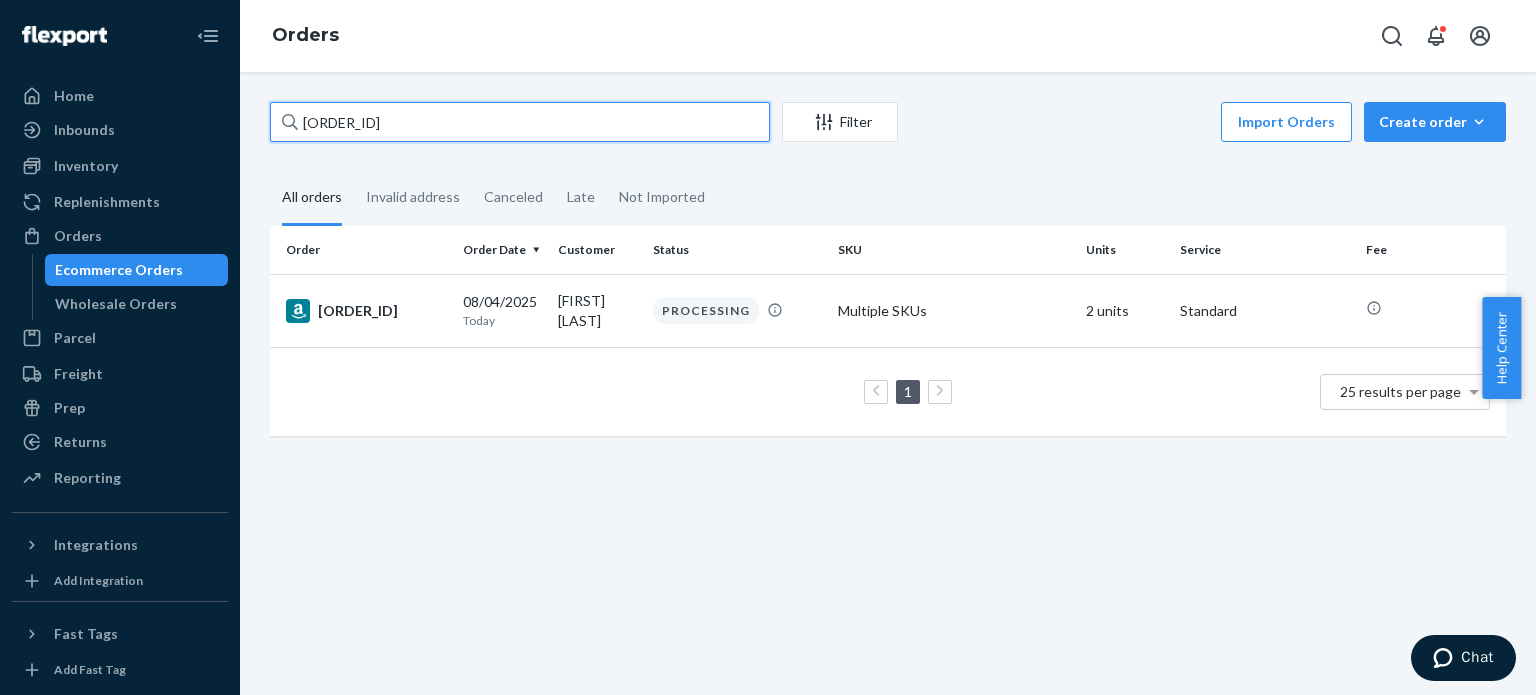click on "[ACCOUNT_NUMBER]" at bounding box center (520, 122) 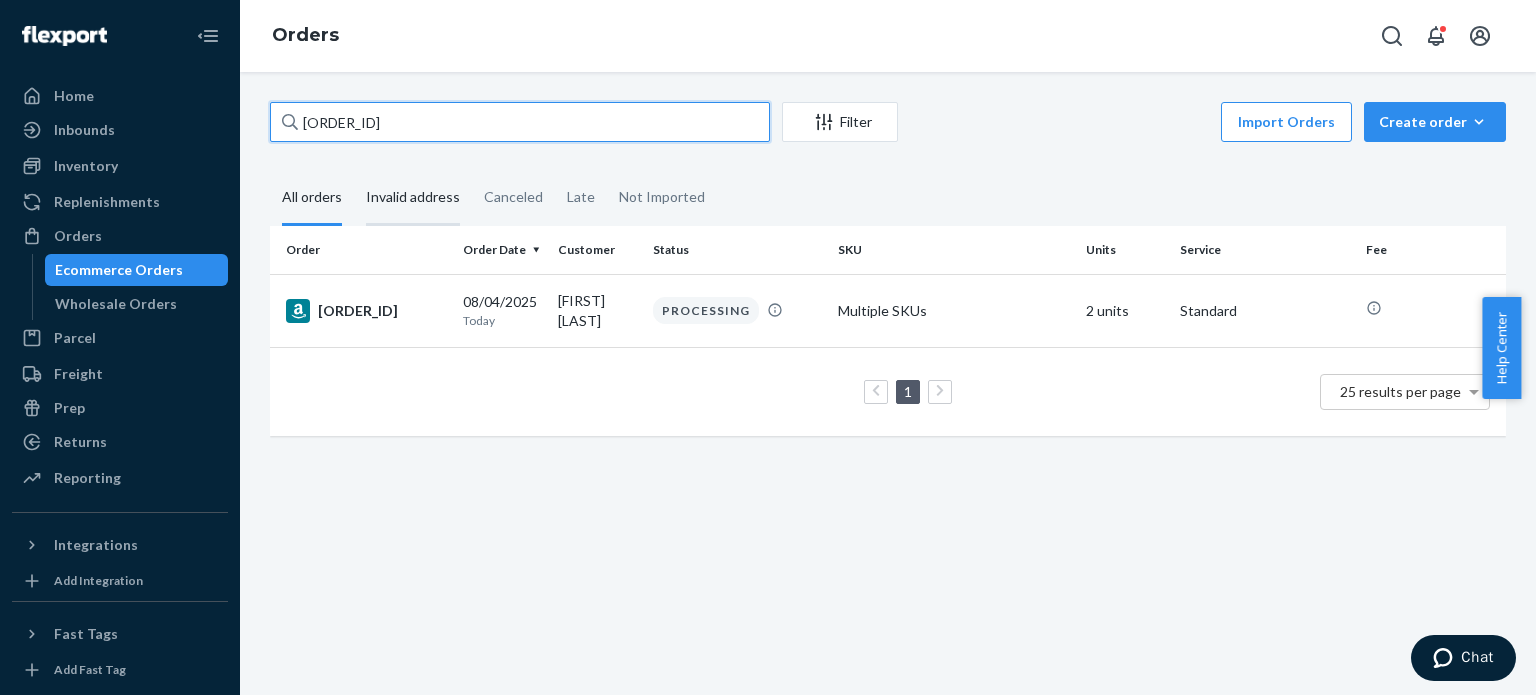 paste on "[SSN]" 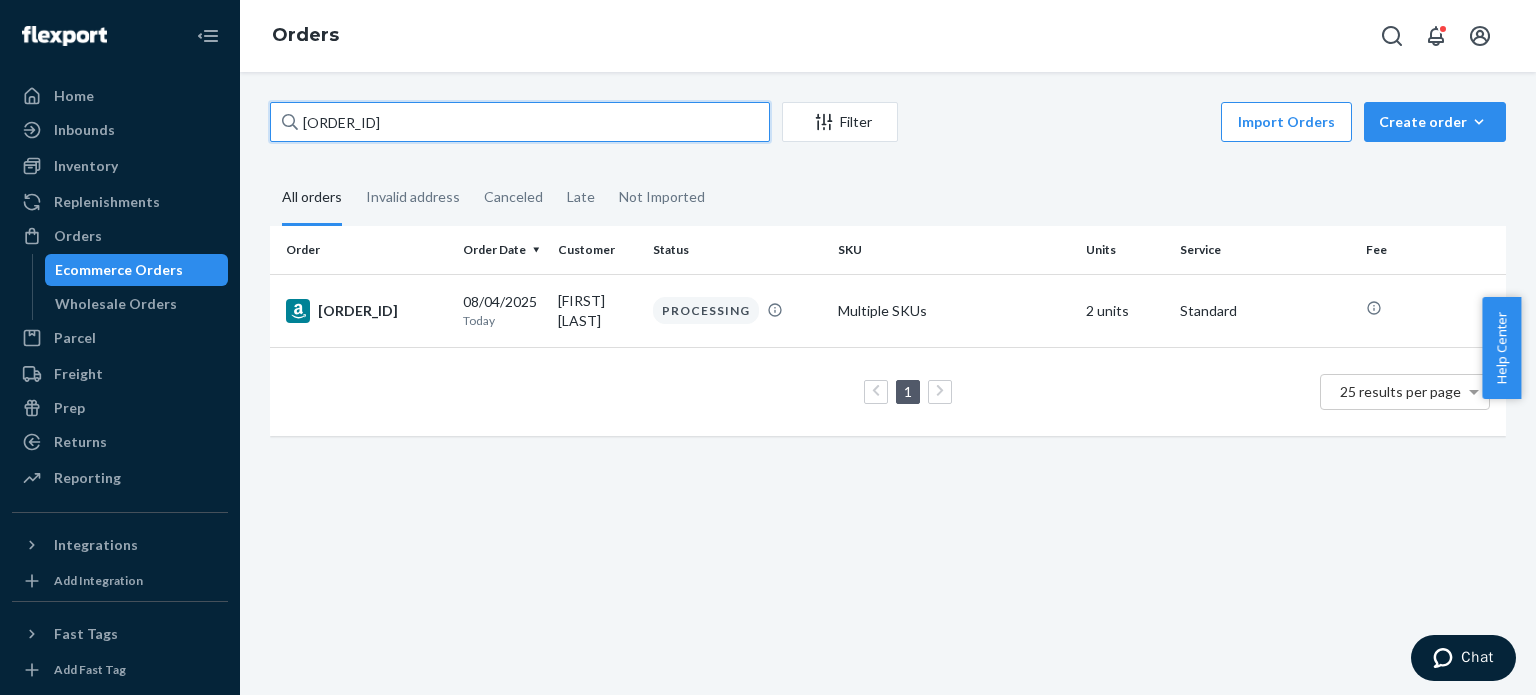 type on "[SSN]" 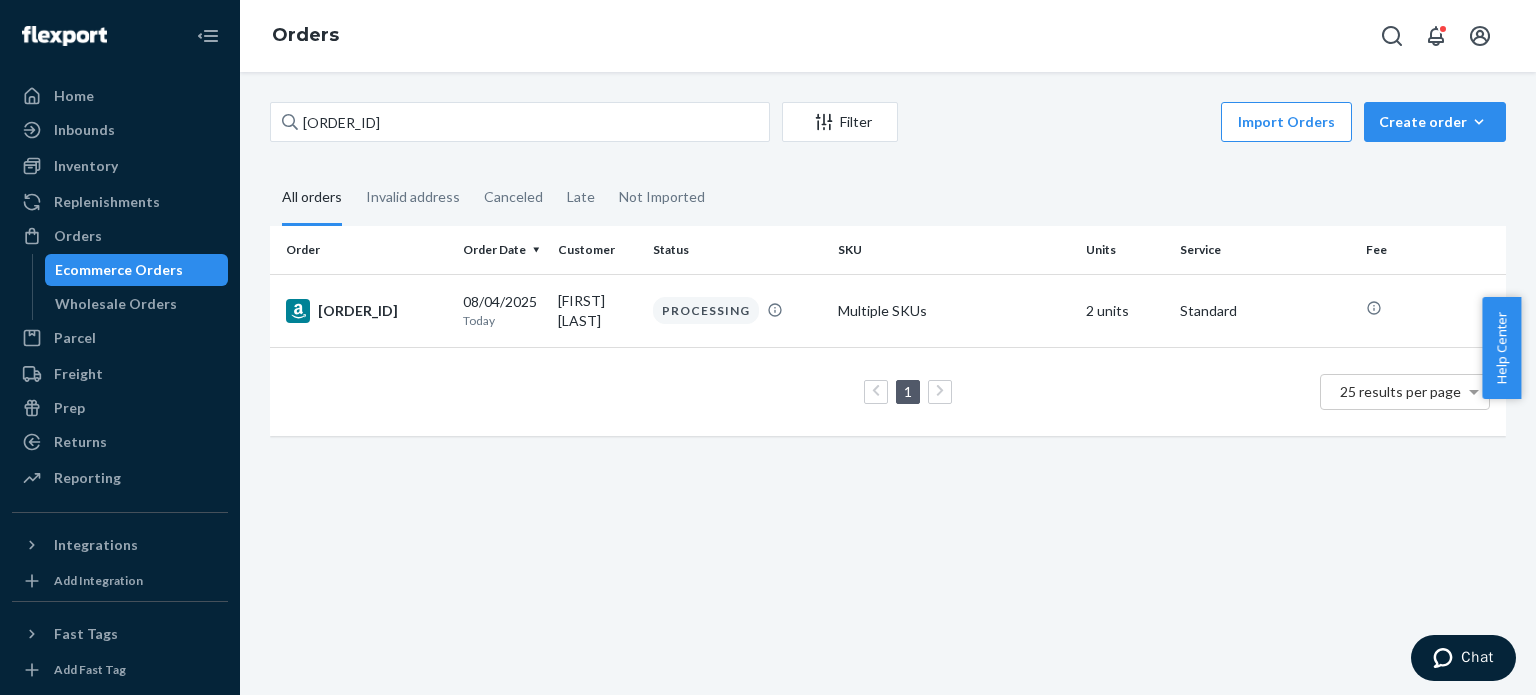 click on "[SSN]" at bounding box center [366, 311] 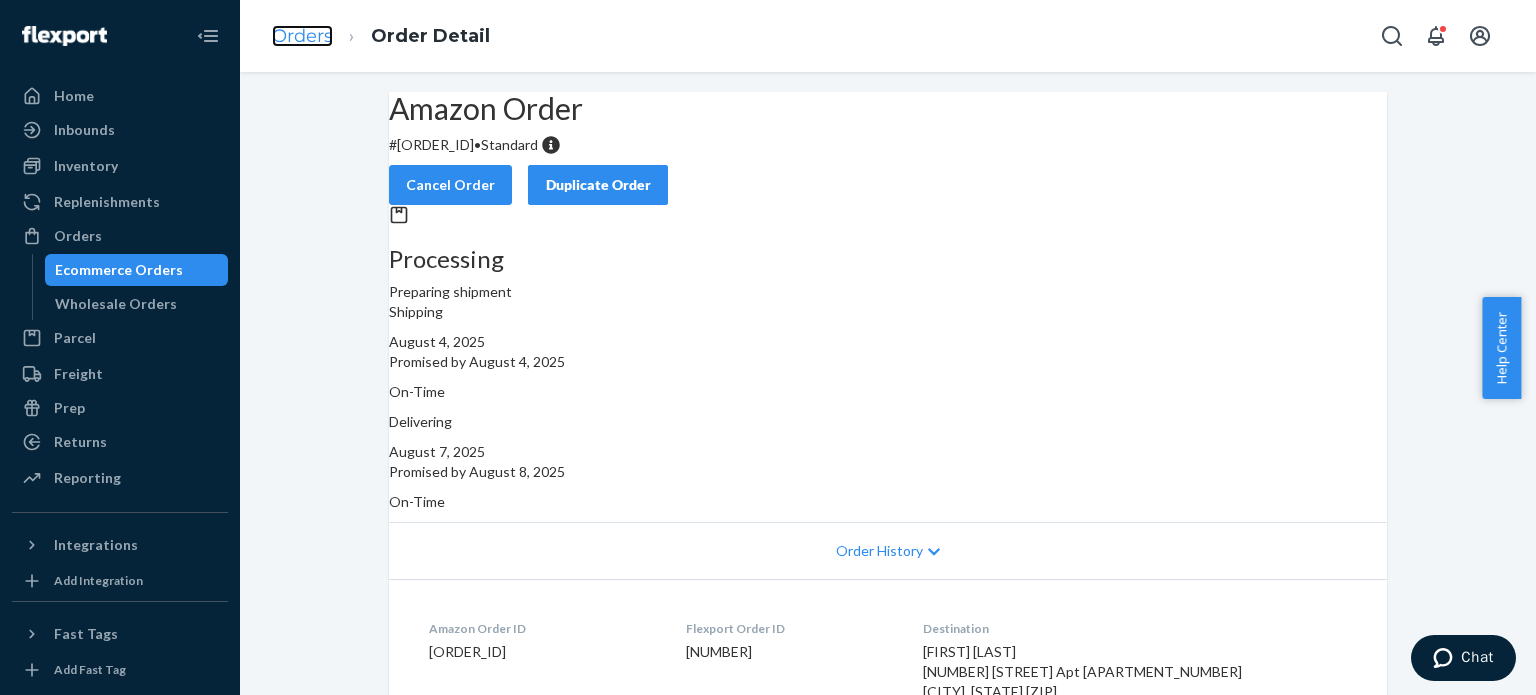 click on "Orders" at bounding box center [302, 36] 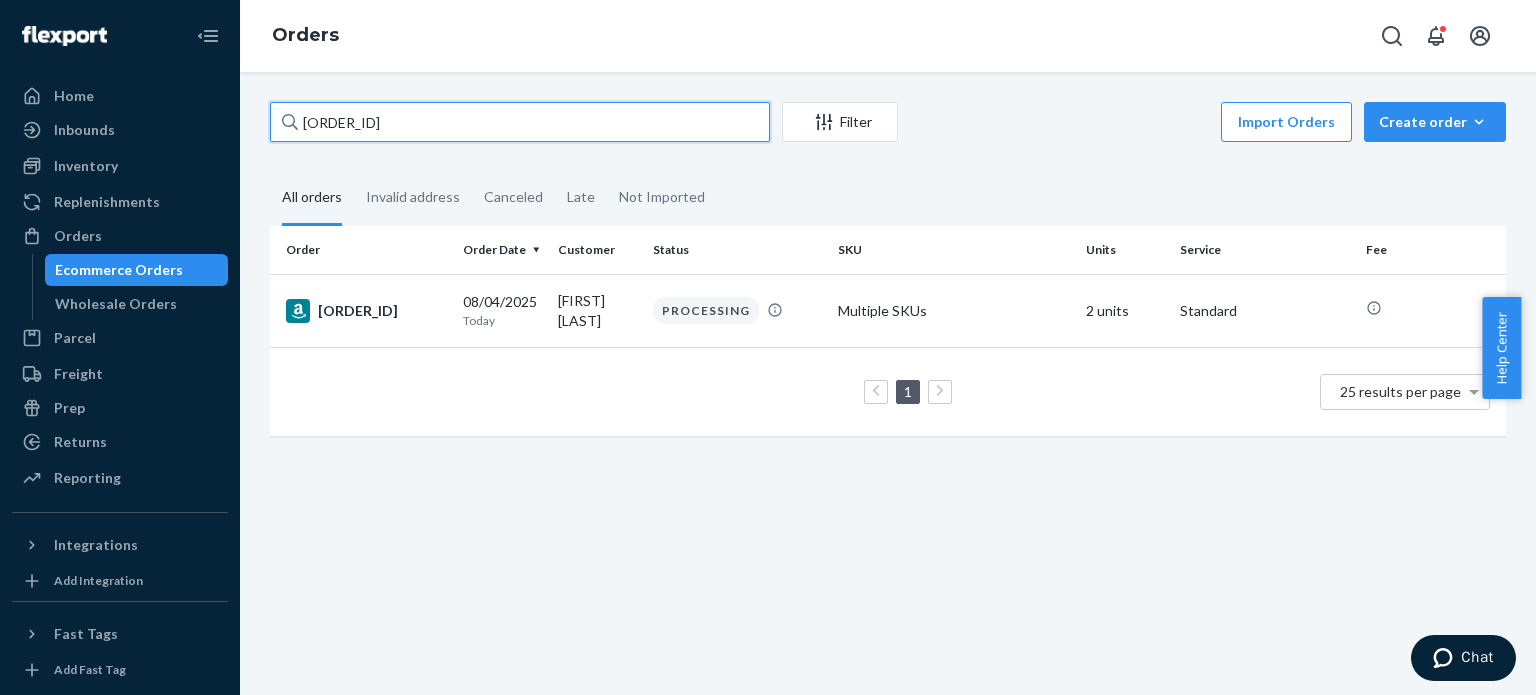 click on "[SSN]" at bounding box center [520, 122] 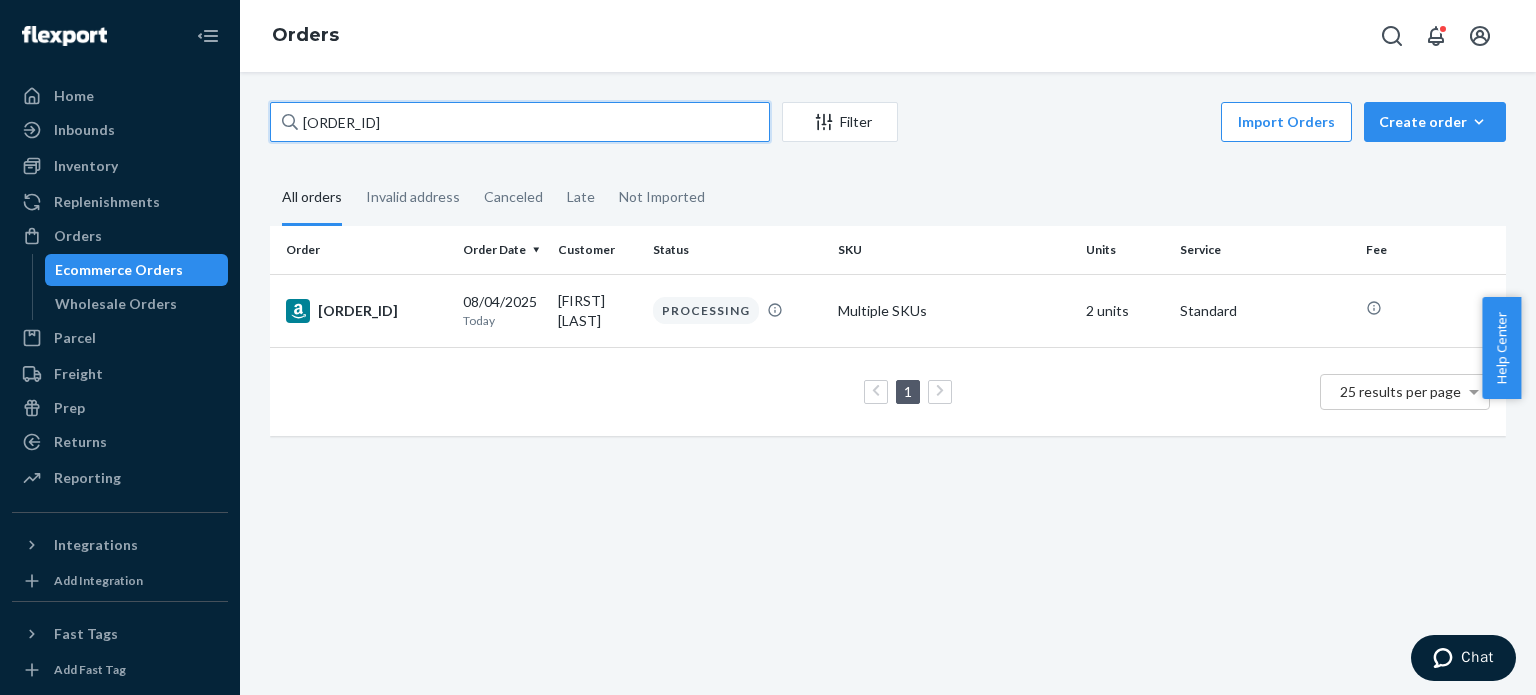 click on "[SSN]" at bounding box center (520, 122) 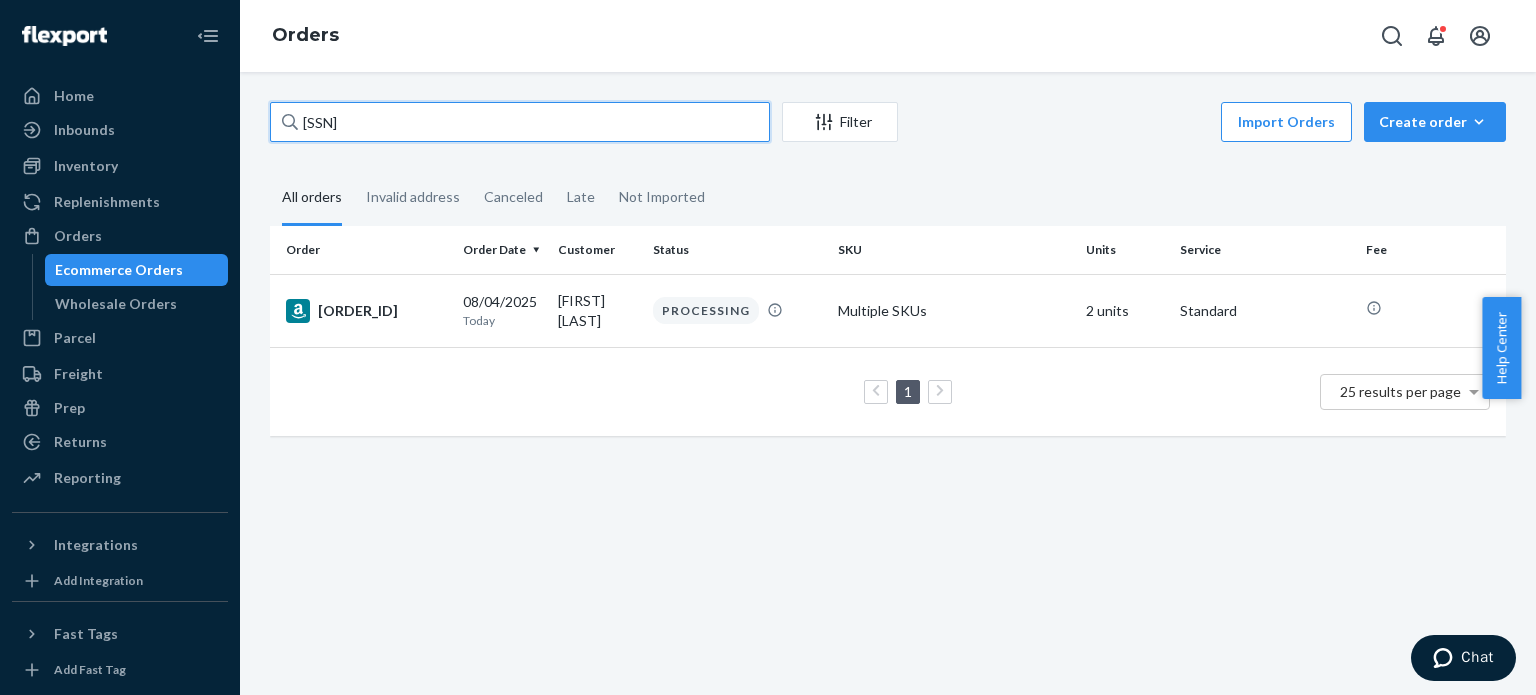 type on "[SSN]" 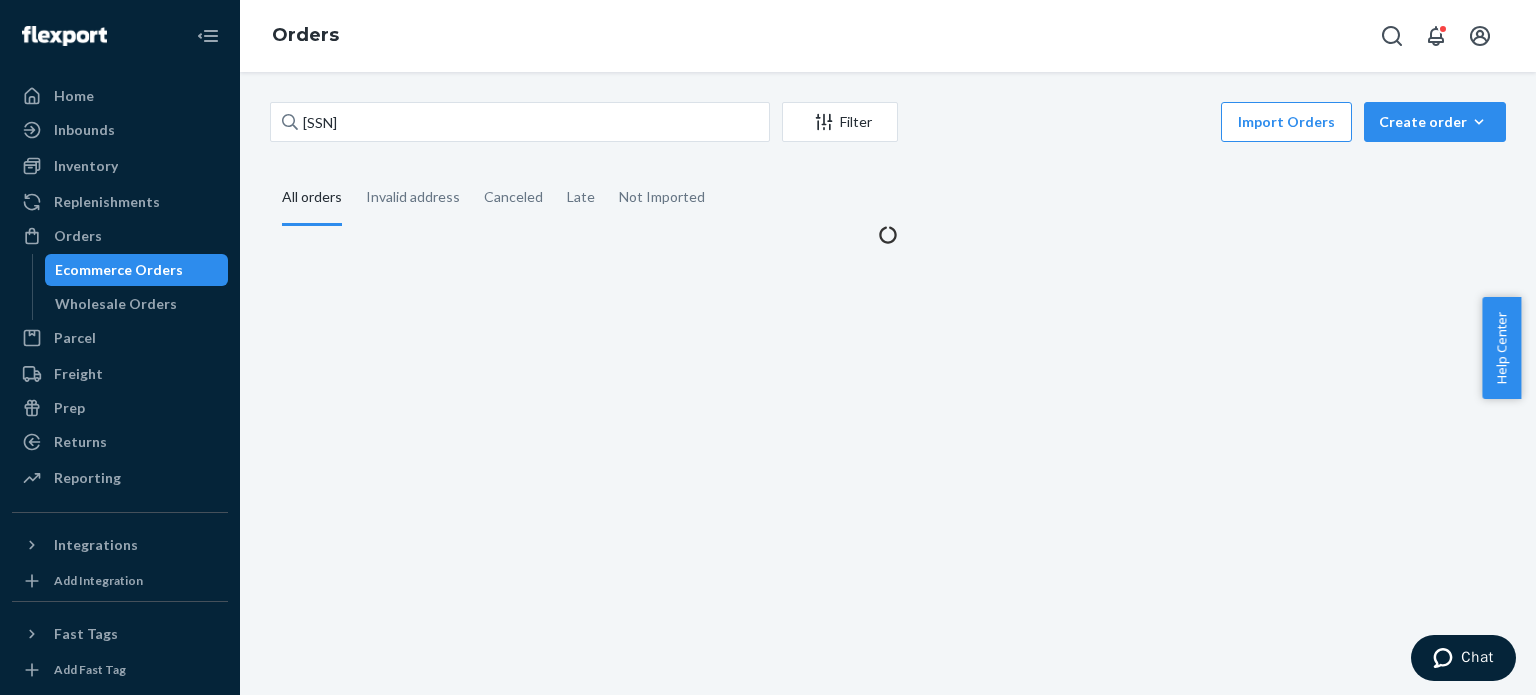 drag, startPoint x: 355, startPoint y: 167, endPoint x: 364, endPoint y: 299, distance: 132.30646 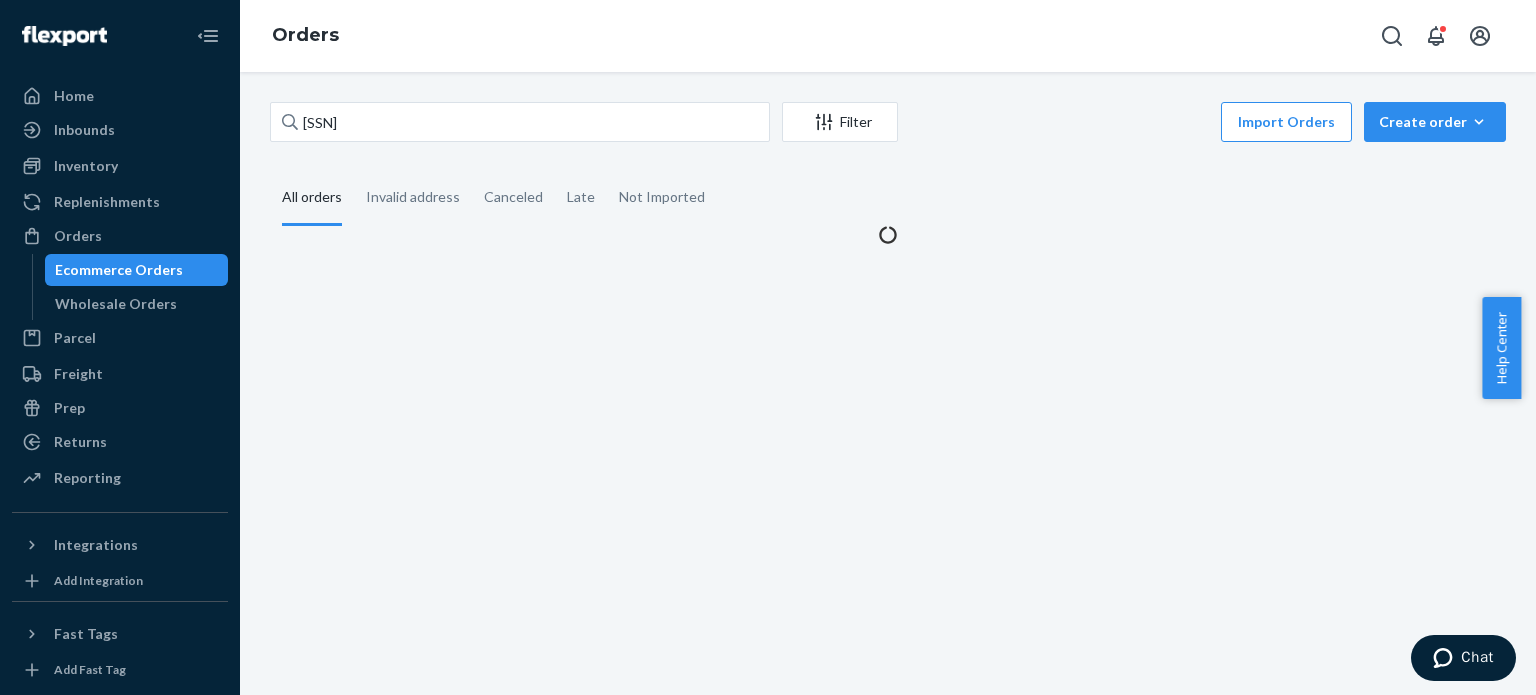 click on "113-9845556-2058645 Filter Import Orders Create order Ecommerce order Removal order All orders Invalid address Canceled Late Not Imported" at bounding box center (888, 173) 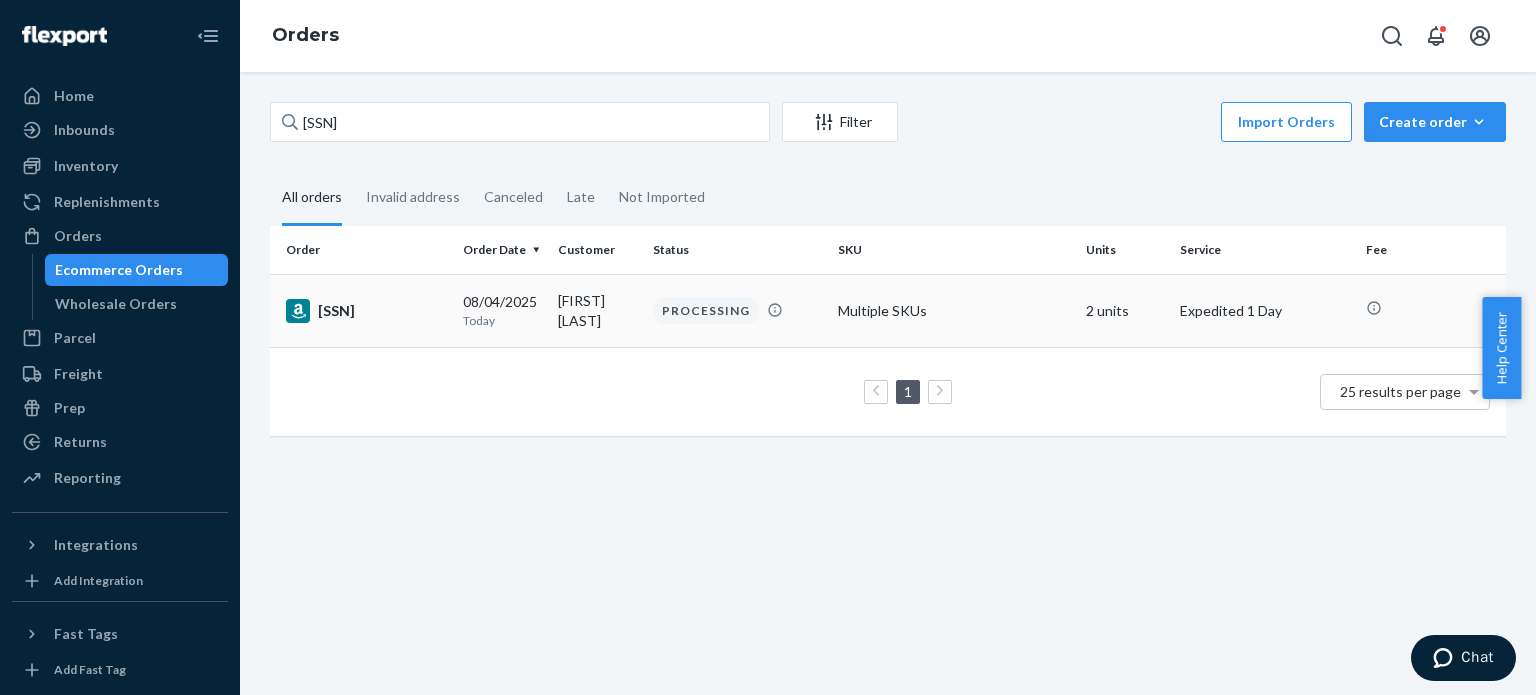 click on "[SSN]" at bounding box center [366, 311] 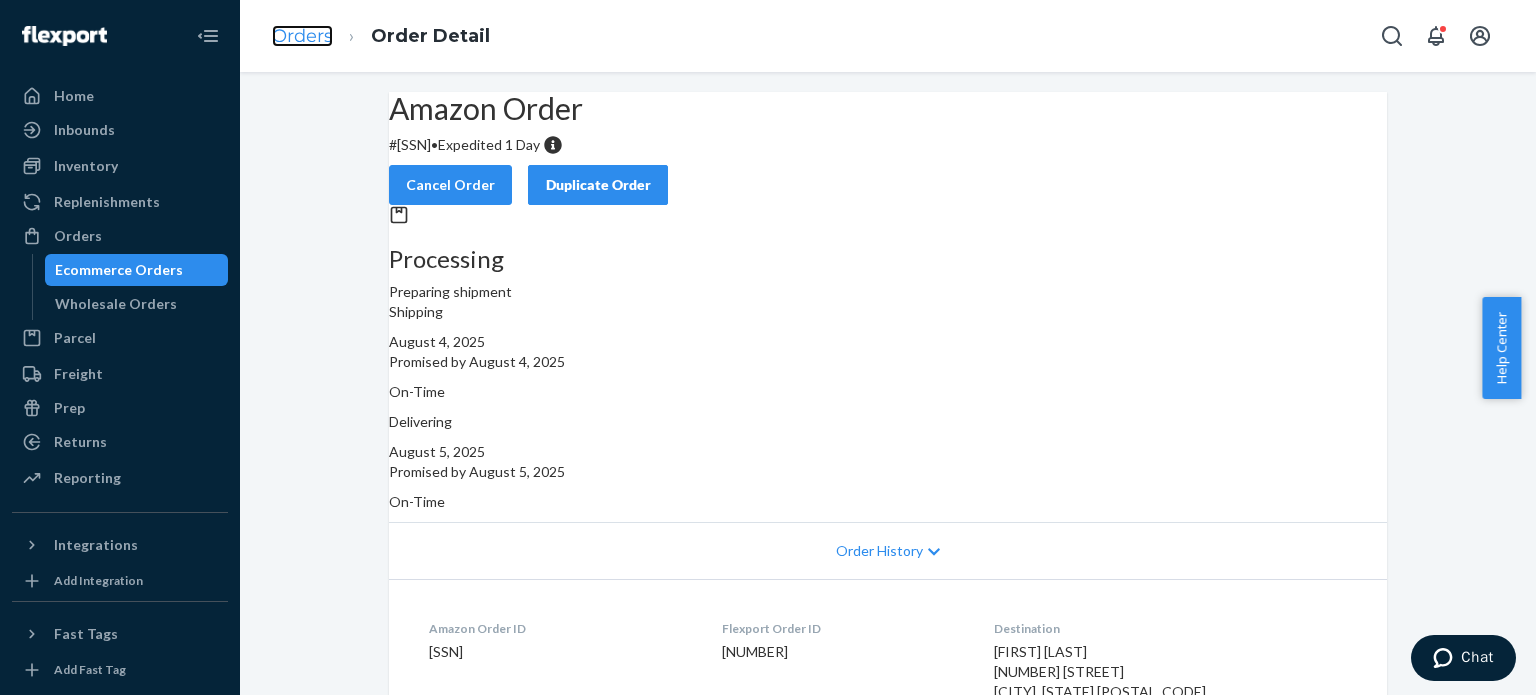 click on "Orders" at bounding box center [302, 36] 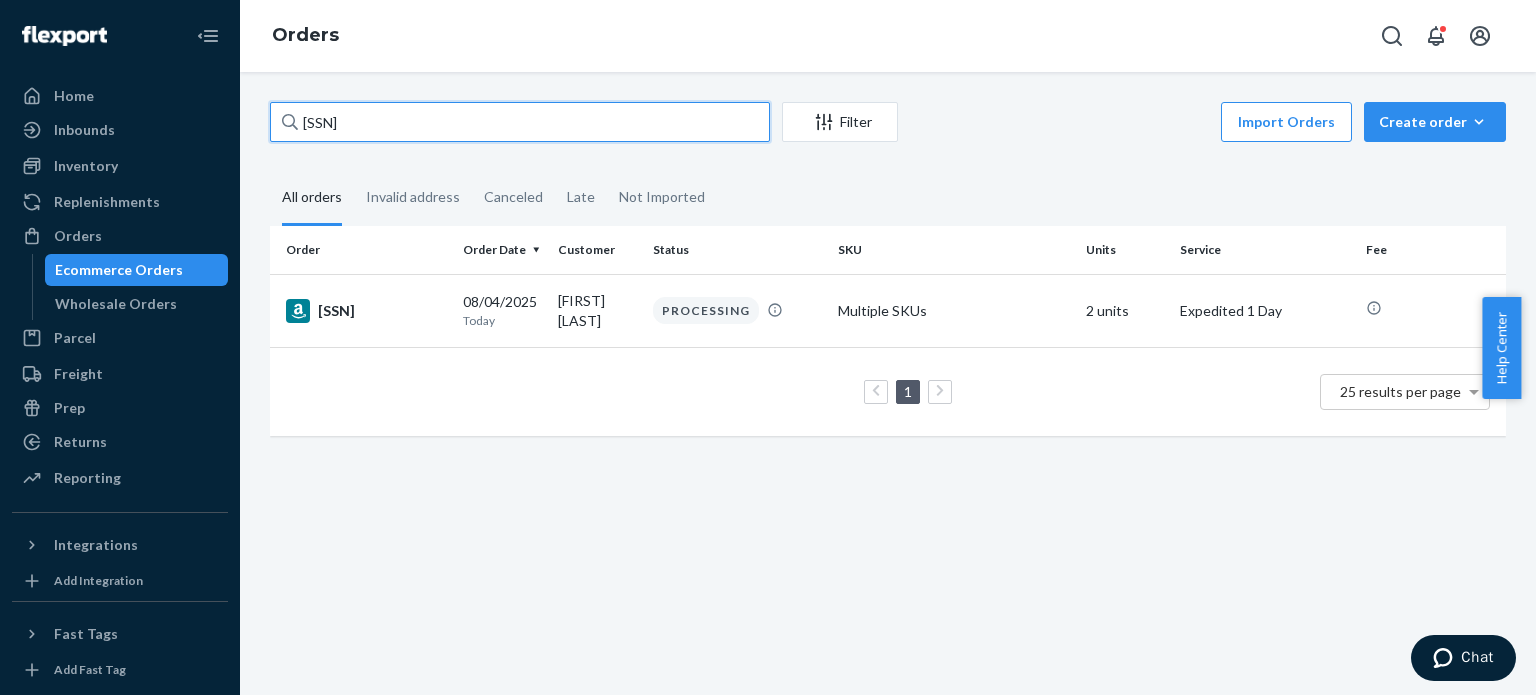 click on "[SSN]" at bounding box center [520, 122] 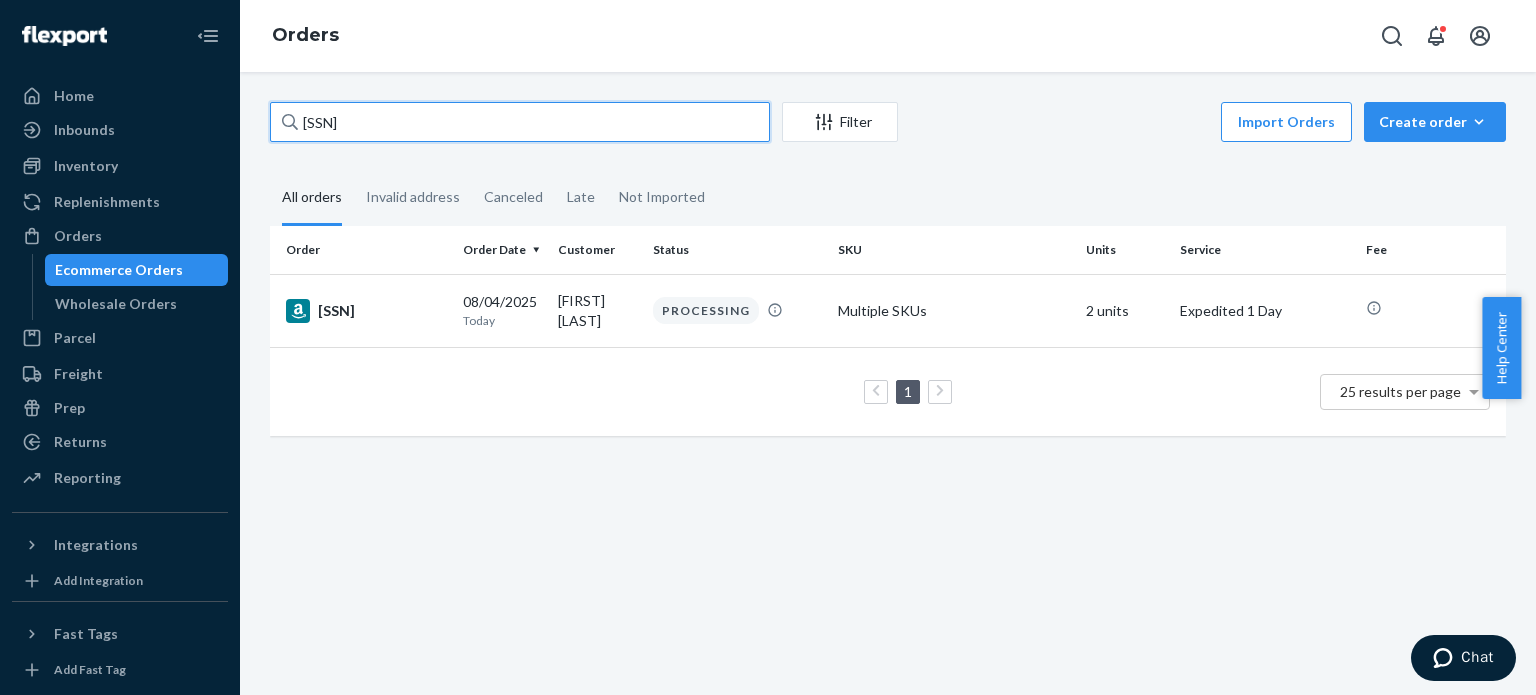 click on "[SSN]" at bounding box center [520, 122] 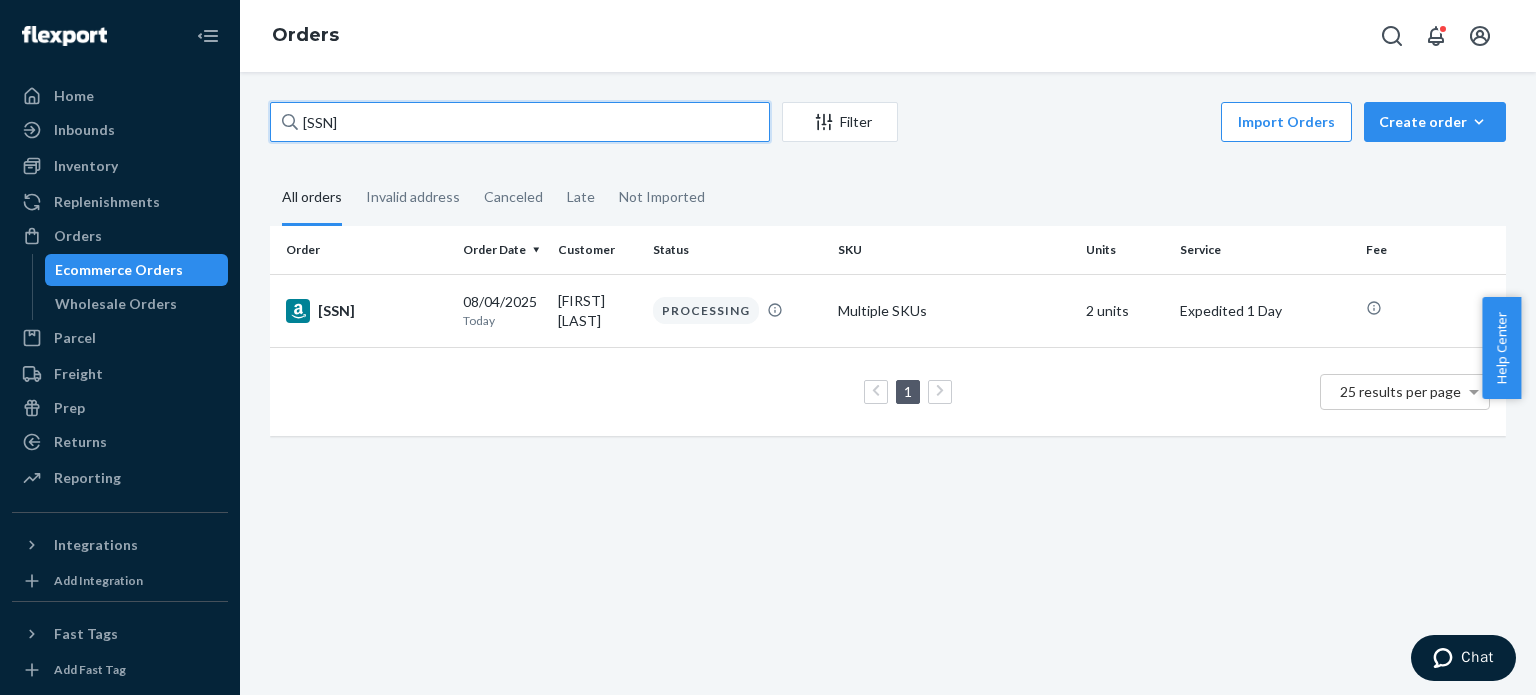 paste on "[SSN]" 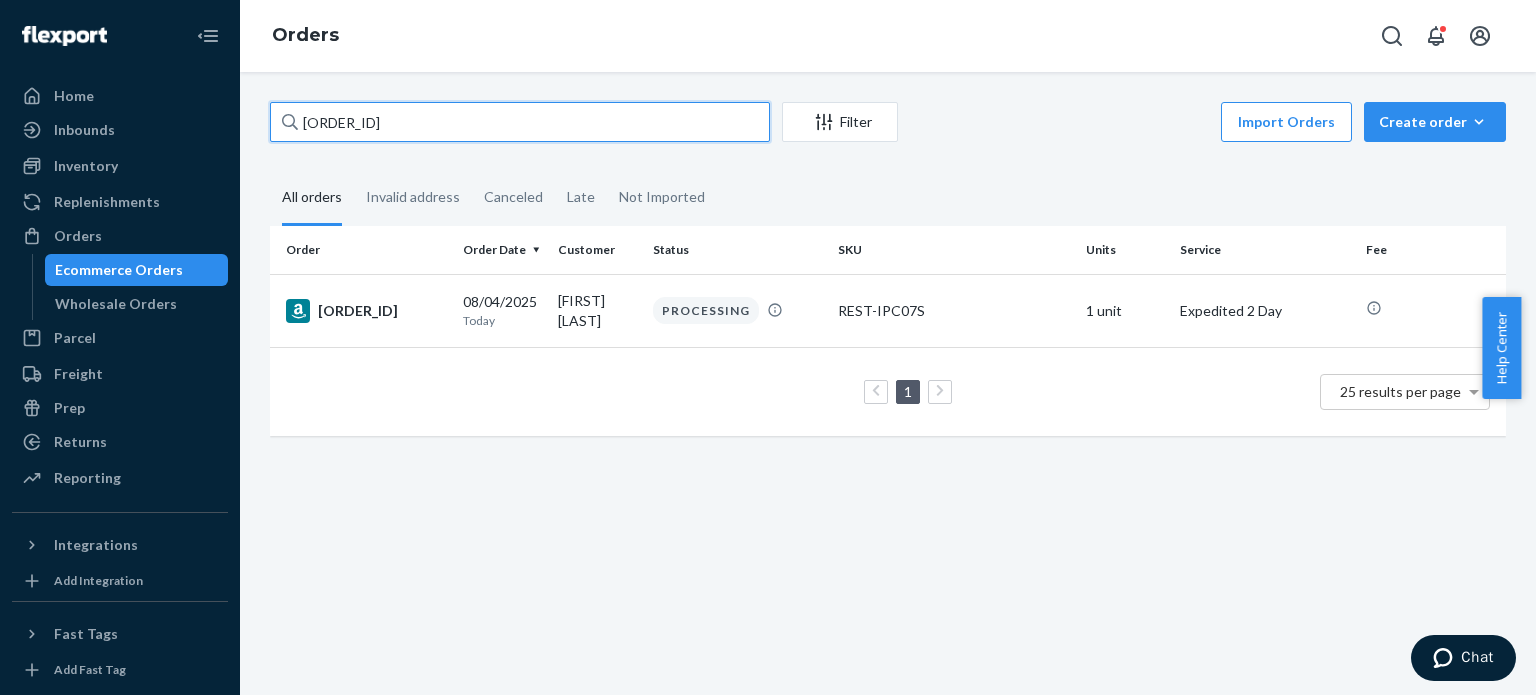 type on "[SSN]" 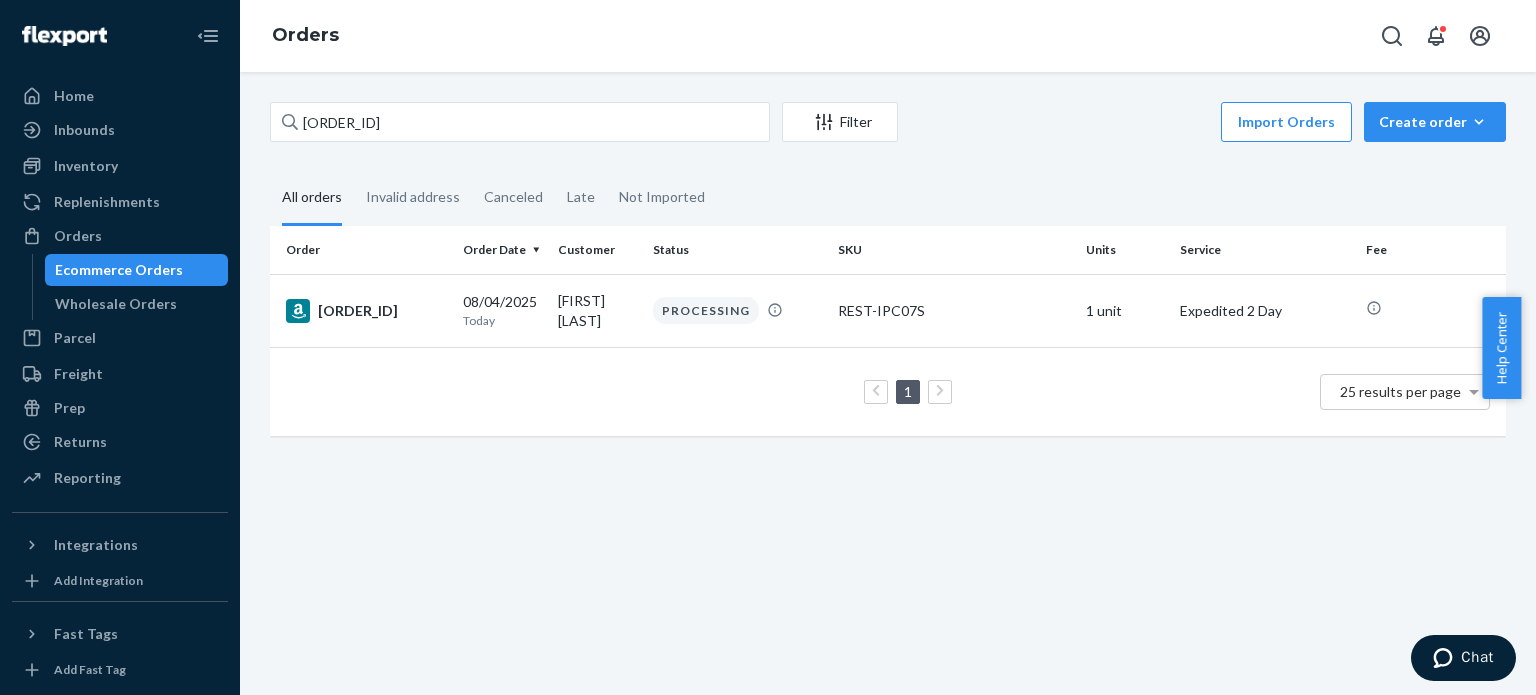 click on "[SSN]" at bounding box center (366, 311) 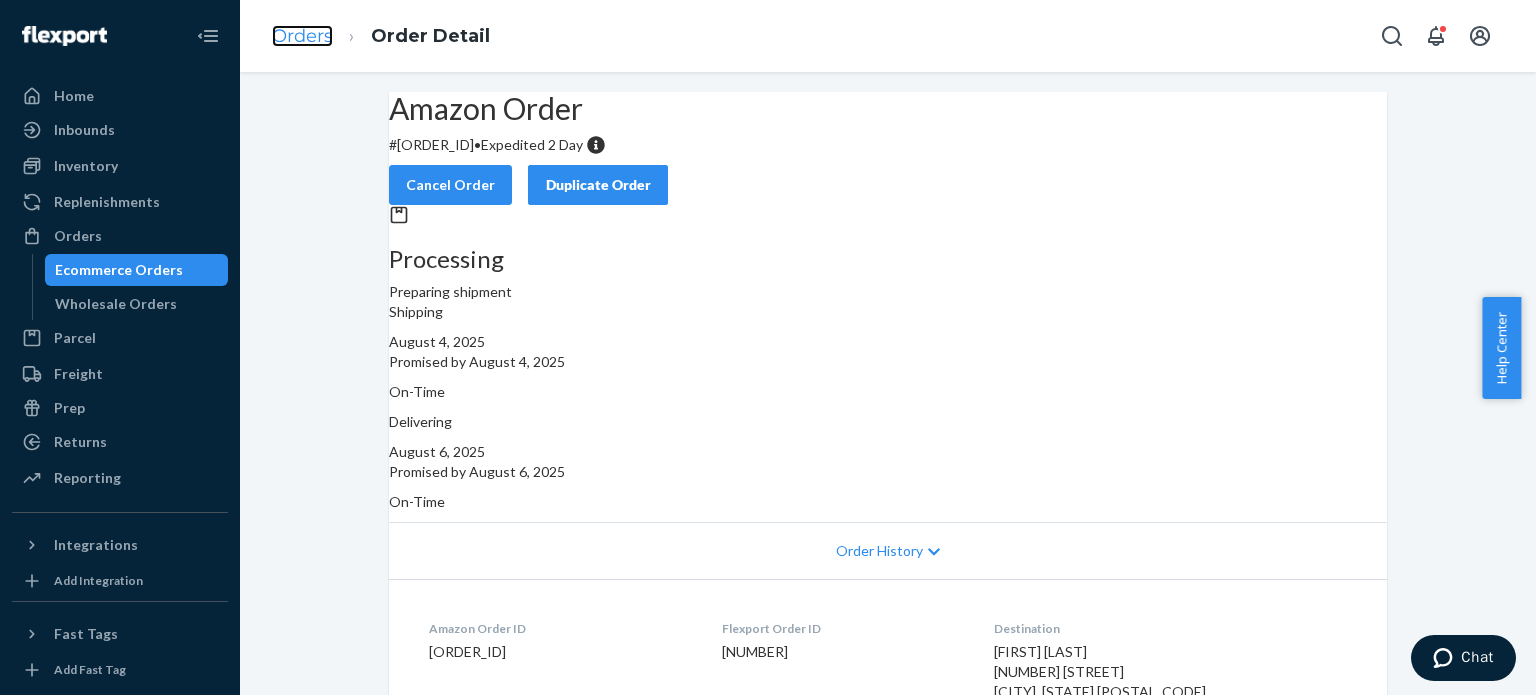 click on "Orders" at bounding box center (302, 36) 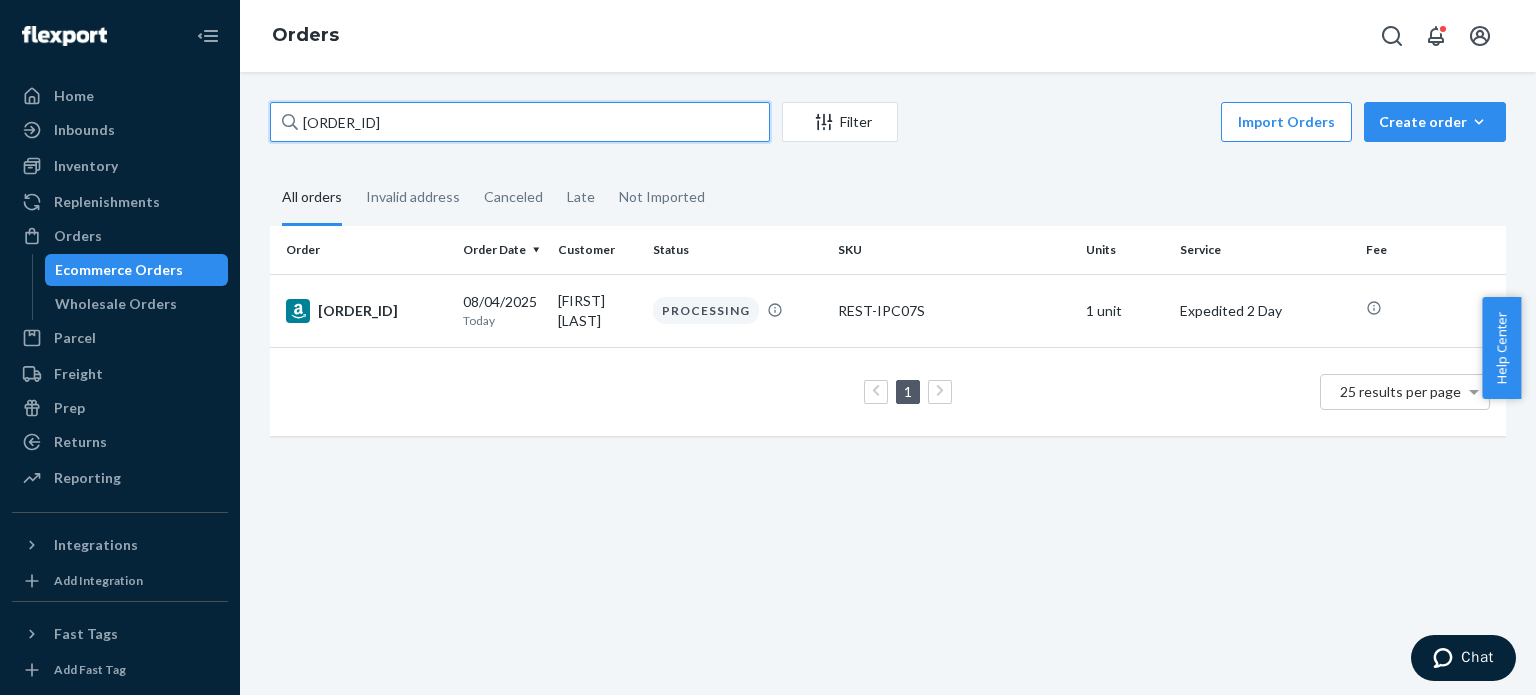 click on "[SSN]" at bounding box center (520, 122) 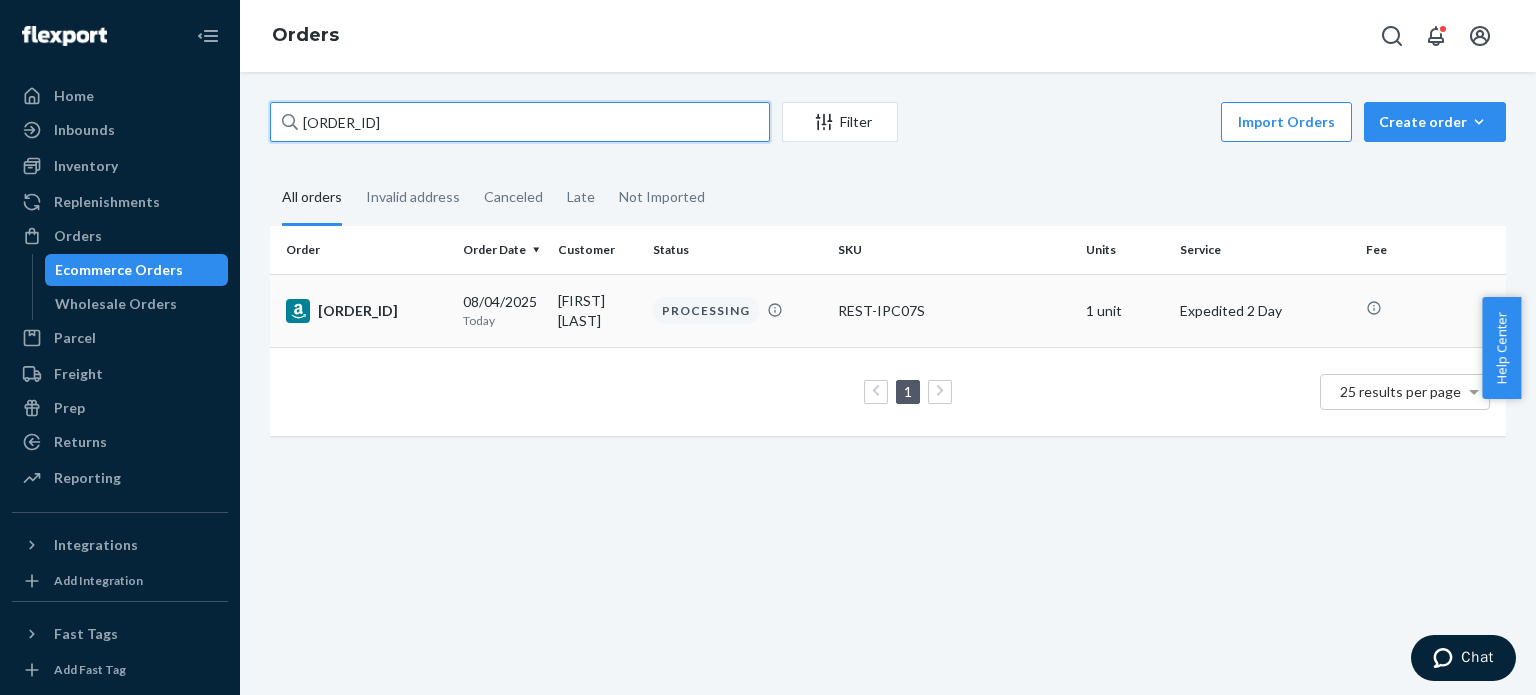 paste on "[SSN]" 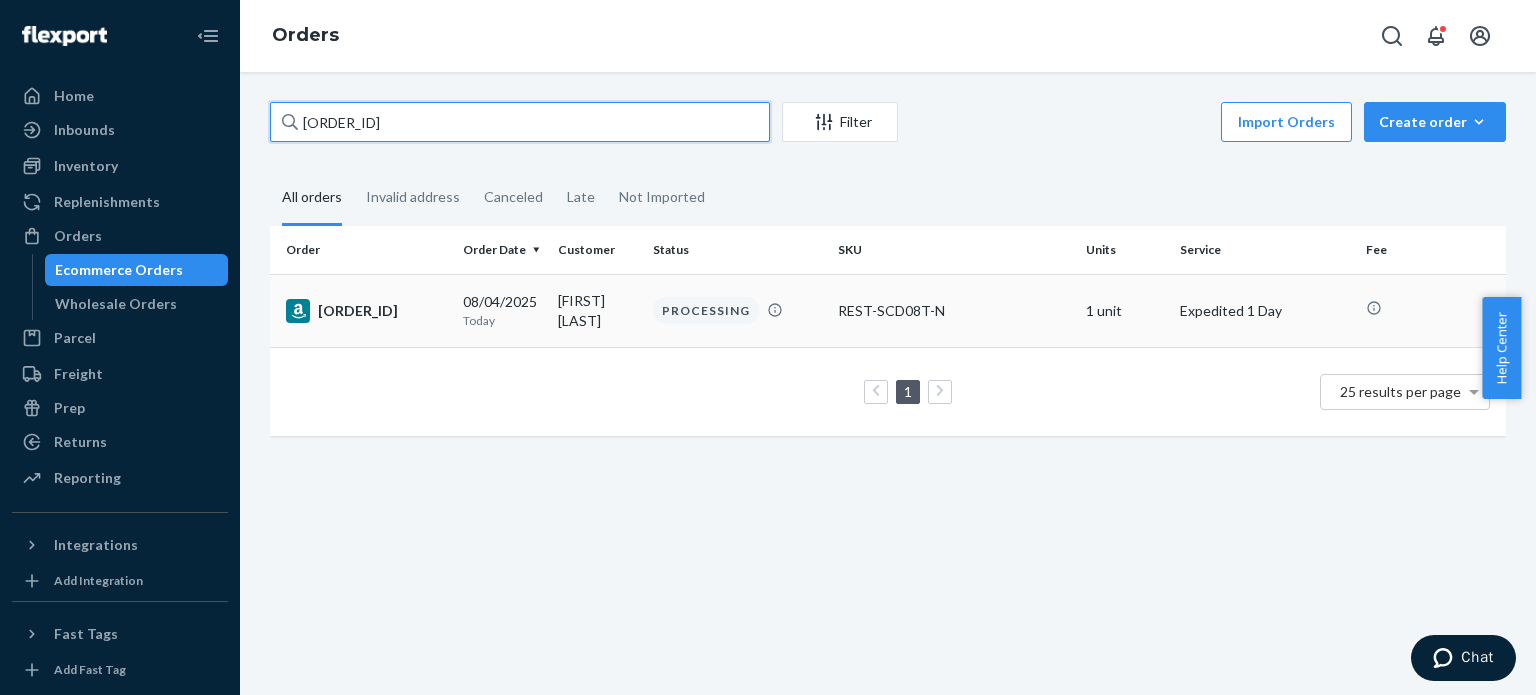 type on "[SSN]" 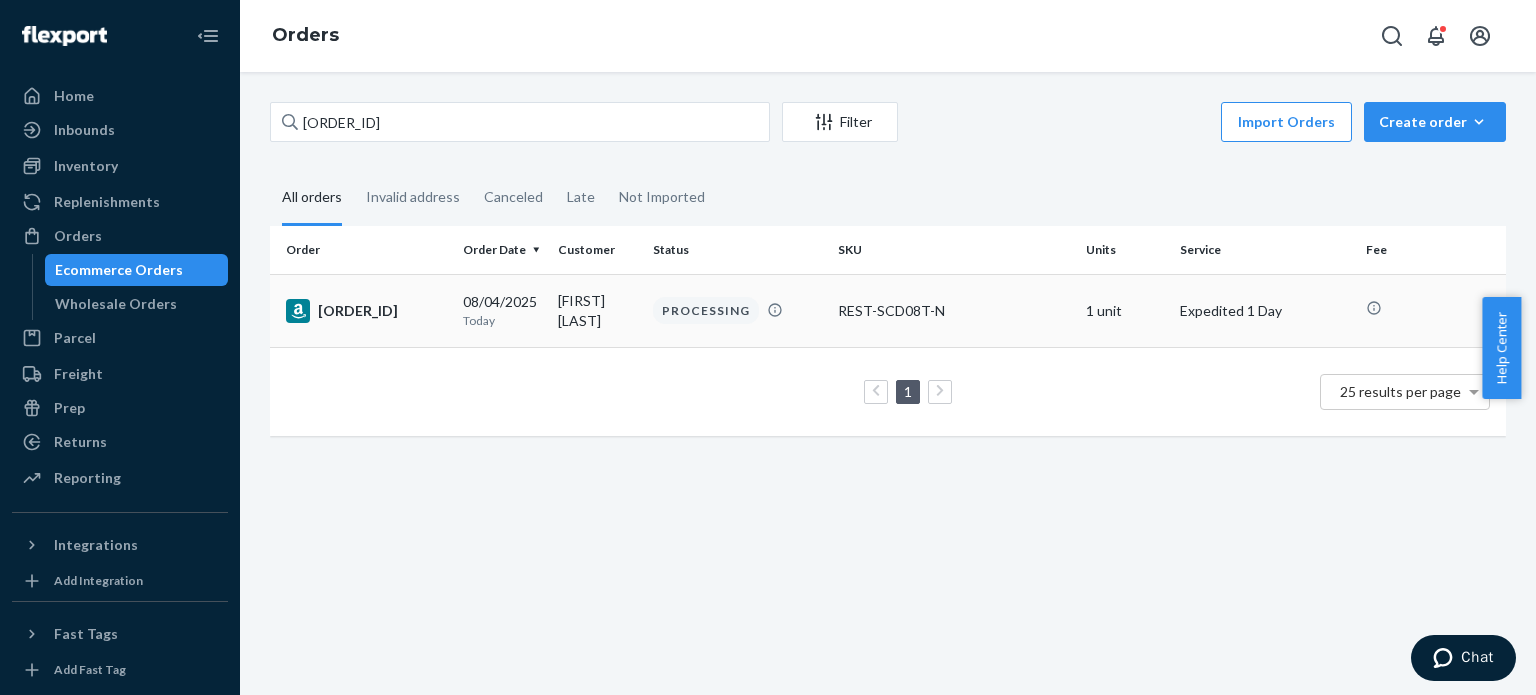 click on "[SSN]" at bounding box center [366, 311] 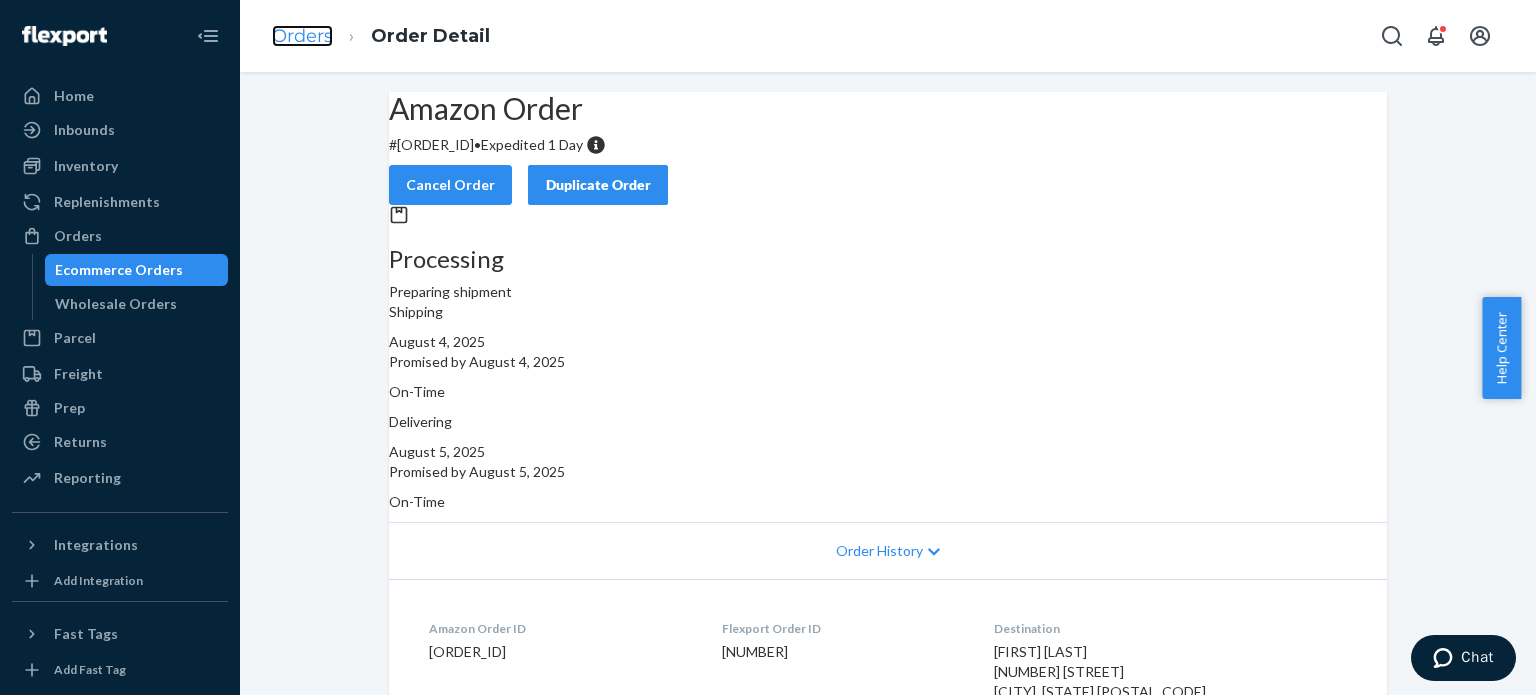 click on "Orders" at bounding box center [302, 36] 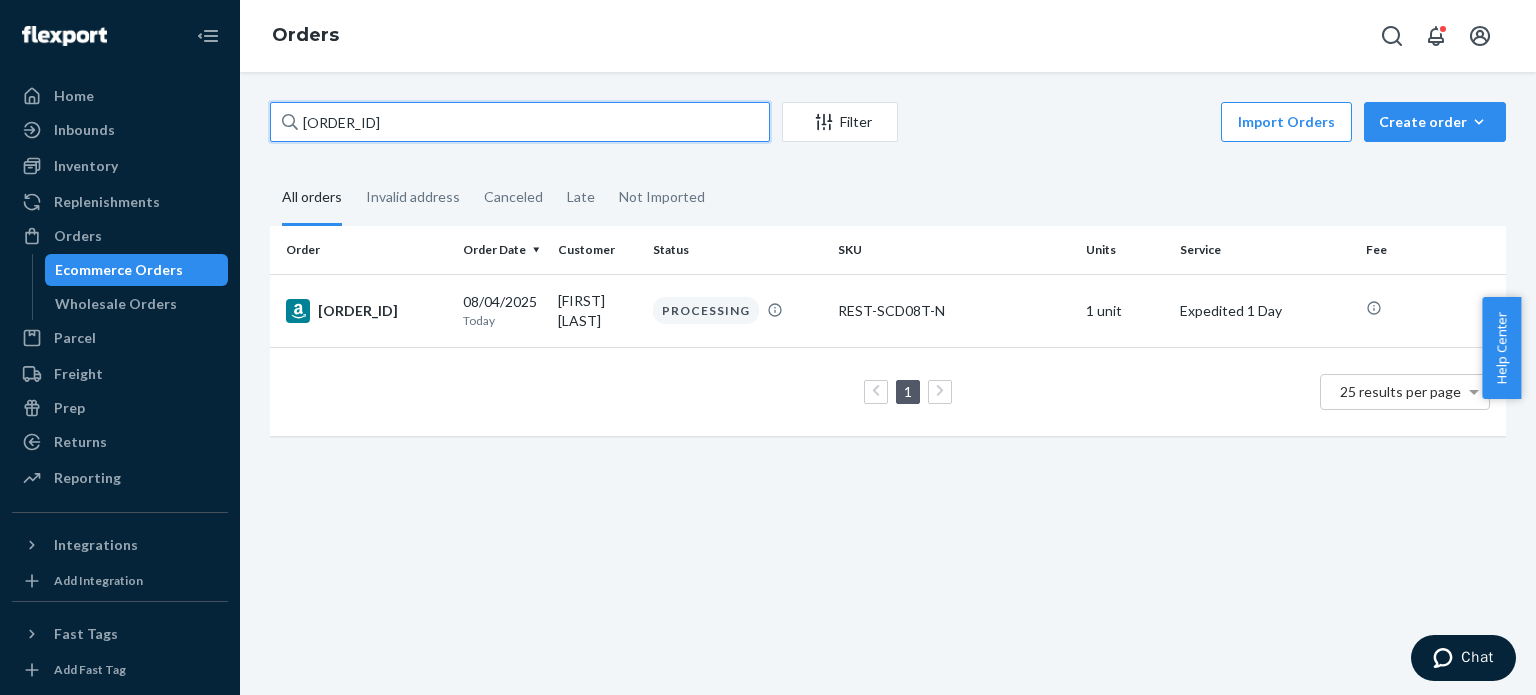 click on "[SSN]" at bounding box center [520, 122] 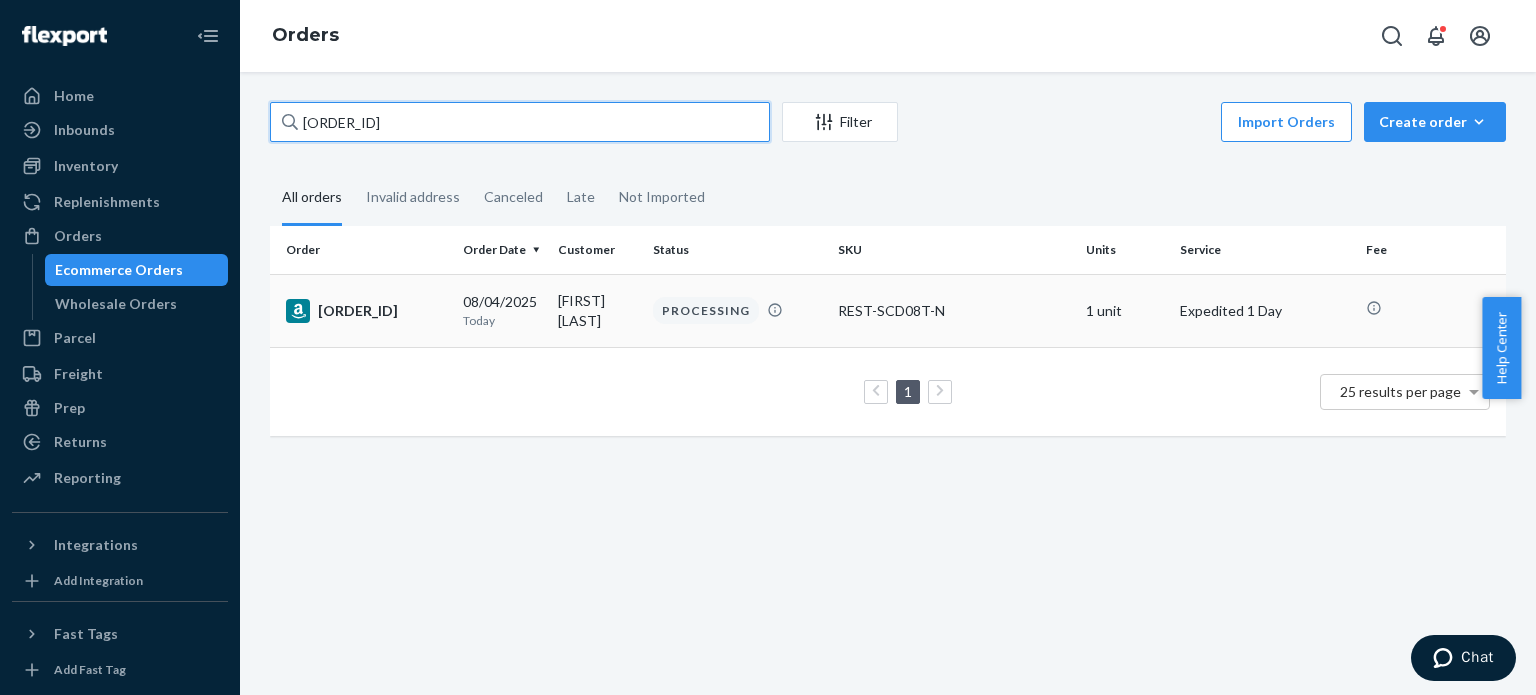paste on "5296185-8801013" 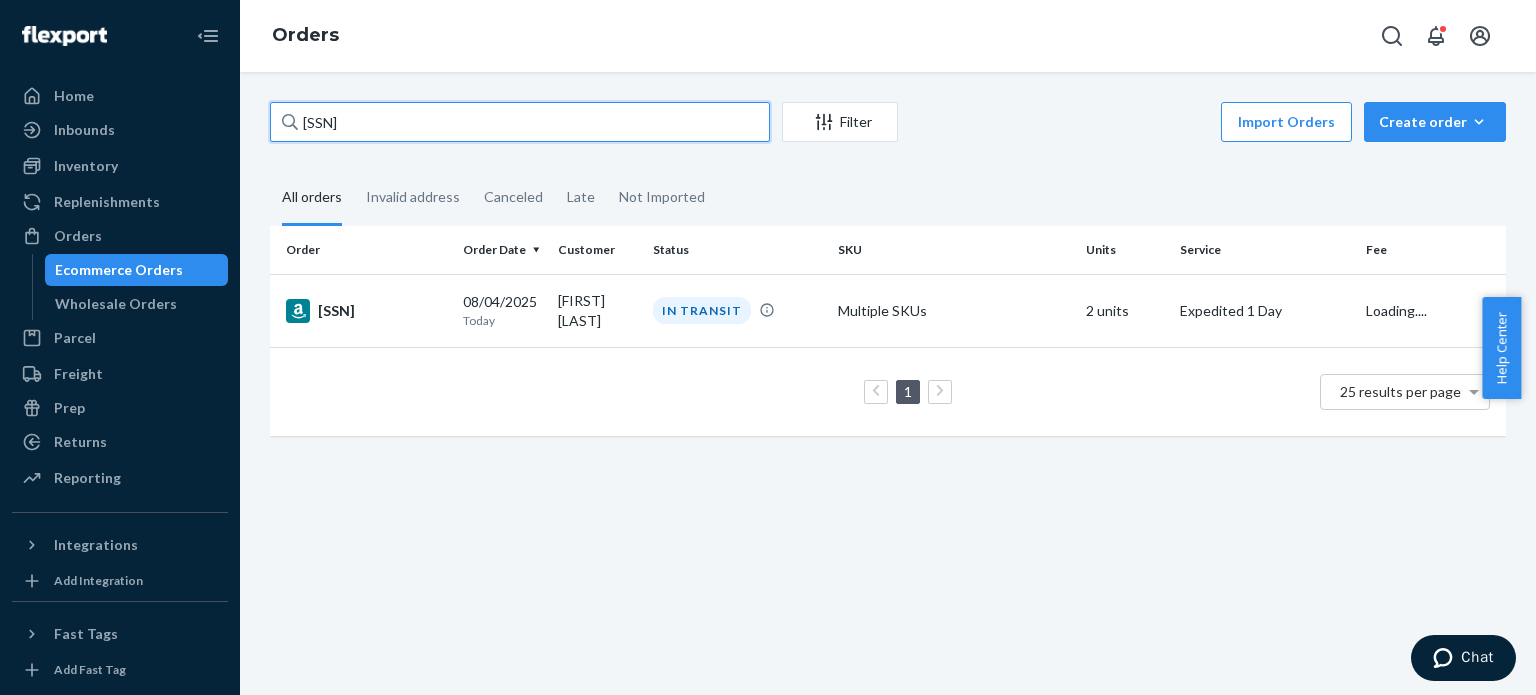 type on "113-5296185-8801013" 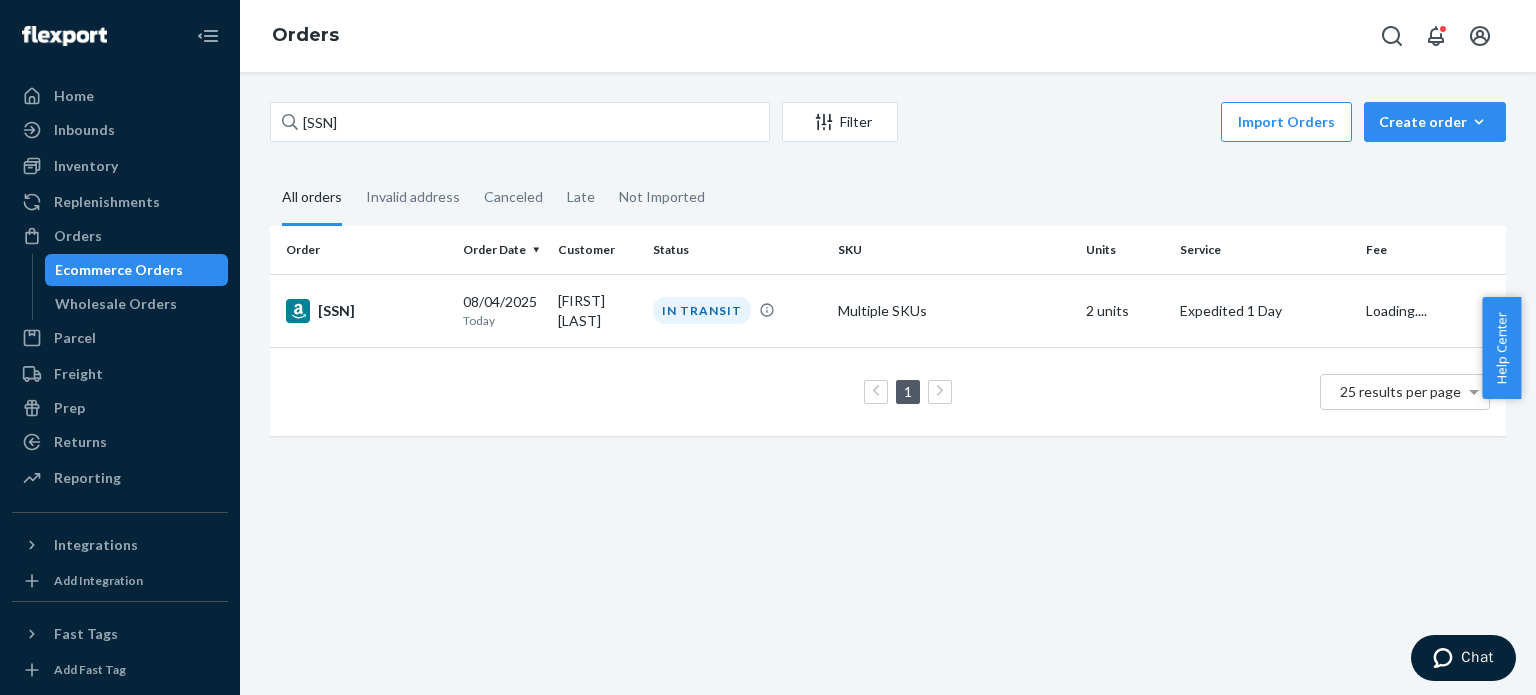 click on "113-5296185-8801013" at bounding box center [366, 311] 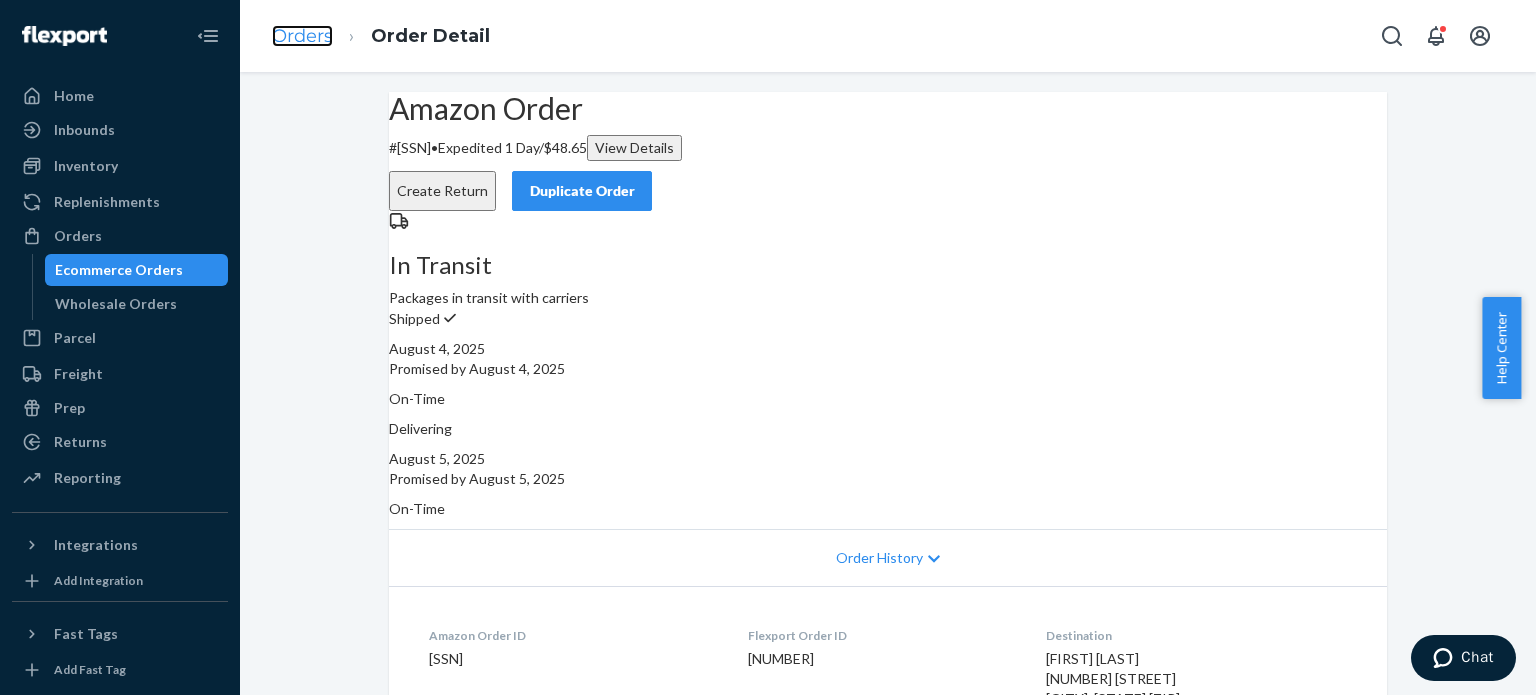 click on "Orders" at bounding box center (302, 36) 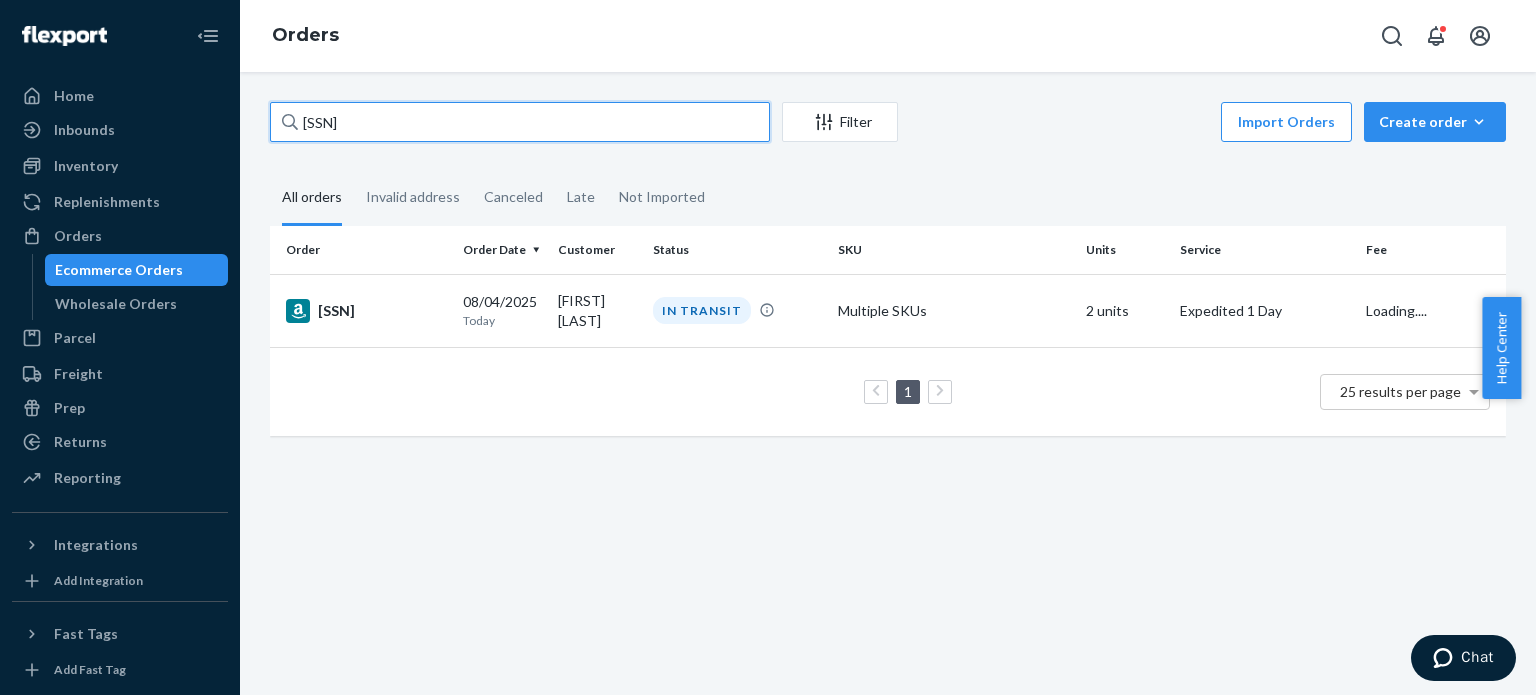 click on "113-5296185-8801013" at bounding box center [520, 122] 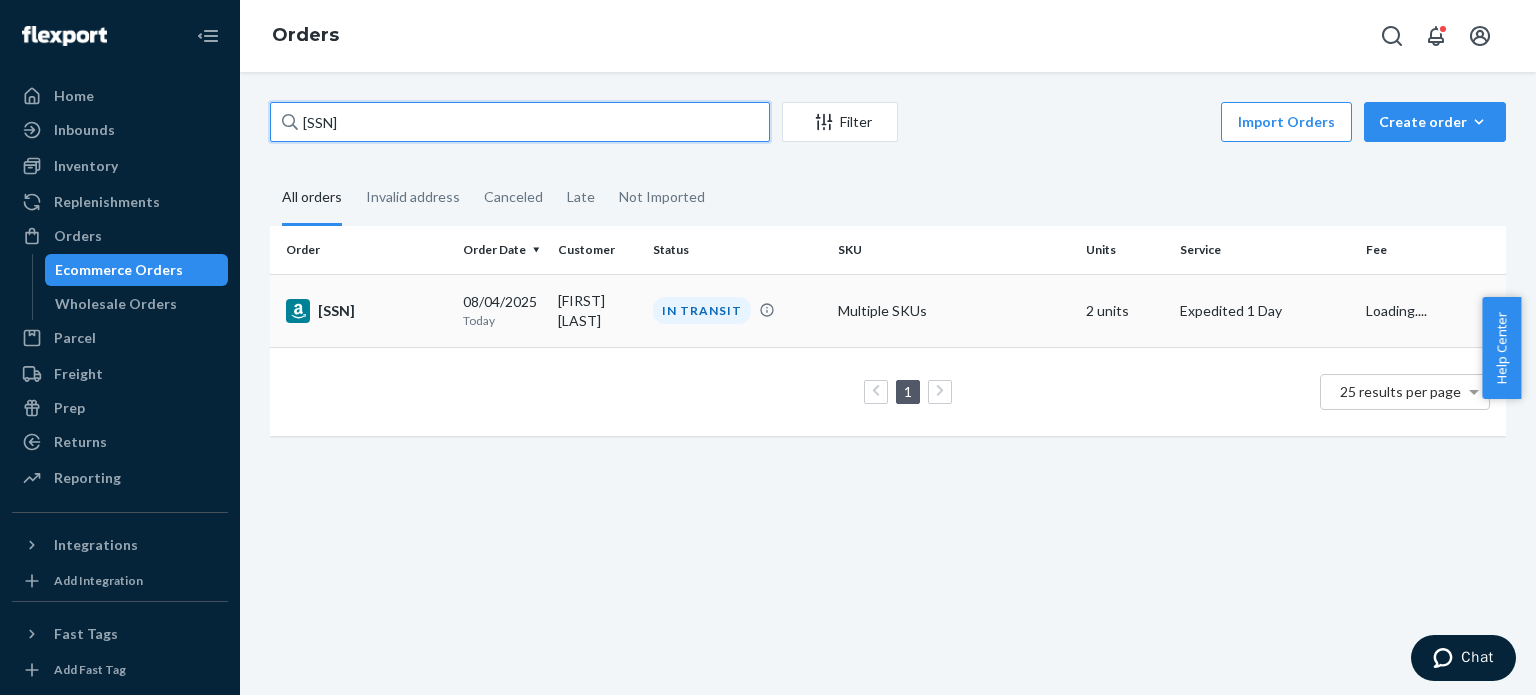 paste on "[SSN]" 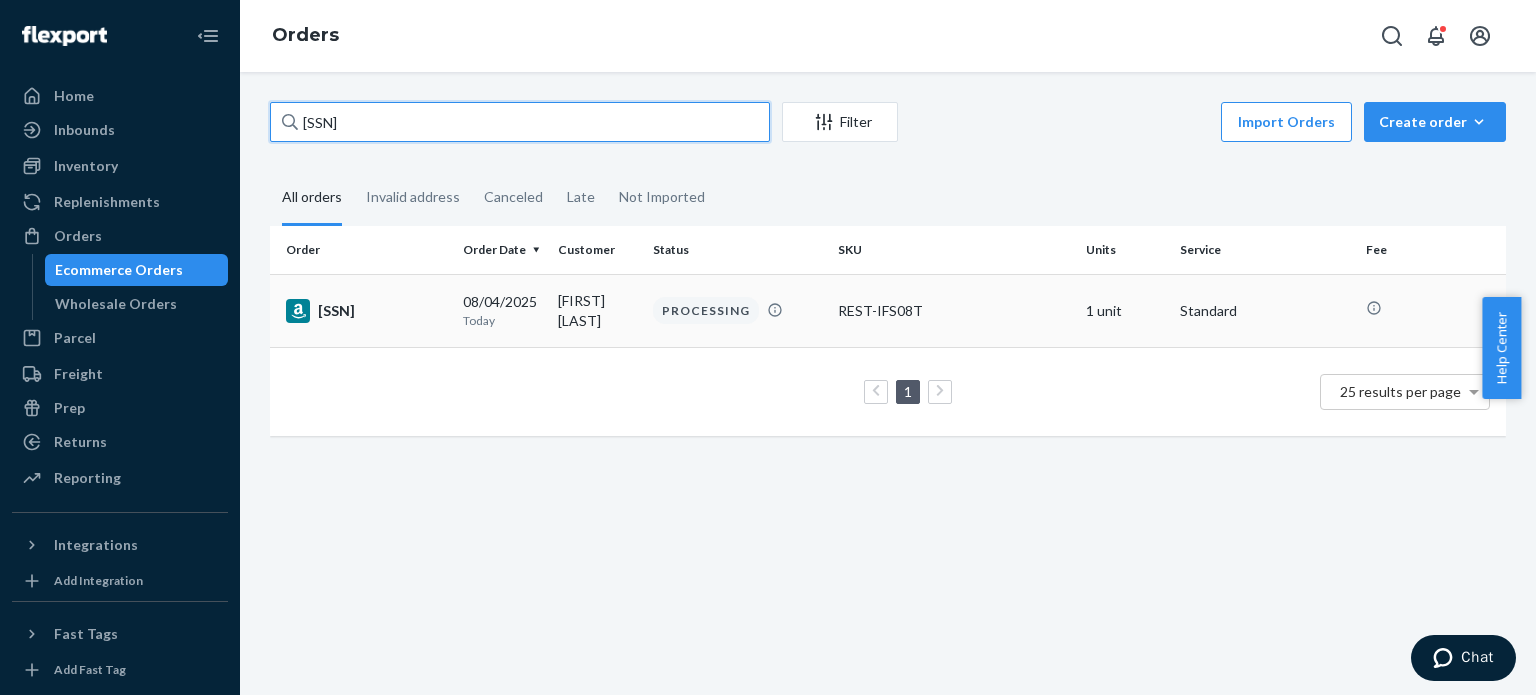 type on "[SSN]" 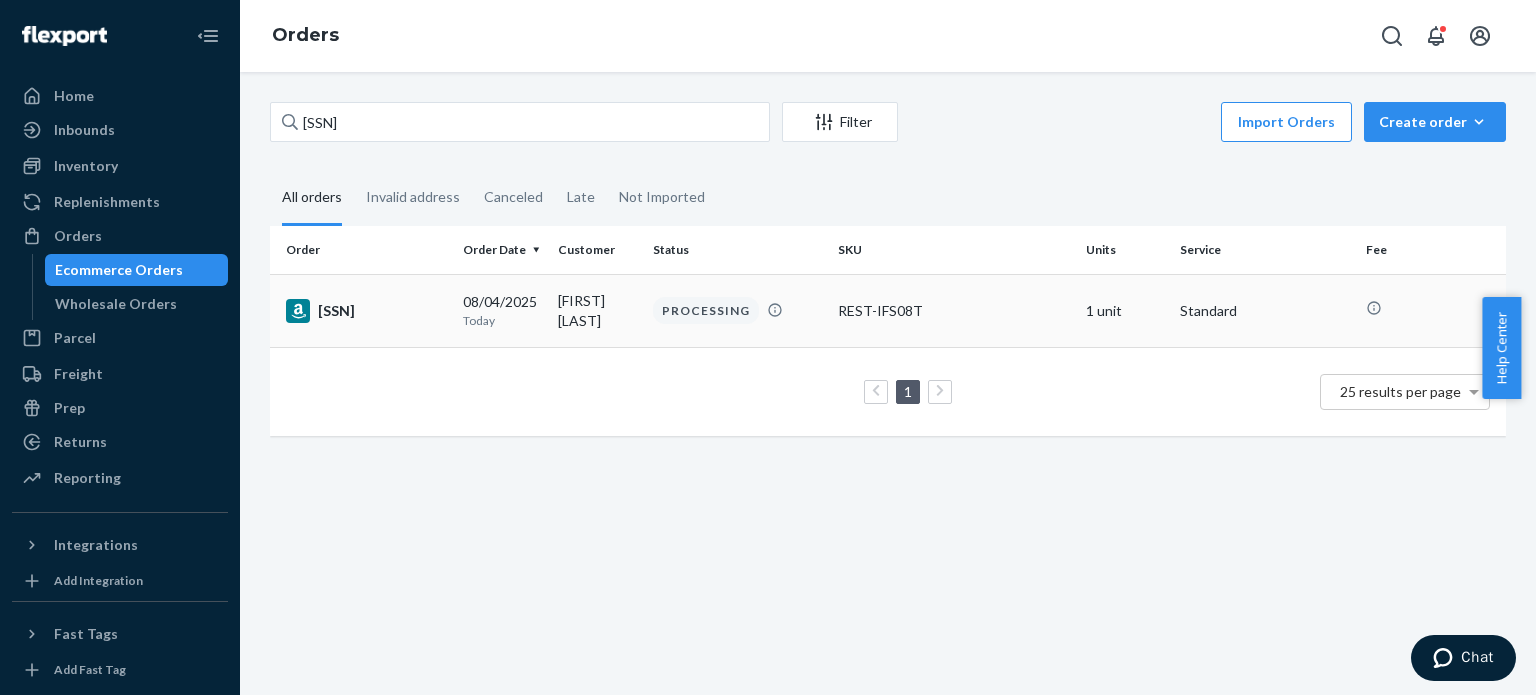 click on "[SSN]" at bounding box center [366, 311] 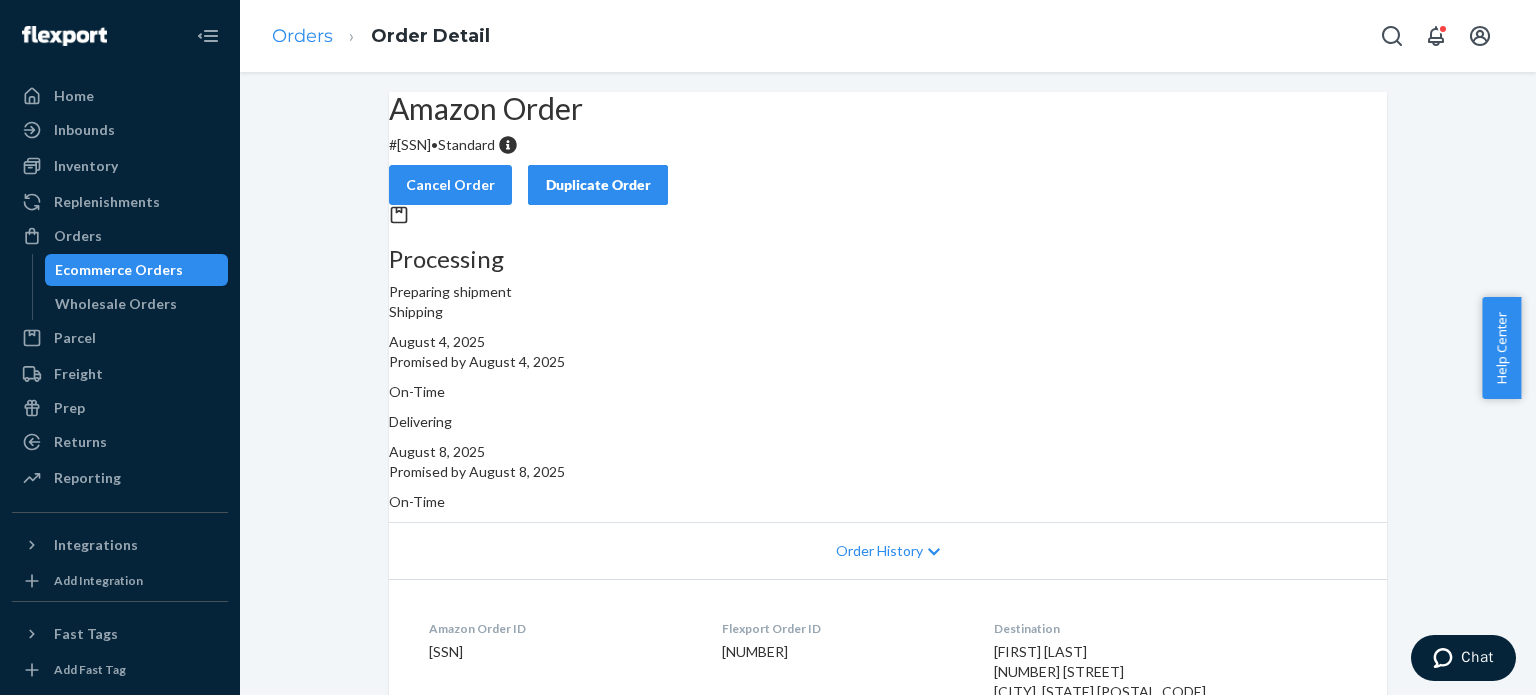 click on "Orders Order Detail" at bounding box center [381, 36] 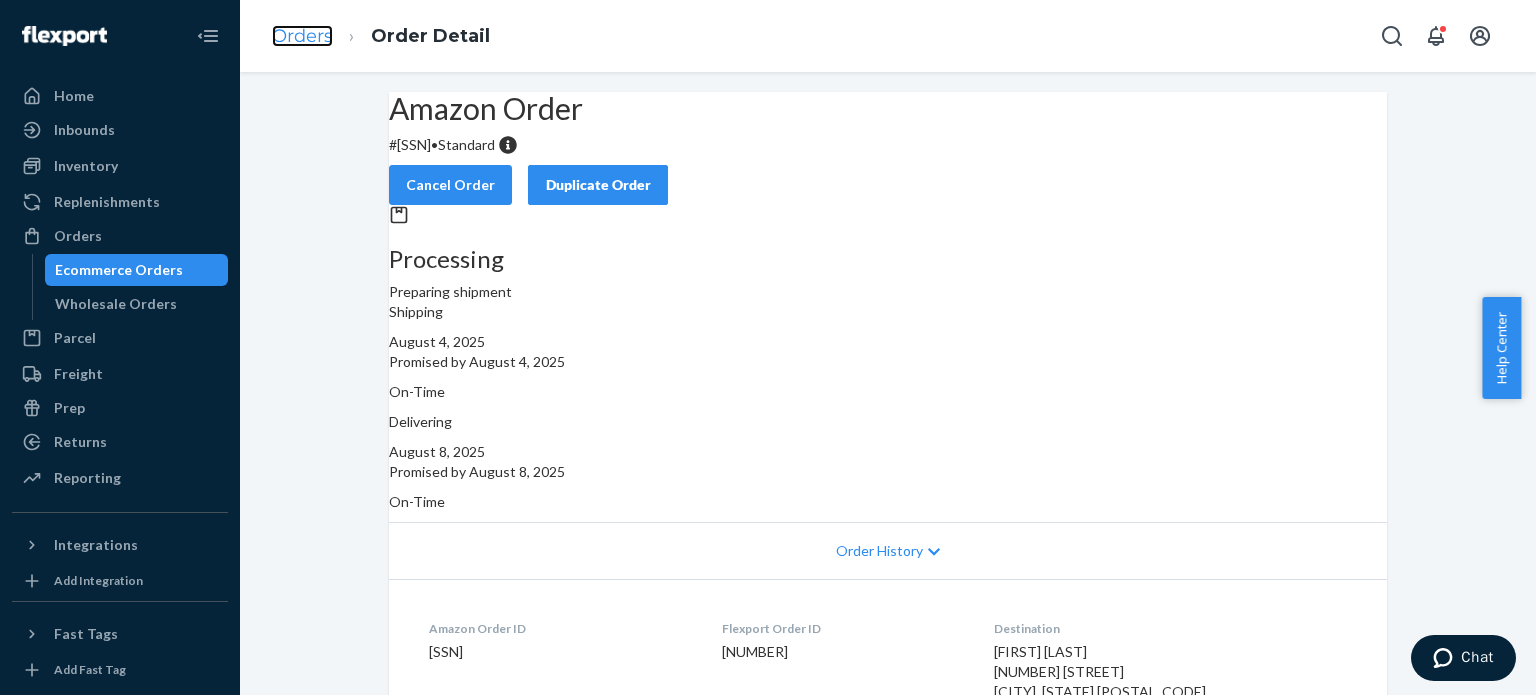 click on "Orders" at bounding box center (302, 36) 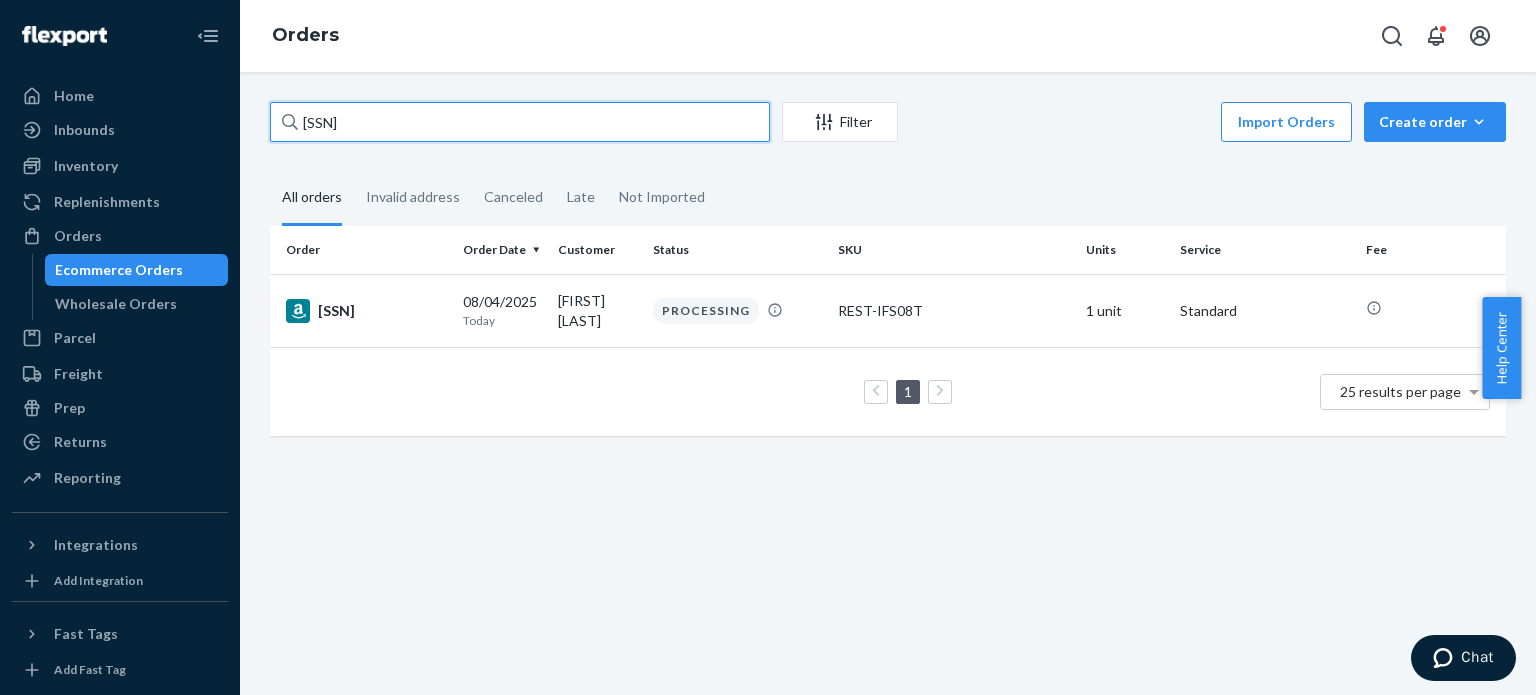 click on "[SSN]" at bounding box center (520, 122) 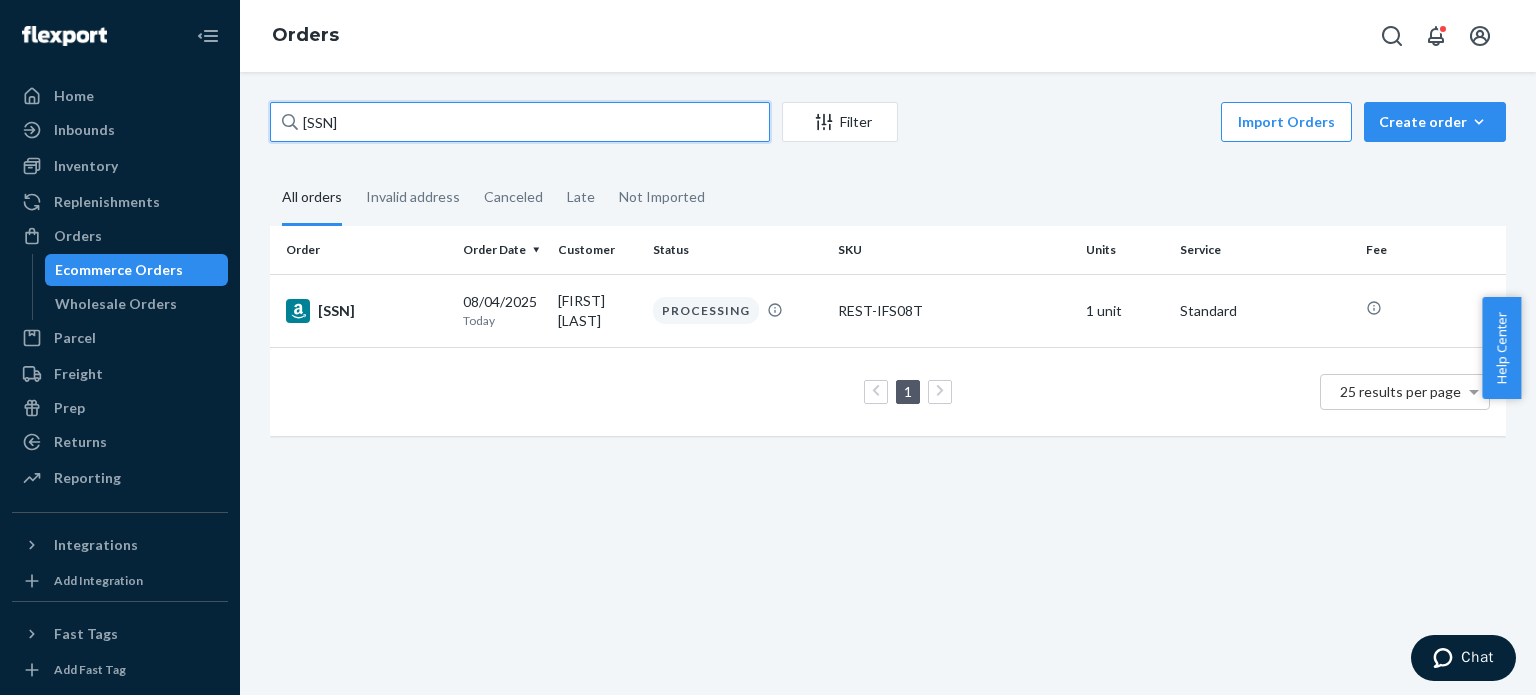 click on "[SSN]" at bounding box center (520, 122) 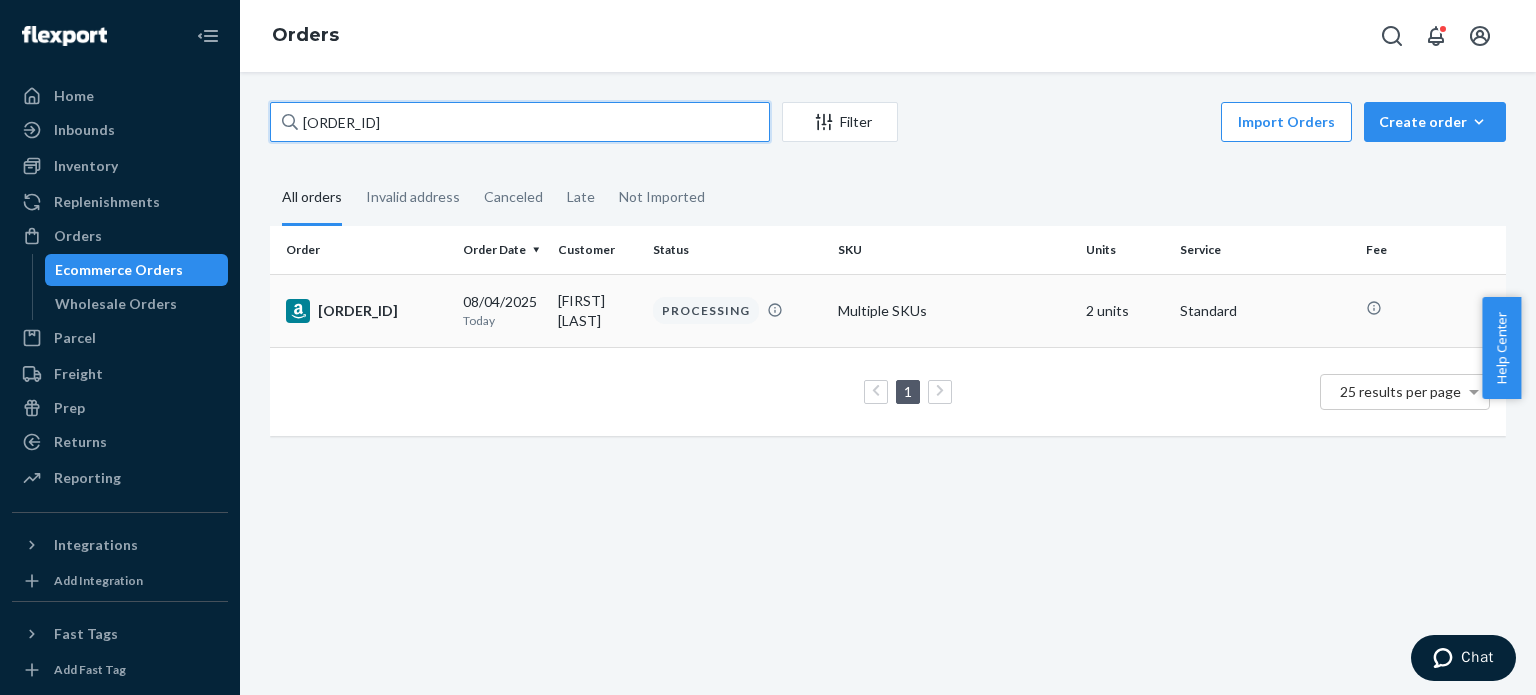 type on "[ACCOUNT_NUMBER]" 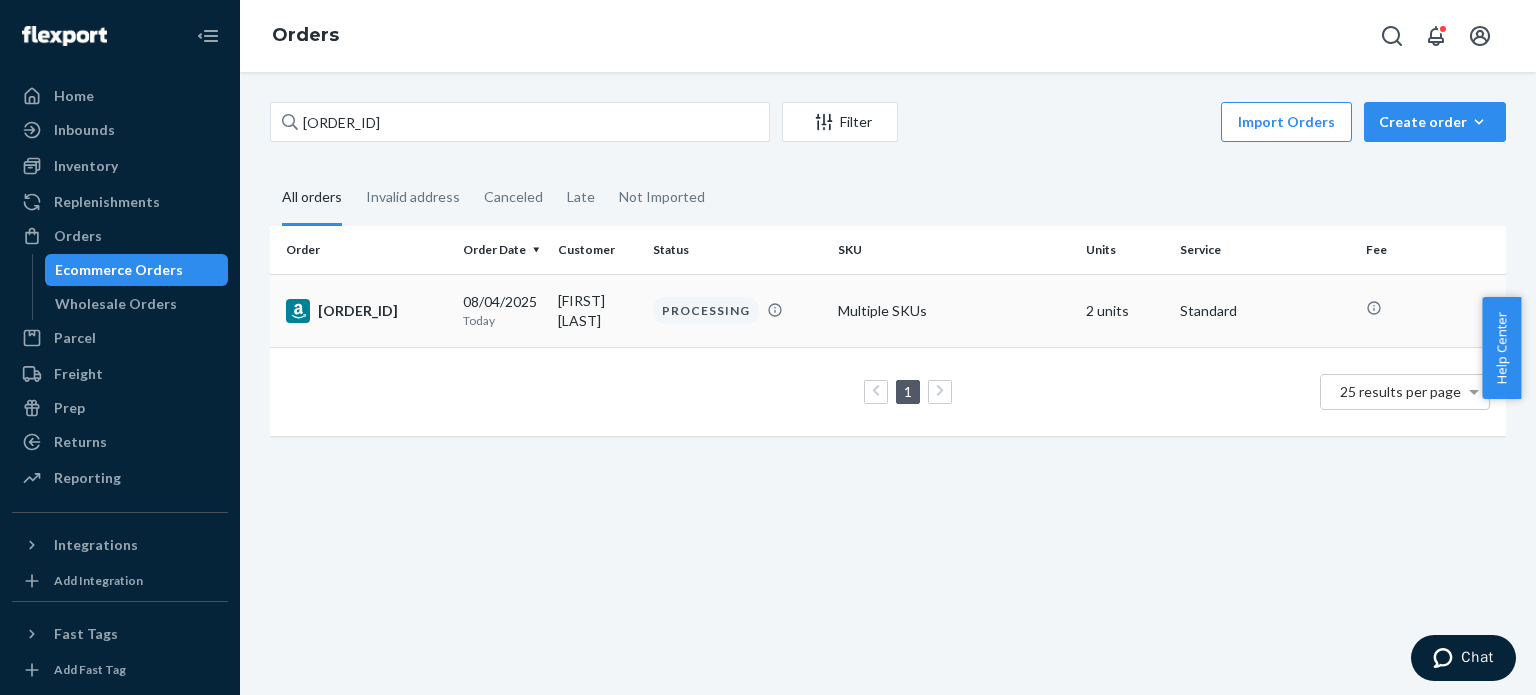 click on "[ACCOUNT_NUMBER]" at bounding box center (366, 311) 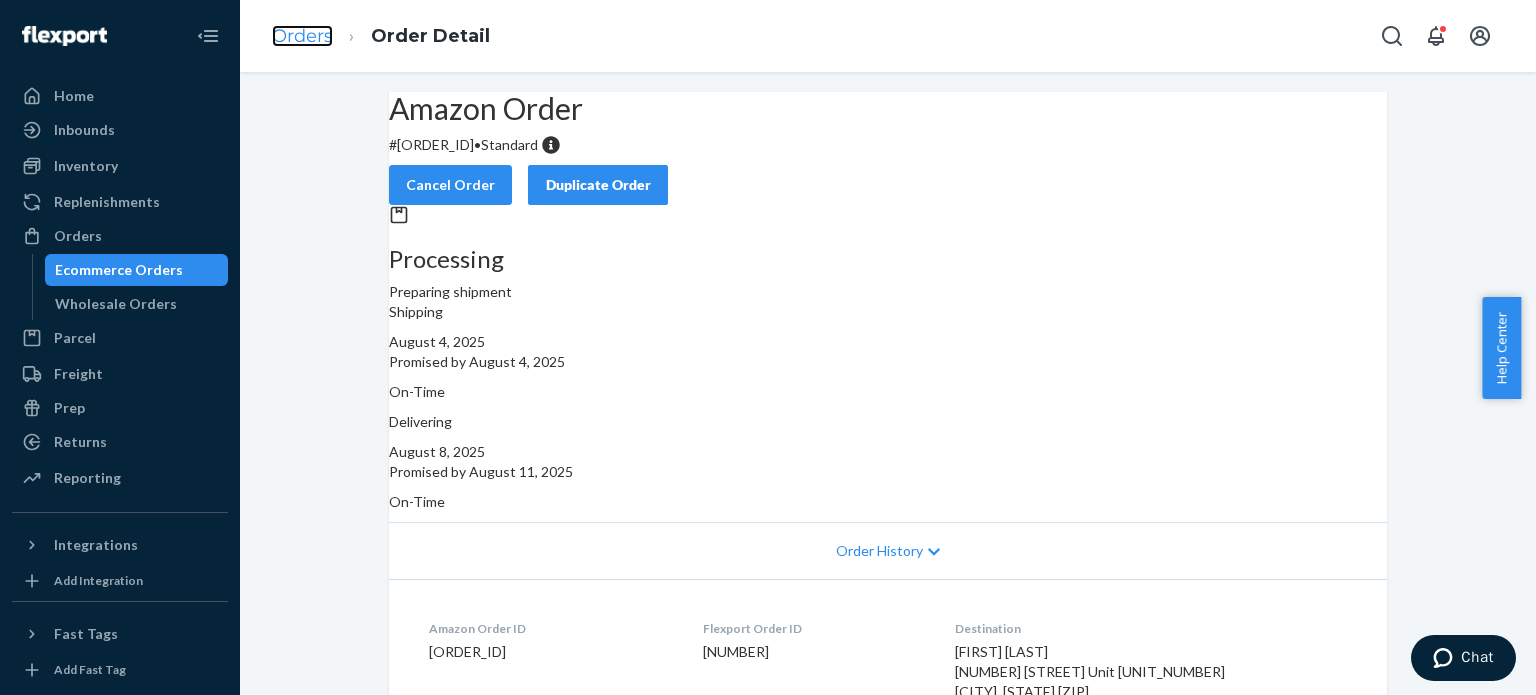 click on "Orders" at bounding box center [302, 36] 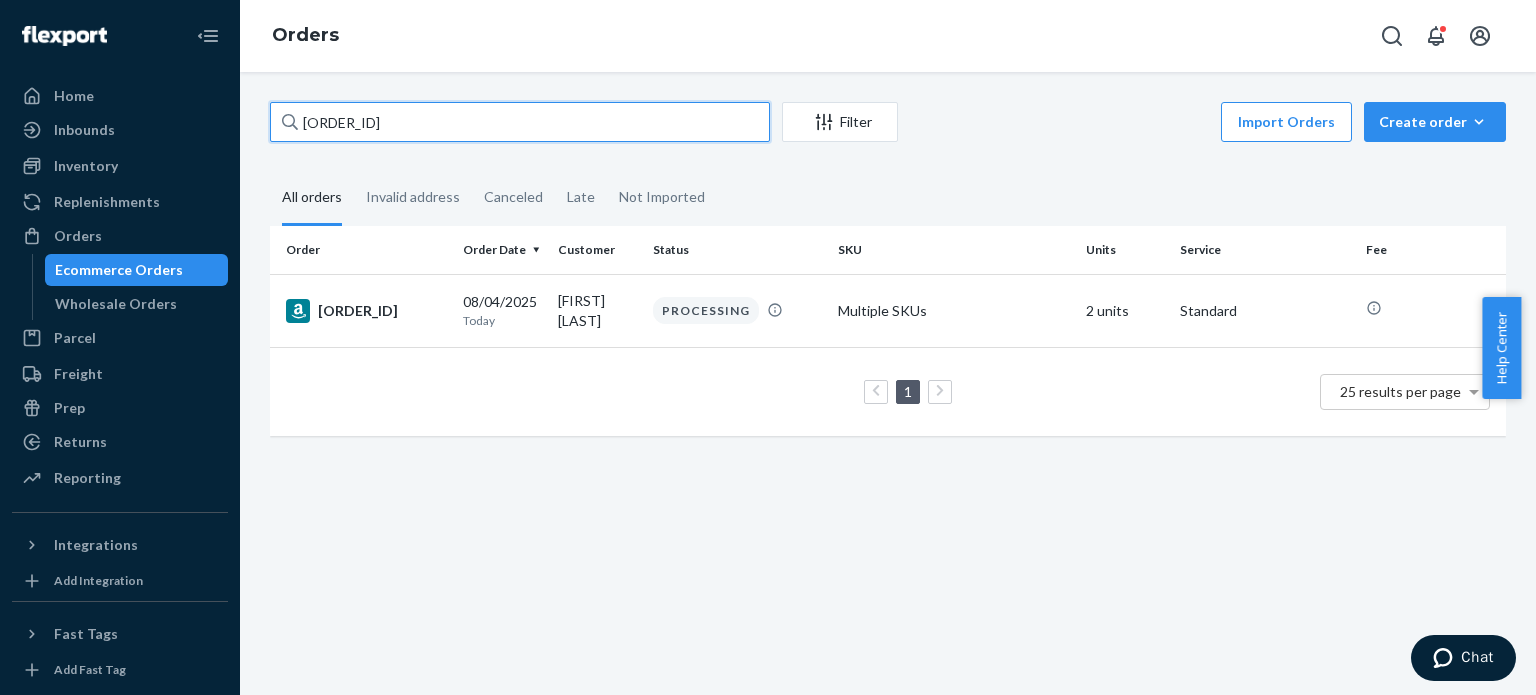 click on "[ACCOUNT_NUMBER]" at bounding box center [520, 122] 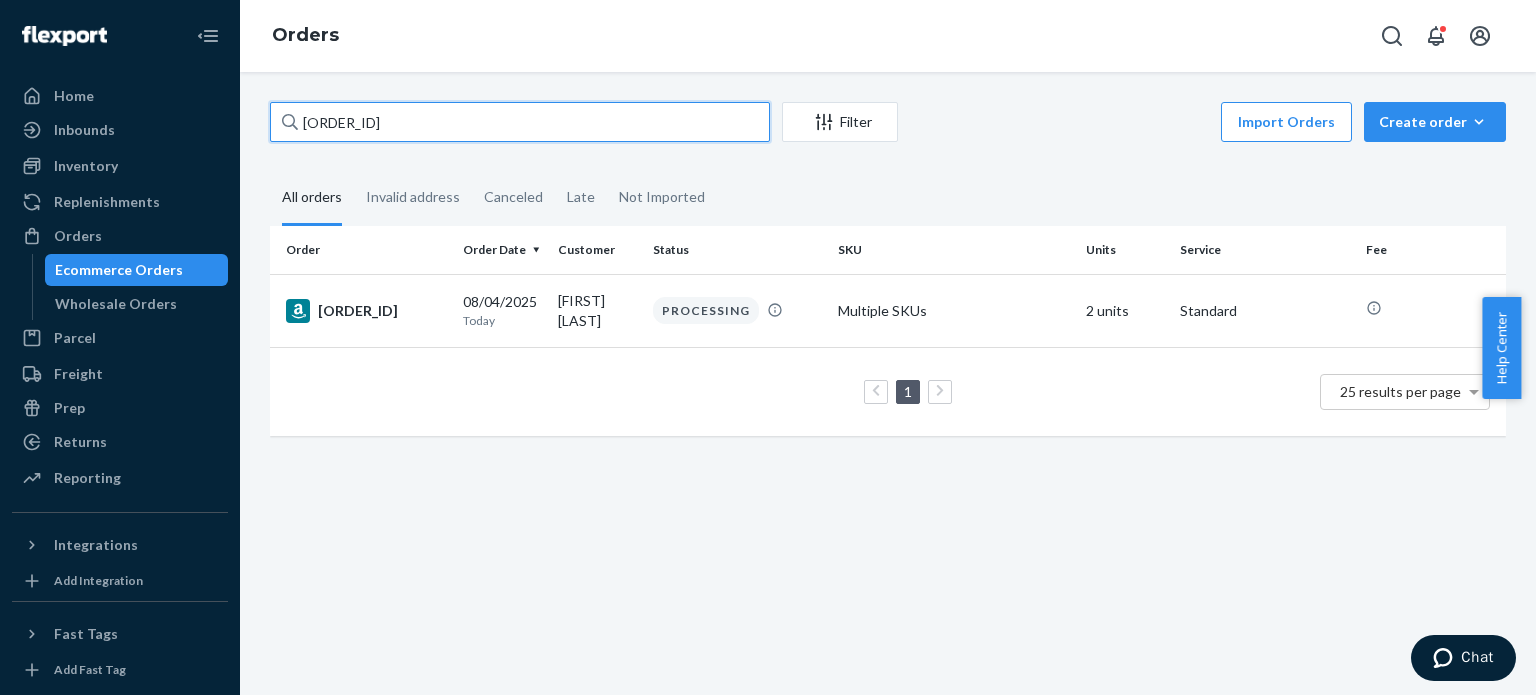 paste on "[ACCOUNT_NUMBER]" 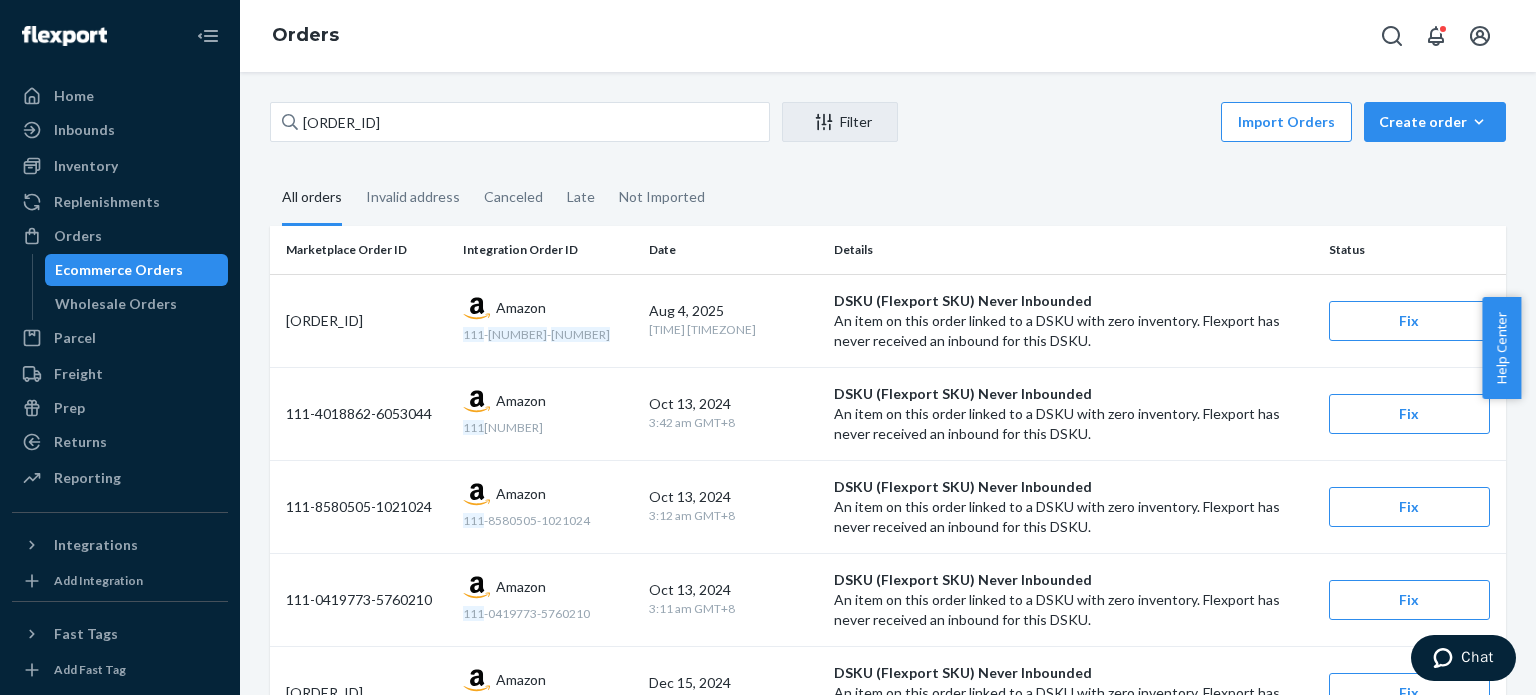 click on "All orders" at bounding box center [312, 198] 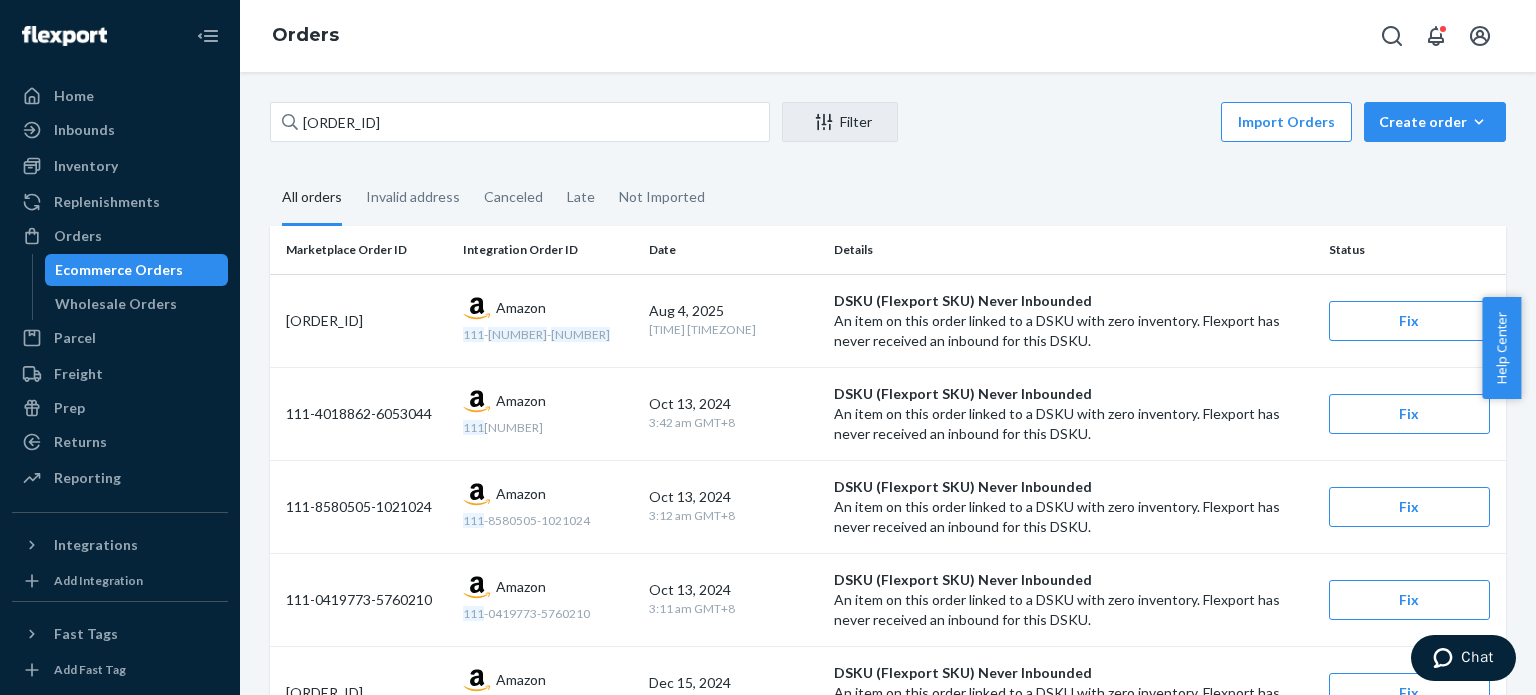 click on "All orders" at bounding box center [270, 171] 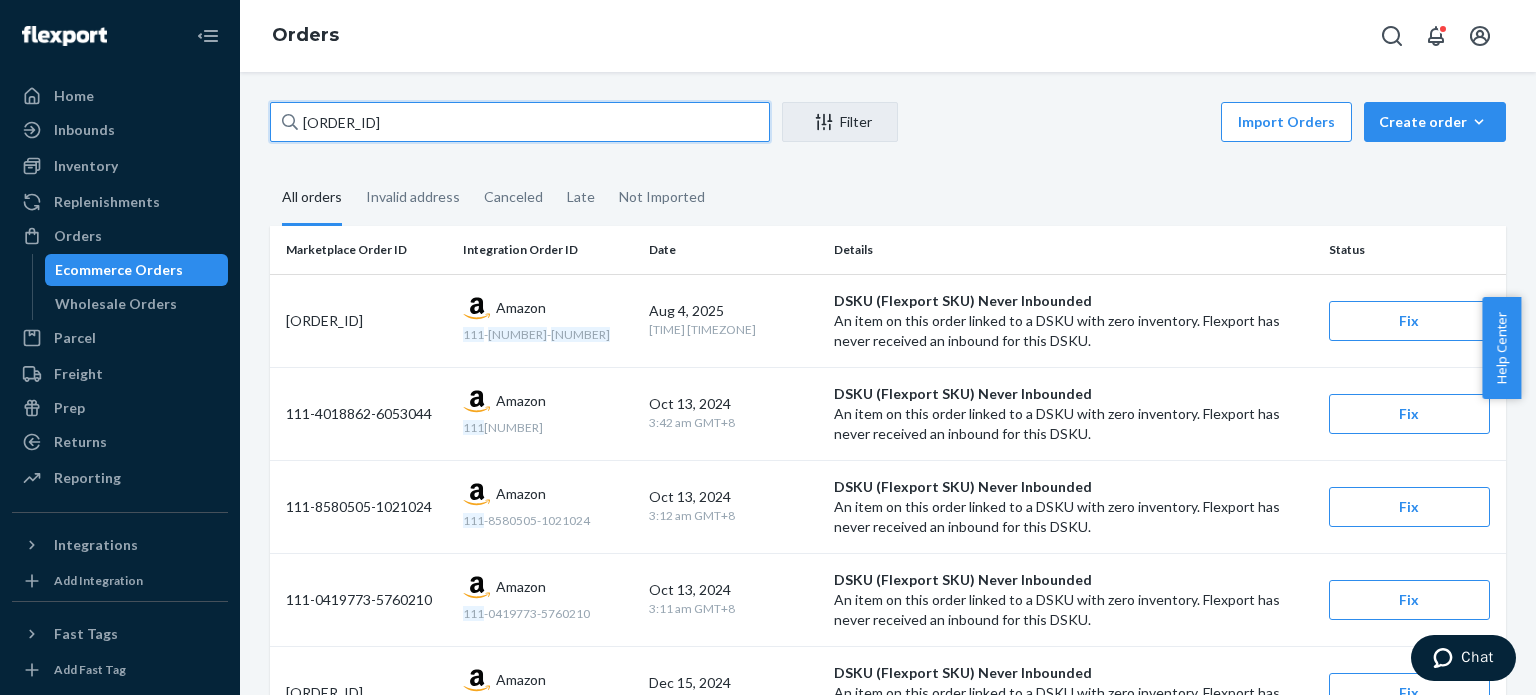 click on "[ACCOUNT_NUMBER]" at bounding box center (520, 122) 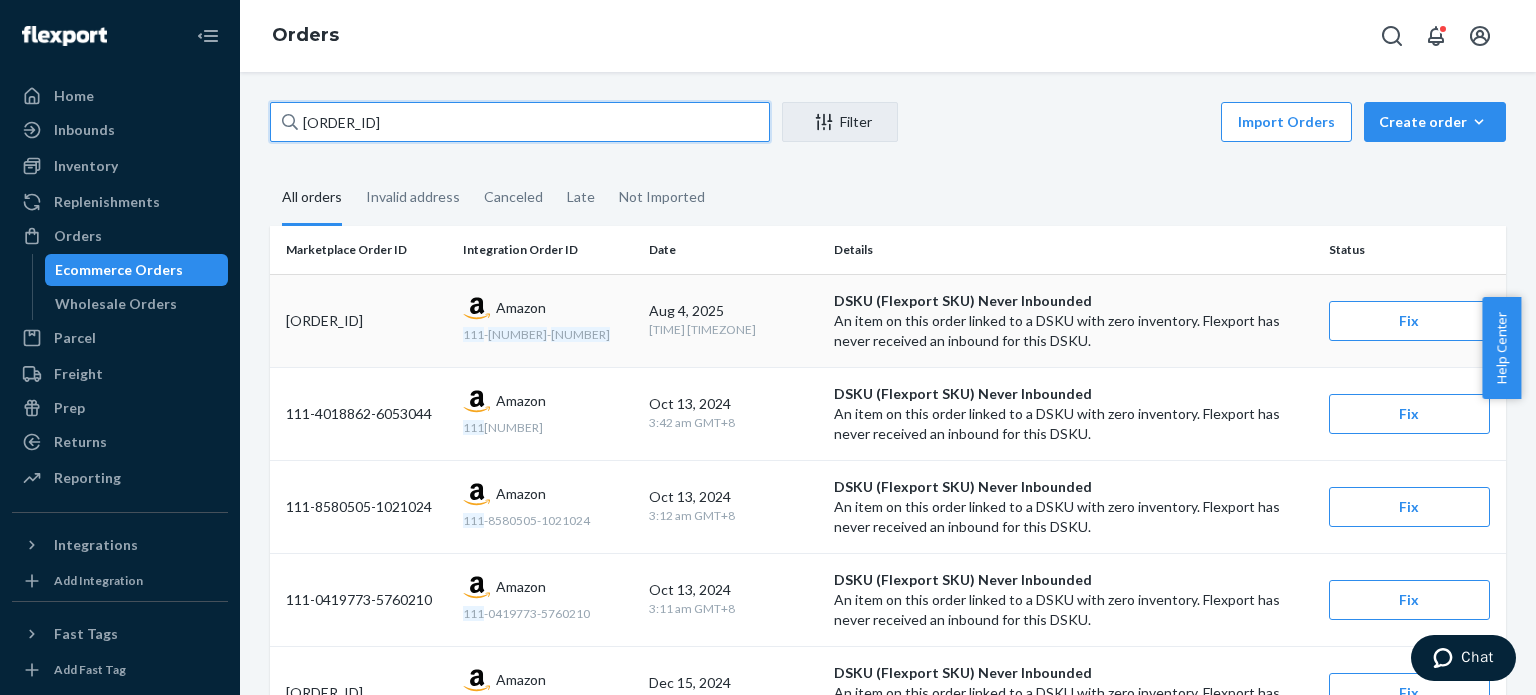 paste on "[SSN]" 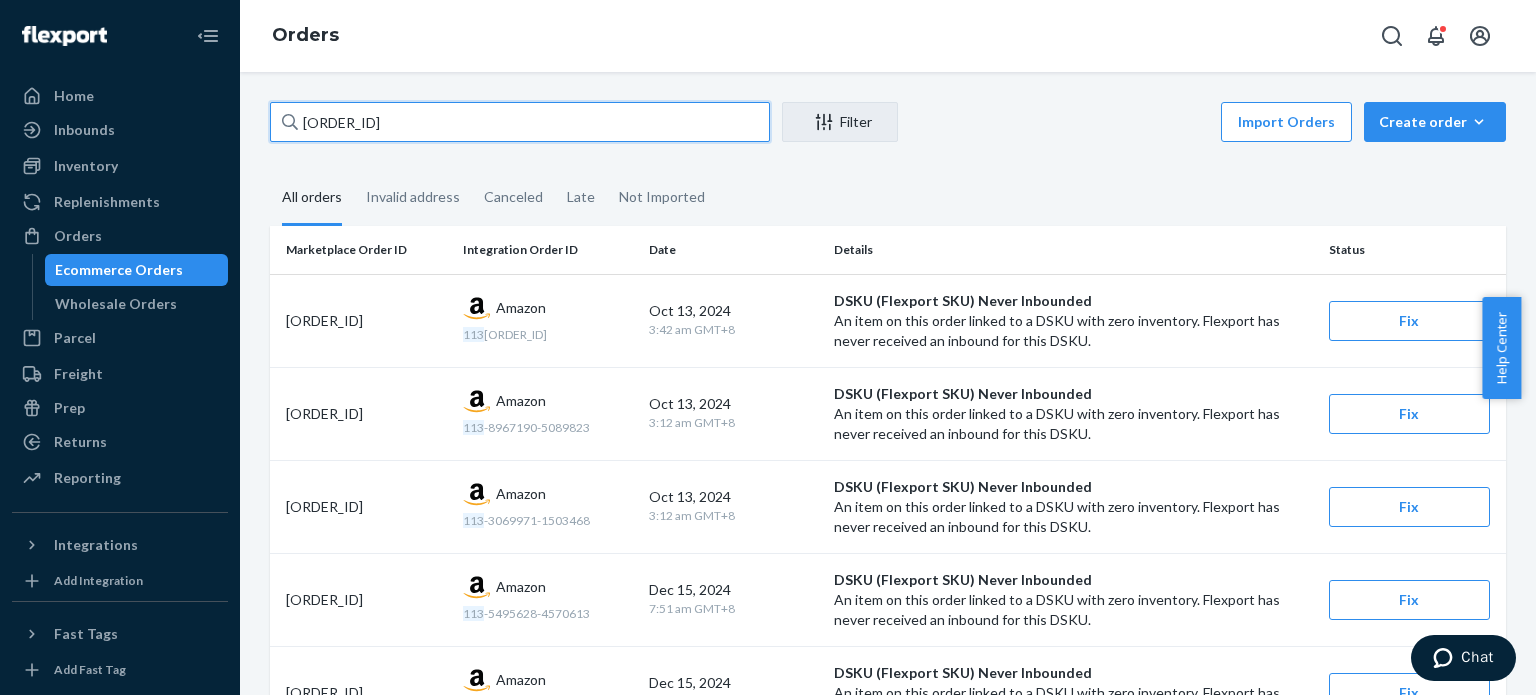 type on "[SSN]" 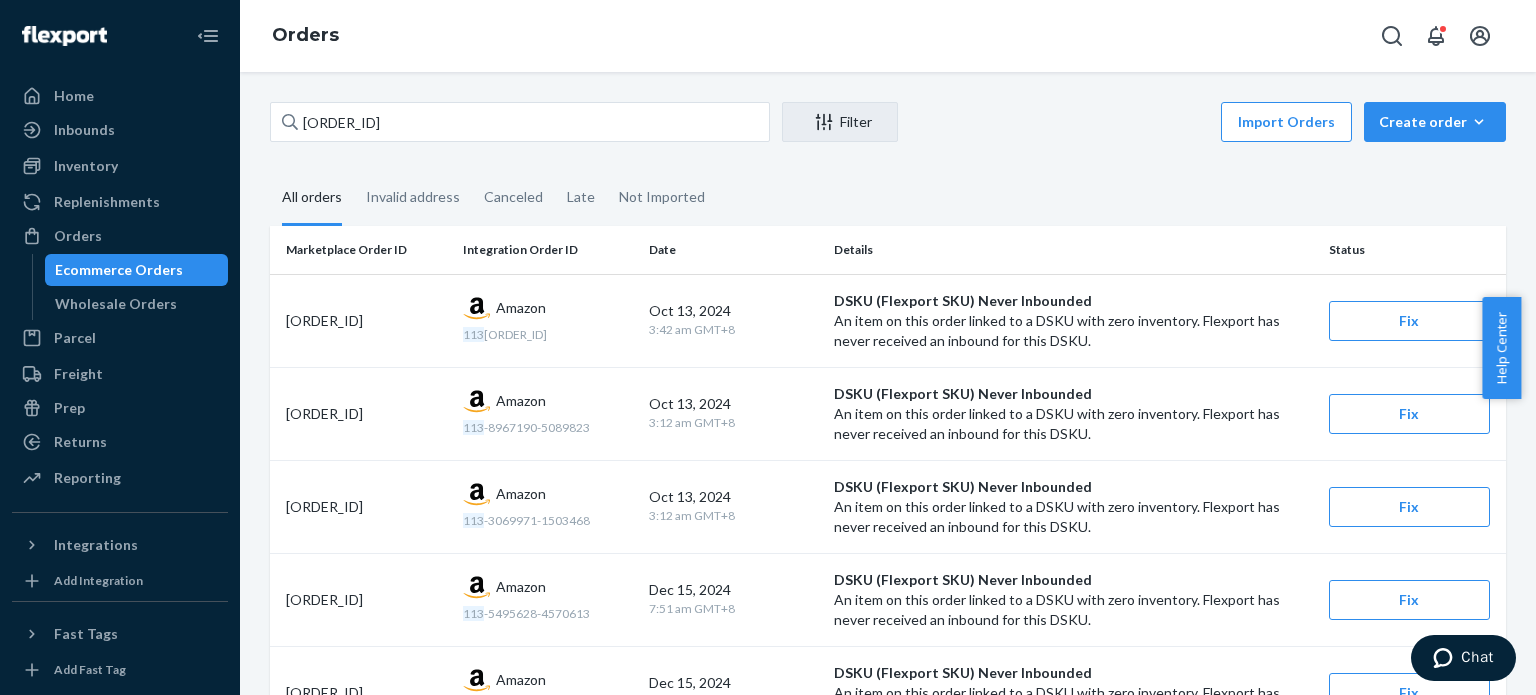 click on "All orders" at bounding box center [312, 198] 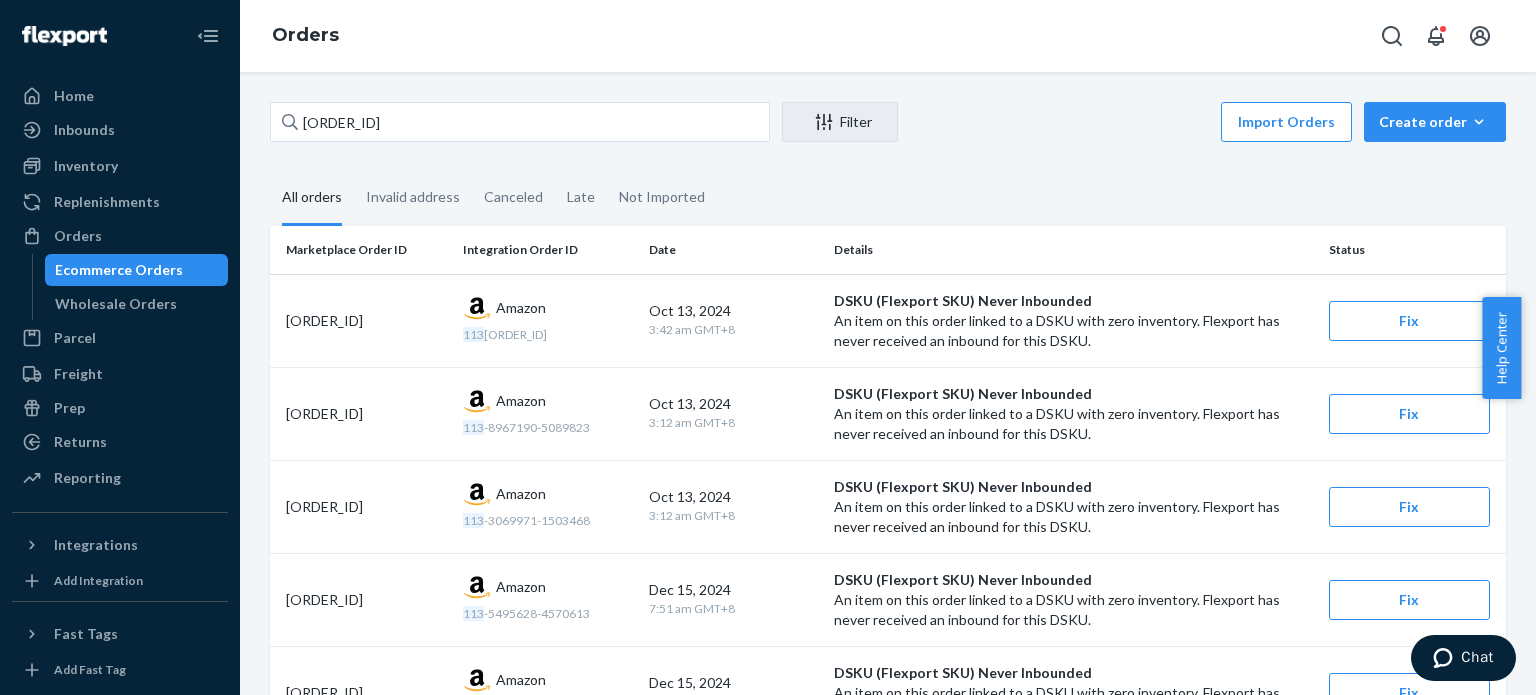 click on "All orders" at bounding box center [270, 171] 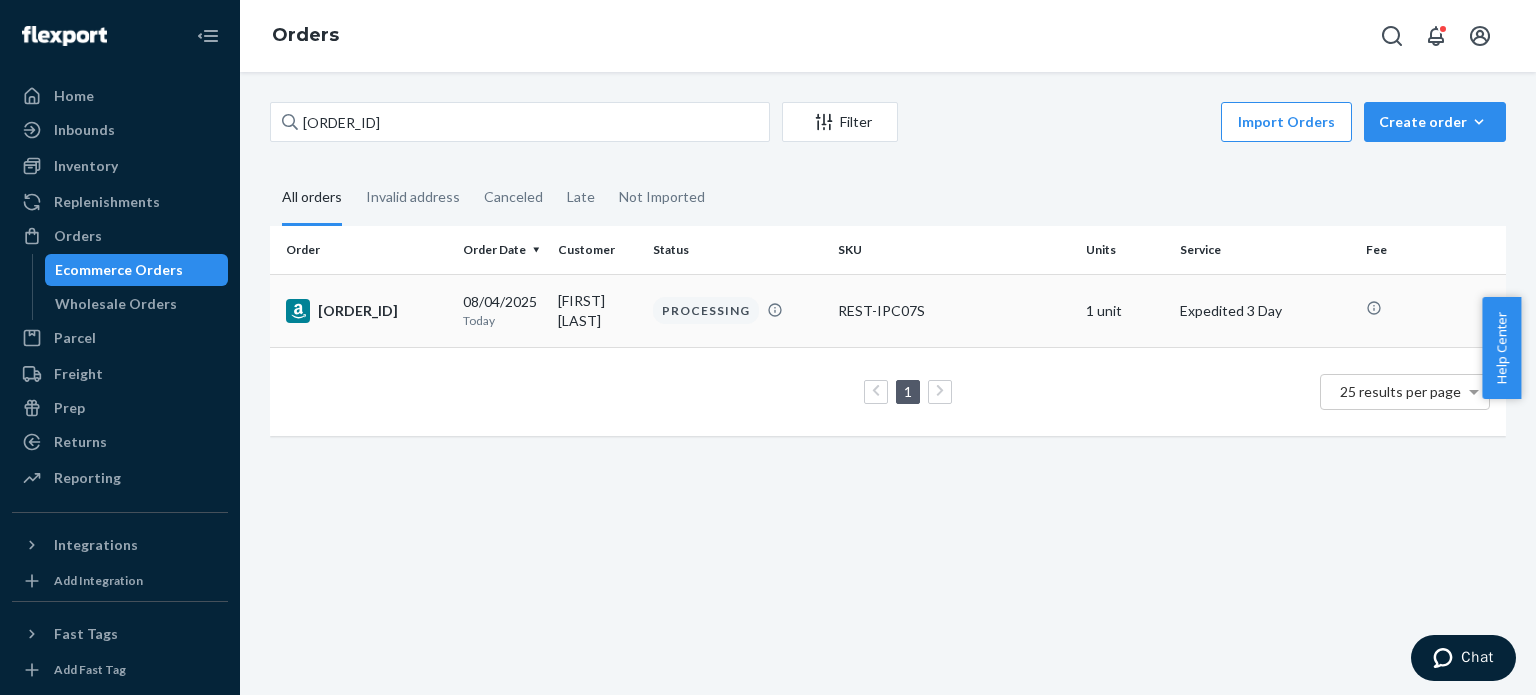 click on "[SSN]" at bounding box center [366, 311] 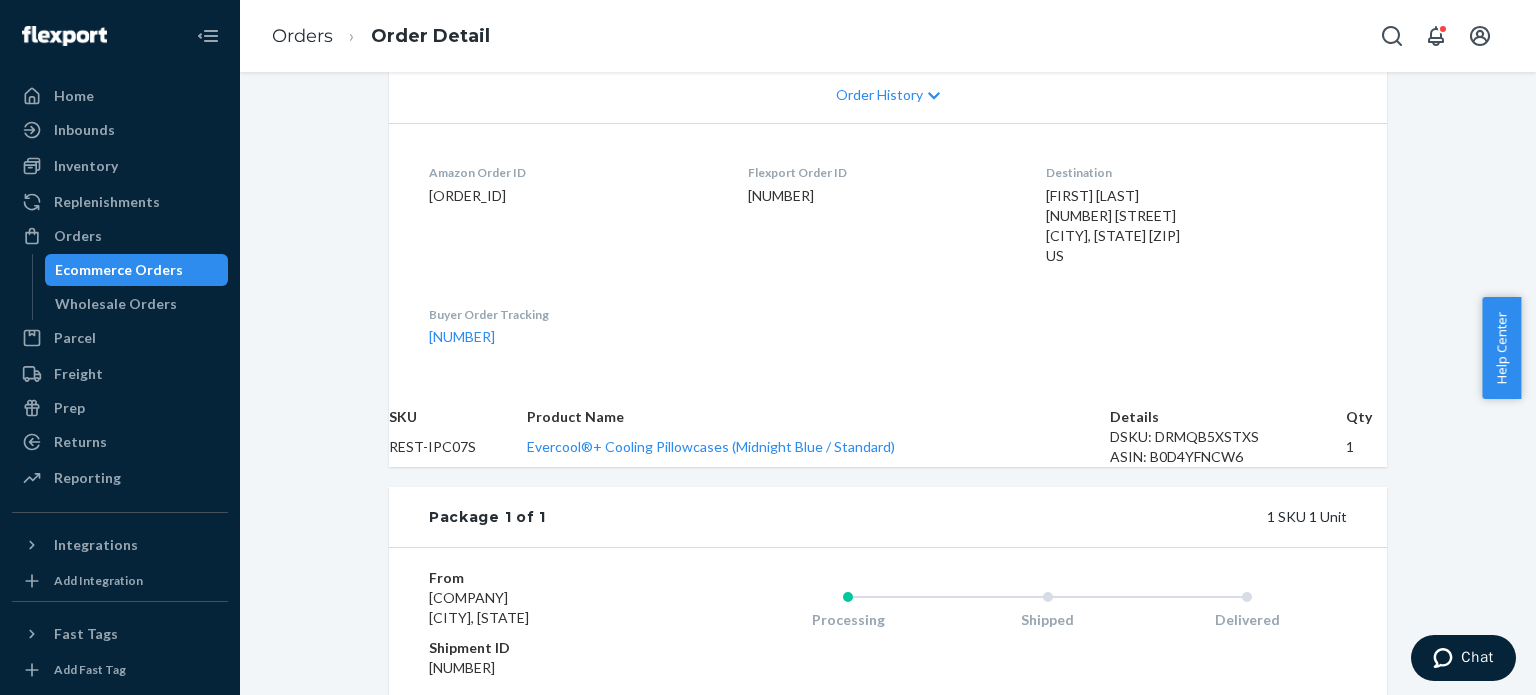 scroll, scrollTop: 500, scrollLeft: 0, axis: vertical 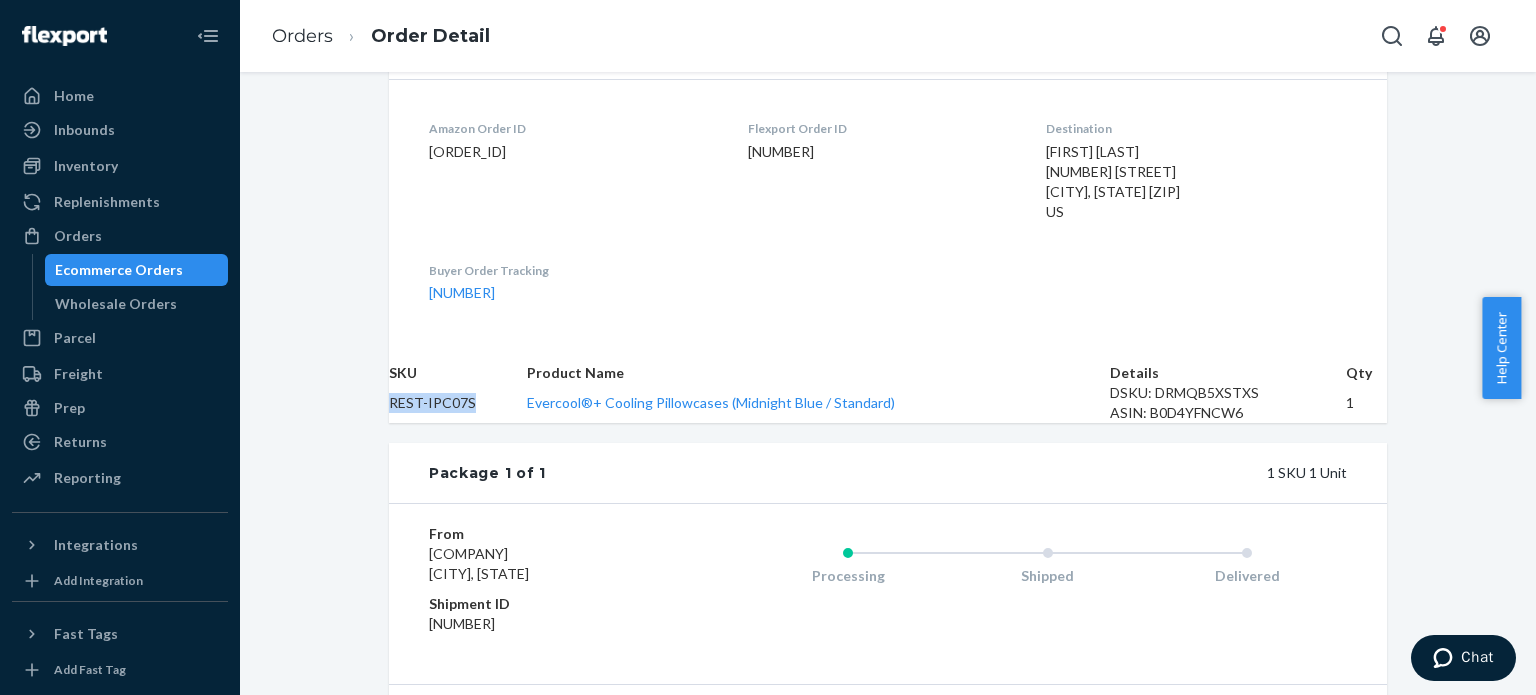 drag, startPoint x: 505, startPoint y: 430, endPoint x: 412, endPoint y: 430, distance: 93 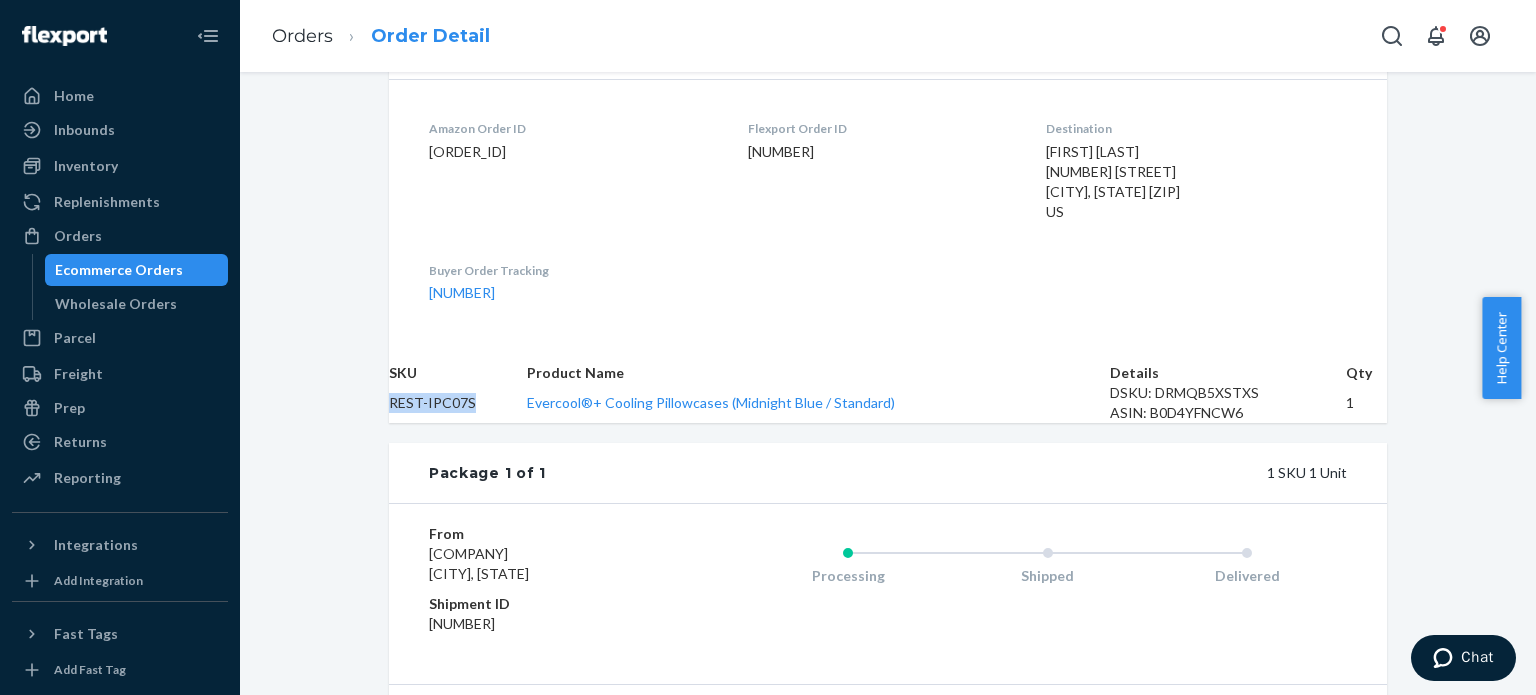 copy on "REST-IPC07S" 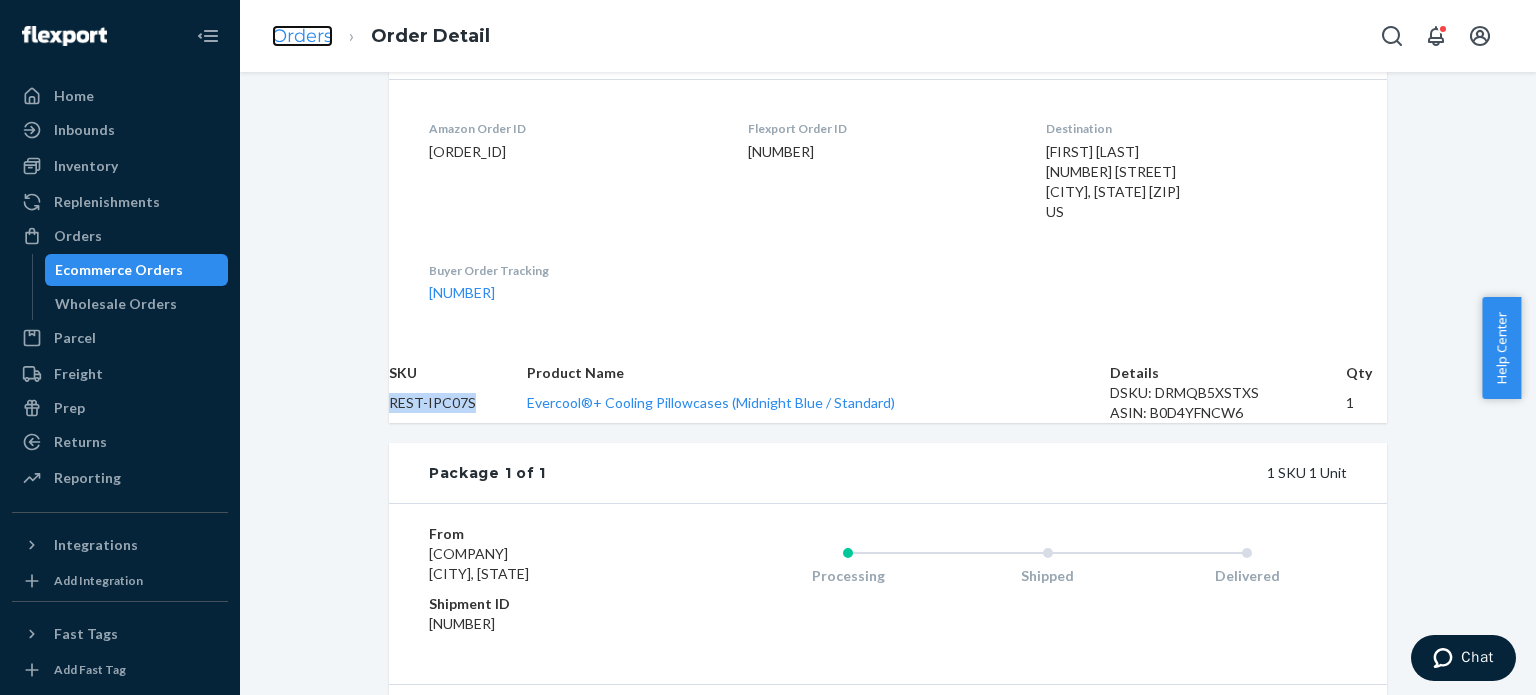 click on "Orders" at bounding box center [302, 36] 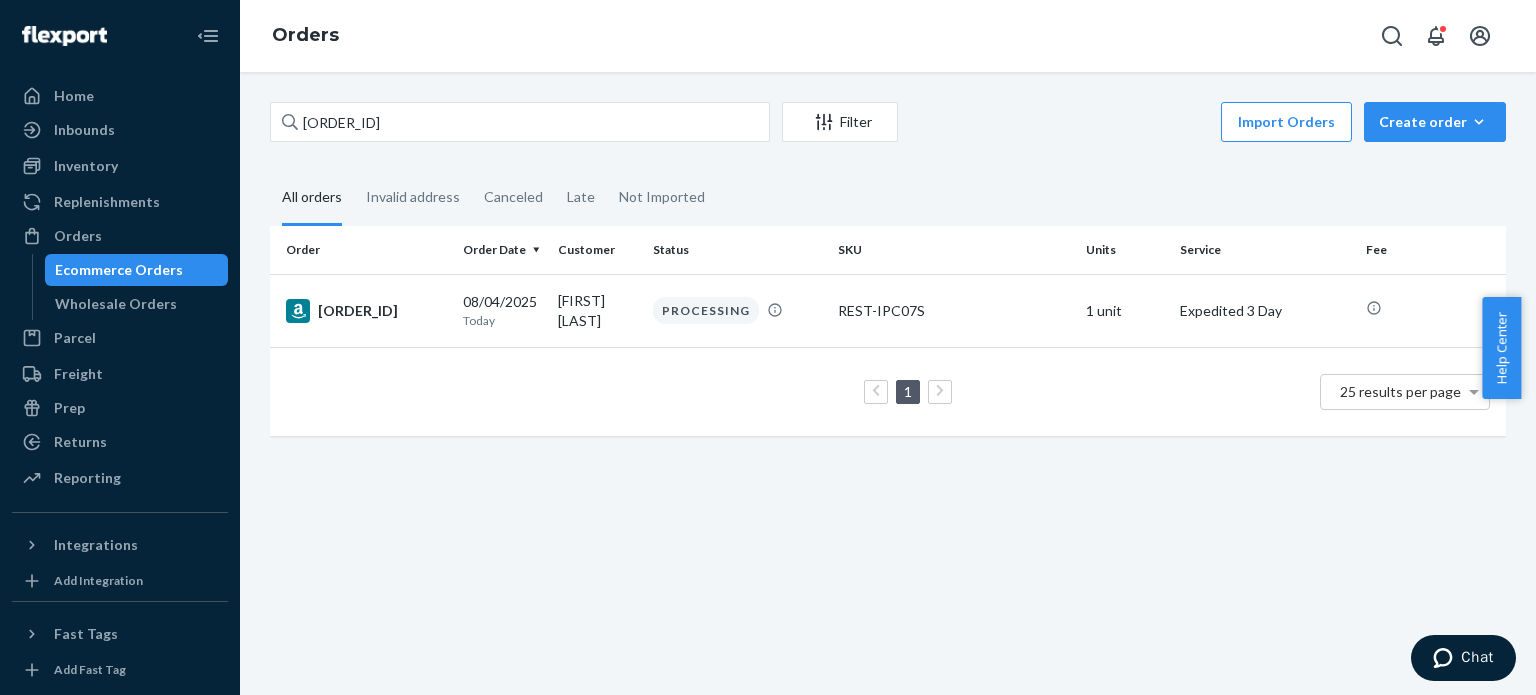 scroll, scrollTop: 0, scrollLeft: 0, axis: both 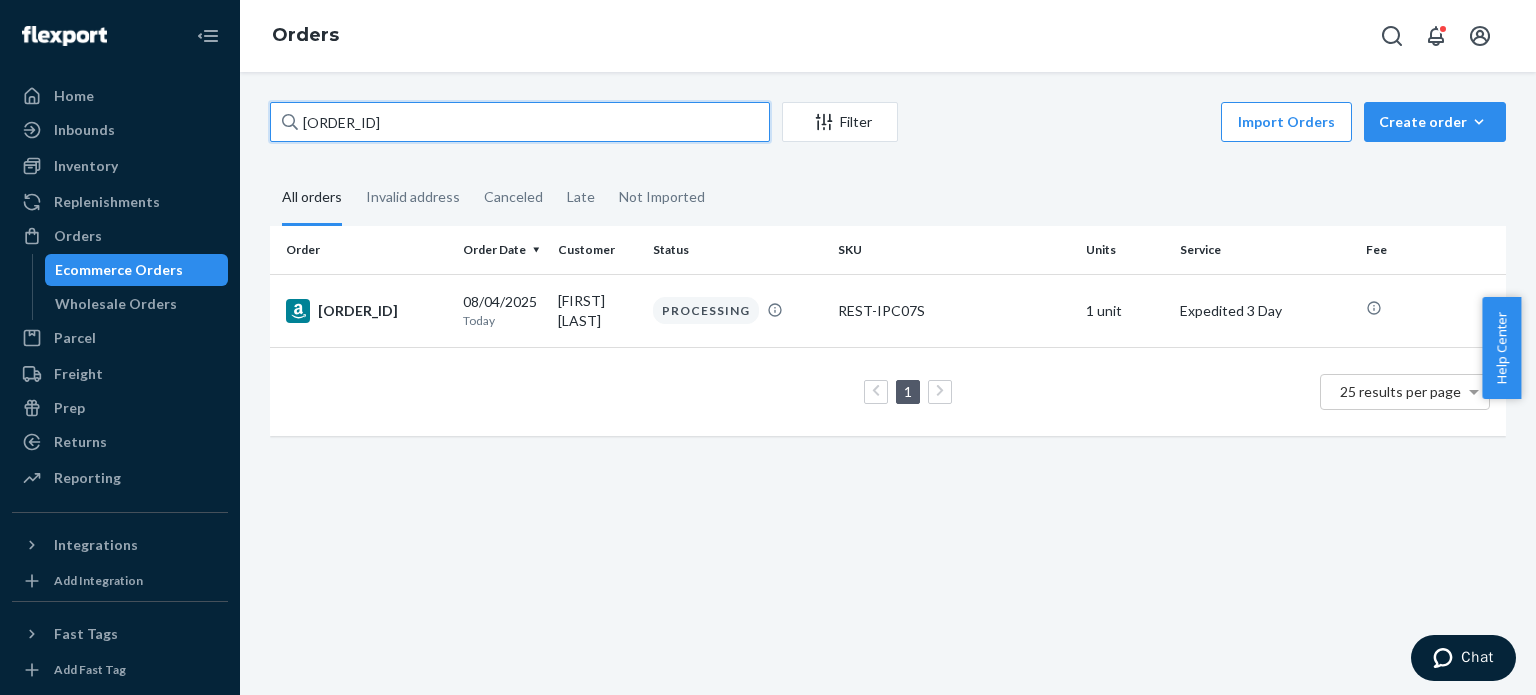 click on "[SSN]" at bounding box center [520, 122] 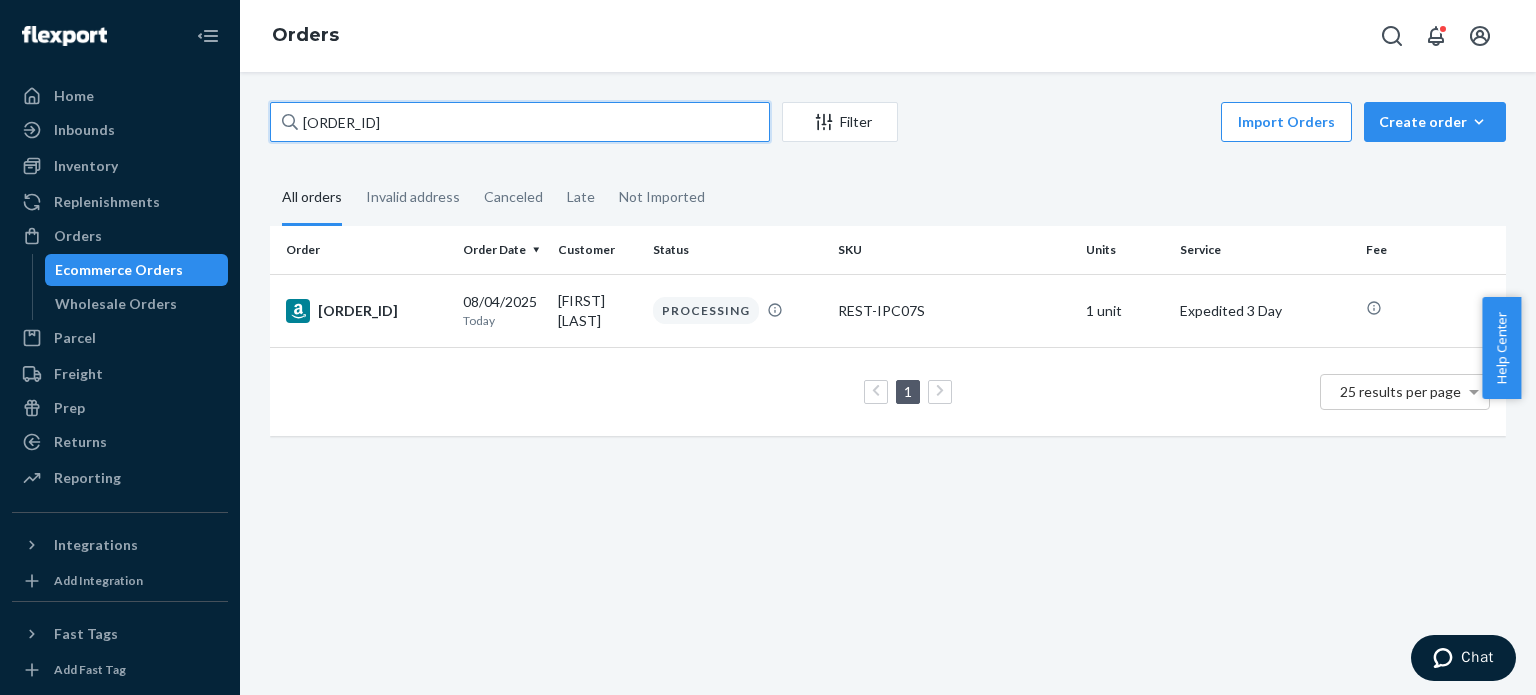 click on "[SSN]" at bounding box center (520, 122) 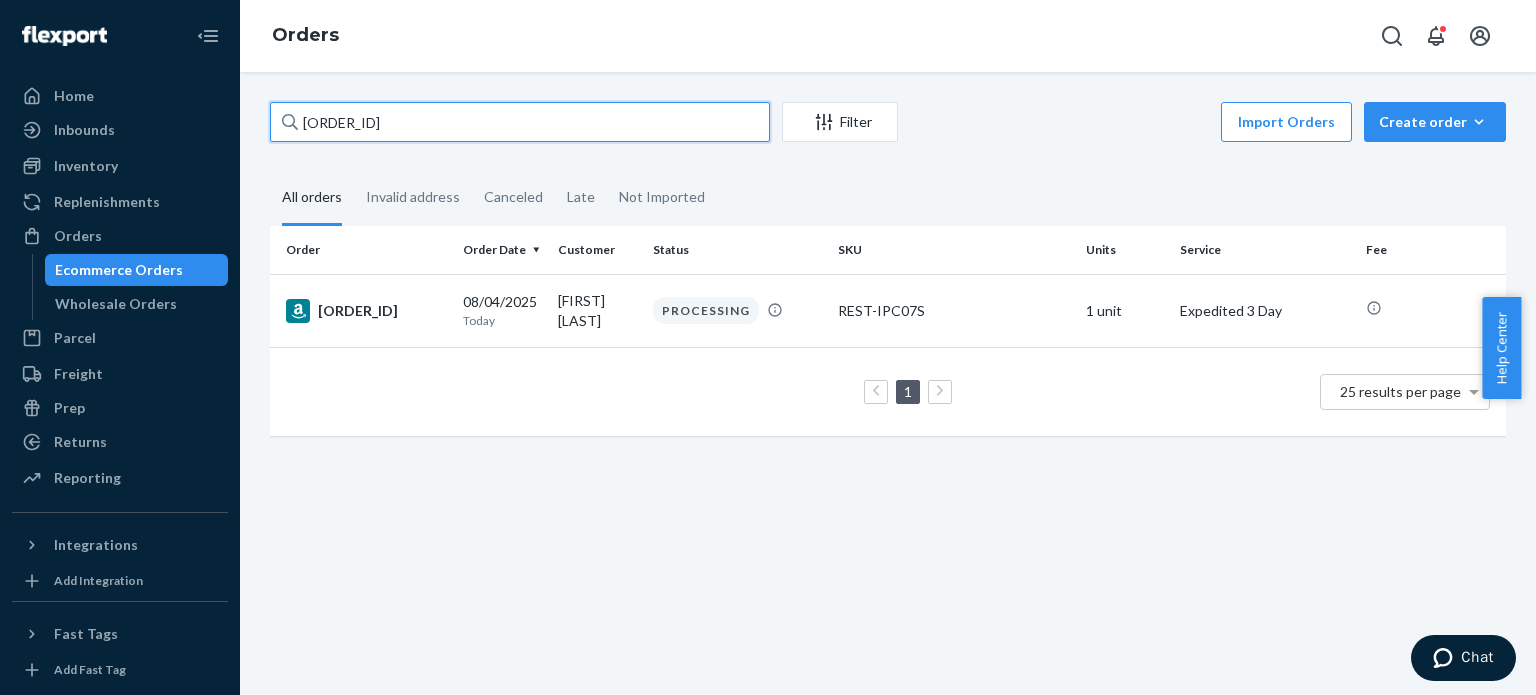 click on "[SSN]" at bounding box center [520, 122] 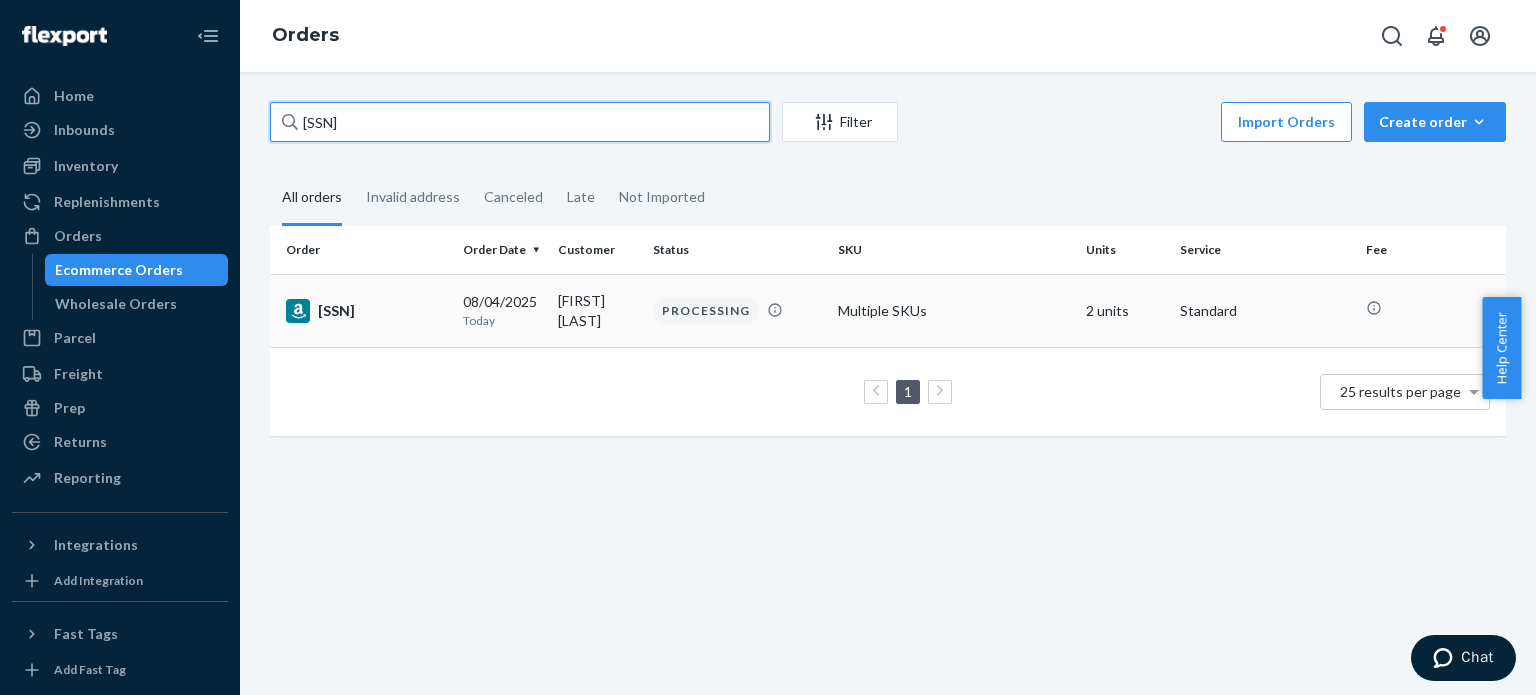 type on "[SSN]" 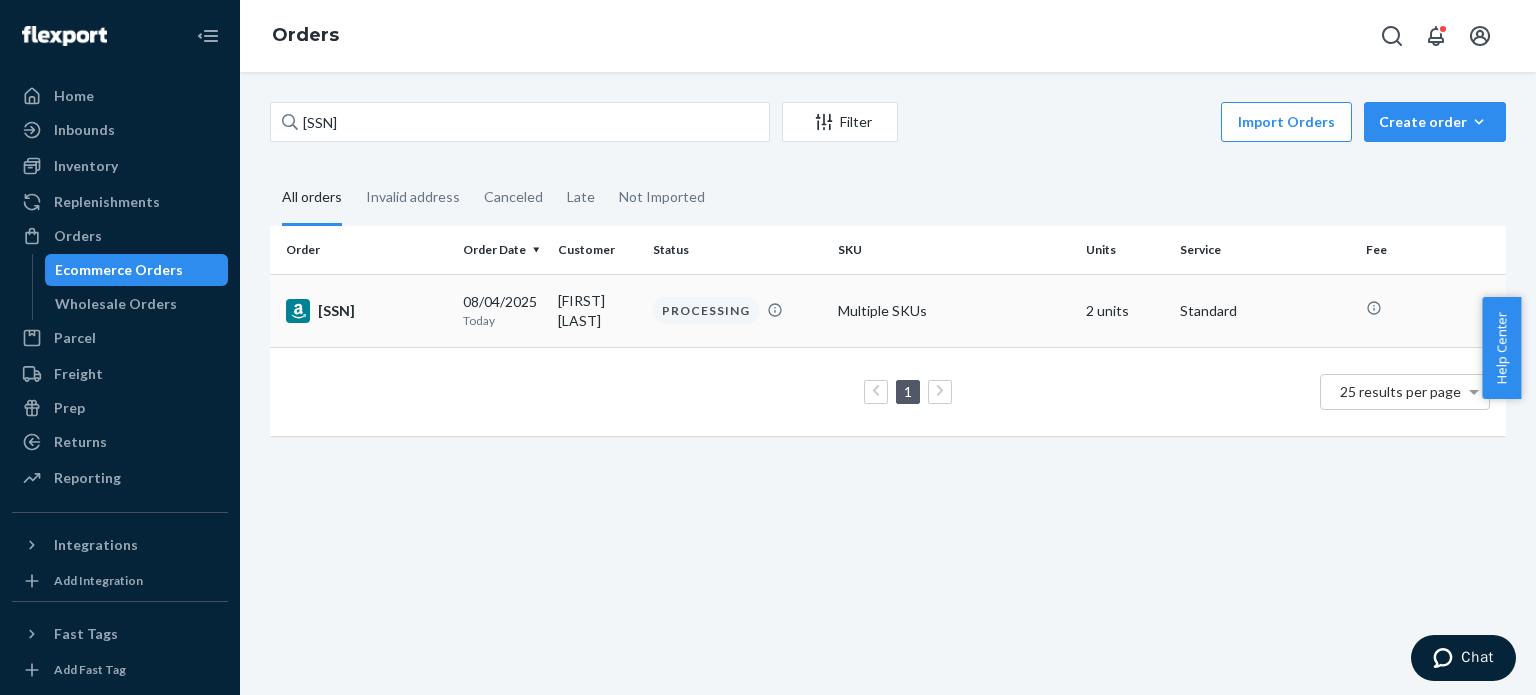click on "[SSN]" at bounding box center (366, 311) 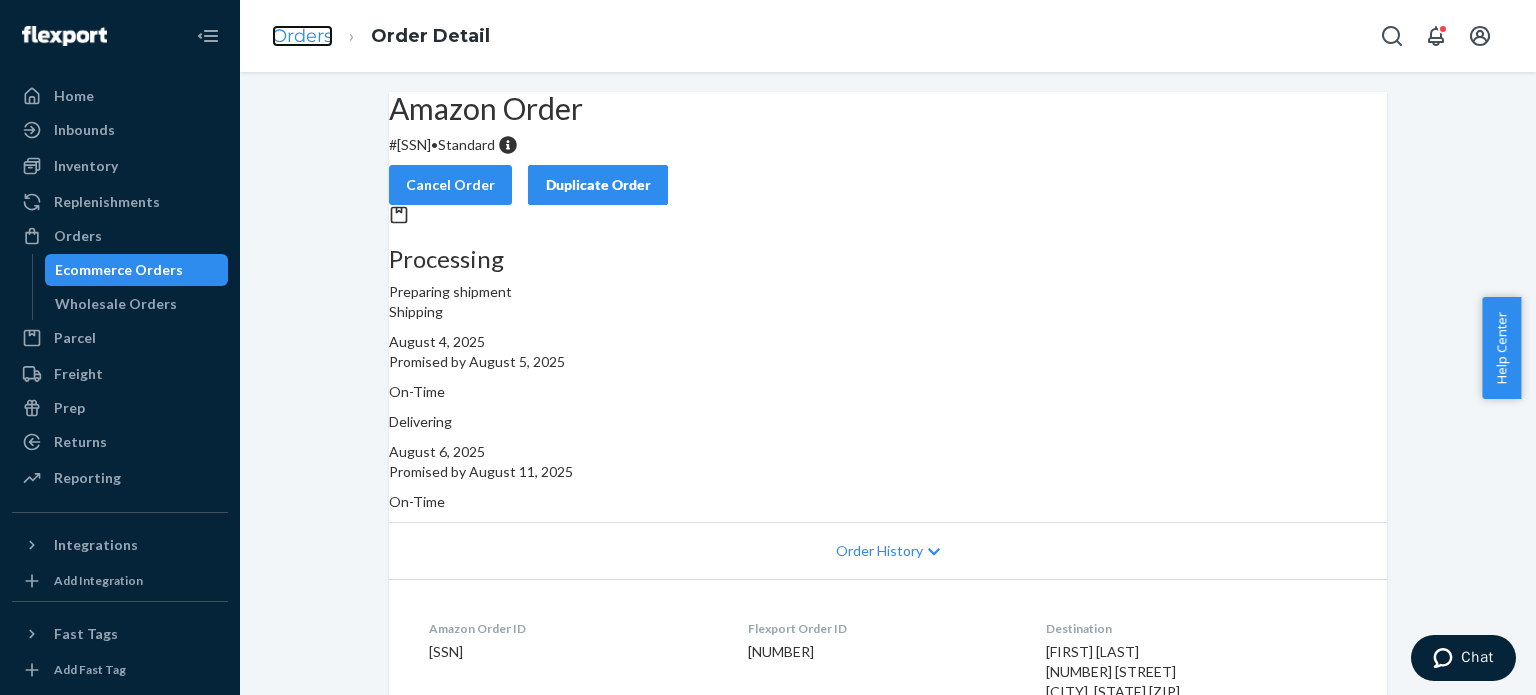 click on "Orders" at bounding box center (302, 36) 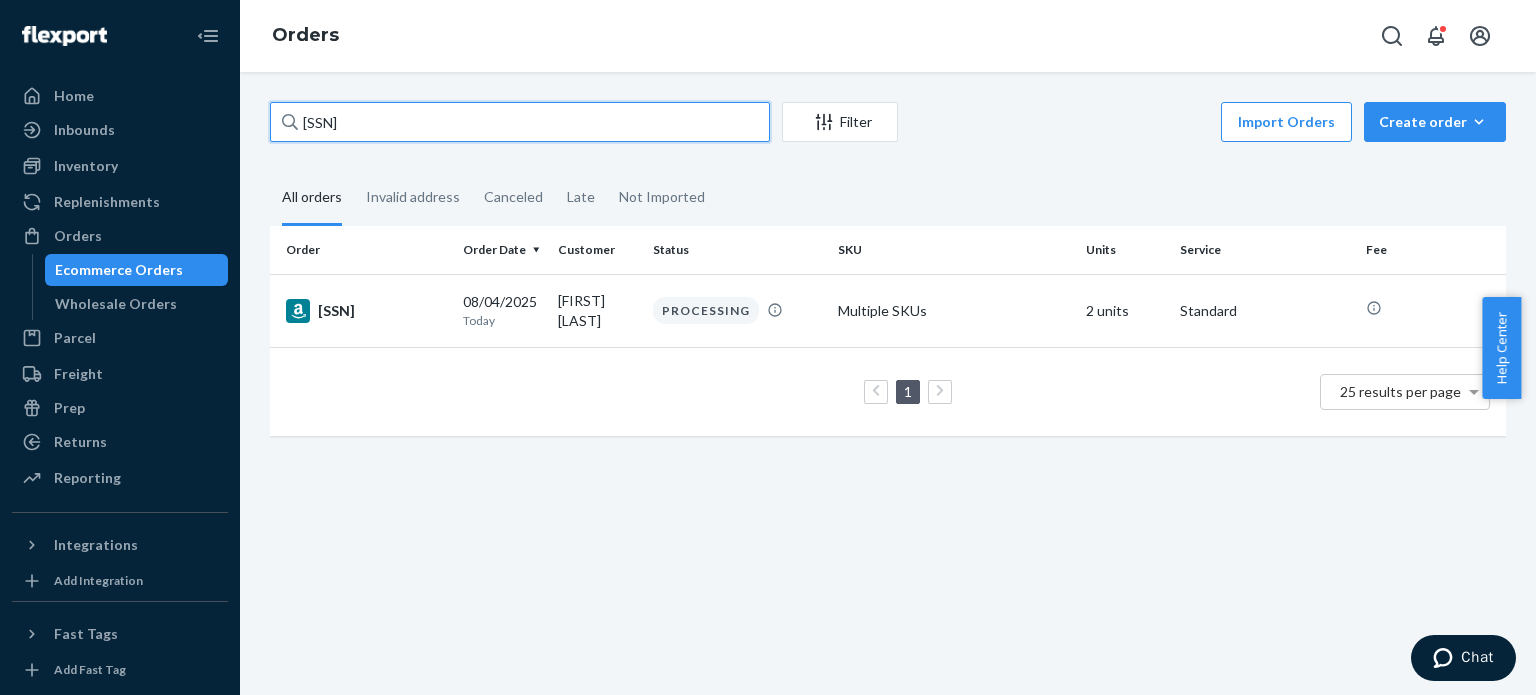 click on "[SSN]" at bounding box center [520, 122] 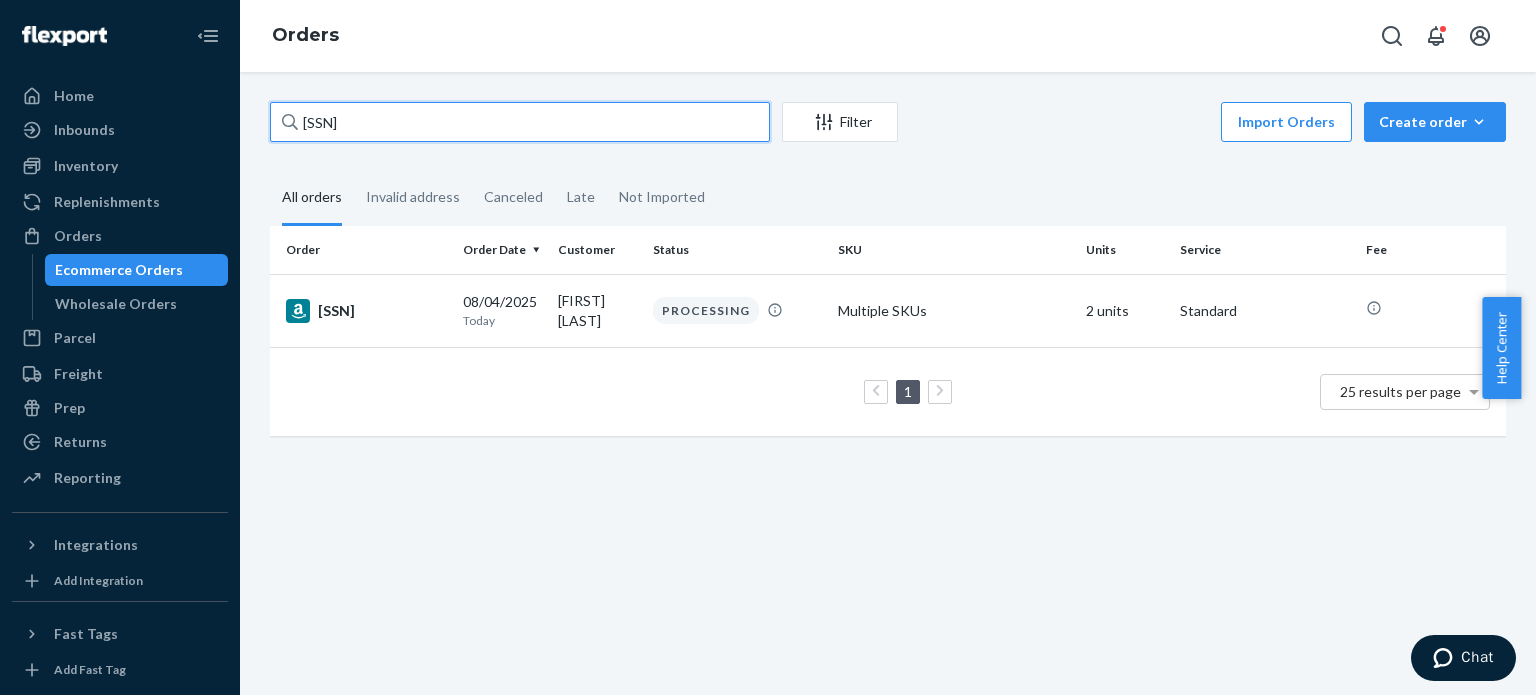 click on "[SSN]" at bounding box center [520, 122] 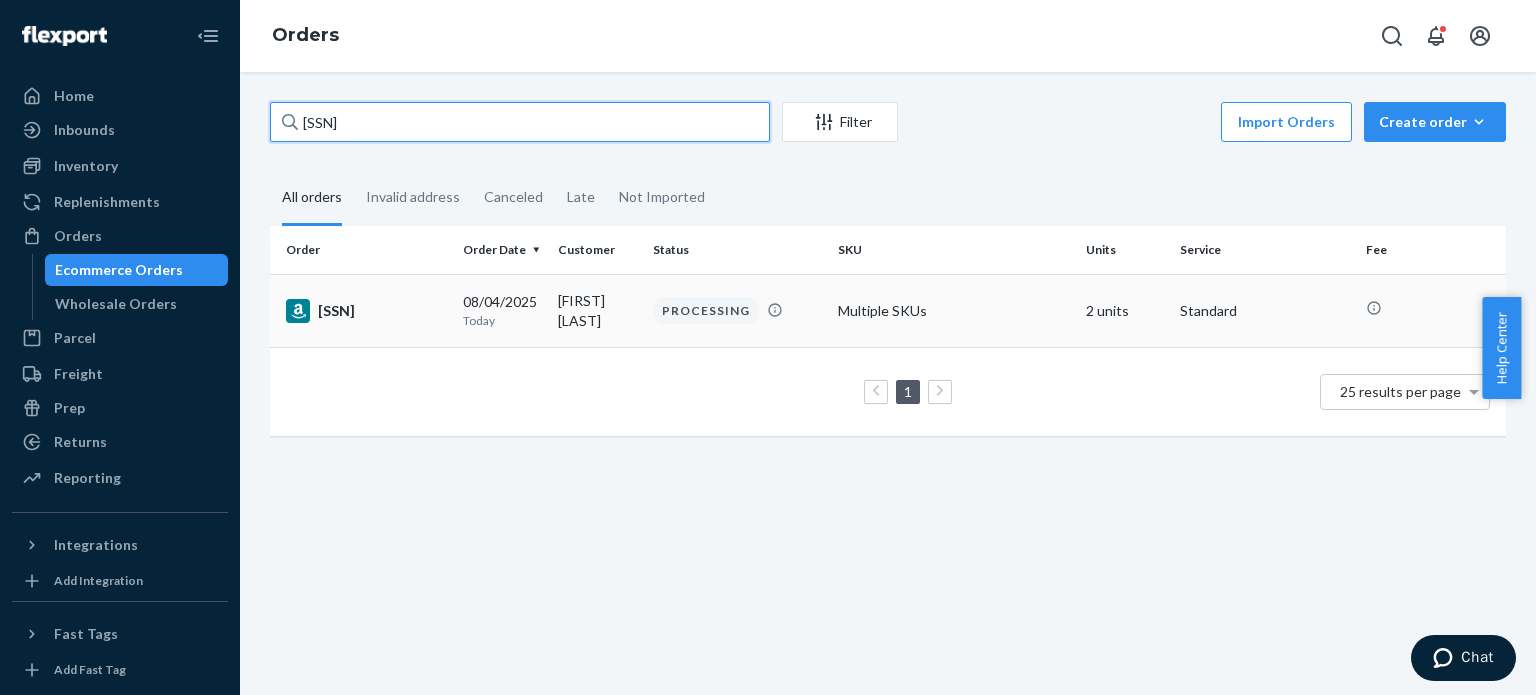paste on "[SSN]" 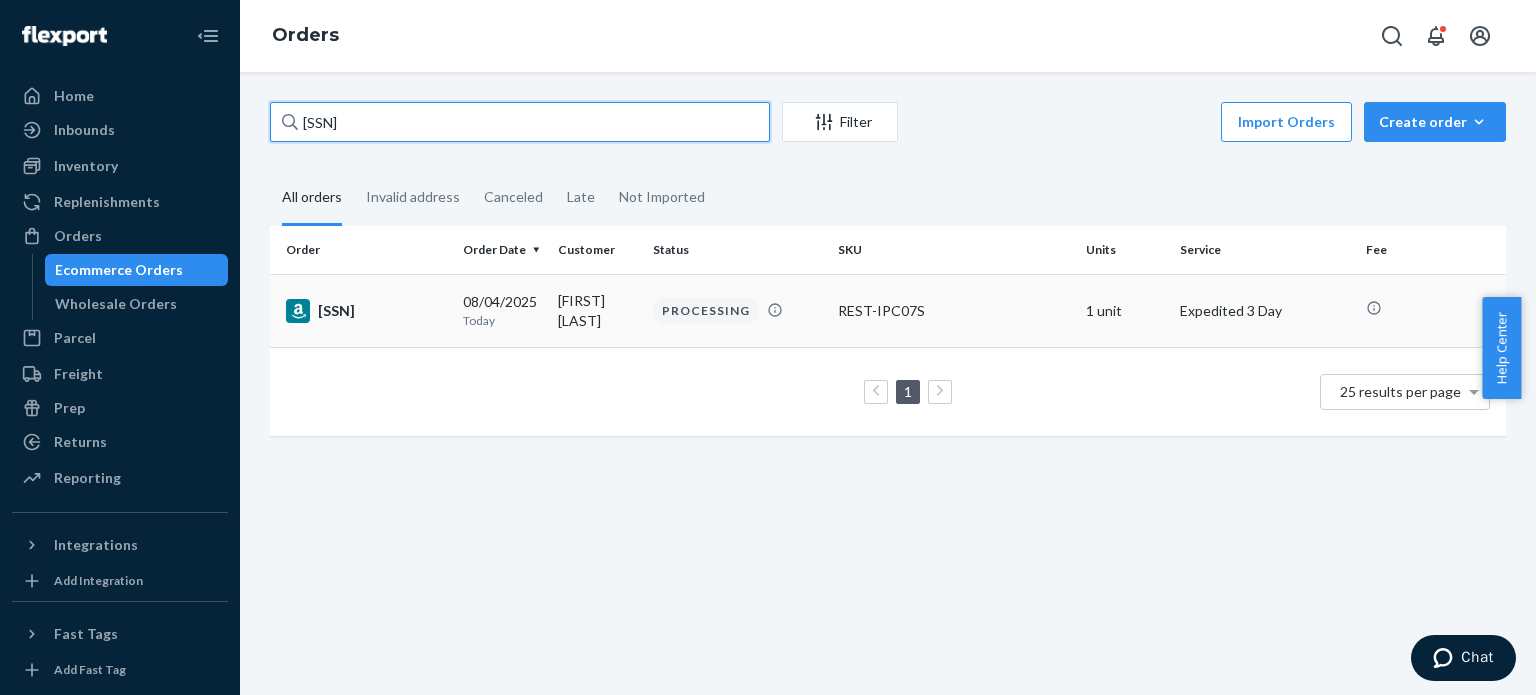 type on "[SSN]" 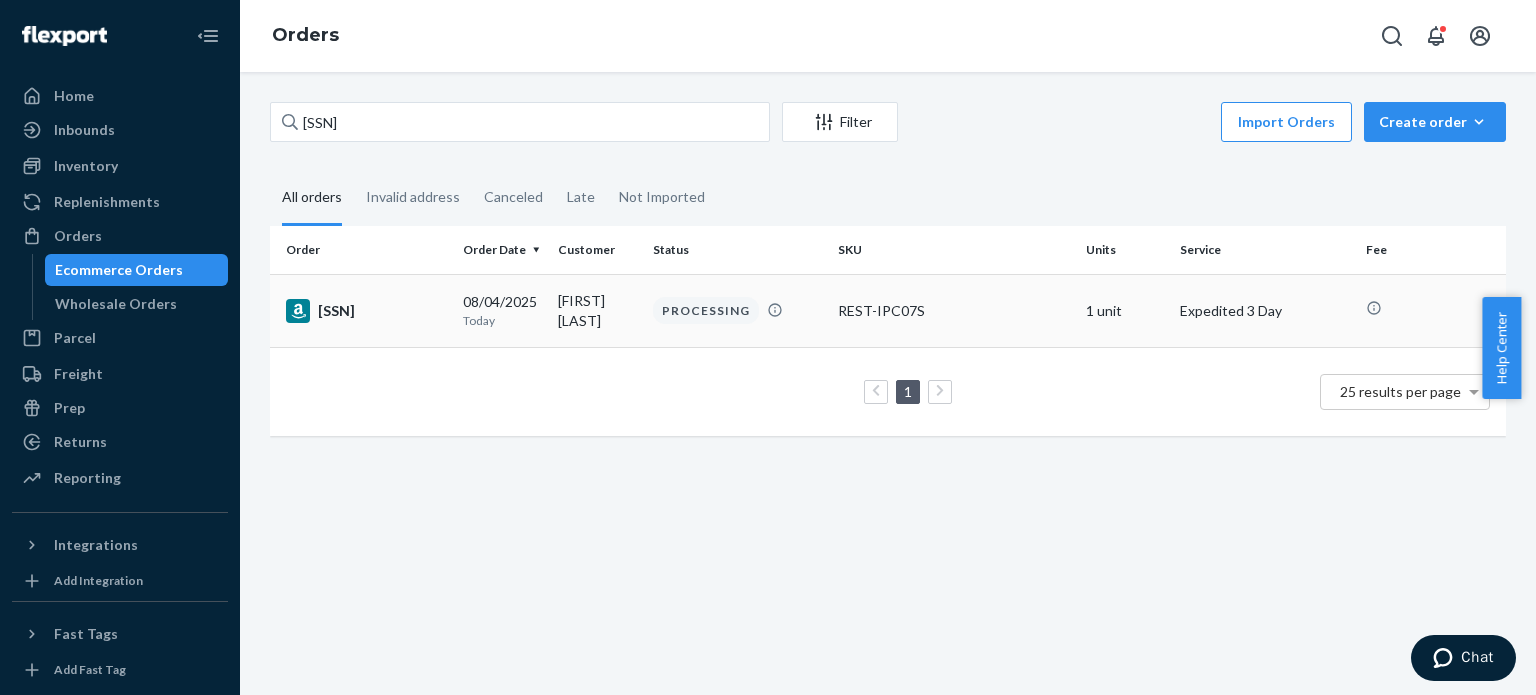 click on "[SSN]" at bounding box center (366, 311) 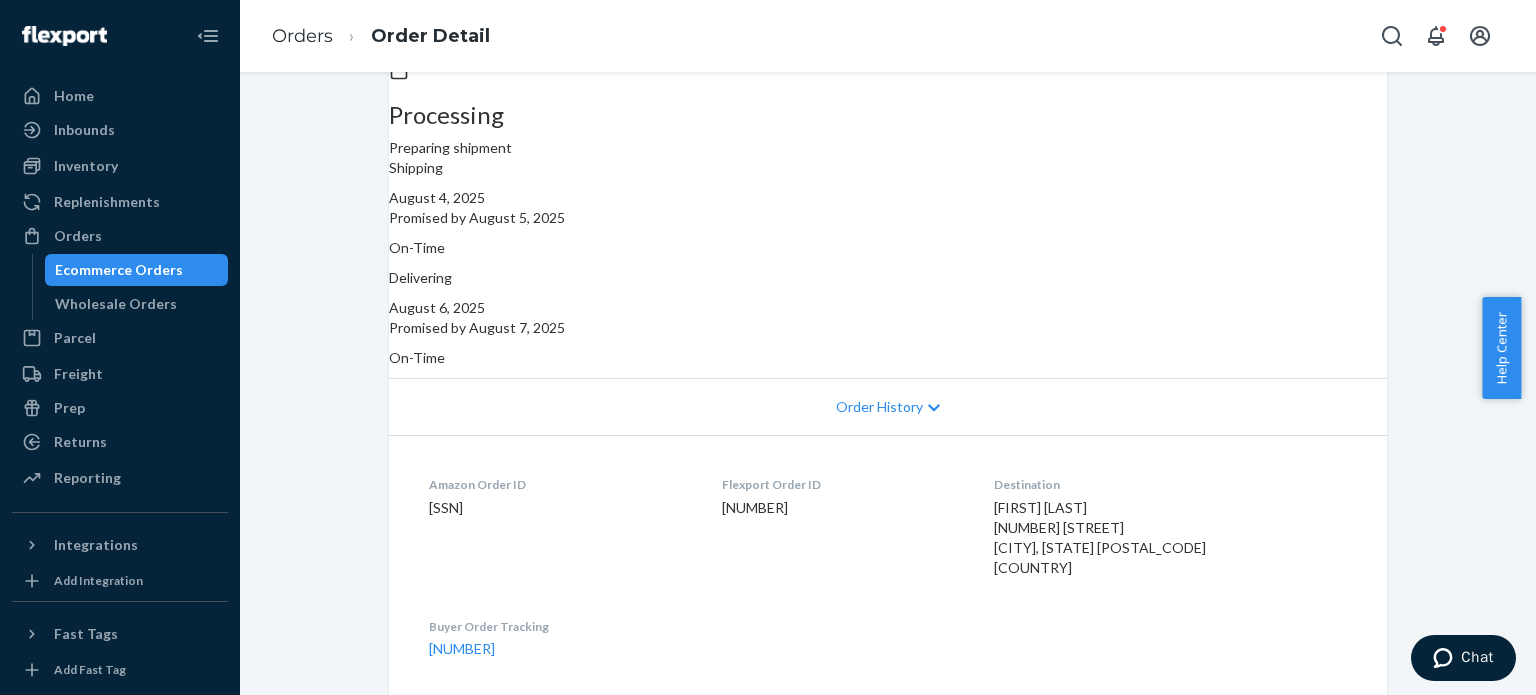 scroll, scrollTop: 400, scrollLeft: 0, axis: vertical 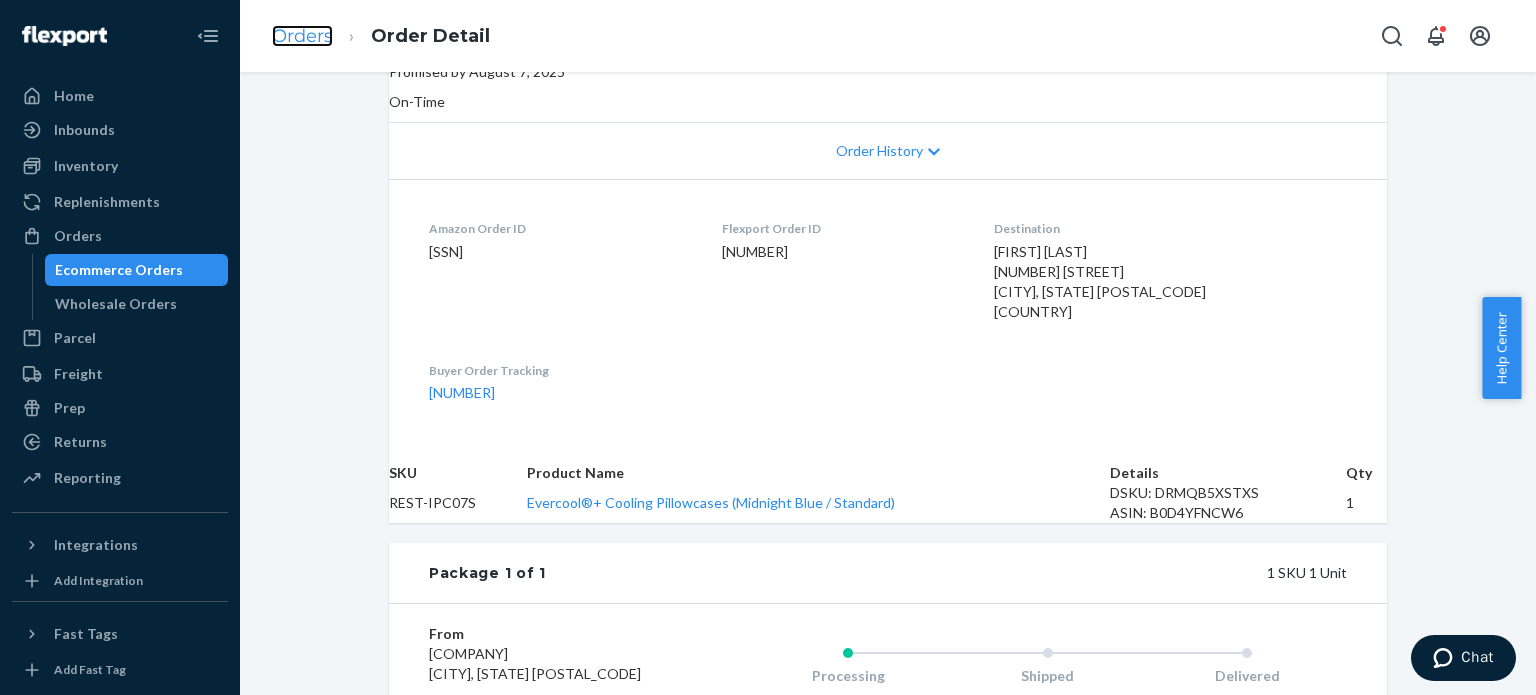 click on "Orders" at bounding box center [302, 36] 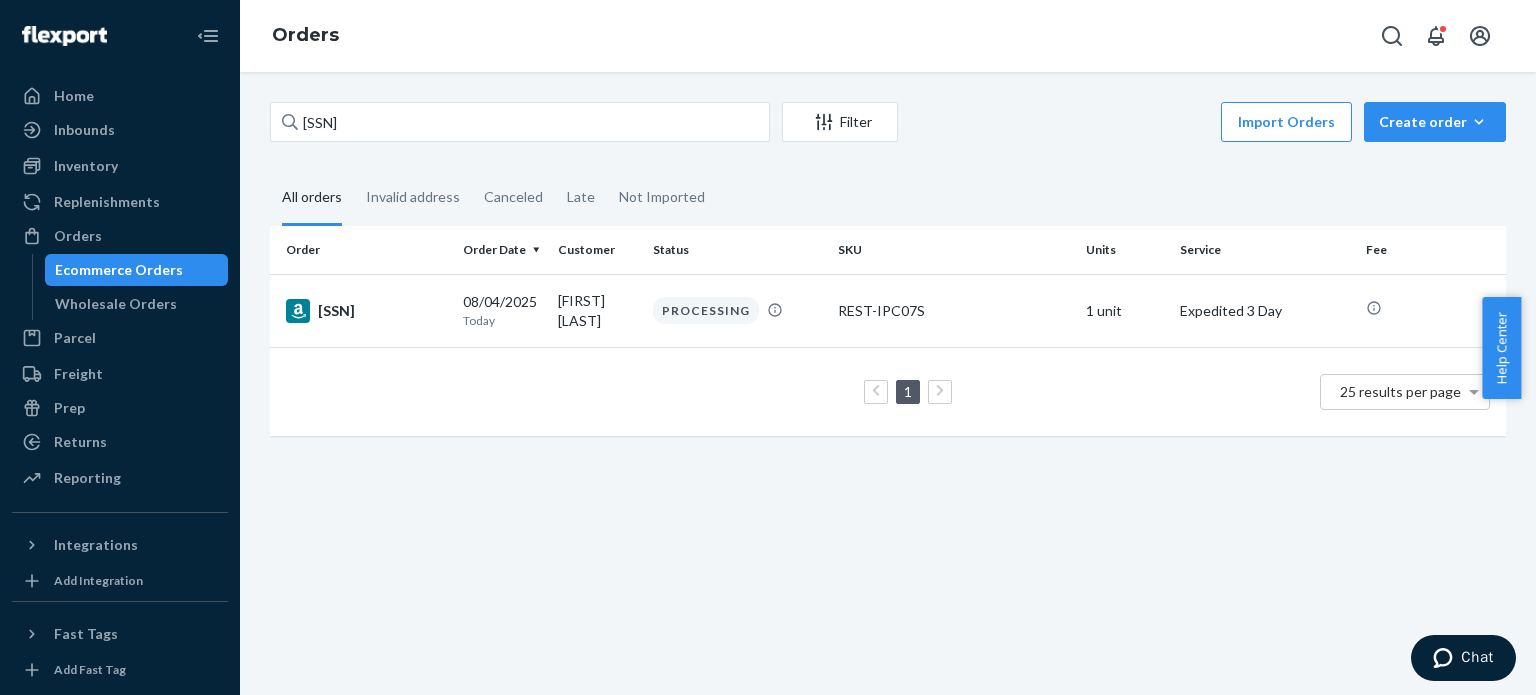 scroll, scrollTop: 0, scrollLeft: 0, axis: both 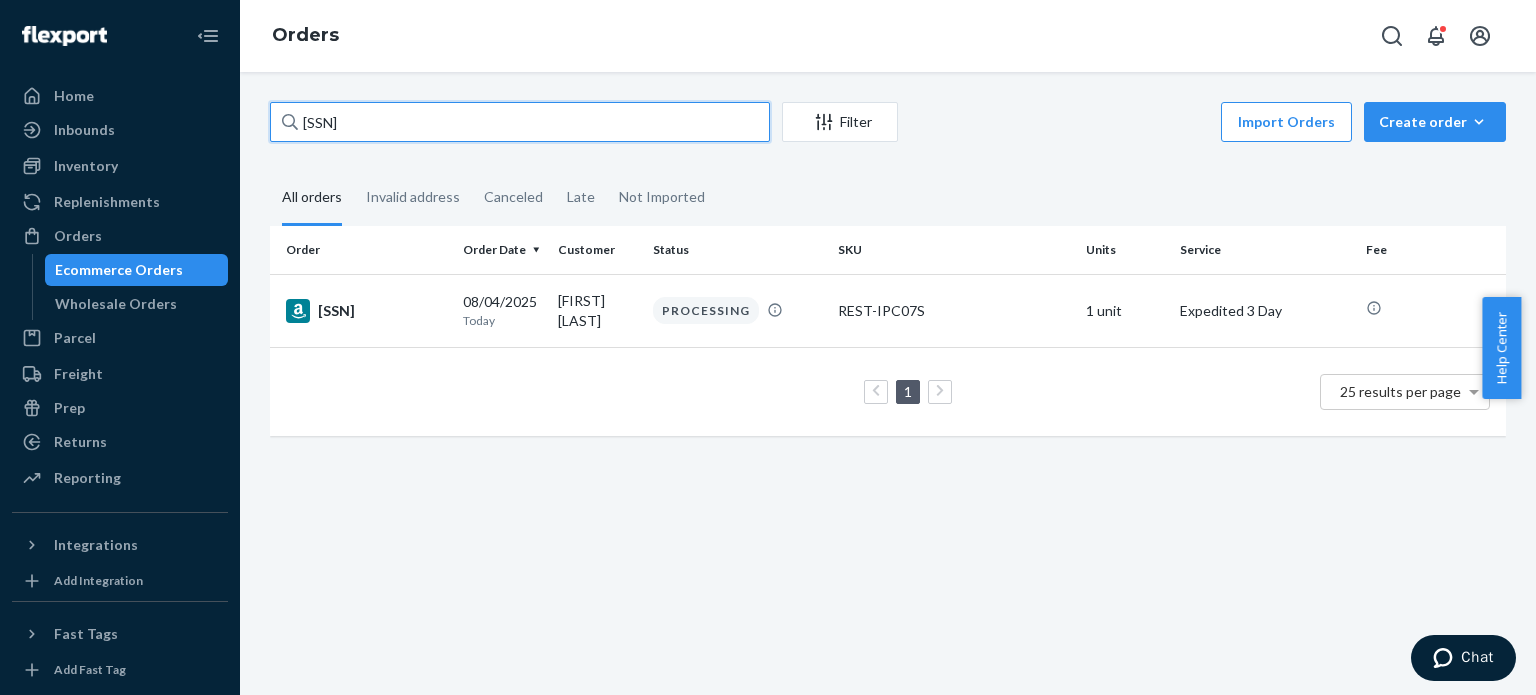 click on "[SSN]" at bounding box center [520, 122] 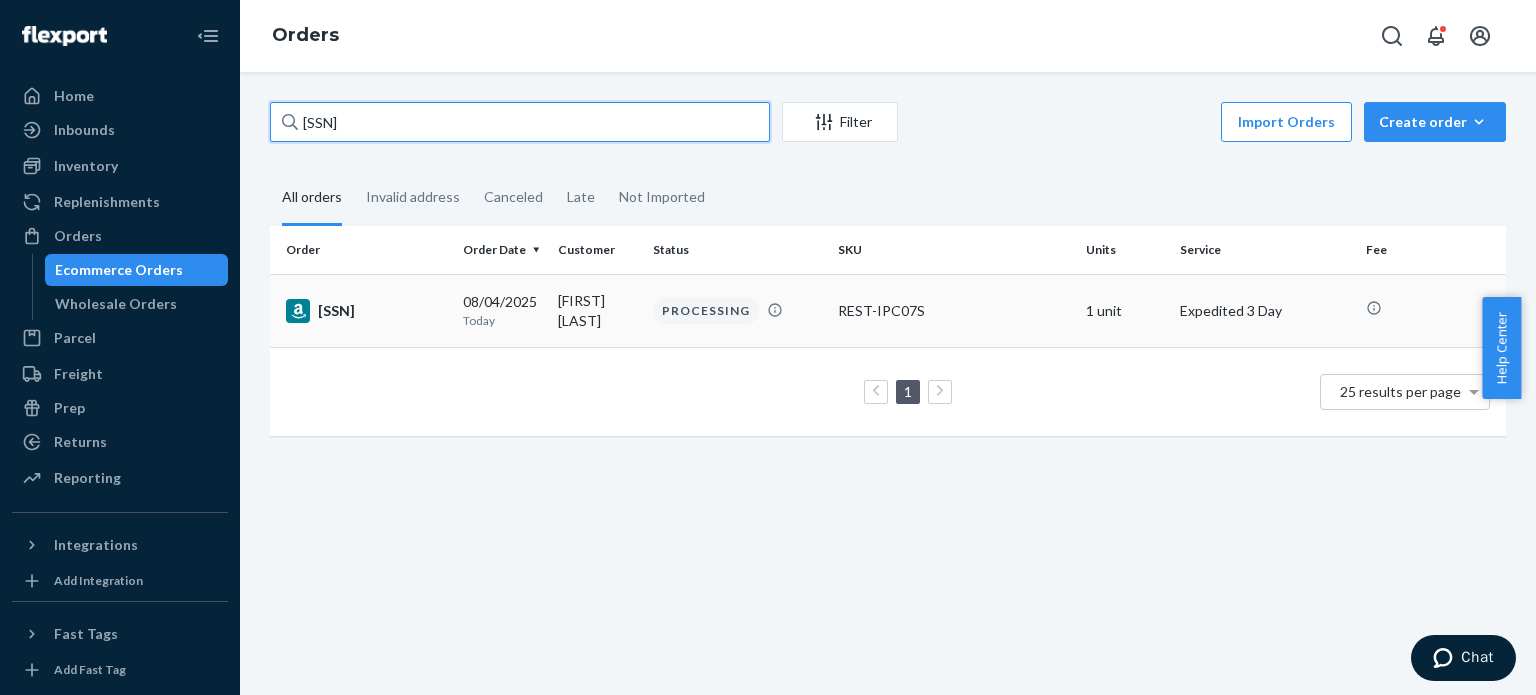paste on "[SSN]" 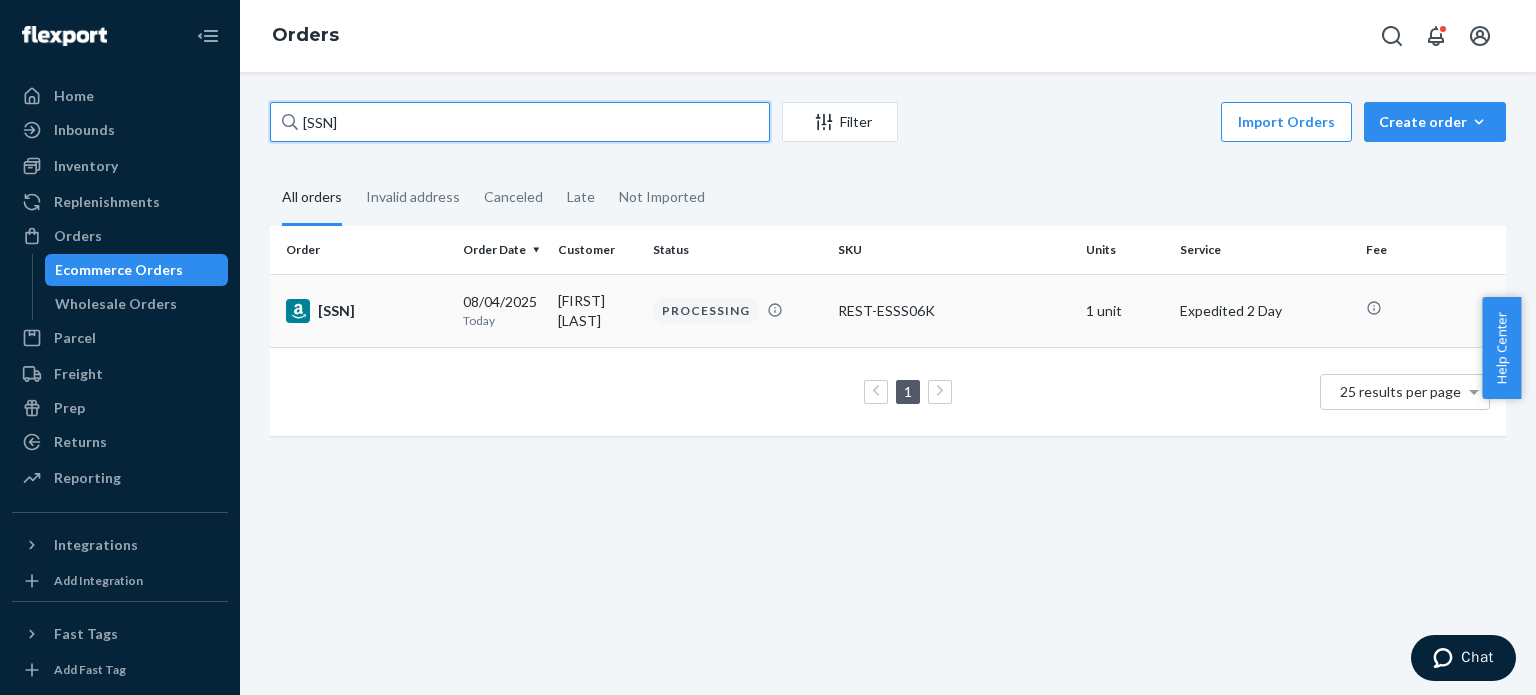 type on "[ACCOUNT_NUMBER]" 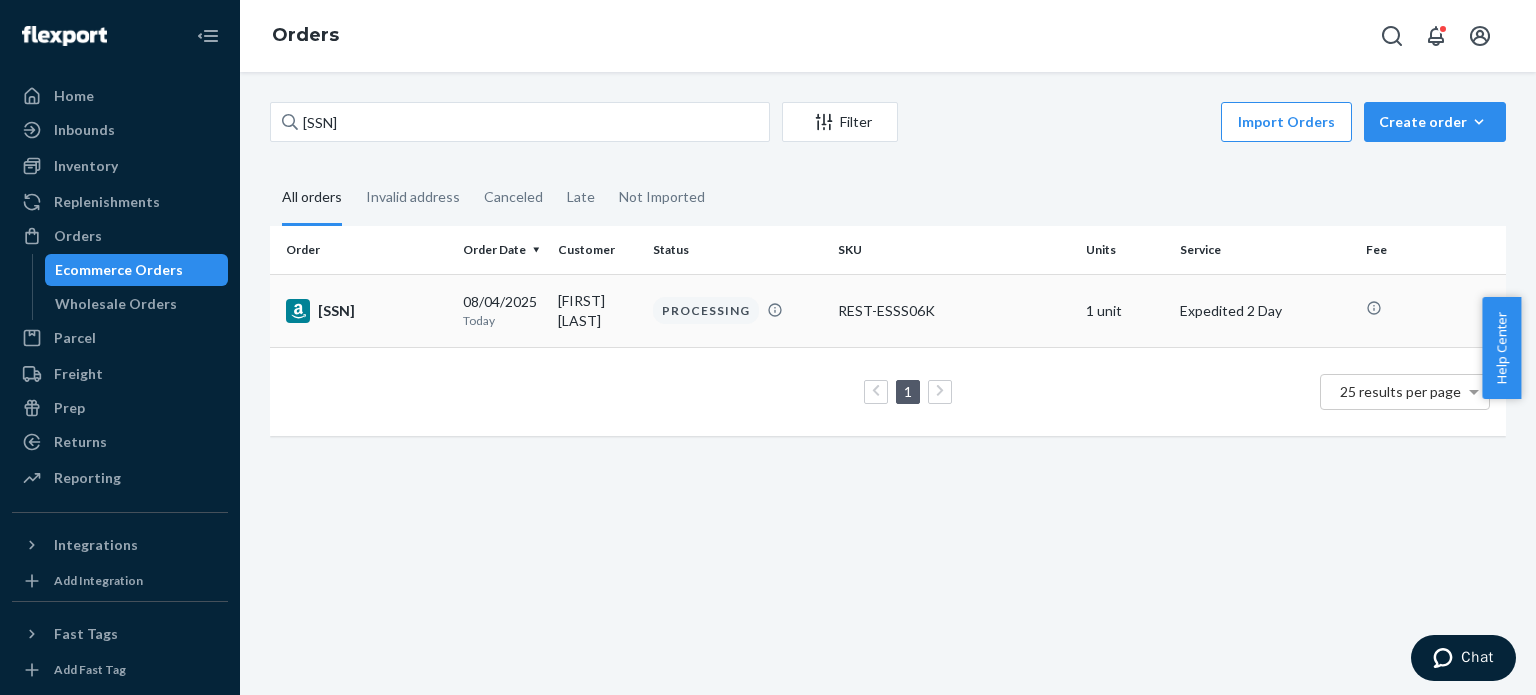 click on "[ACCOUNT_NUMBER]" at bounding box center (366, 311) 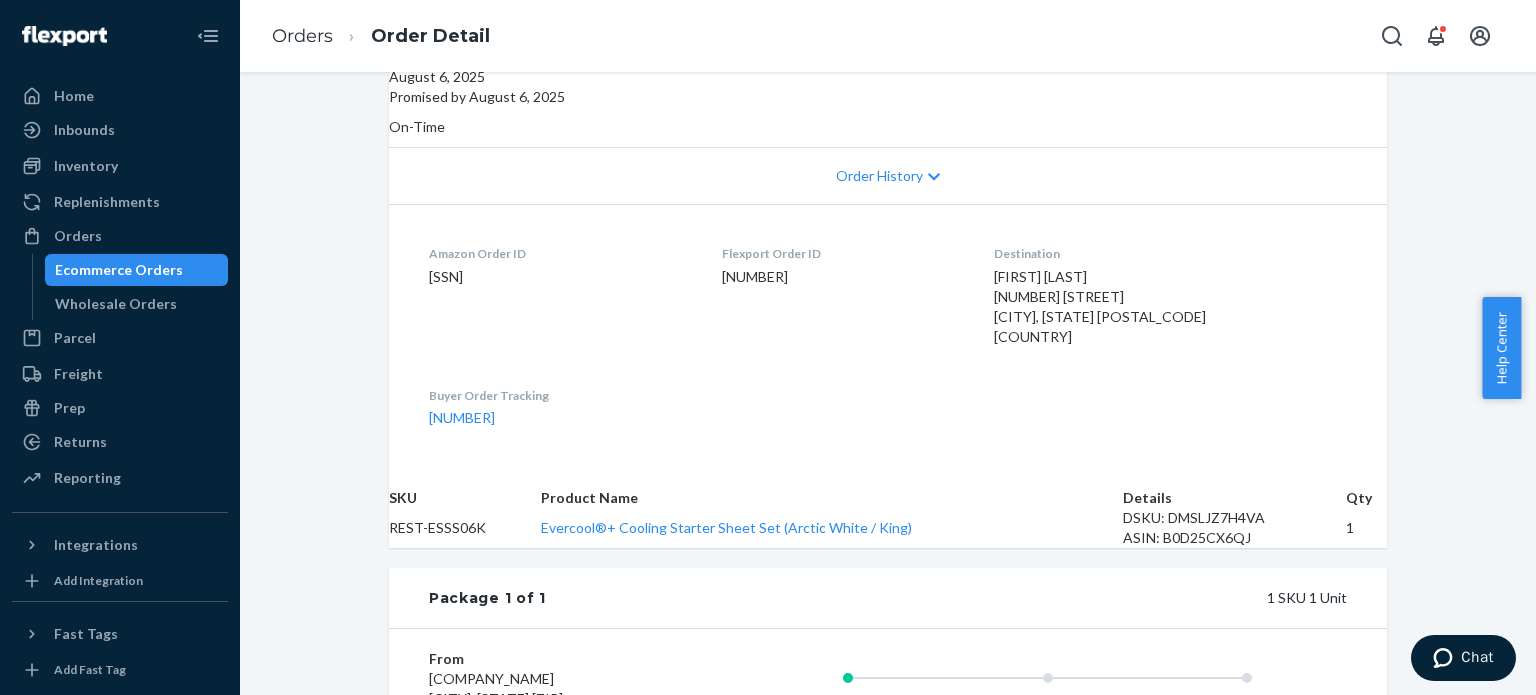 scroll, scrollTop: 500, scrollLeft: 0, axis: vertical 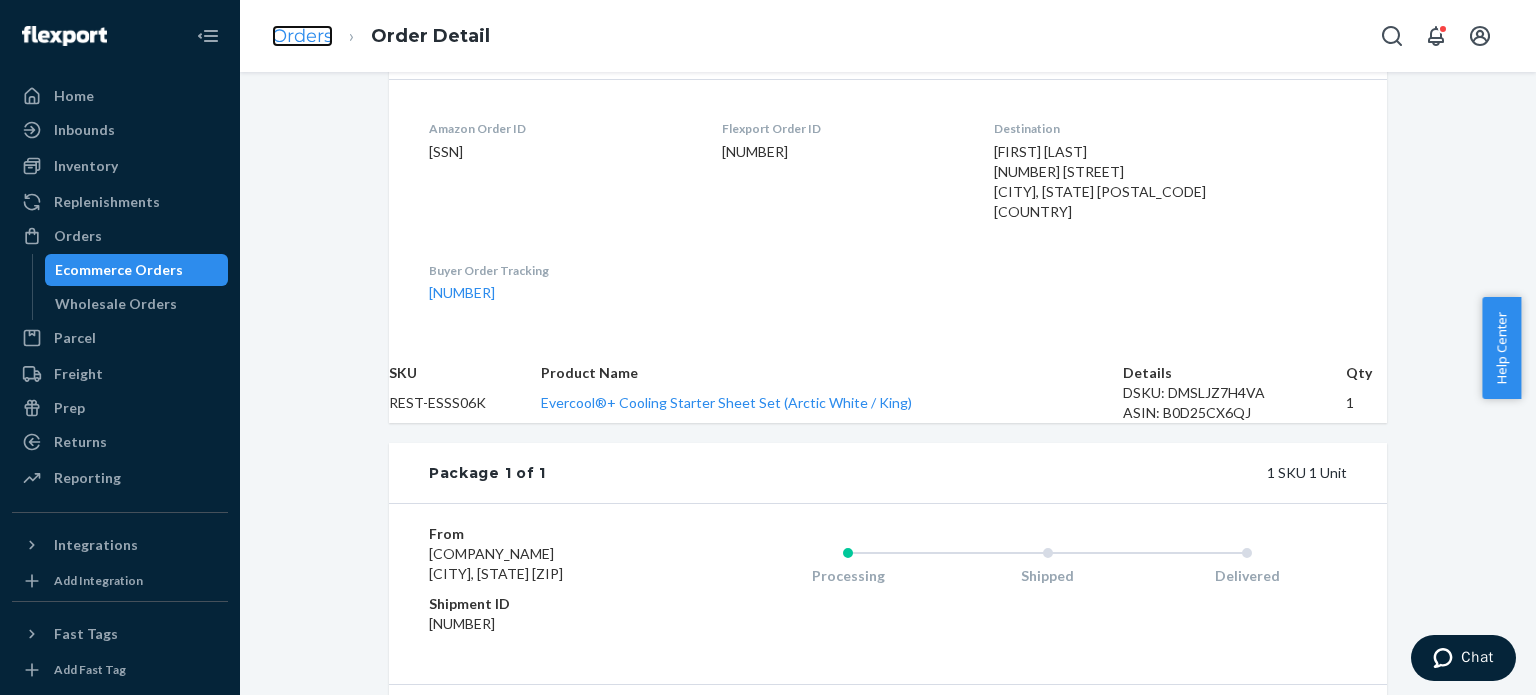 click on "Orders" at bounding box center (302, 36) 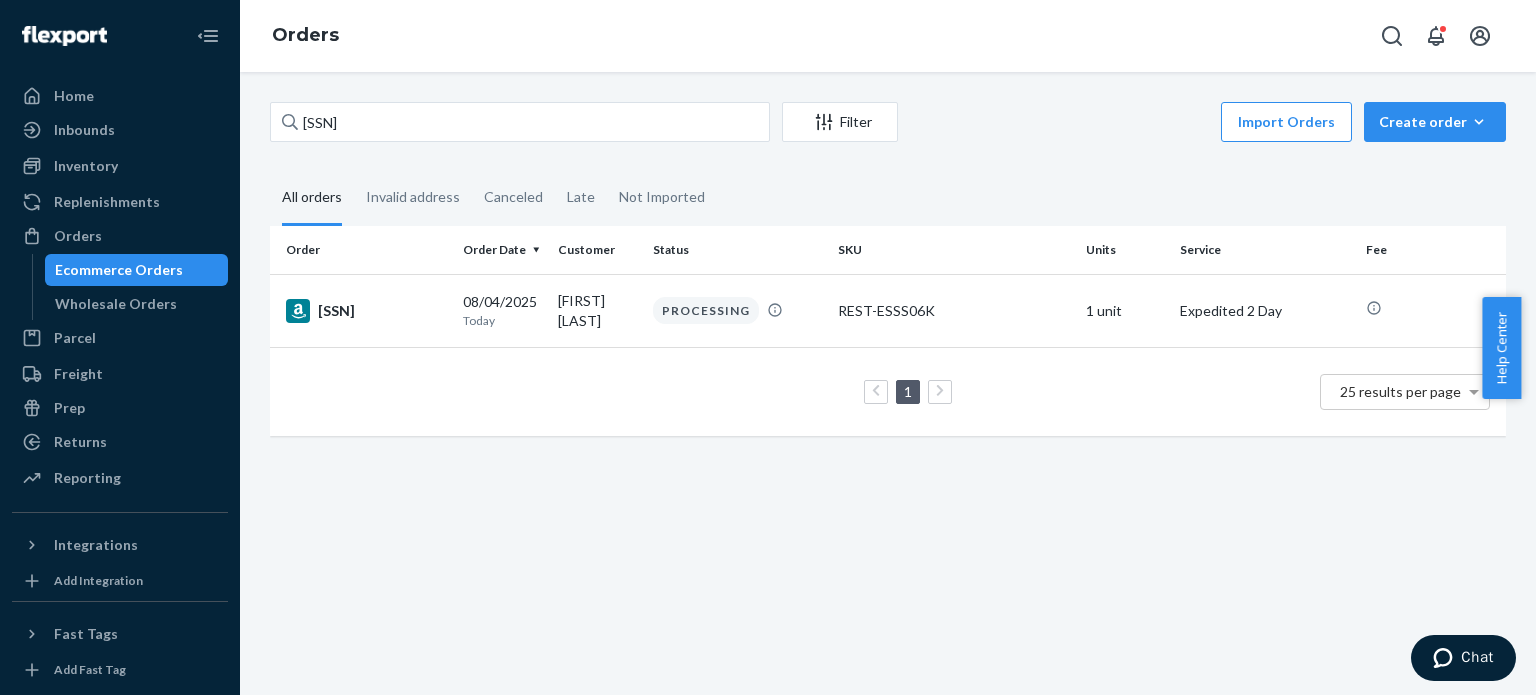 scroll, scrollTop: 0, scrollLeft: 0, axis: both 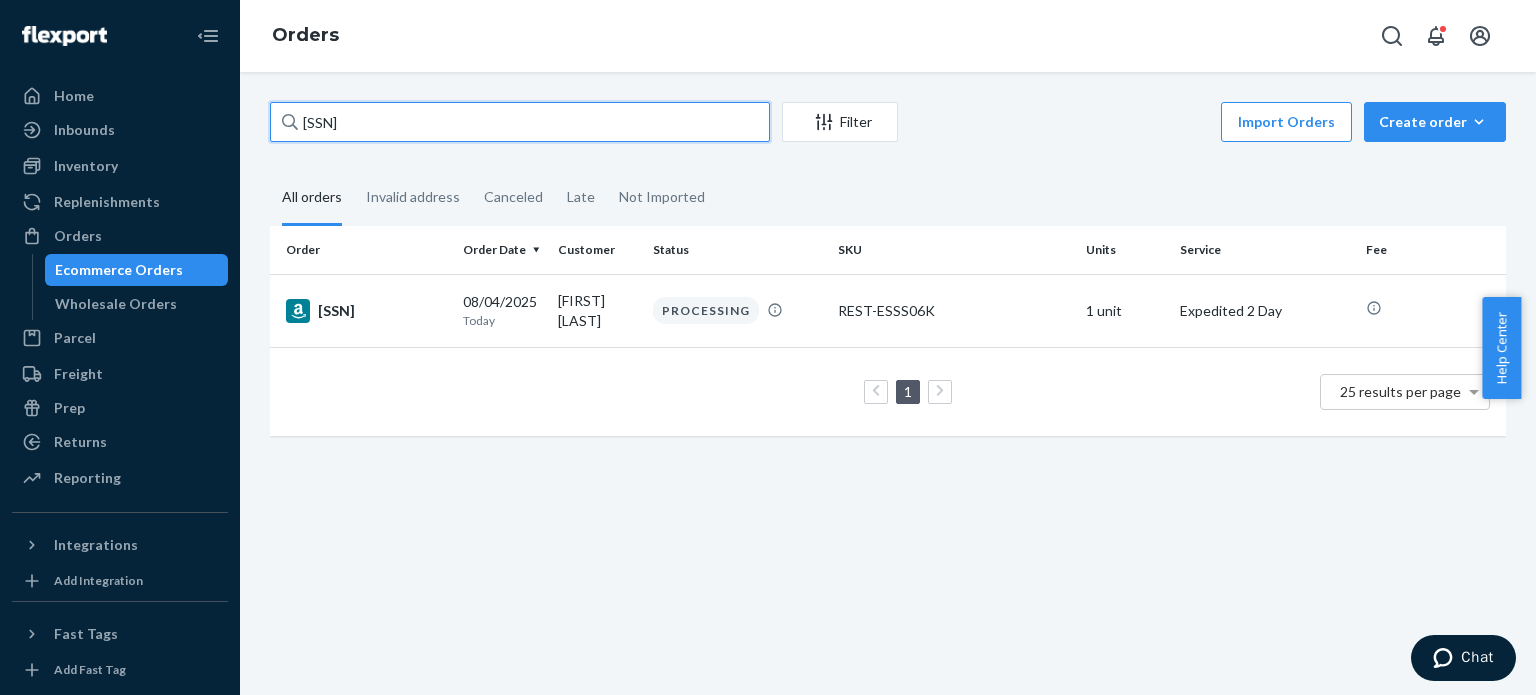 click on "[ACCOUNT_NUMBER]" at bounding box center (520, 122) 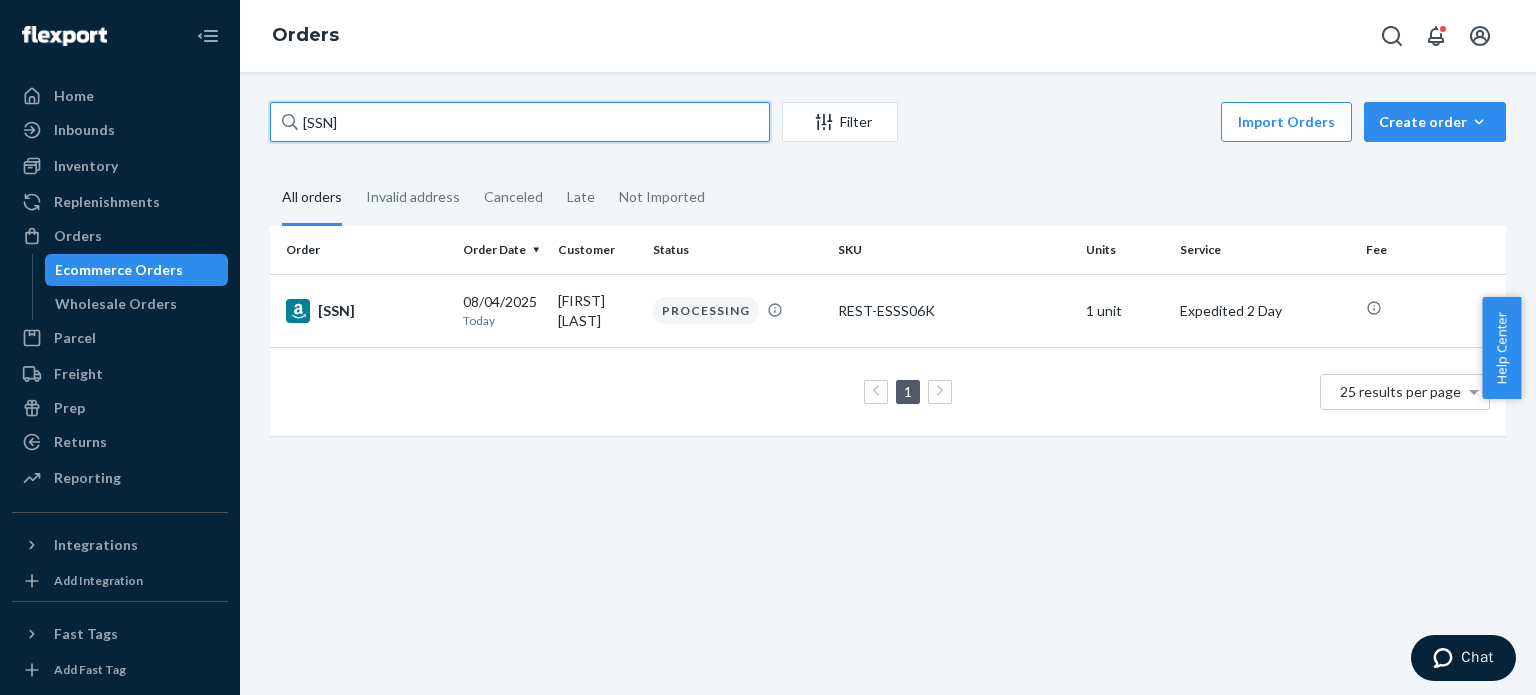 click on "[ACCOUNT_NUMBER]" at bounding box center (520, 122) 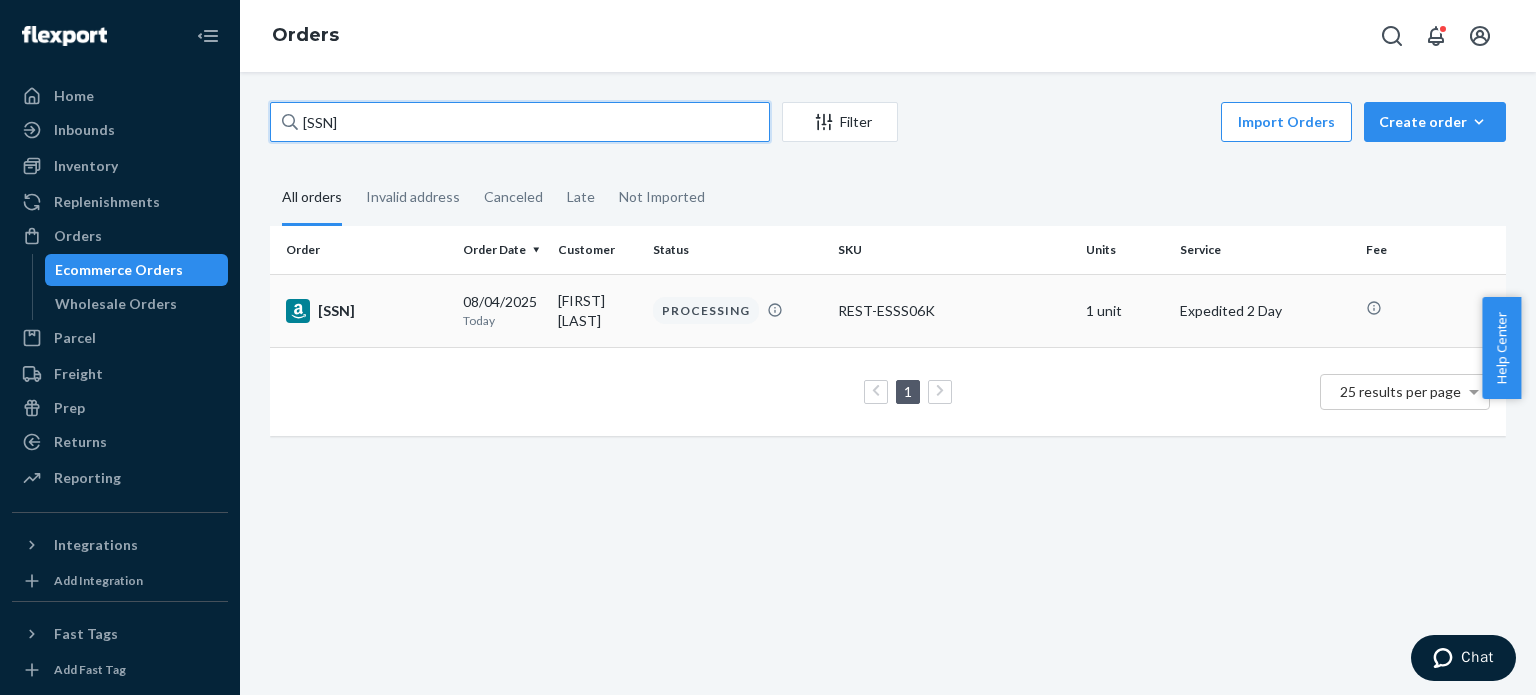 paste on "[SSN]" 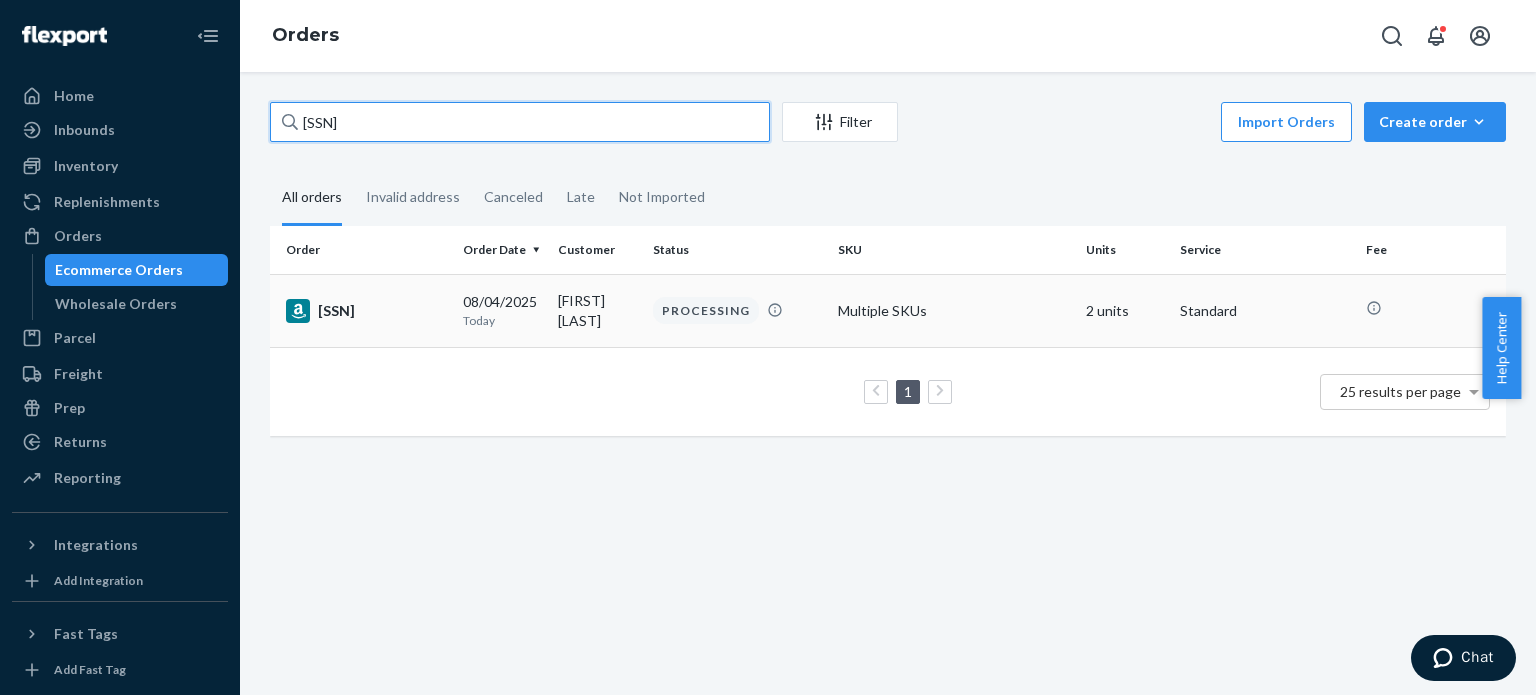 type on "[ACCOUNT_NUMBER]" 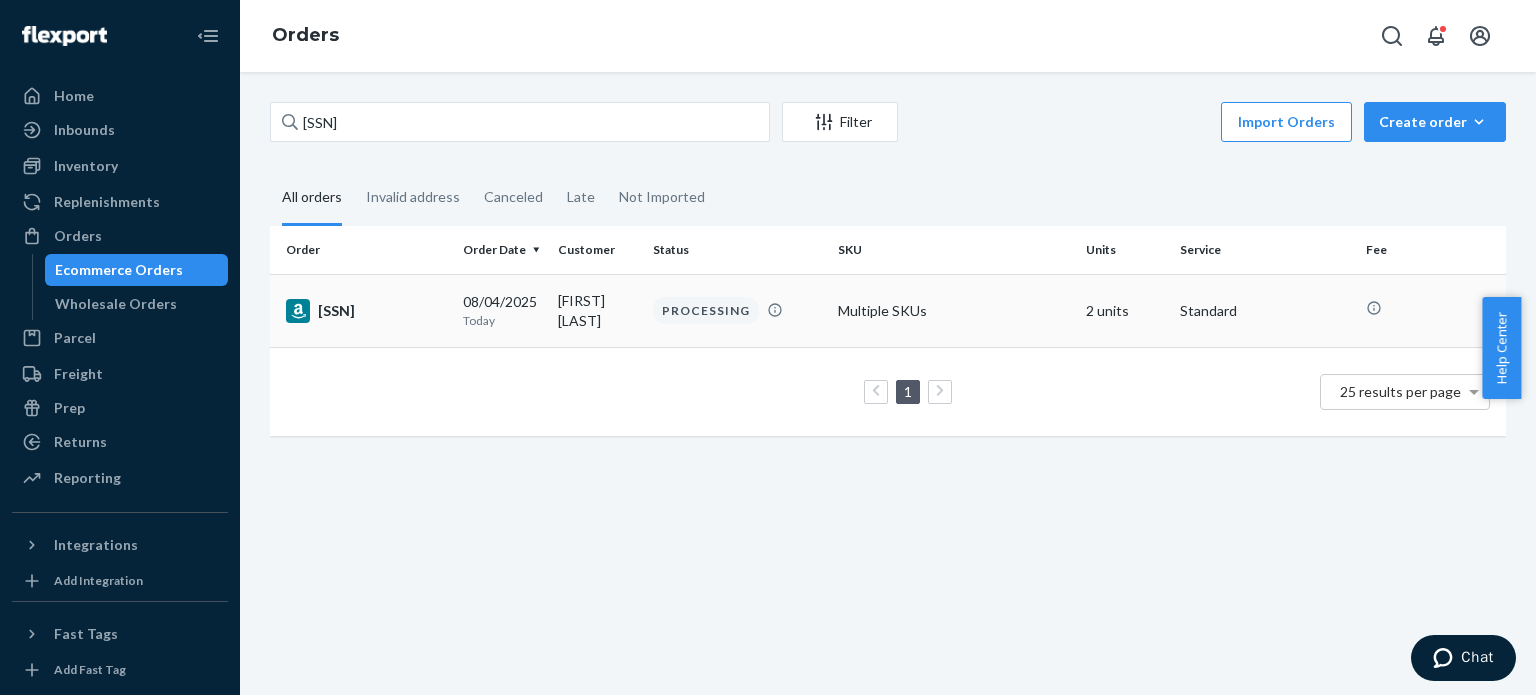 click on "[ACCOUNT_NUMBER]" at bounding box center (366, 311) 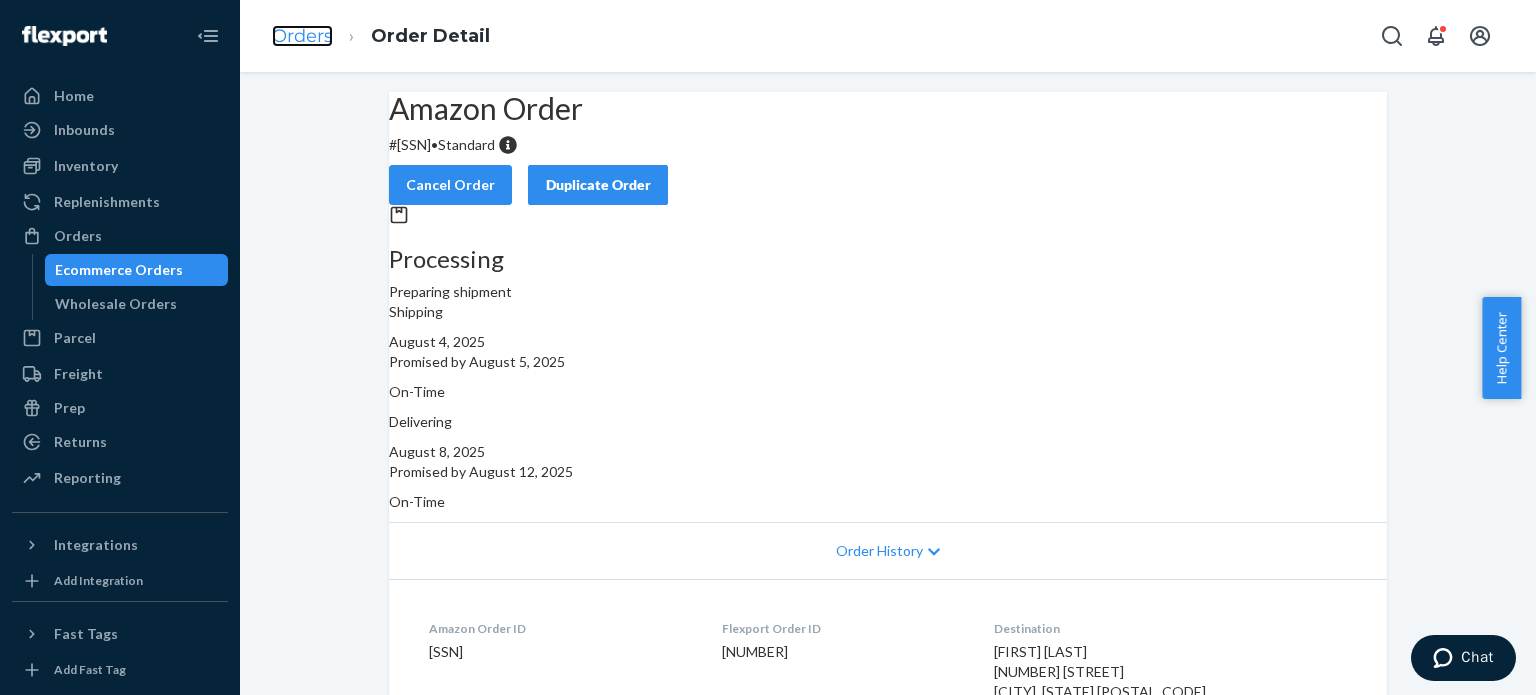 click on "Orders" at bounding box center [302, 36] 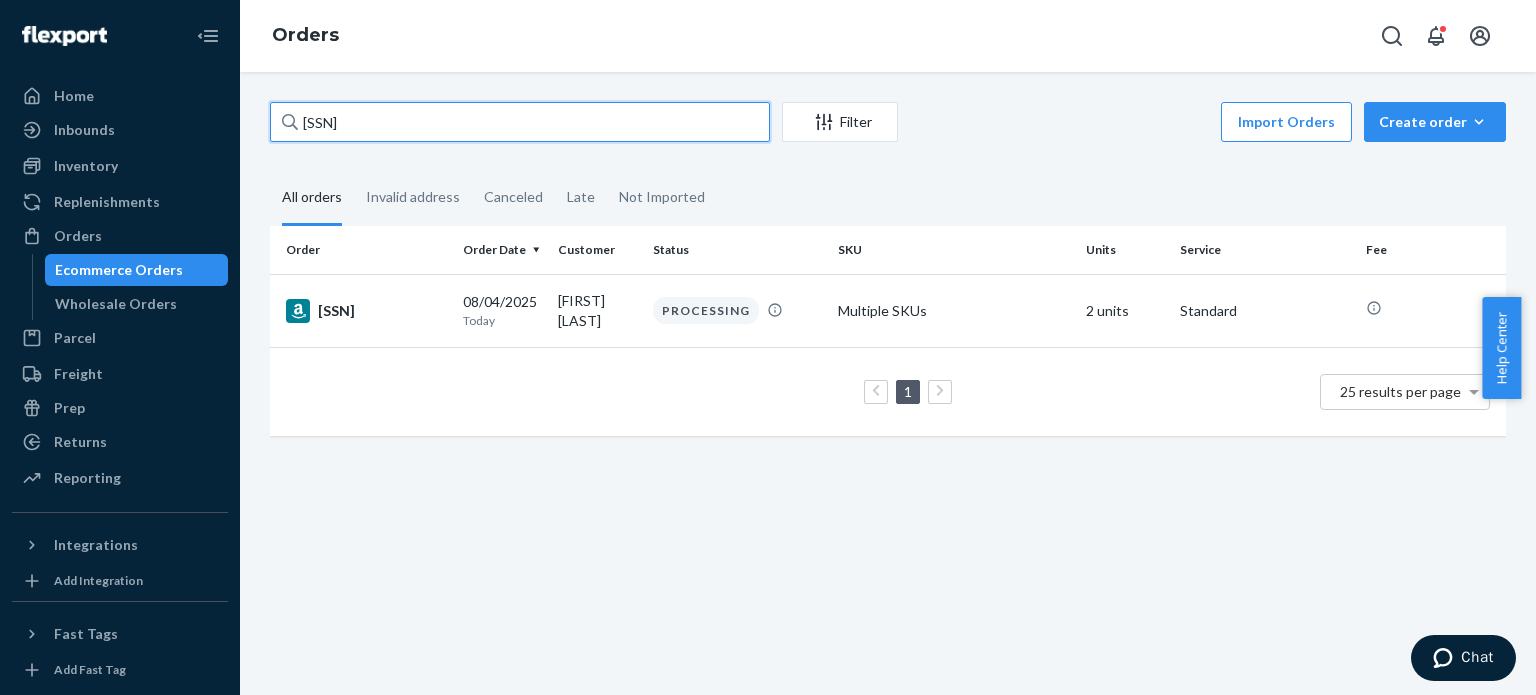 click on "[ACCOUNT_NUMBER]" at bounding box center (520, 122) 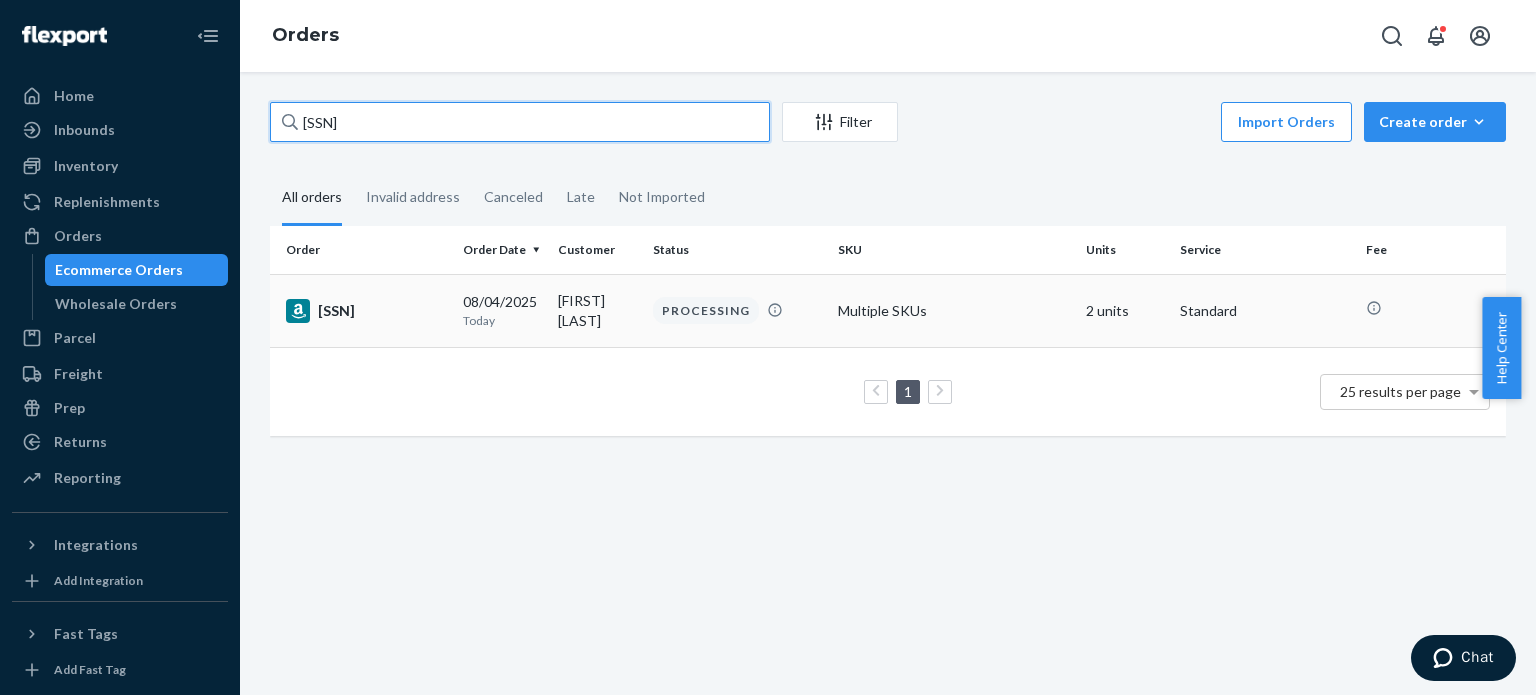 paste on "[SSN]" 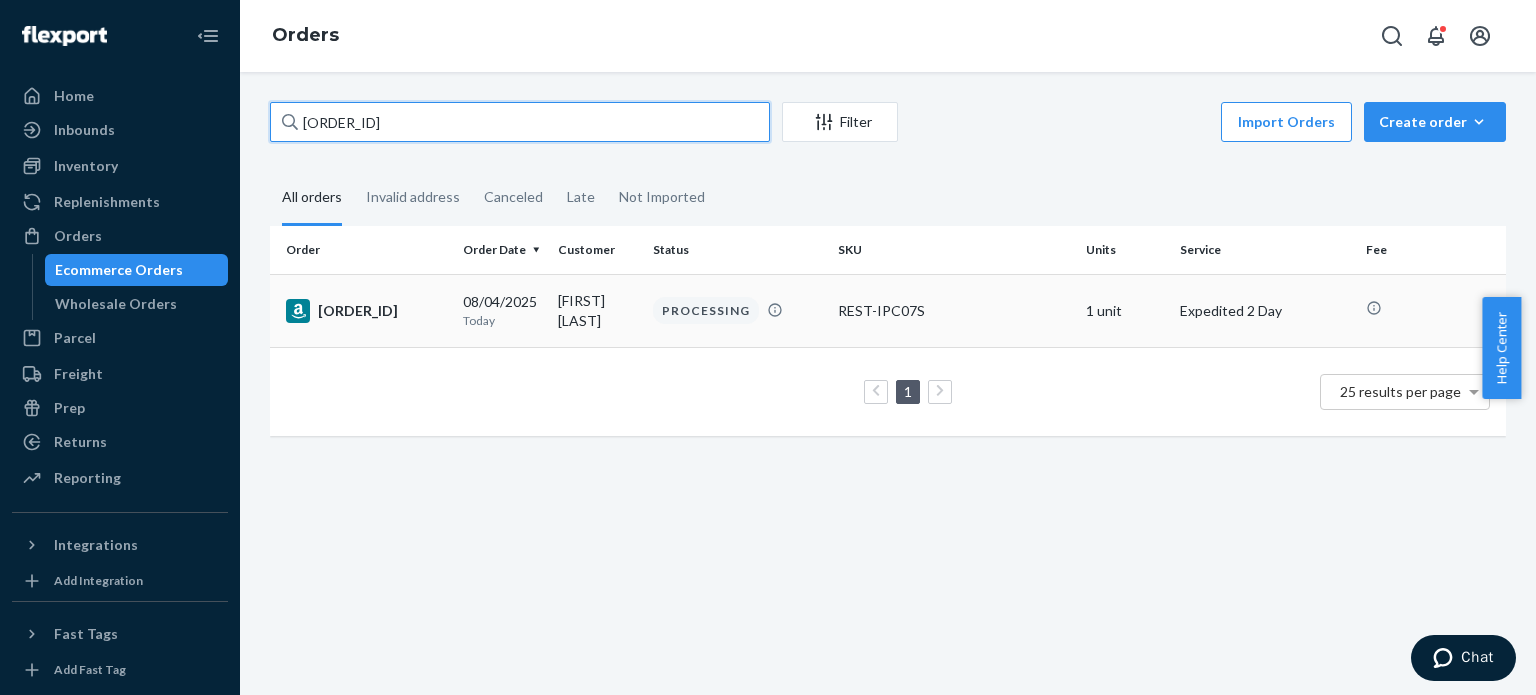 type on "[SSN]" 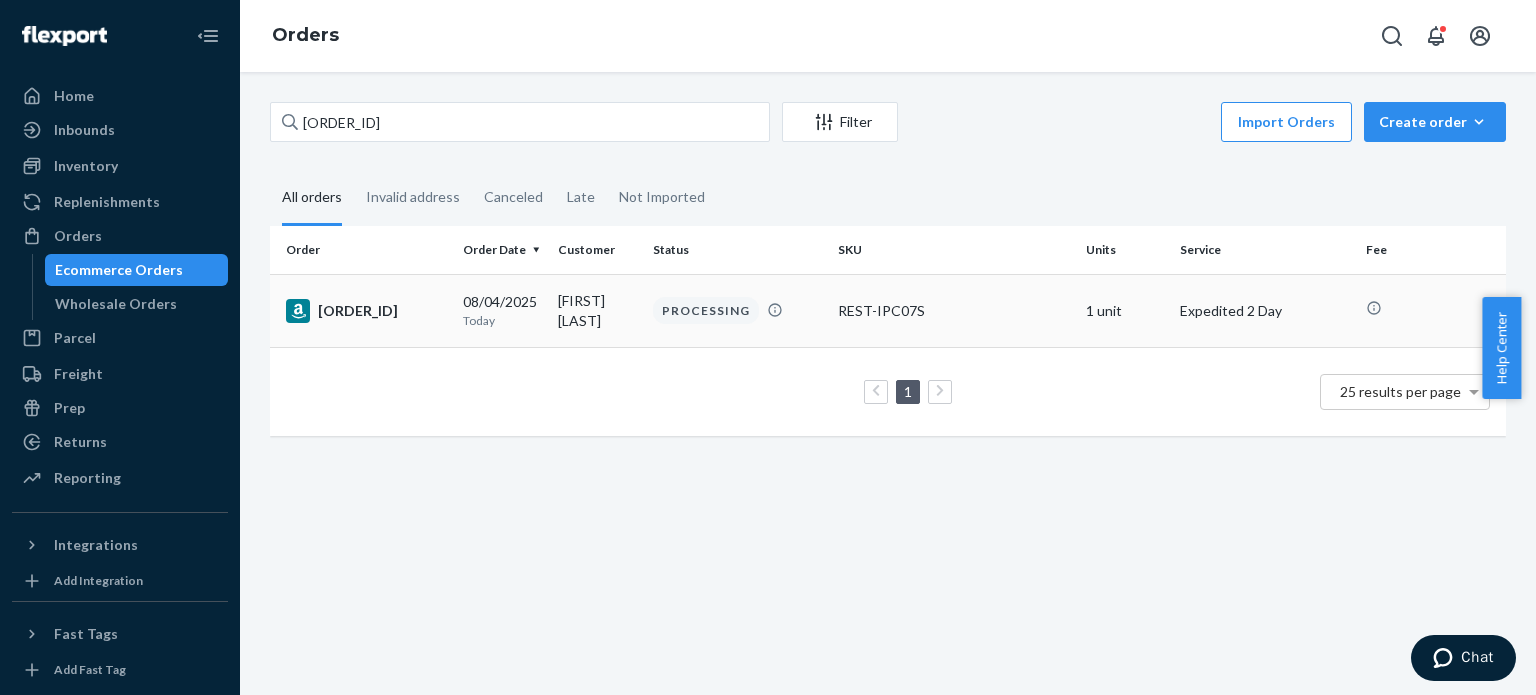 click on "[SSN]" at bounding box center (366, 311) 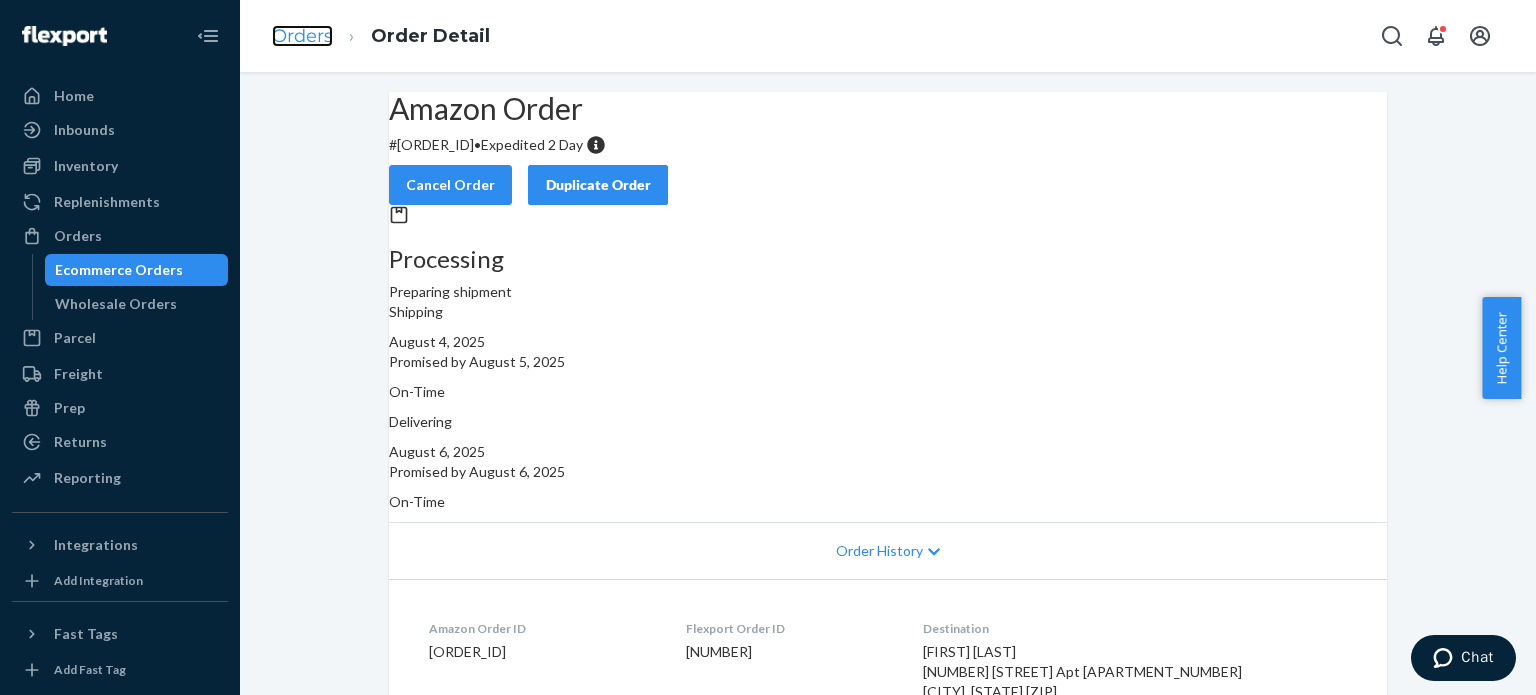 click on "Orders" at bounding box center [302, 36] 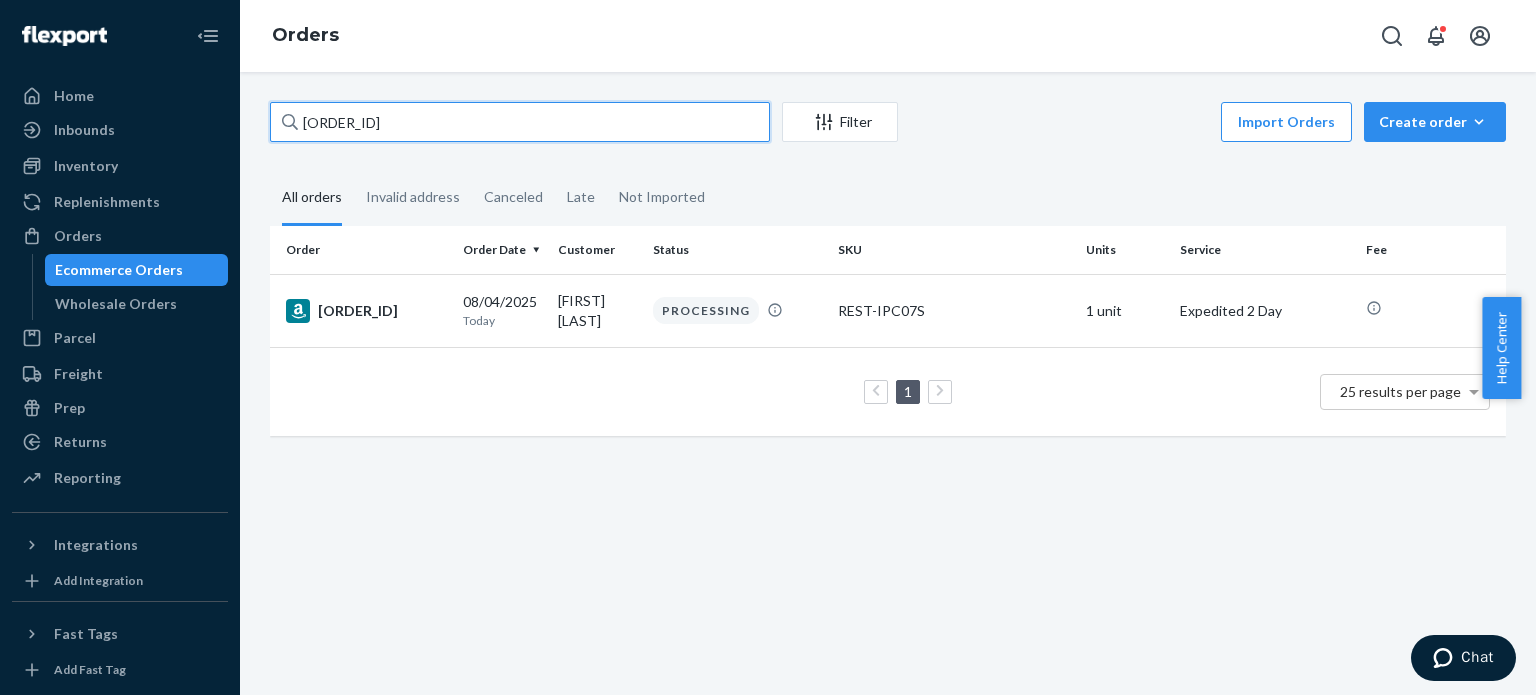 click on "[SSN]" at bounding box center (520, 122) 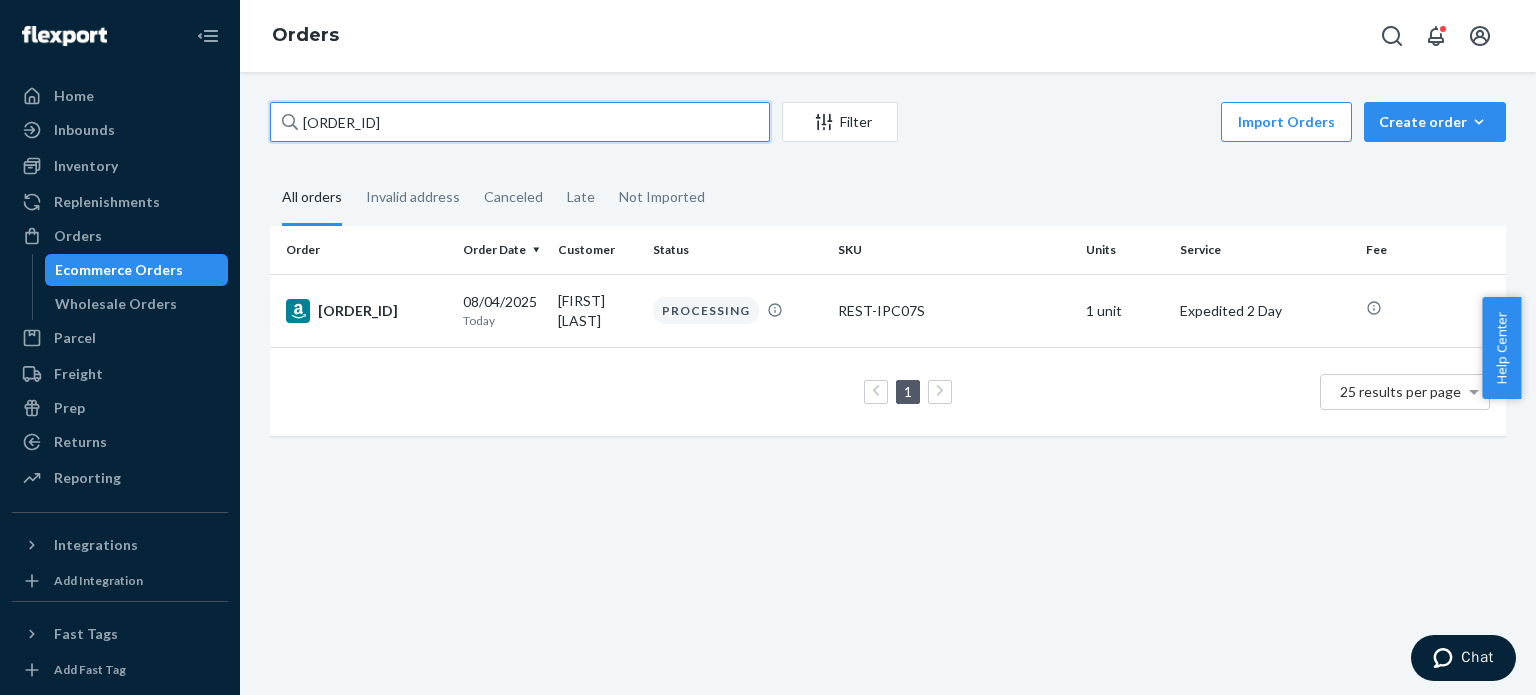 paste on "[SSN]" 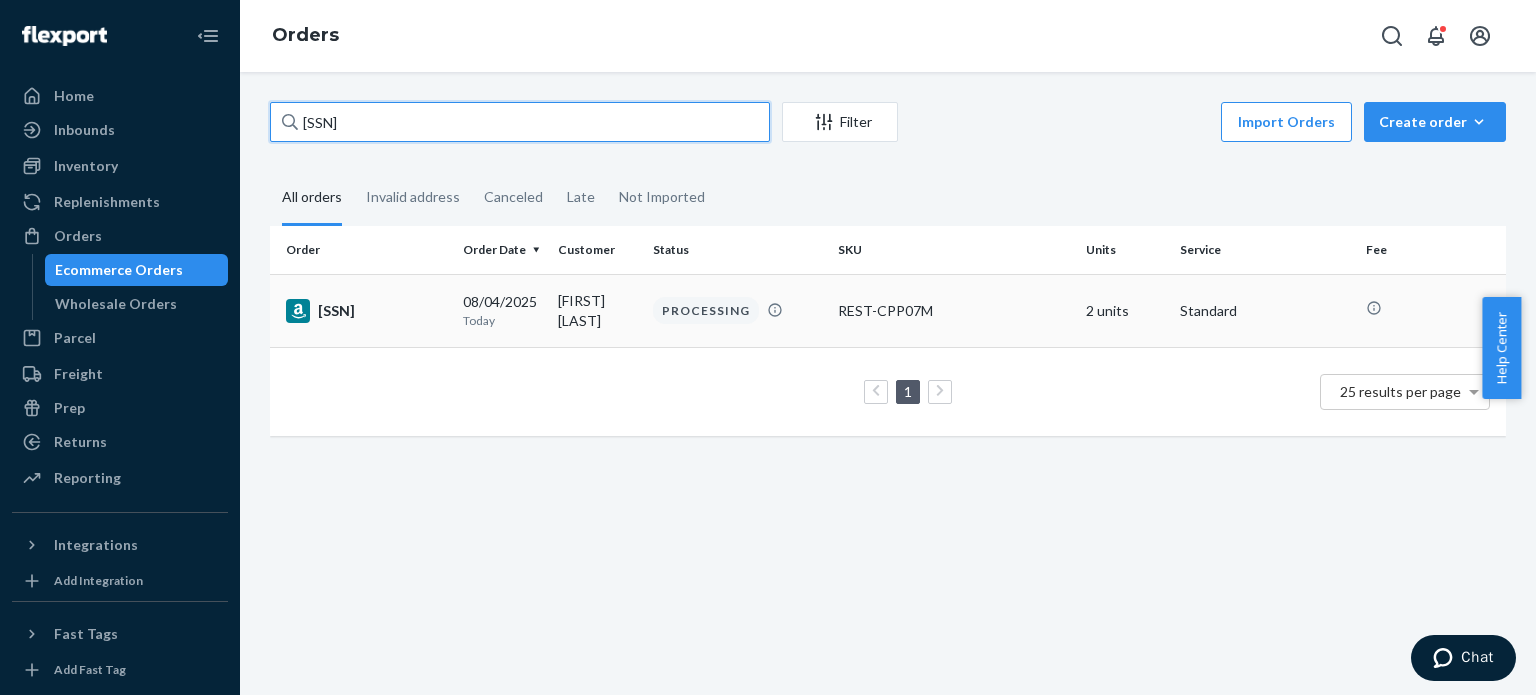 type on "[SSN]" 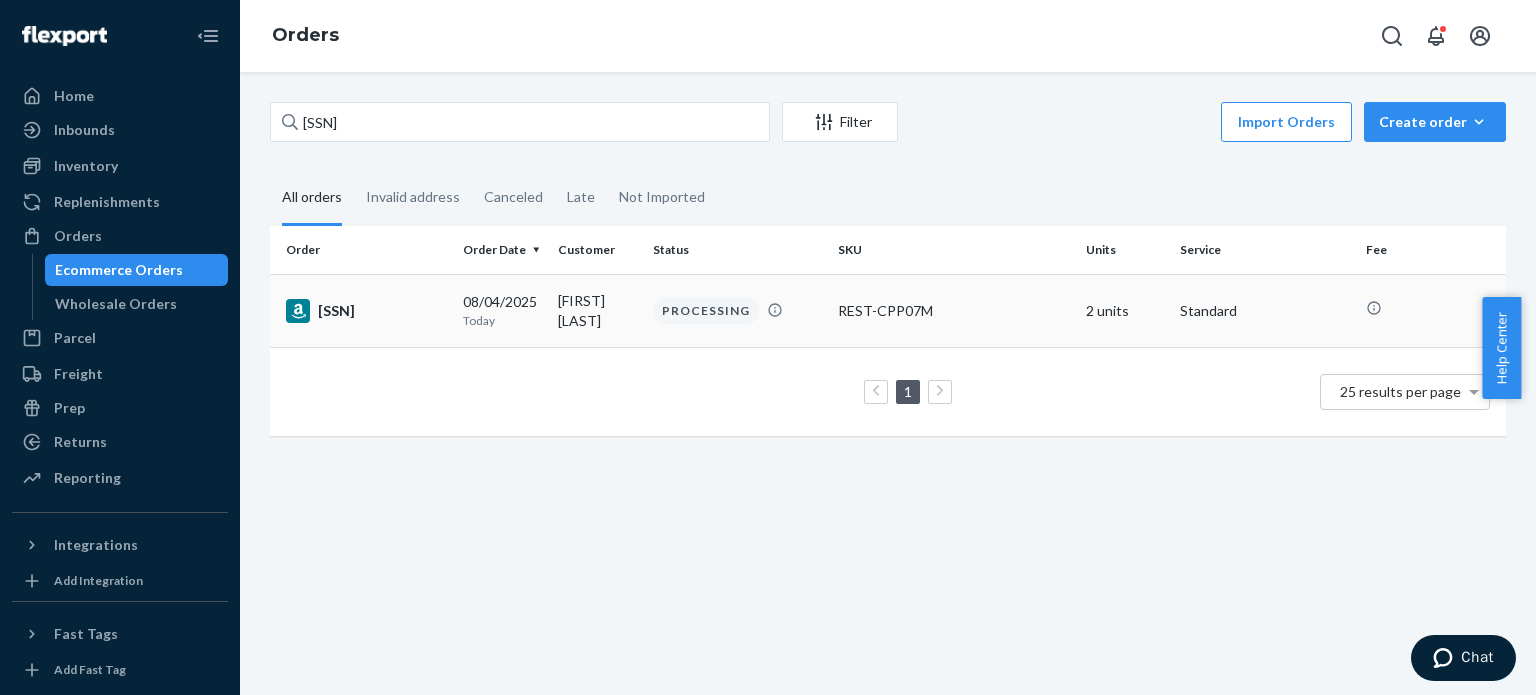 click on "[SSN]" at bounding box center [366, 311] 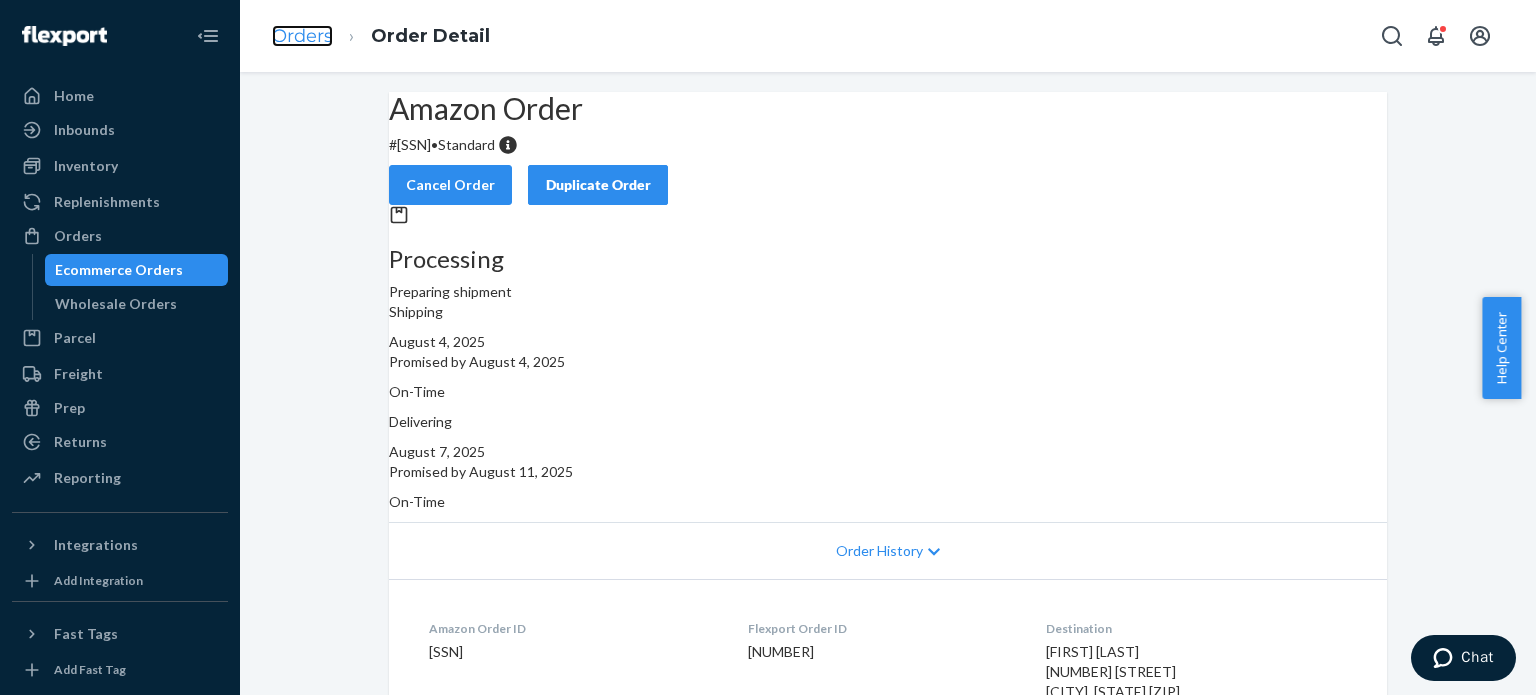 click on "Orders" at bounding box center (302, 36) 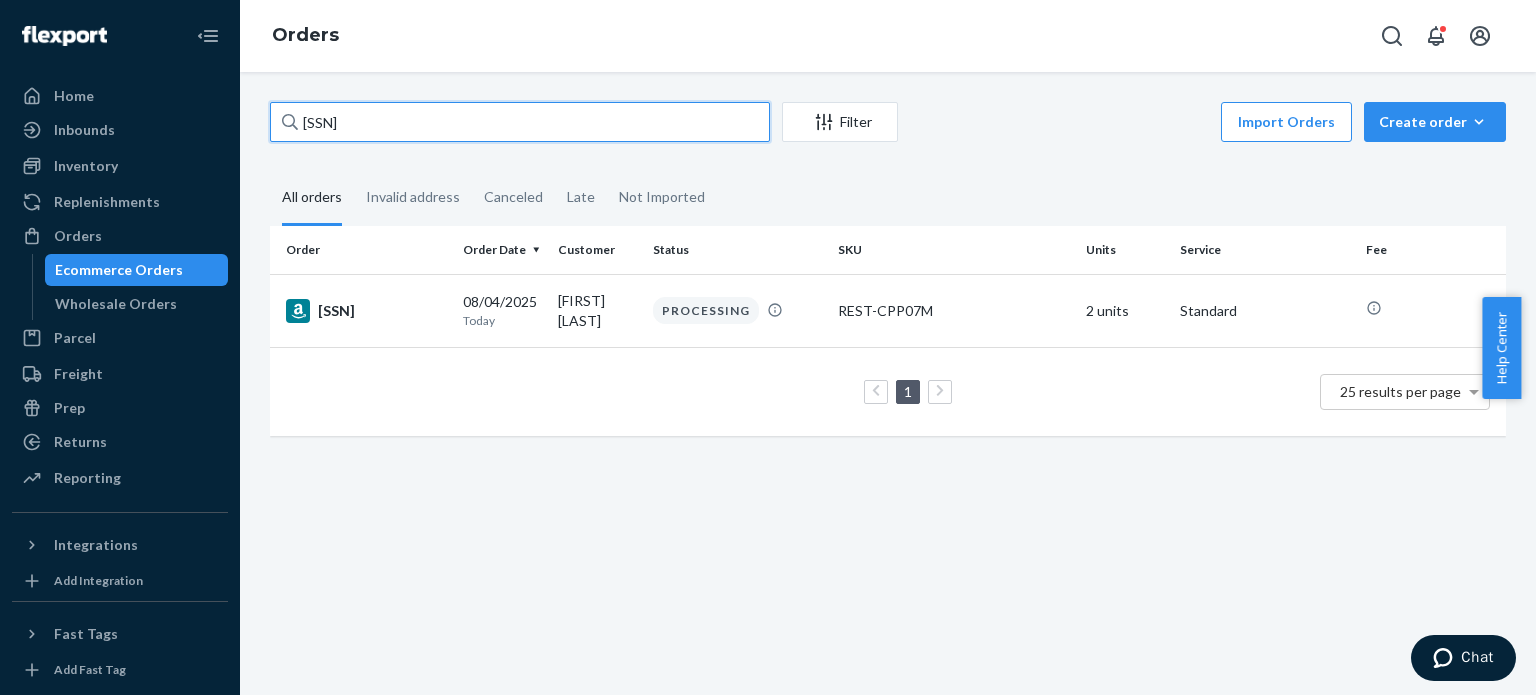 click on "[SSN]" at bounding box center (520, 122) 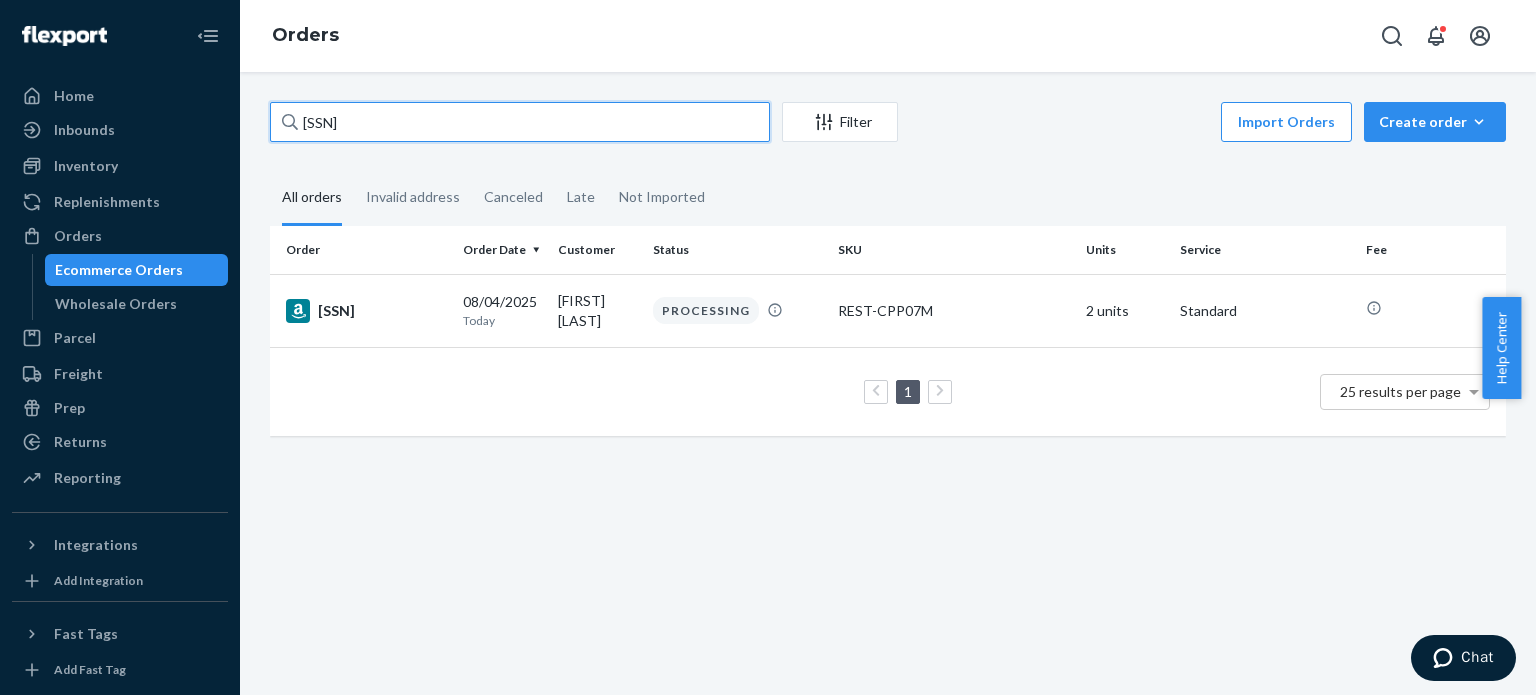 click on "[SSN]" at bounding box center (520, 122) 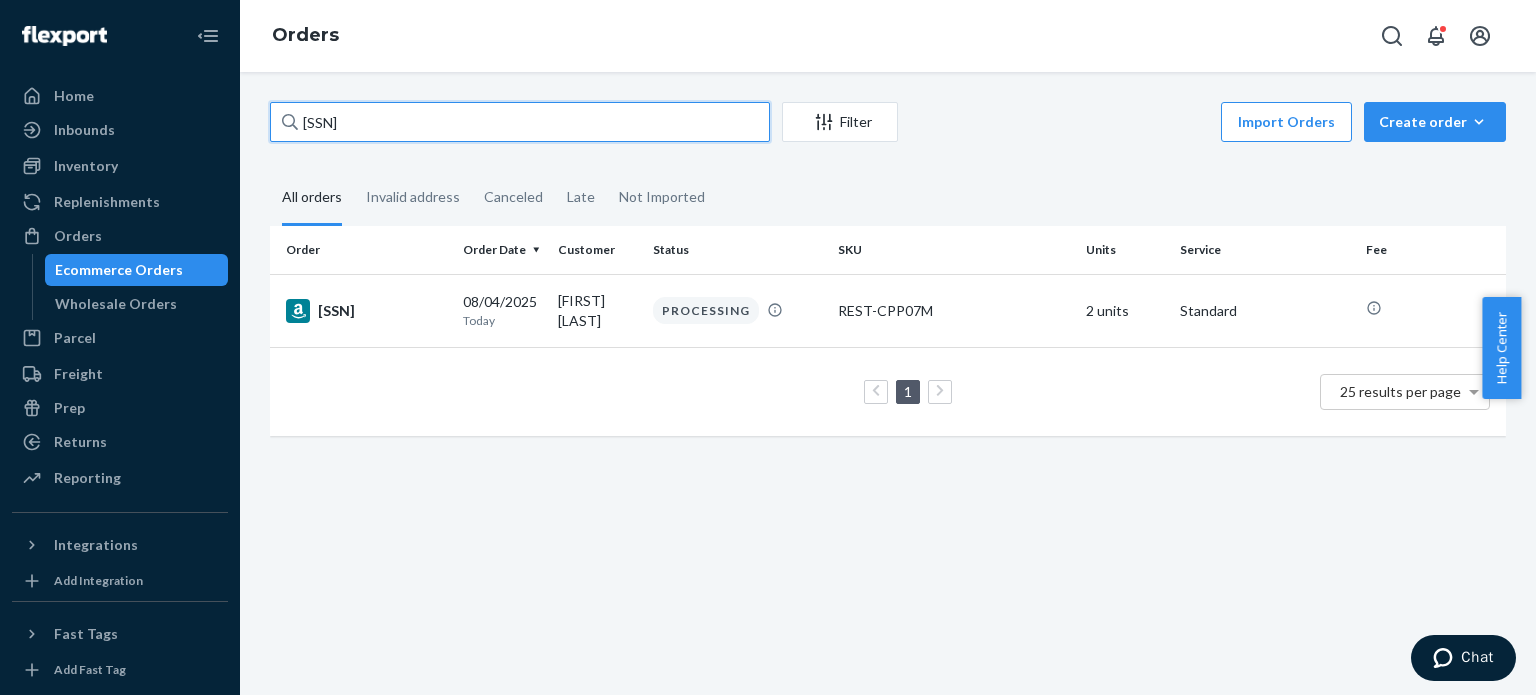 paste on "[ACCOUNT_NUMBER]" 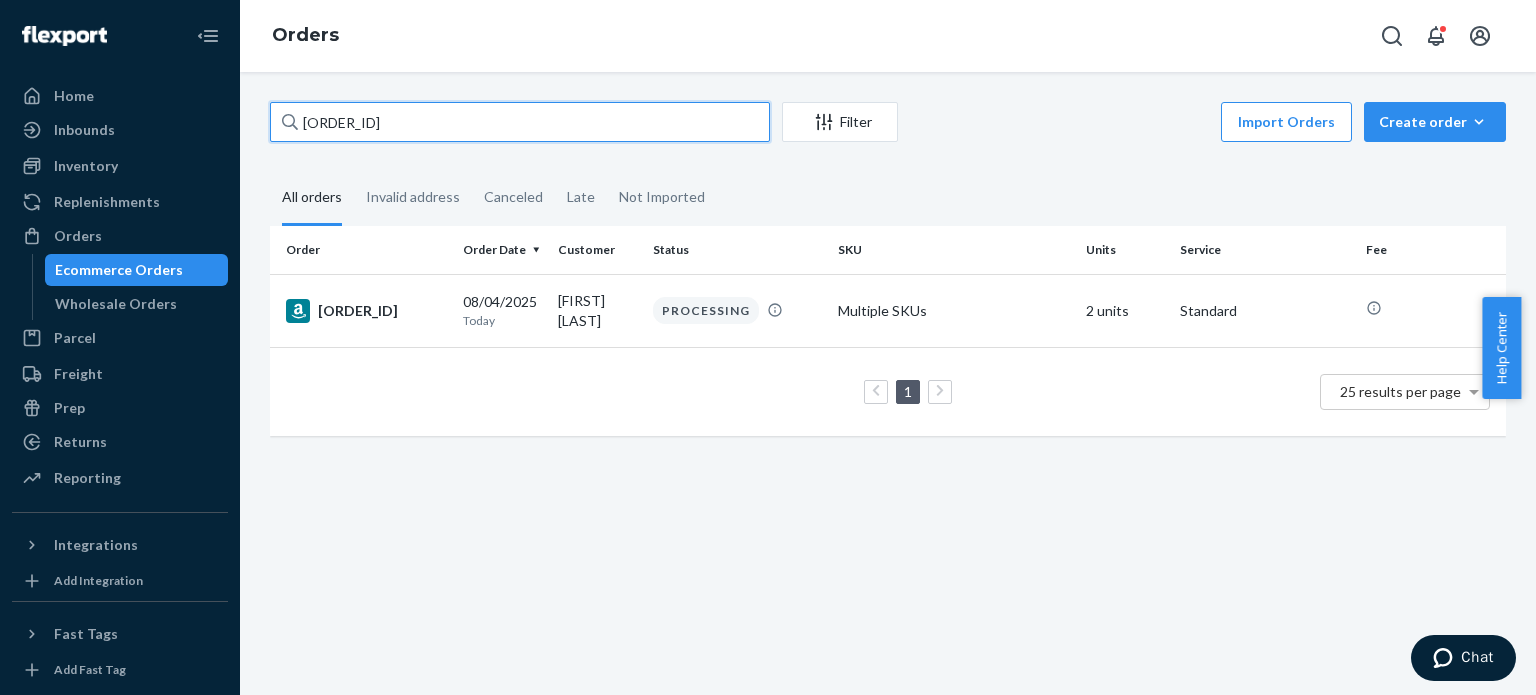 type on "[ACCOUNT_NUMBER]" 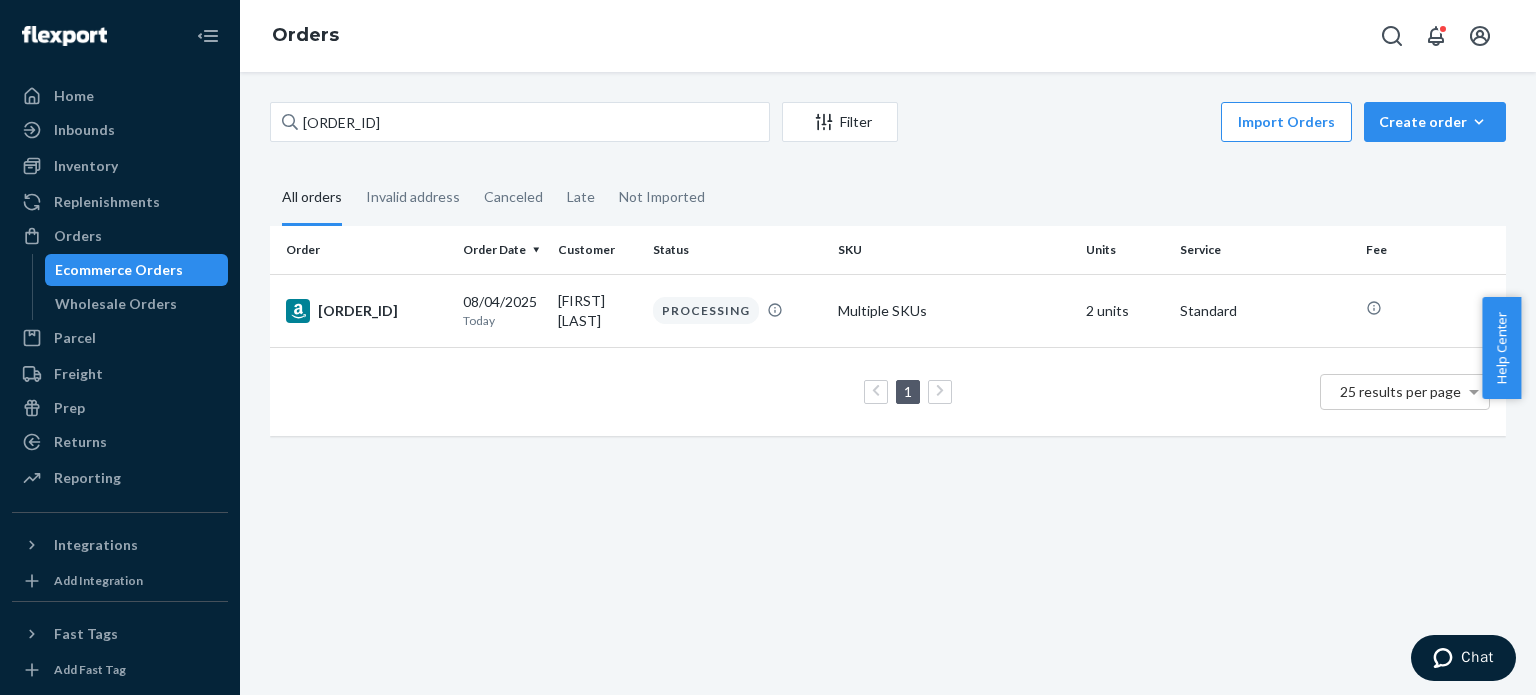 click on "[ACCOUNT_NUMBER]" at bounding box center (362, 310) 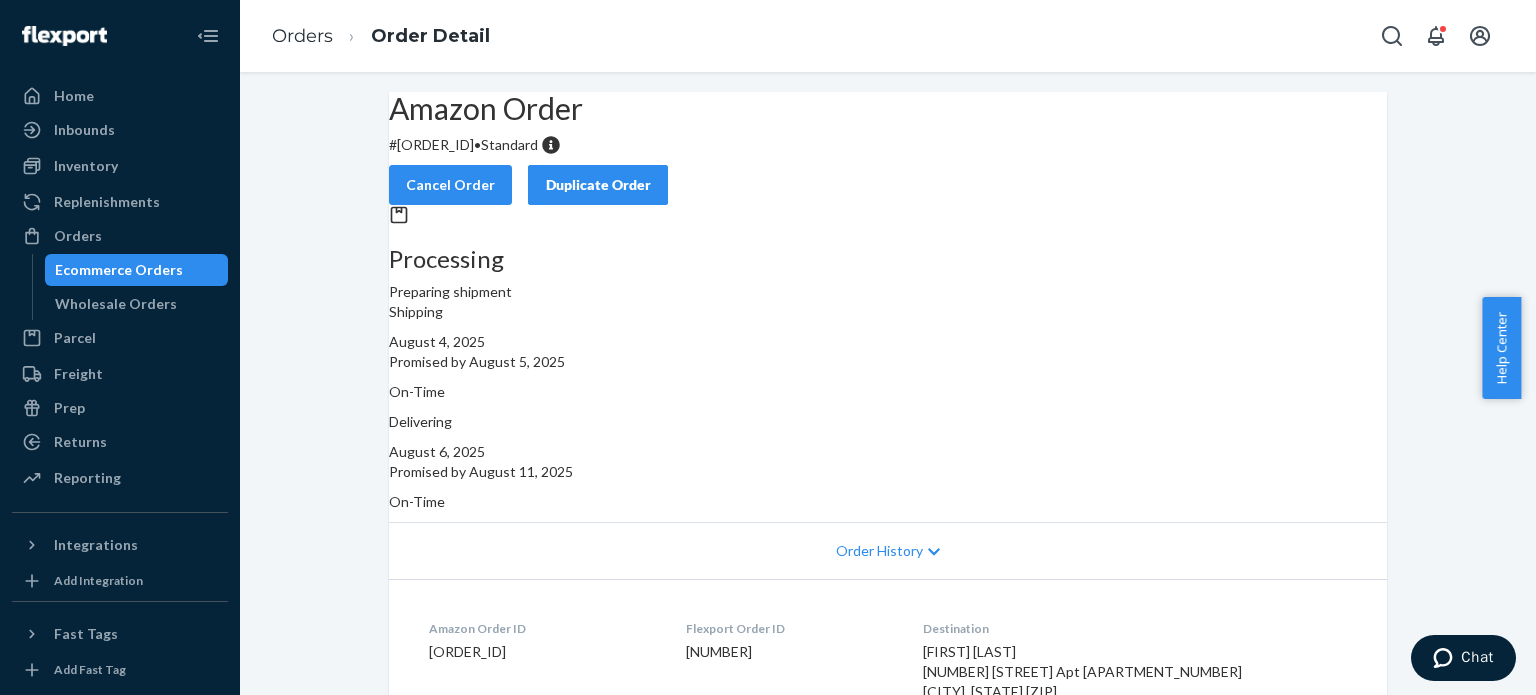 scroll, scrollTop: 400, scrollLeft: 0, axis: vertical 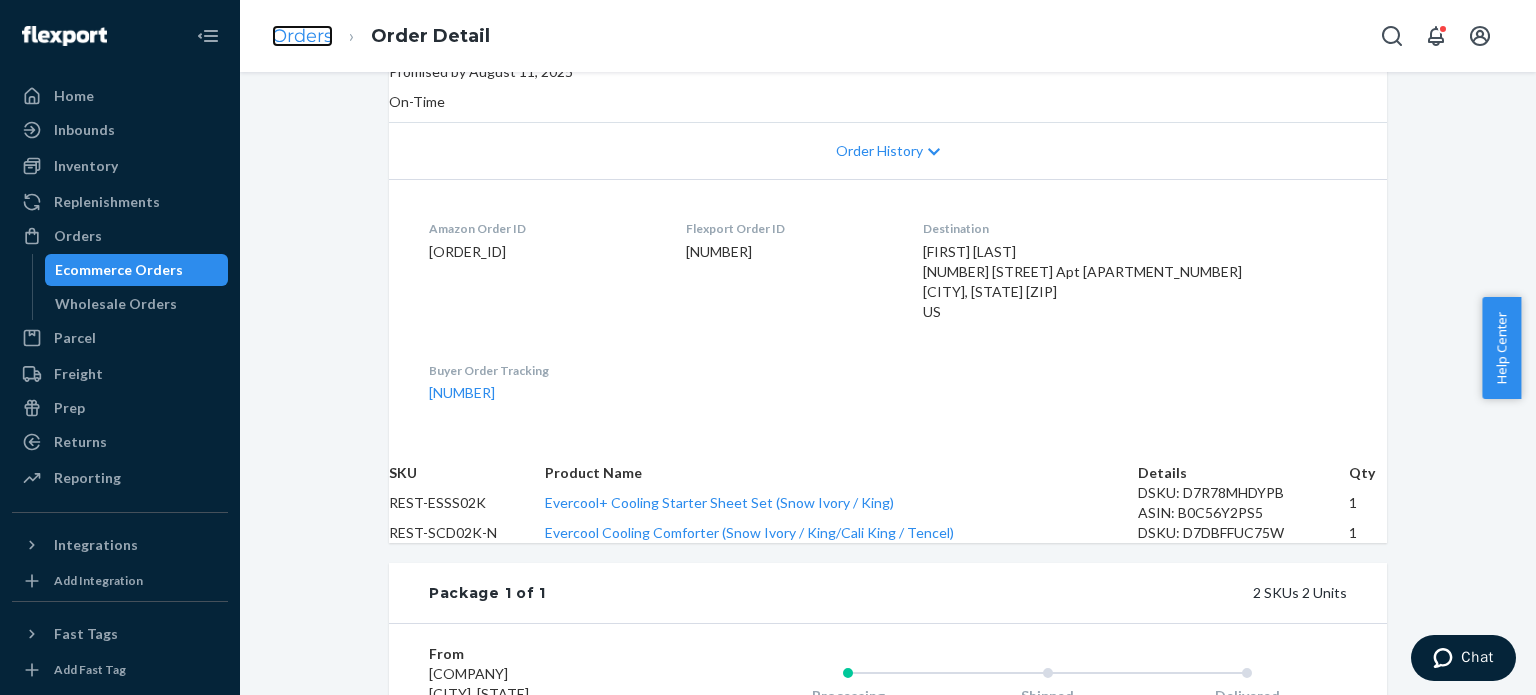click on "Orders" at bounding box center (302, 36) 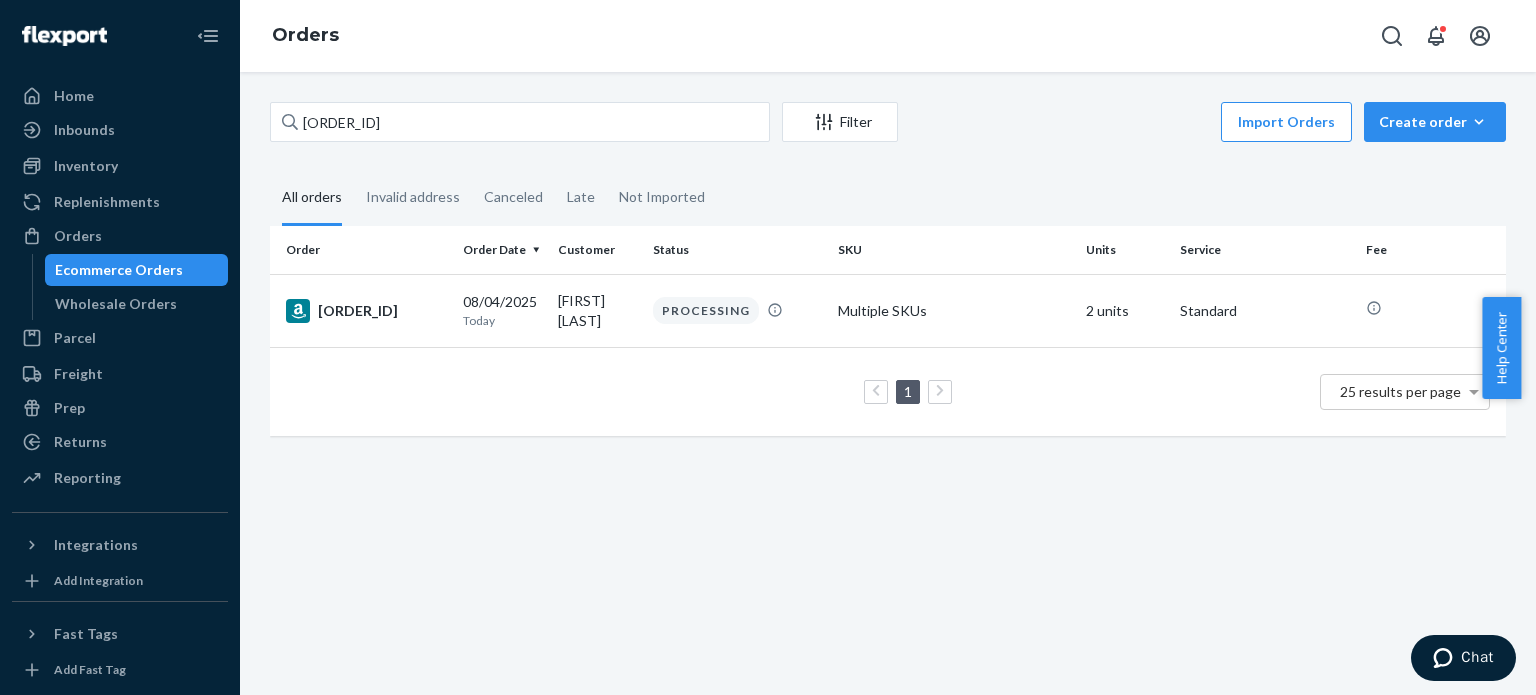 scroll, scrollTop: 0, scrollLeft: 0, axis: both 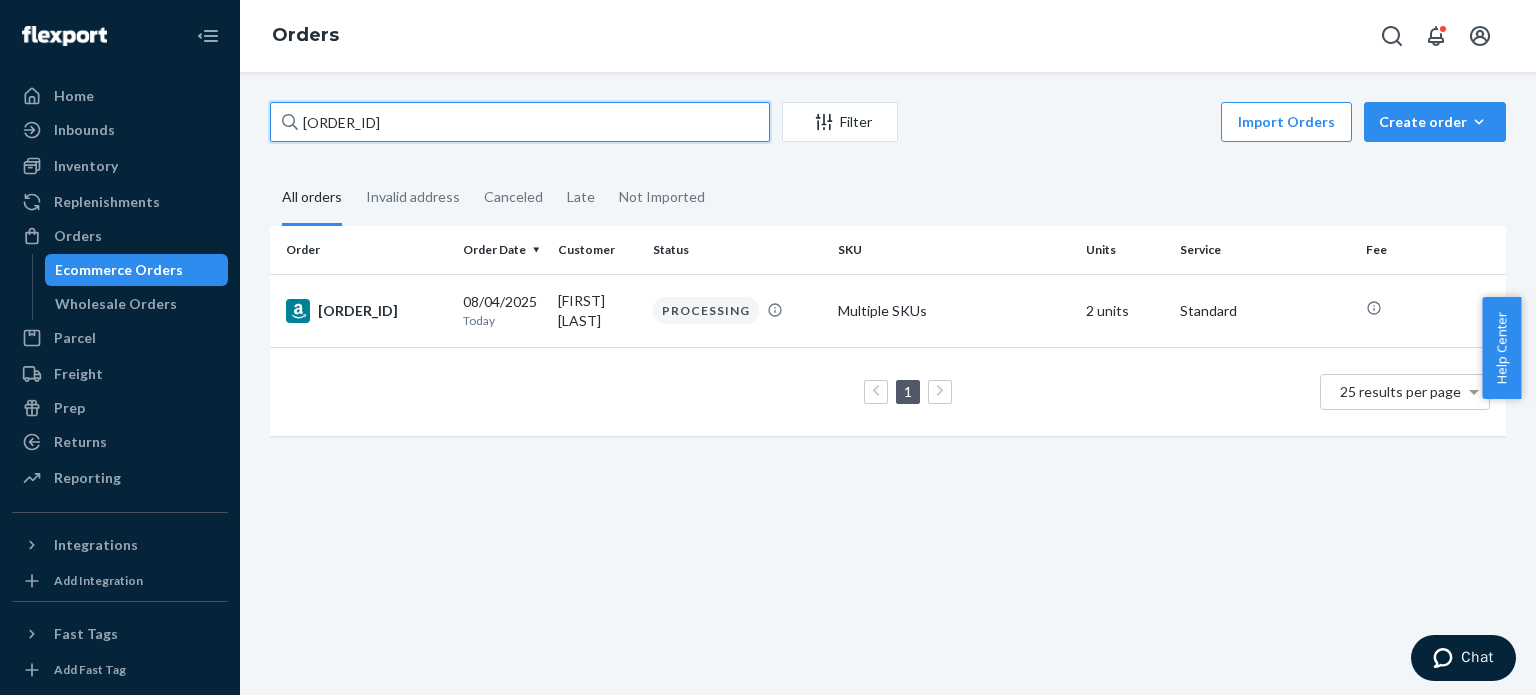 click on "[ACCOUNT_NUMBER]" at bounding box center [520, 122] 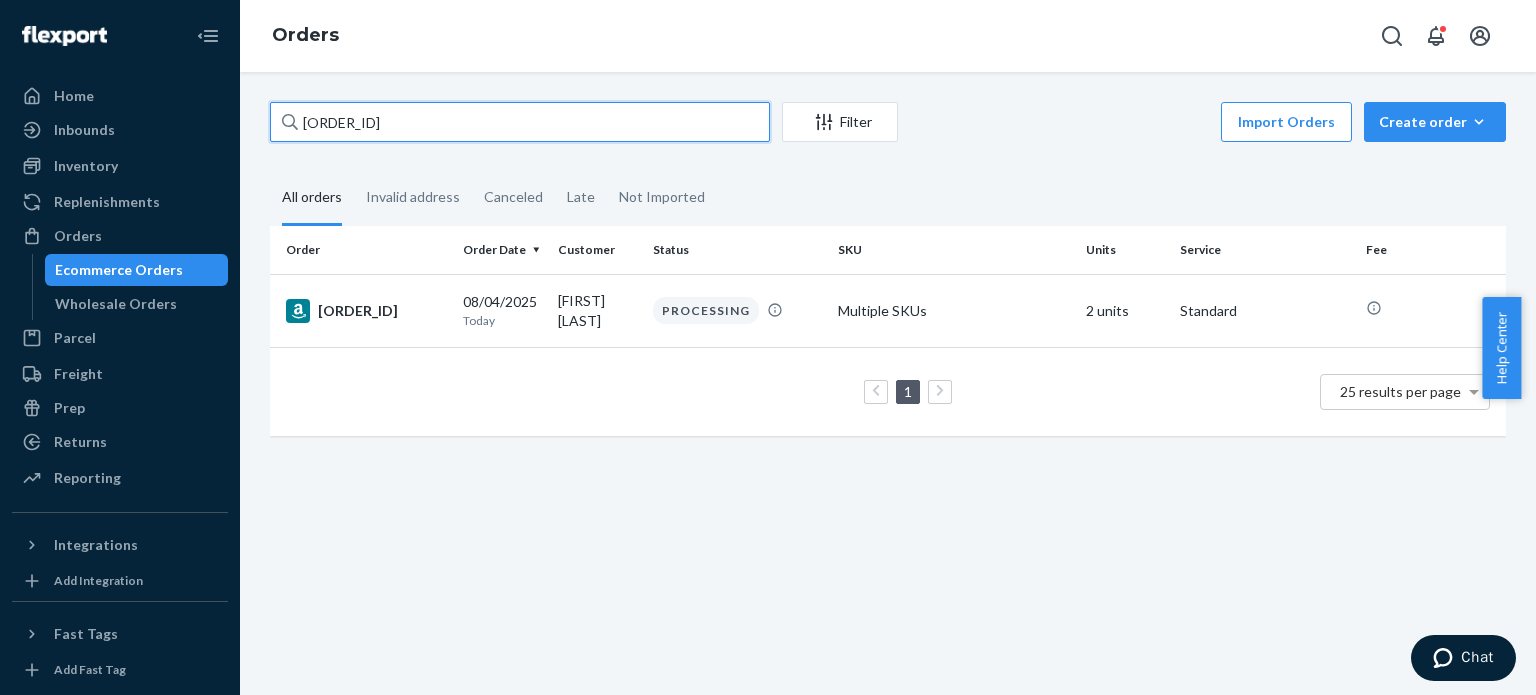 click on "[ACCOUNT_NUMBER]" at bounding box center (520, 122) 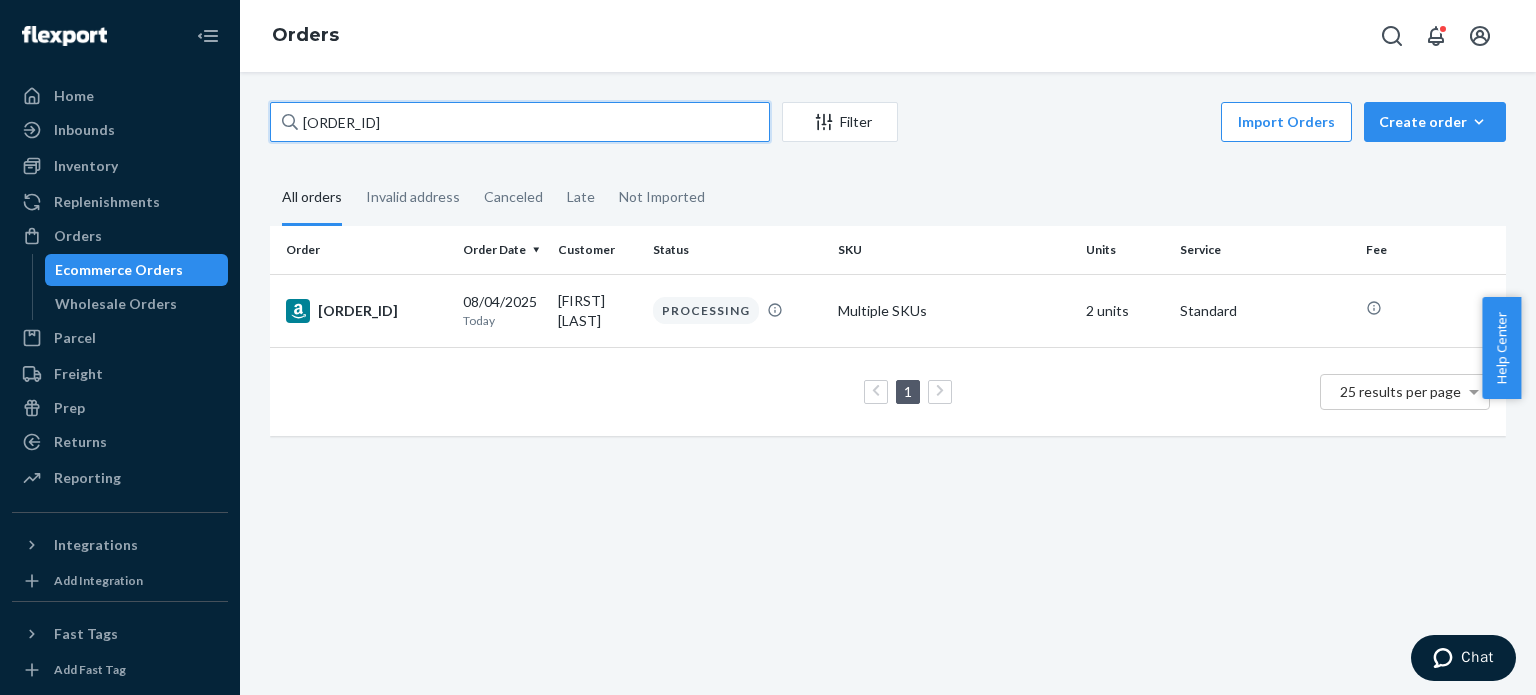 click on "[ACCOUNT_NUMBER]" at bounding box center (520, 122) 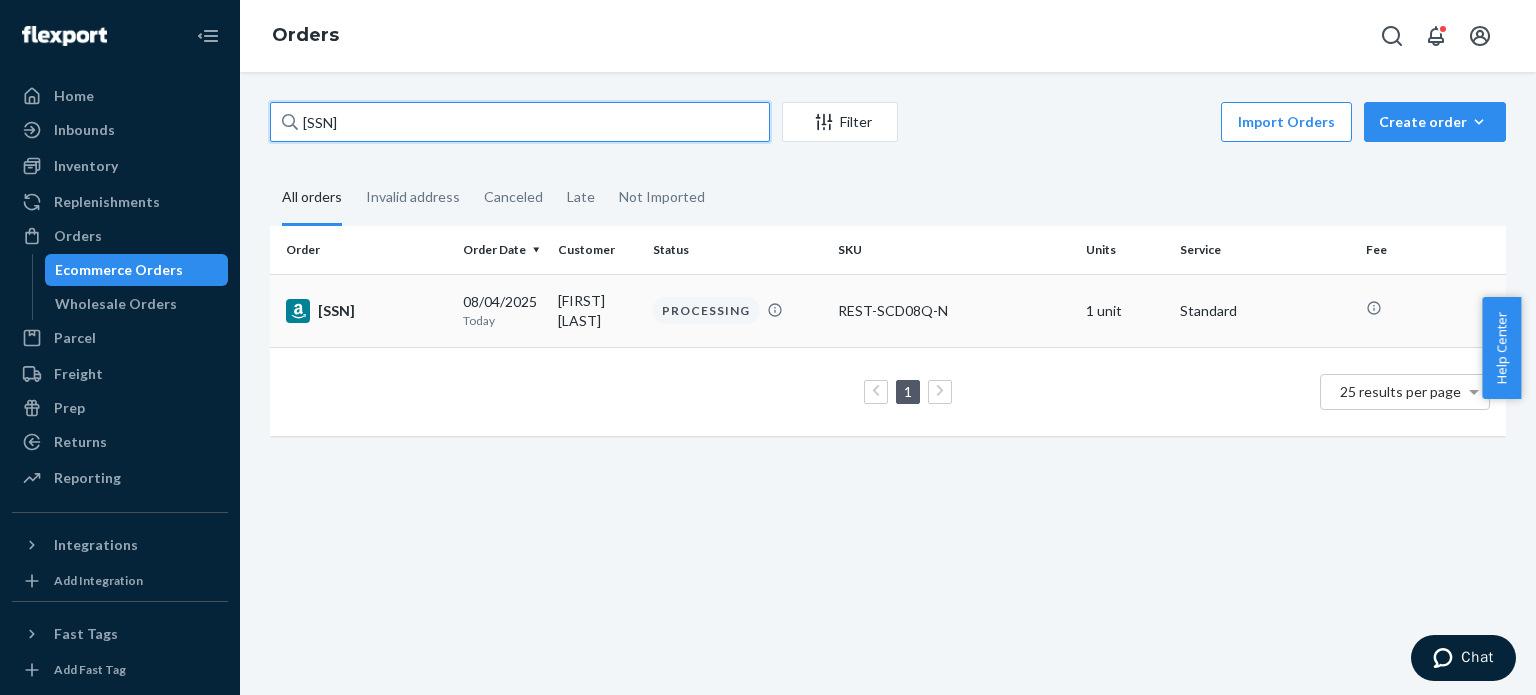 type on "[SSN]" 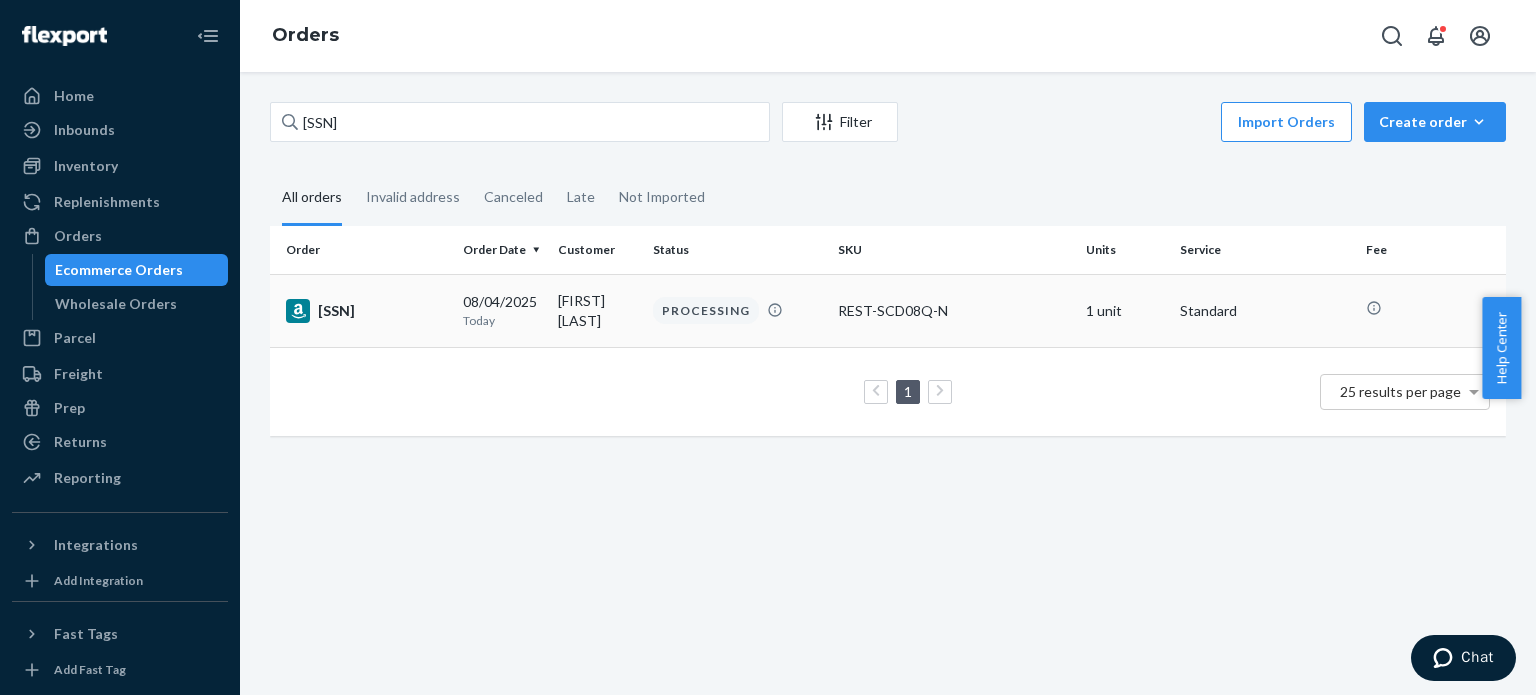click on "[SSN]" at bounding box center (366, 311) 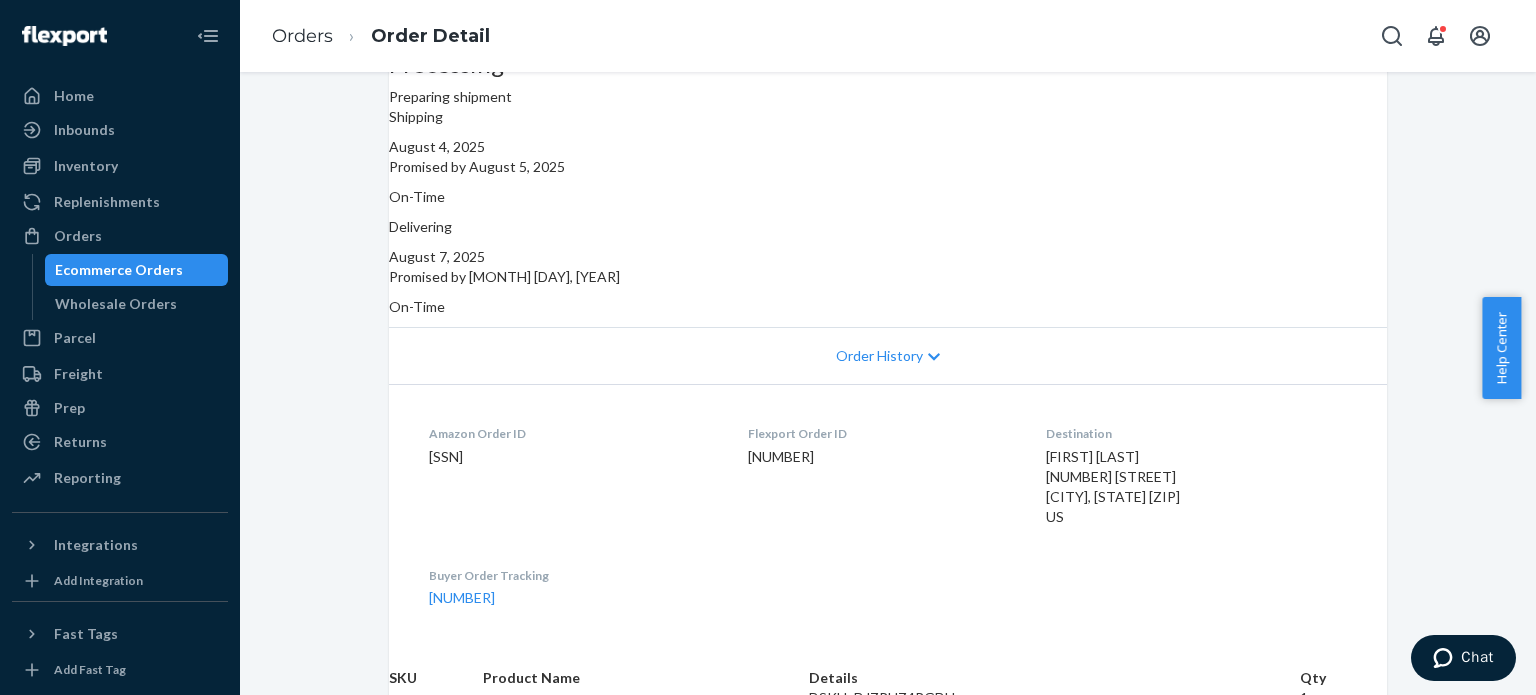 scroll, scrollTop: 400, scrollLeft: 0, axis: vertical 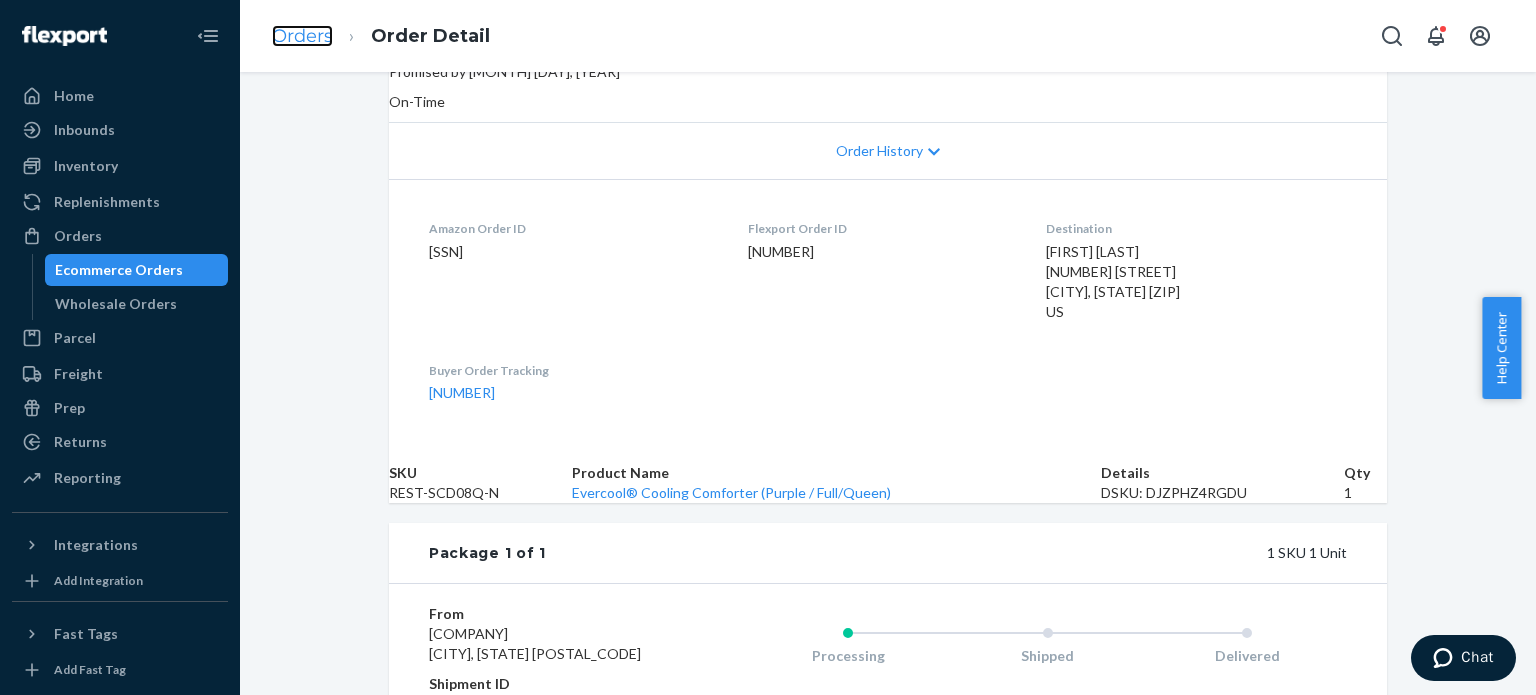 click on "Orders" at bounding box center (302, 36) 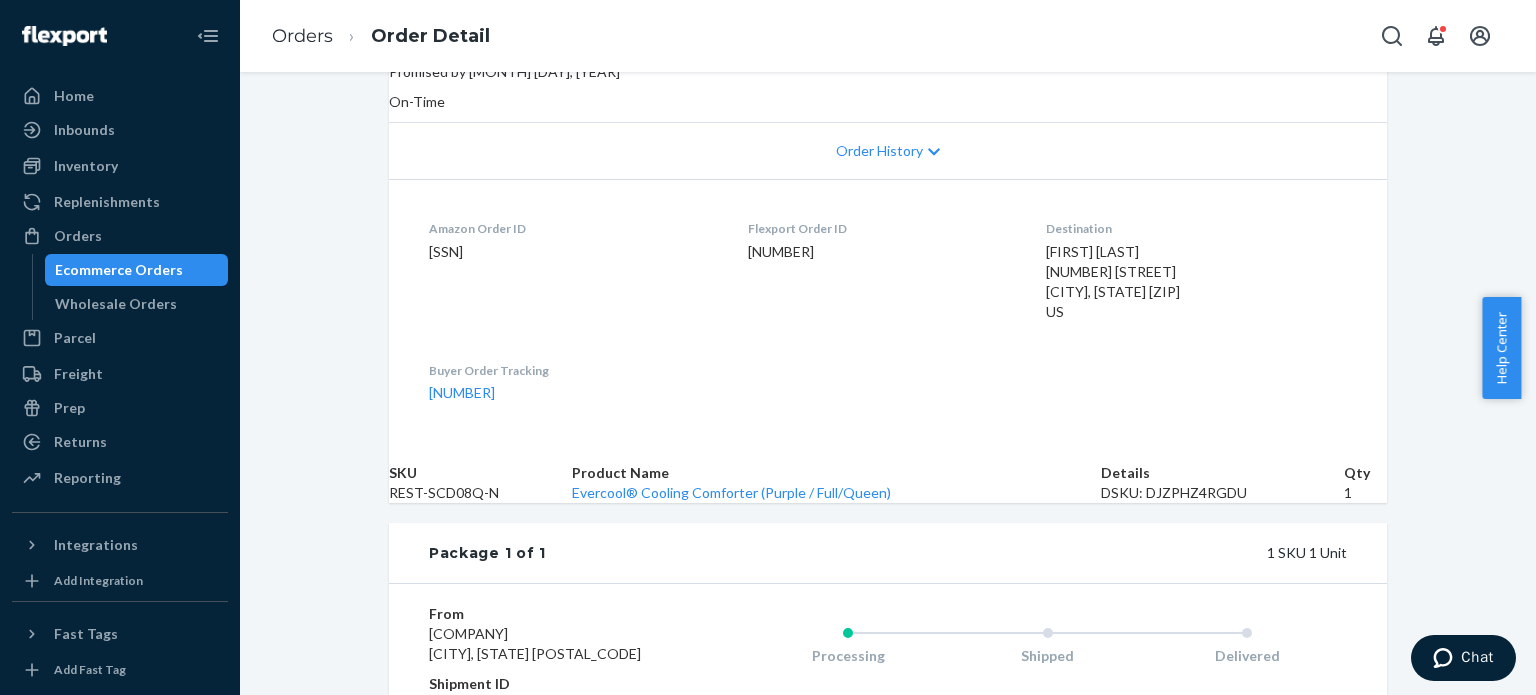 scroll, scrollTop: 0, scrollLeft: 0, axis: both 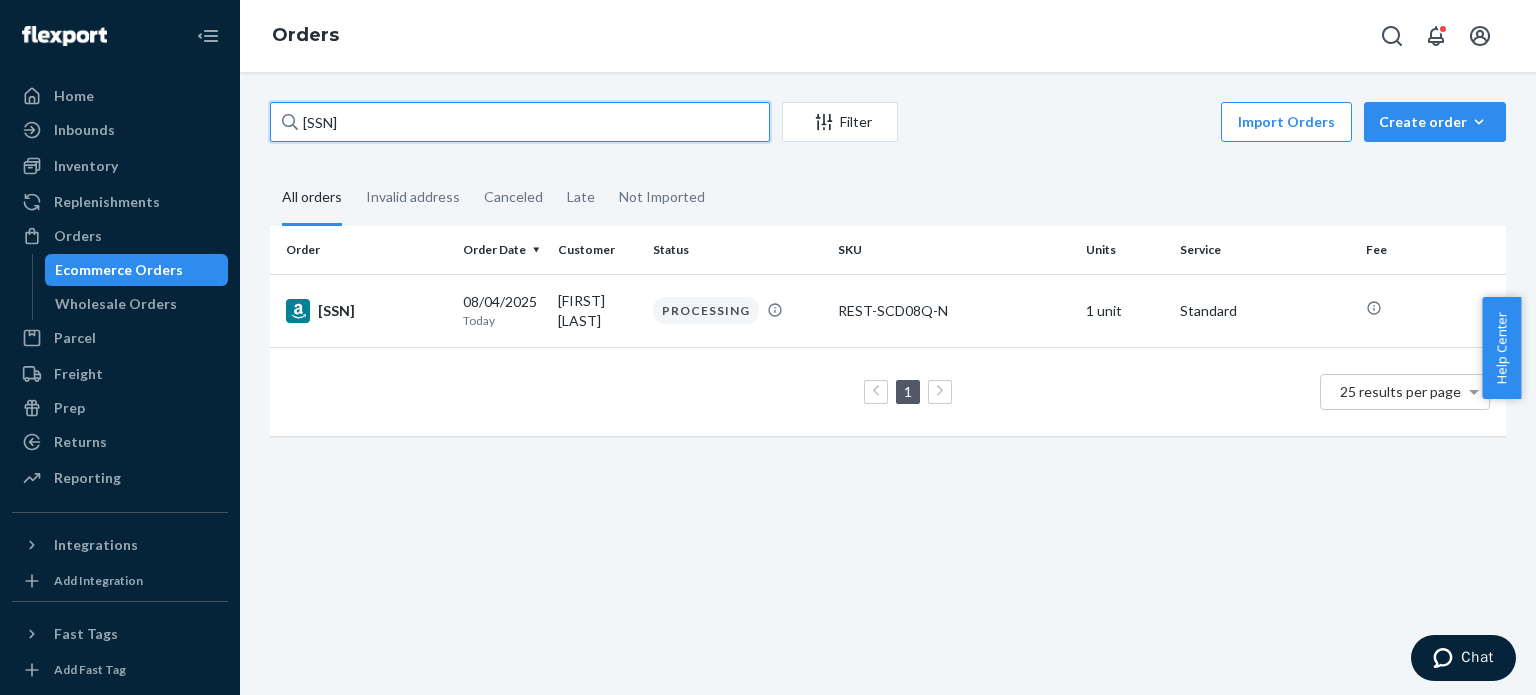 click on "[SSN]" at bounding box center (520, 122) 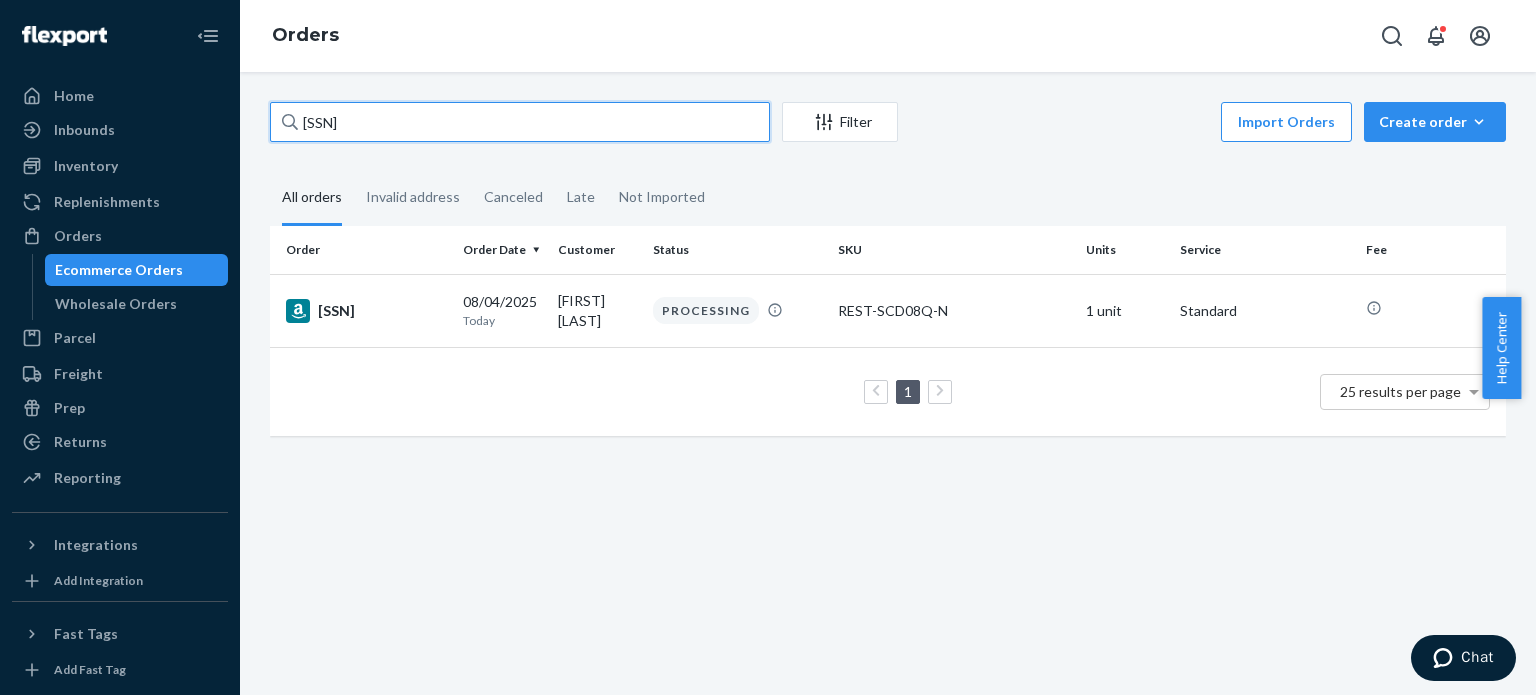 click on "[SSN]" at bounding box center (520, 122) 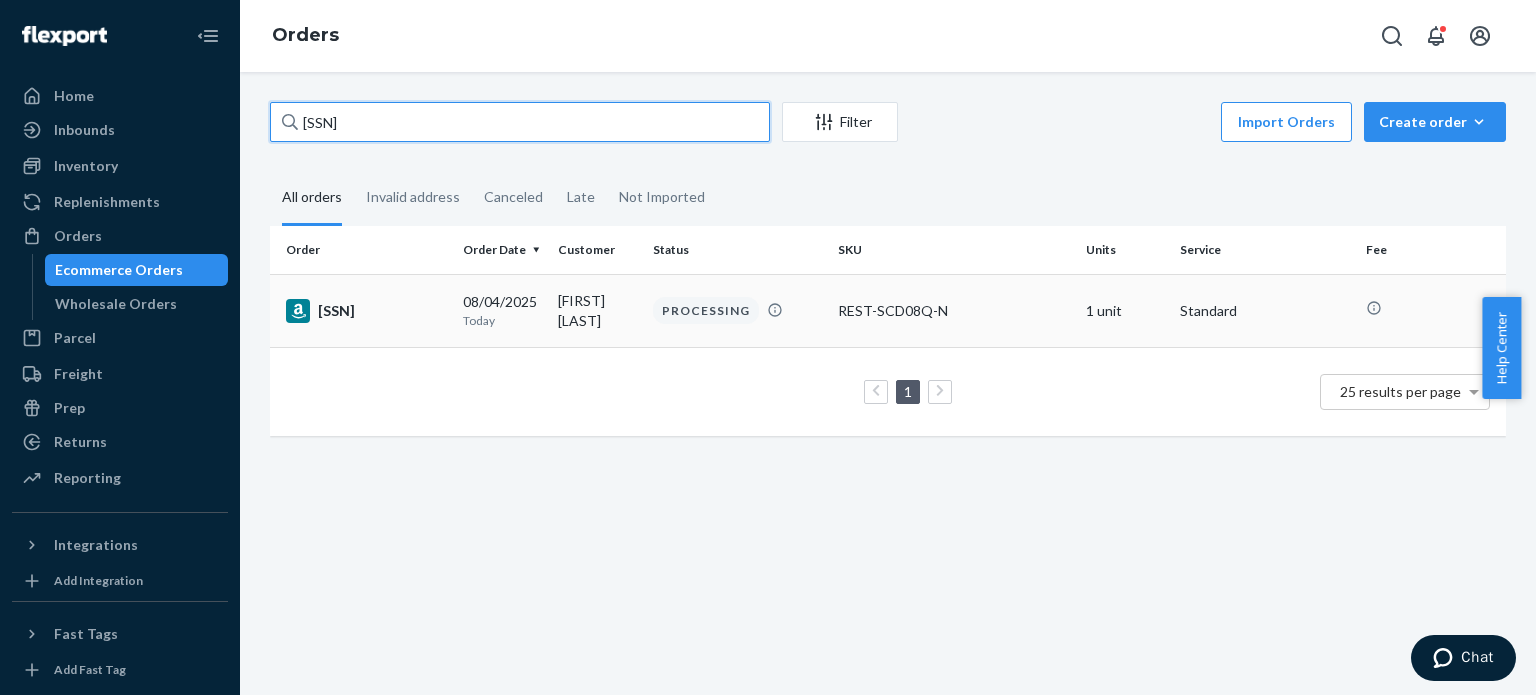 paste on "[SSN]" 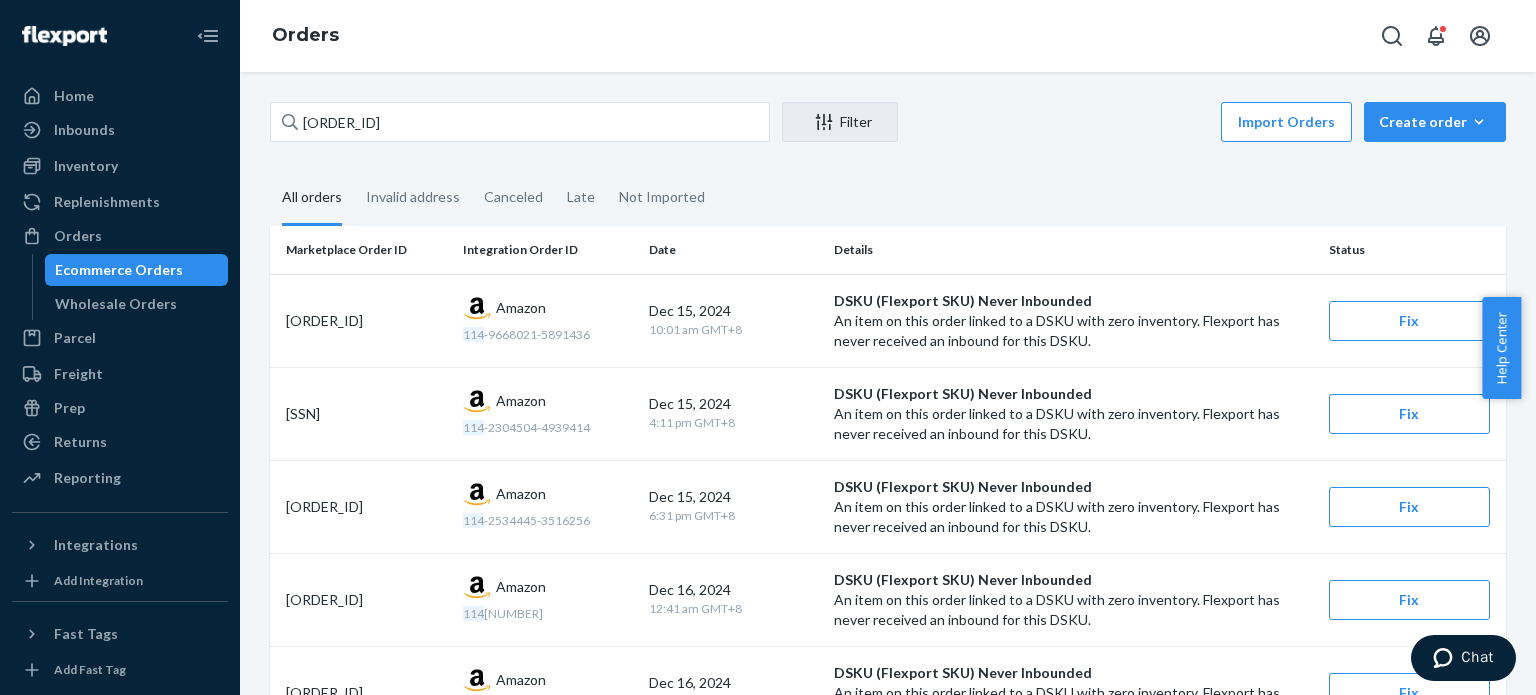 click on "All orders" at bounding box center (312, 198) 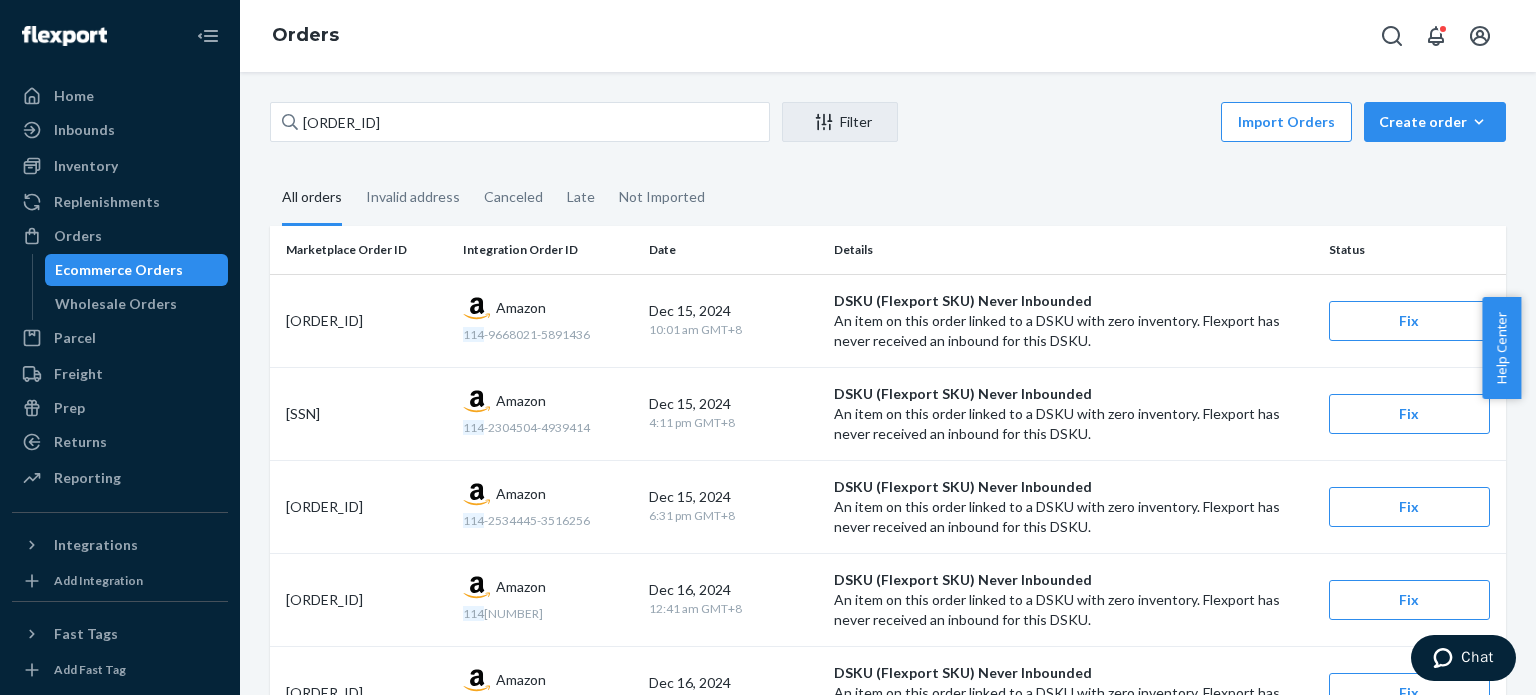 click on "All orders" at bounding box center (270, 171) 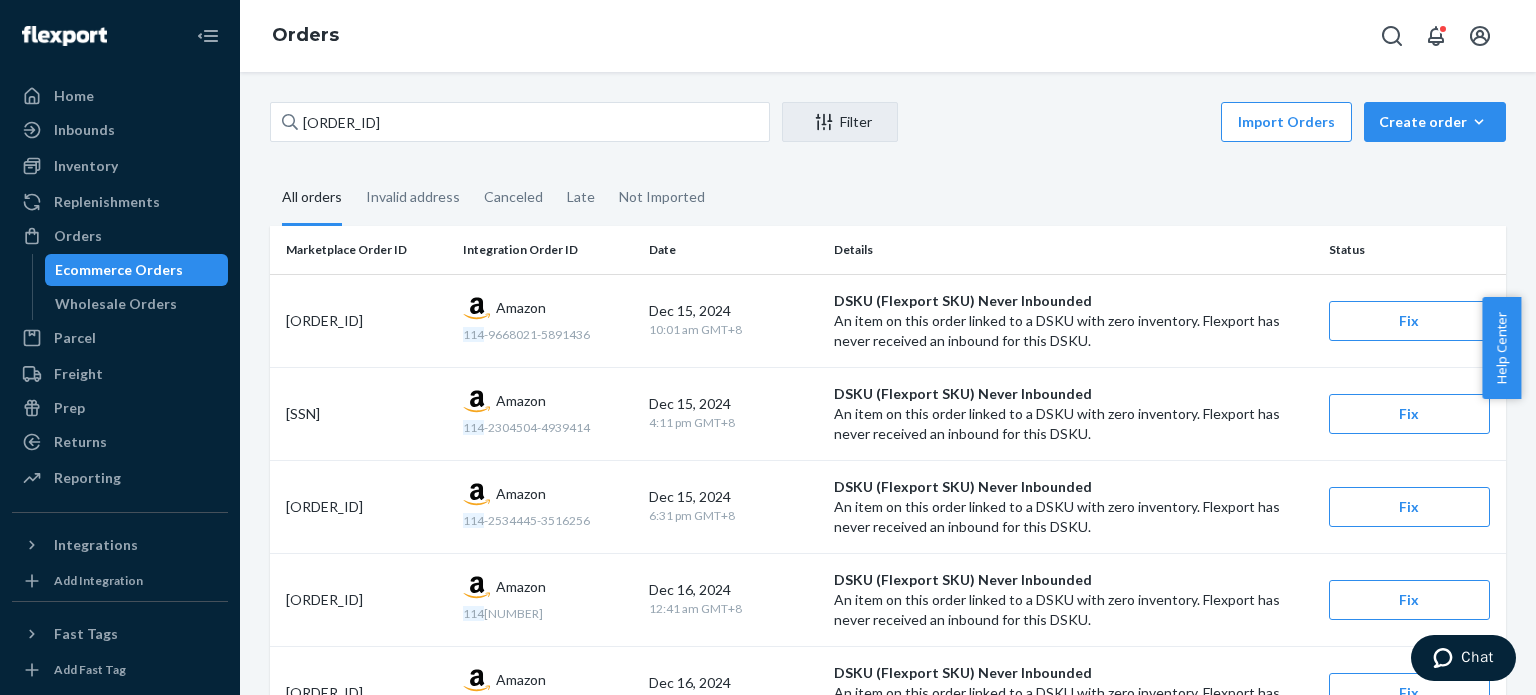 click on "114-2577073-2833037 Filter Import Orders Create order Ecommerce order Removal order All orders Invalid address Canceled Late Not Imported Marketplace Order ID Integration Order ID Date Details Status 114-9668021-5891436 Amazon 114 -9668021-5891436 Dec 15, 2024 10:01 am GMT+8 DSKU (Flexport SKU) Never Inbounded An item on this order linked to a DSKU with zero inventory. Flexport has never received an inbound for this DSKU. Fix 114-2304504-4939414 Amazon 114 -2304504-4939414 Dec 15, 2024 4:11 pm GMT+8 DSKU (Flexport SKU) Never Inbounded An item on this order linked to a DSKU with zero inventory. Flexport has never received an inbound for this DSKU. Fix 114-2534445-3516256 Amazon 114 -2534445-3516256 Dec 15, 2024 6:31 pm GMT+8 DSKU (Flexport SKU) Never Inbounded An item on this order linked to a DSKU with zero inventory. Flexport has never received an inbound for this DSKU. Fix 114-5604080-9601846 Amazon 114 -5604080-9601846 Dec 16, 2024 12:41 am GMT+8 DSKU (Flexport SKU) Never Inbounded Fix 114-9267432-9980230" at bounding box center [888, 383] 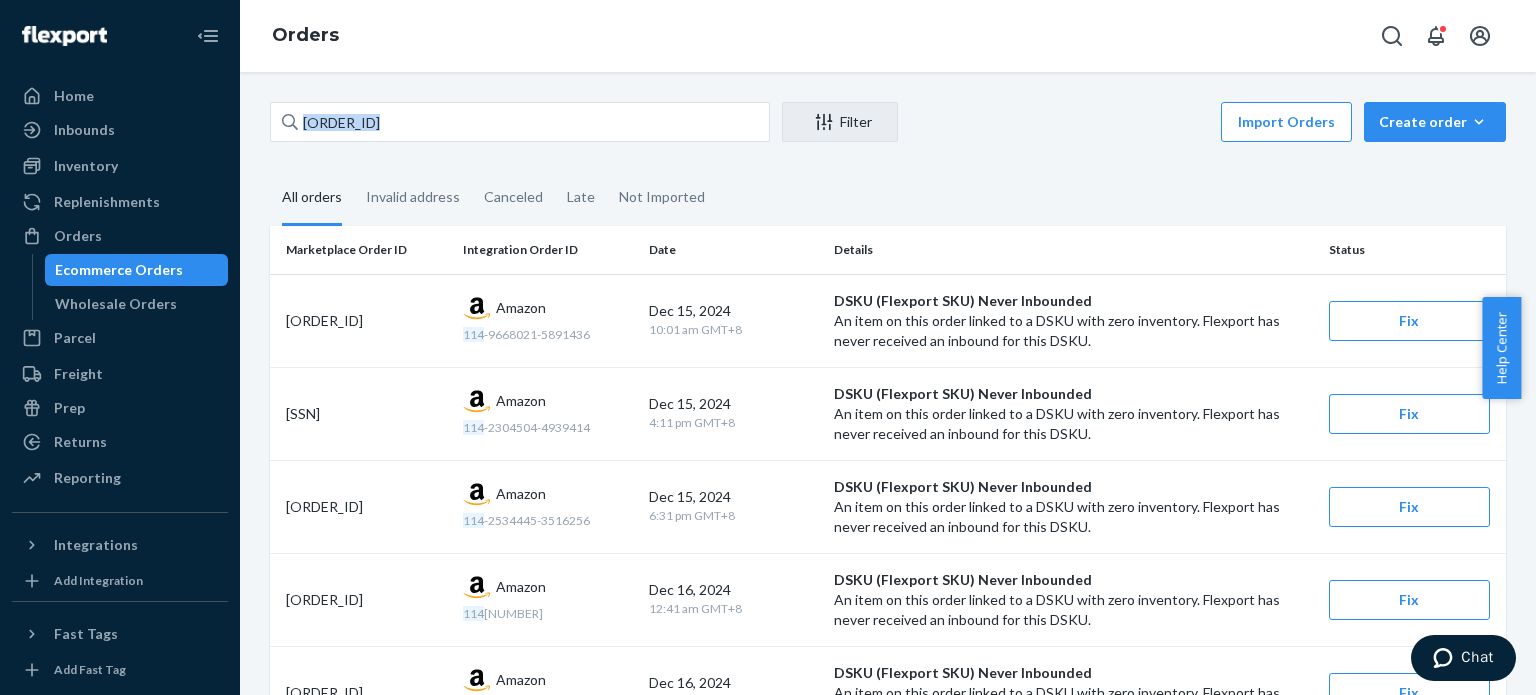 click on "114-2577073-2833037 Filter Import Orders Create order Ecommerce order Removal order All orders Invalid address Canceled Late Not Imported Marketplace Order ID Integration Order ID Date Details Status 114-9668021-5891436 Amazon 114 -9668021-5891436 Dec 15, 2024 10:01 am GMT+8 DSKU (Flexport SKU) Never Inbounded An item on this order linked to a DSKU with zero inventory. Flexport has never received an inbound for this DSKU. Fix 114-2304504-4939414 Amazon 114 -2304504-4939414 Dec 15, 2024 4:11 pm GMT+8 DSKU (Flexport SKU) Never Inbounded An item on this order linked to a DSKU with zero inventory. Flexport has never received an inbound for this DSKU. Fix 114-2534445-3516256 Amazon 114 -2534445-3516256 Dec 15, 2024 6:31 pm GMT+8 DSKU (Flexport SKU) Never Inbounded An item on this order linked to a DSKU with zero inventory. Flexport has never received an inbound for this DSKU. Fix 114-5604080-9601846 Amazon 114 -5604080-9601846 Dec 16, 2024 12:41 am GMT+8 DSKU (Flexport SKU) Never Inbounded Fix 114-9267432-9980230" at bounding box center (888, 383) 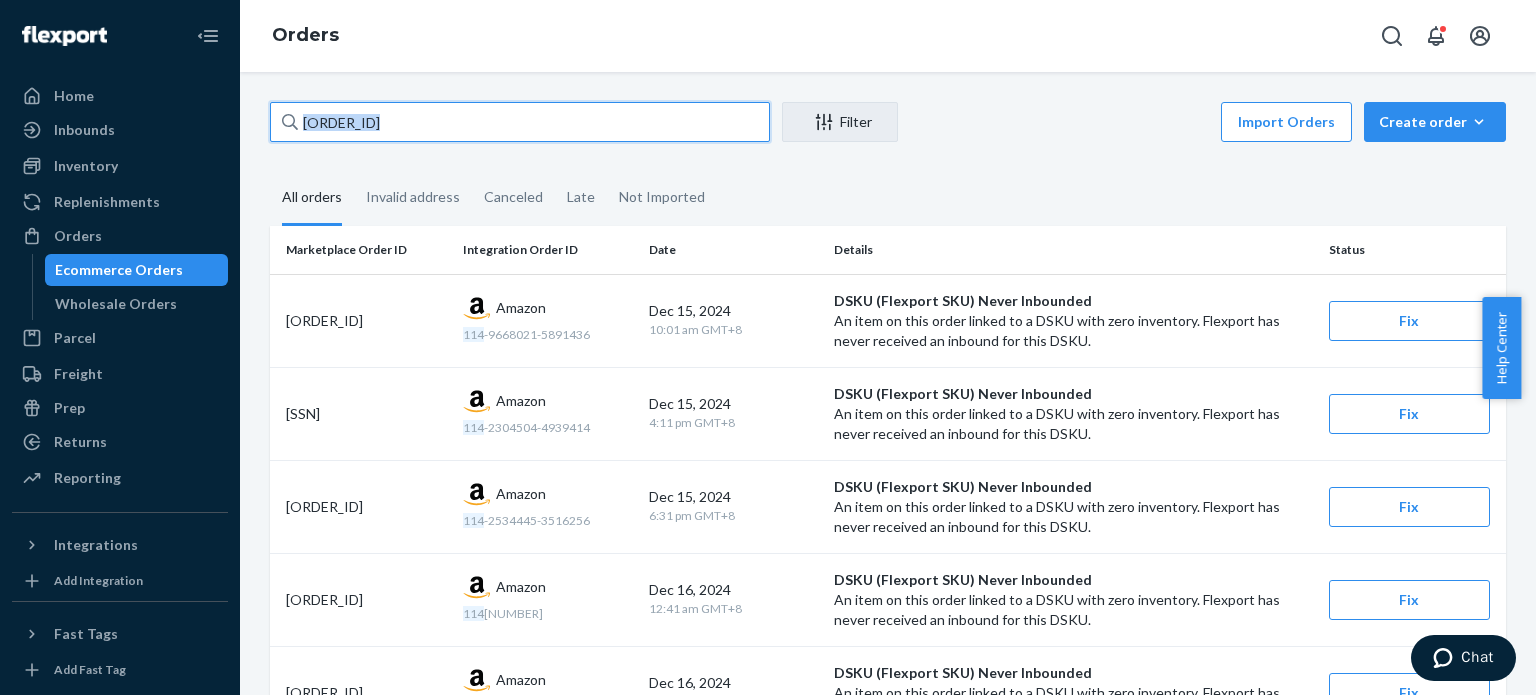 click on "[SSN]" at bounding box center [520, 122] 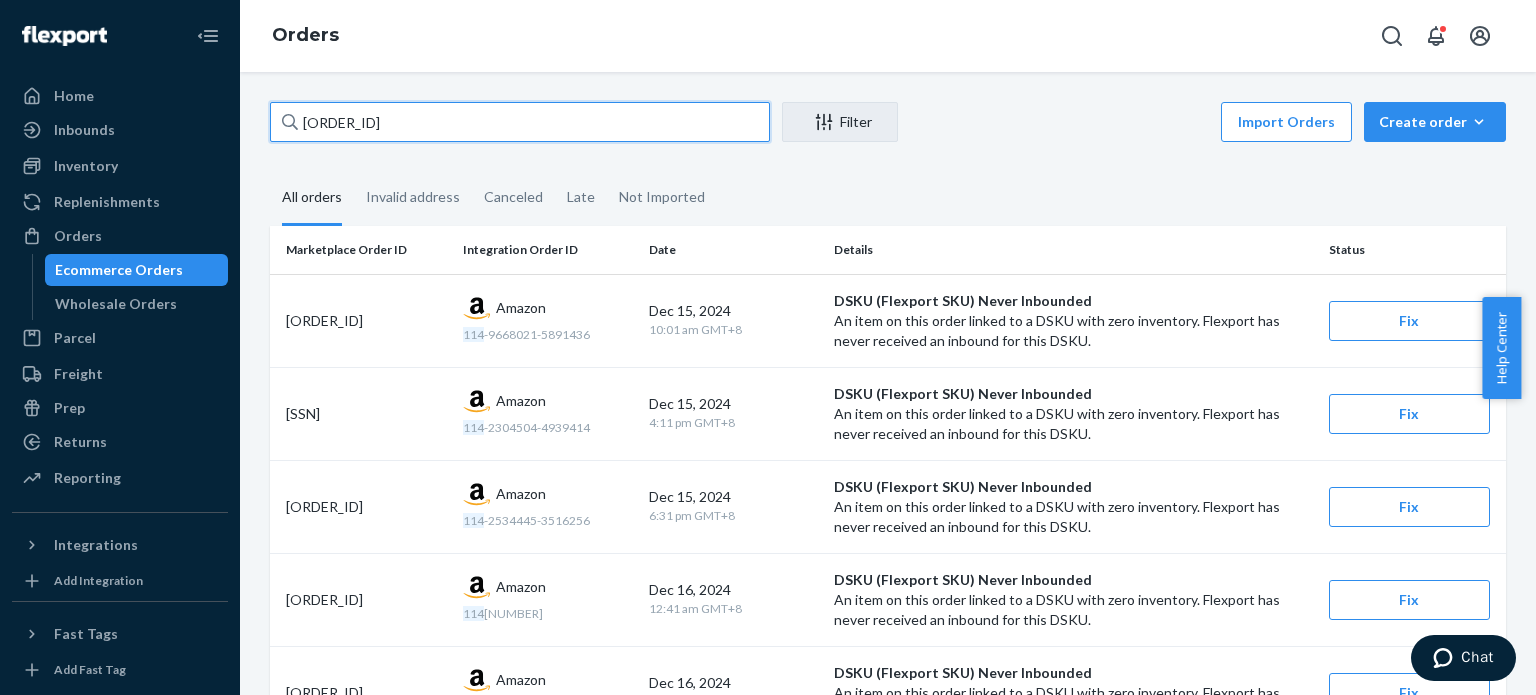 click on "[SSN]" at bounding box center [520, 122] 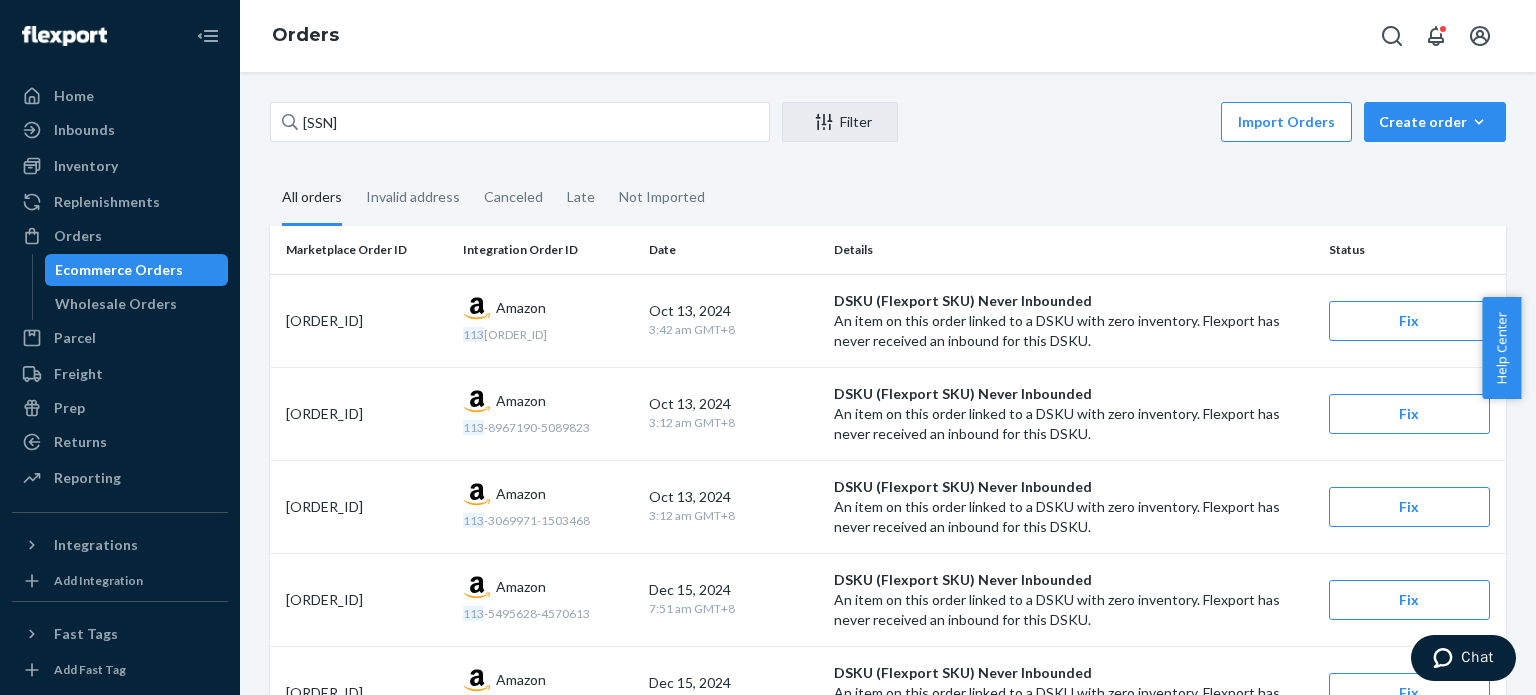 click on "All orders" at bounding box center [312, 198] 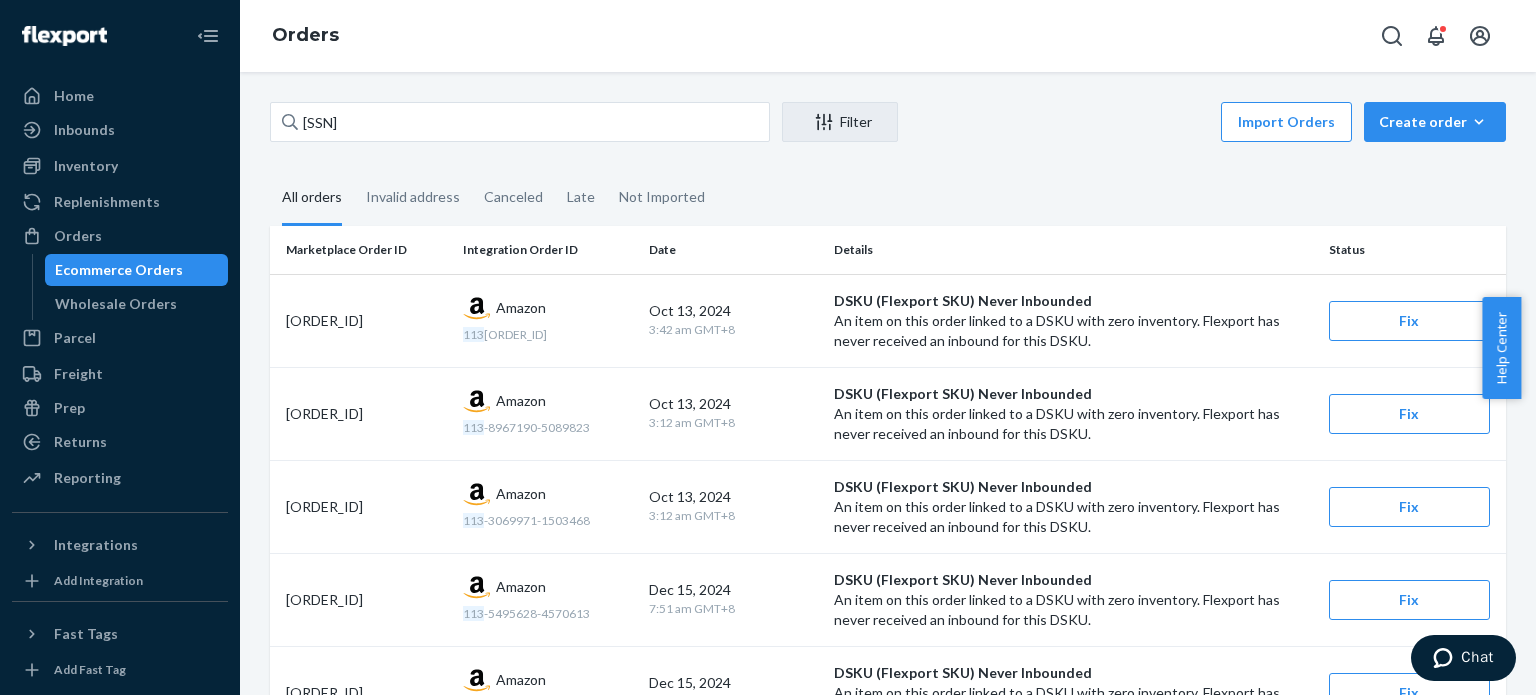 click on "All orders" at bounding box center [270, 171] 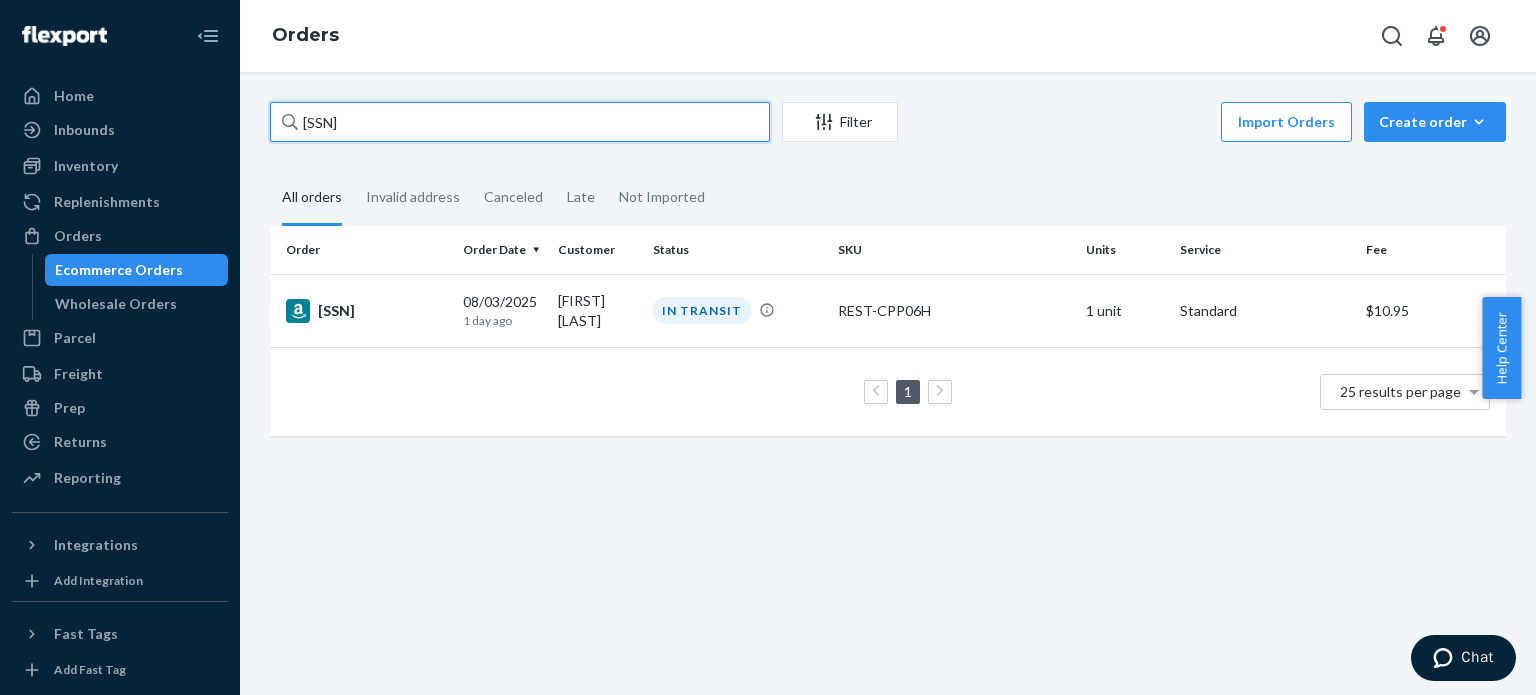 click on "113-6336542-3193813" at bounding box center [520, 122] 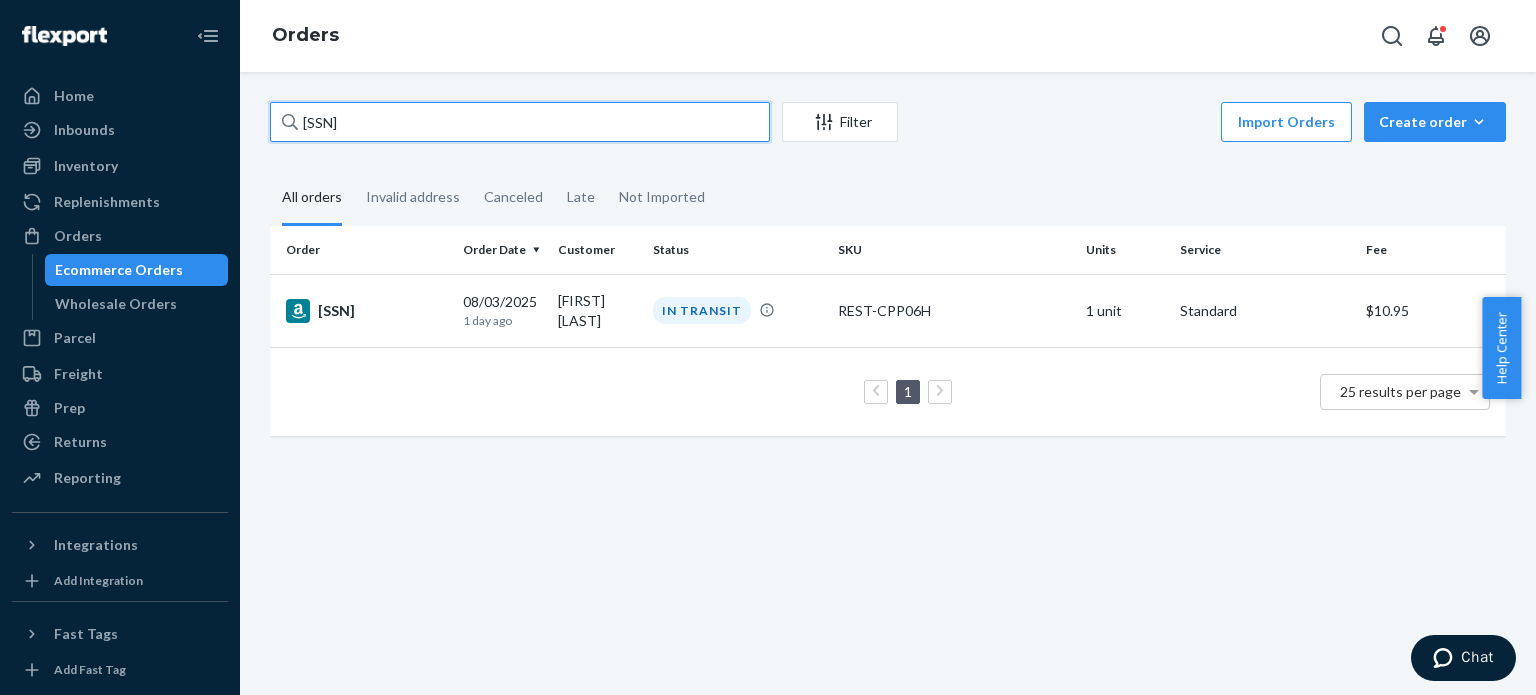 click on "113-6336542-3193813" at bounding box center (520, 122) 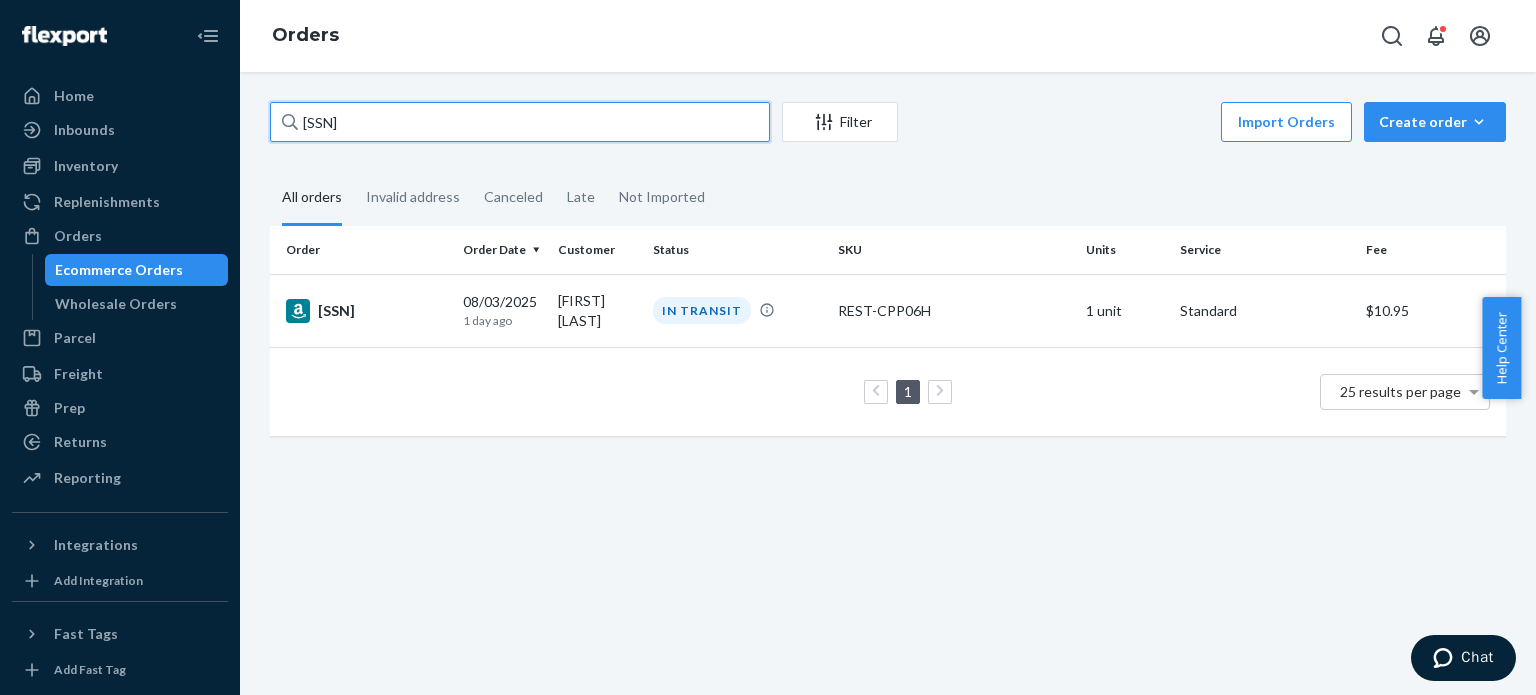 click on "113-6336542-3193813" at bounding box center (520, 122) 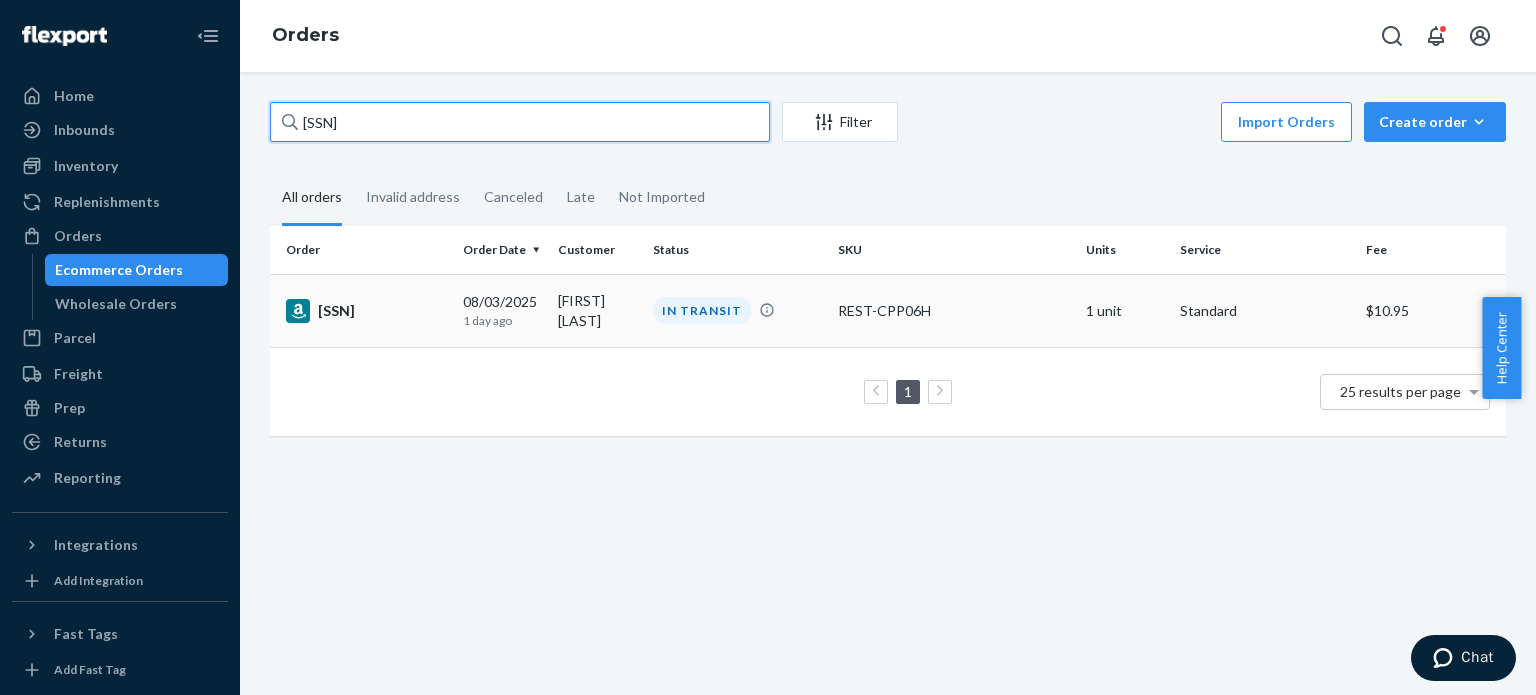 paste on "4-0637083-1429010" 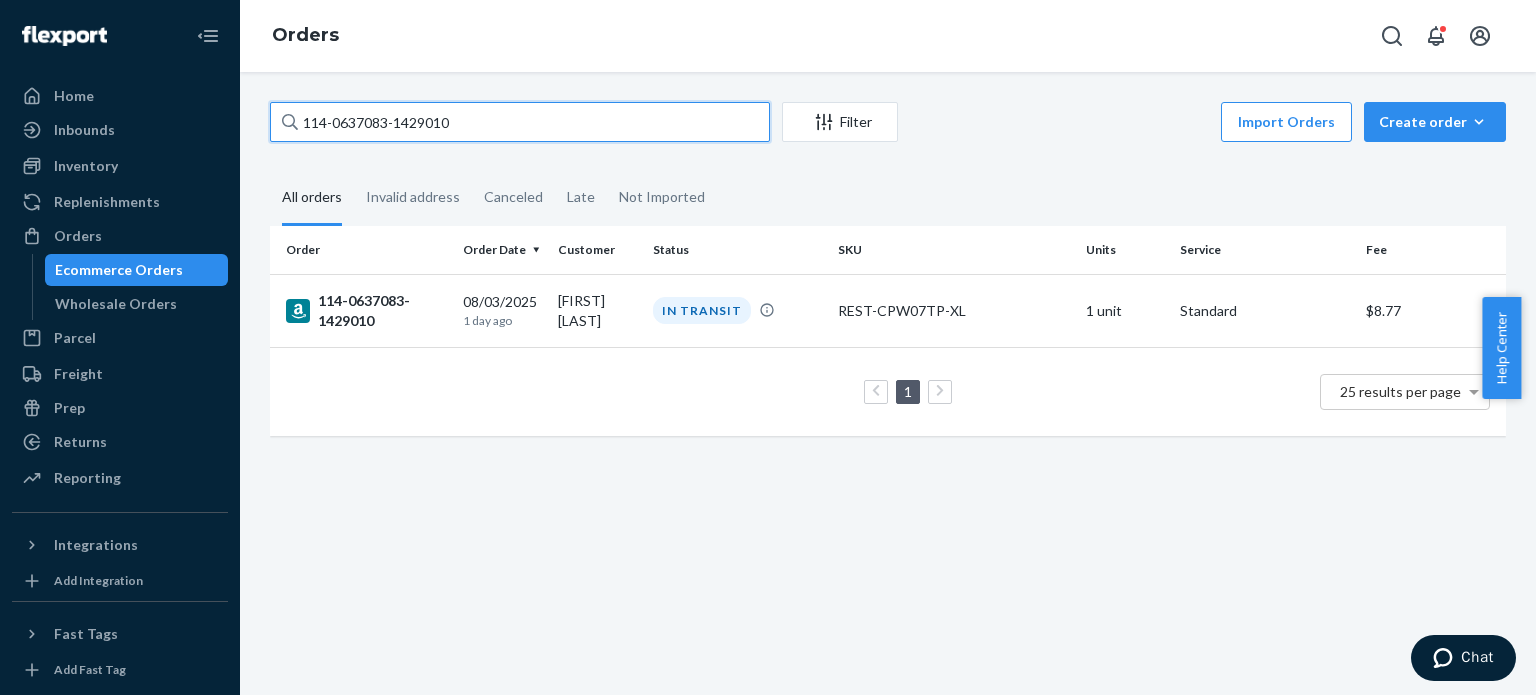 click on "114-0637083-1429010" at bounding box center (520, 122) 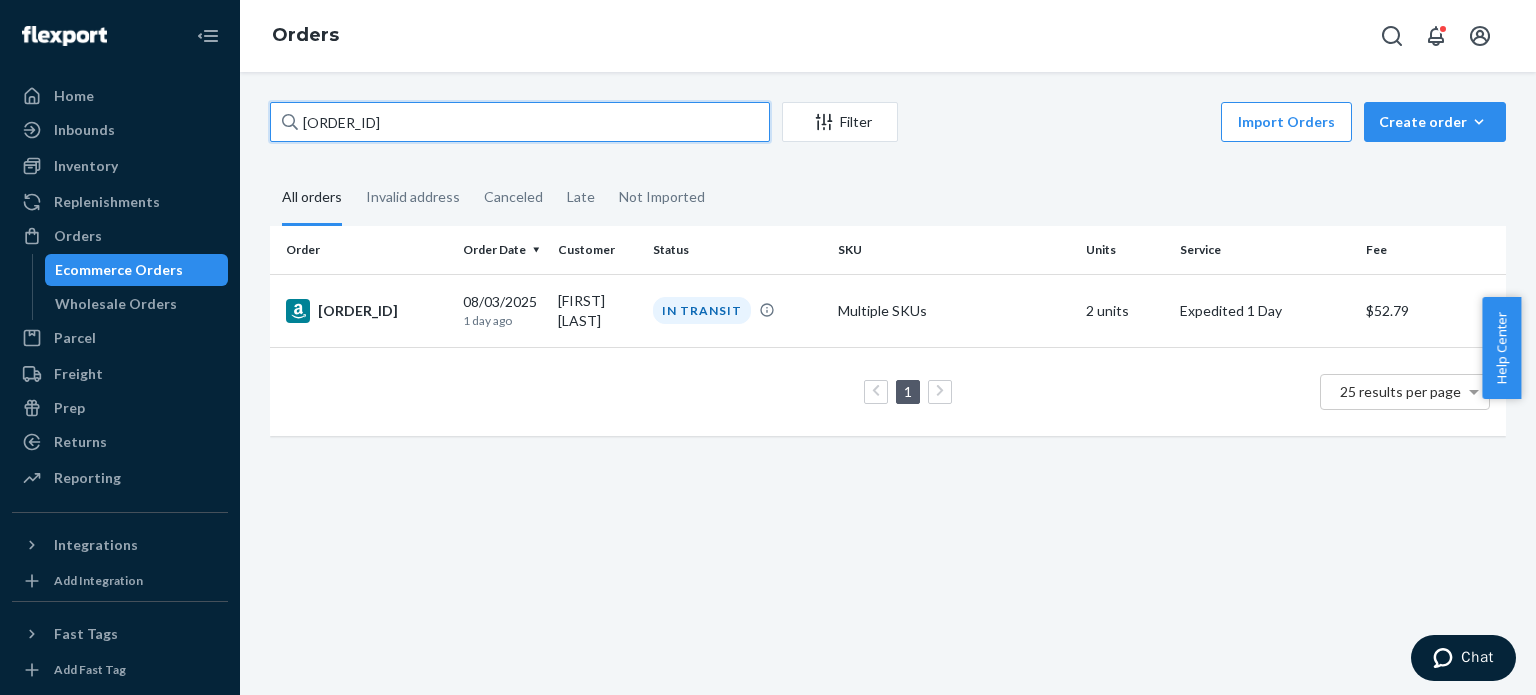click on "111-4967040-2658607" at bounding box center (520, 122) 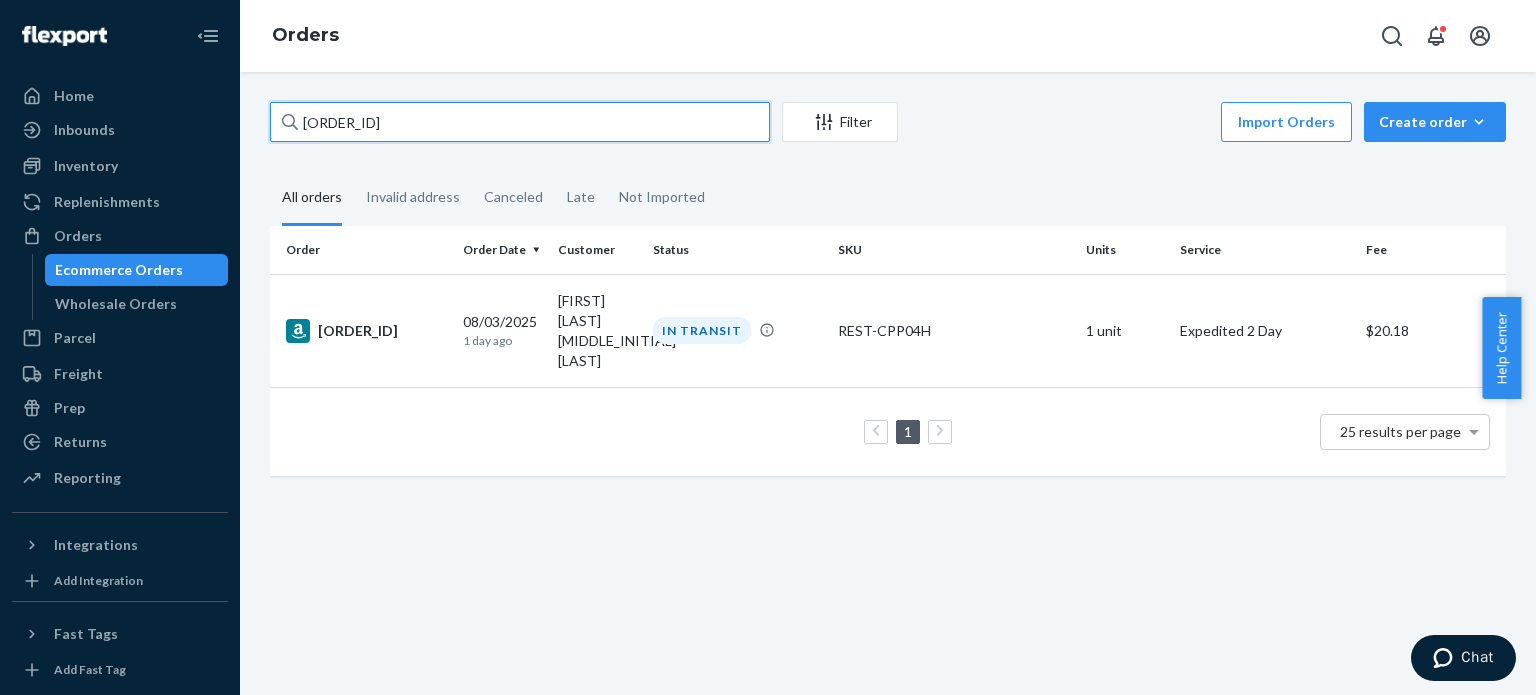click on "114-9331013-3356231" at bounding box center (520, 122) 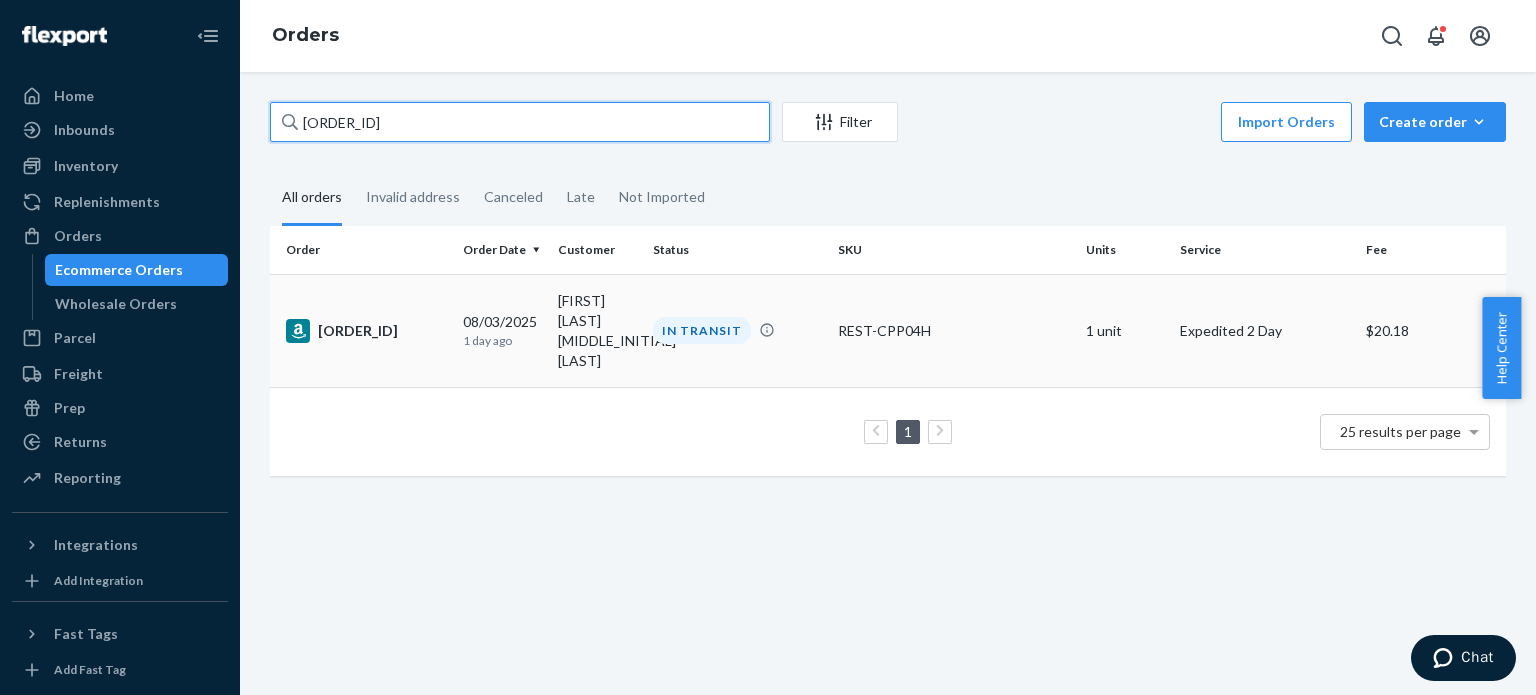 paste on "1-4079484-0989000" 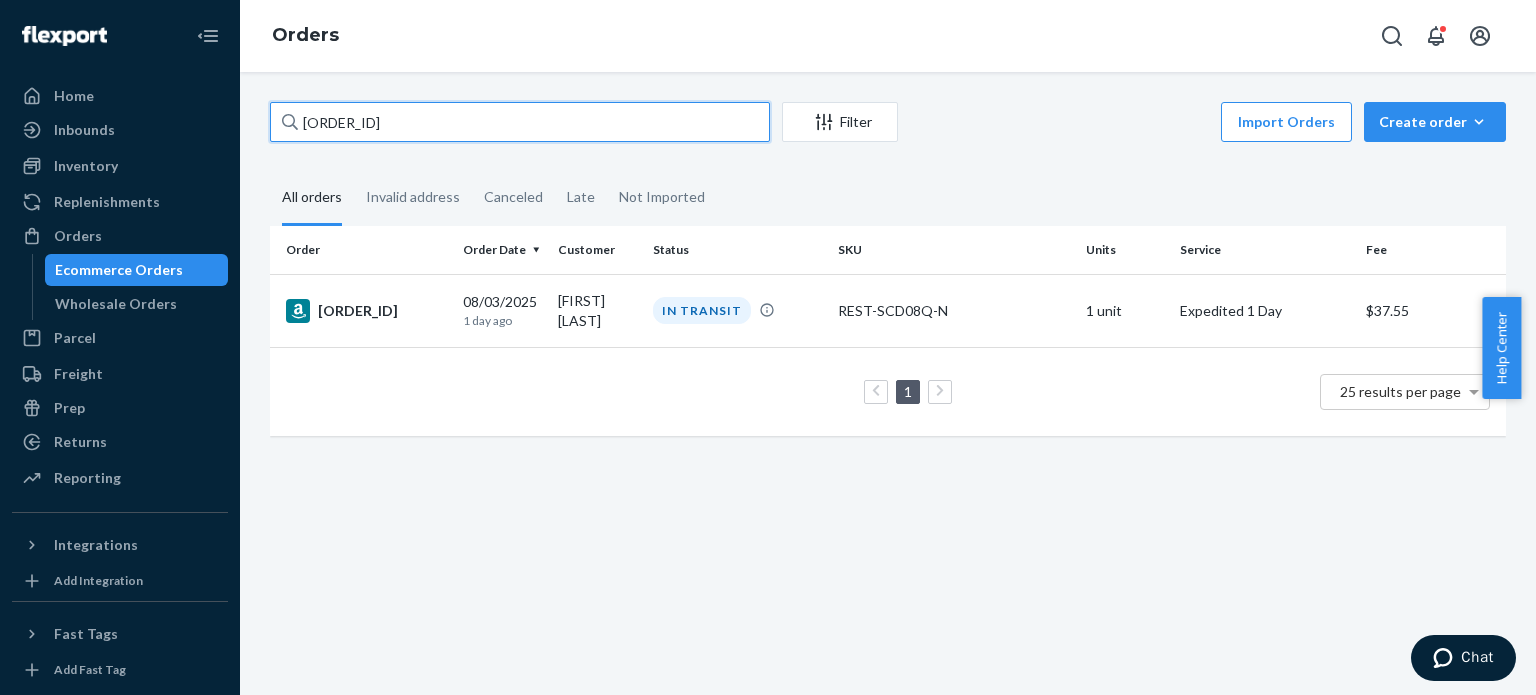 click on "111-4079484-0989000" at bounding box center (520, 122) 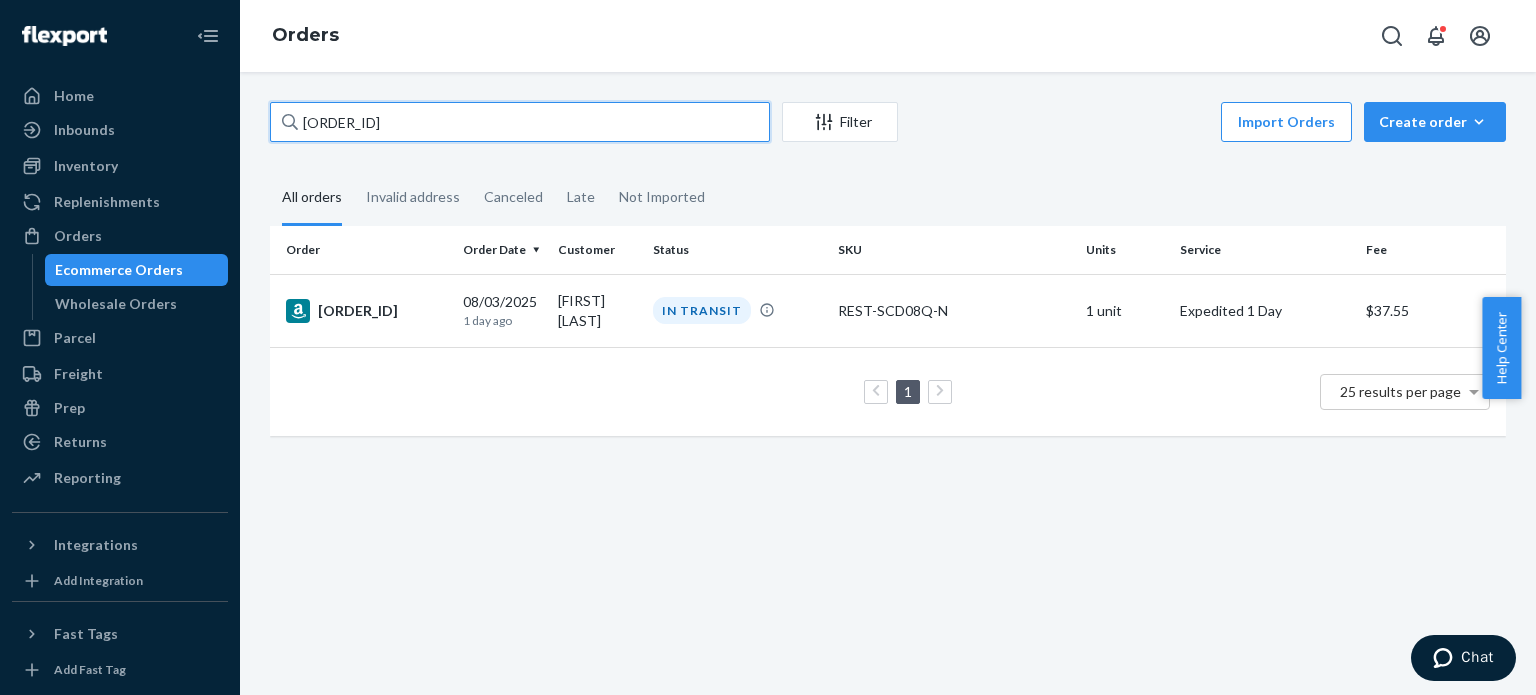 click on "111-4079484-0989000" at bounding box center (520, 122) 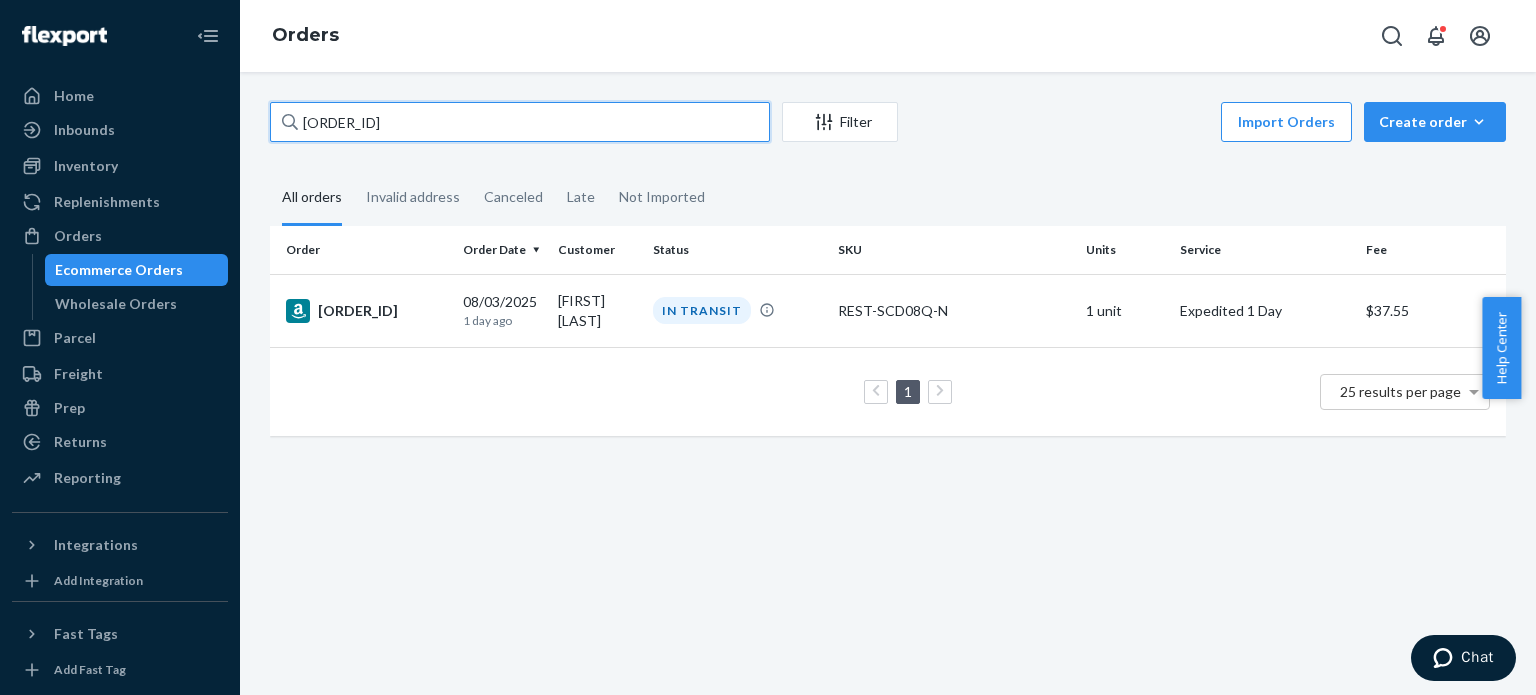 paste on "9419630-940981" 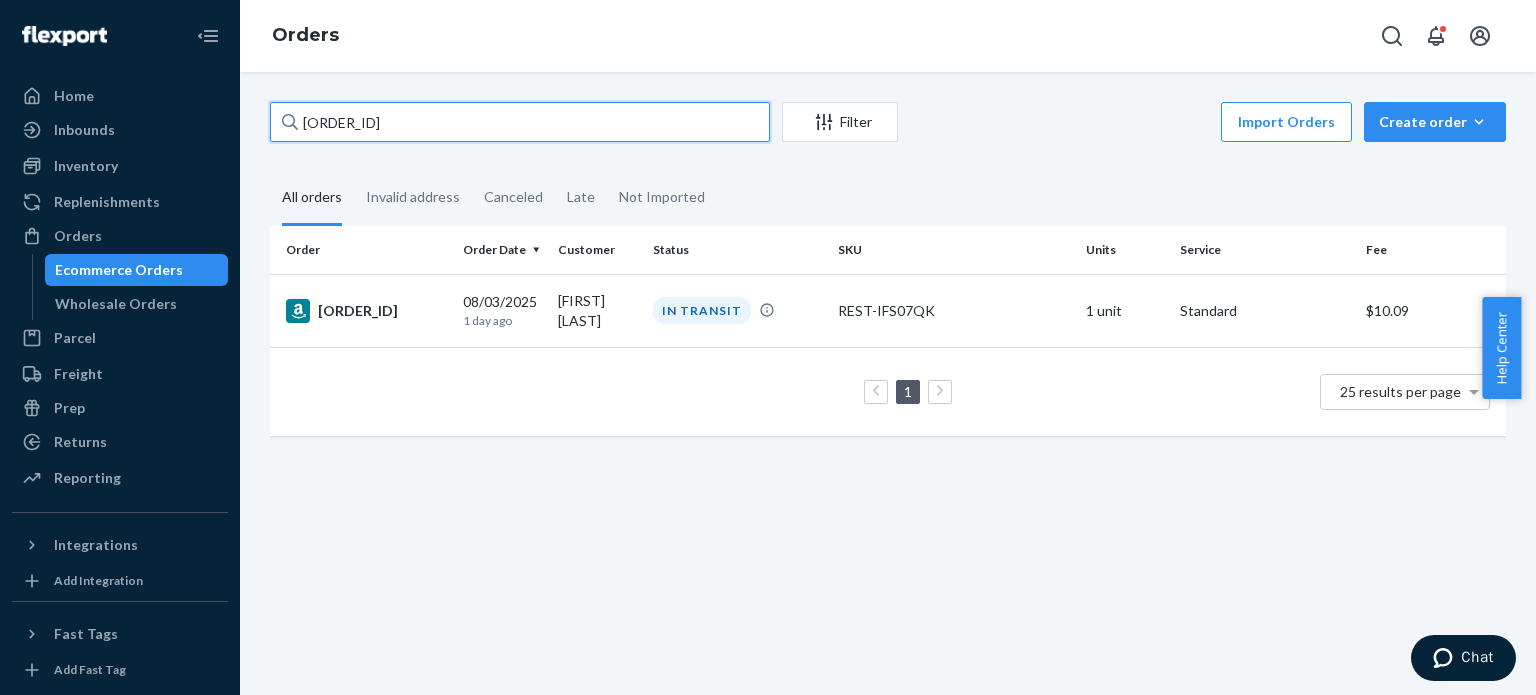 click on "111-9419630-9409810" at bounding box center (520, 122) 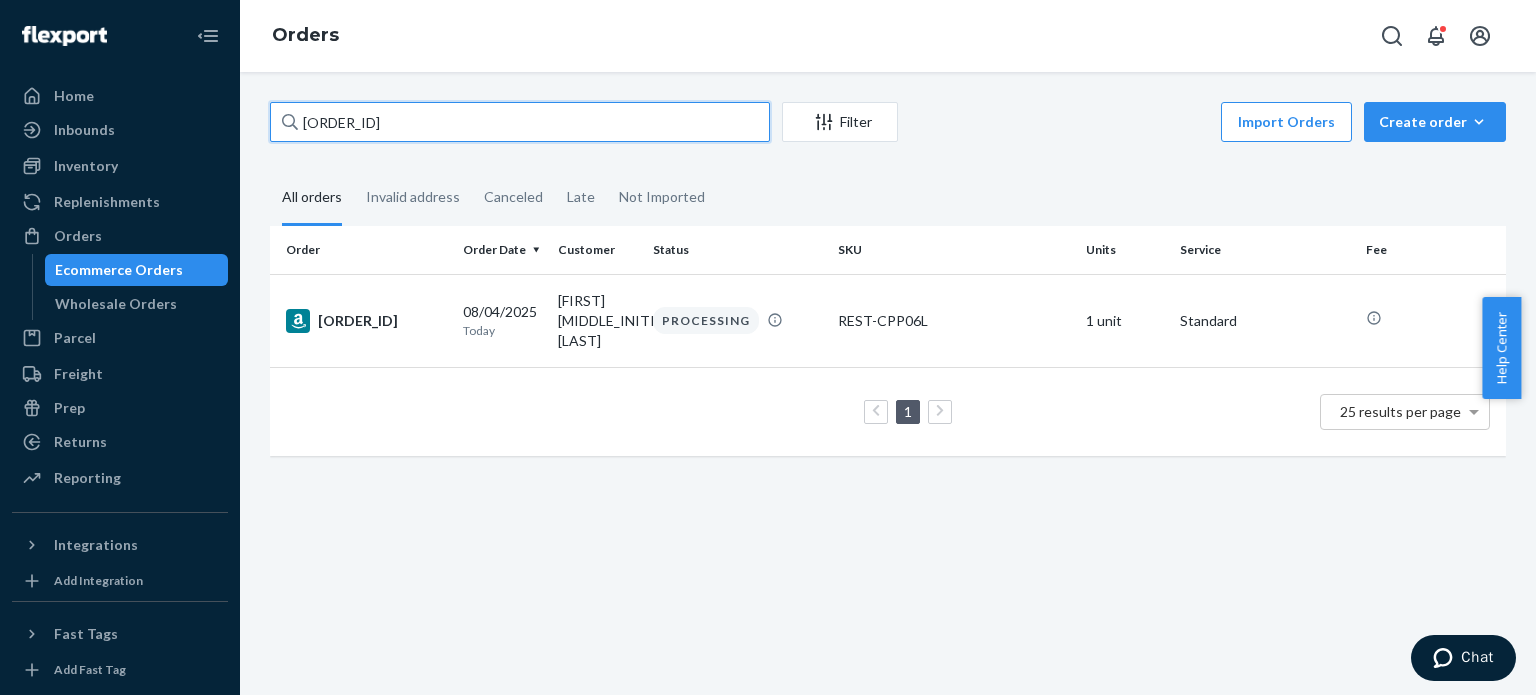 click on "[SSN]" at bounding box center (520, 122) 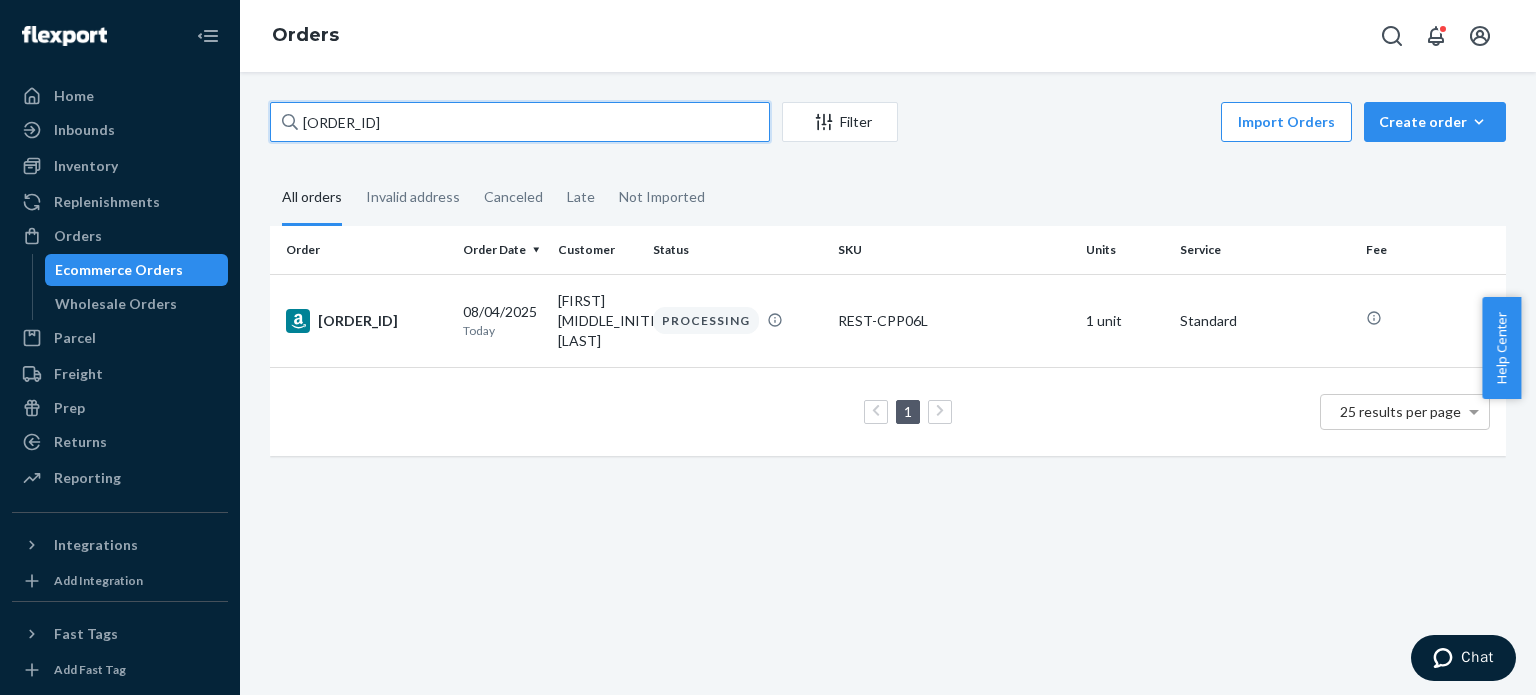 click on "[SSN]" at bounding box center [520, 122] 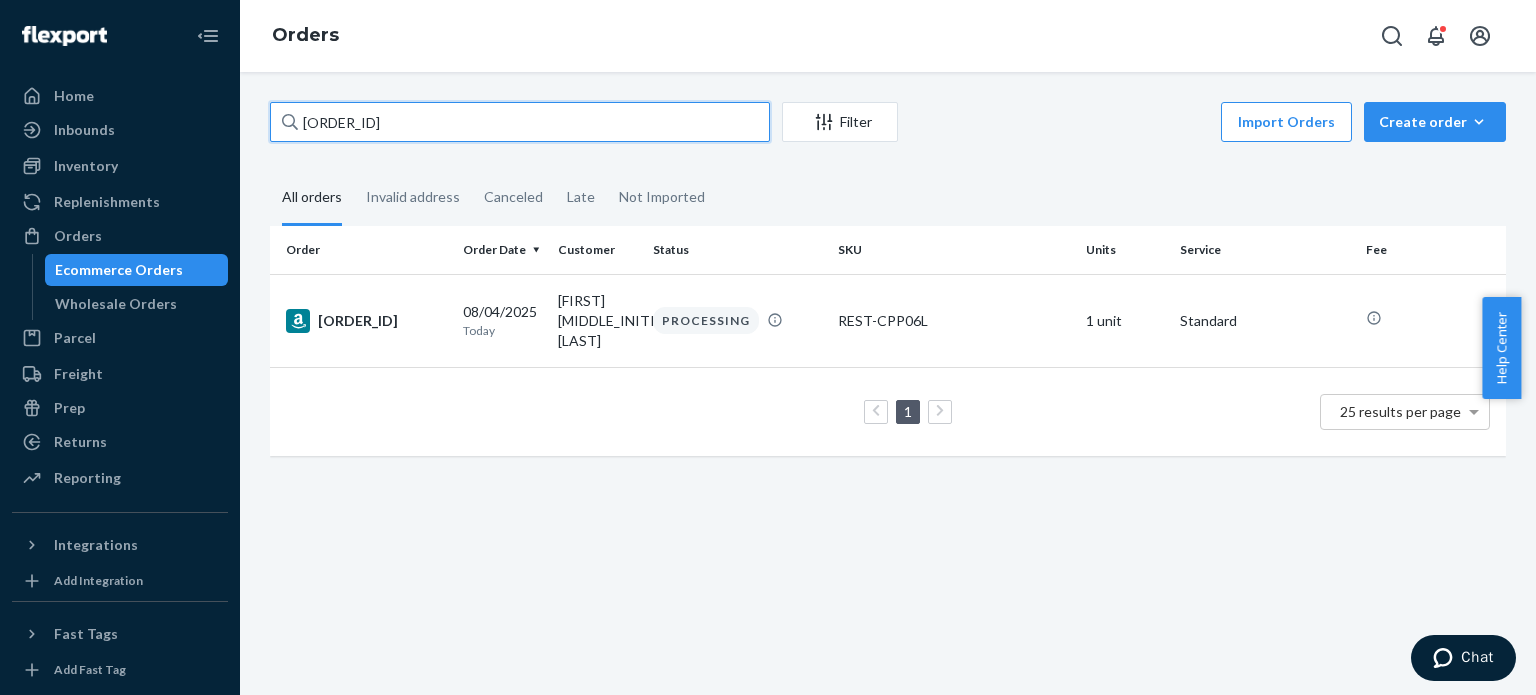 paste on "7776836-9890636" 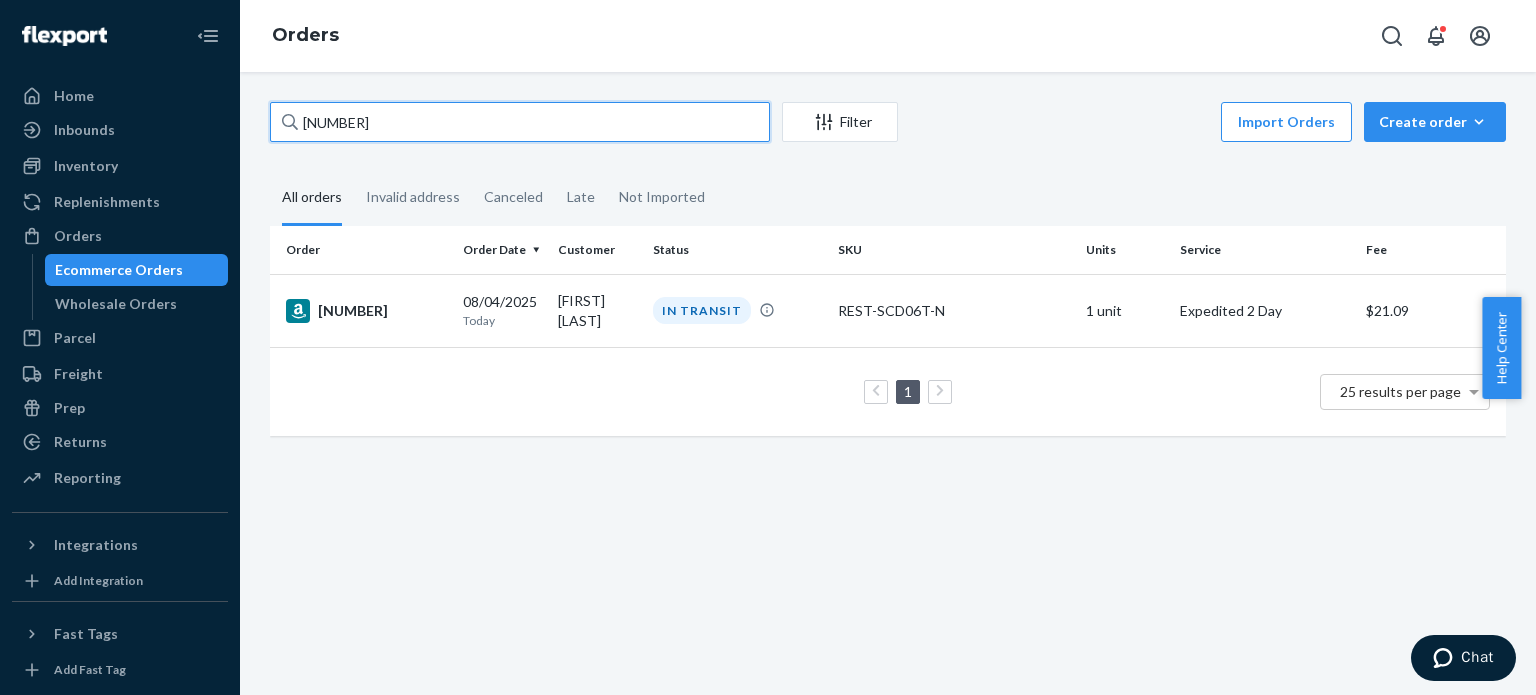 click on "114-7776836-9890636" at bounding box center [520, 122] 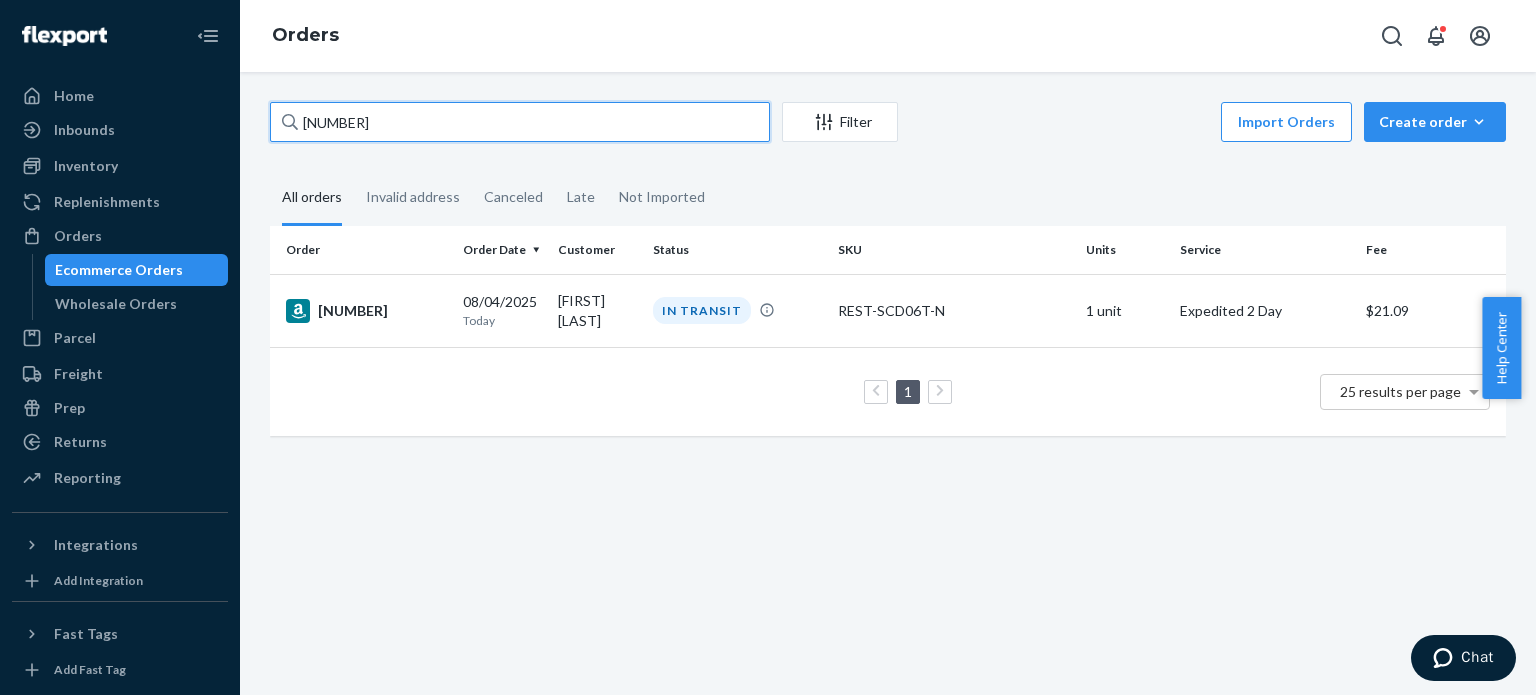 click on "114-7776836-9890636" at bounding box center [520, 122] 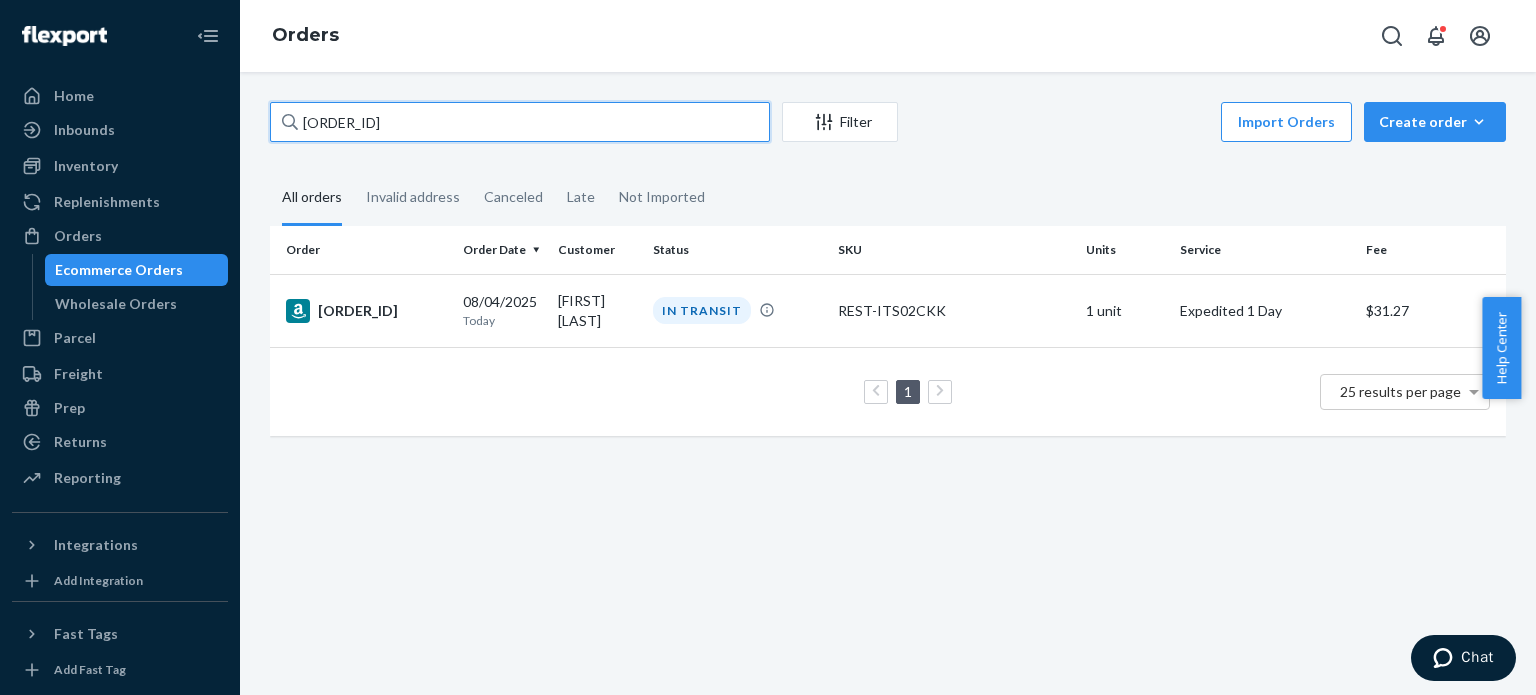 click on "113-0013618-4462678" at bounding box center [520, 122] 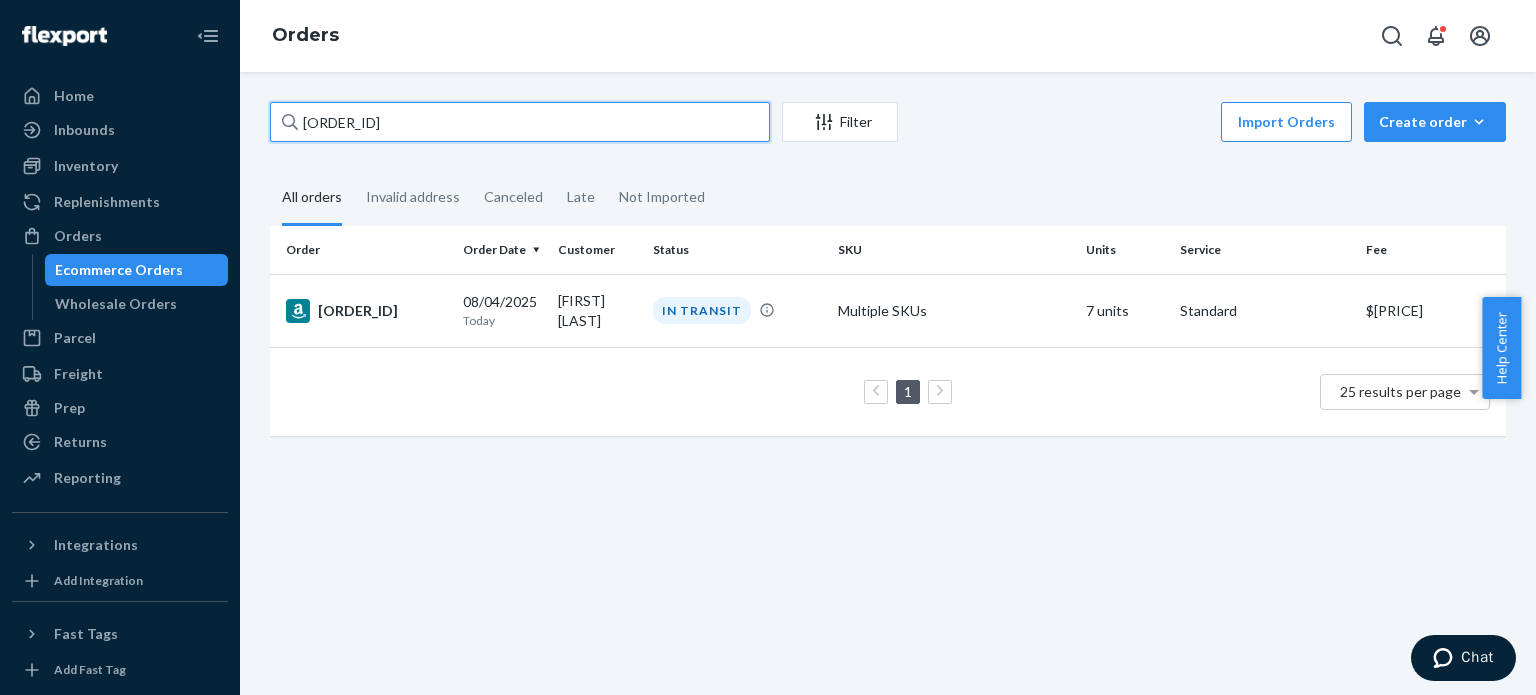 click on "114-4000911-3566608" at bounding box center [520, 122] 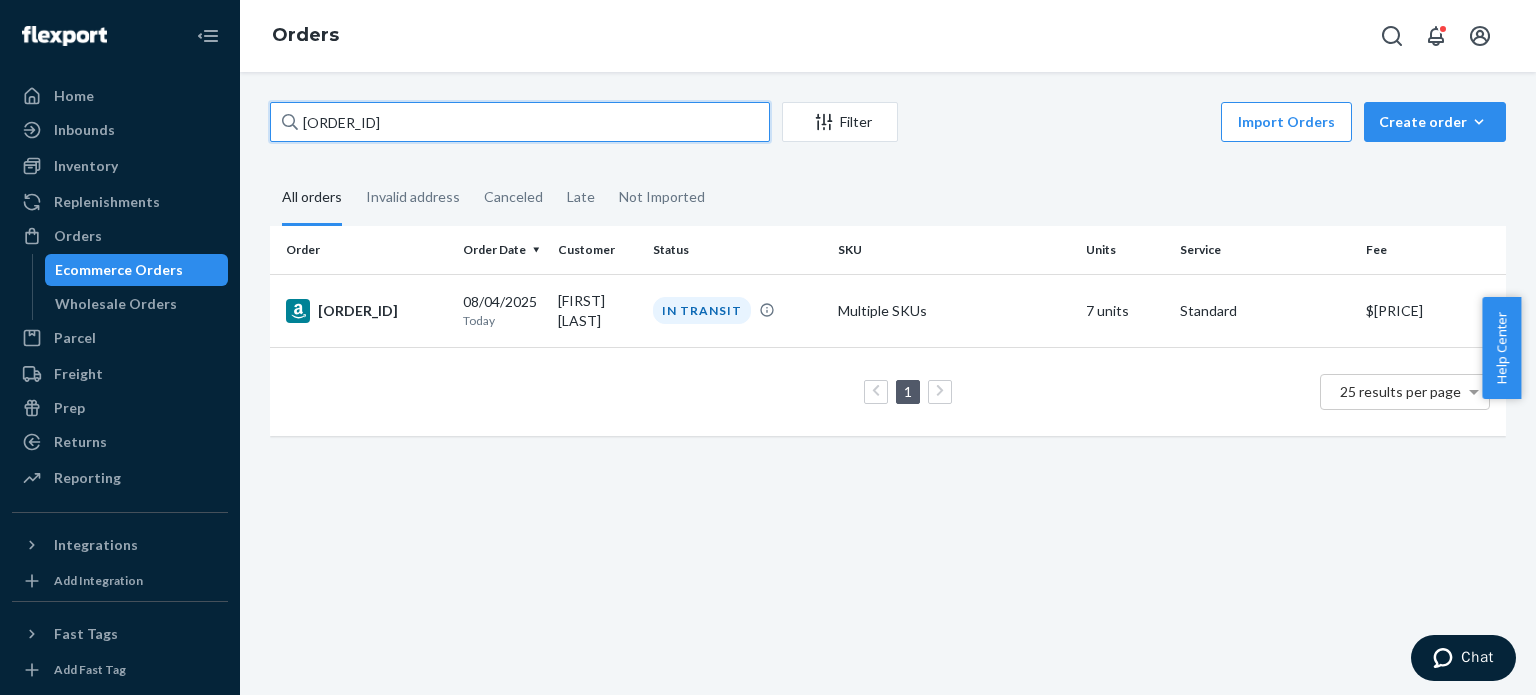 click on "114-4000911-3566608" at bounding box center (520, 122) 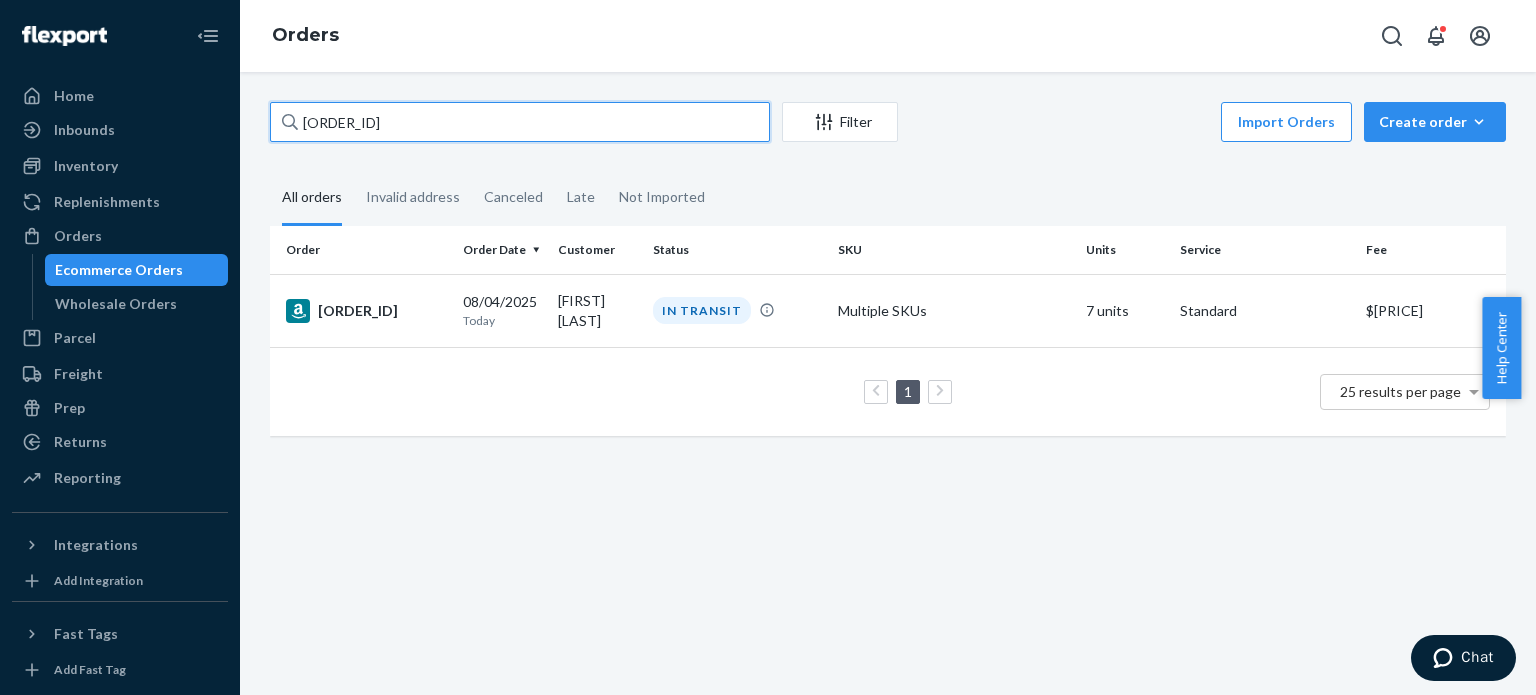 paste on "[SSN]" 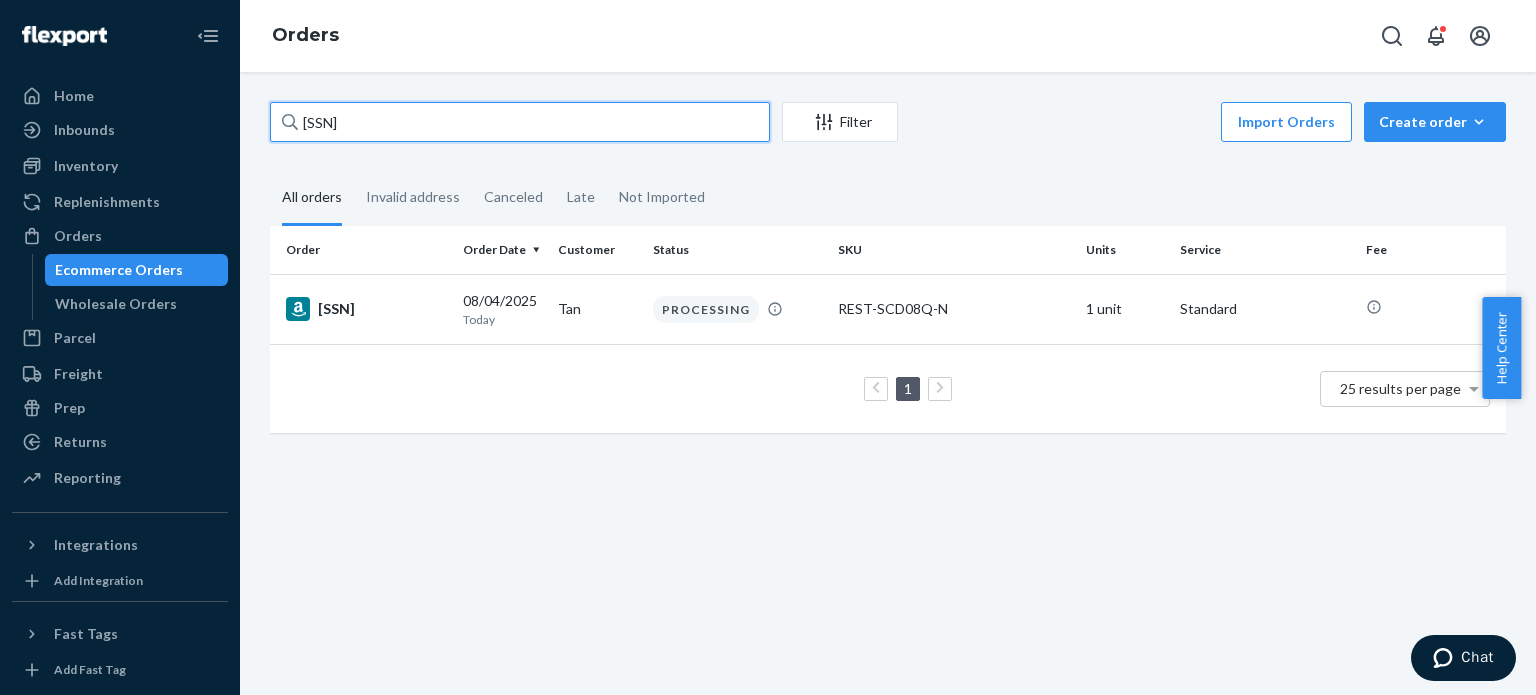 click on "[ACCOUNT_NUMBER]" at bounding box center [520, 122] 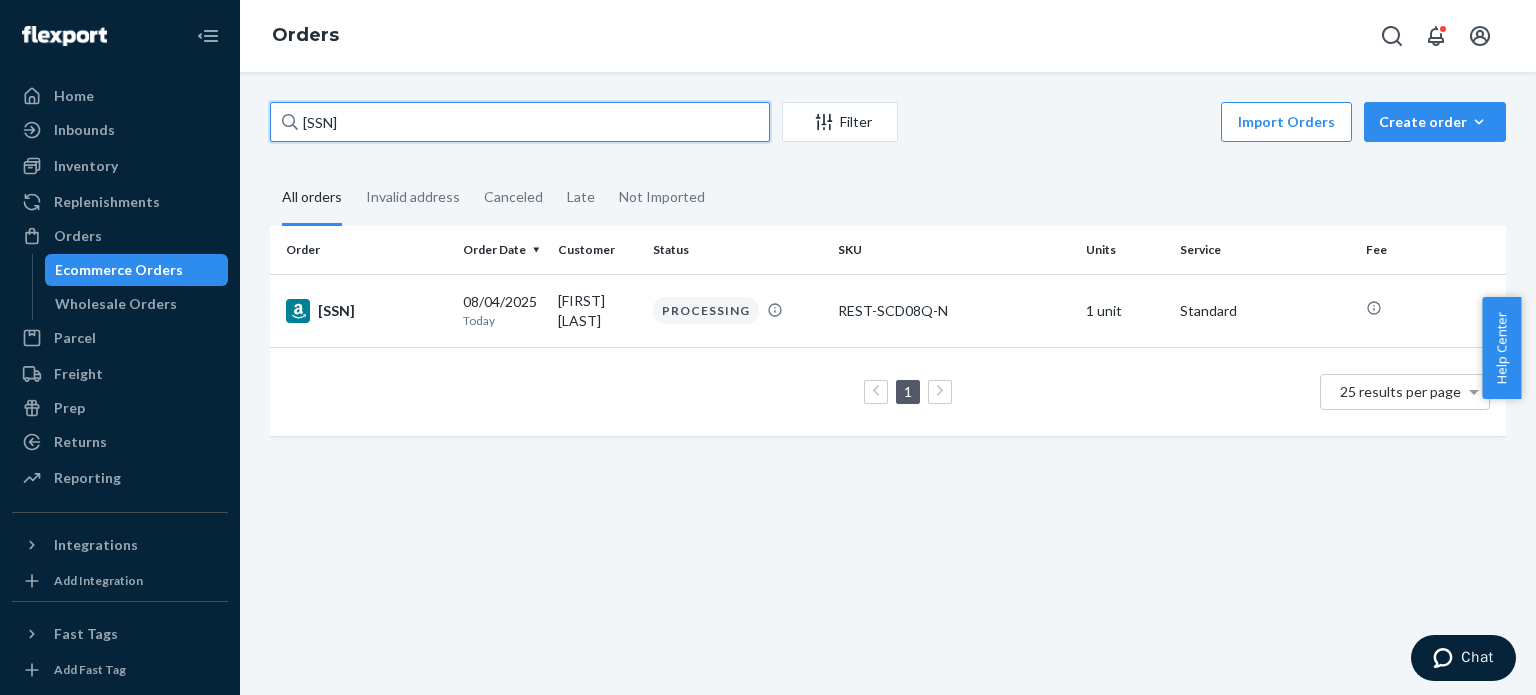click on "[SSN]" at bounding box center [520, 122] 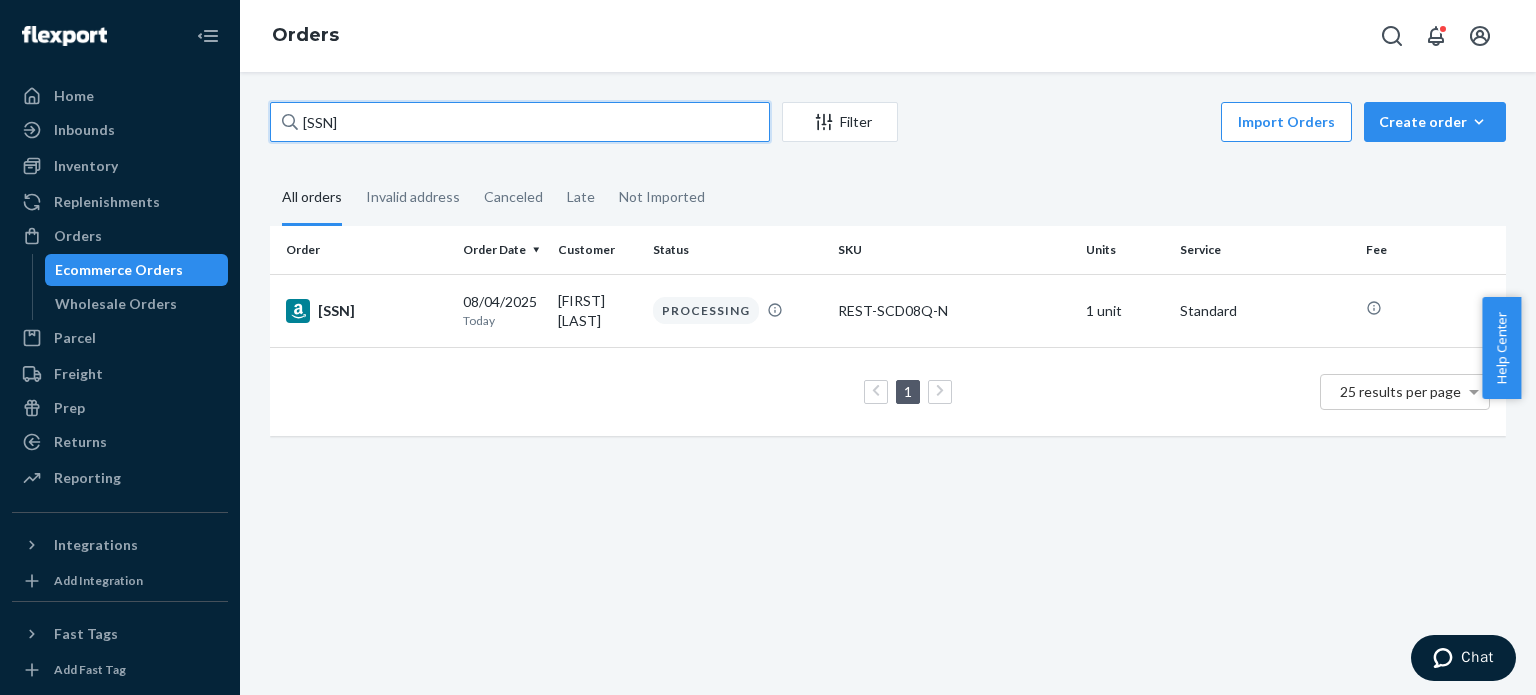 click on "[SSN]" at bounding box center [520, 122] 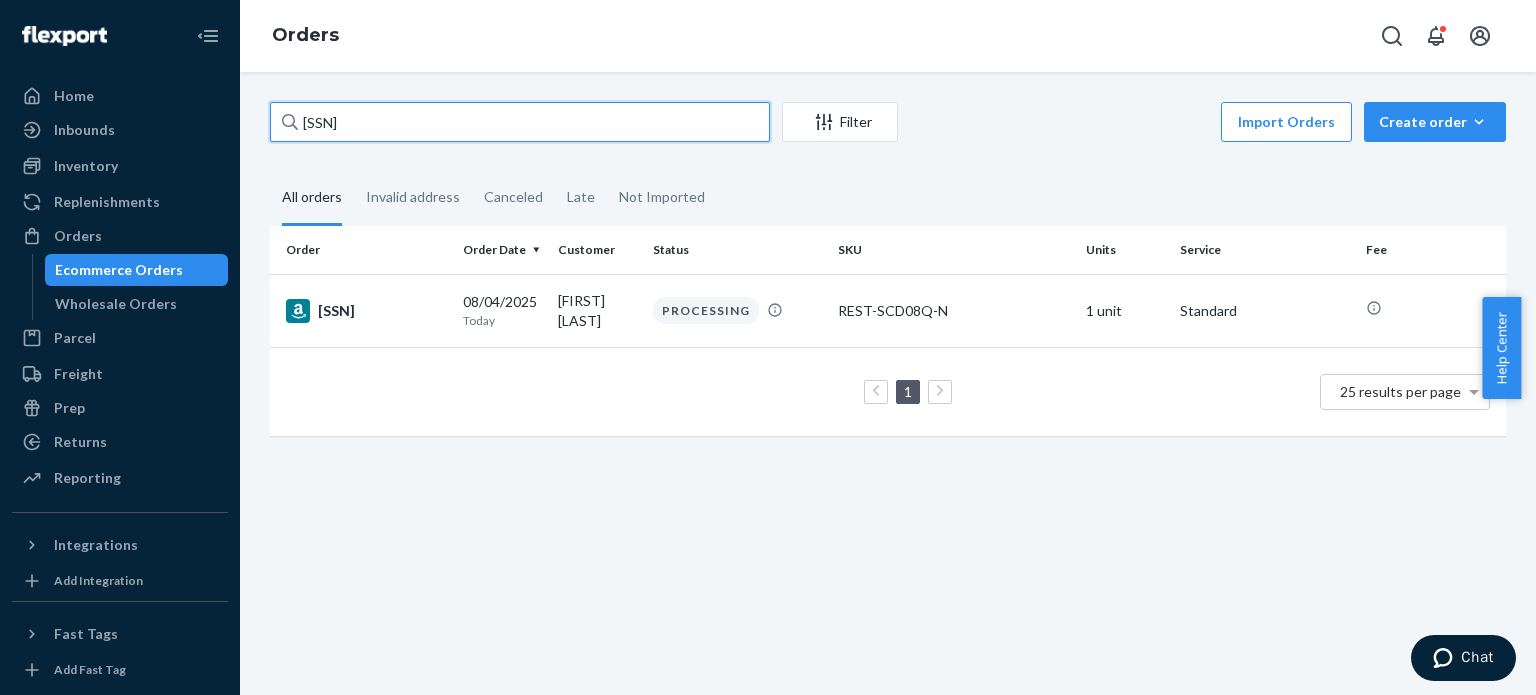 paste on "[SSN]" 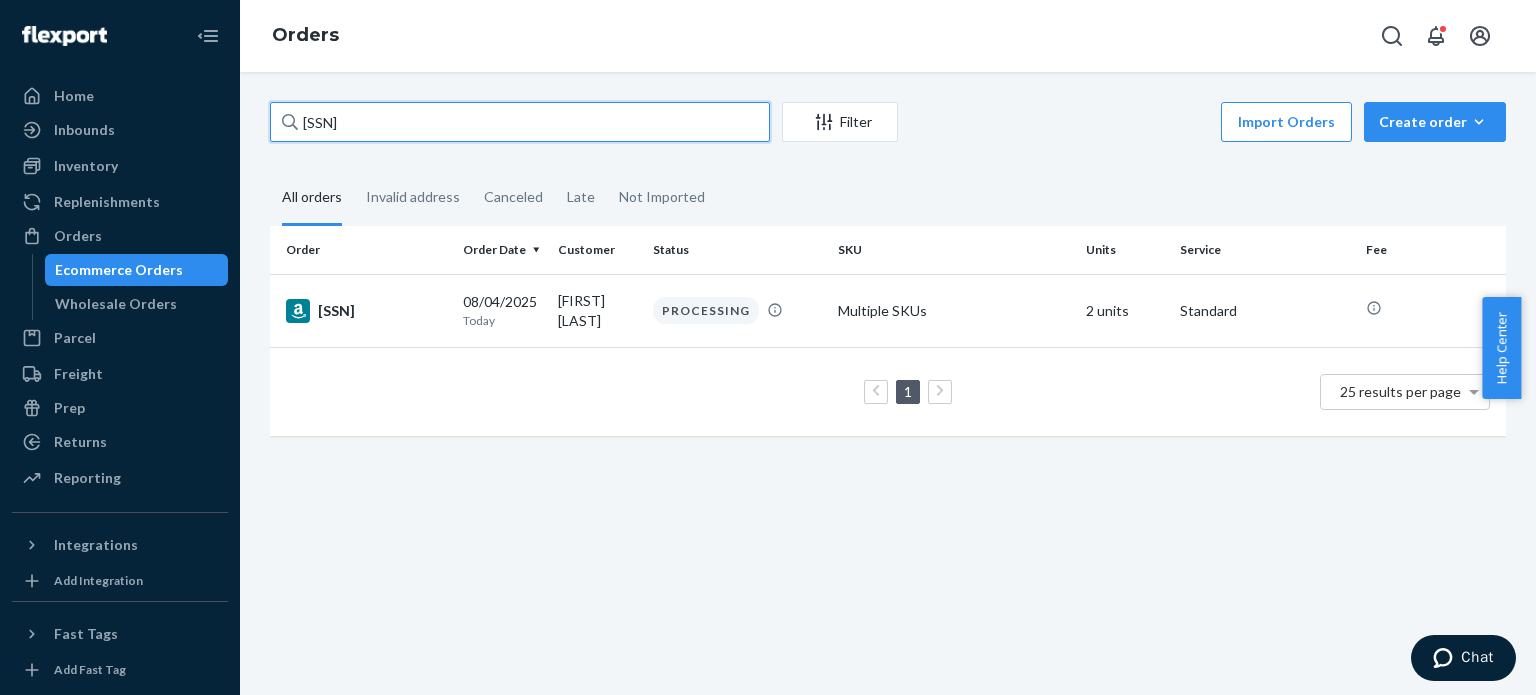 click on "[SSN]" at bounding box center [520, 122] 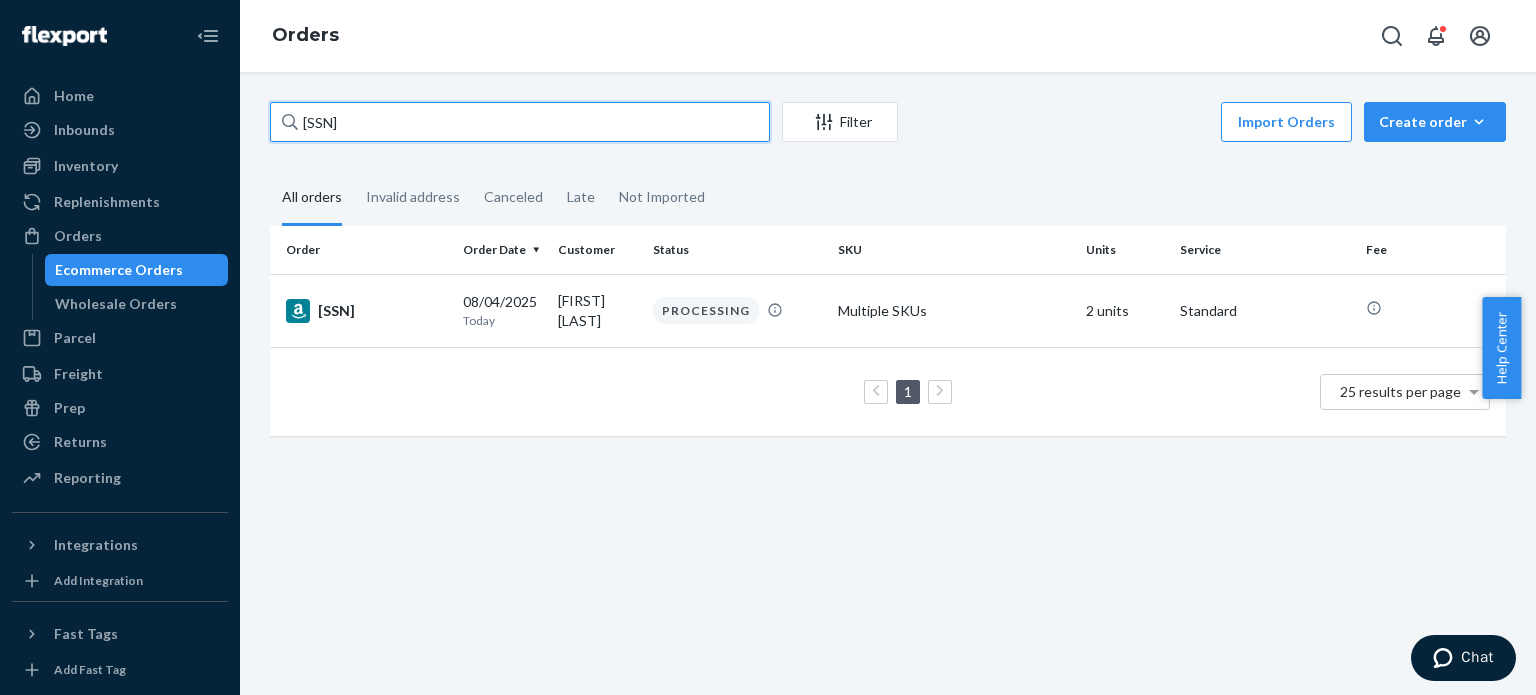 click on "[SSN]" at bounding box center [520, 122] 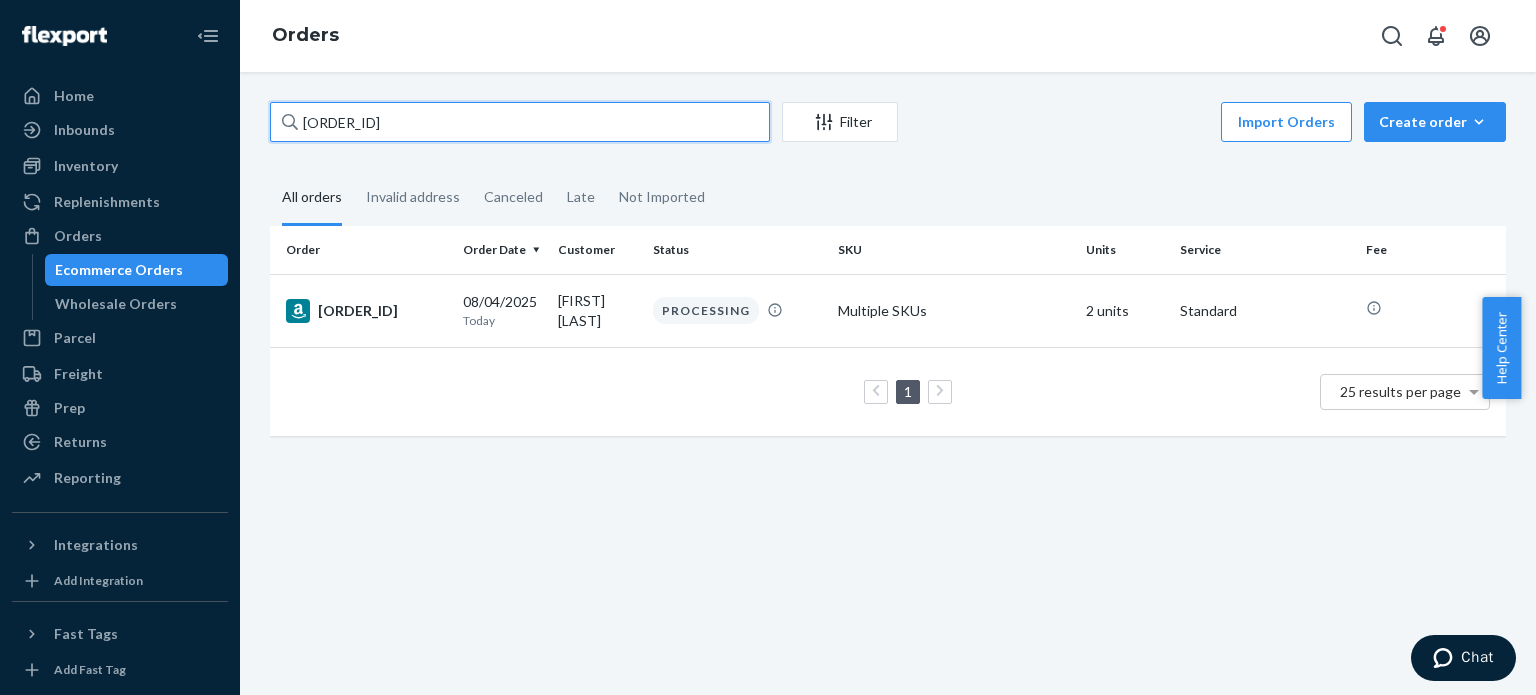 click on "113-0950832-6718660" at bounding box center [520, 122] 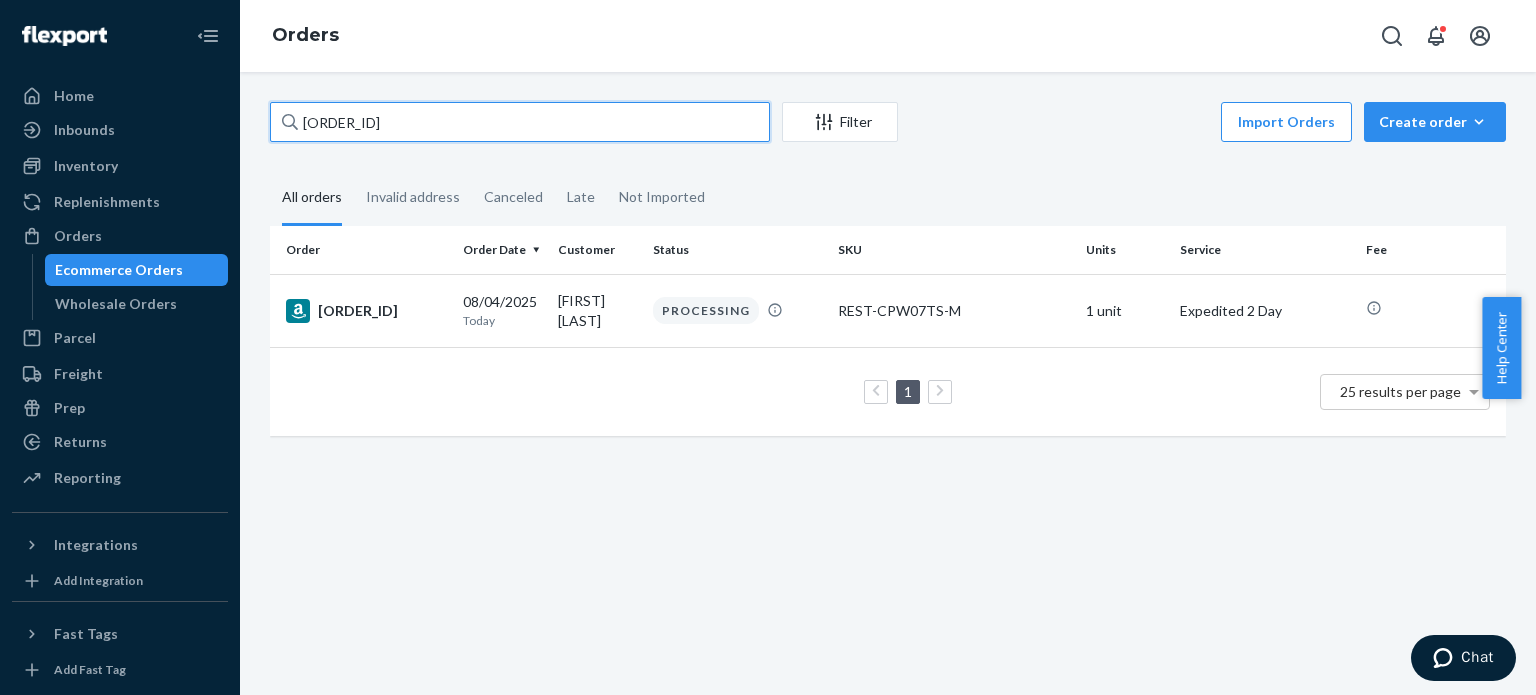 click on "[SSN]" at bounding box center (520, 122) 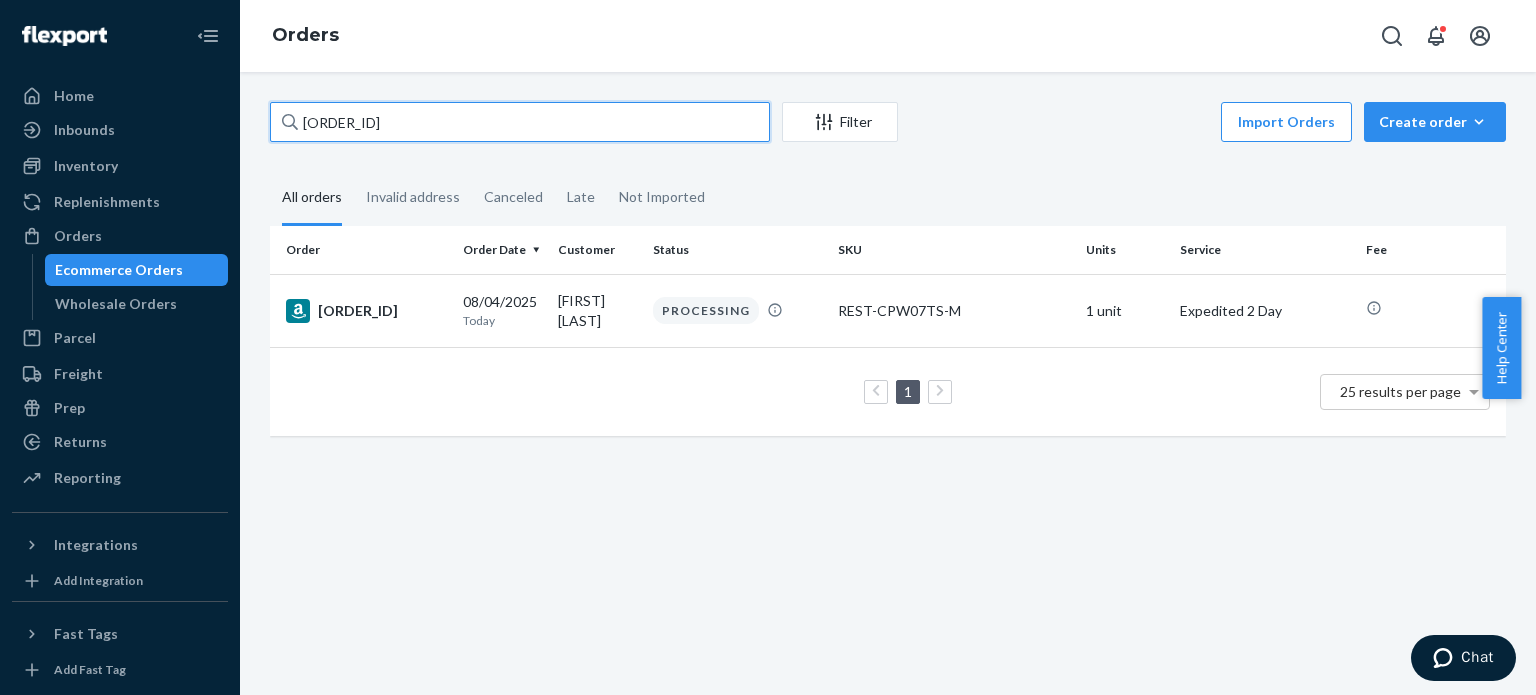 click on "[SSN]" at bounding box center [520, 122] 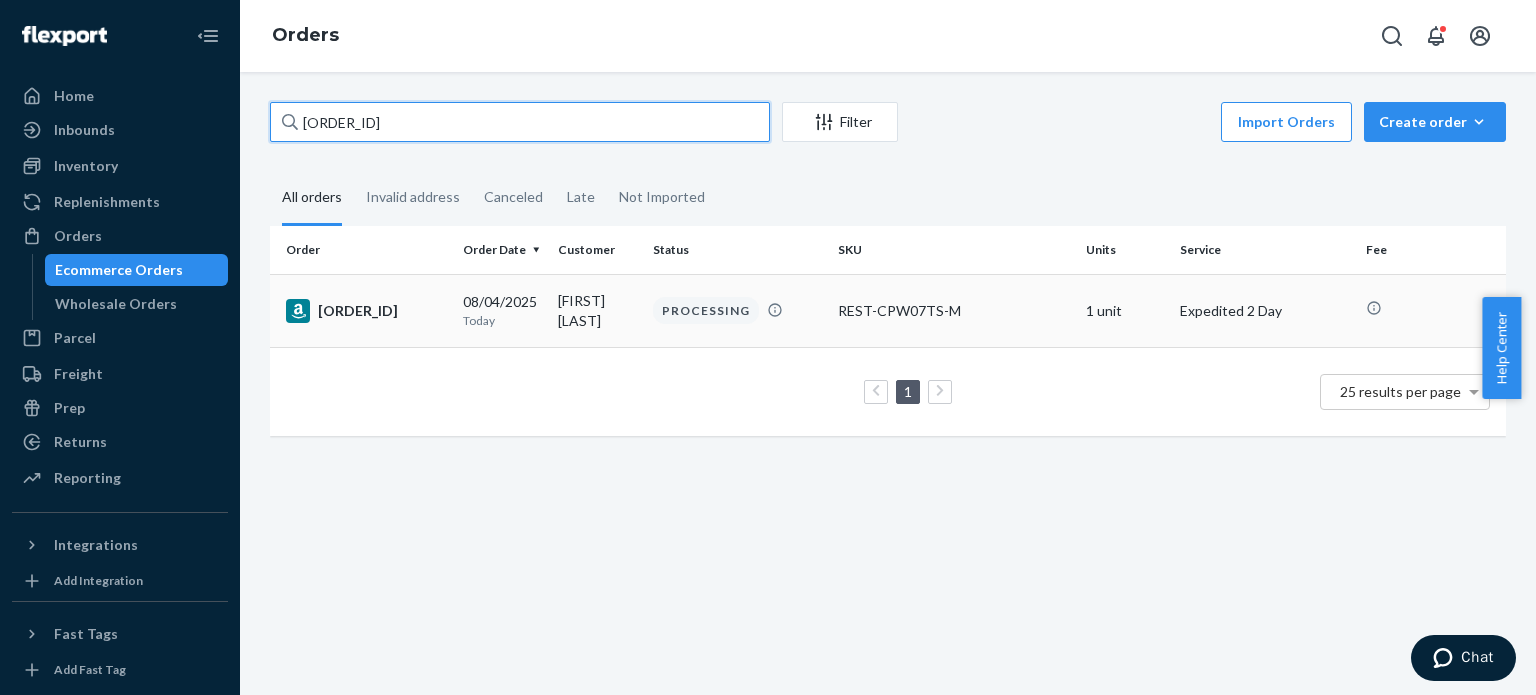paste on "[SSN]" 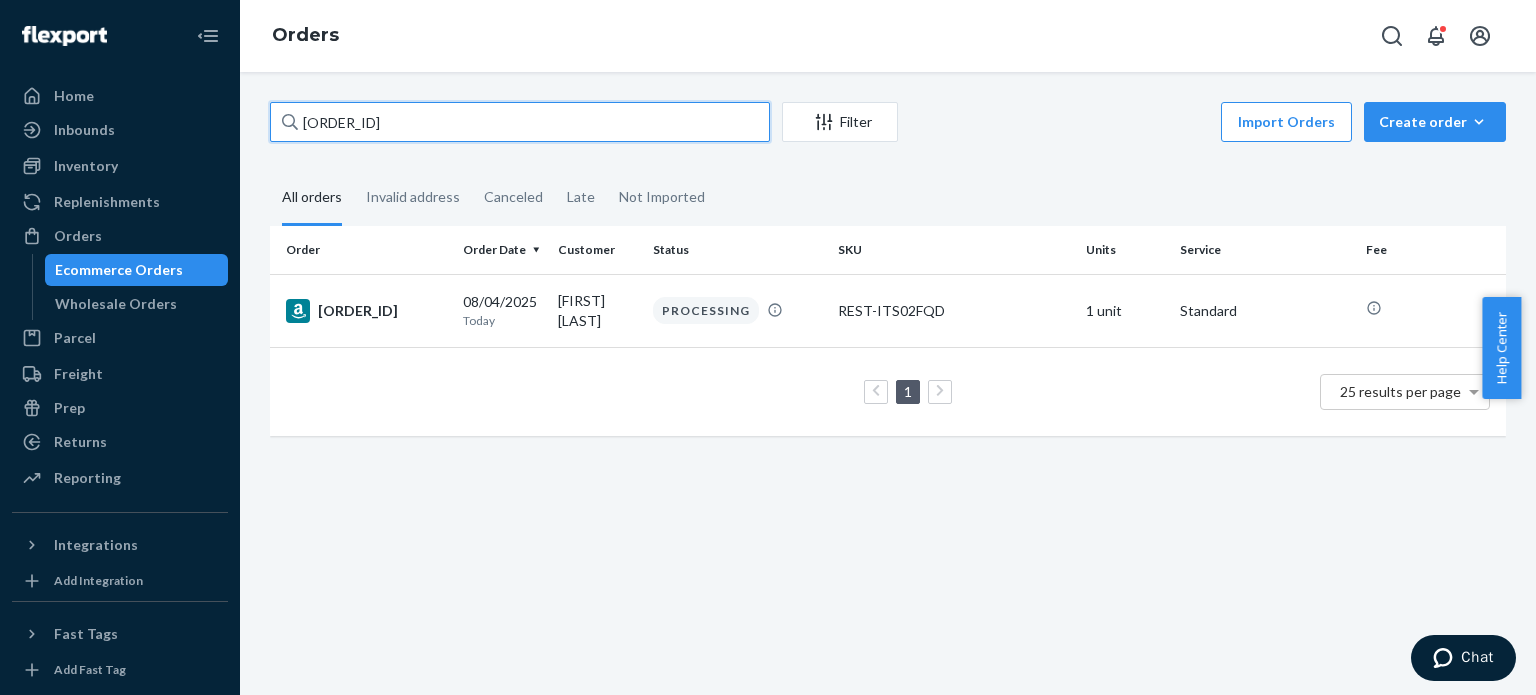 click on "[SSN]" at bounding box center [520, 122] 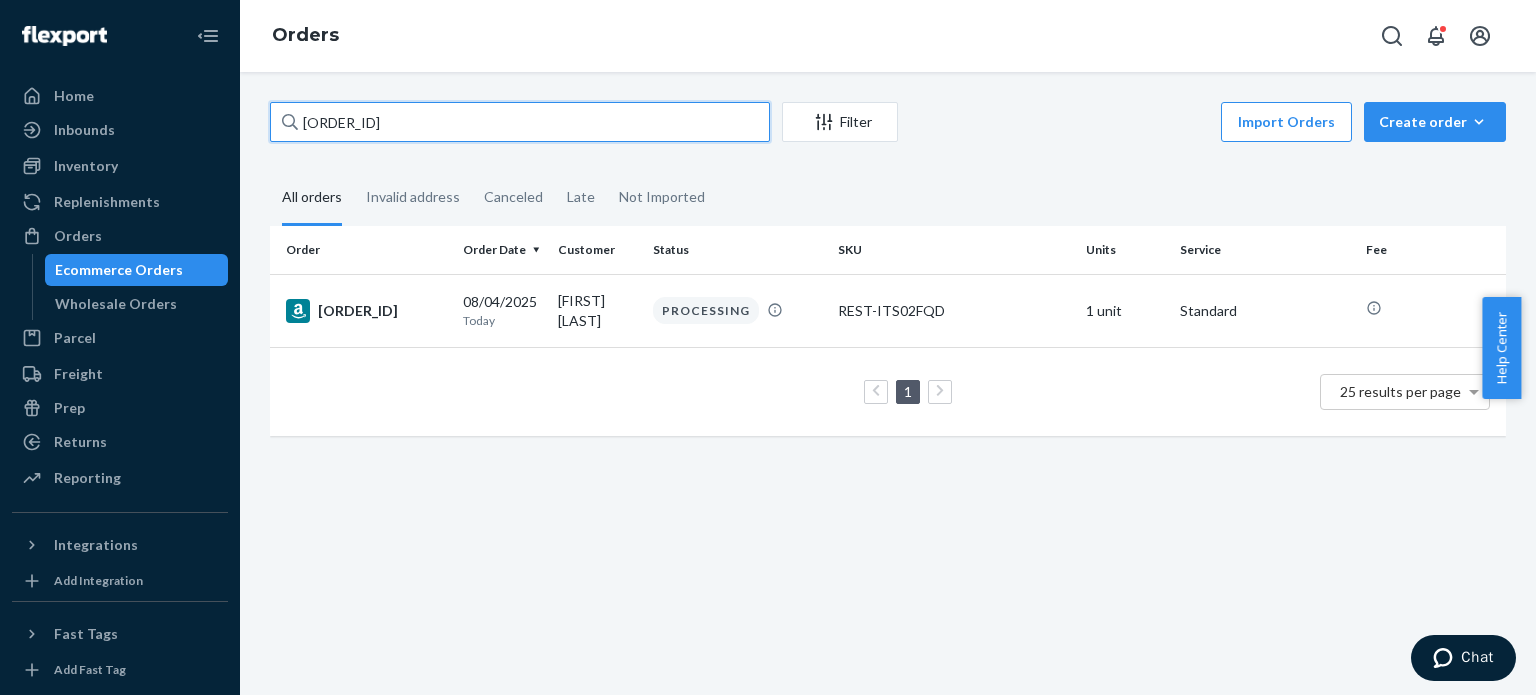 click on "[SSN]" at bounding box center [520, 122] 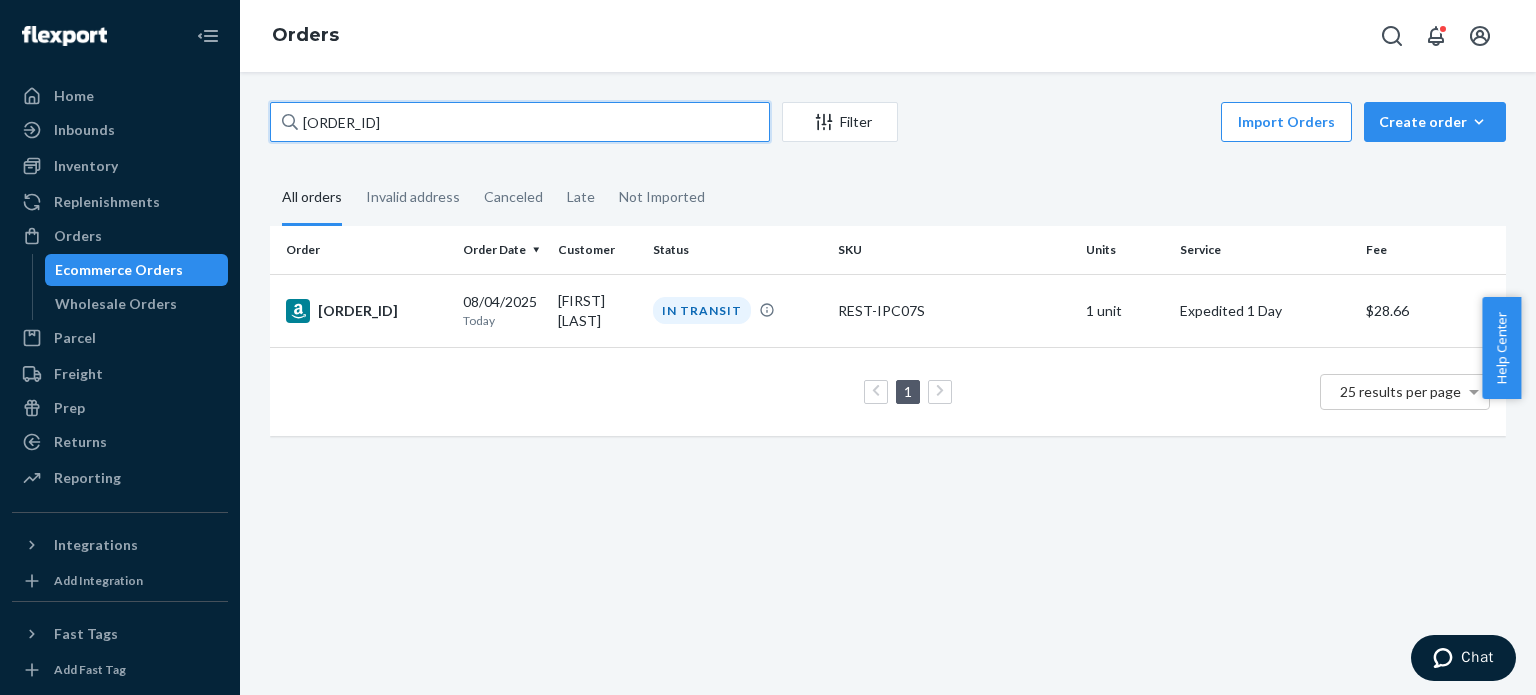 click on "114-4022403-1450640" at bounding box center (520, 122) 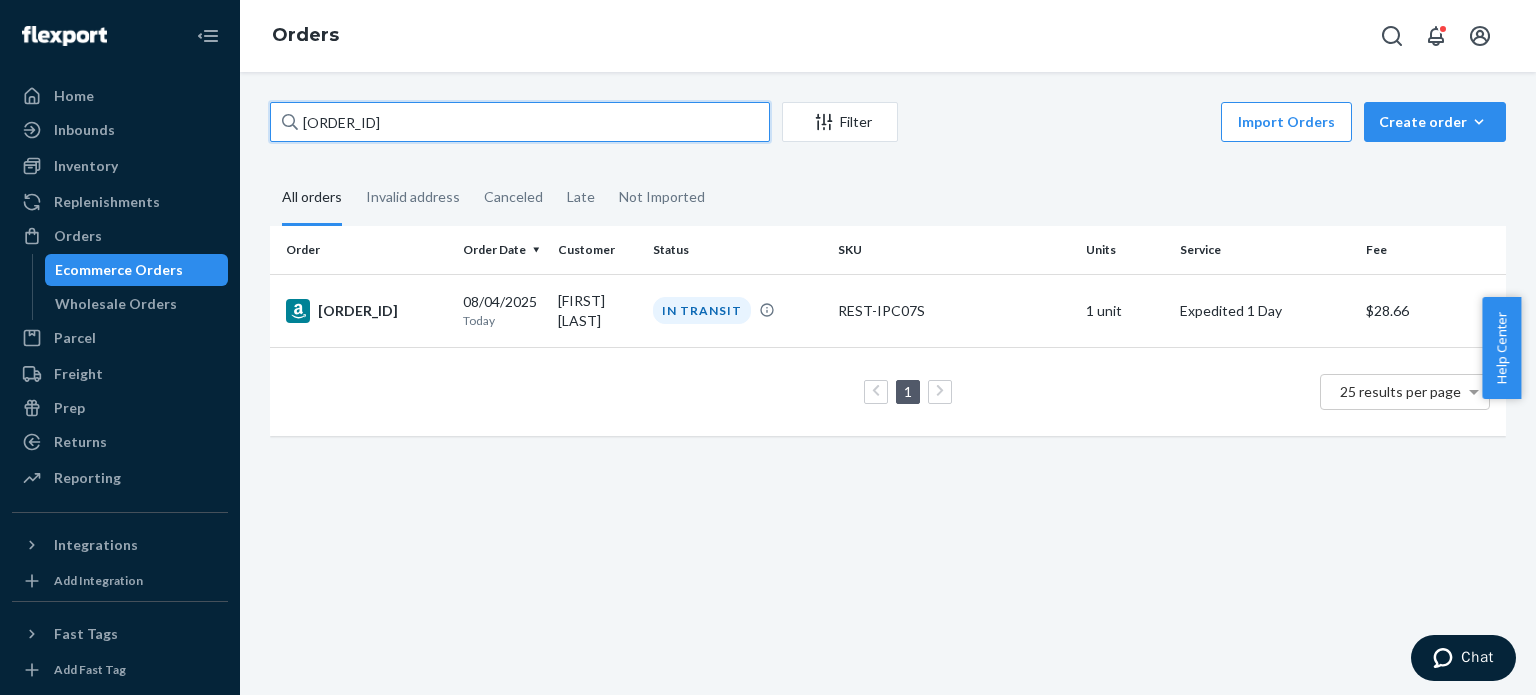 click on "114-4022403-1450640" at bounding box center (520, 122) 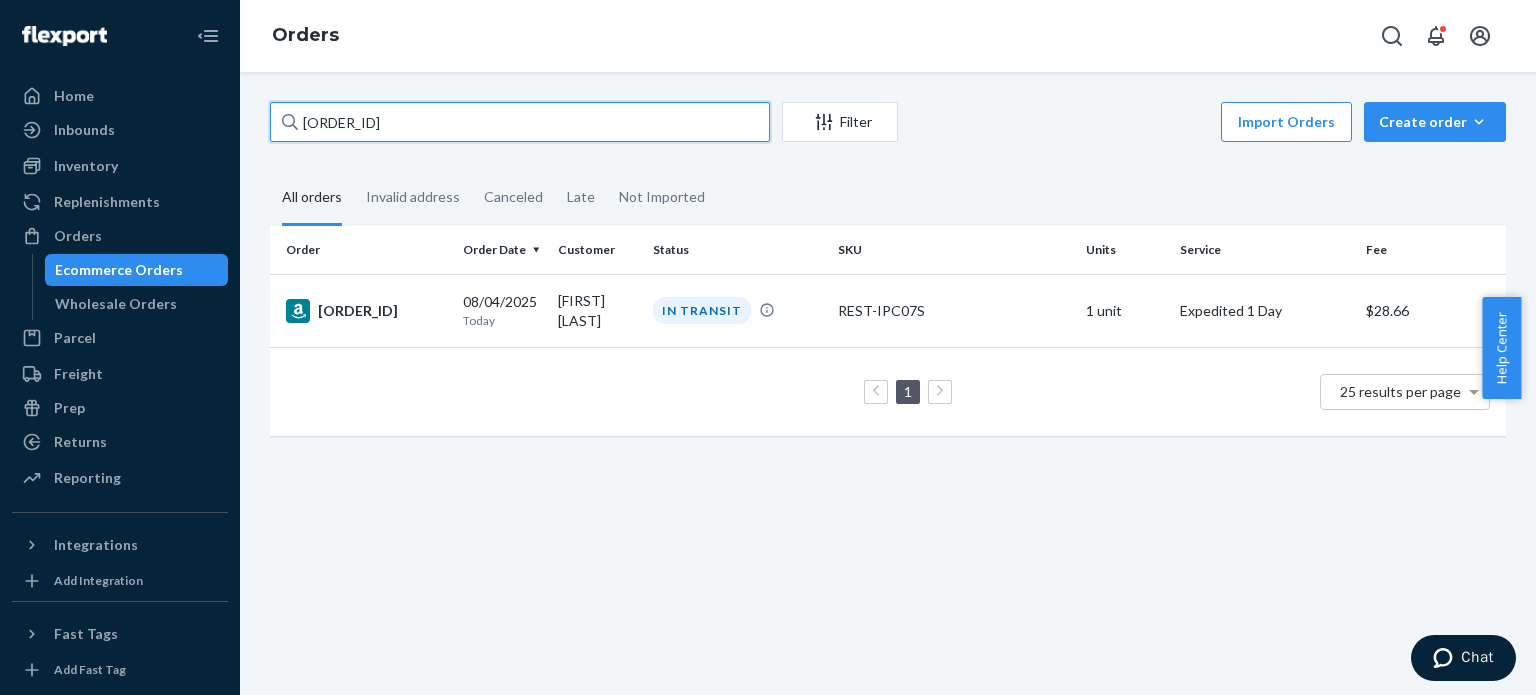 paste on "1-2993715-3567436" 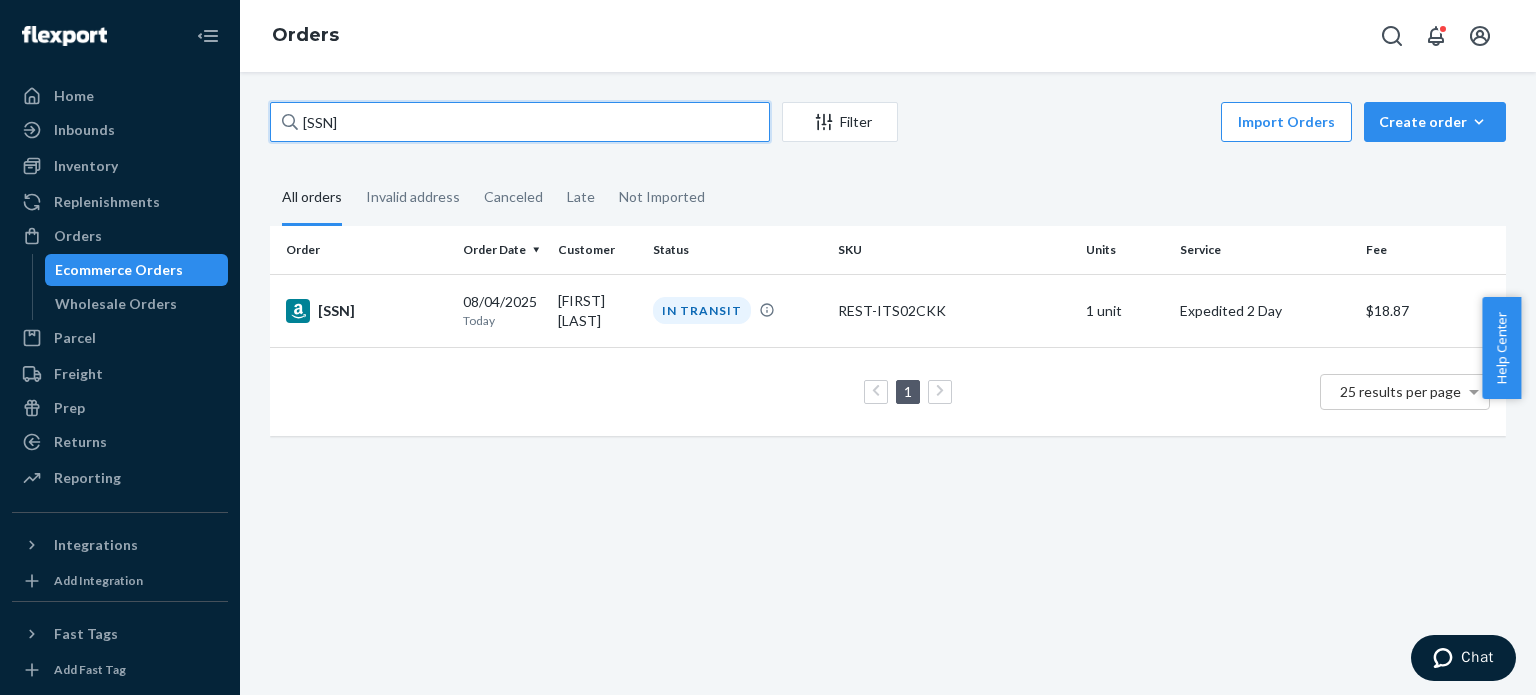 click on "111-2993715-3567436" at bounding box center [520, 122] 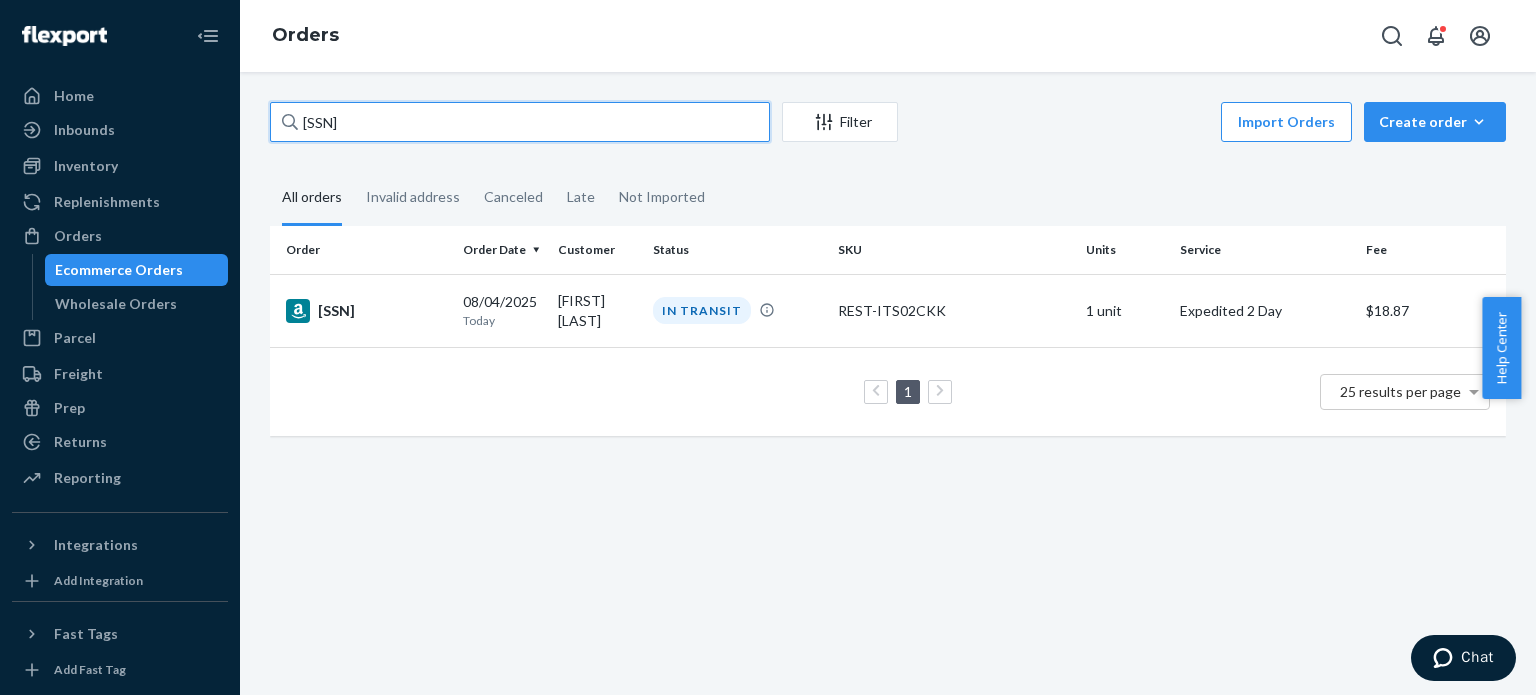 click on "111-2993715-3567436" at bounding box center (520, 122) 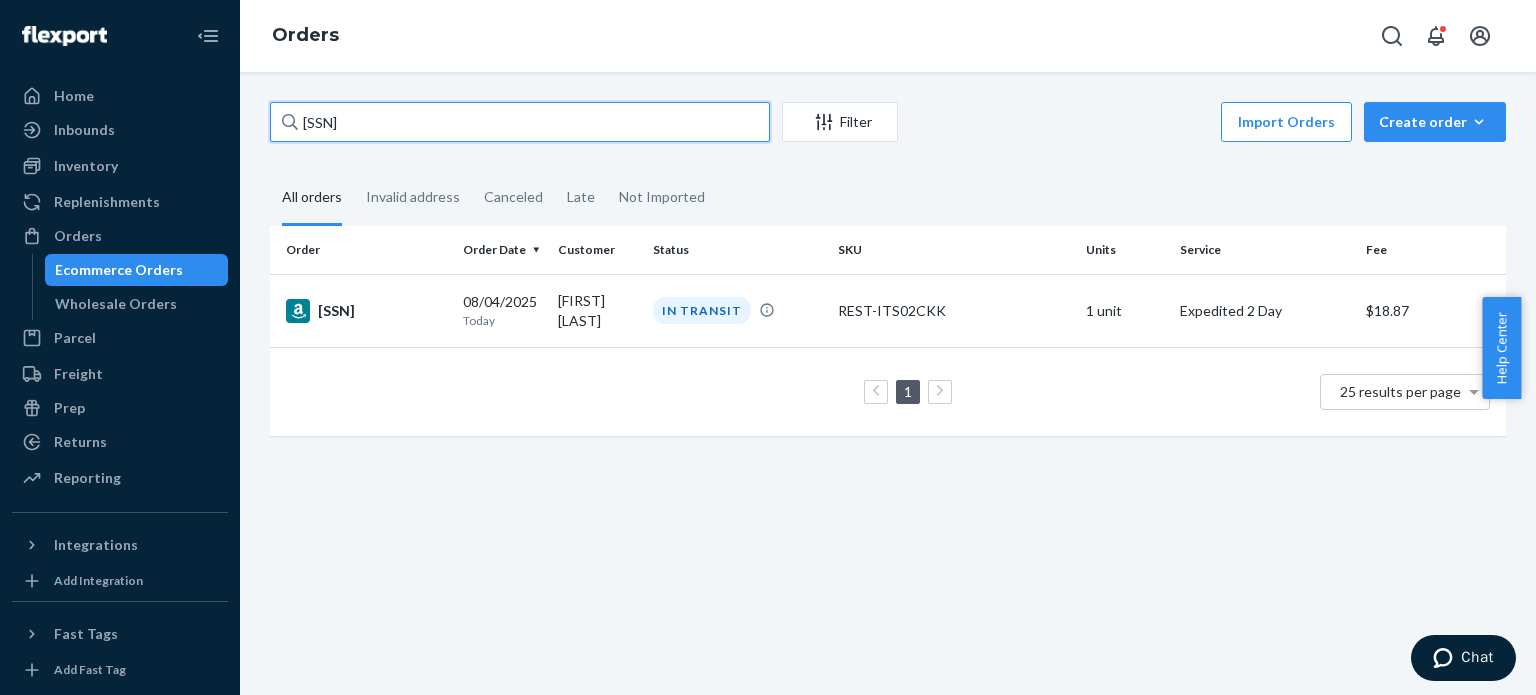 click on "111-2993715-3567436" at bounding box center [520, 122] 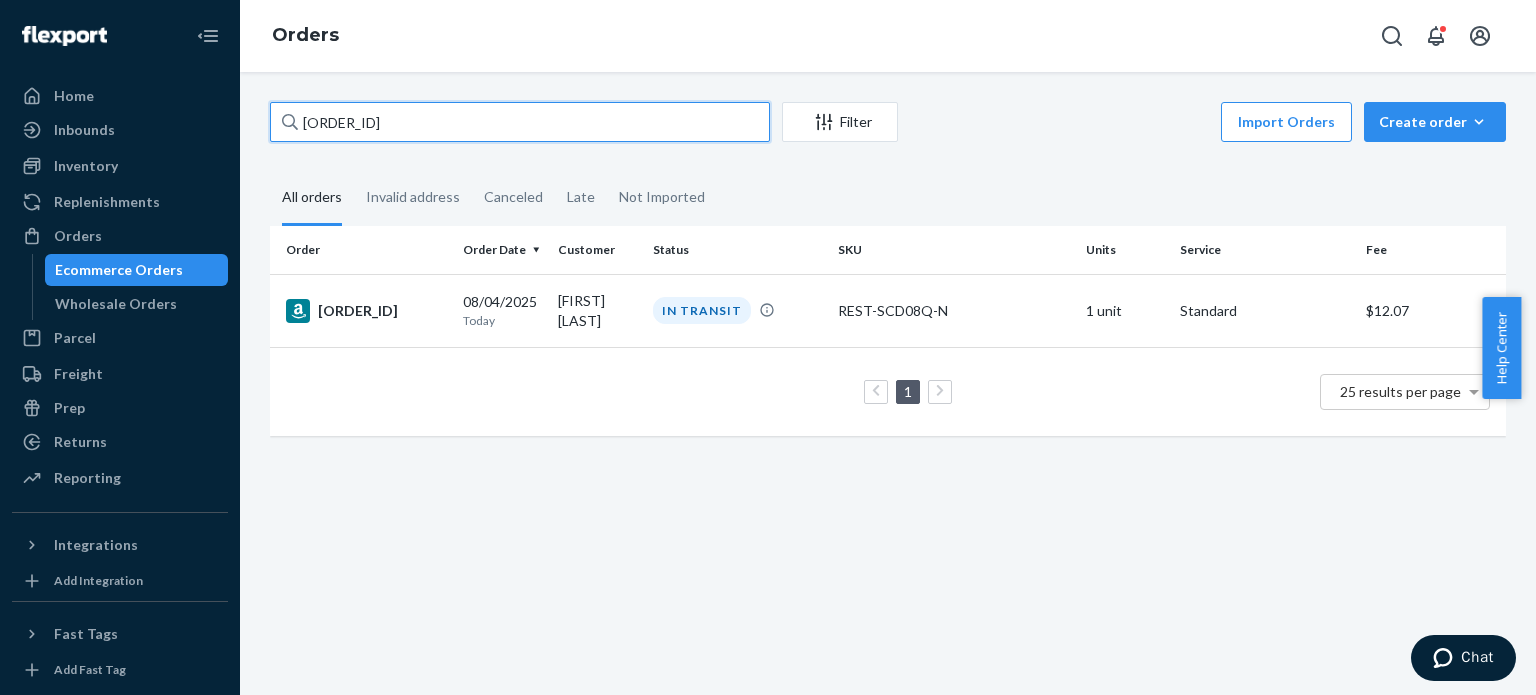 click on "113-8662274-4205015" at bounding box center (520, 122) 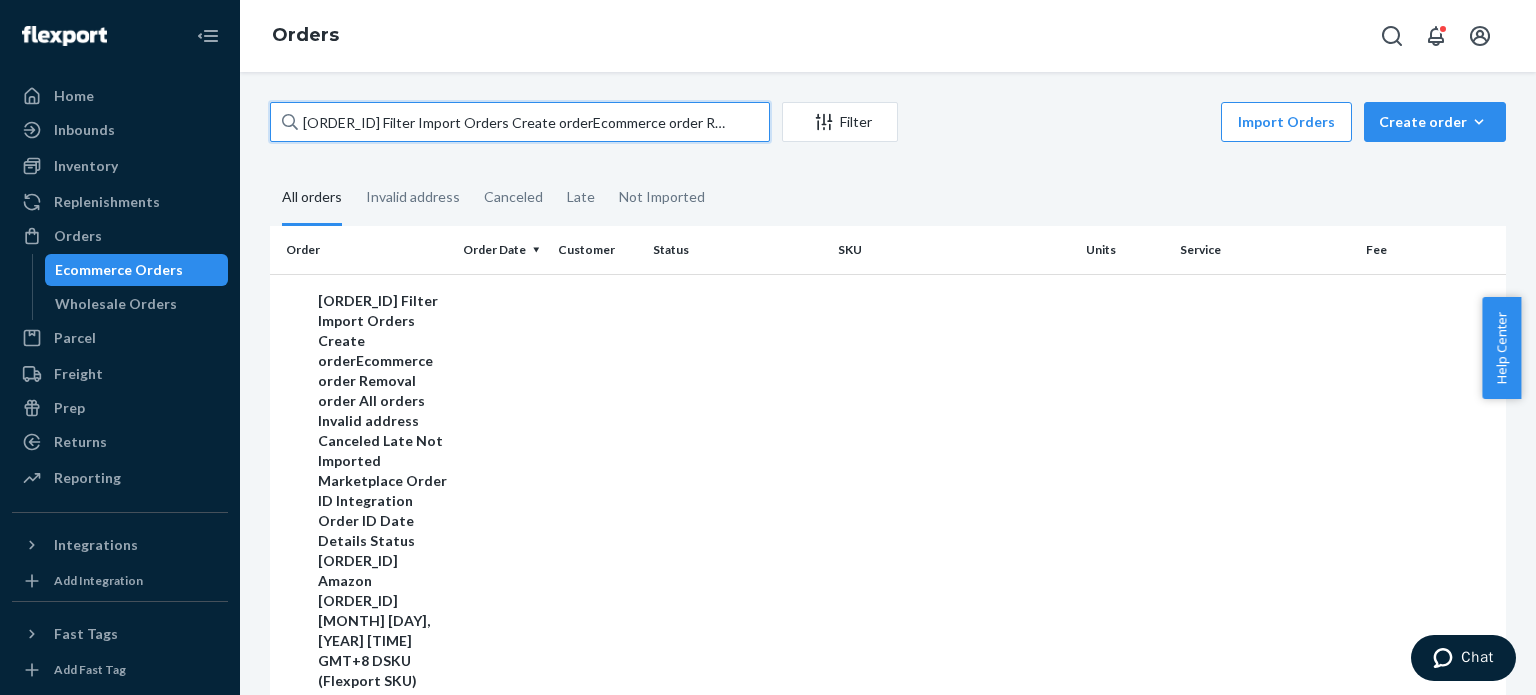 click on "[SSN]" at bounding box center (520, 122) 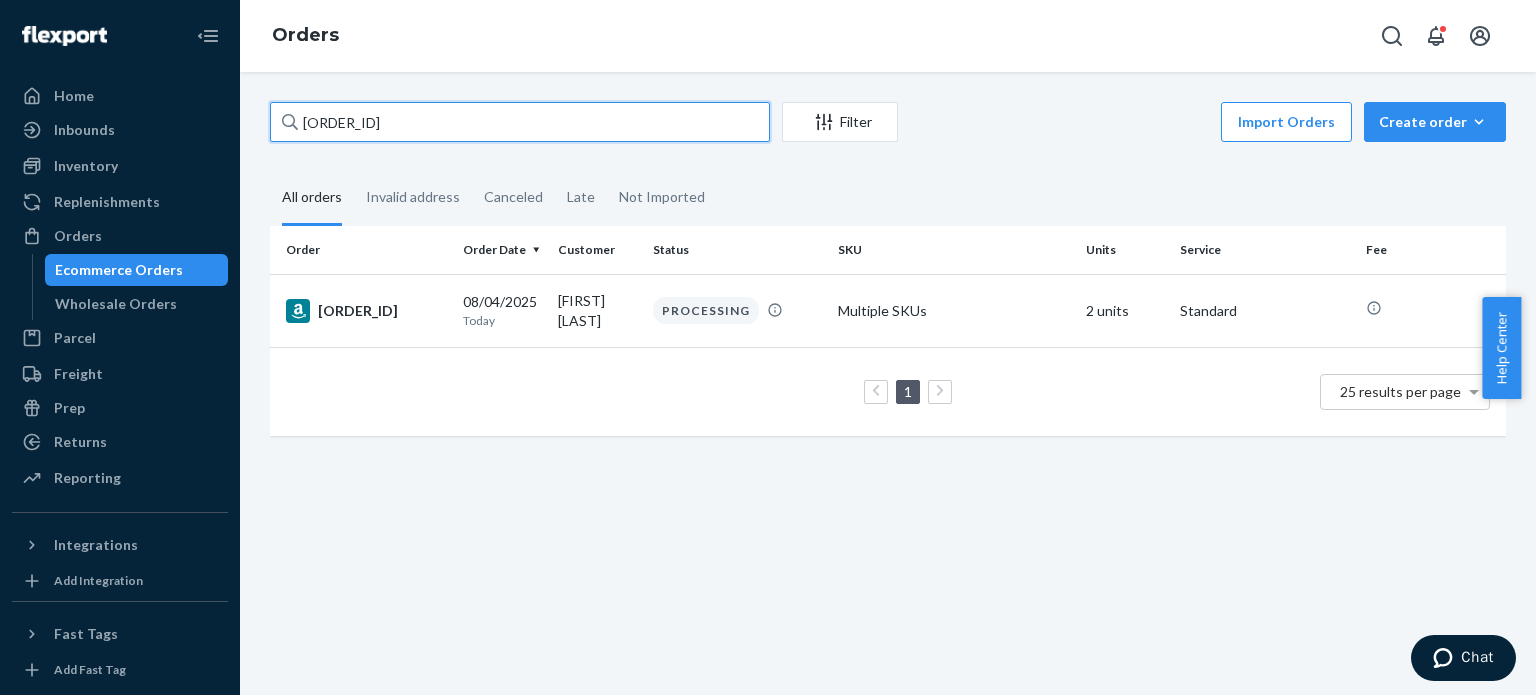 click on "[SSN]" at bounding box center [520, 122] 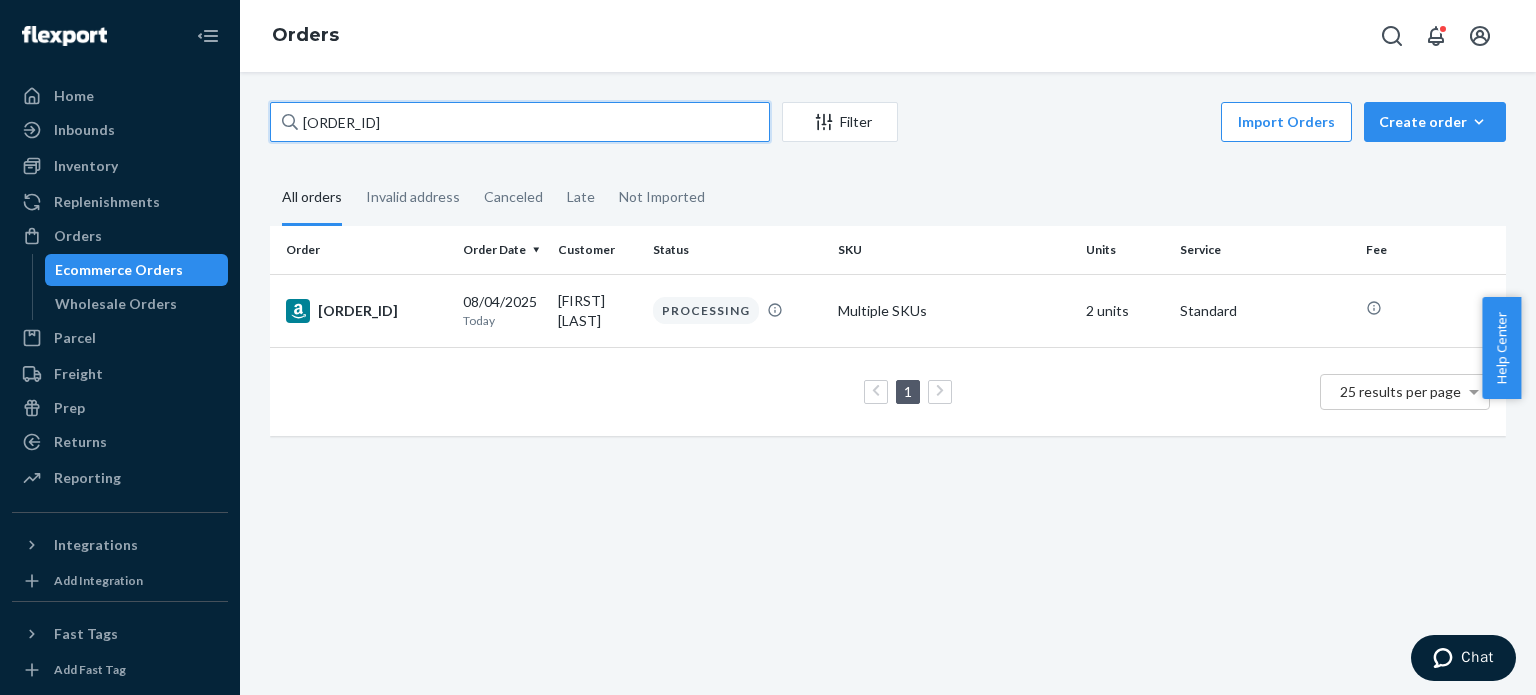 click on "[SSN]" at bounding box center (520, 122) 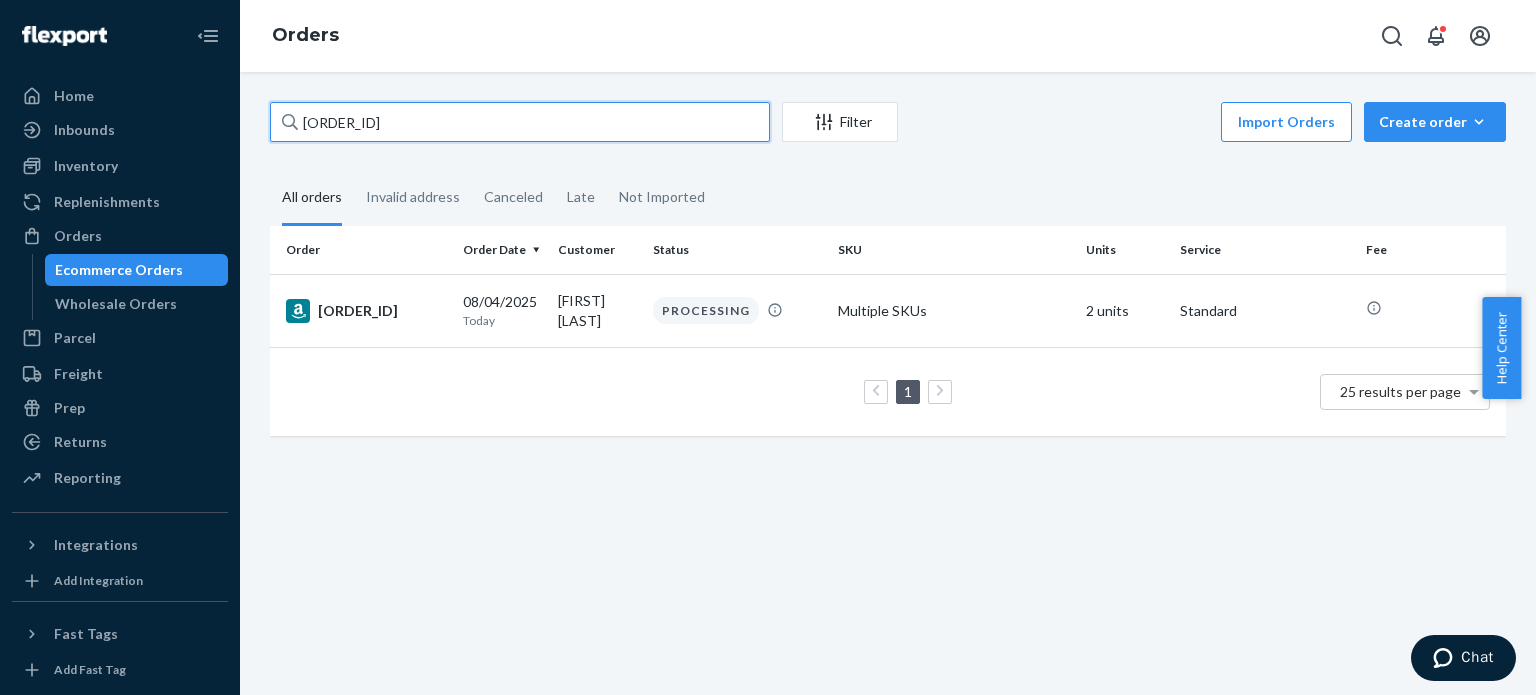 click on "[SSN]" at bounding box center (520, 122) 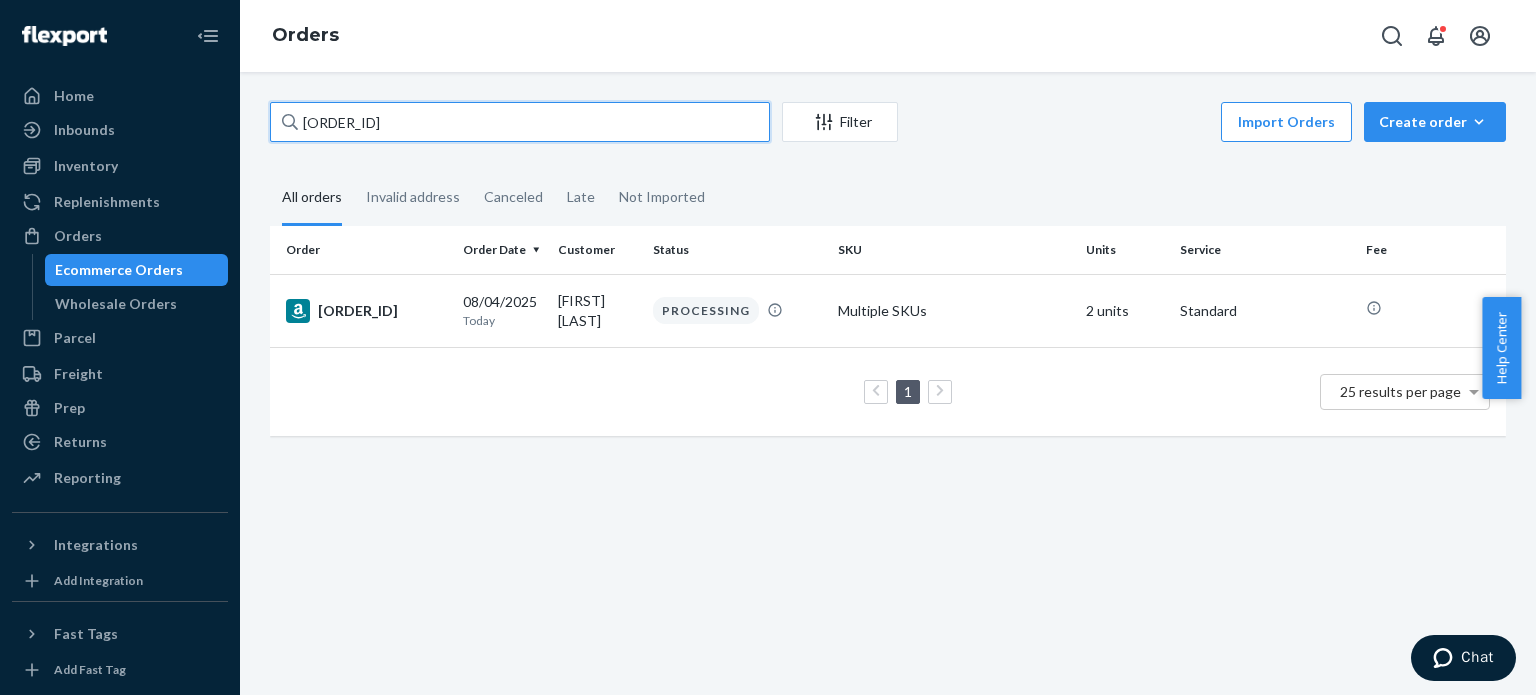 paste on "4-4389266-7738669" 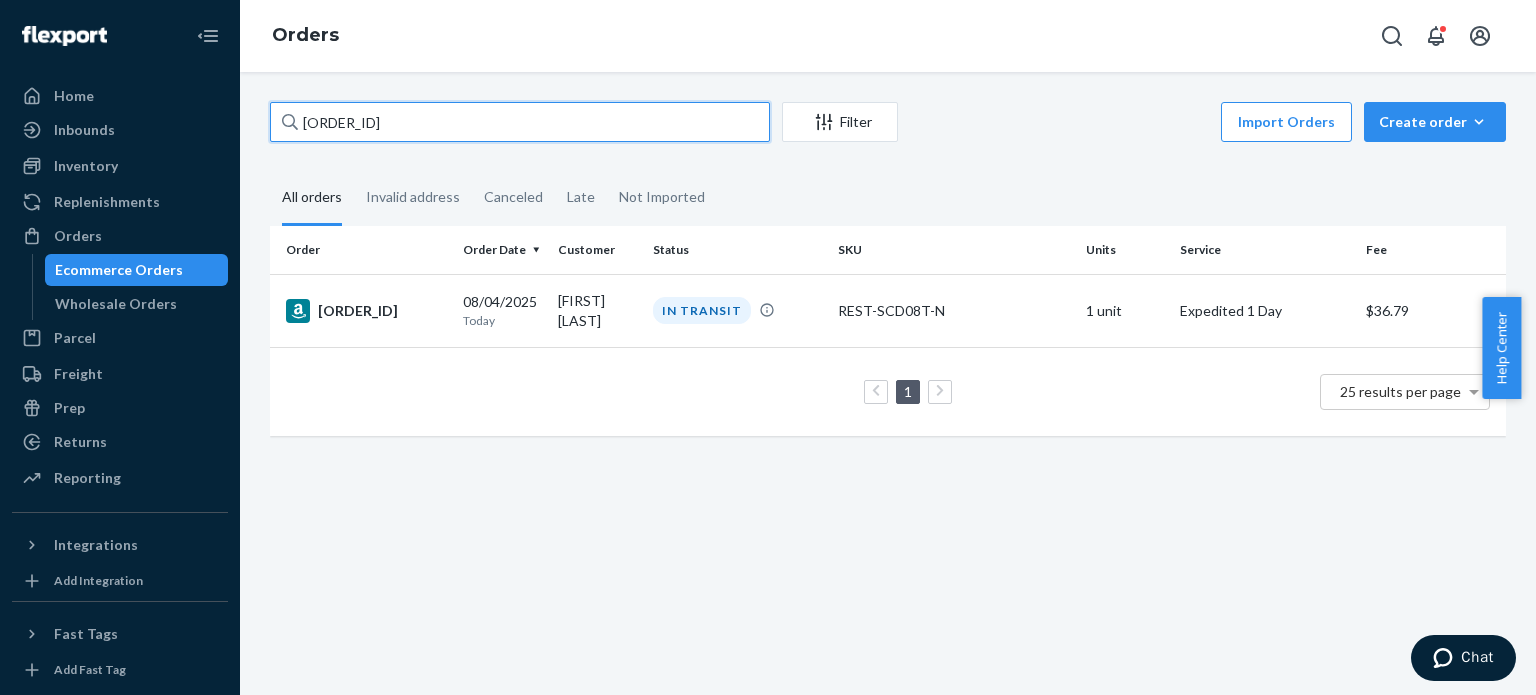 click on "114-4389266-7738669" at bounding box center [520, 122] 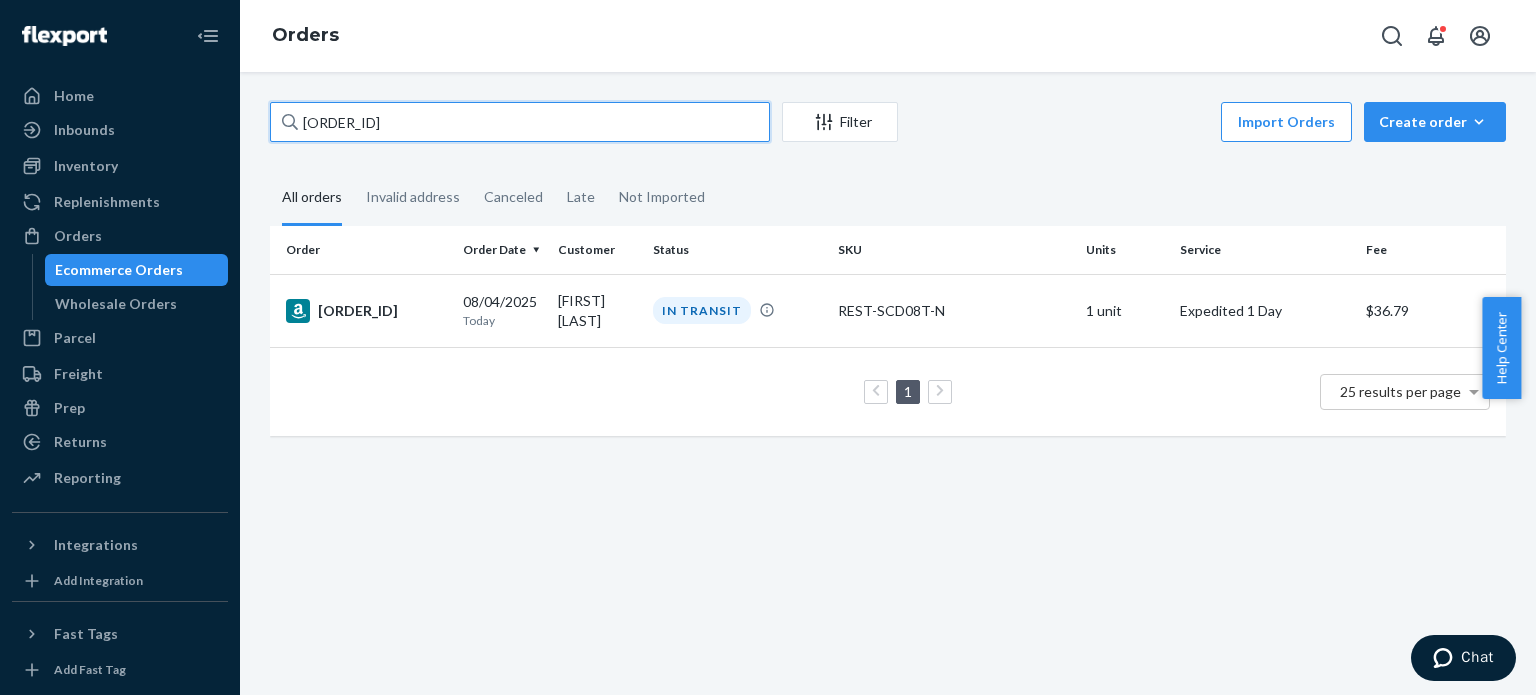 click on "114-4389266-7738669" at bounding box center [520, 122] 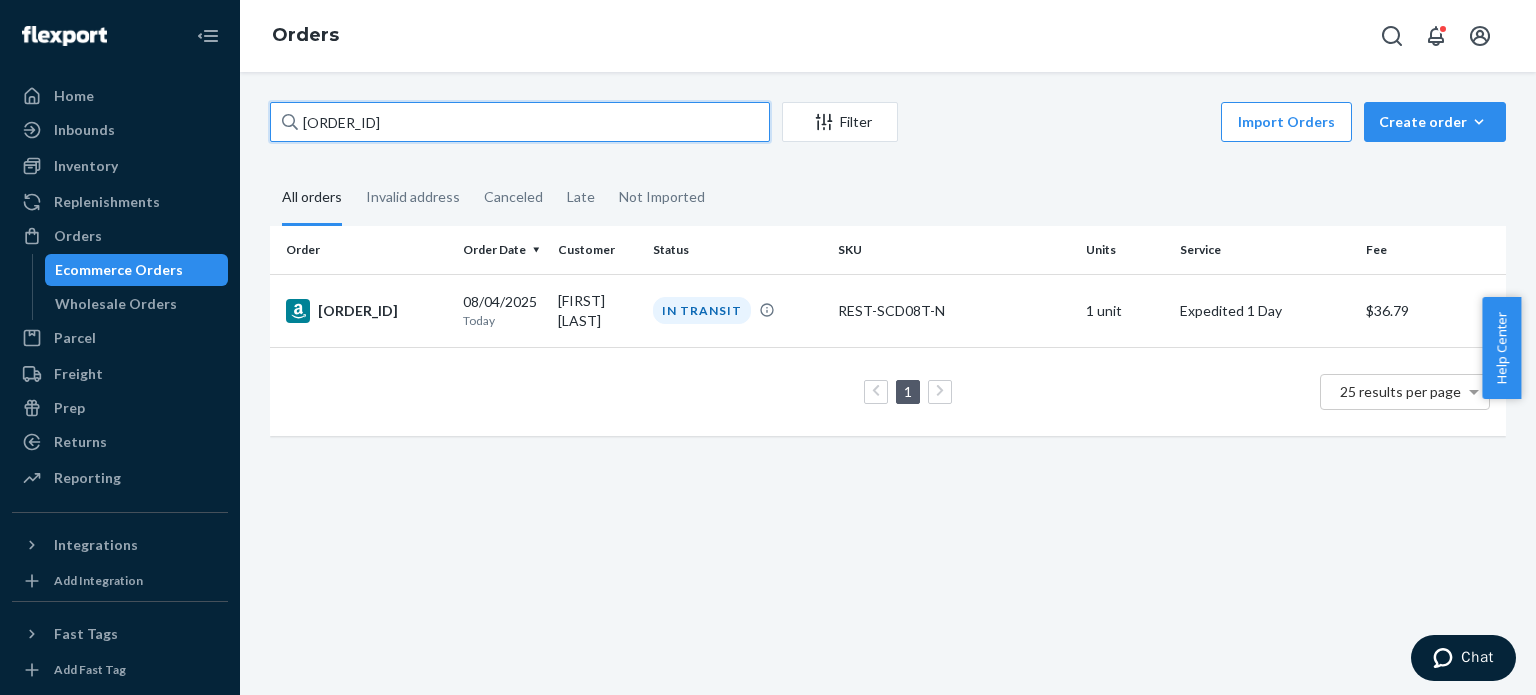 click on "114-4389266-7738669" at bounding box center (520, 122) 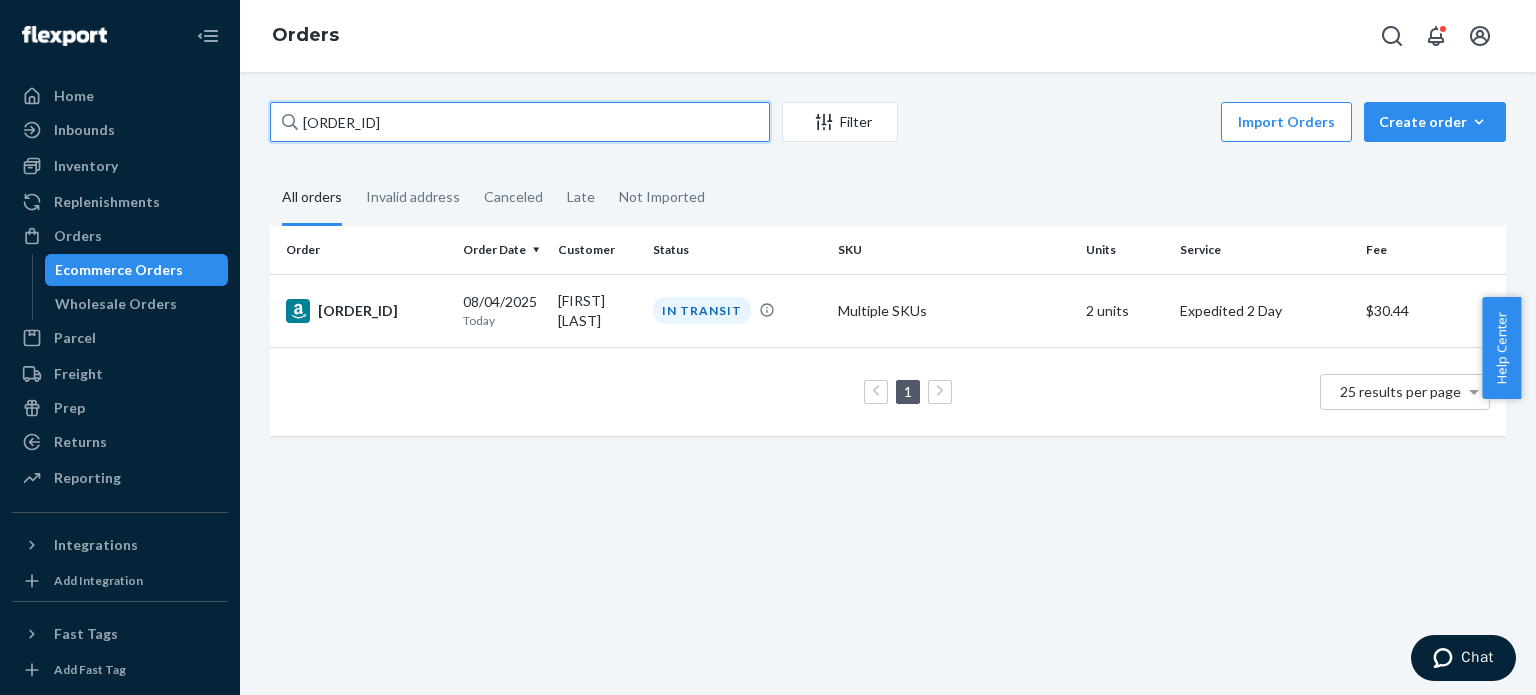 click on "111-7644769-8599421" at bounding box center [520, 122] 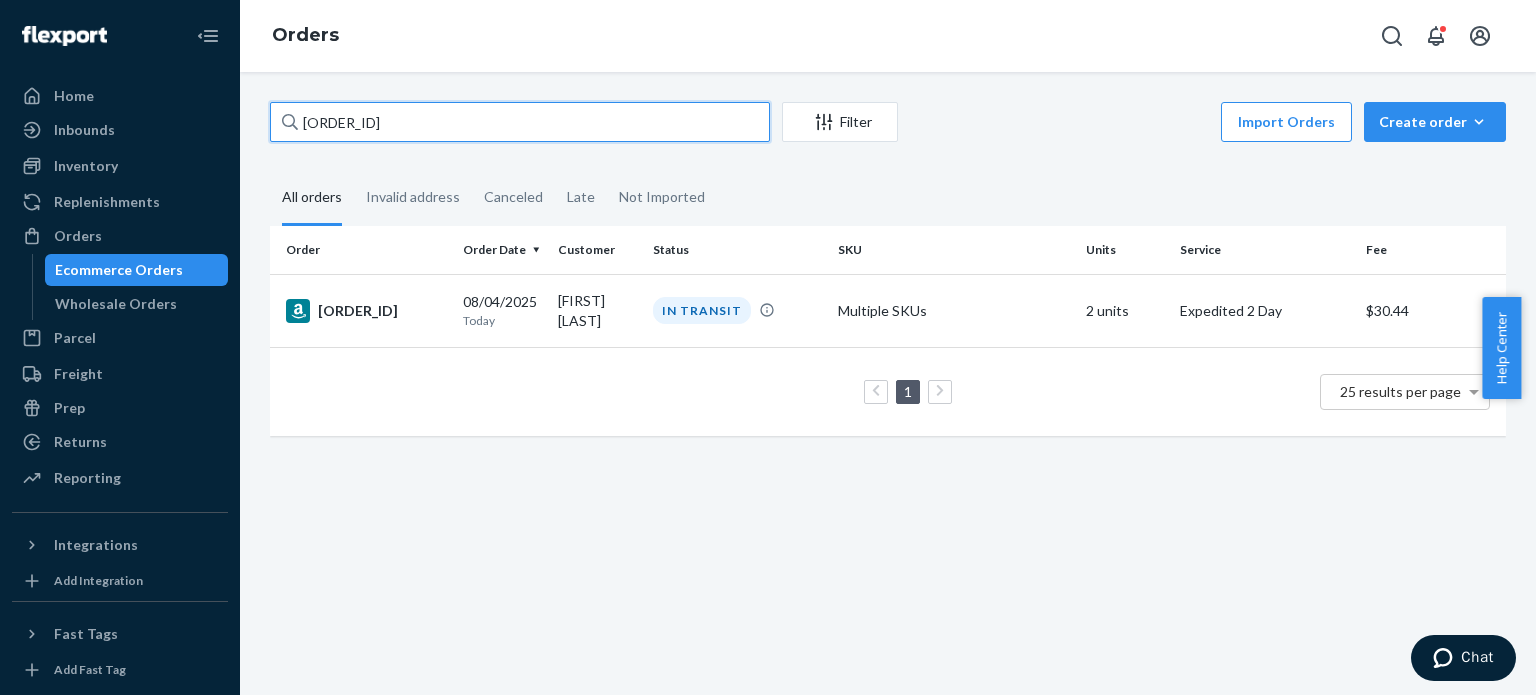 click on "111-7644769-8599421" at bounding box center (520, 122) 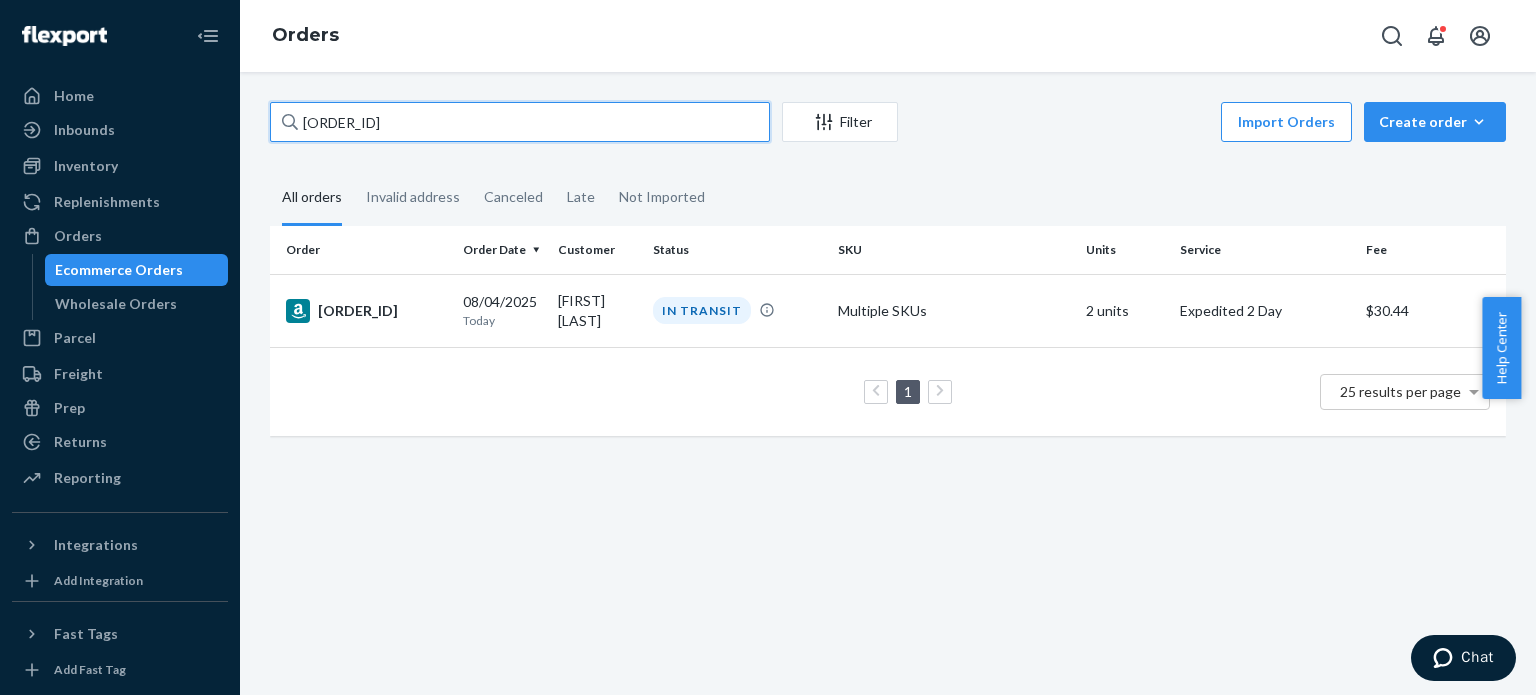 click on "111-7644769-8599421" at bounding box center (520, 122) 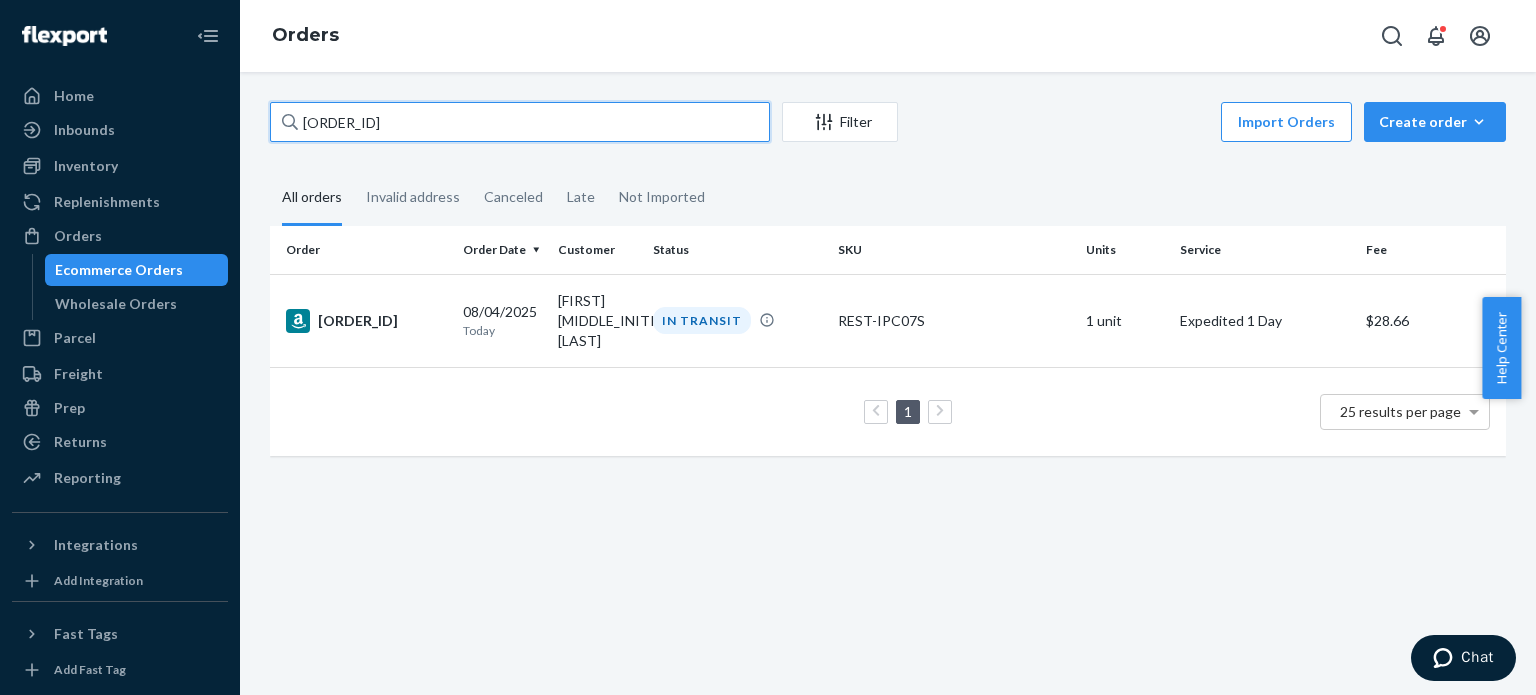 click on "112-0975309-6912222" at bounding box center [520, 122] 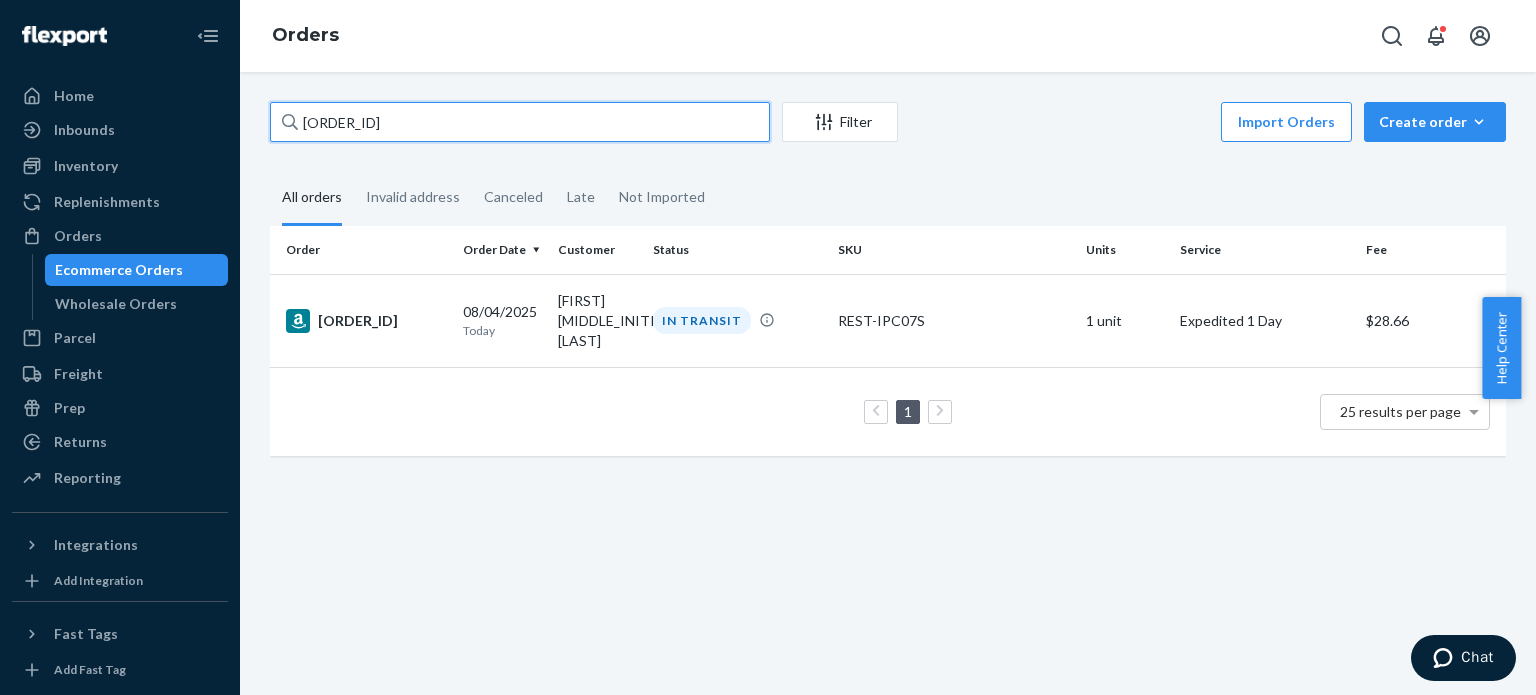 click on "112-0975309-6912222" at bounding box center [520, 122] 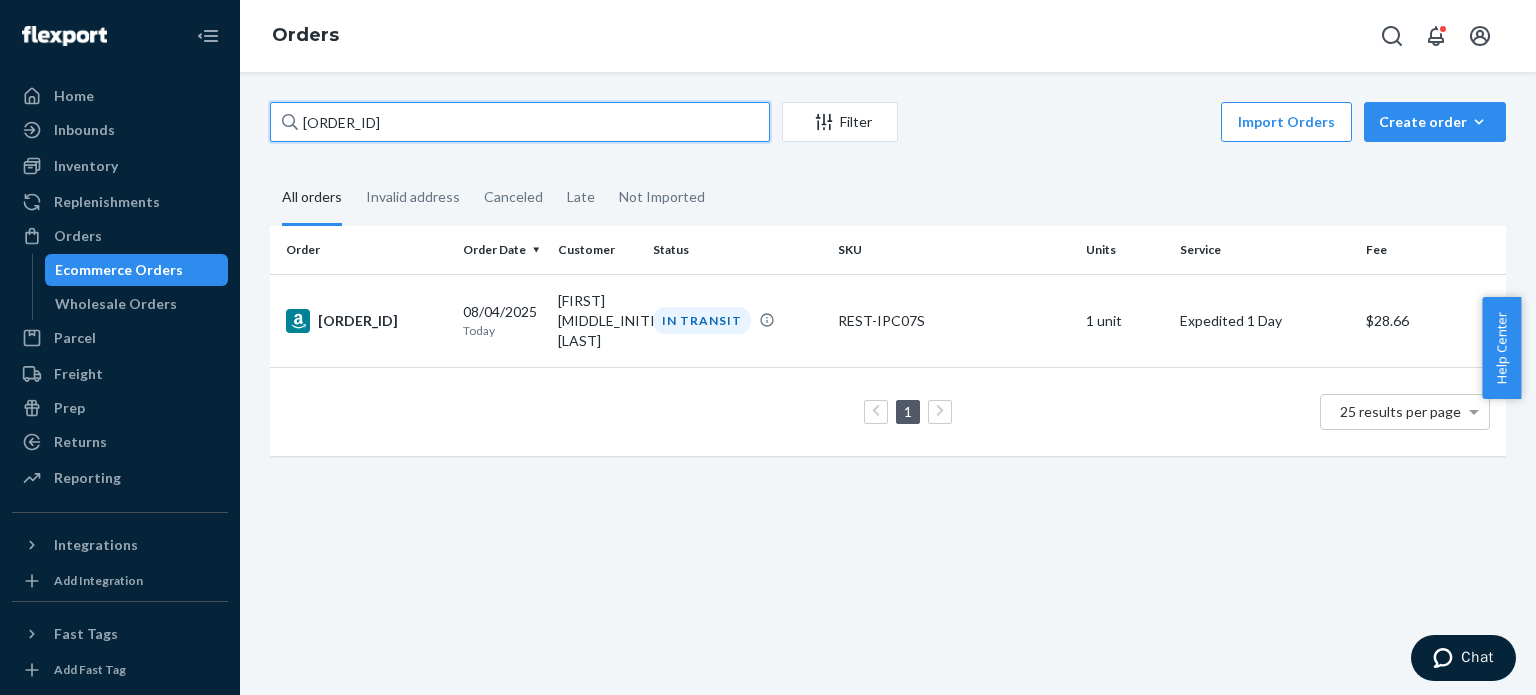 click on "112-0975309-6912222" at bounding box center [520, 122] 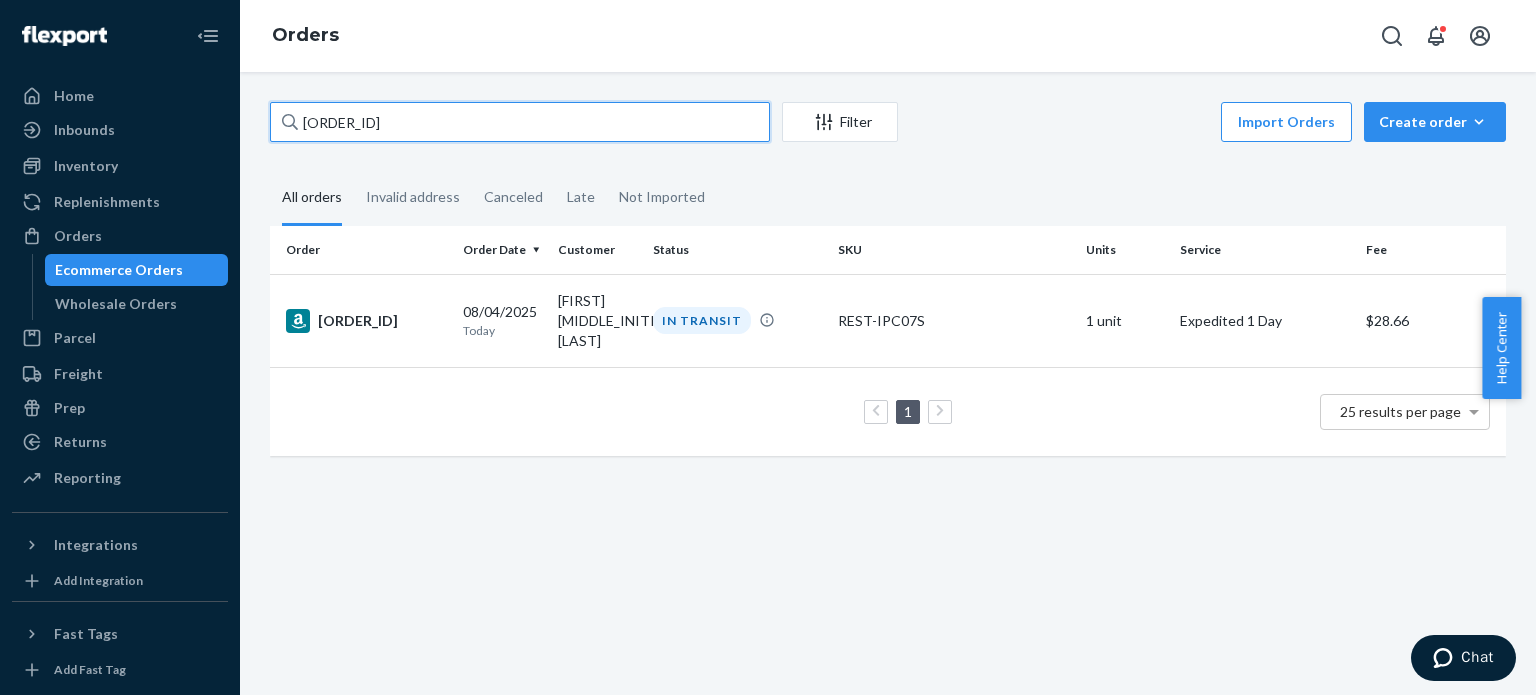 paste on "[SSN]" 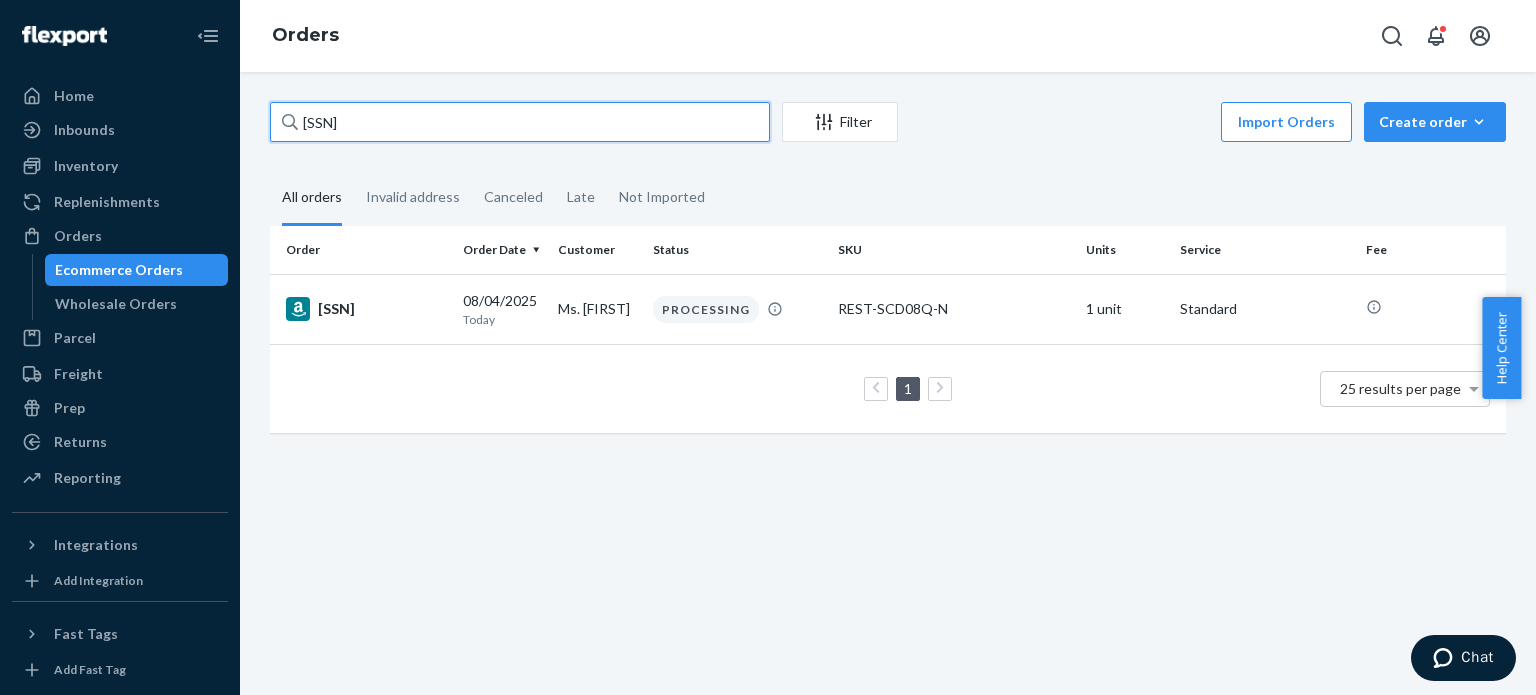 click on "[ACCOUNT_NUMBER]" at bounding box center [520, 122] 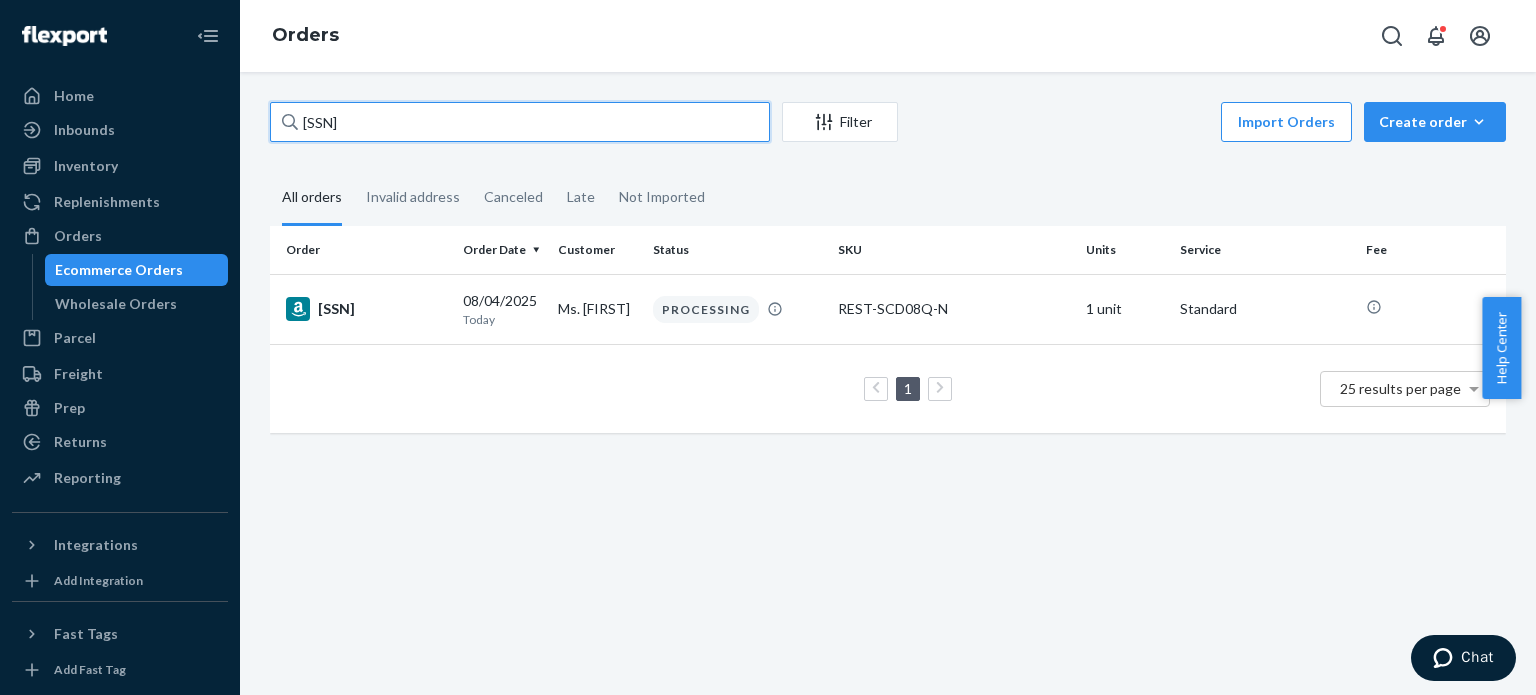 click on "[ACCOUNT_NUMBER]" at bounding box center [520, 122] 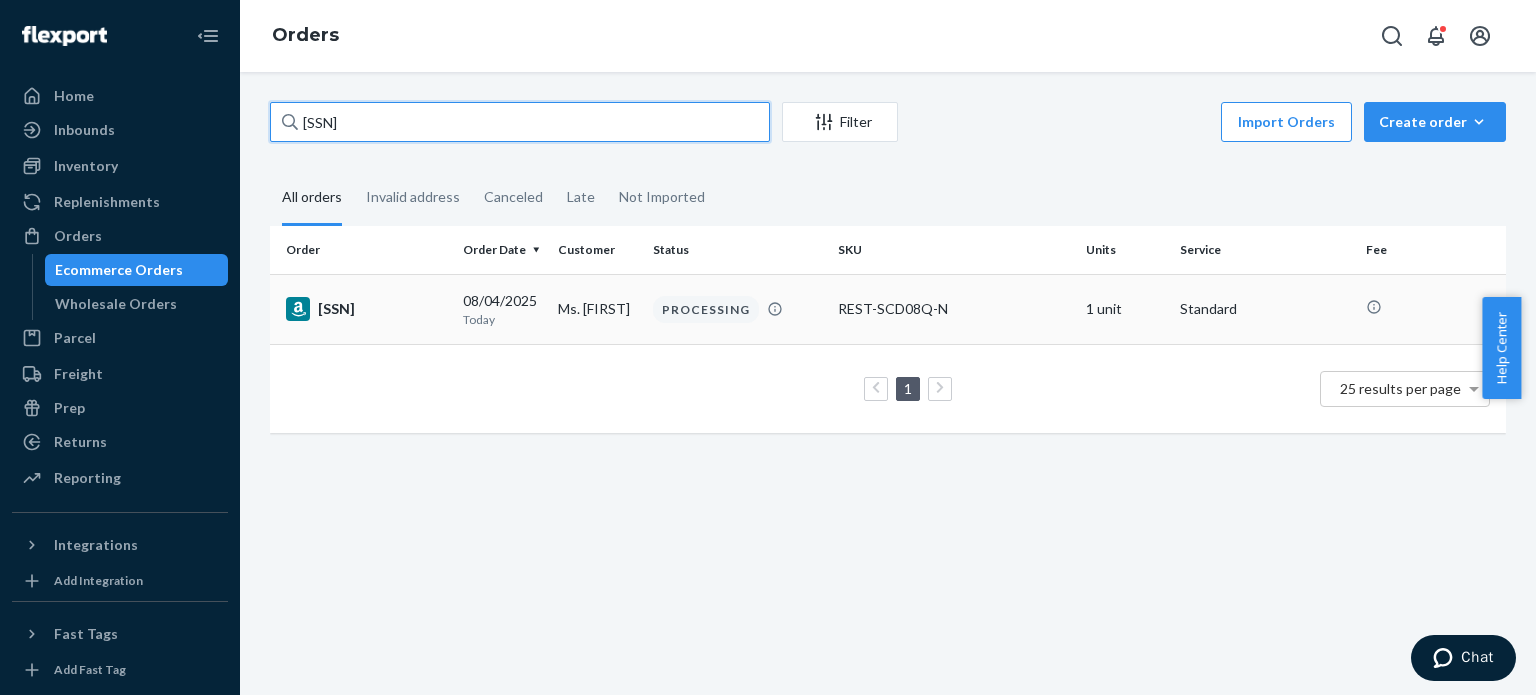 paste on "1-5297374-8993021" 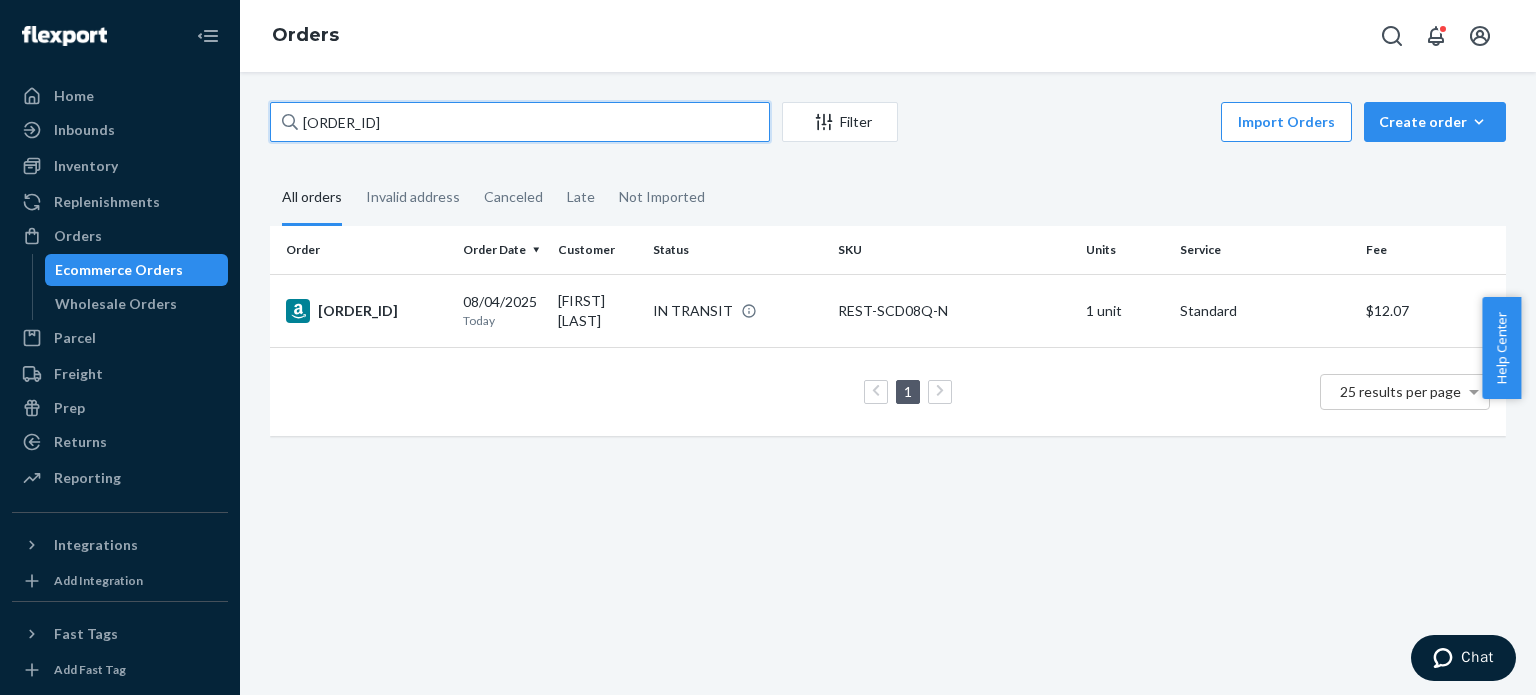 click on "111-5297374-8993021" at bounding box center (520, 122) 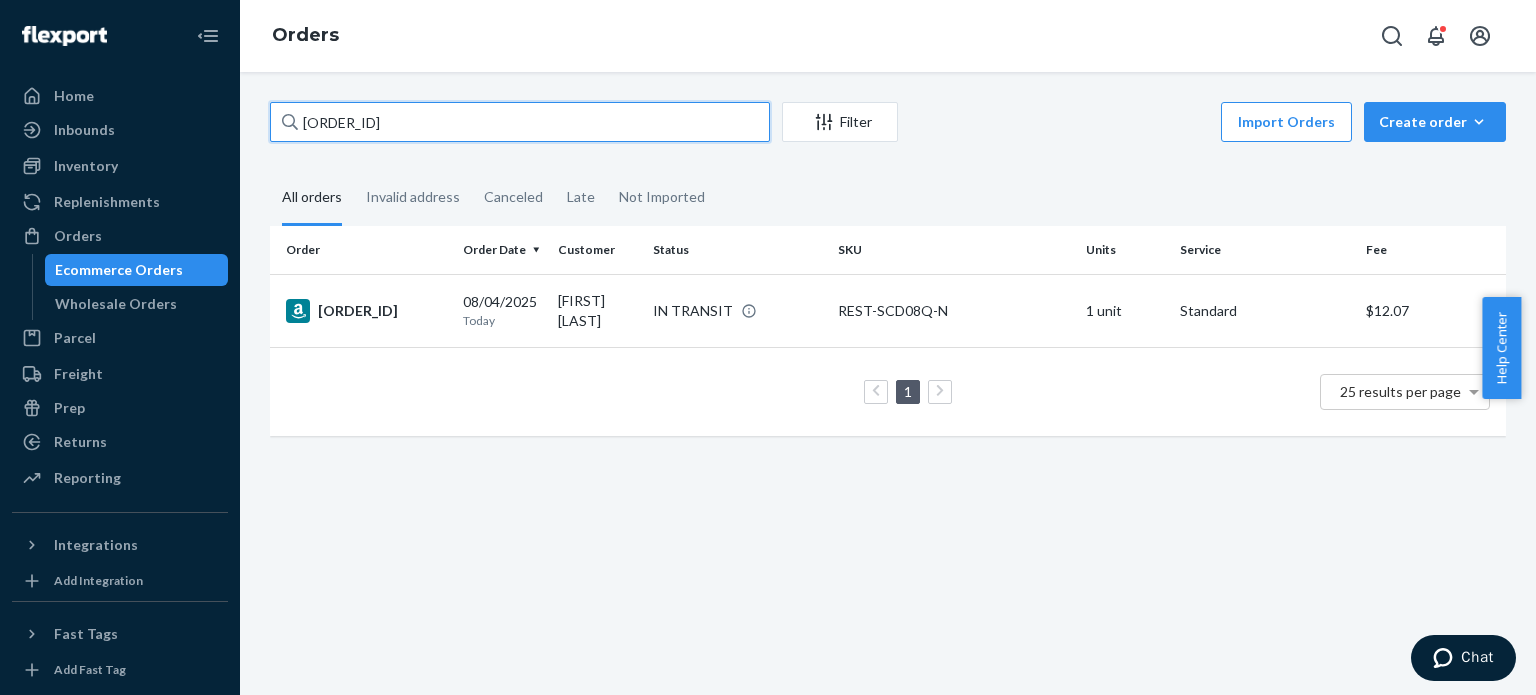 click on "111-5297374-8993021" at bounding box center [520, 122] 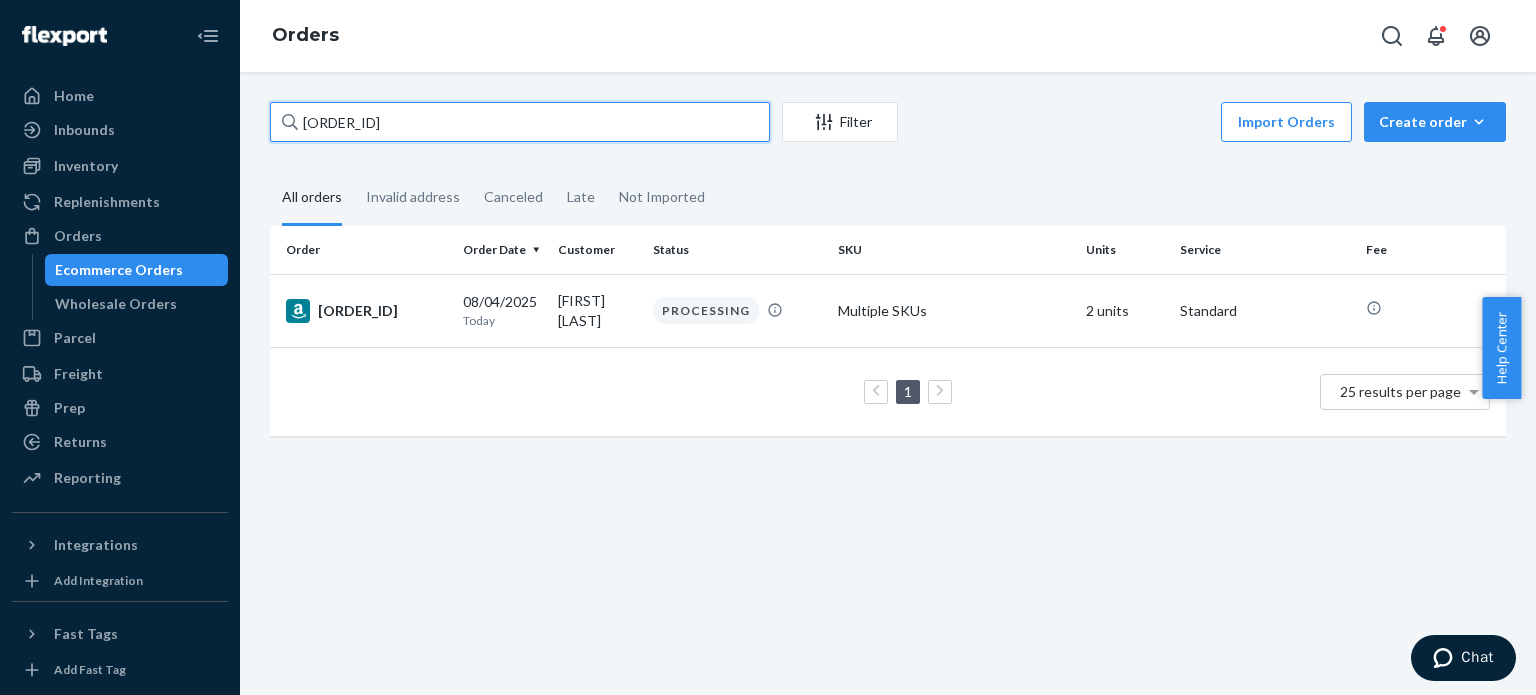 click on "[SSN]" at bounding box center [520, 122] 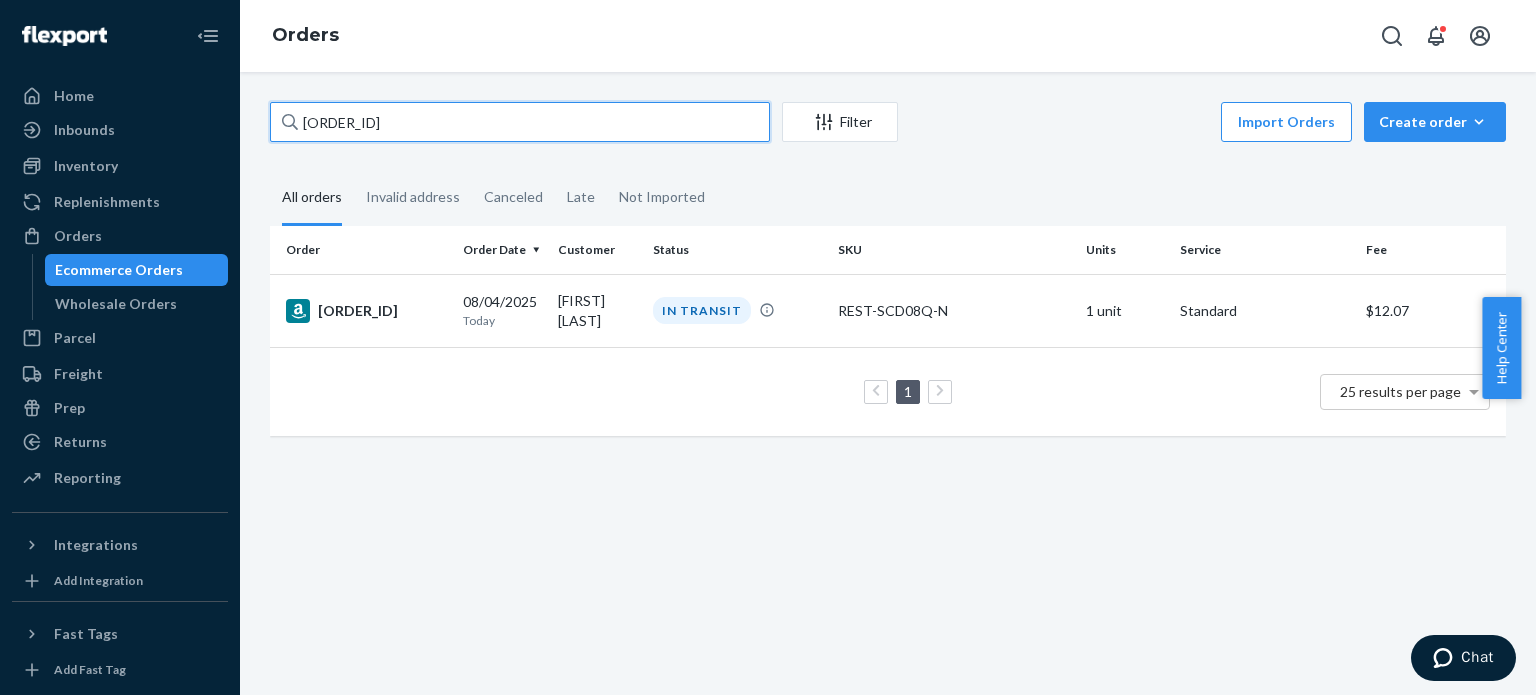 click on "111-4854377-0862620" at bounding box center (520, 122) 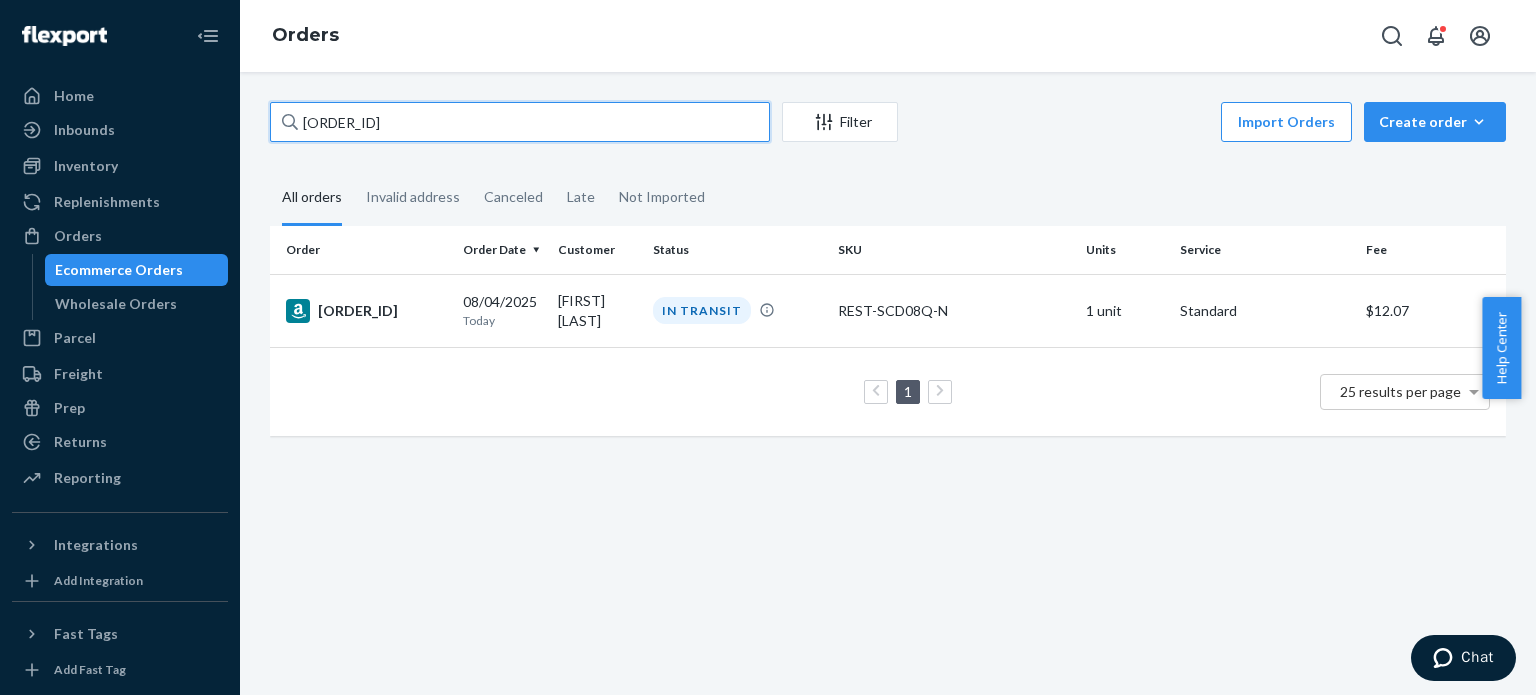 click on "111-4854377-0862620" at bounding box center (520, 122) 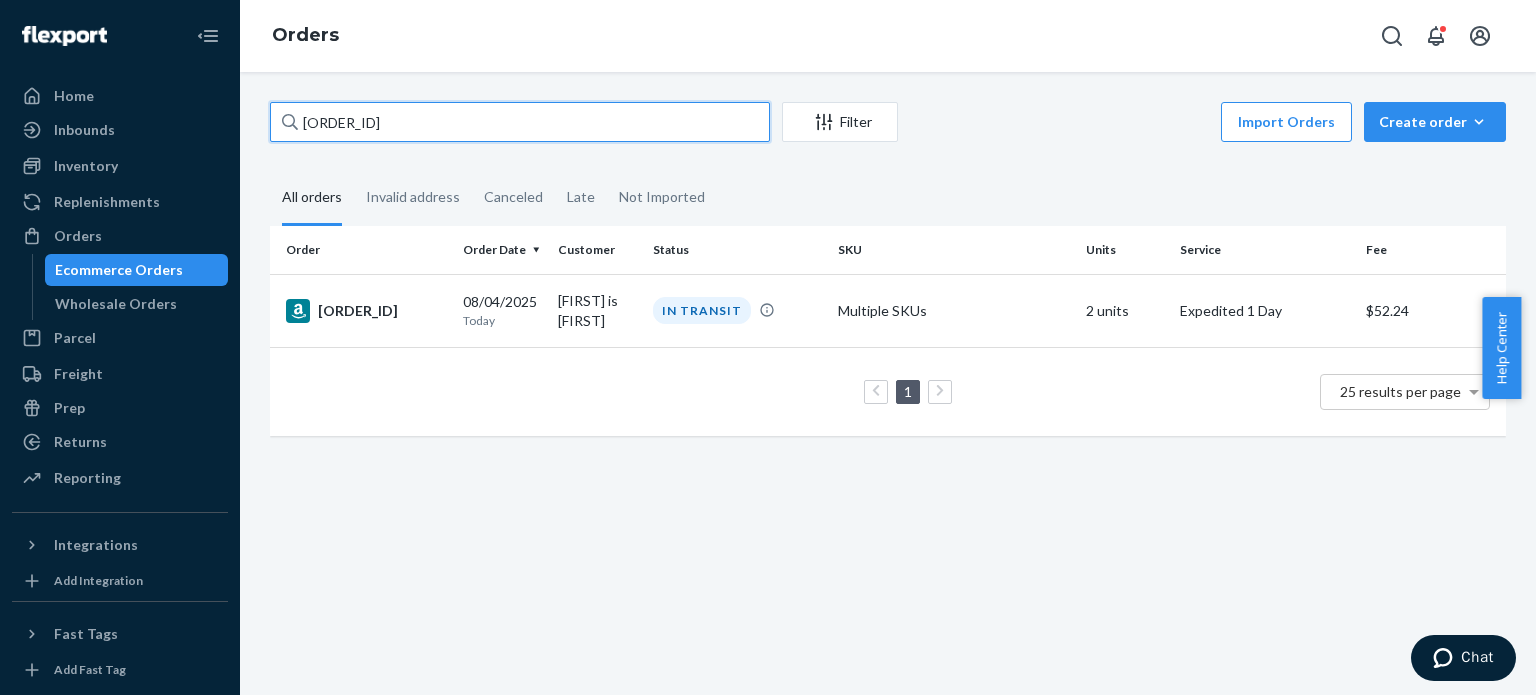 click on "113-3707875-1717030" at bounding box center [520, 122] 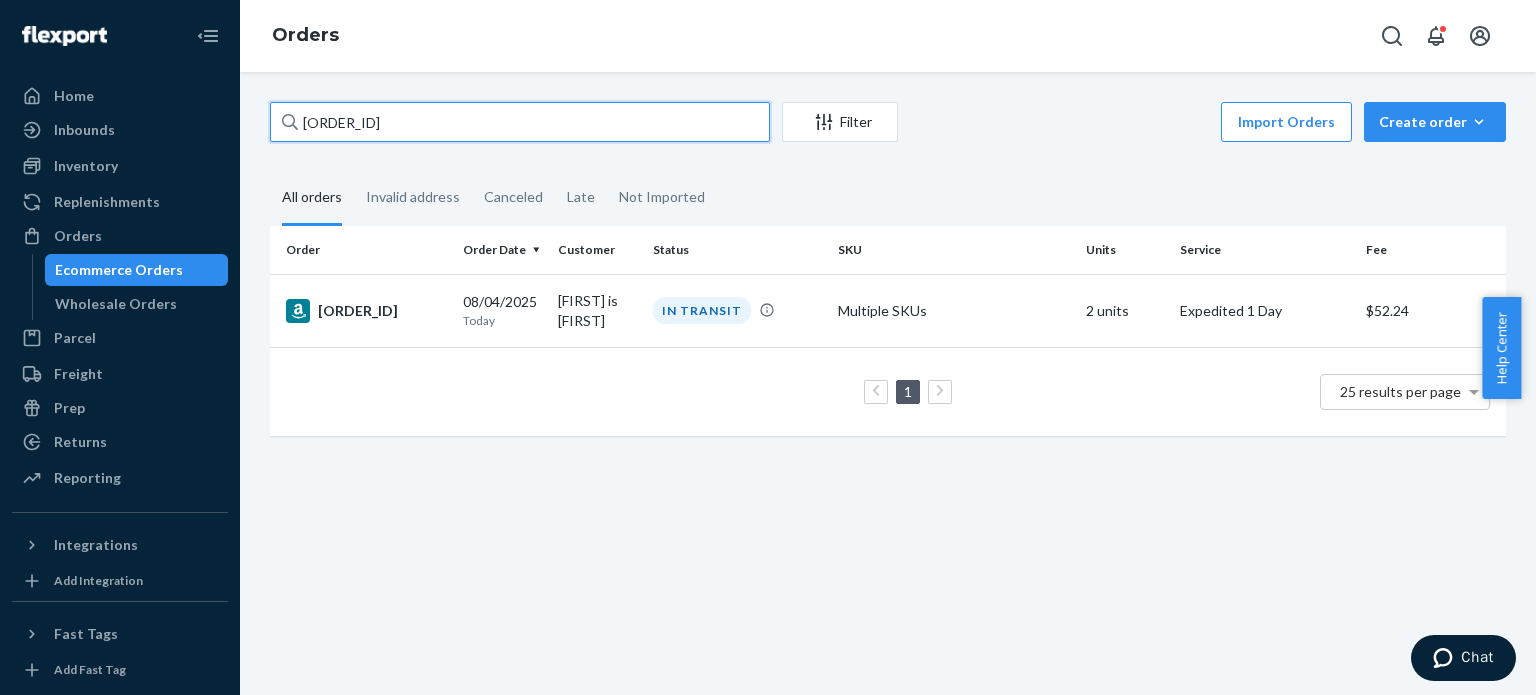 click on "113-3707875-1717030" at bounding box center (520, 122) 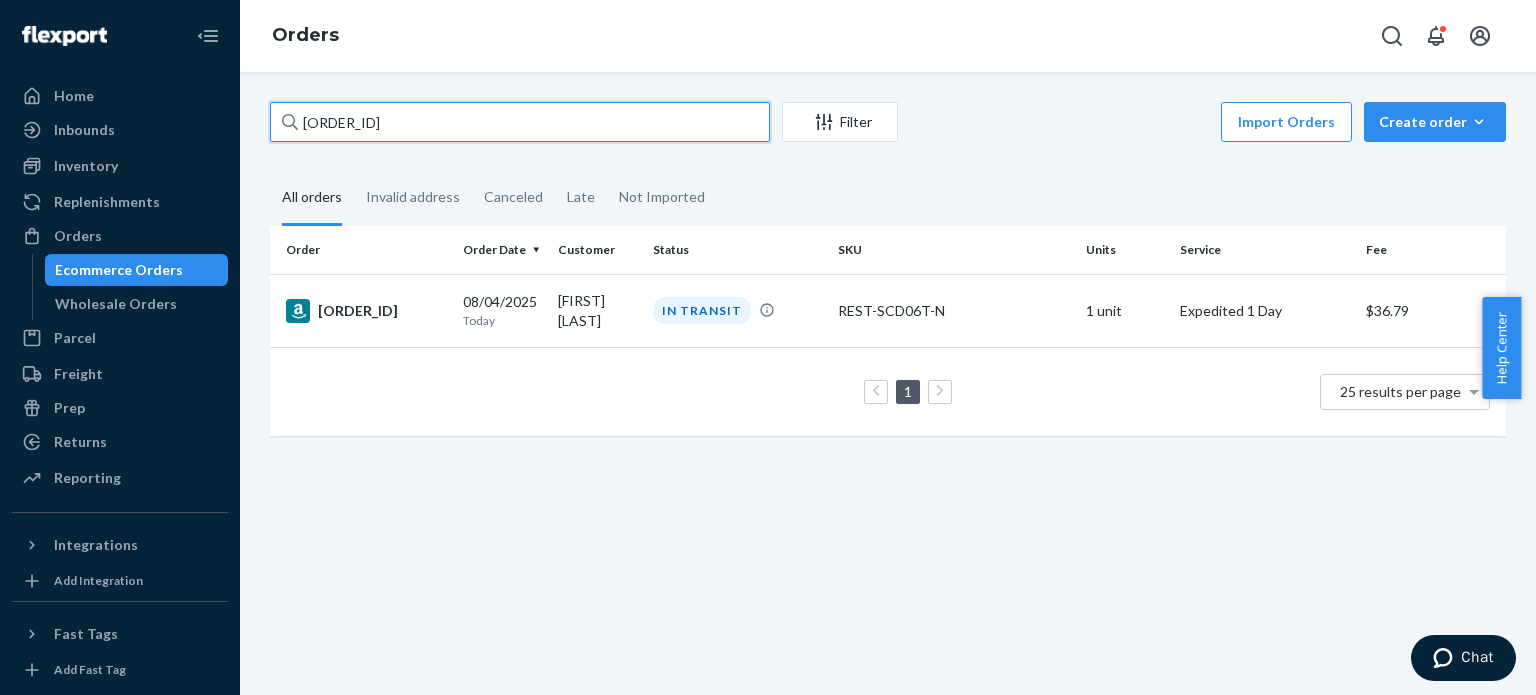 click on "114-0335246-8953011" at bounding box center (520, 122) 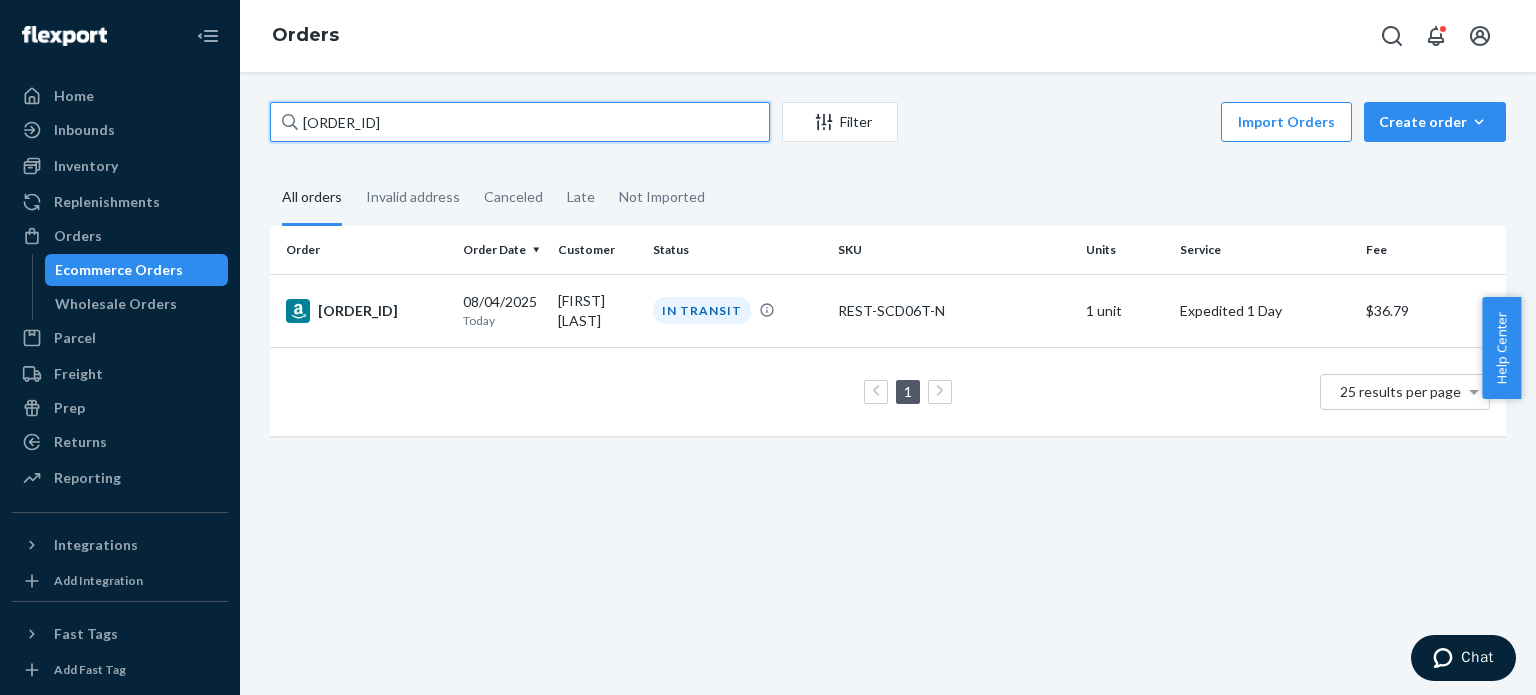 click on "114-0335246-8953011" at bounding box center (520, 122) 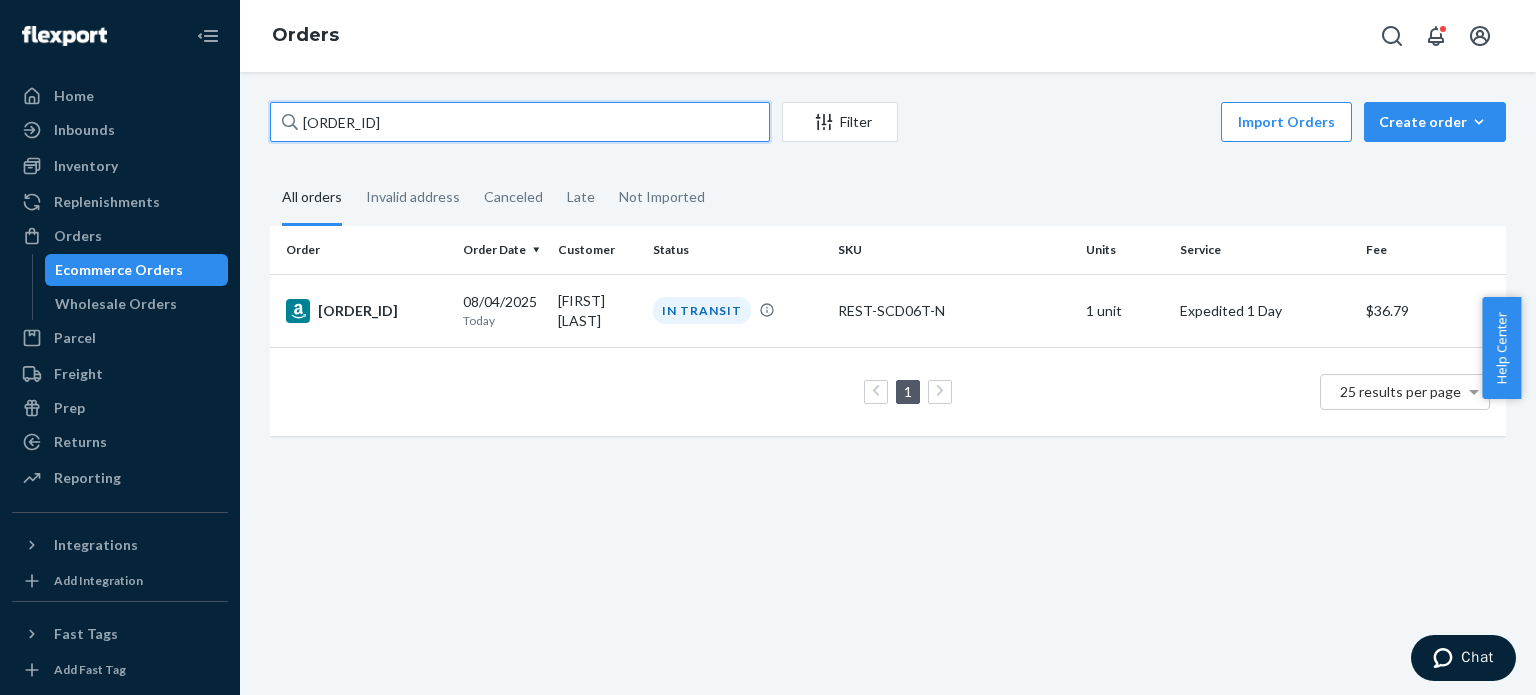 paste on "2-9324970-59154" 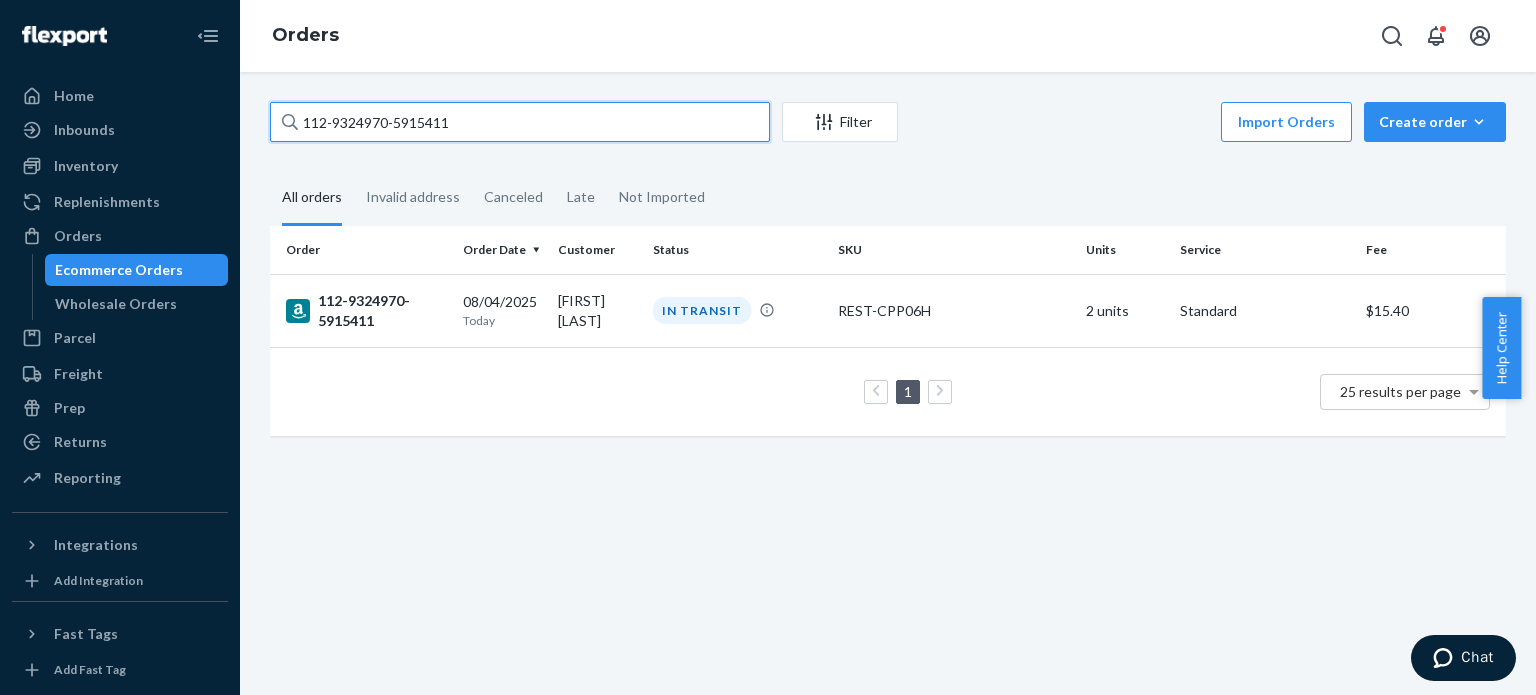 click on "112-9324970-5915411" at bounding box center [520, 122] 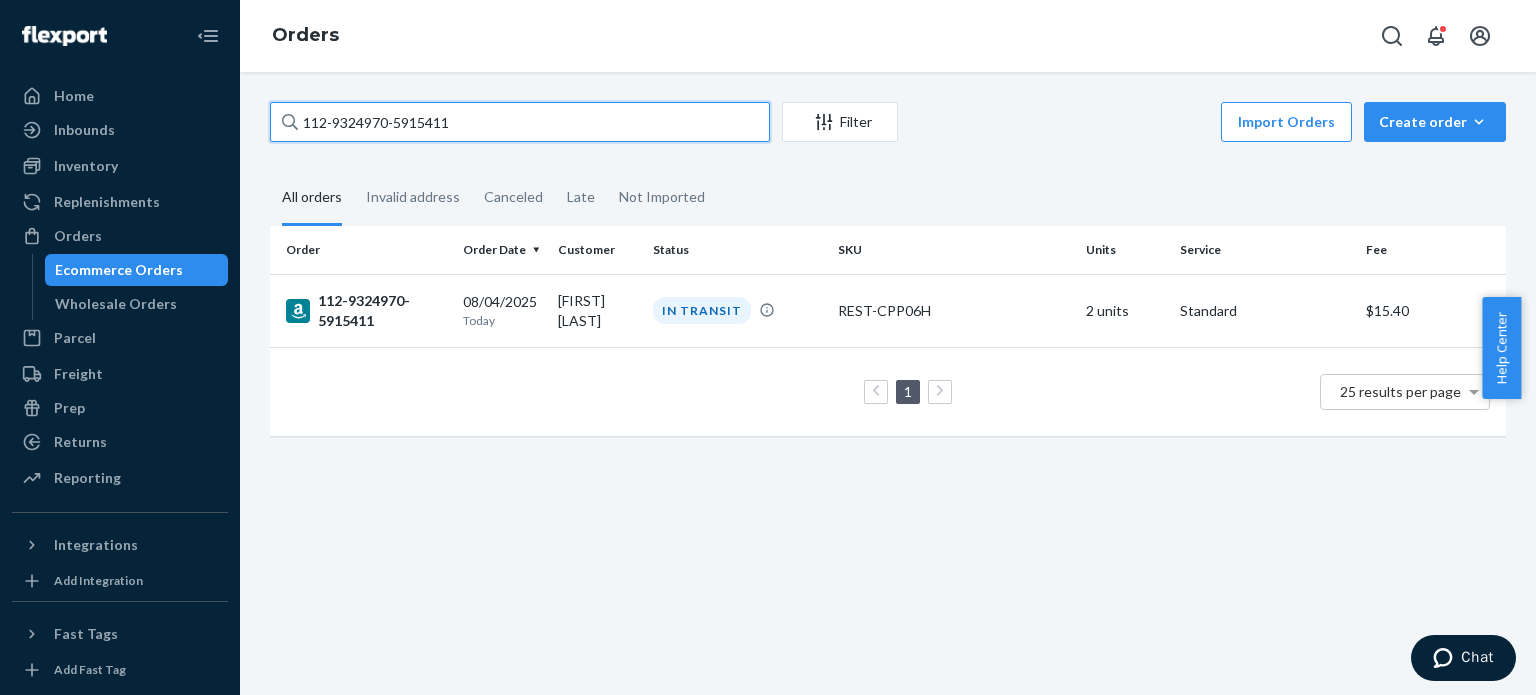 click on "112-9324970-5915411" at bounding box center (520, 122) 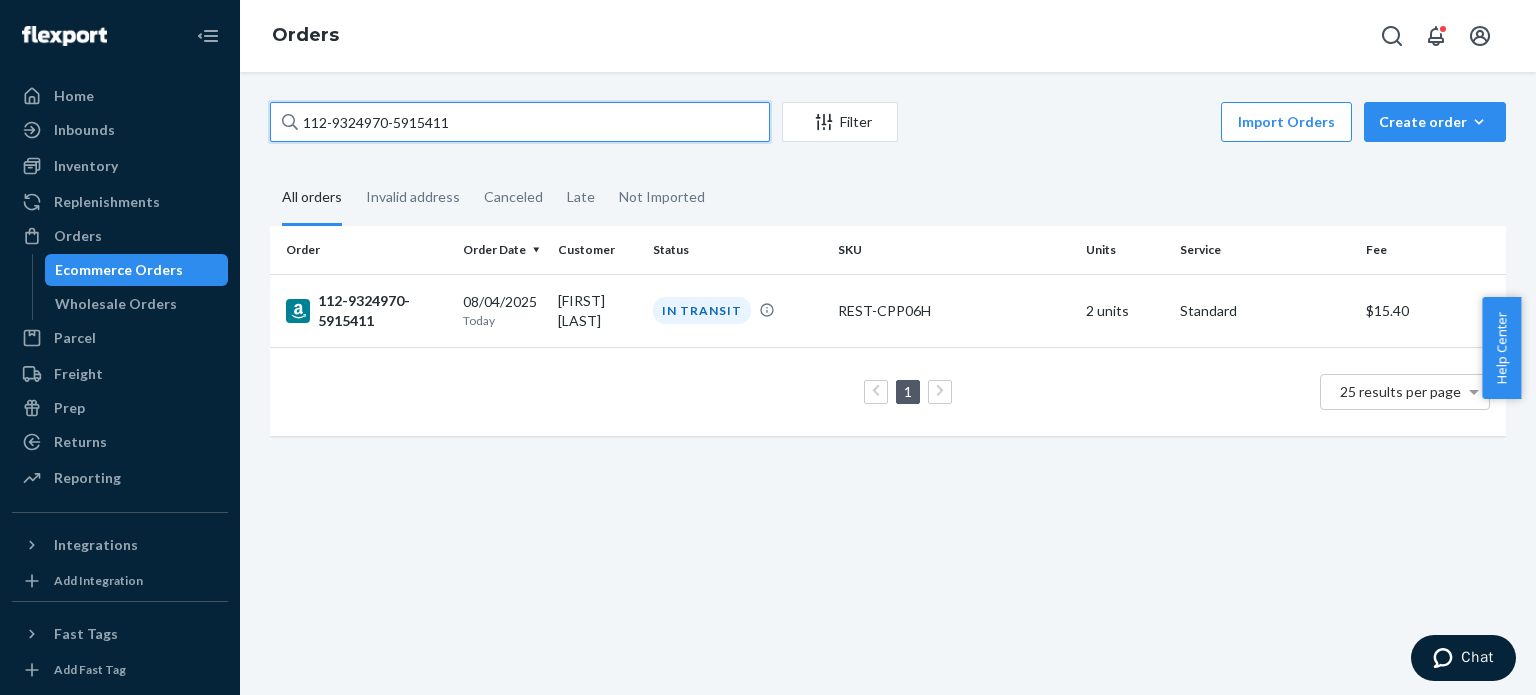 click on "112-9324970-5915411" at bounding box center (520, 122) 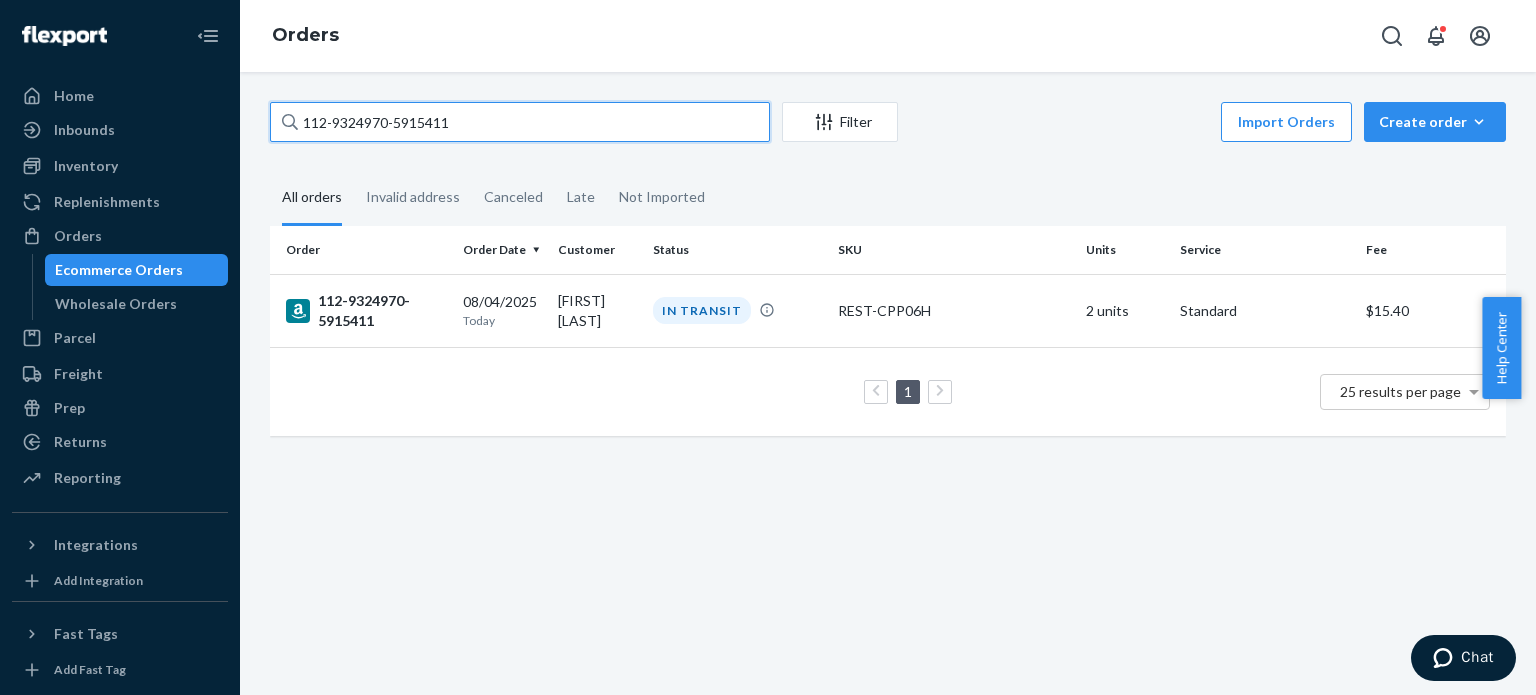 paste on "1-6327469-8488203" 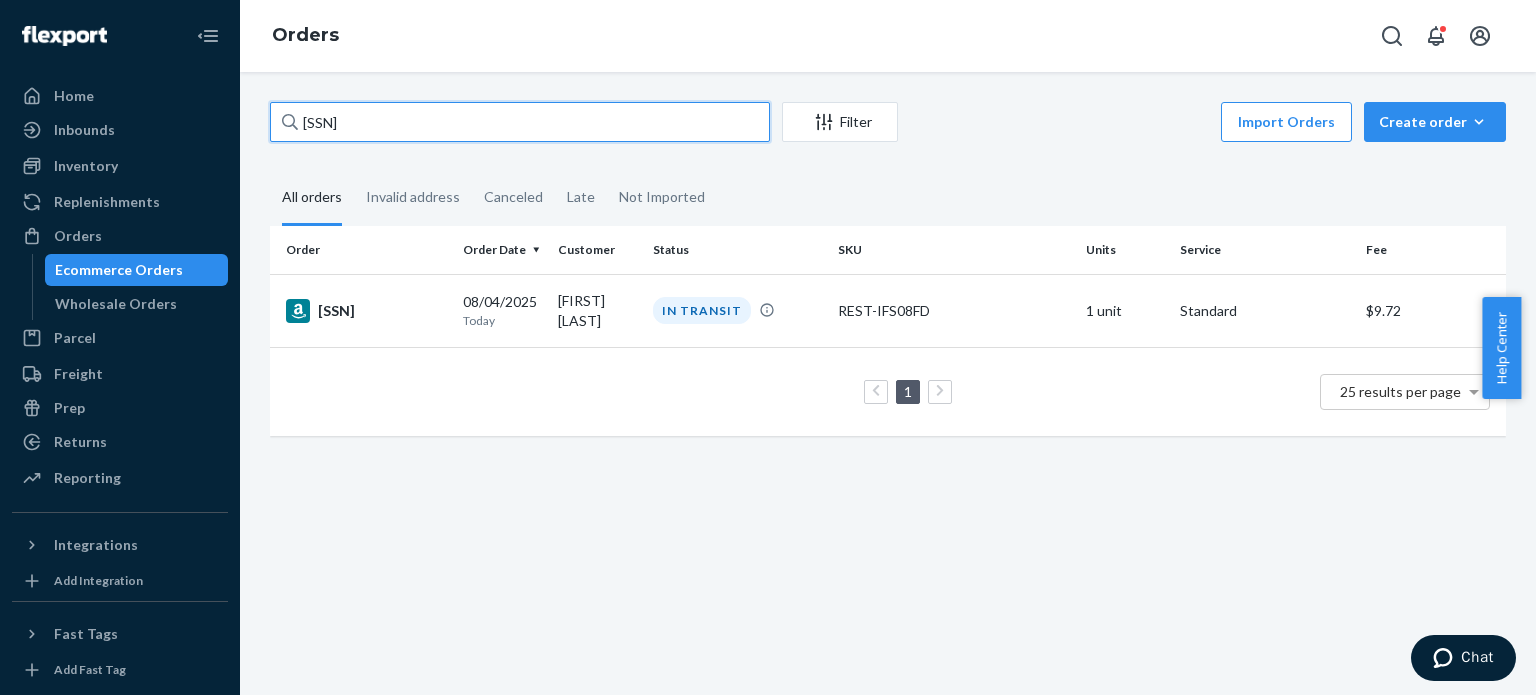 click on "111-6327469-8488203" at bounding box center (520, 122) 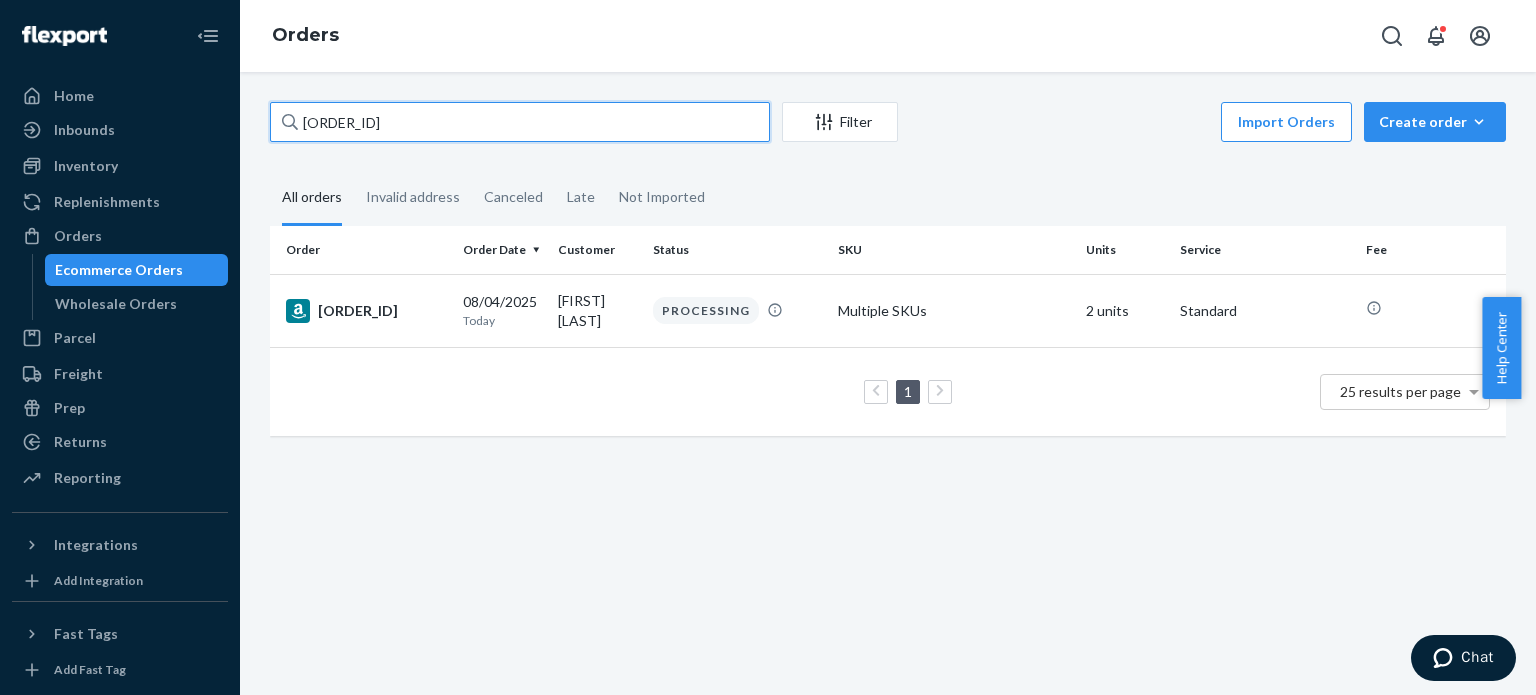 click on "114-1881437-4722608" at bounding box center (520, 122) 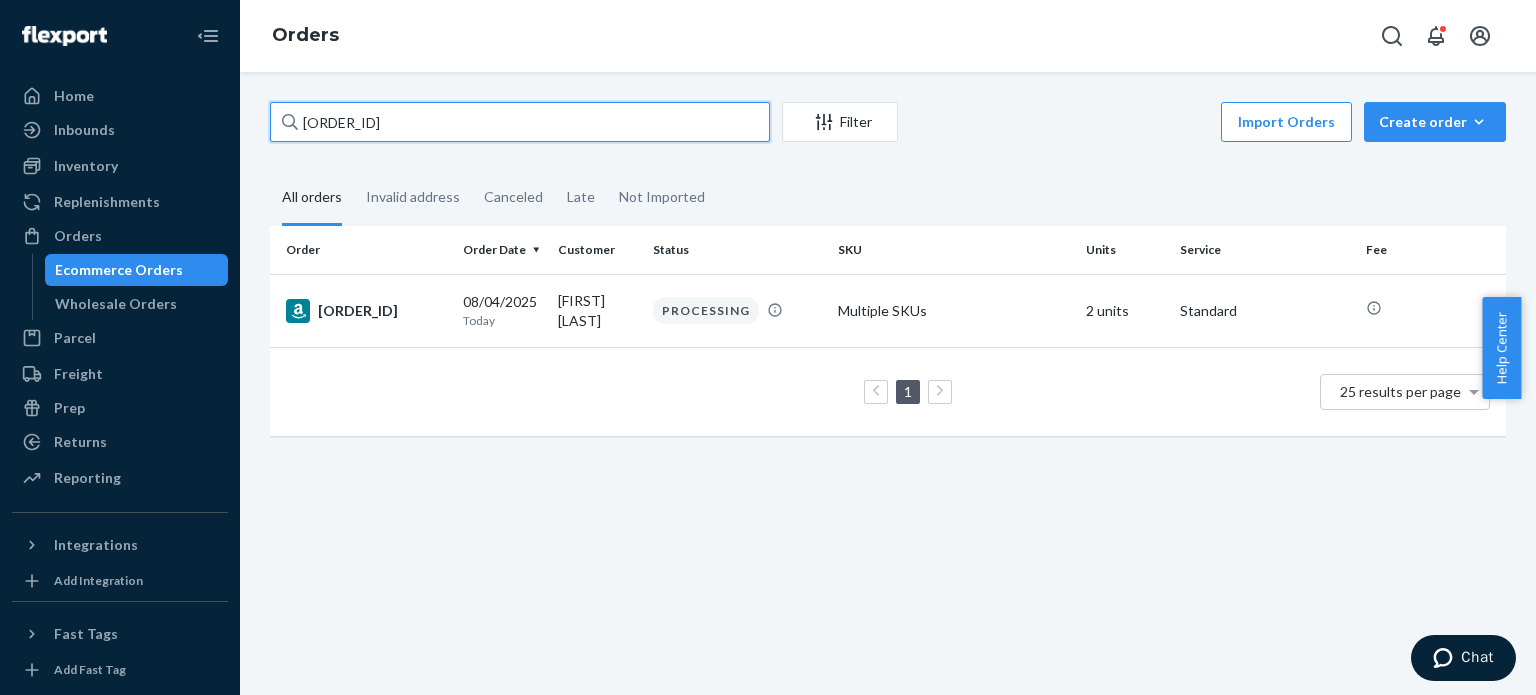 click on "114-1881437-4722608" at bounding box center (520, 122) 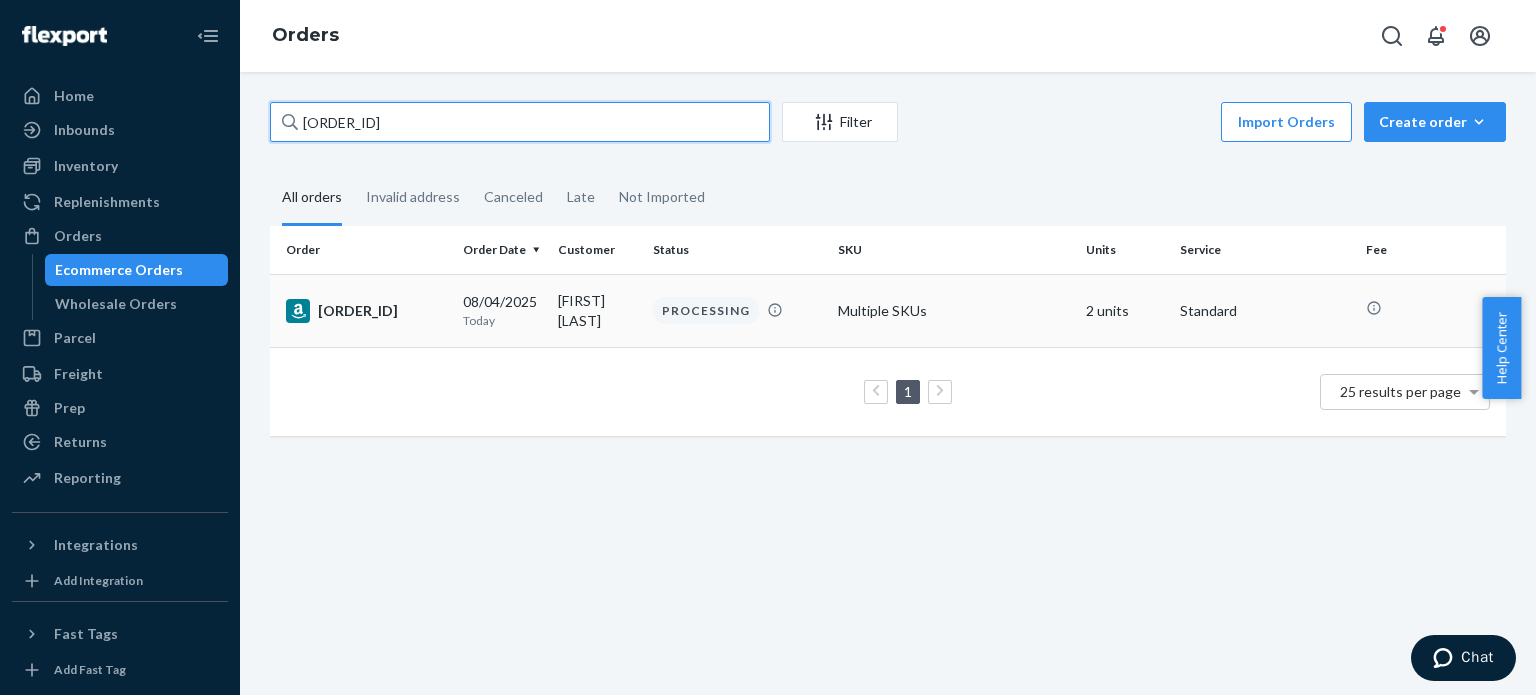paste on "4508663-5029866" 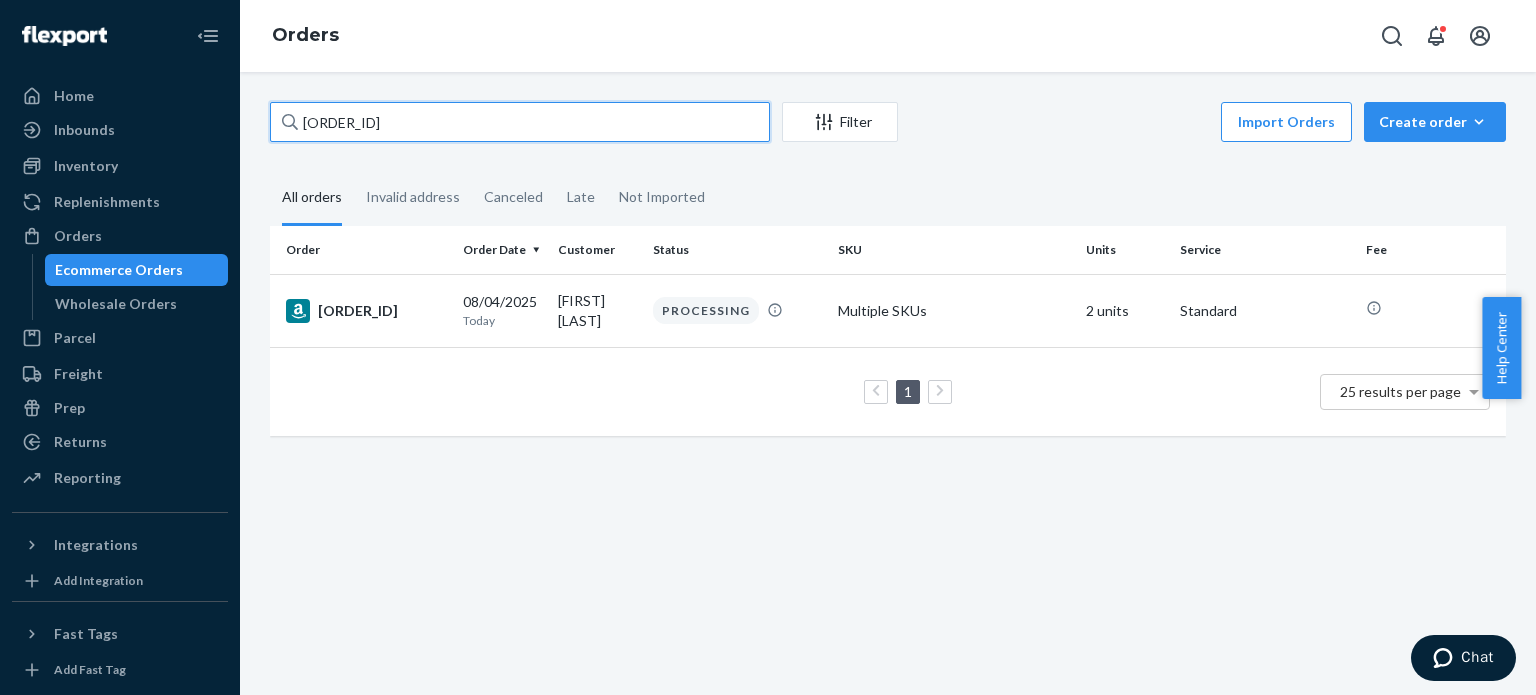 click on "[ACCOUNT_NUMBER]" at bounding box center [520, 122] 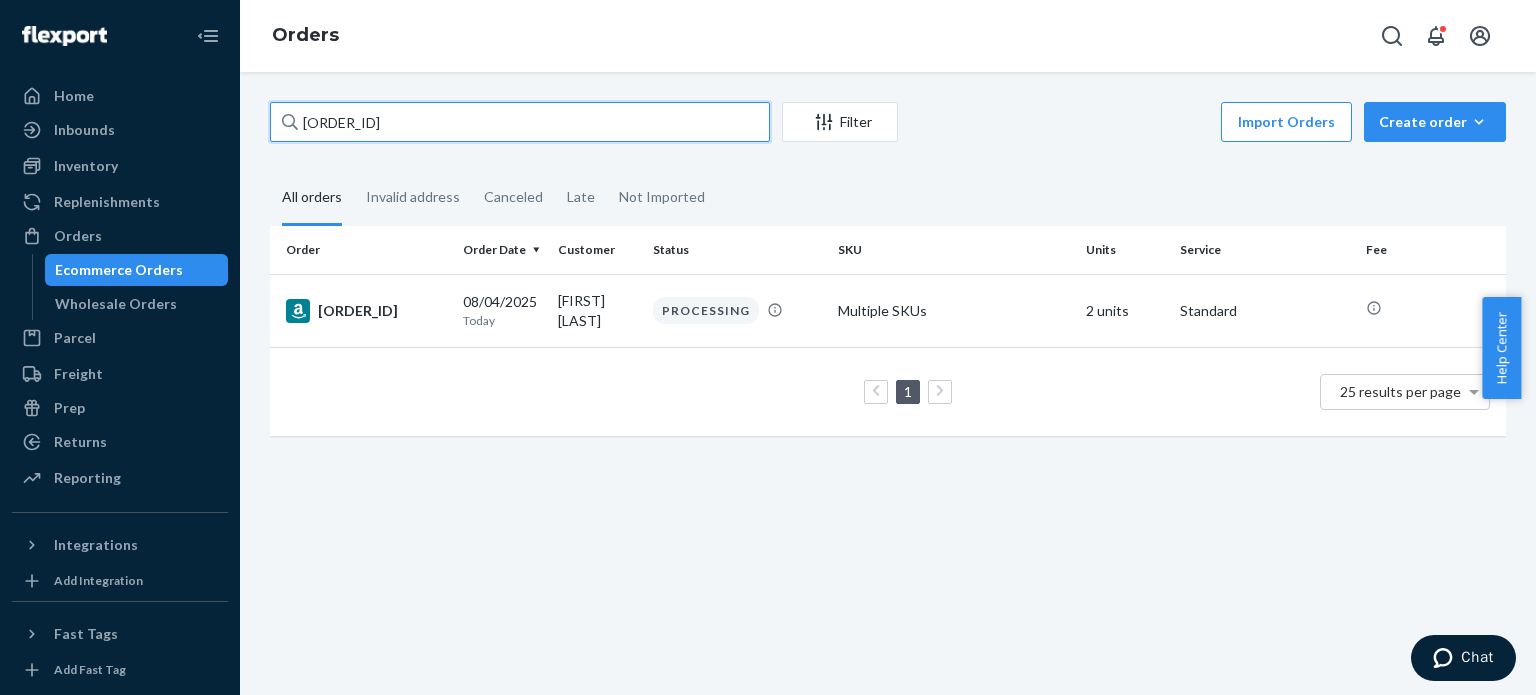 click on "[ACCOUNT_NUMBER]" at bounding box center [520, 122] 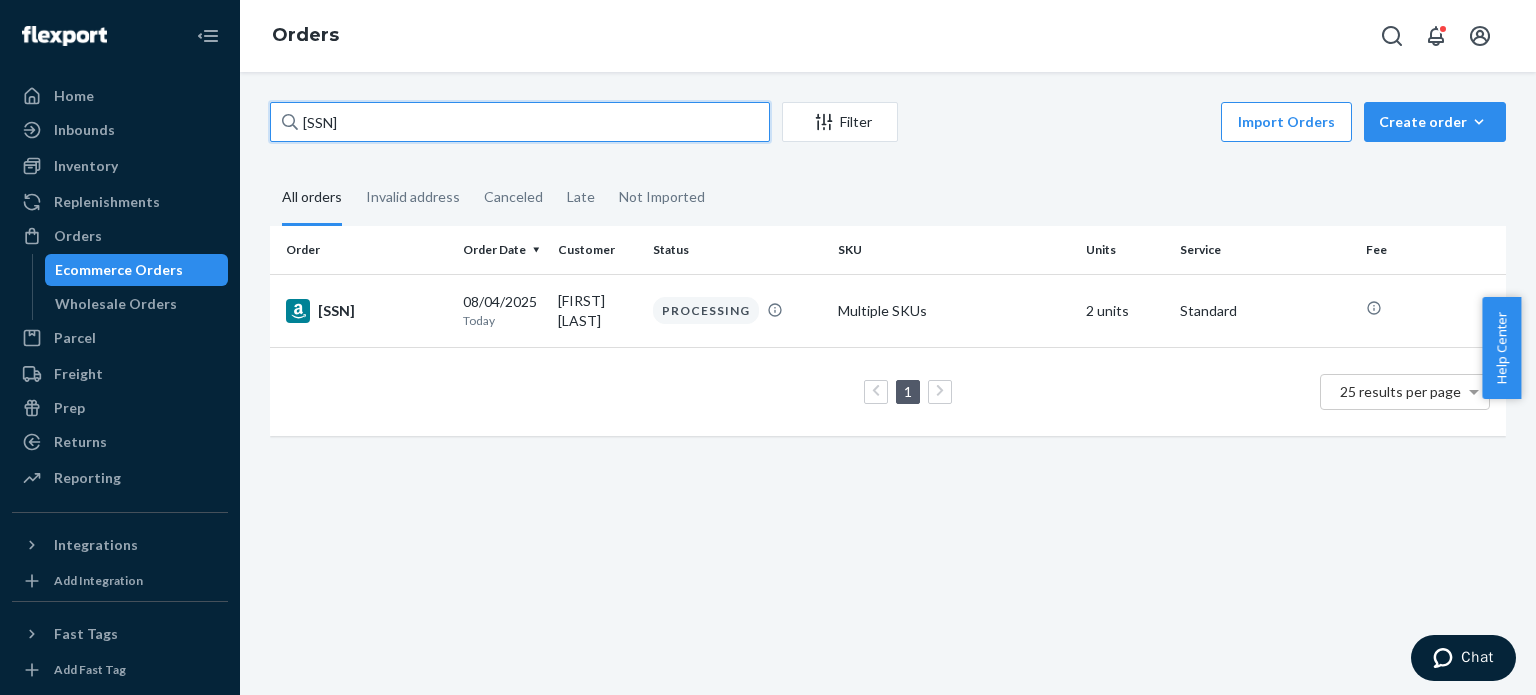 click on "111-3289541-4996223" at bounding box center [520, 122] 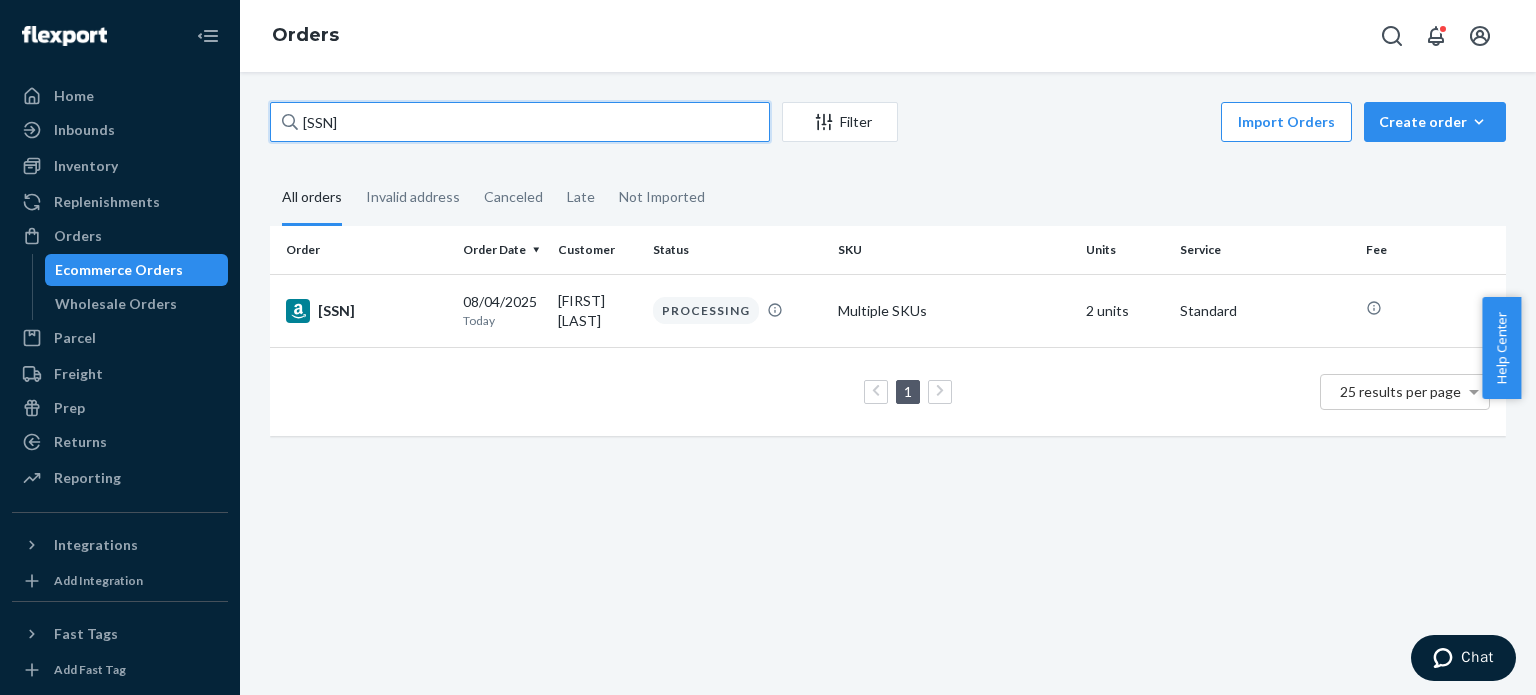 click on "111-3289541-4996223" at bounding box center [520, 122] 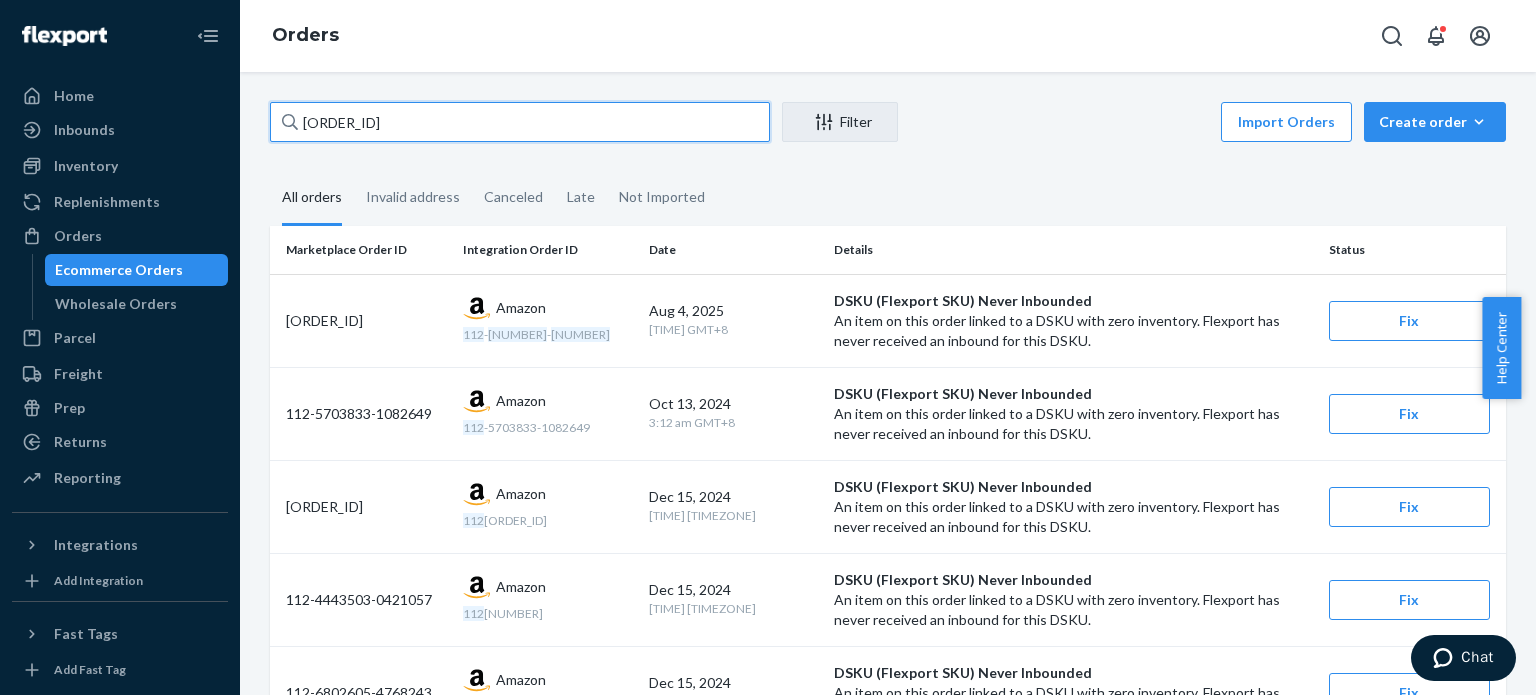 click on "112-0621320-7217028" at bounding box center [520, 122] 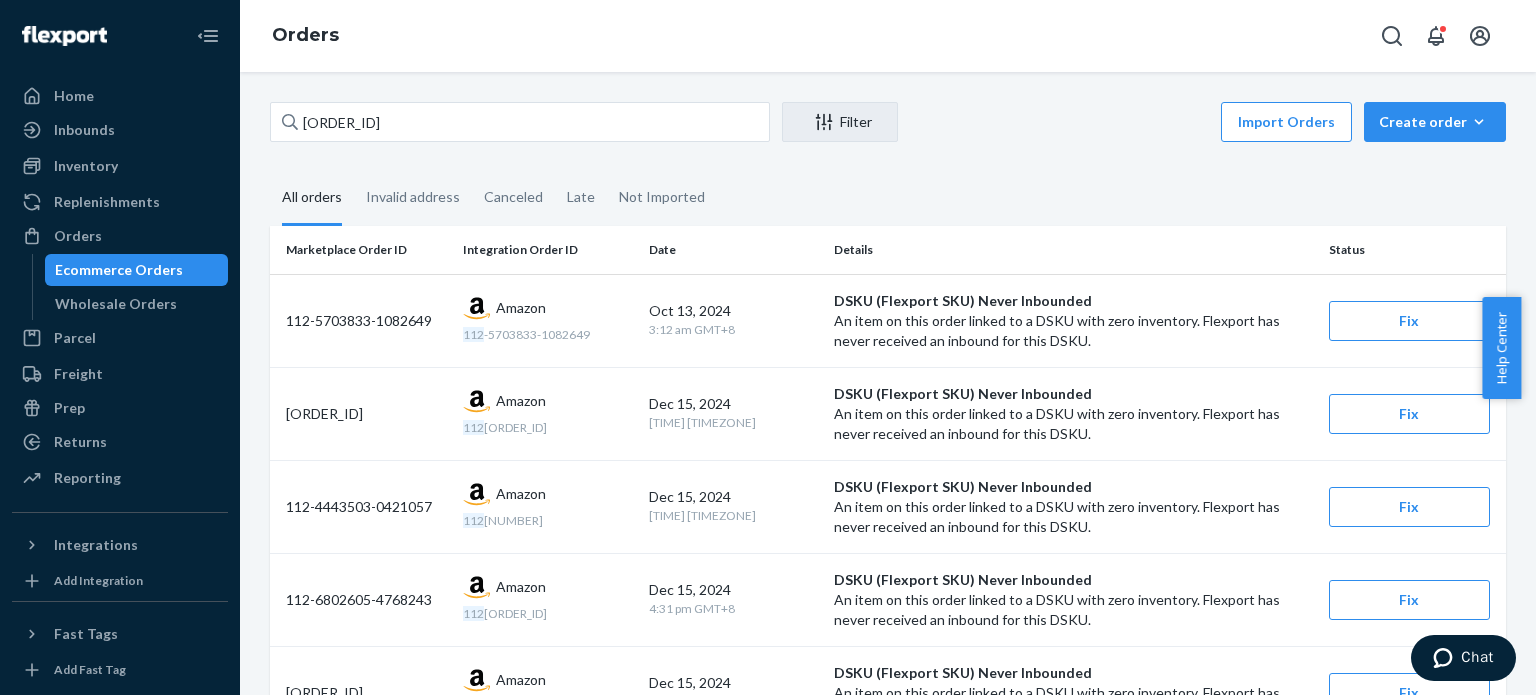 click on "All orders" at bounding box center (312, 198) 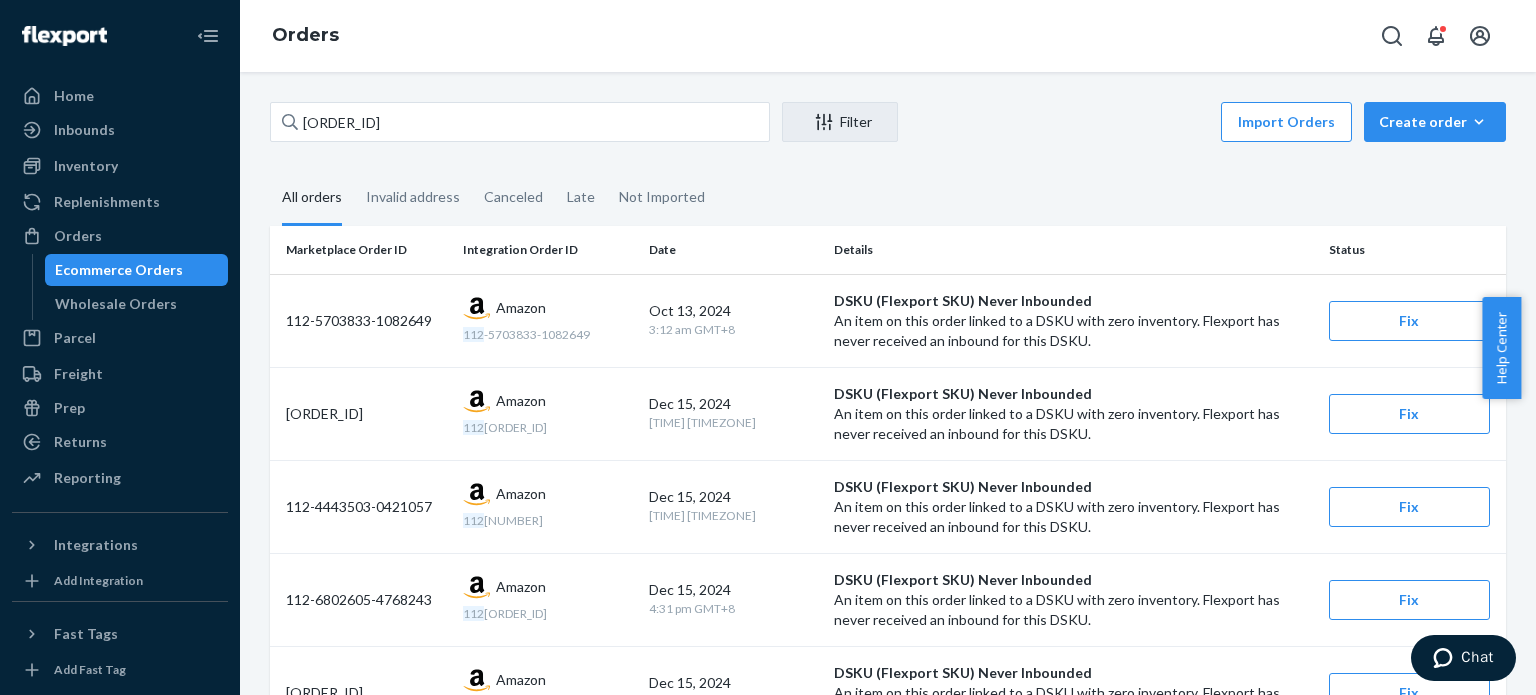 click on "All orders" at bounding box center [270, 171] 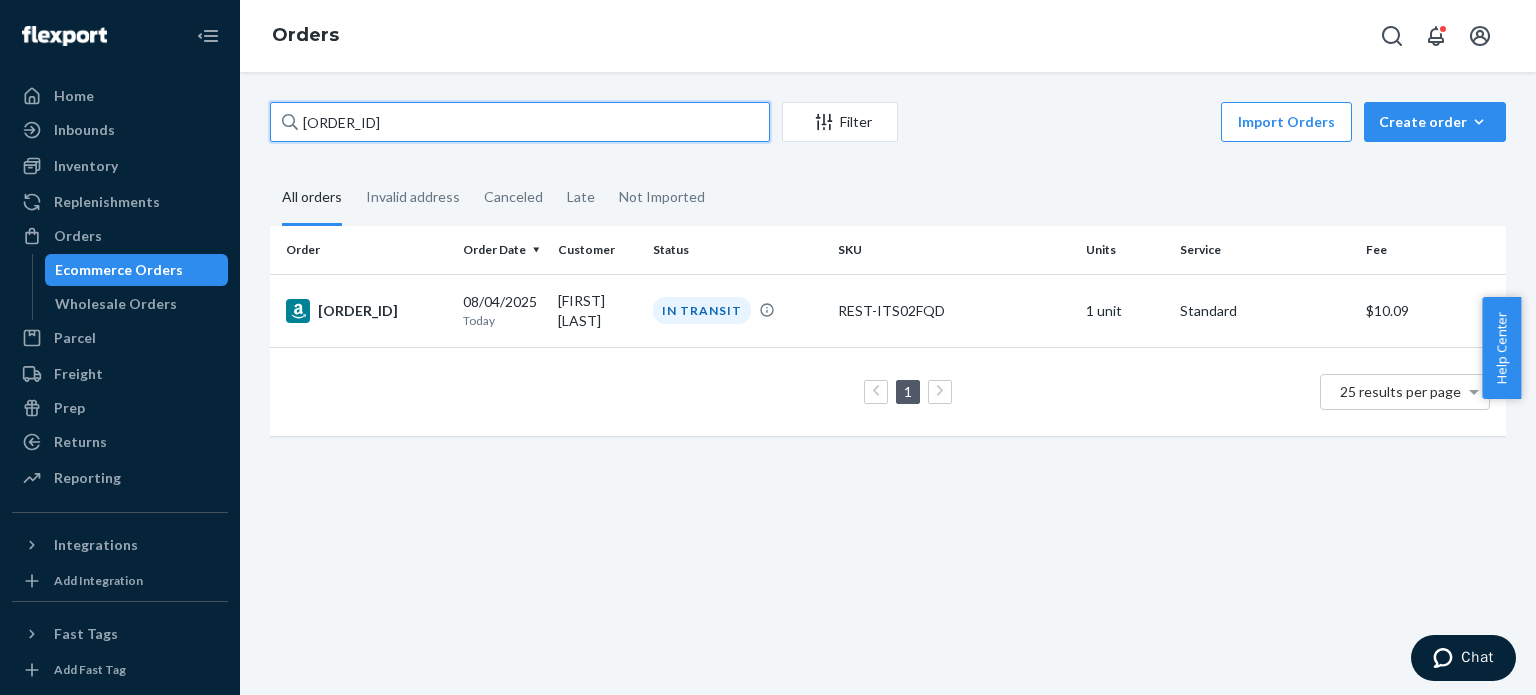 click on "112-7190327-6525827" at bounding box center (520, 122) 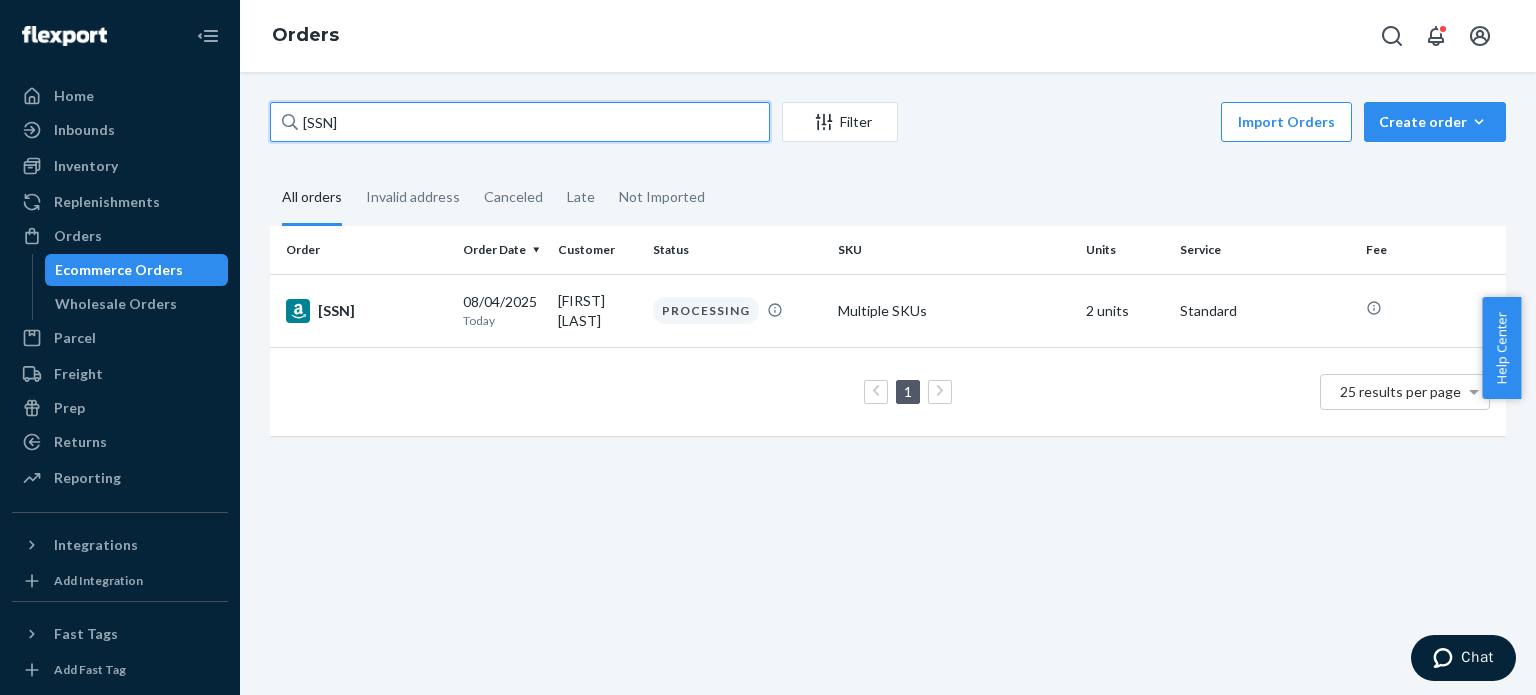 click on "112-3042516-2862639" at bounding box center [520, 122] 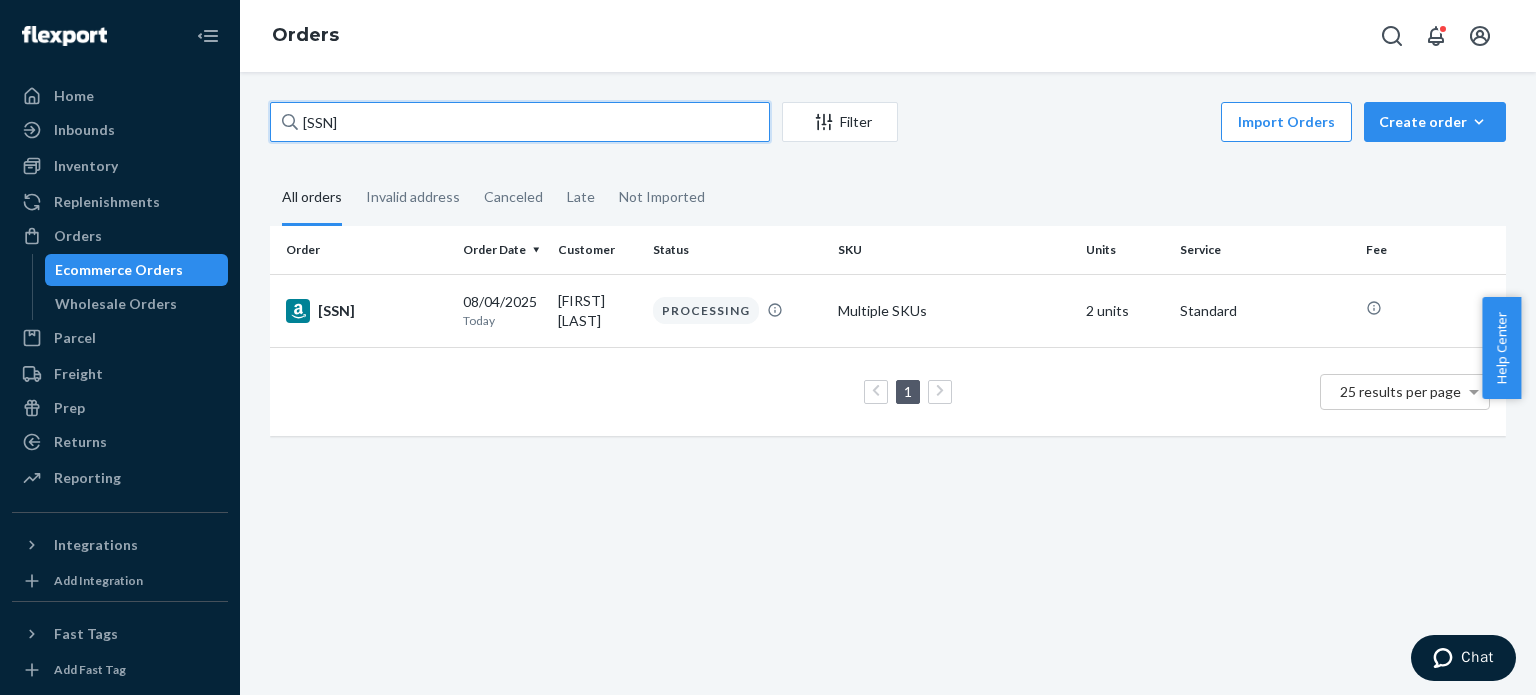 click on "112-3042516-2862639" at bounding box center (520, 122) 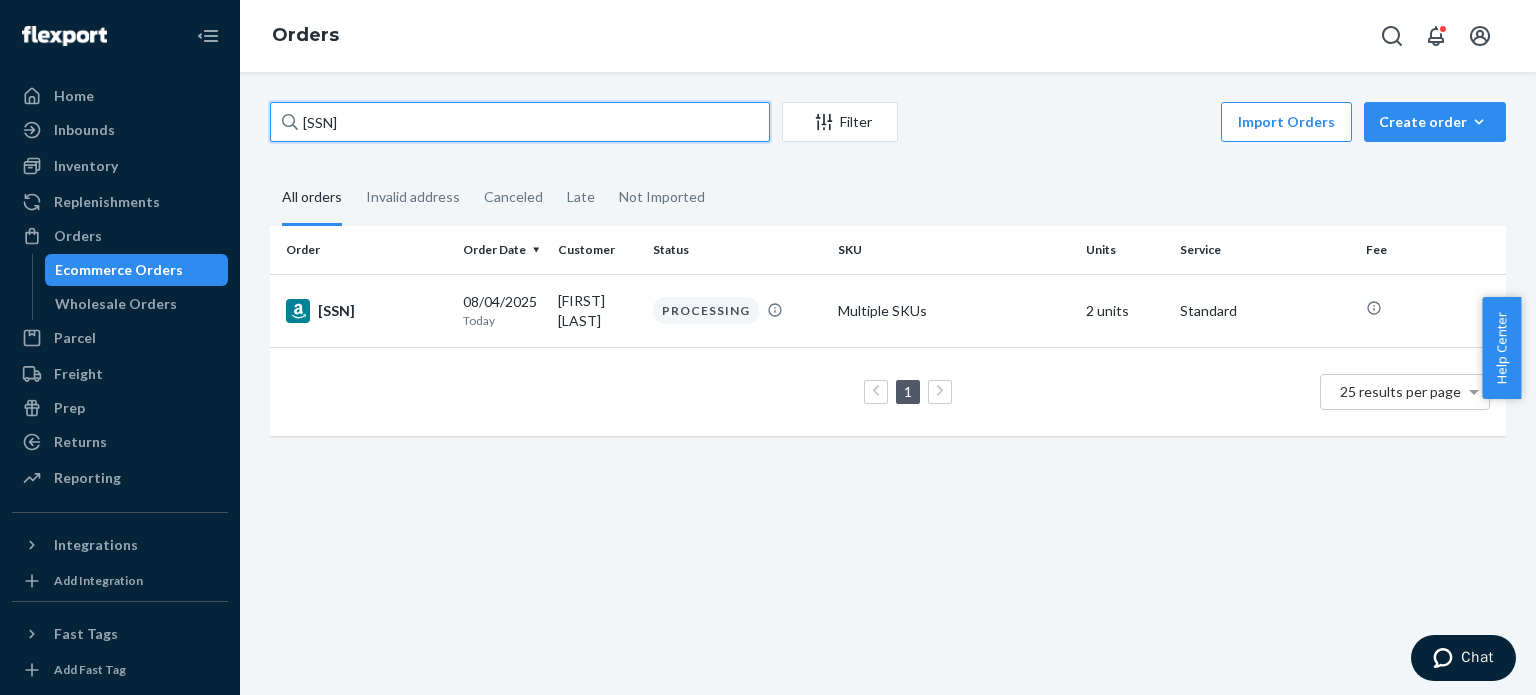 click on "112-3042516-2862639" at bounding box center [520, 122] 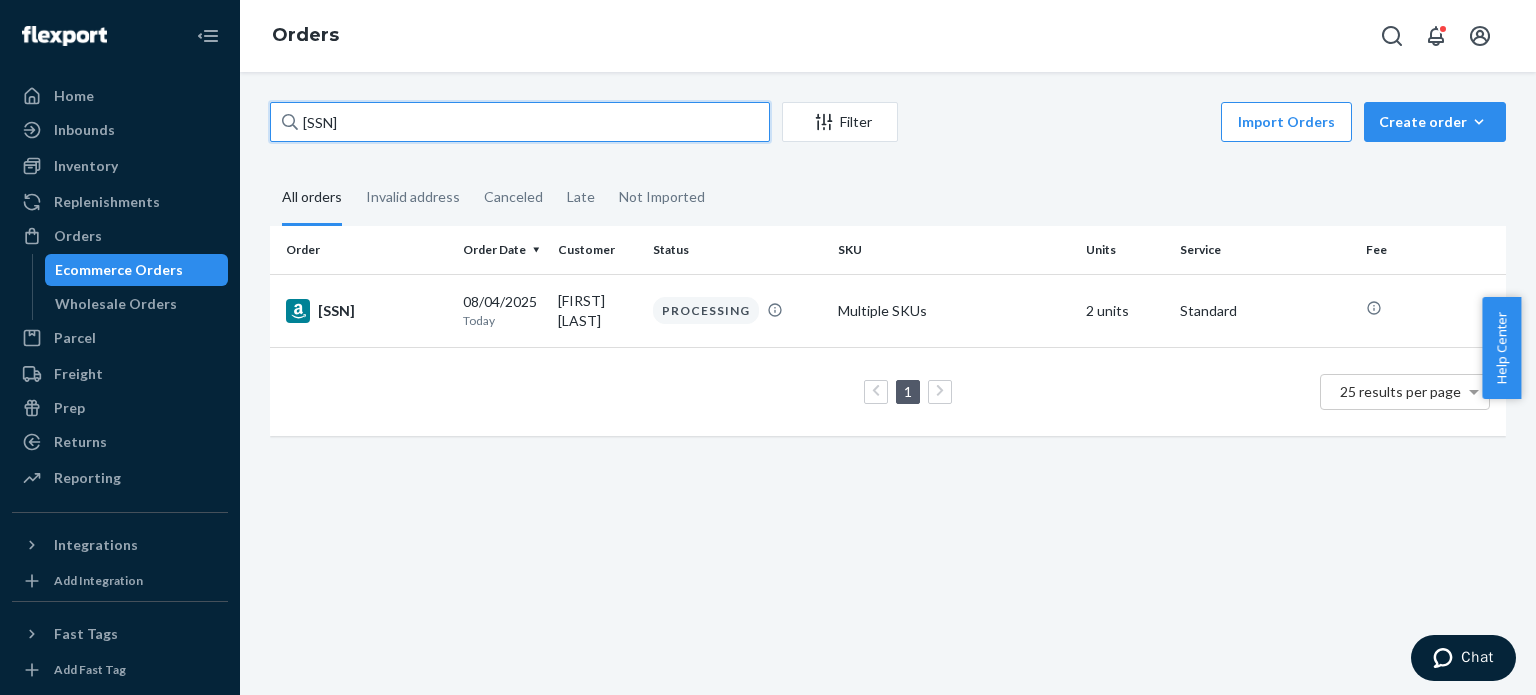 paste on "2231169-967466" 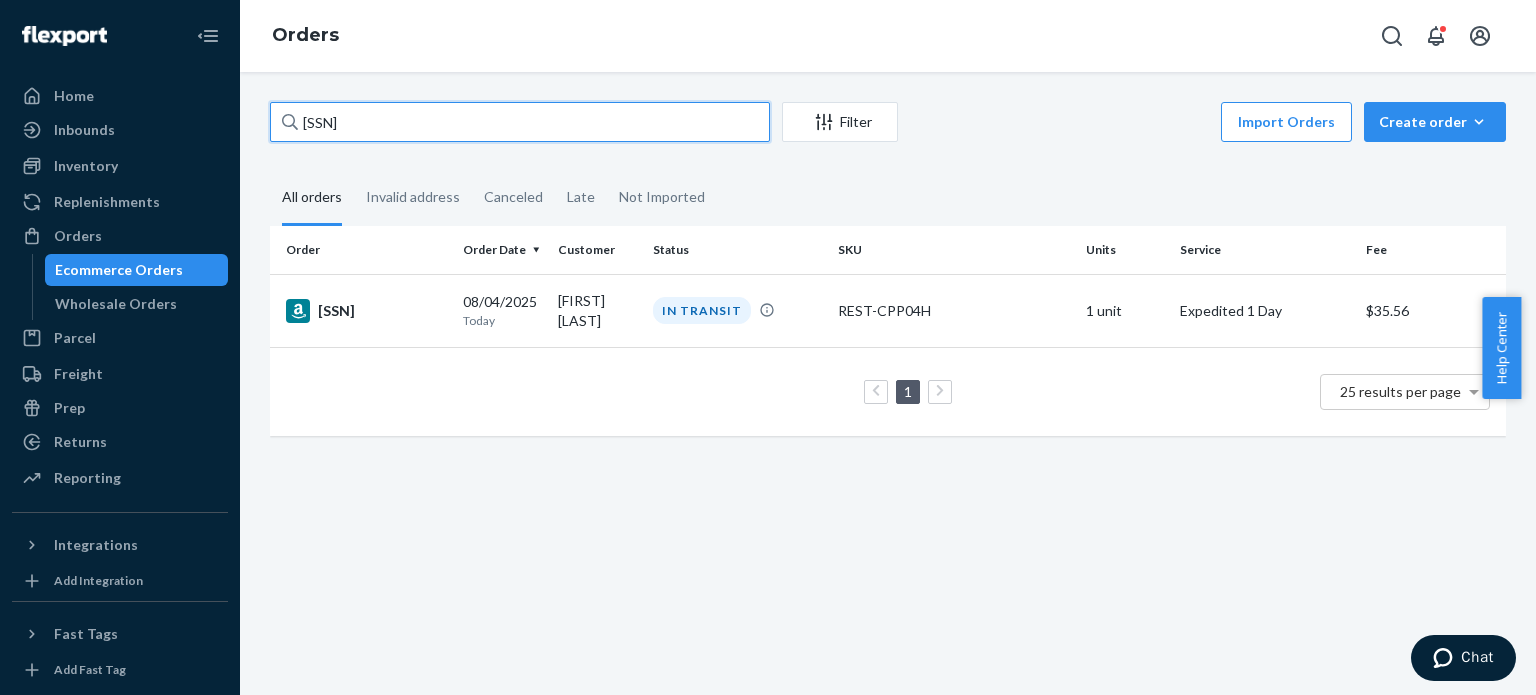 click on "112-2231169-9674669" at bounding box center [520, 122] 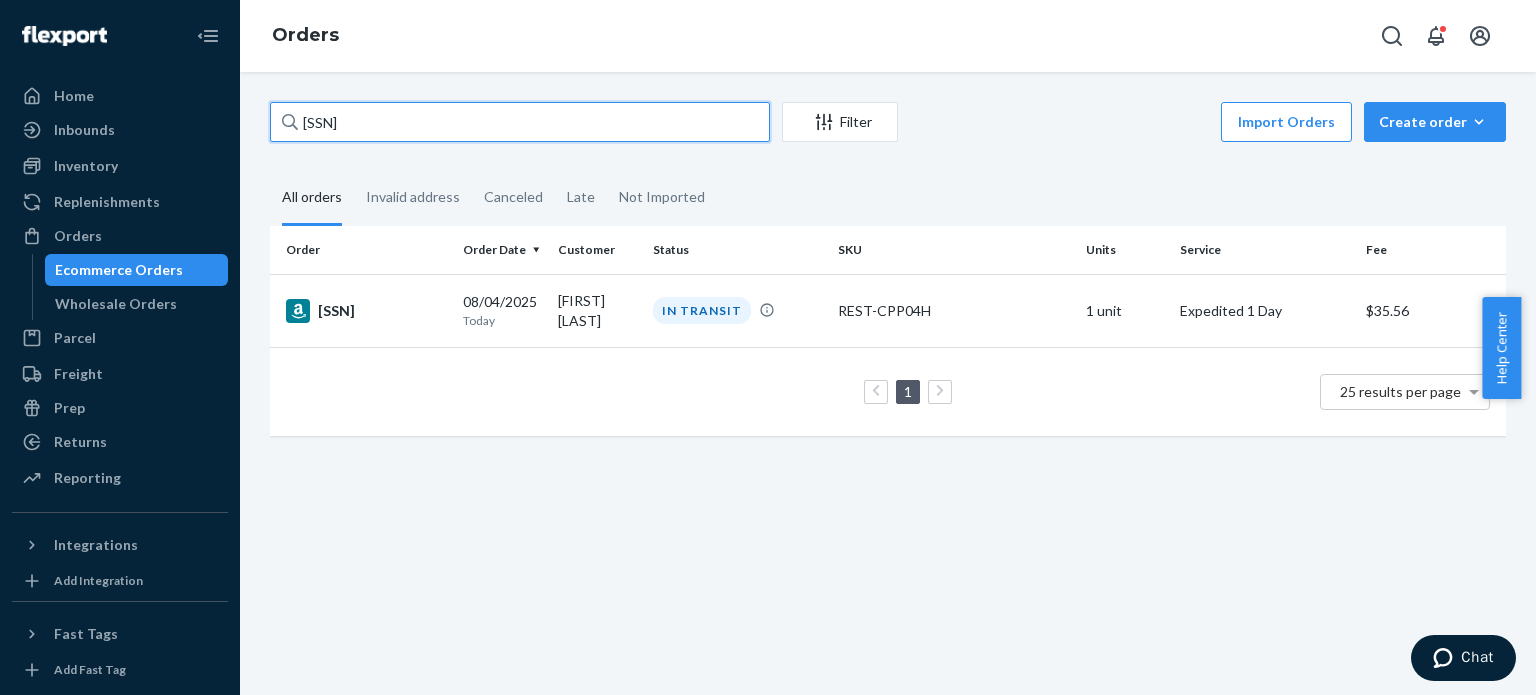 click on "112-2231169-9674669" at bounding box center [520, 122] 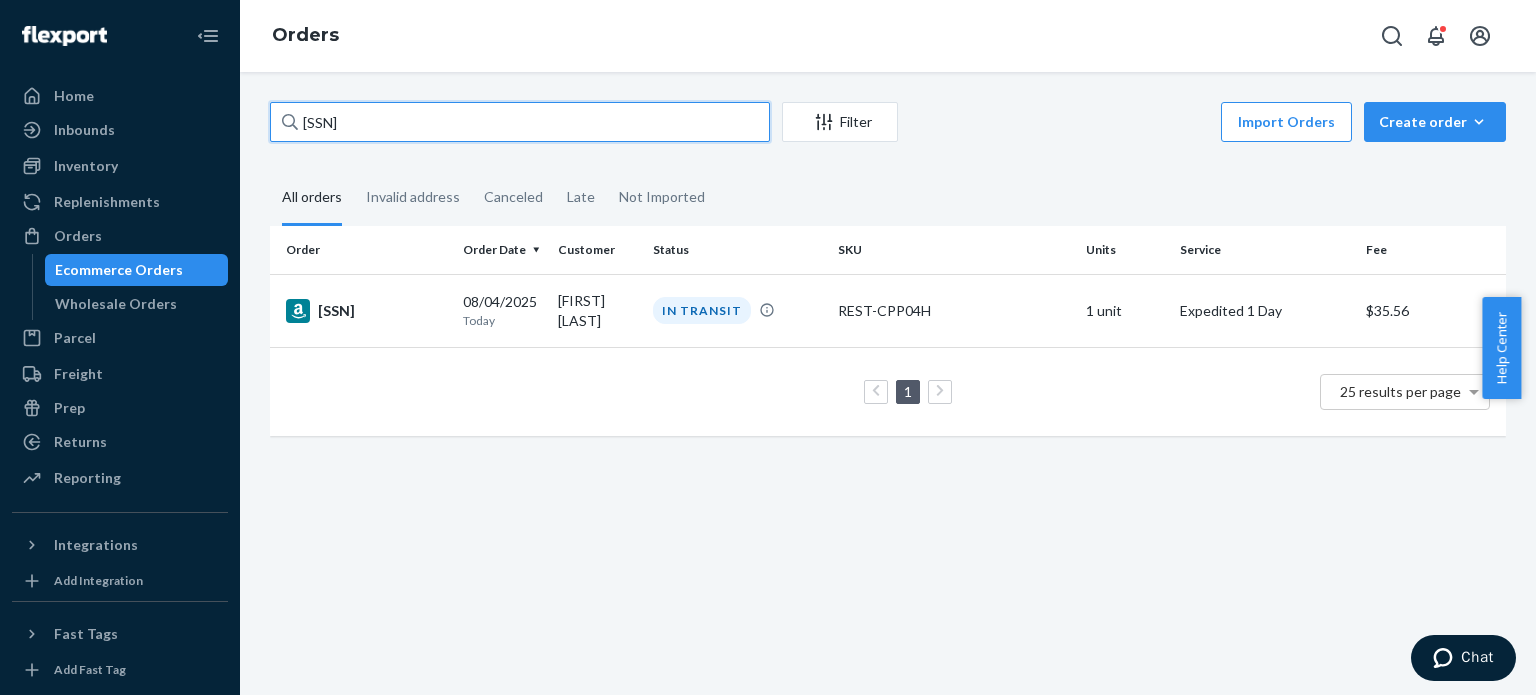 paste on "4-5703436-8900256" 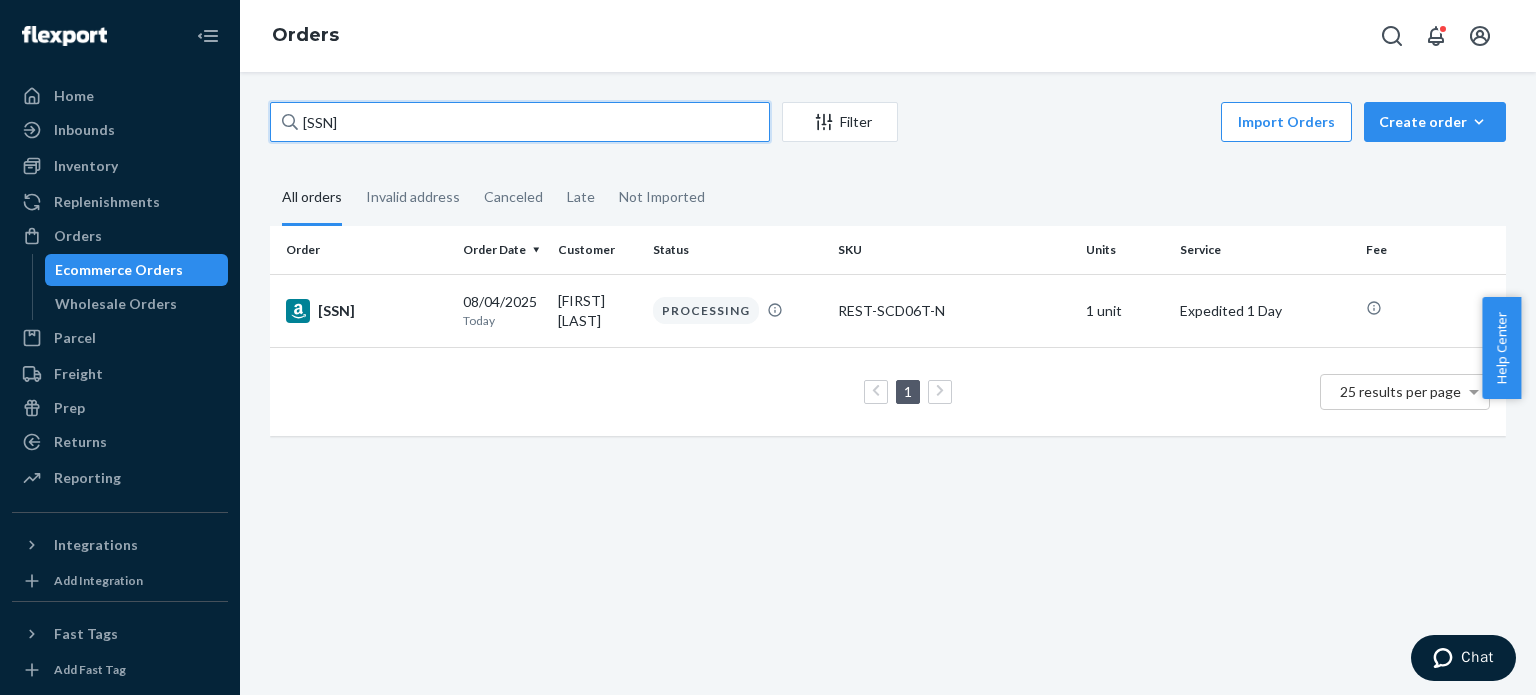 click on "[ACCOUNT_NUMBER]" at bounding box center [520, 122] 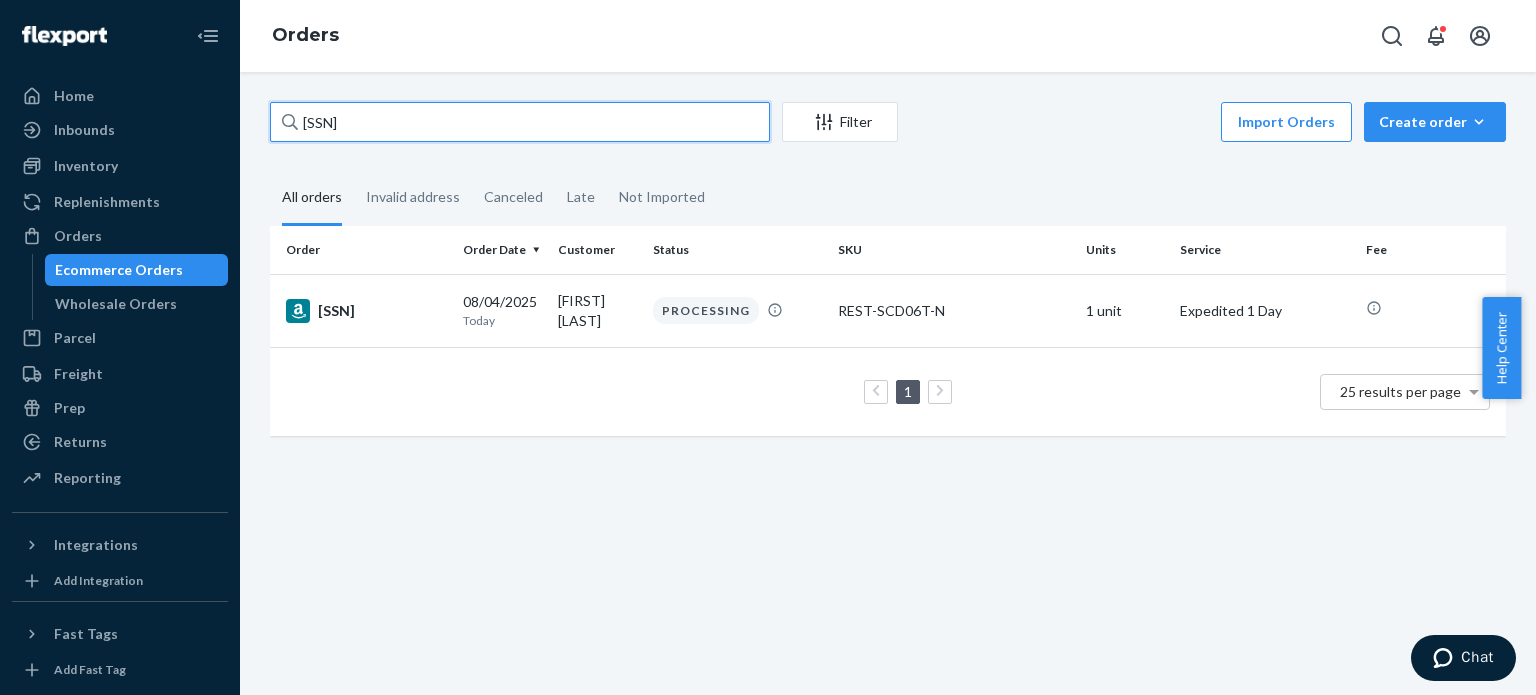 click on "[ACCOUNT_NUMBER]" at bounding box center [520, 122] 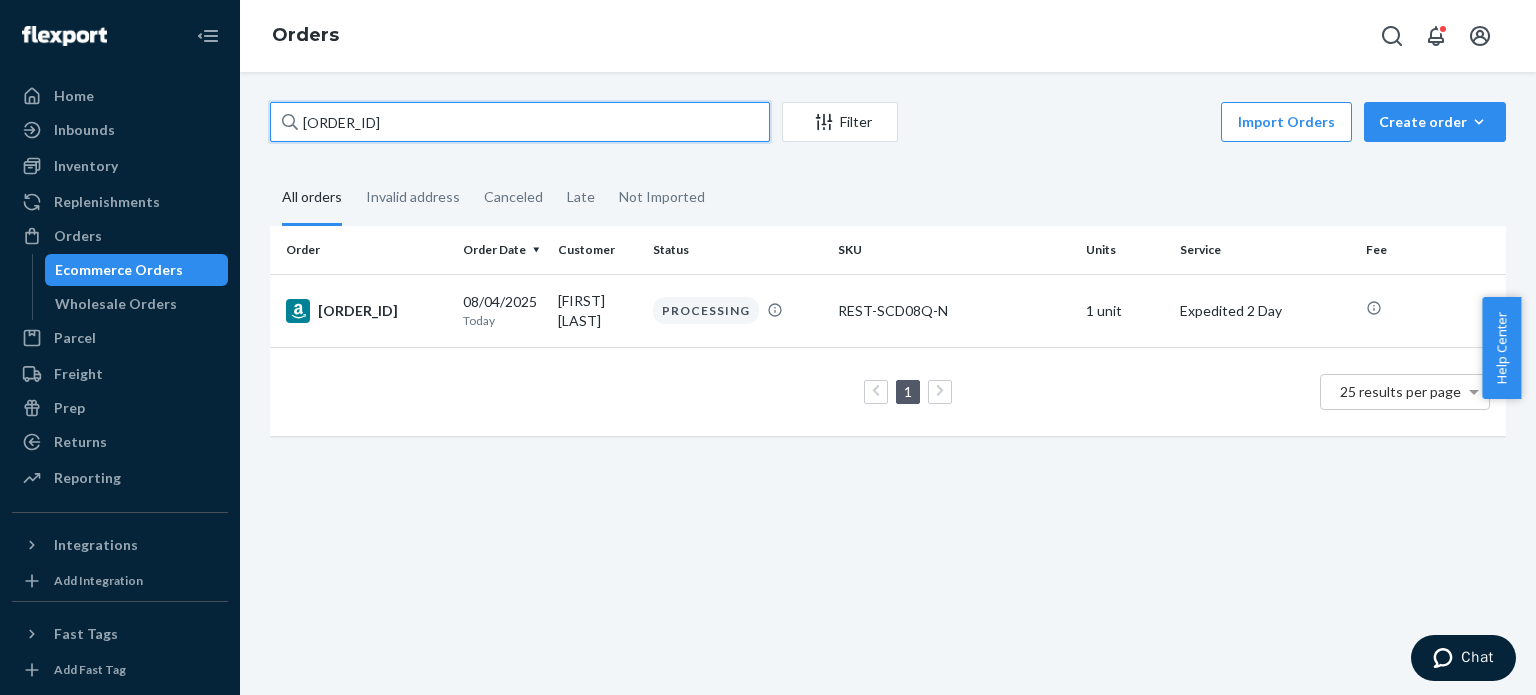 click on "[SSN]" at bounding box center (520, 122) 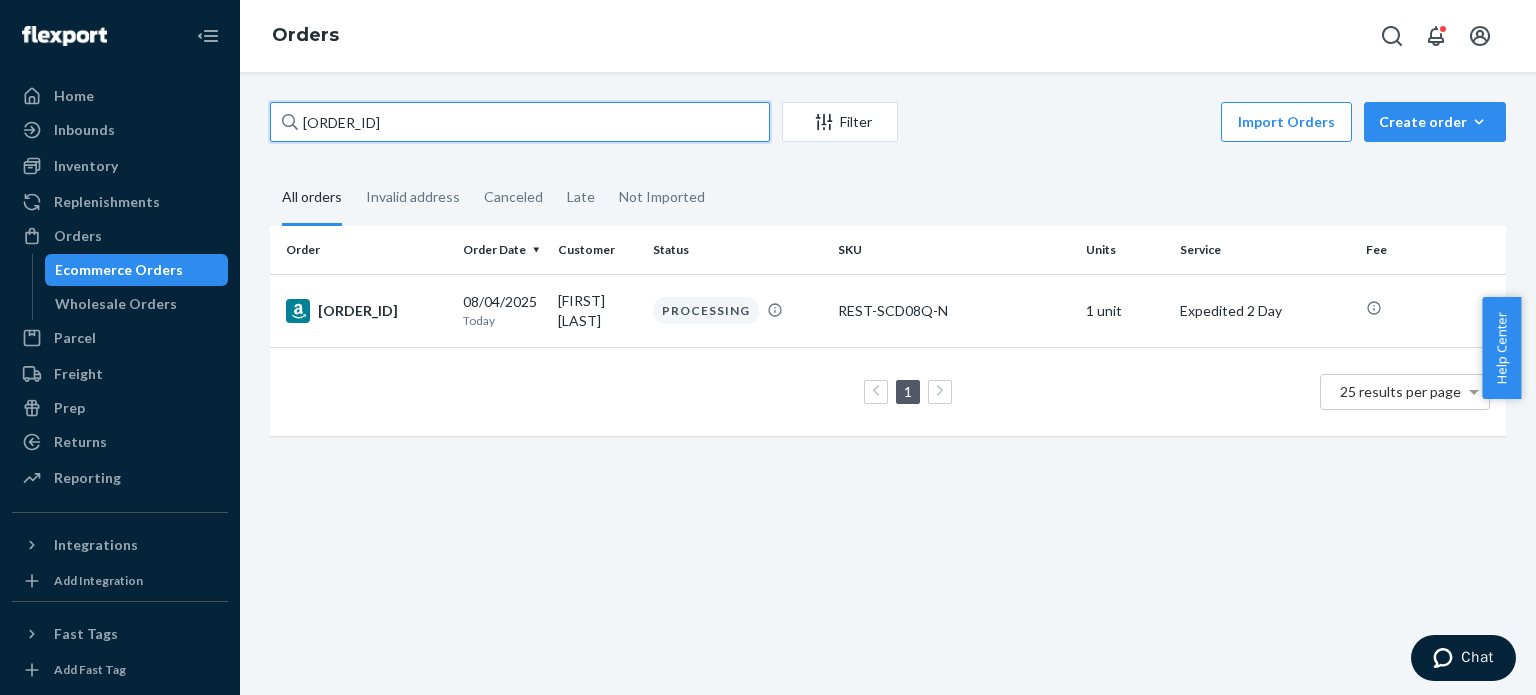 click on "[SSN]" at bounding box center (520, 122) 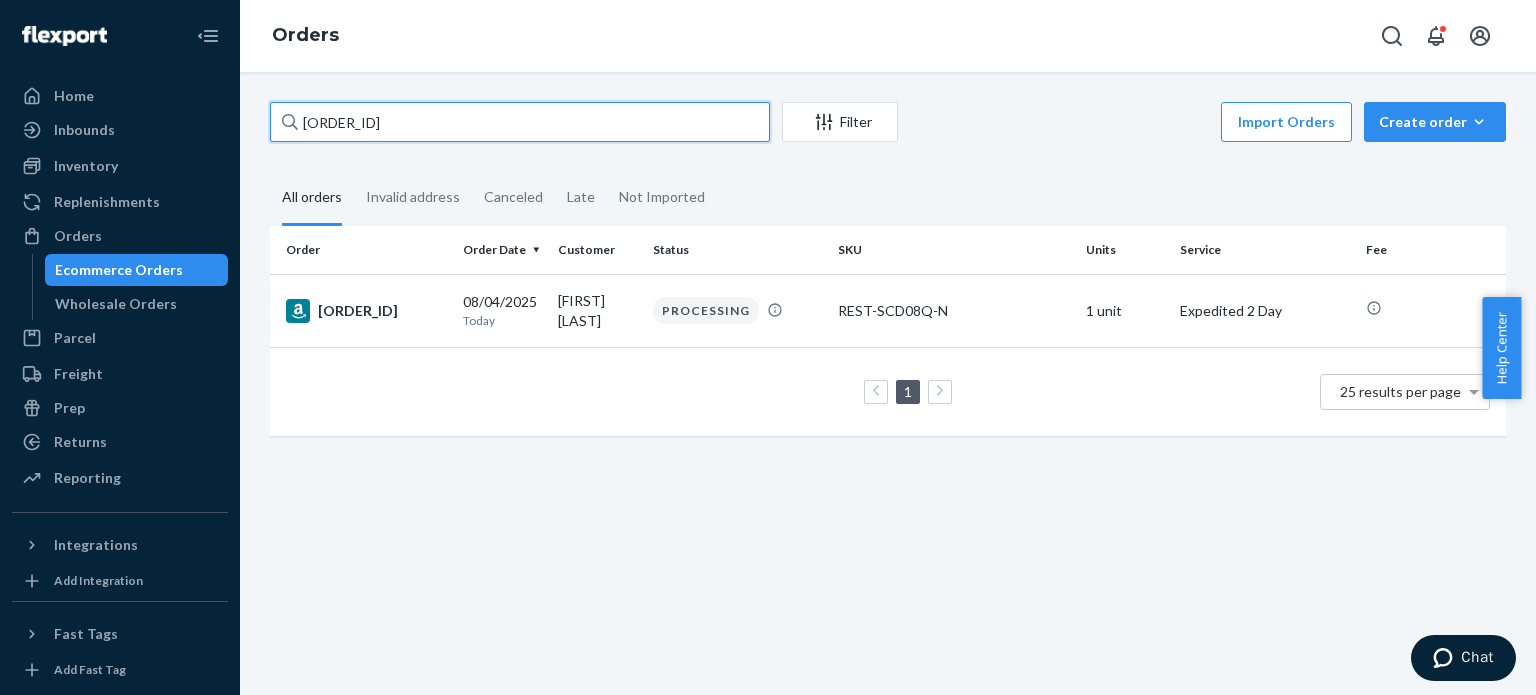 paste on "4-4342872-0826646" 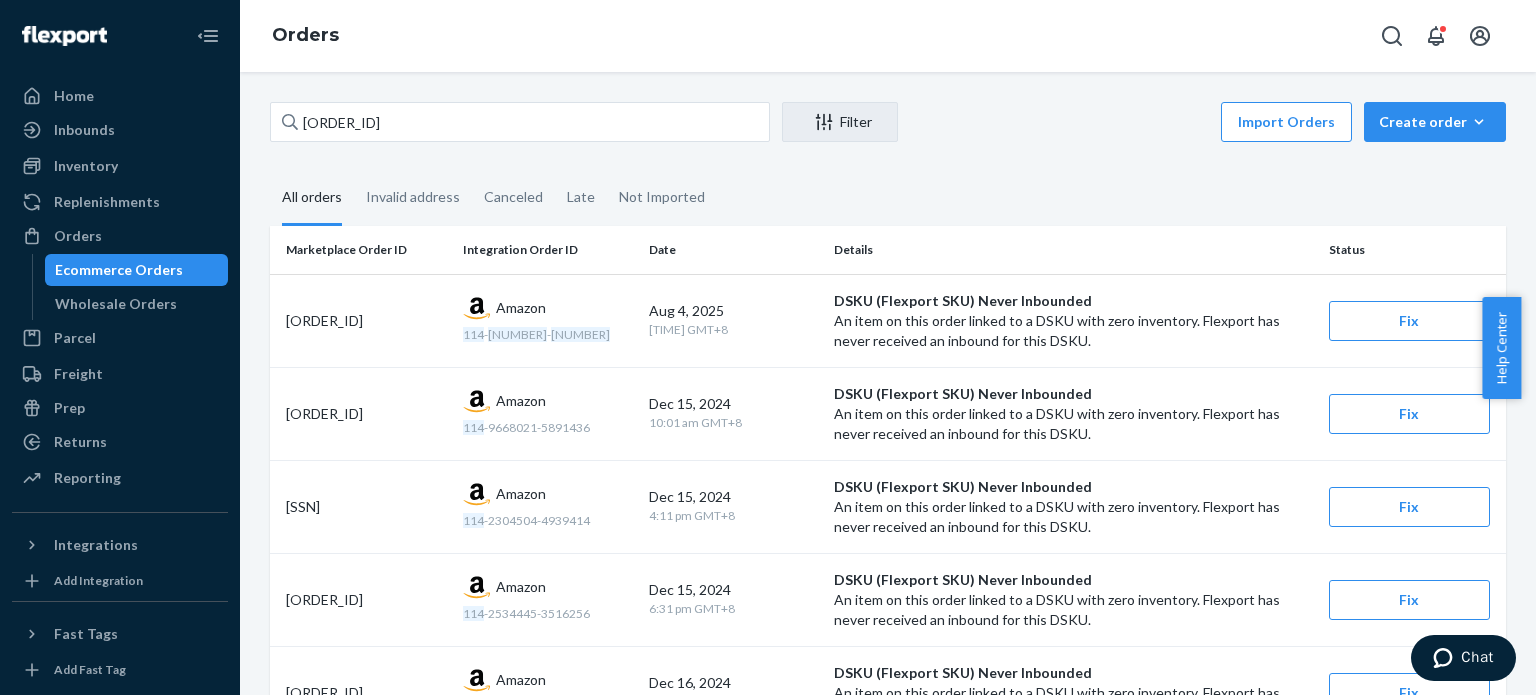 click on "All orders" at bounding box center [312, 198] 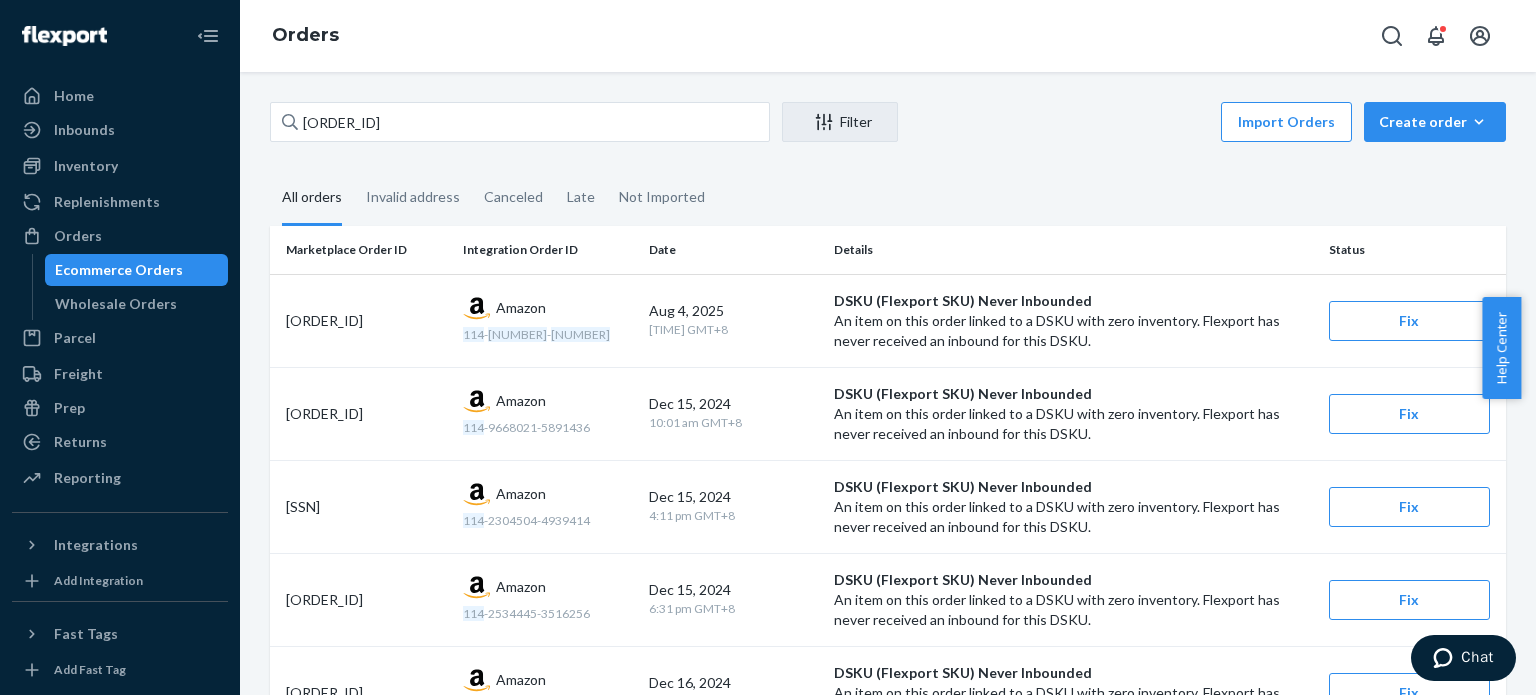 click on "All orders" at bounding box center (270, 171) 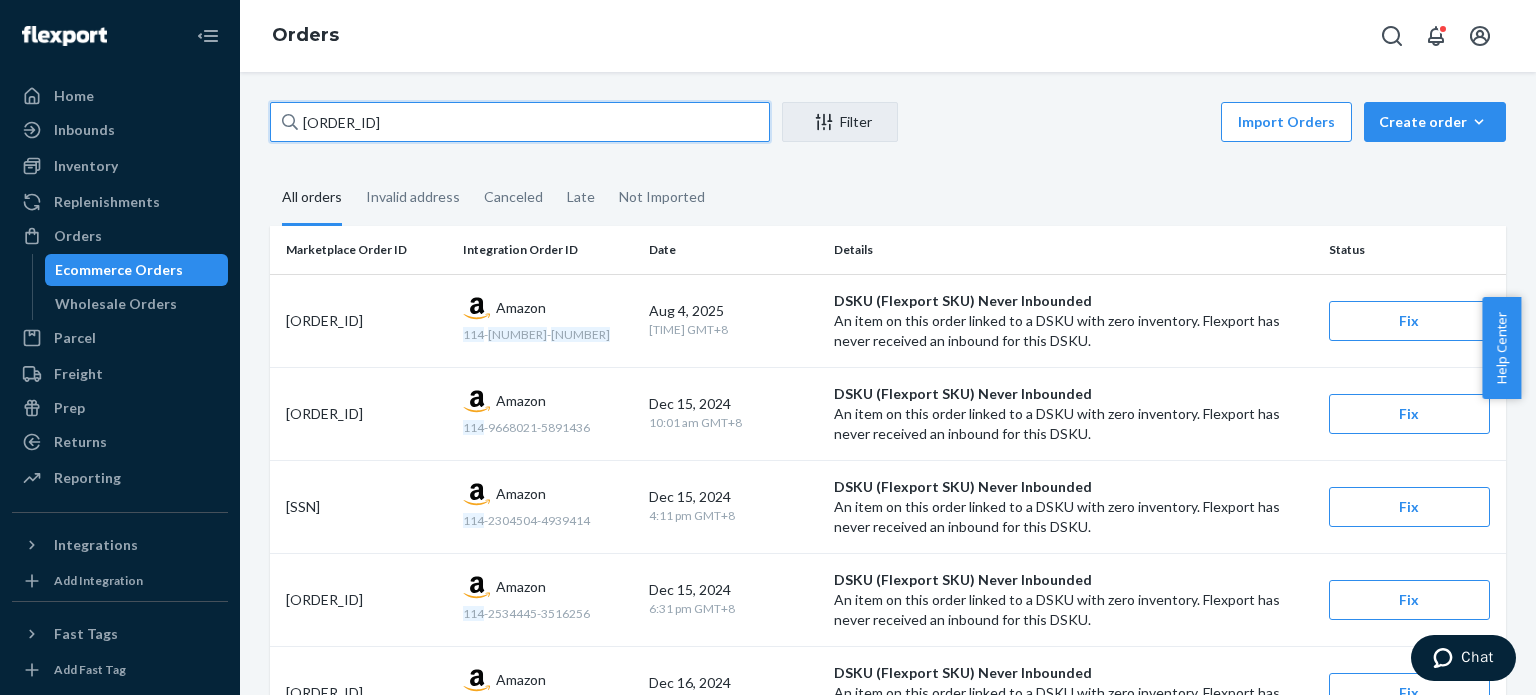 click on "114-4342872-0826646" at bounding box center [520, 122] 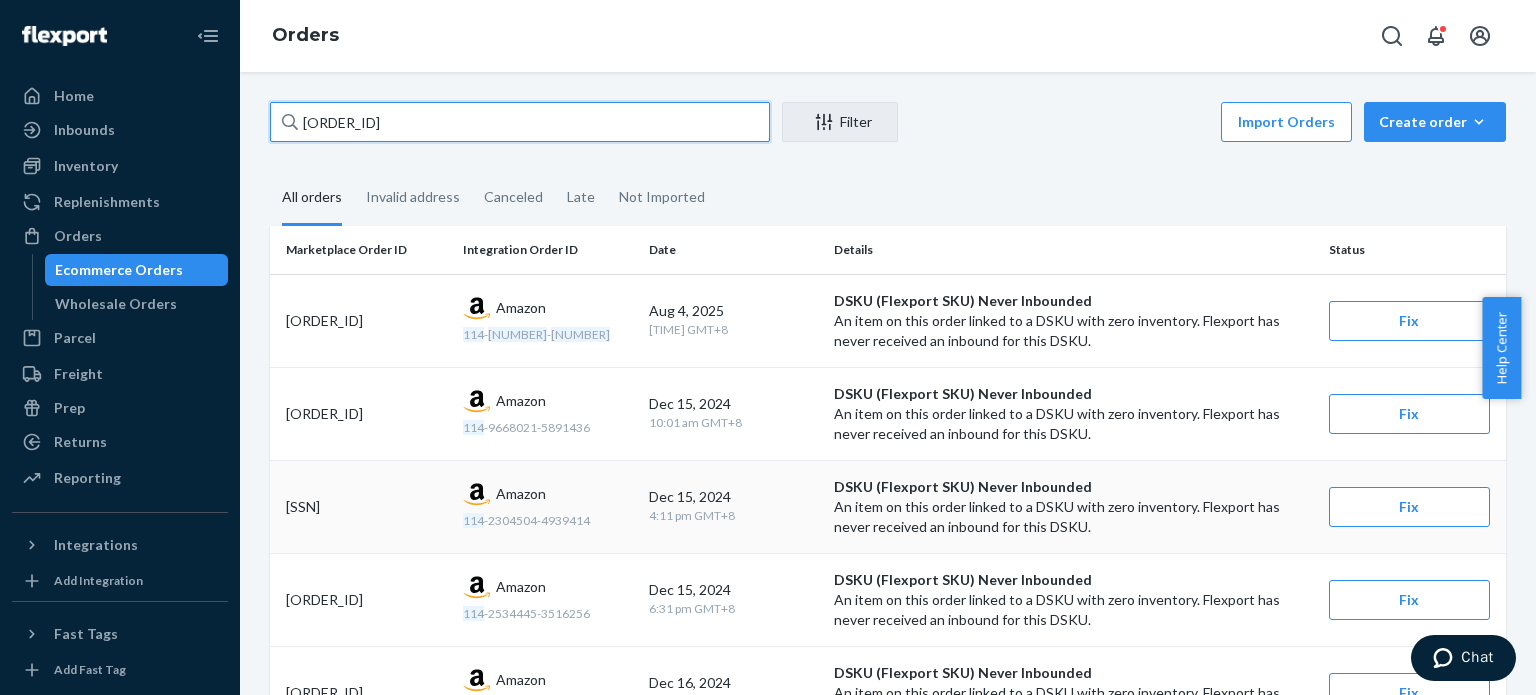 paste on "[SSN]" 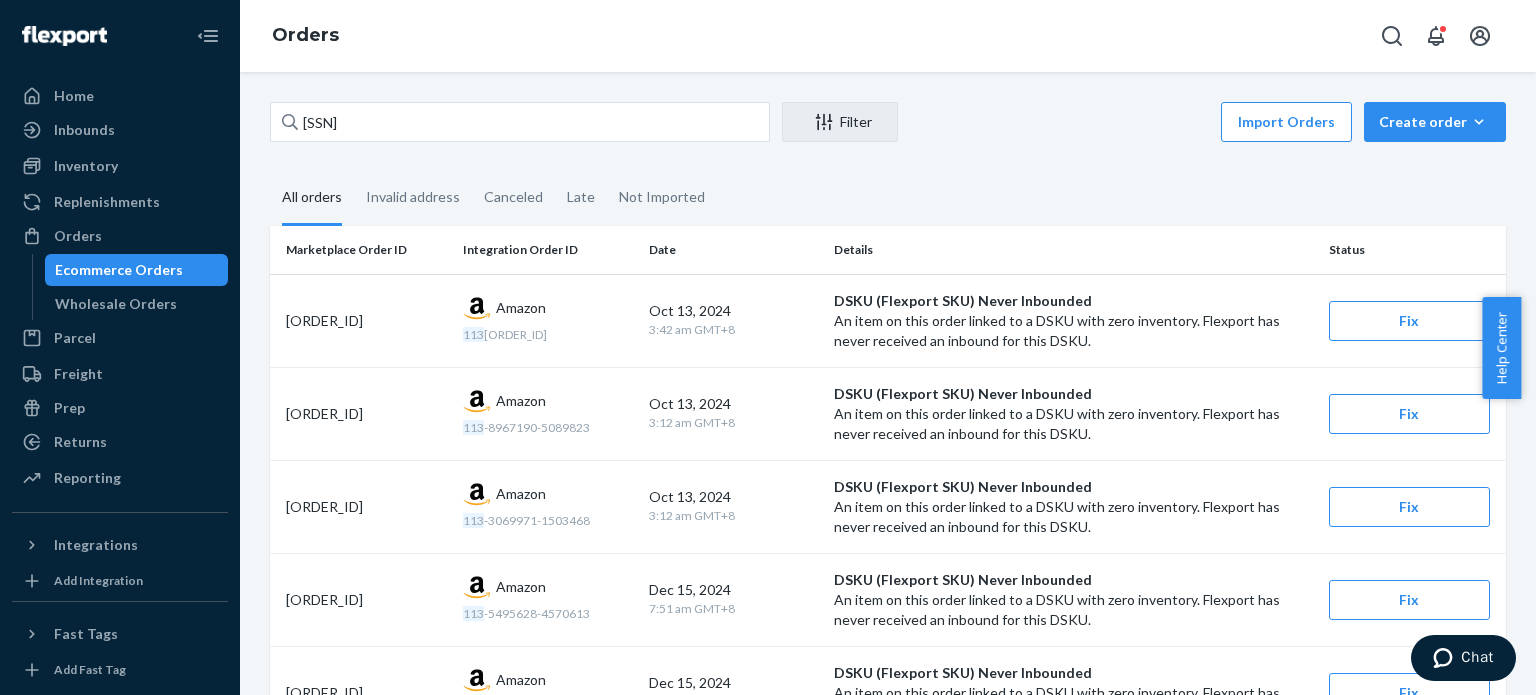 click on "All orders" at bounding box center (312, 198) 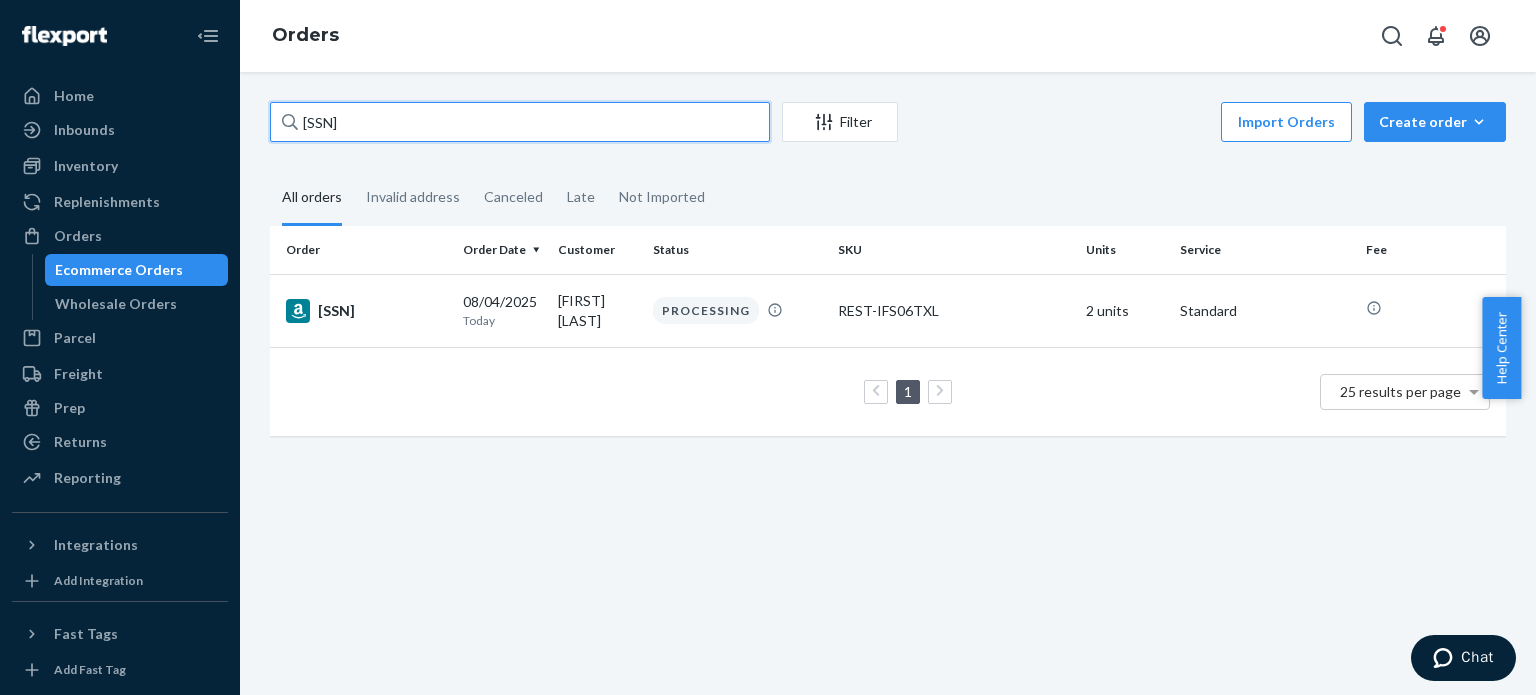 click on "[SSN]" at bounding box center (520, 122) 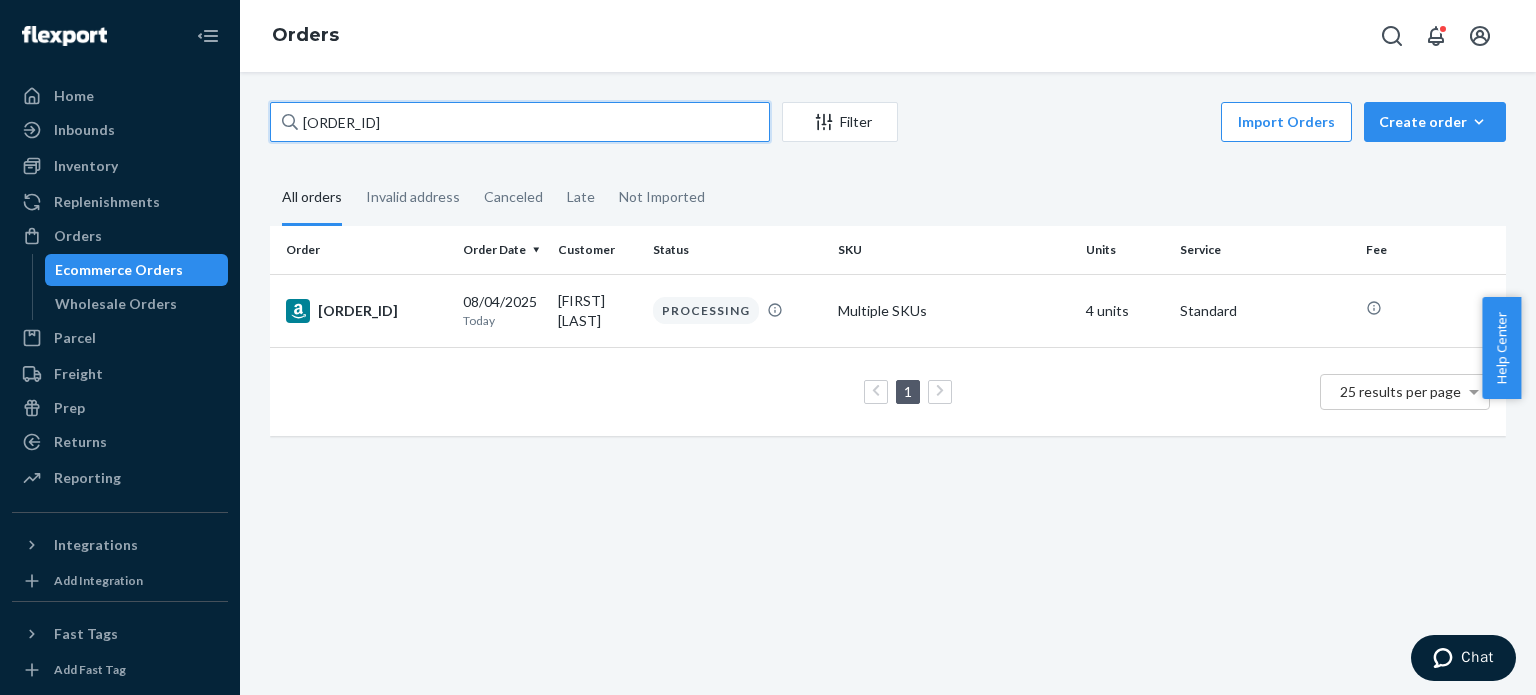 click on "[ACCOUNT_NUMBER]" at bounding box center [520, 122] 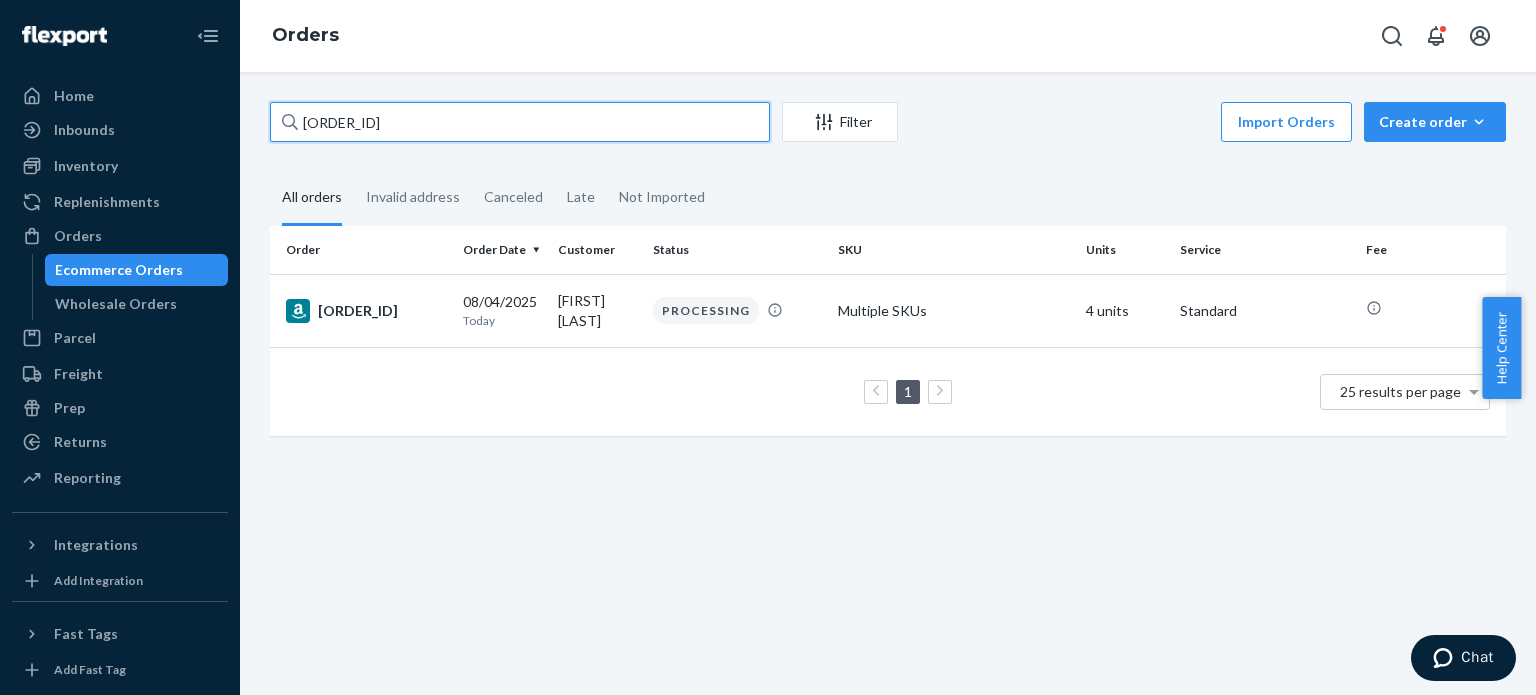 click on "[ACCOUNT_NUMBER]" at bounding box center (520, 122) 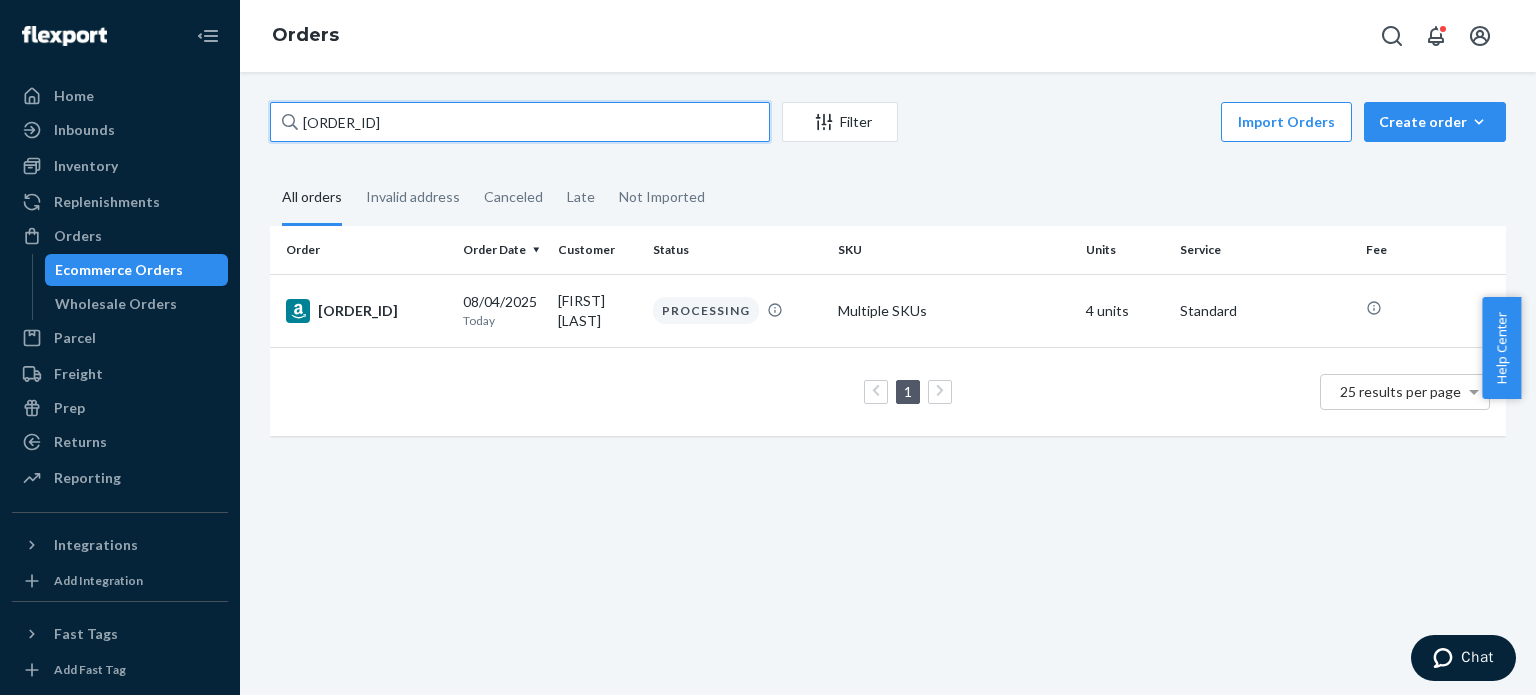 paste on "3-5523100-1800246" 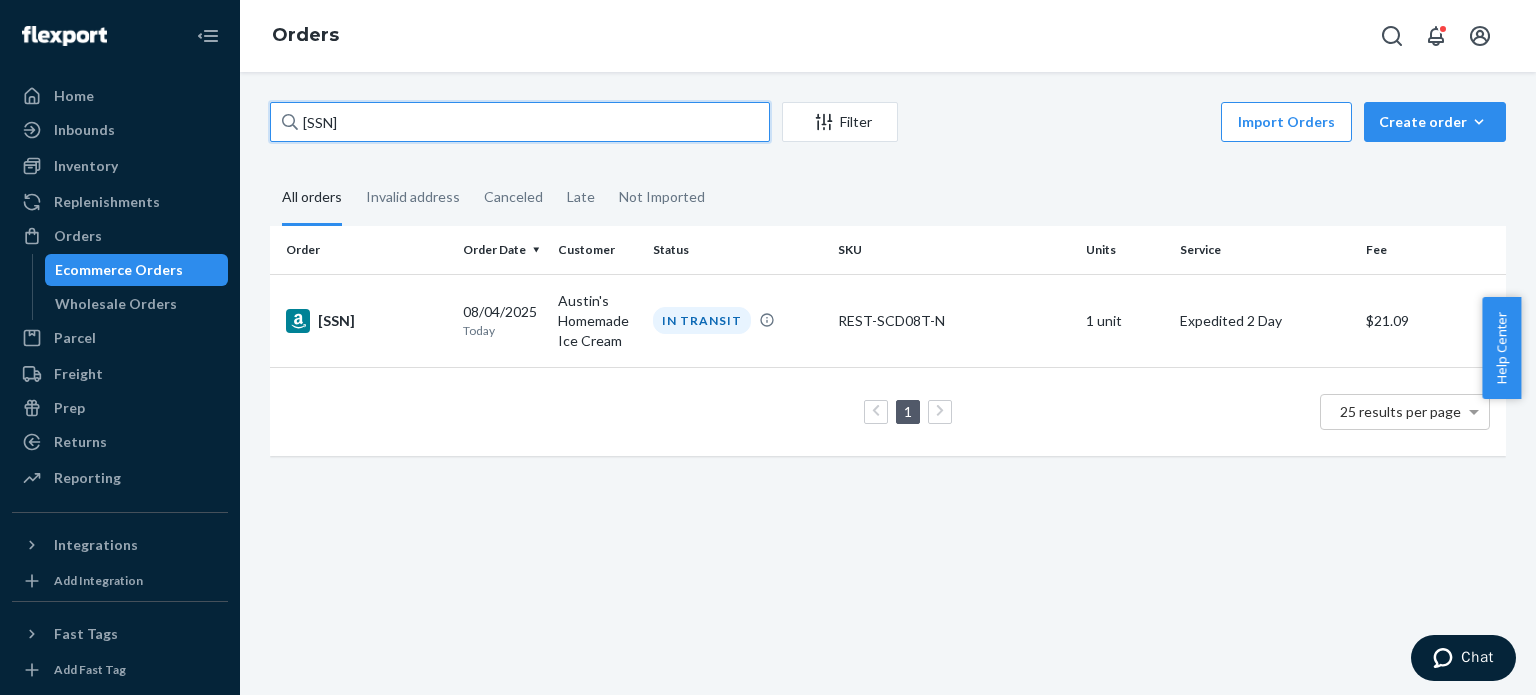 click on "113-5523100-1800246" at bounding box center (520, 122) 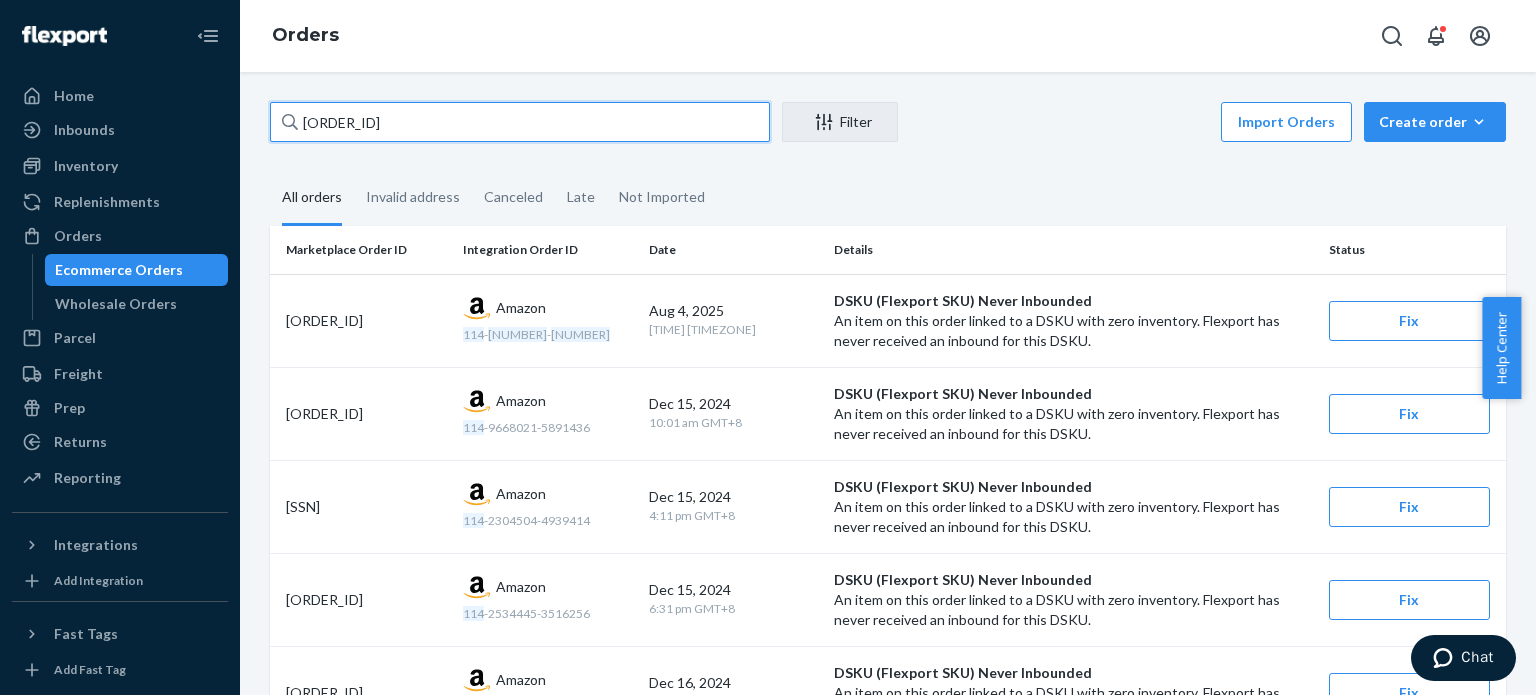click on "114-2426115-0166600" at bounding box center [520, 122] 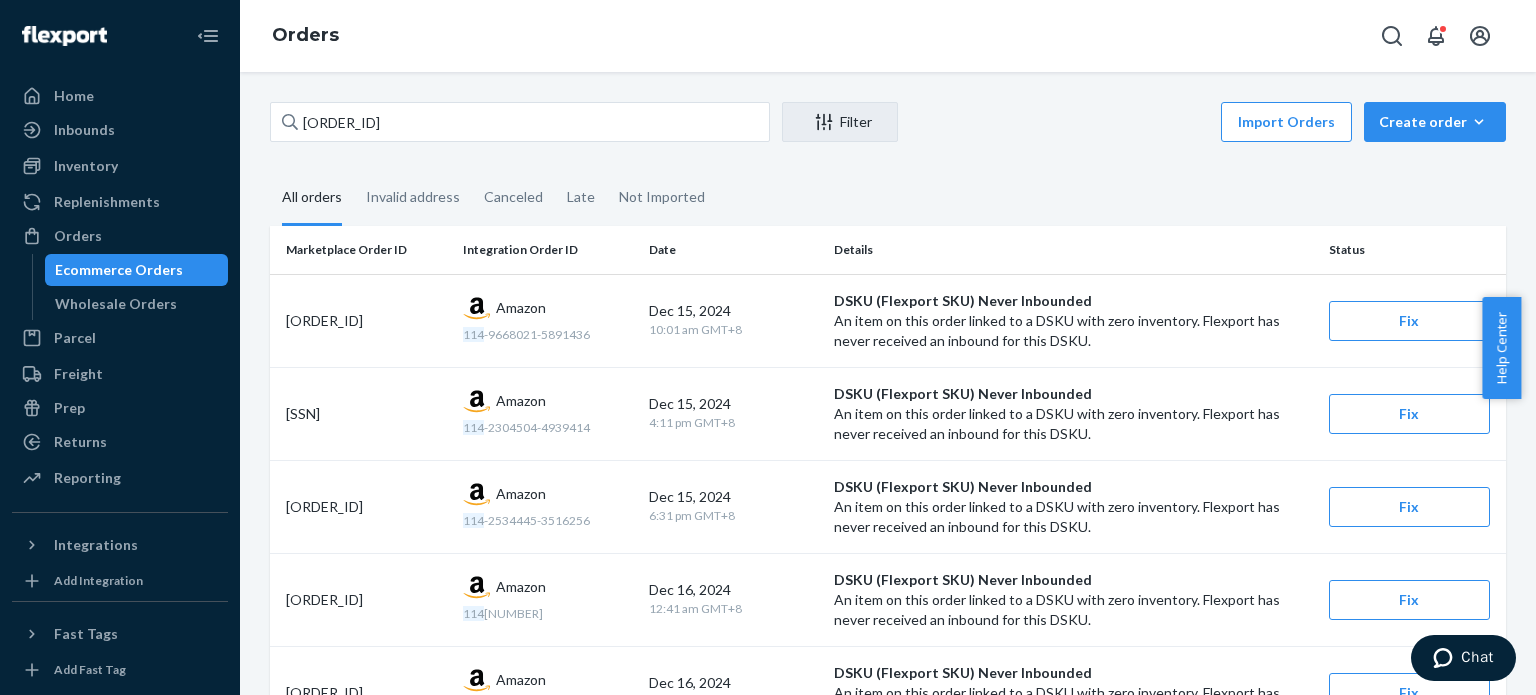 click on "All orders" at bounding box center (312, 198) 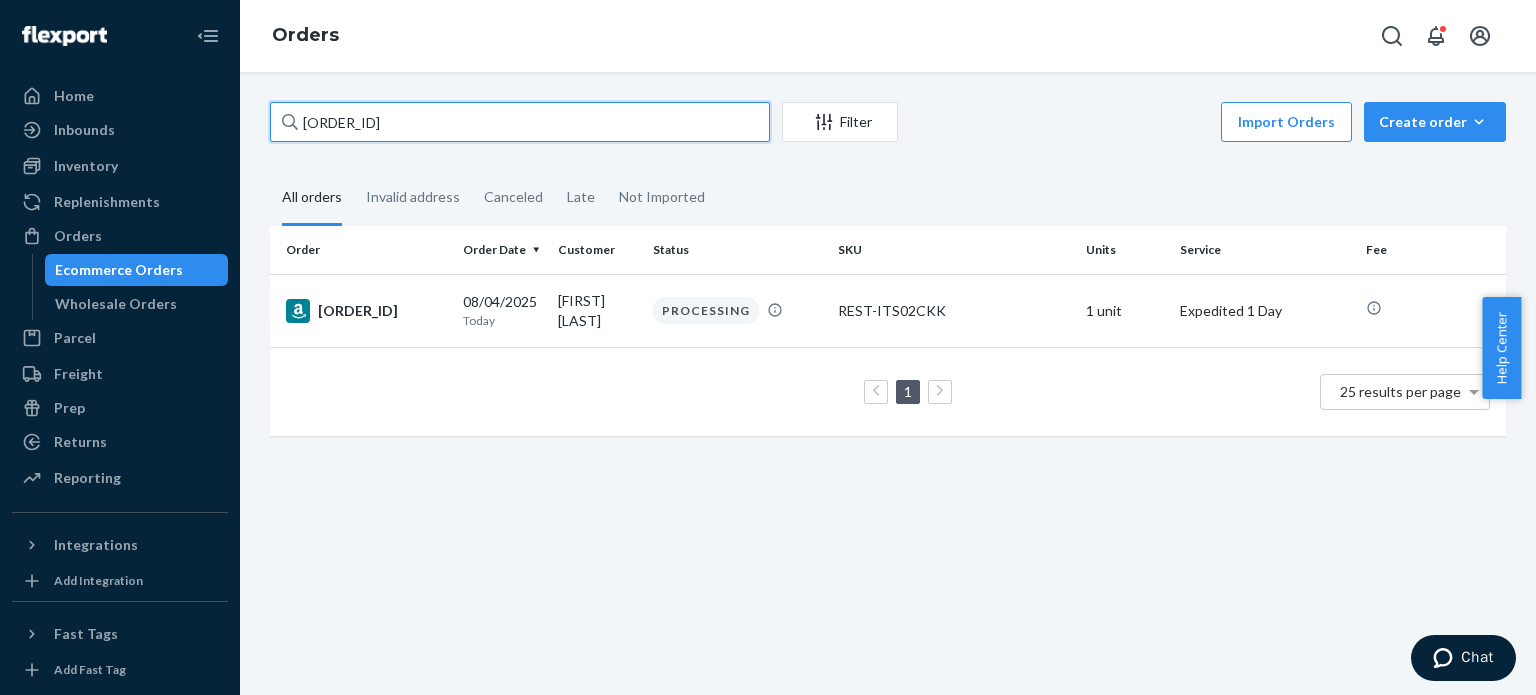 click on "[SSN]" at bounding box center (520, 122) 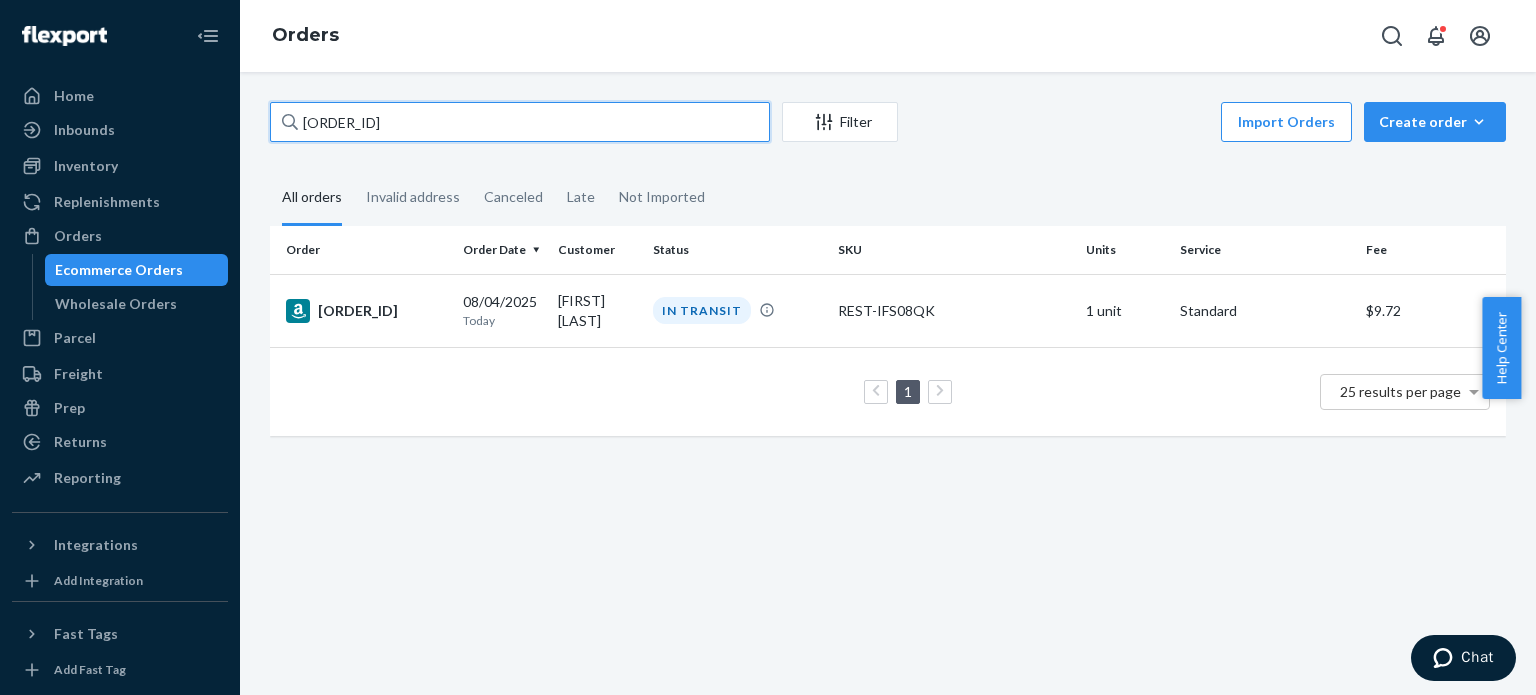 click on "112-6991852-4692221" at bounding box center (520, 122) 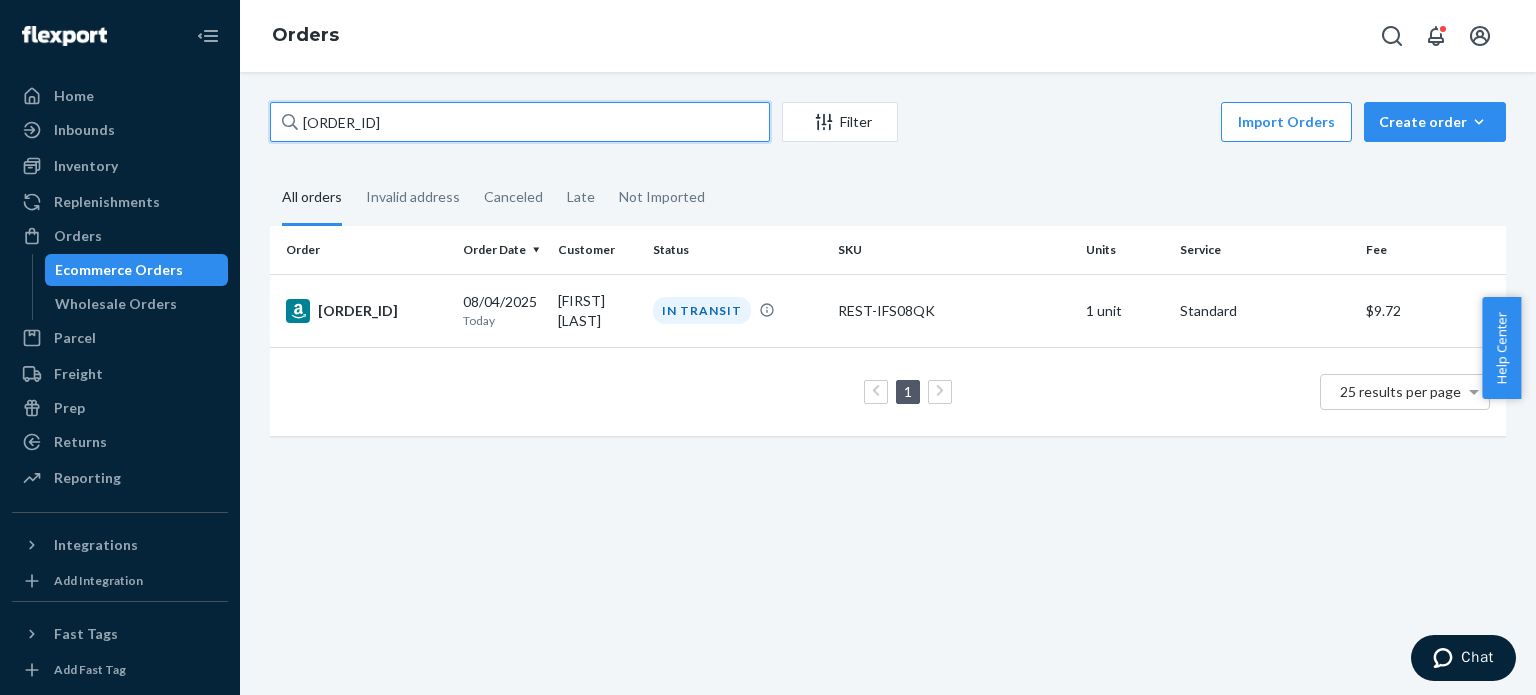 click on "112-6991852-4692221" at bounding box center (520, 122) 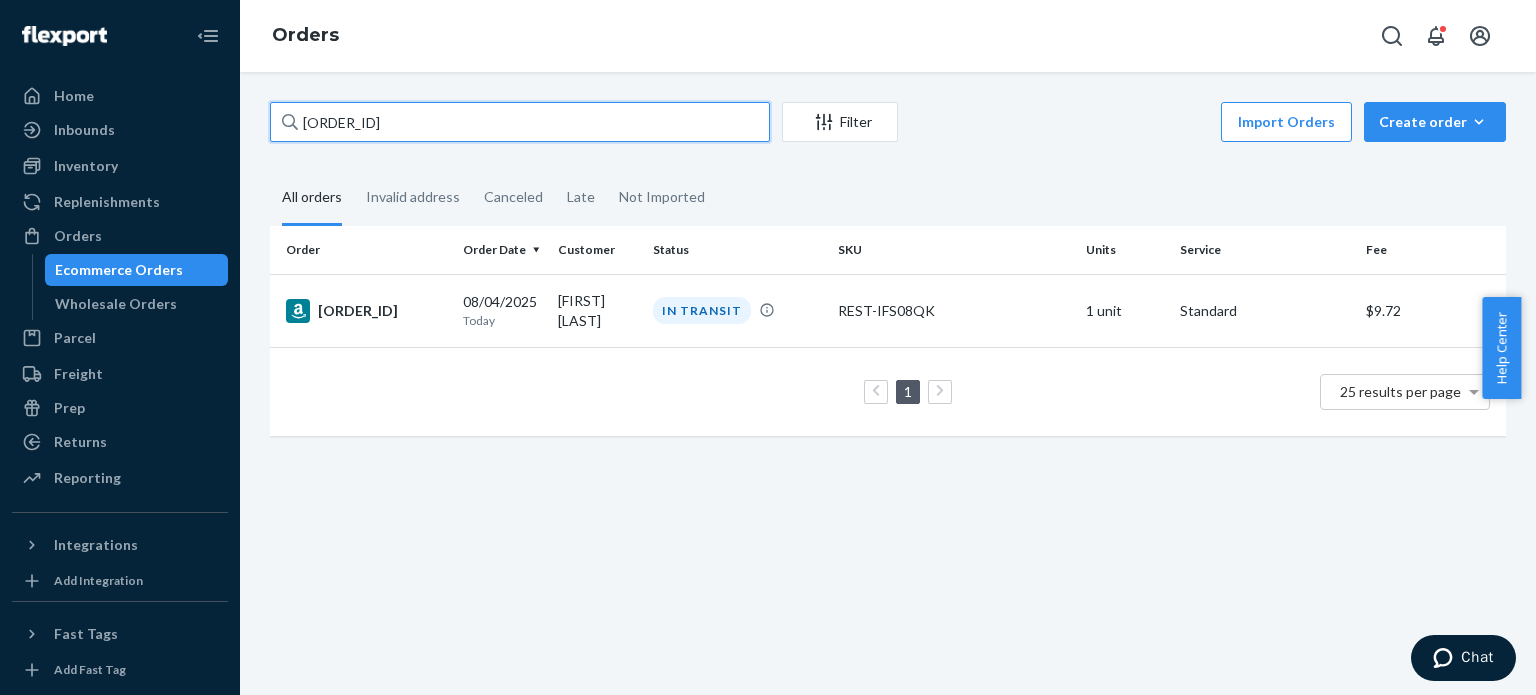 click on "112-6991852-4692221" at bounding box center (520, 122) 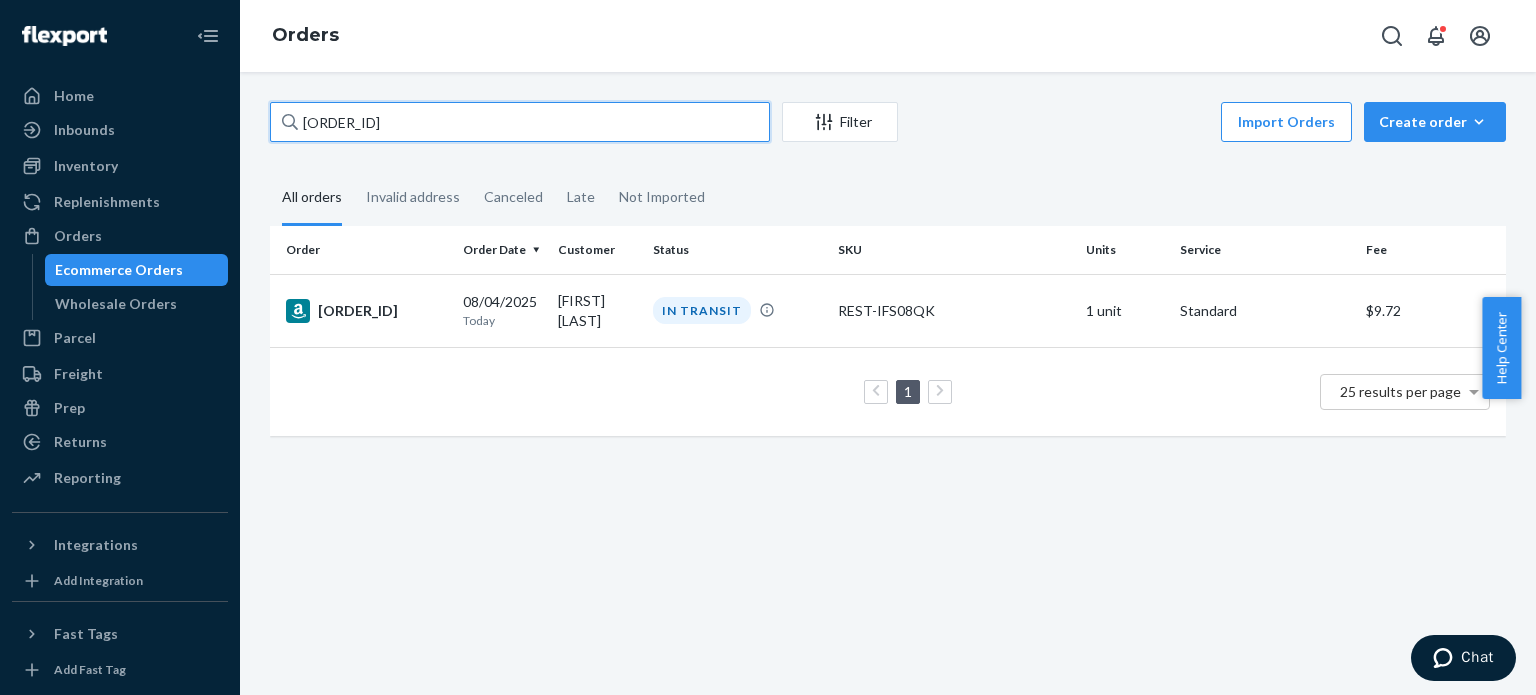 paste on "1-5527371-7773017" 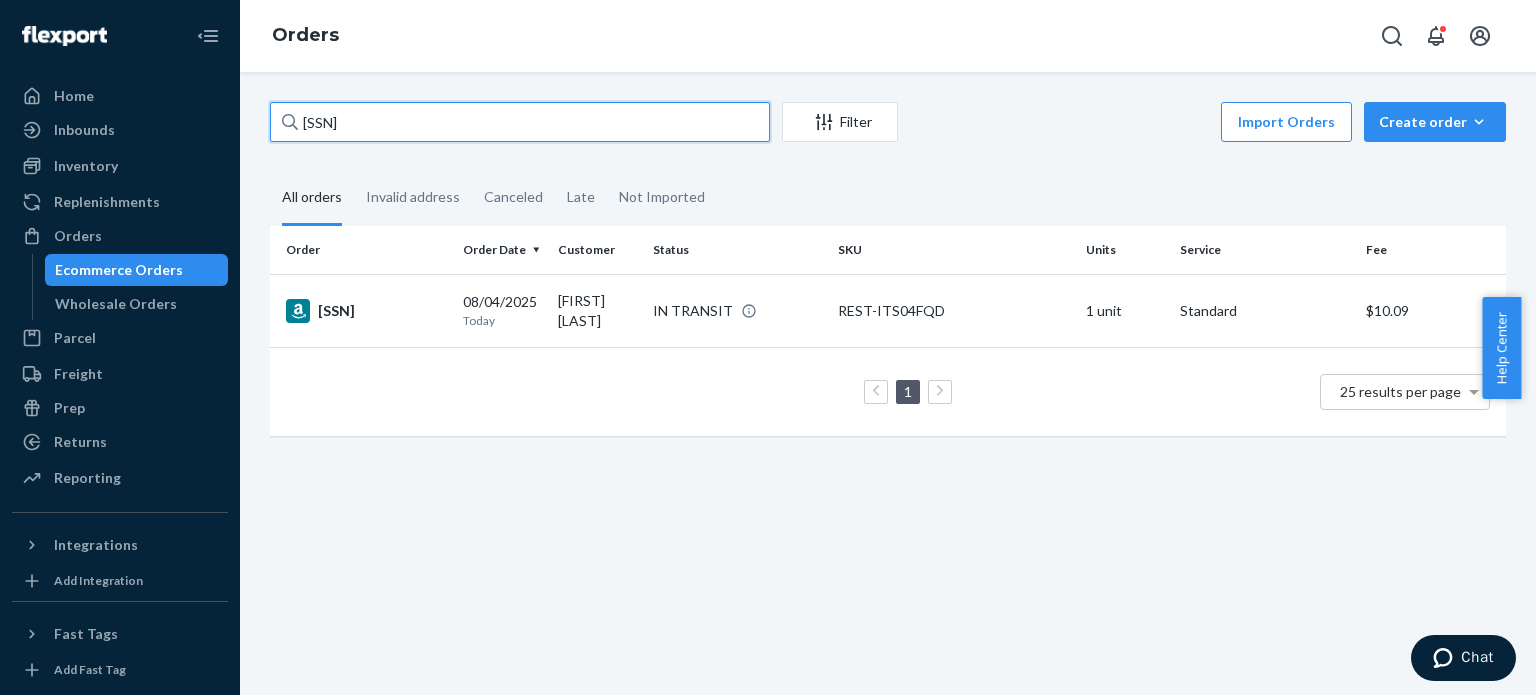 click on "111-5527371-7773017" at bounding box center (520, 122) 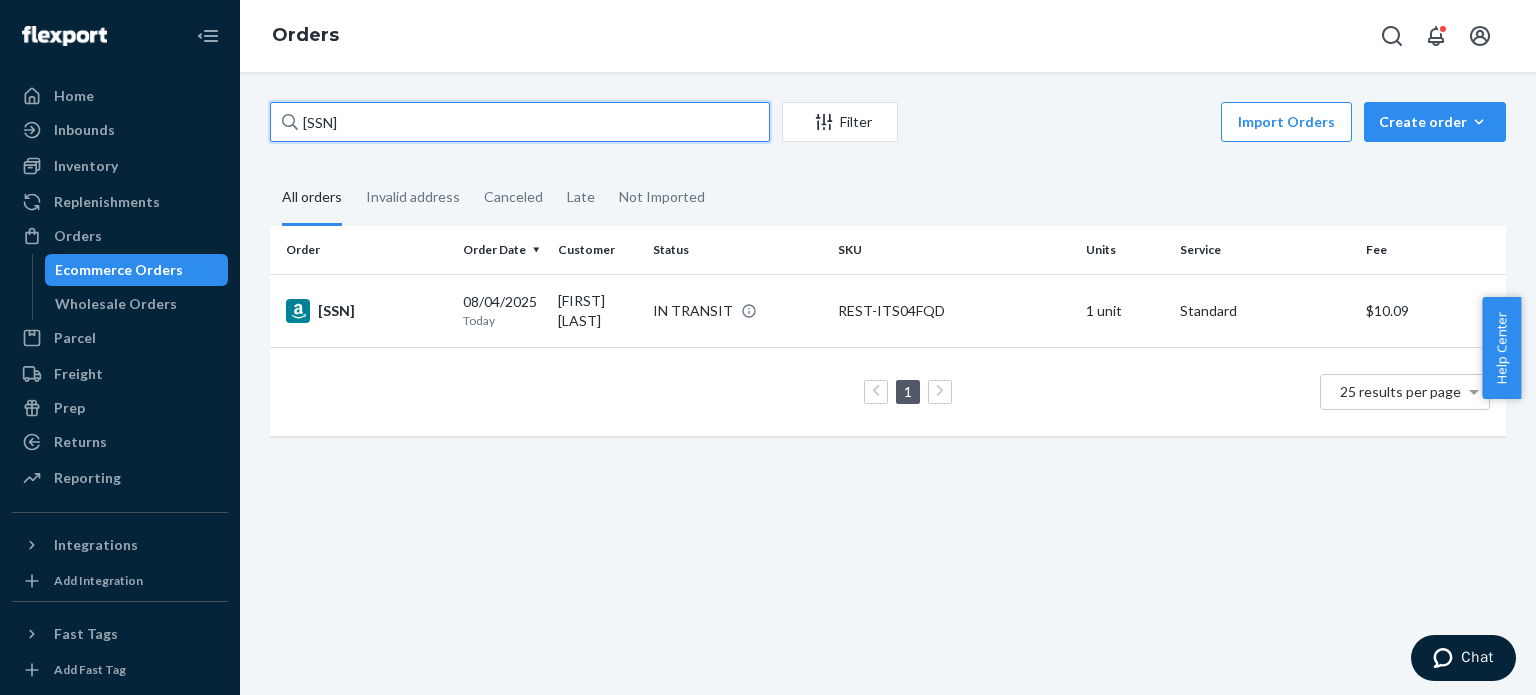 click on "111-5527371-7773017" at bounding box center [520, 122] 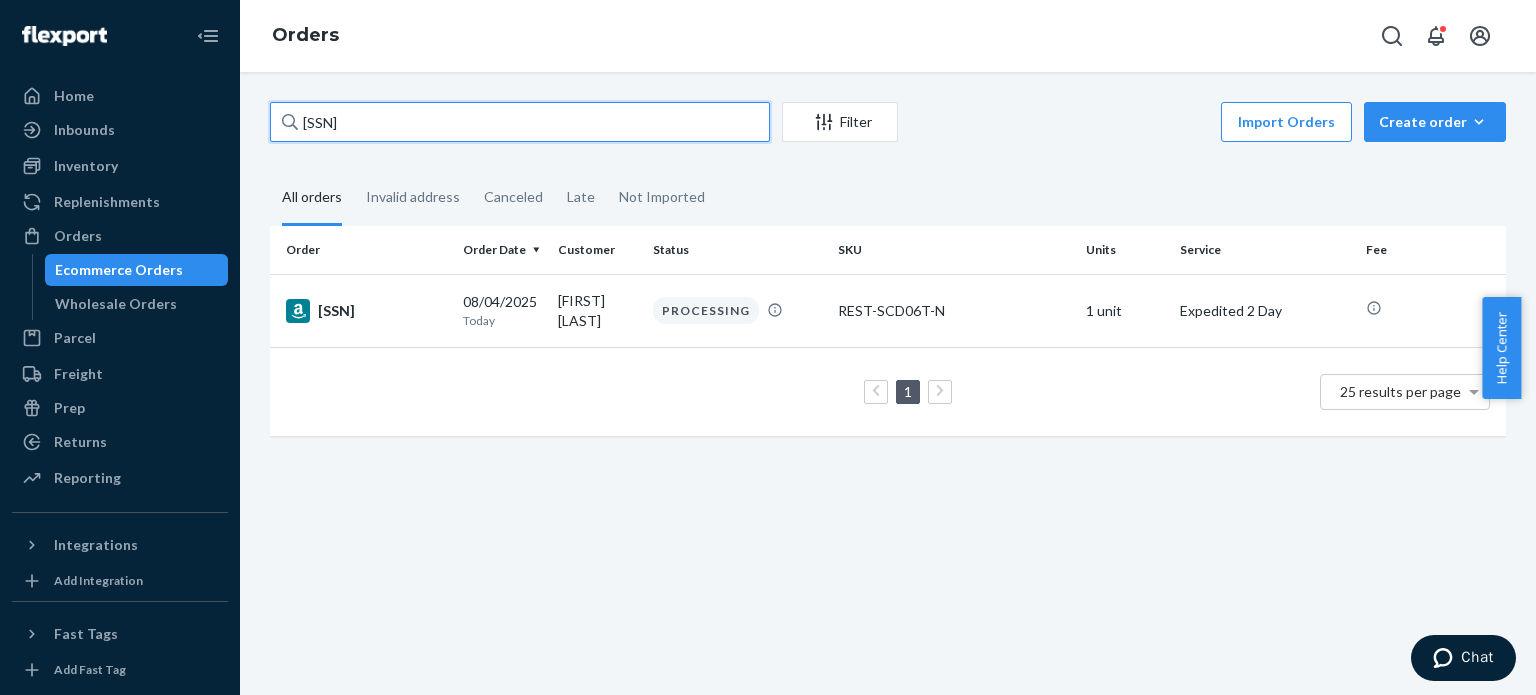 click on "[SSN]" at bounding box center (520, 122) 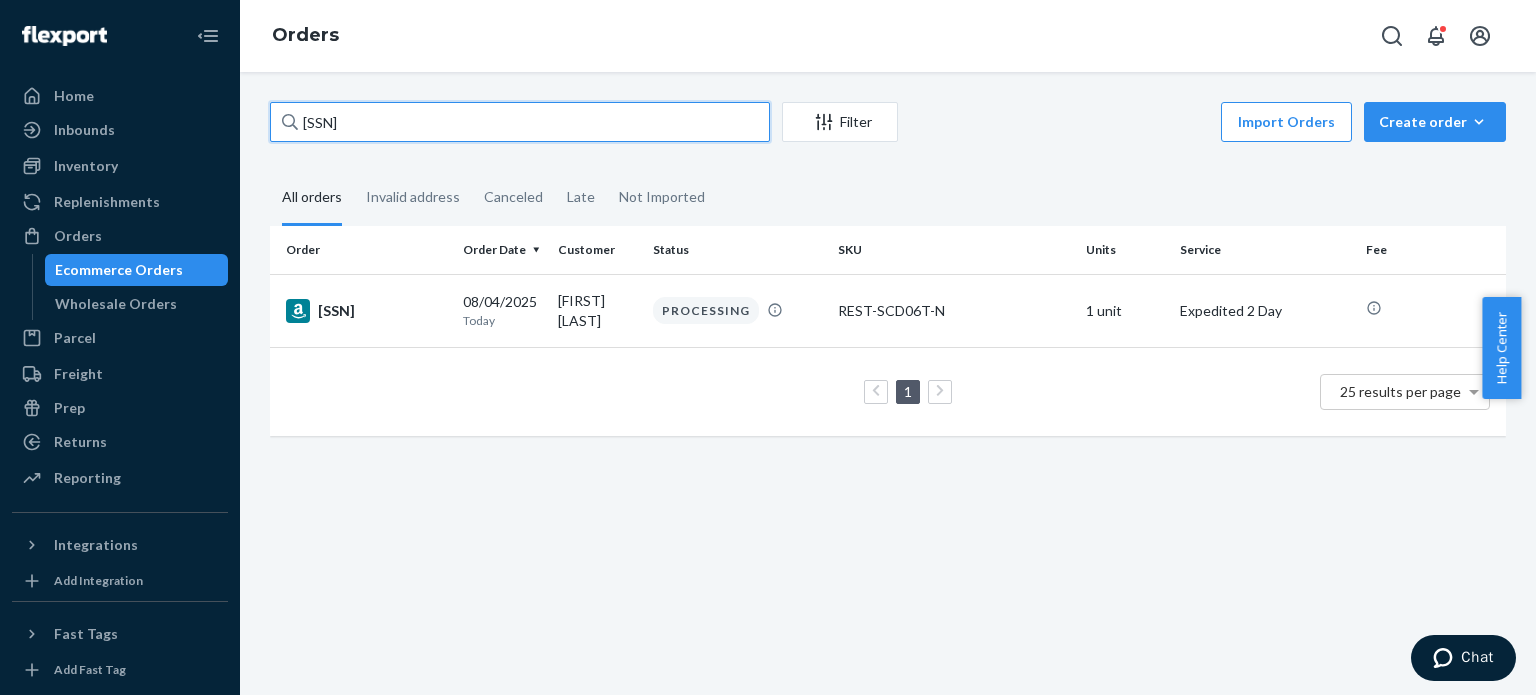 click on "[SSN]" at bounding box center [520, 122] 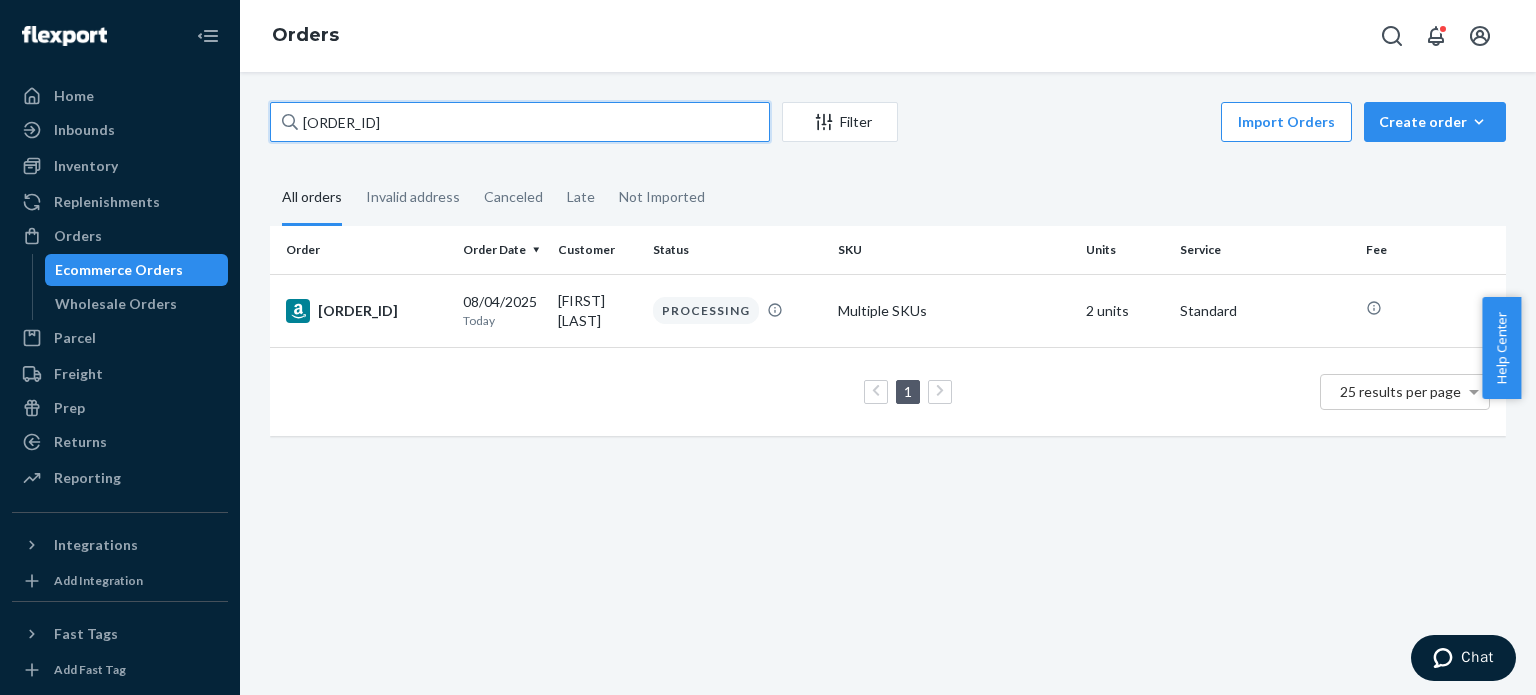 click on "113-9349164-9121023" at bounding box center (520, 122) 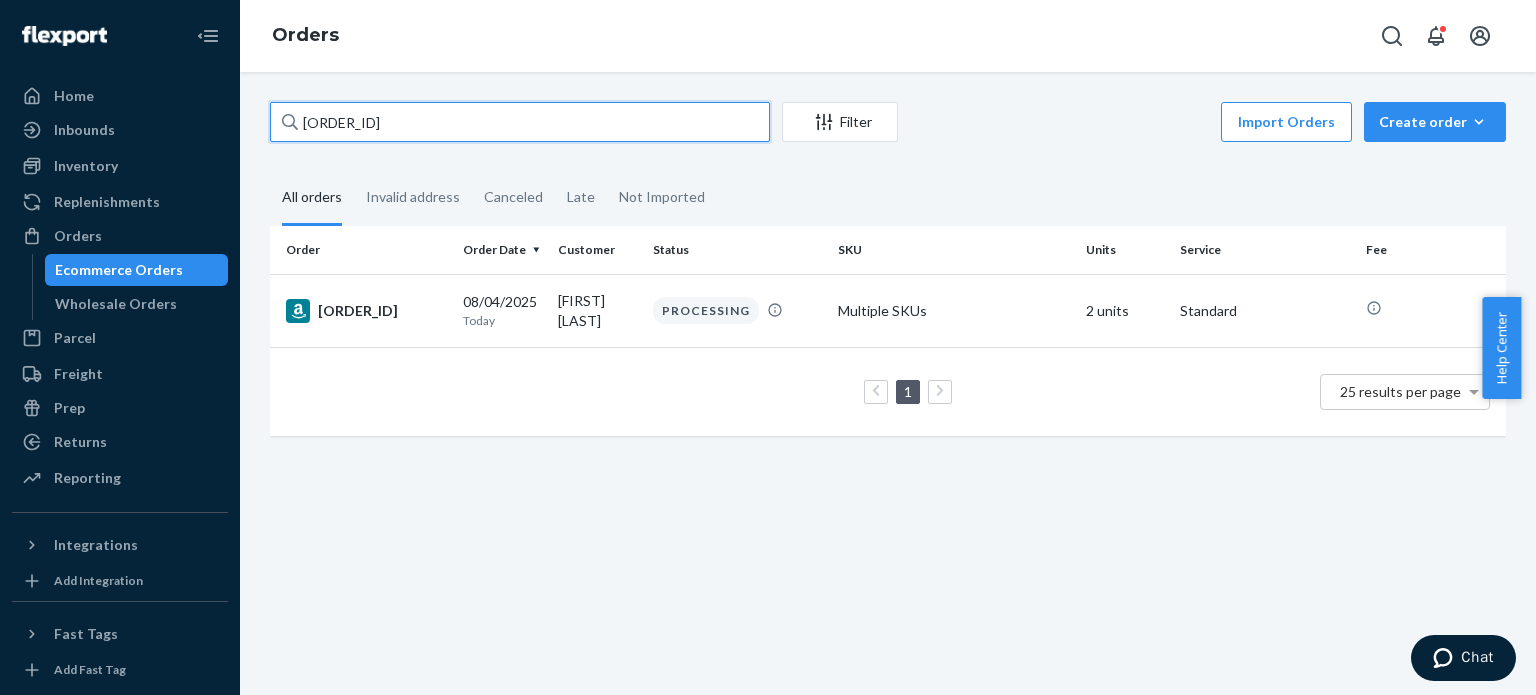 click on "113-9349164-9121023" at bounding box center [520, 122] 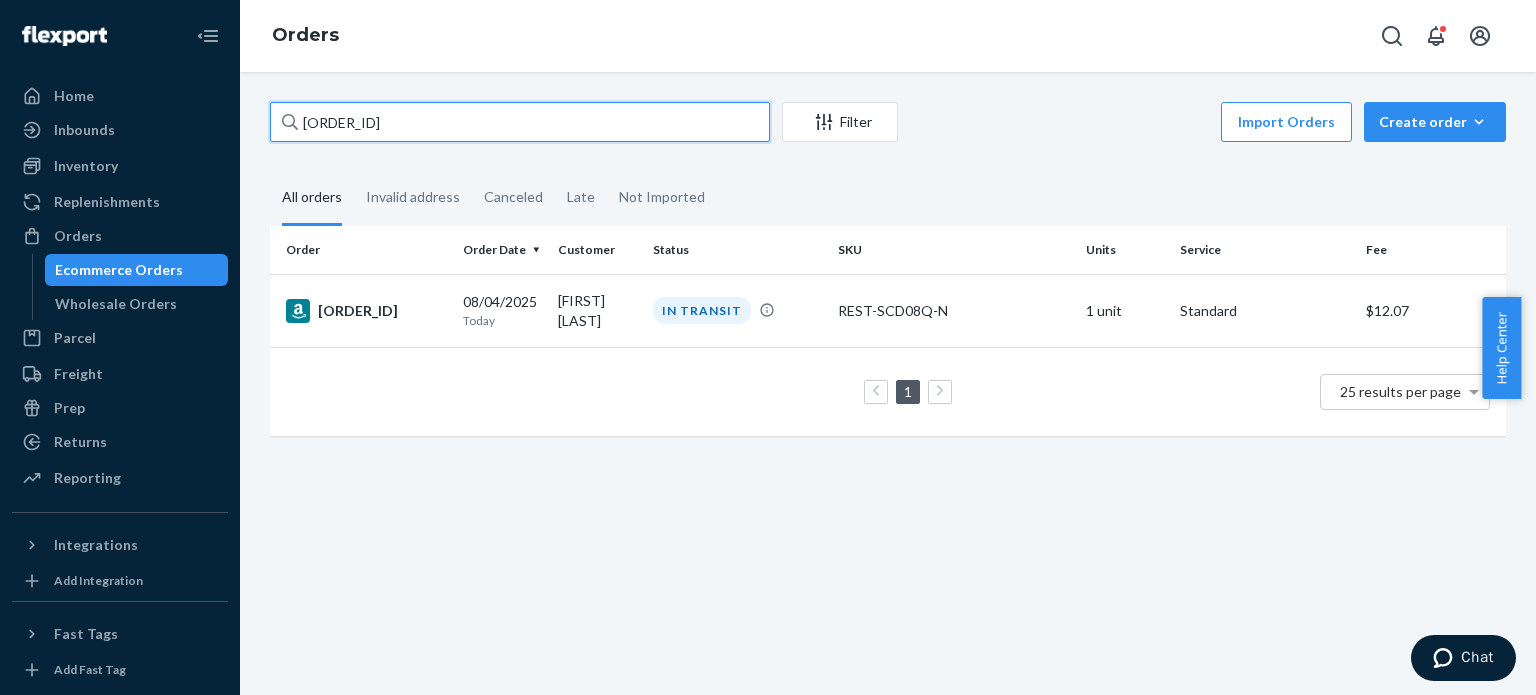 click on "111-5120591-5004207" at bounding box center [520, 122] 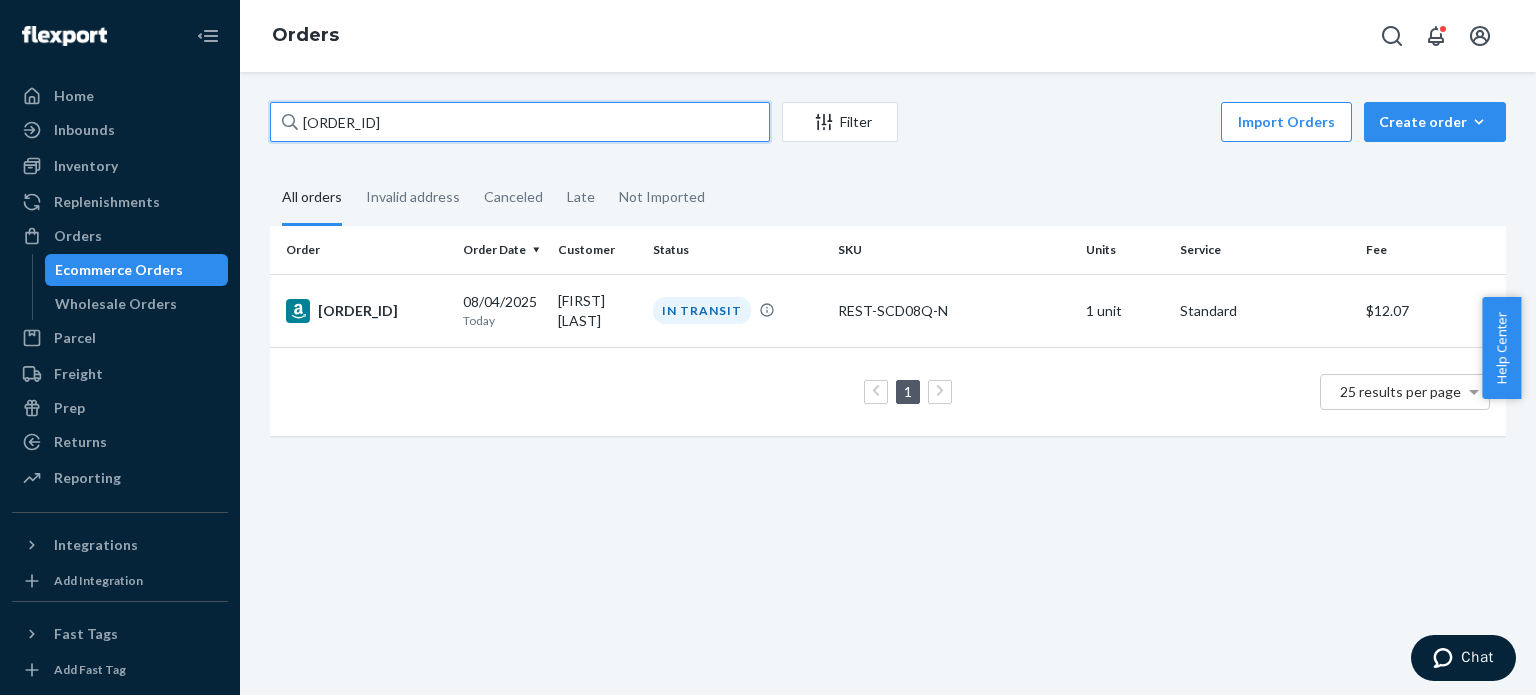 click on "111-5120591-5004207" at bounding box center (520, 122) 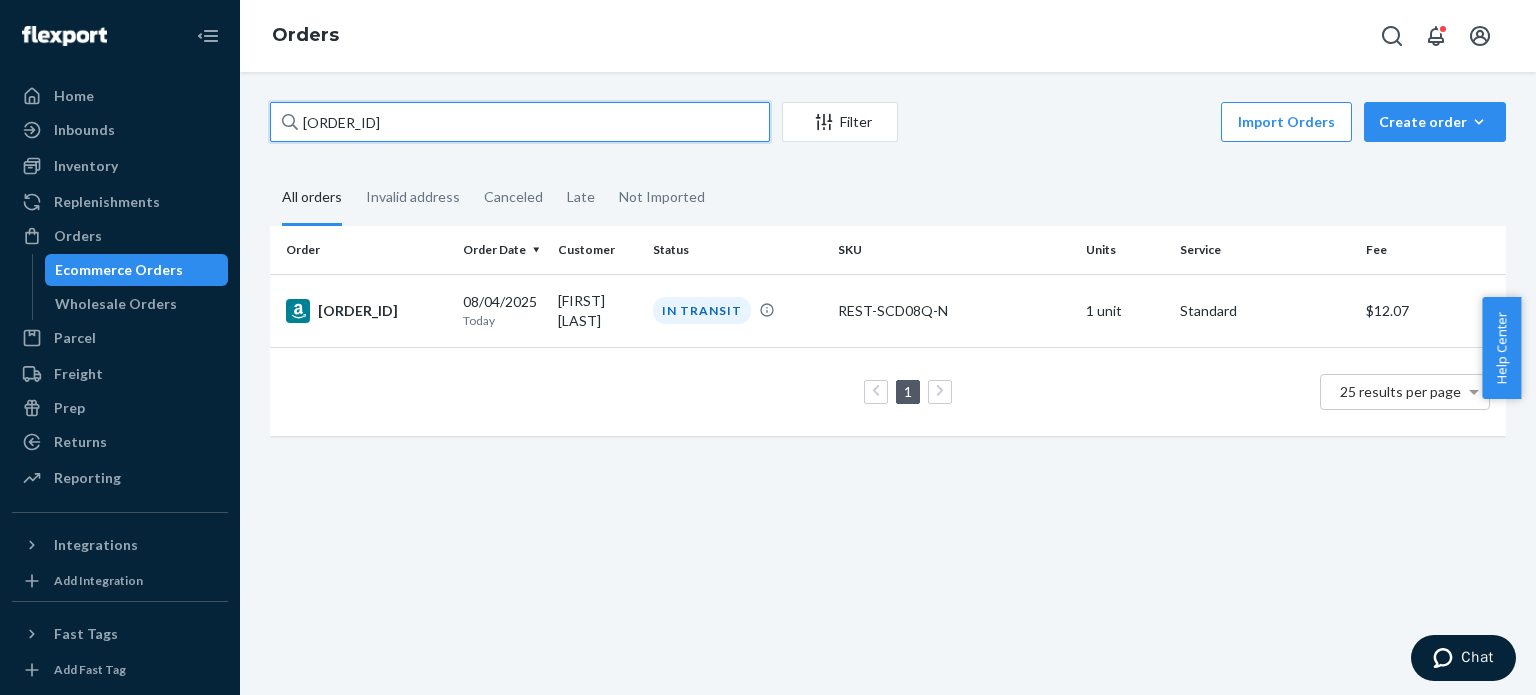 click on "111-5120591-5004207" at bounding box center [520, 122] 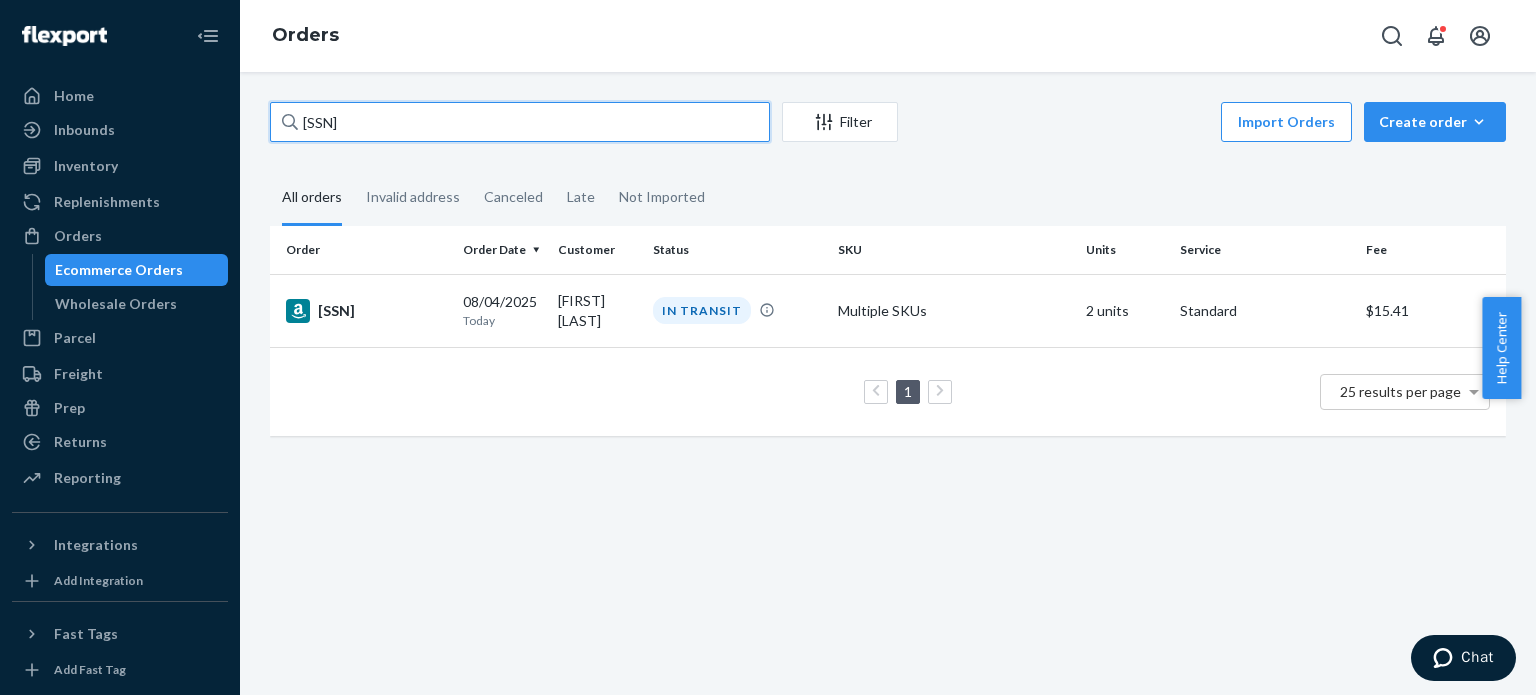 click on "112-2032759-3313866" at bounding box center [520, 122] 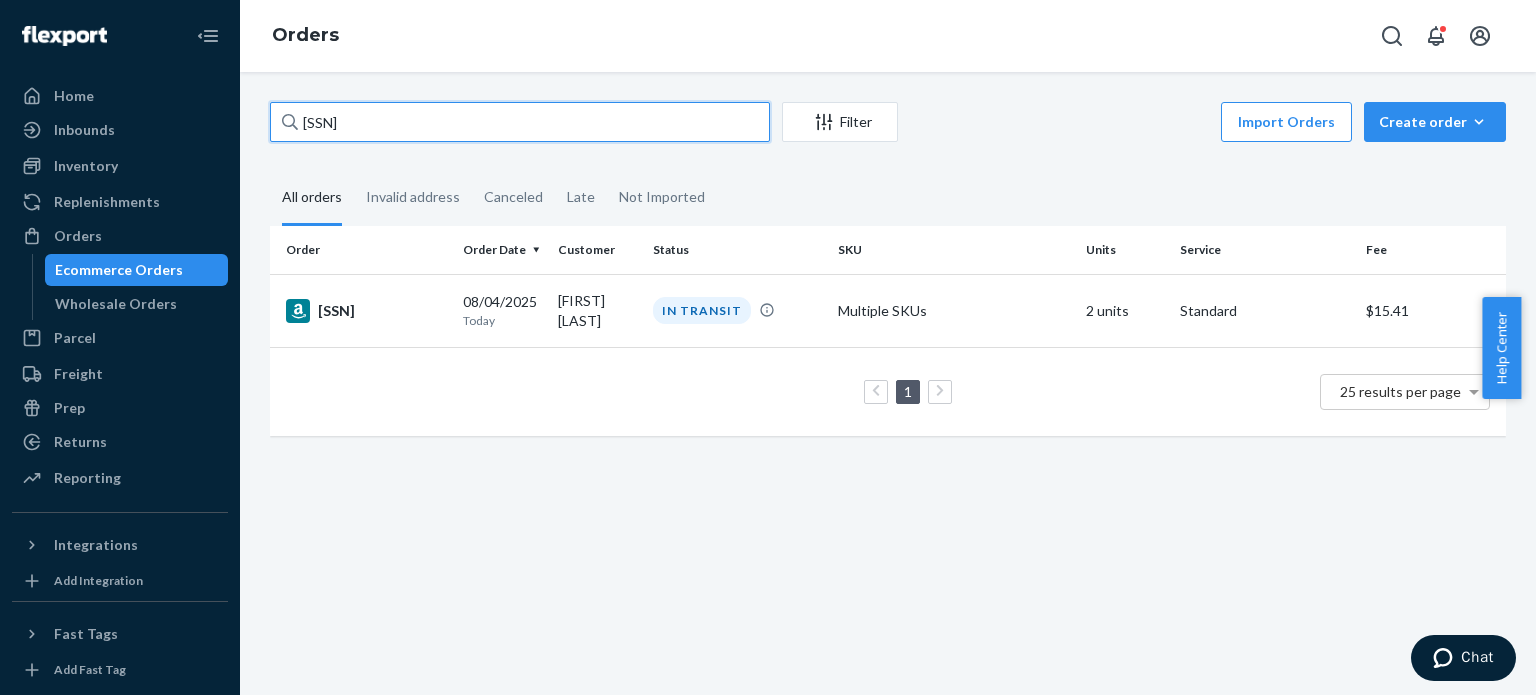 click on "112-2032759-3313866" at bounding box center [520, 122] 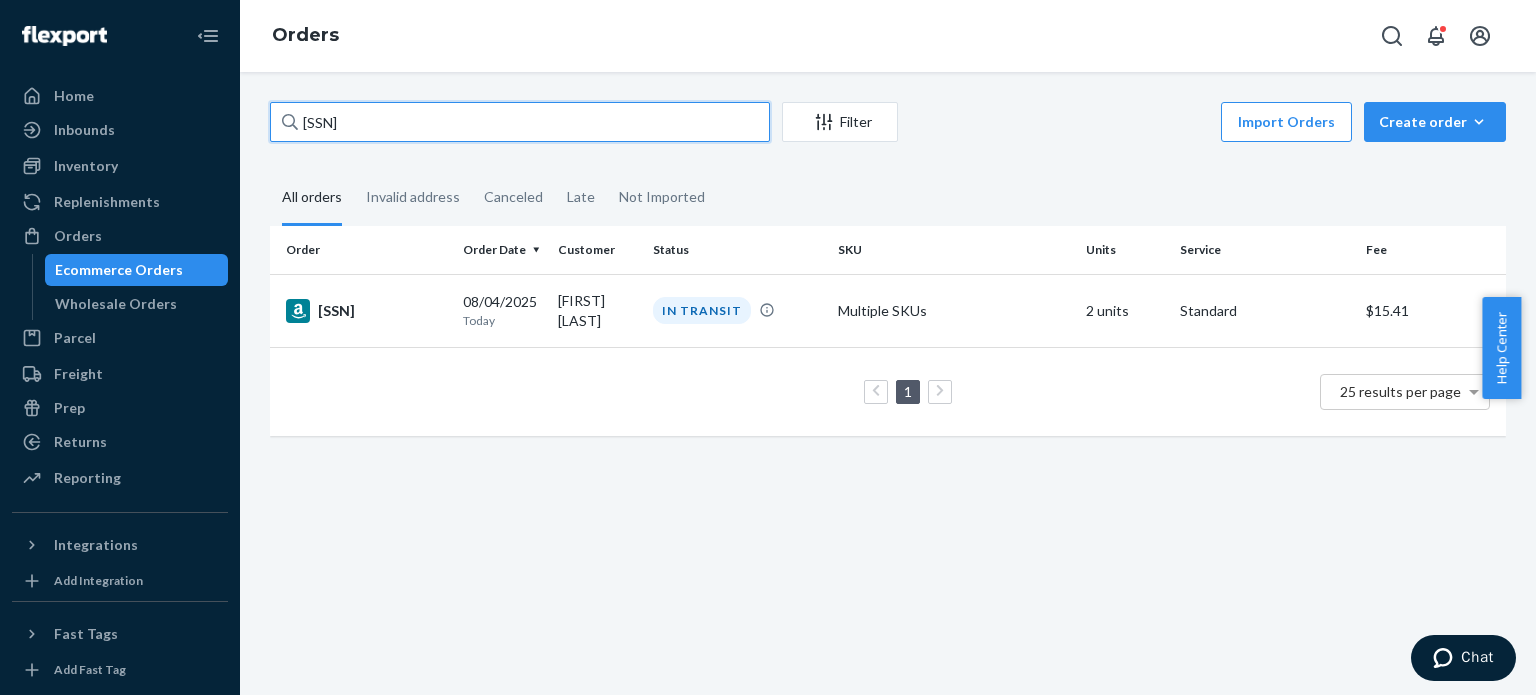 click on "112-2032759-3313866" at bounding box center (520, 122) 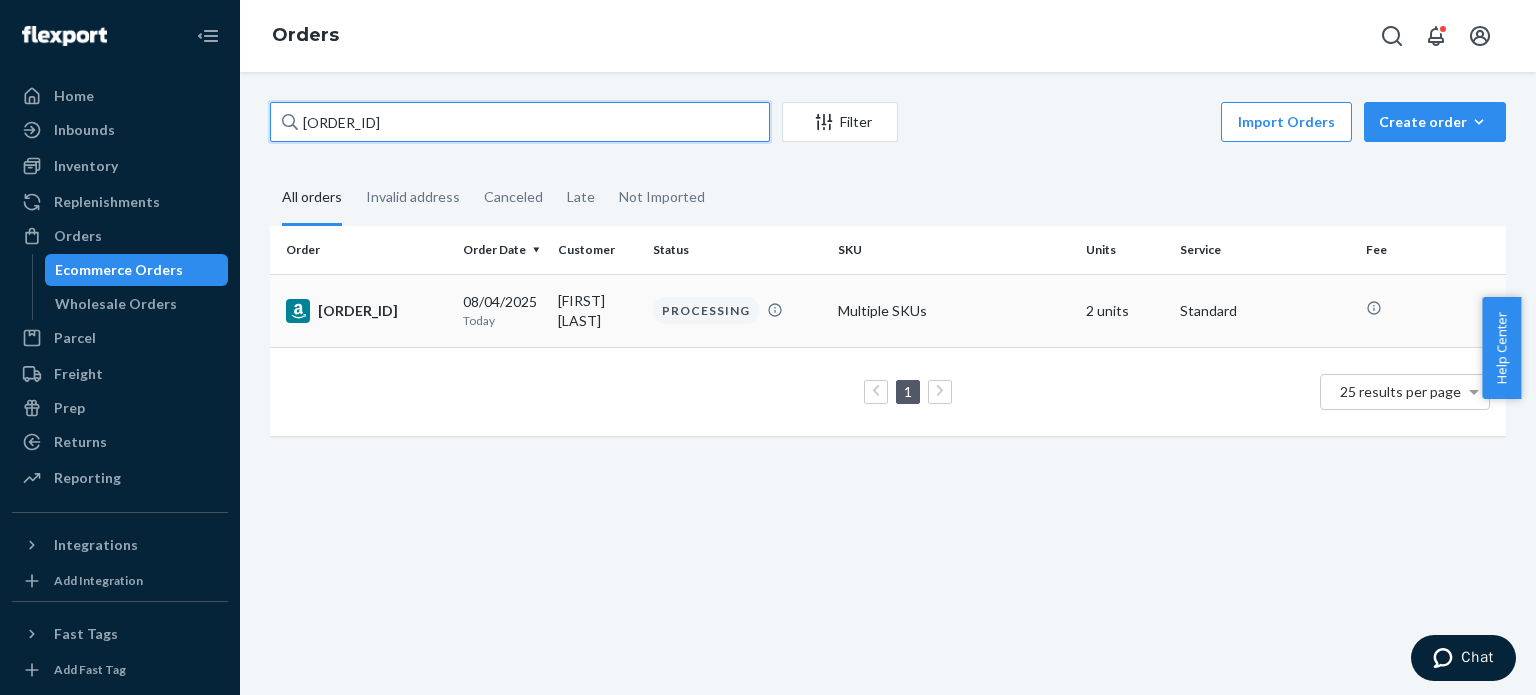 type on "111-4862681-2499422" 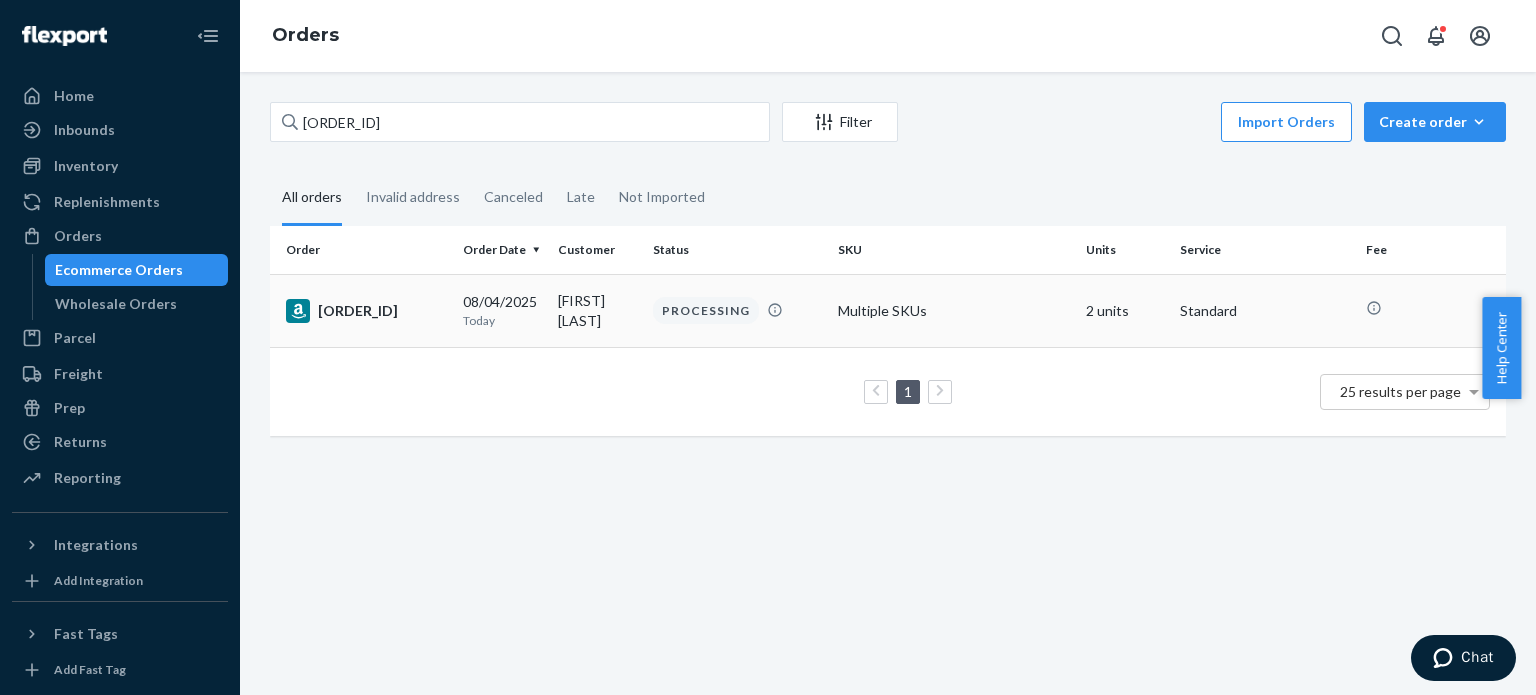 click on "111-4862681-2499422" at bounding box center (366, 311) 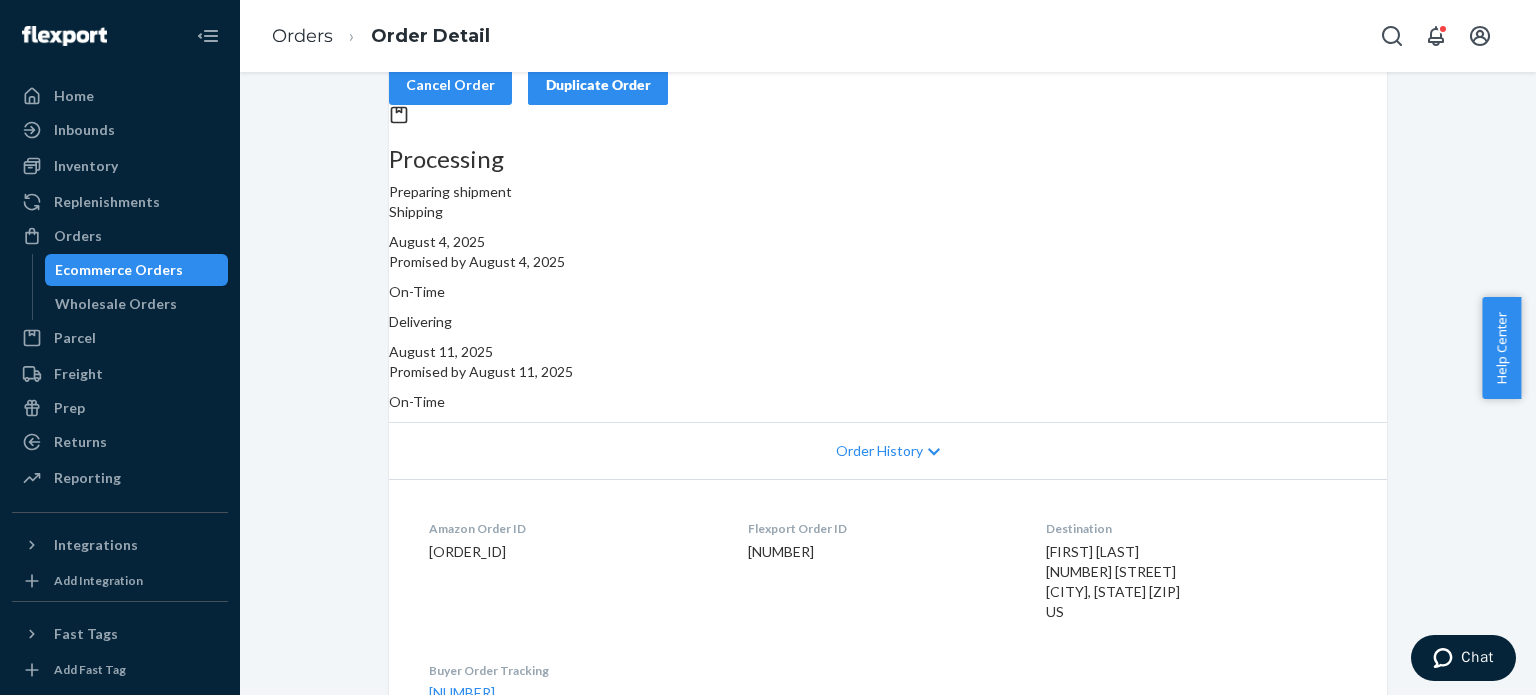 scroll, scrollTop: 0, scrollLeft: 0, axis: both 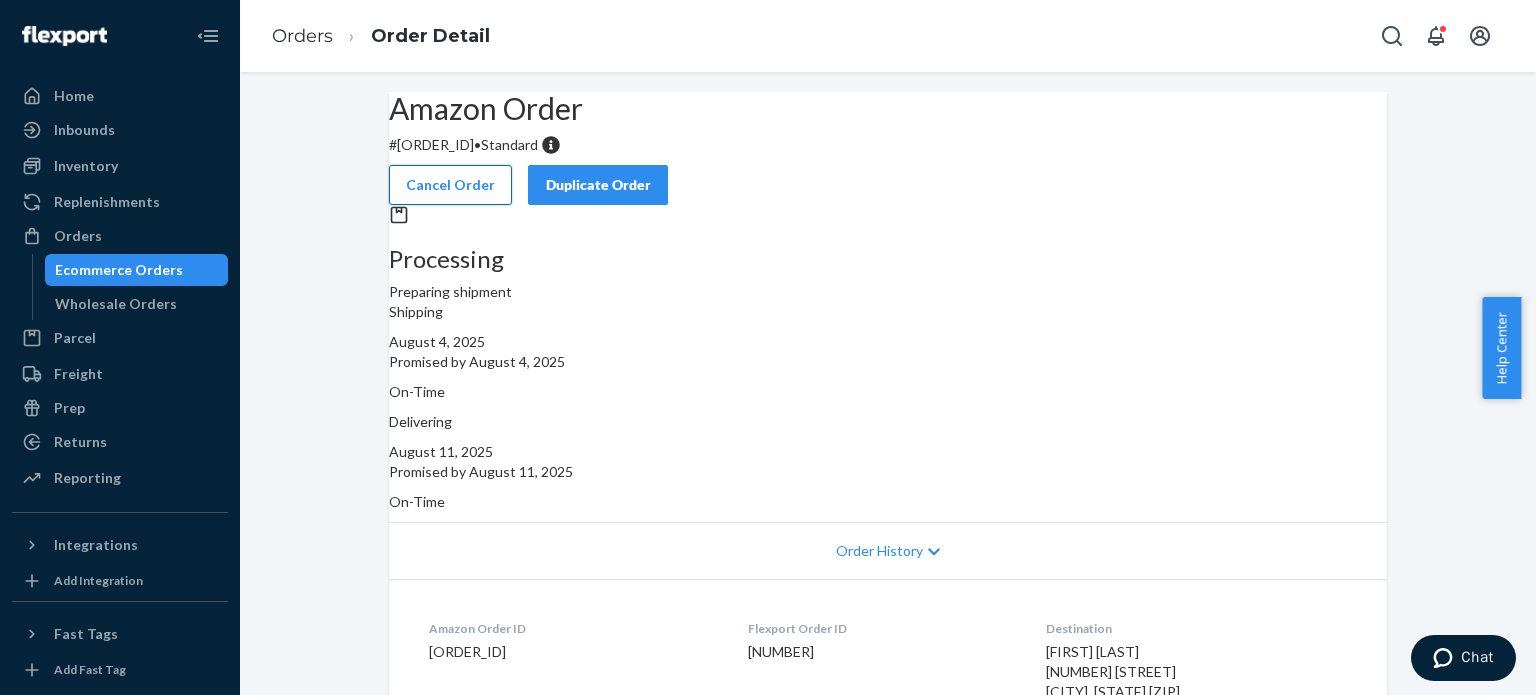 click on "Cancel Order" at bounding box center (450, 185) 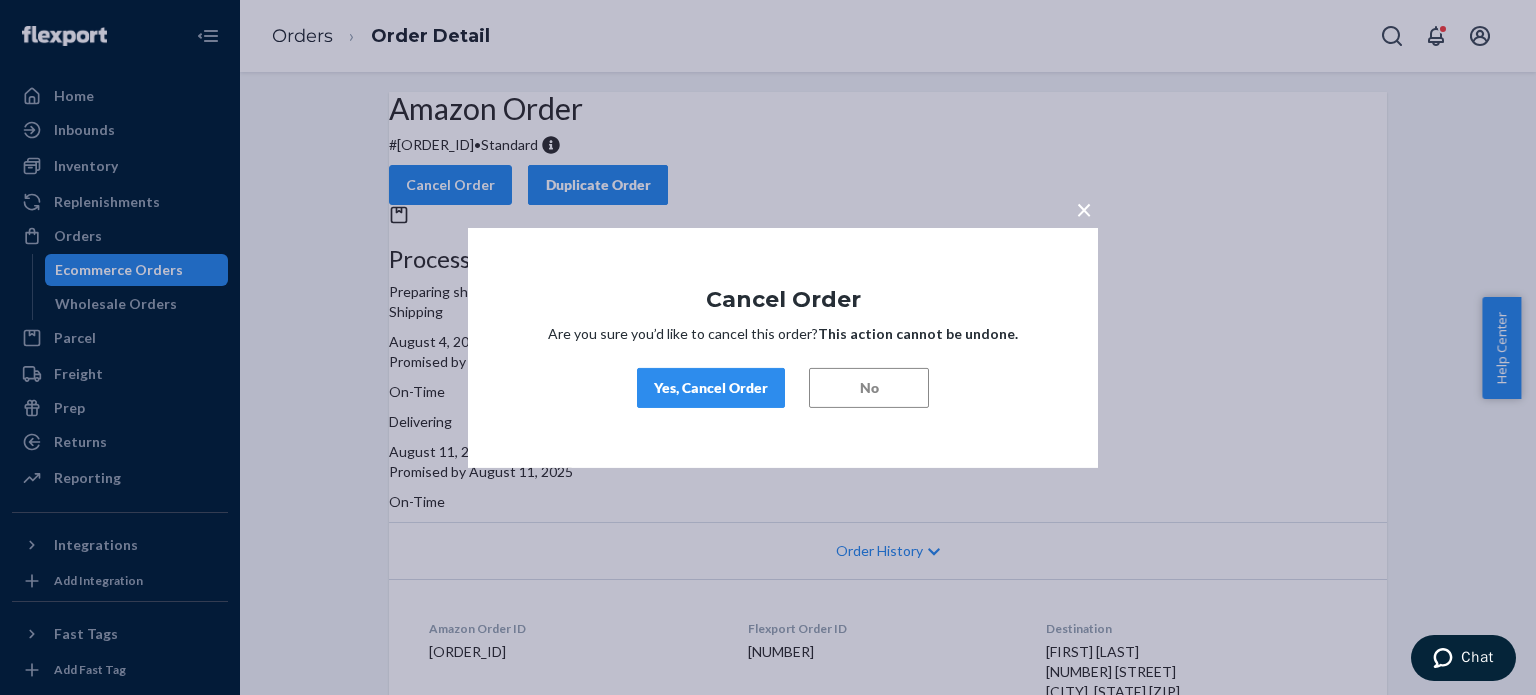 click on "Yes, Cancel Order" at bounding box center (711, 388) 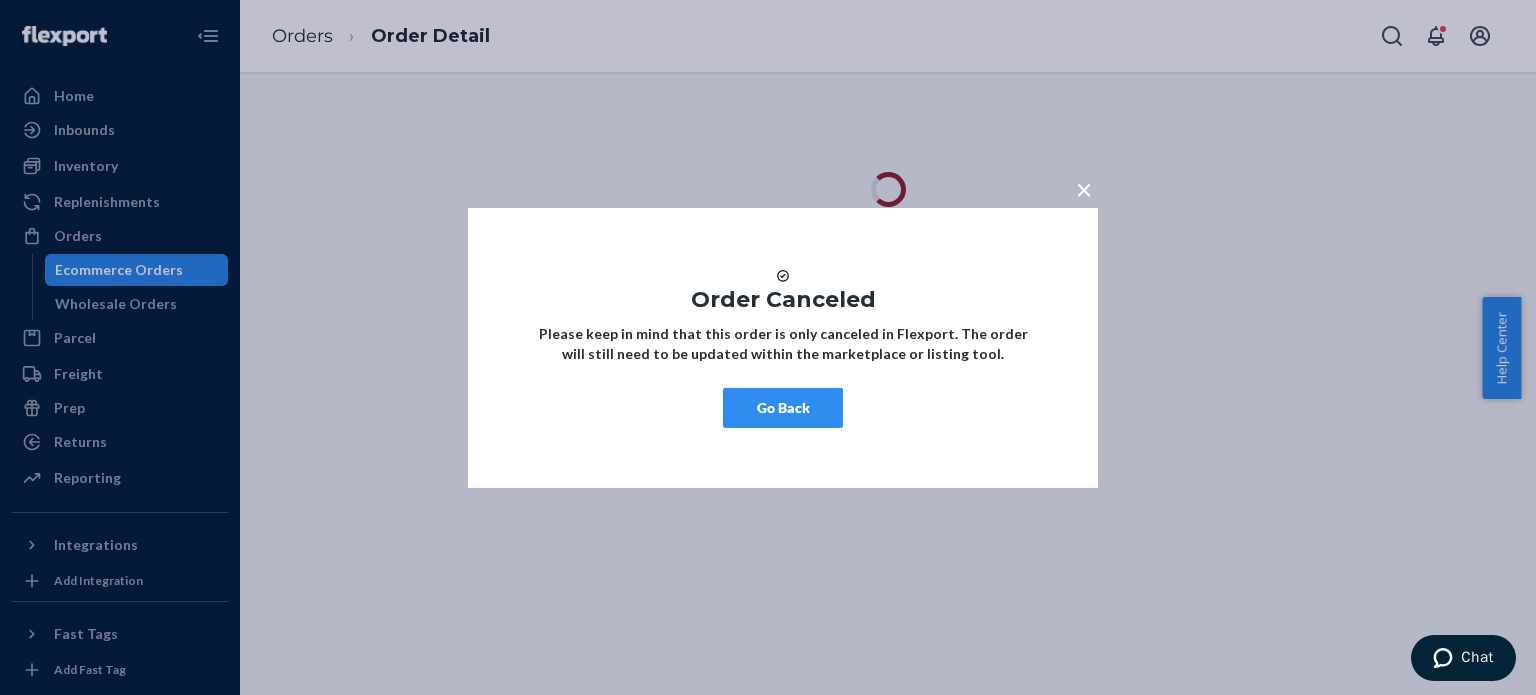 click on "Go Back" at bounding box center [783, 408] 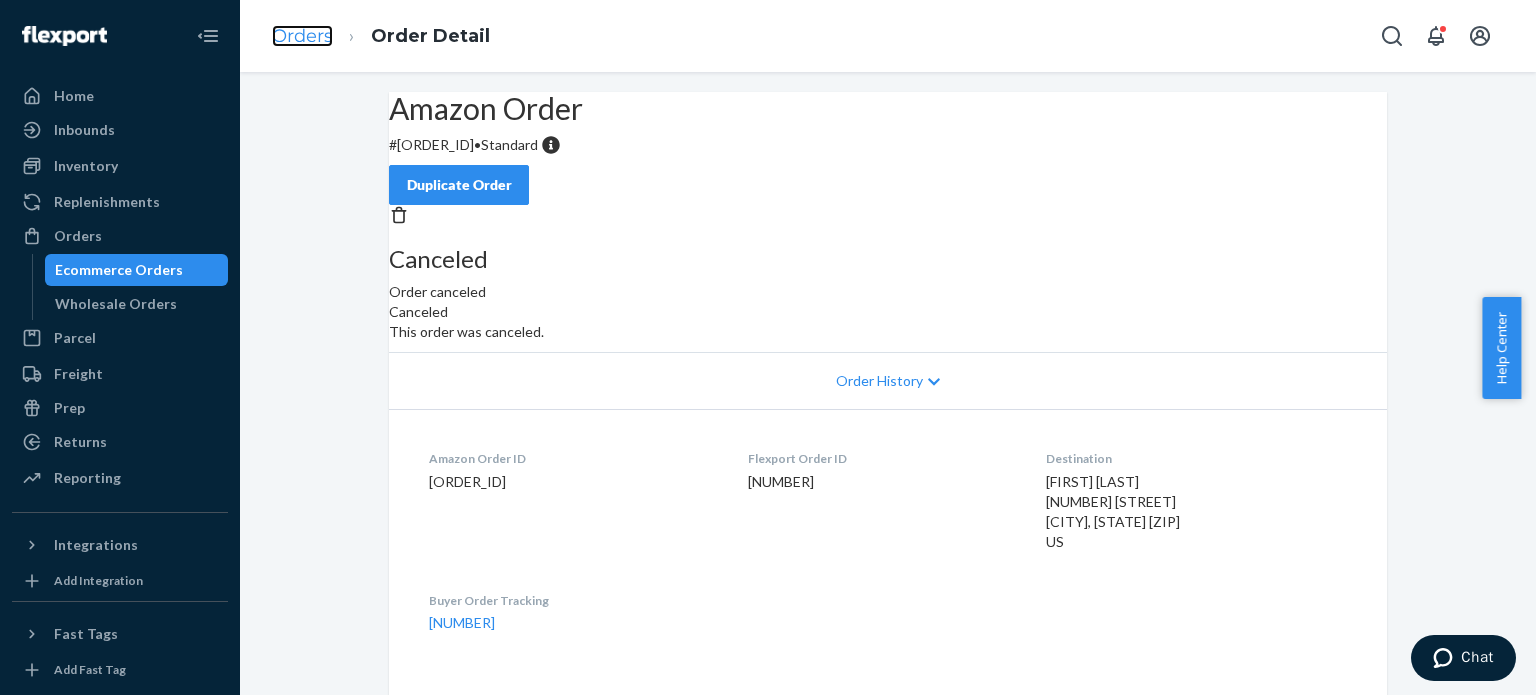 click on "Orders" at bounding box center (302, 36) 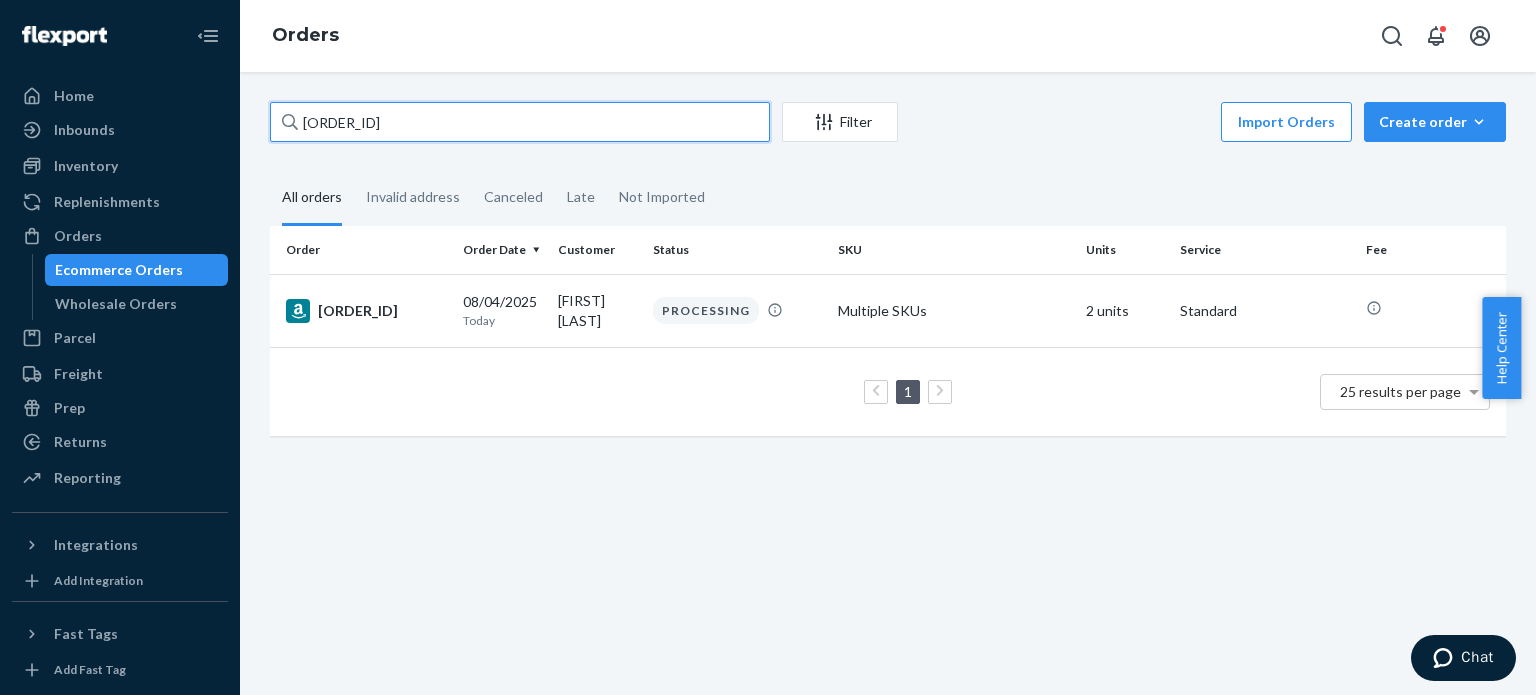 click on "111-4862681-2499422" at bounding box center (520, 122) 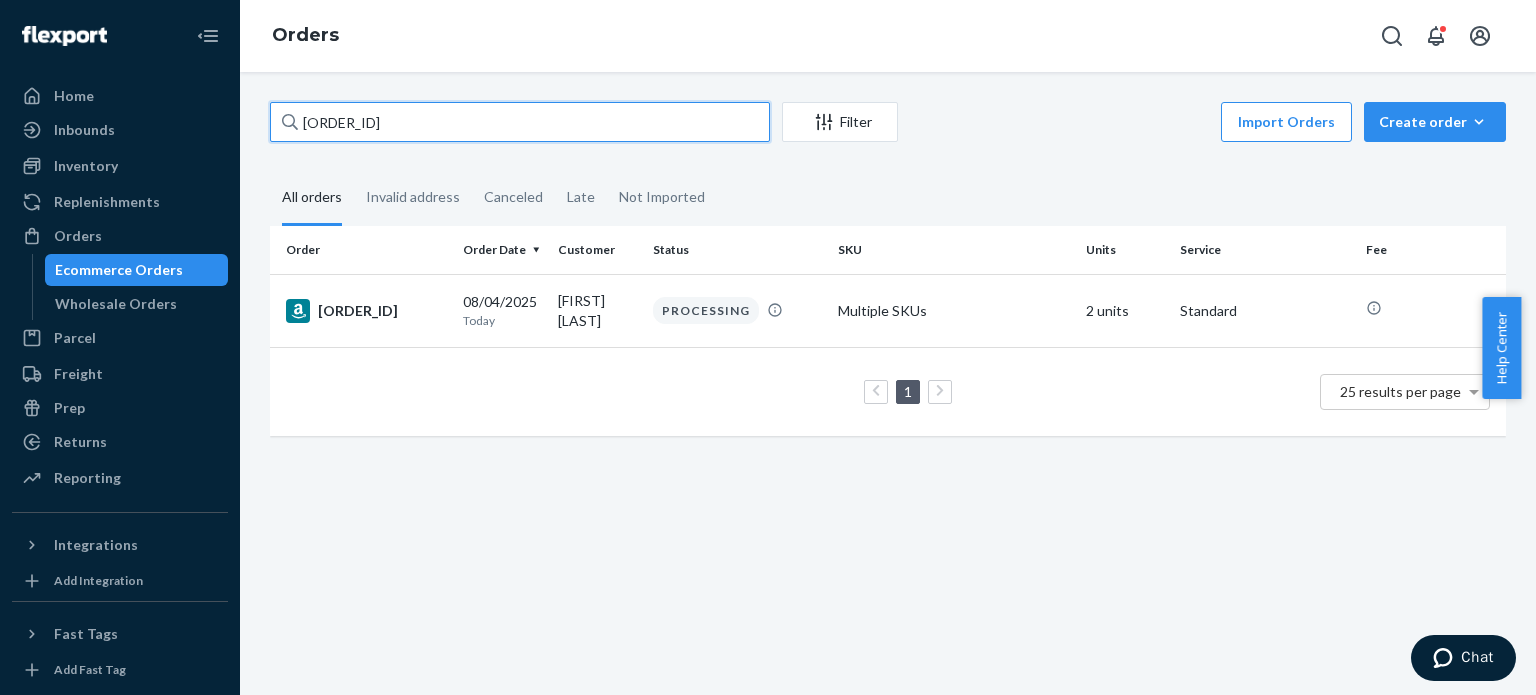click on "111-4862681-2499422" at bounding box center (520, 122) 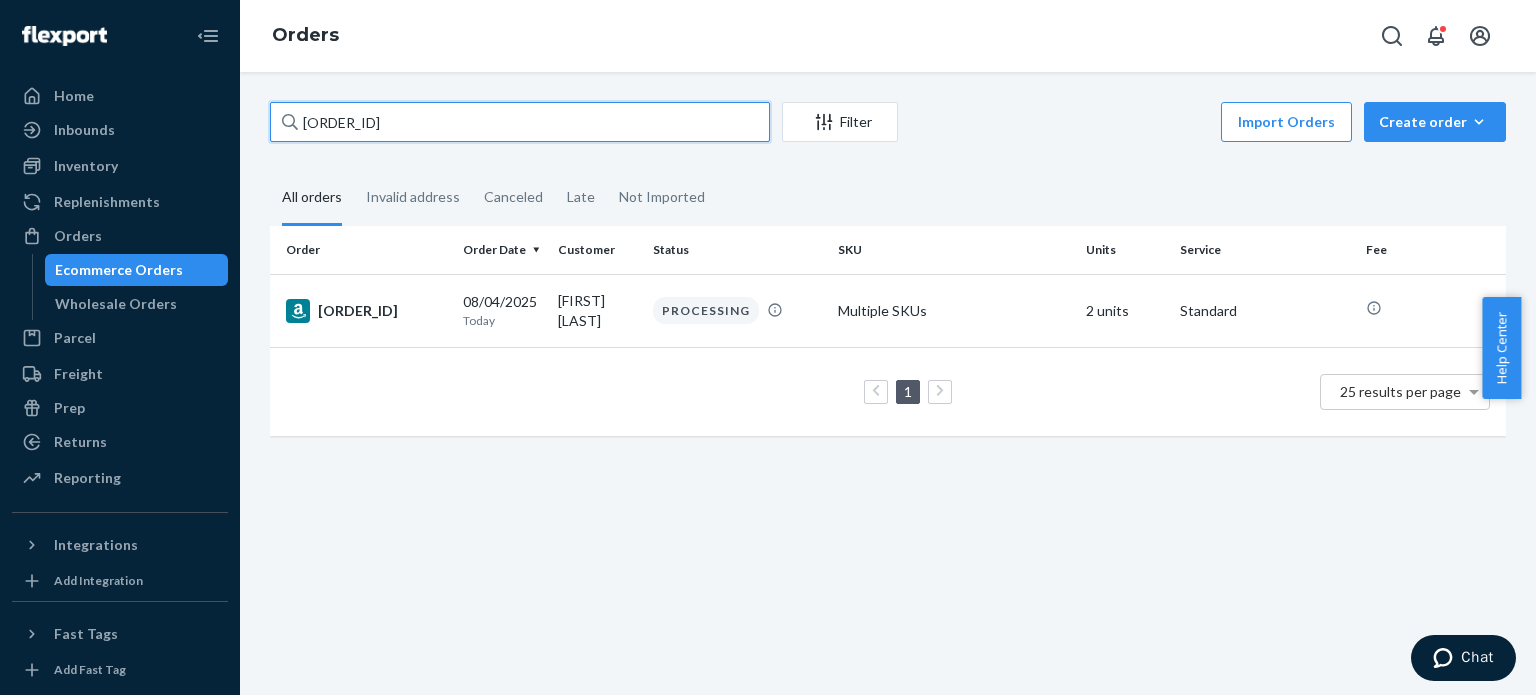 click on "111-4862681-2499422" at bounding box center (520, 122) 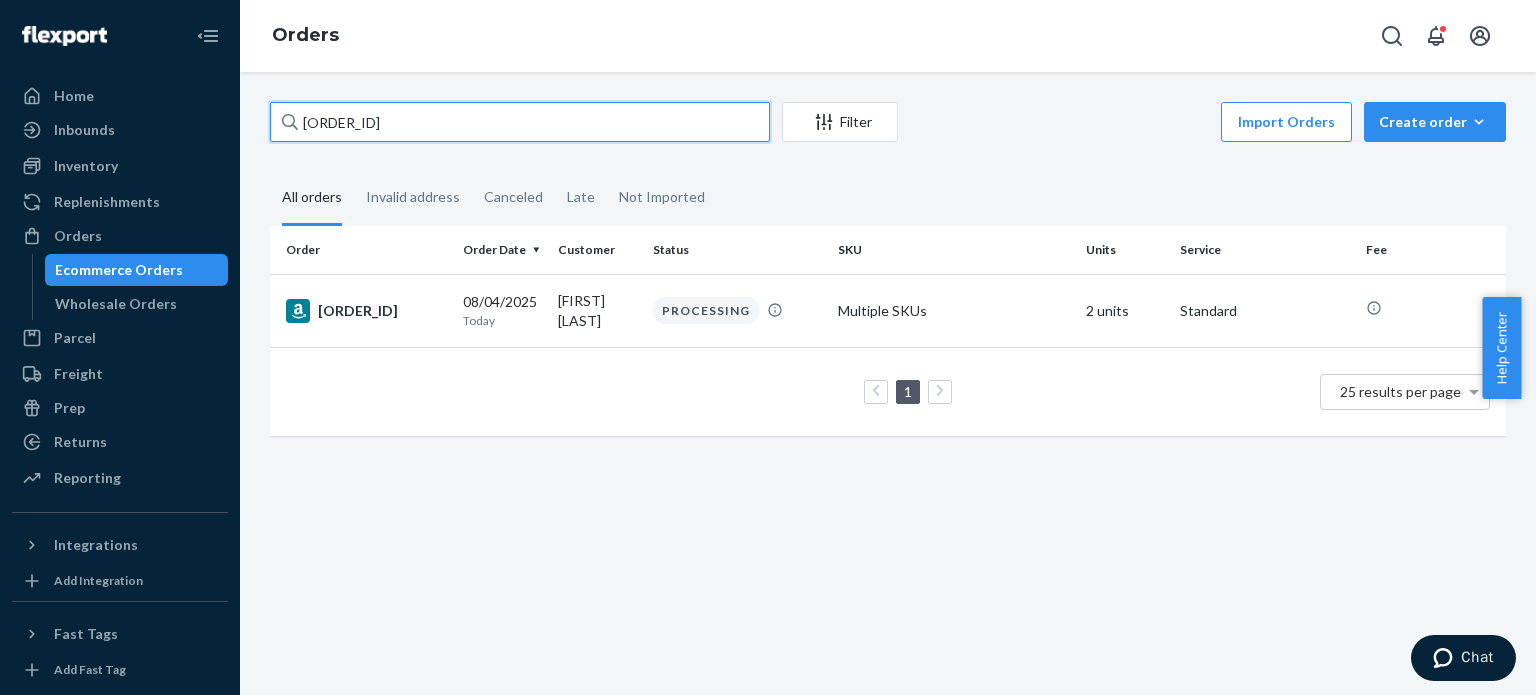 paste on "2-8707921-2293024" 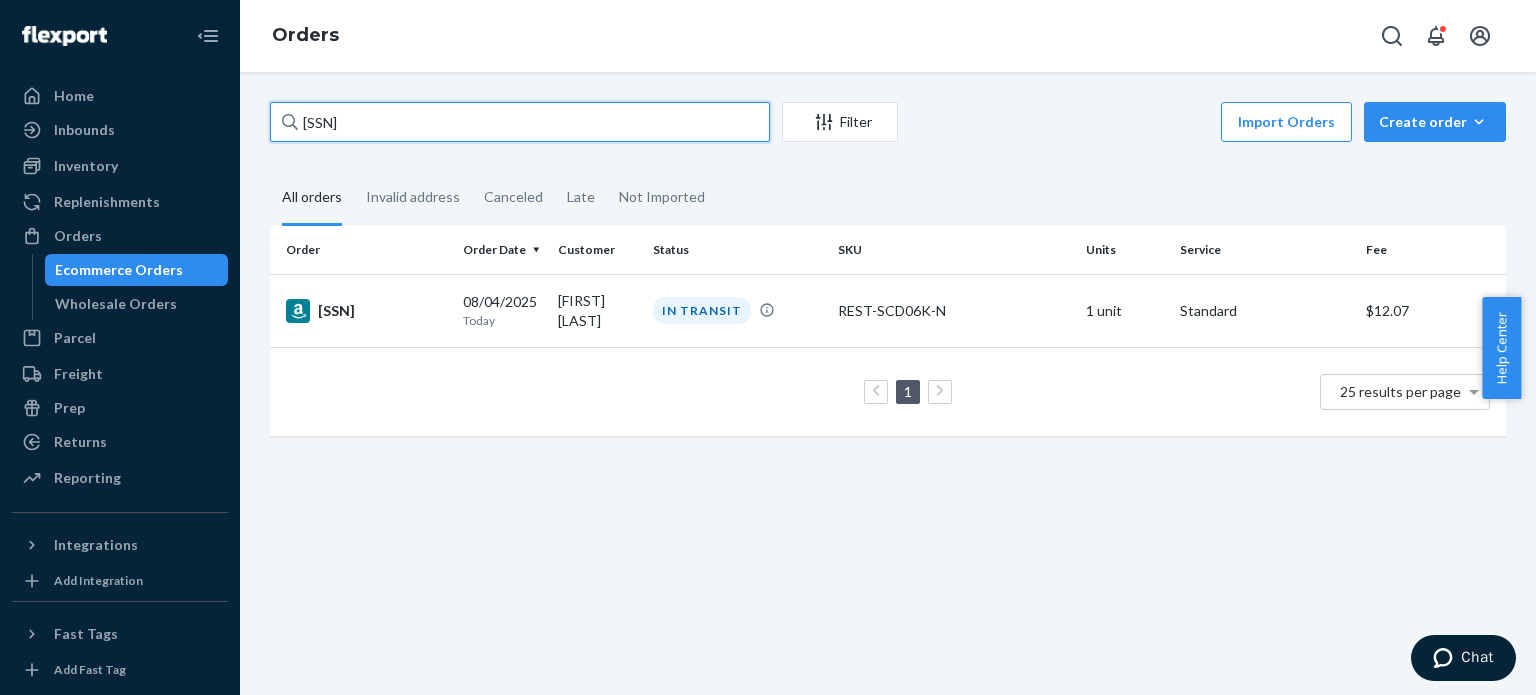 click on "112-8707921-2293024" at bounding box center (520, 122) 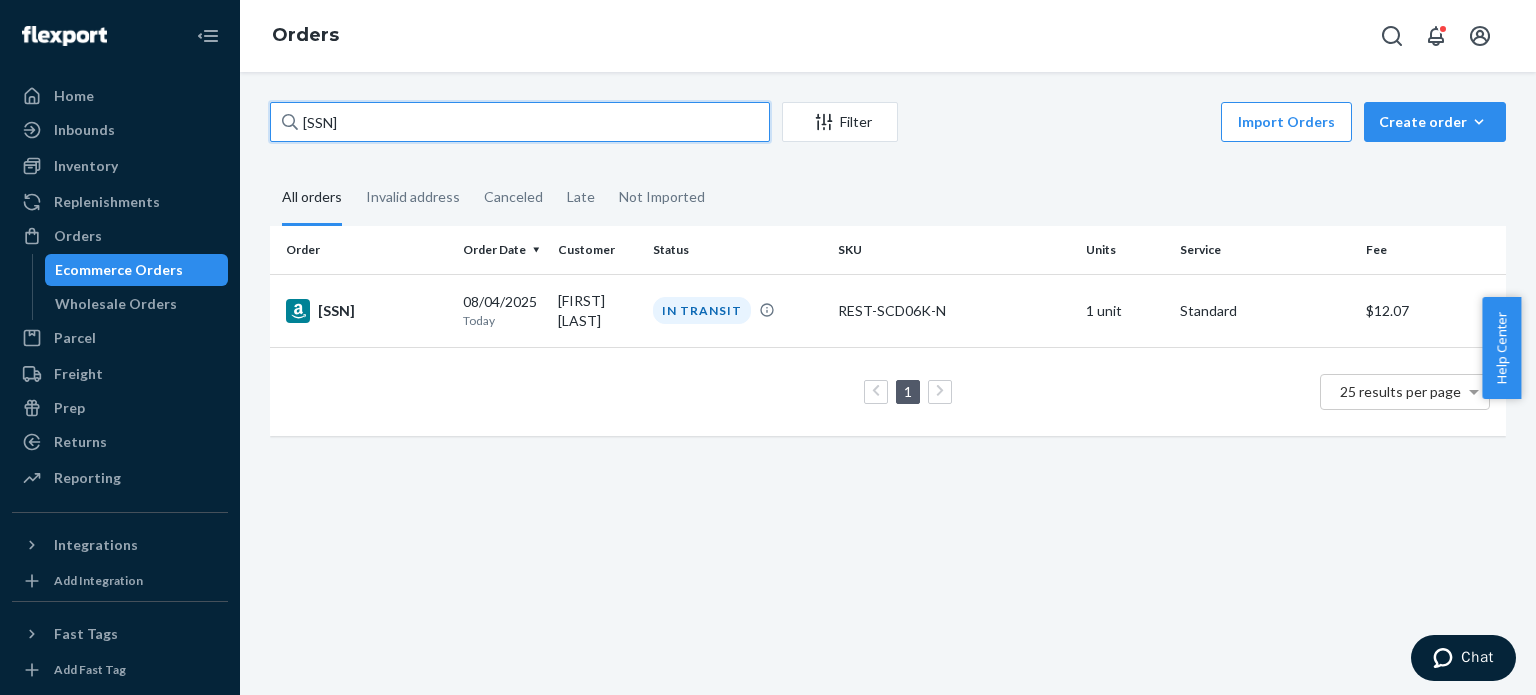 click on "112-8707921-2293024" at bounding box center [520, 122] 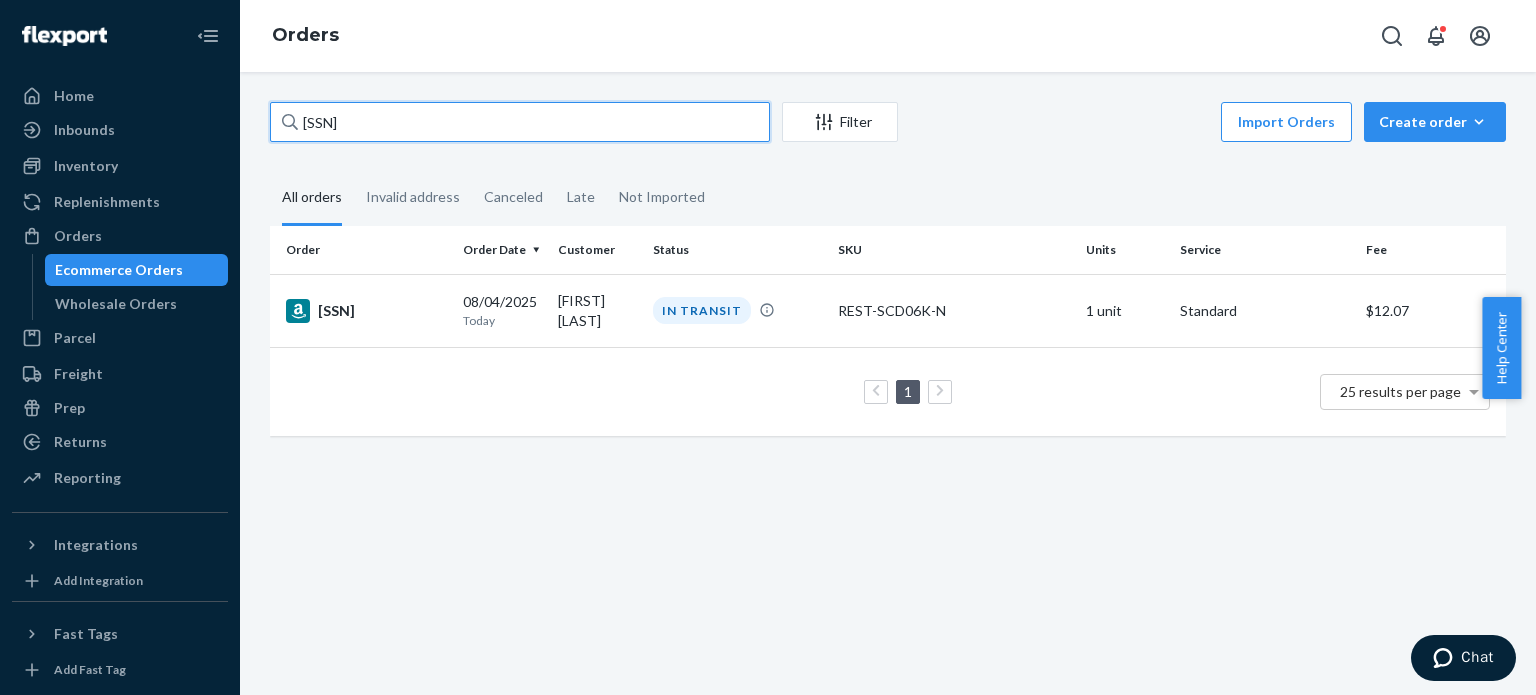 click on "112-8707921-2293024" at bounding box center (520, 122) 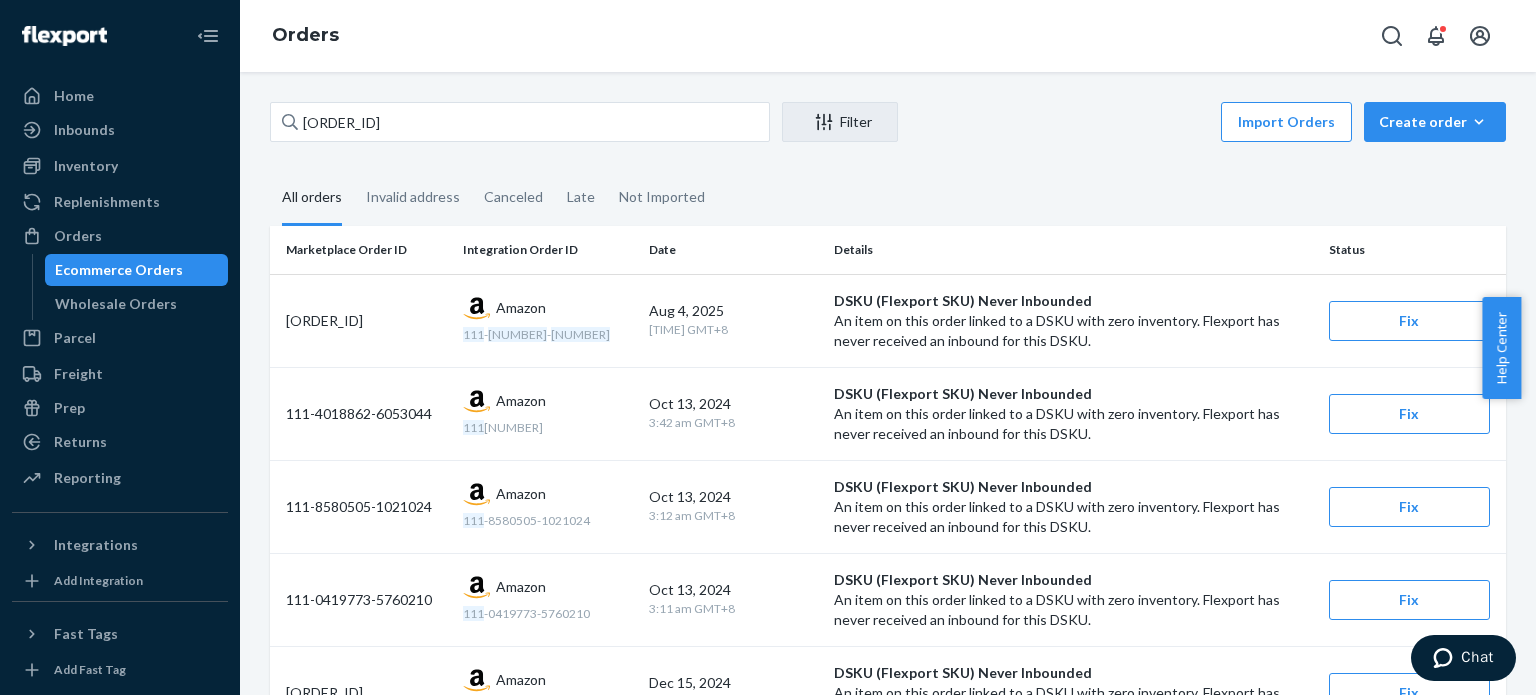 click on "All orders" at bounding box center (312, 198) 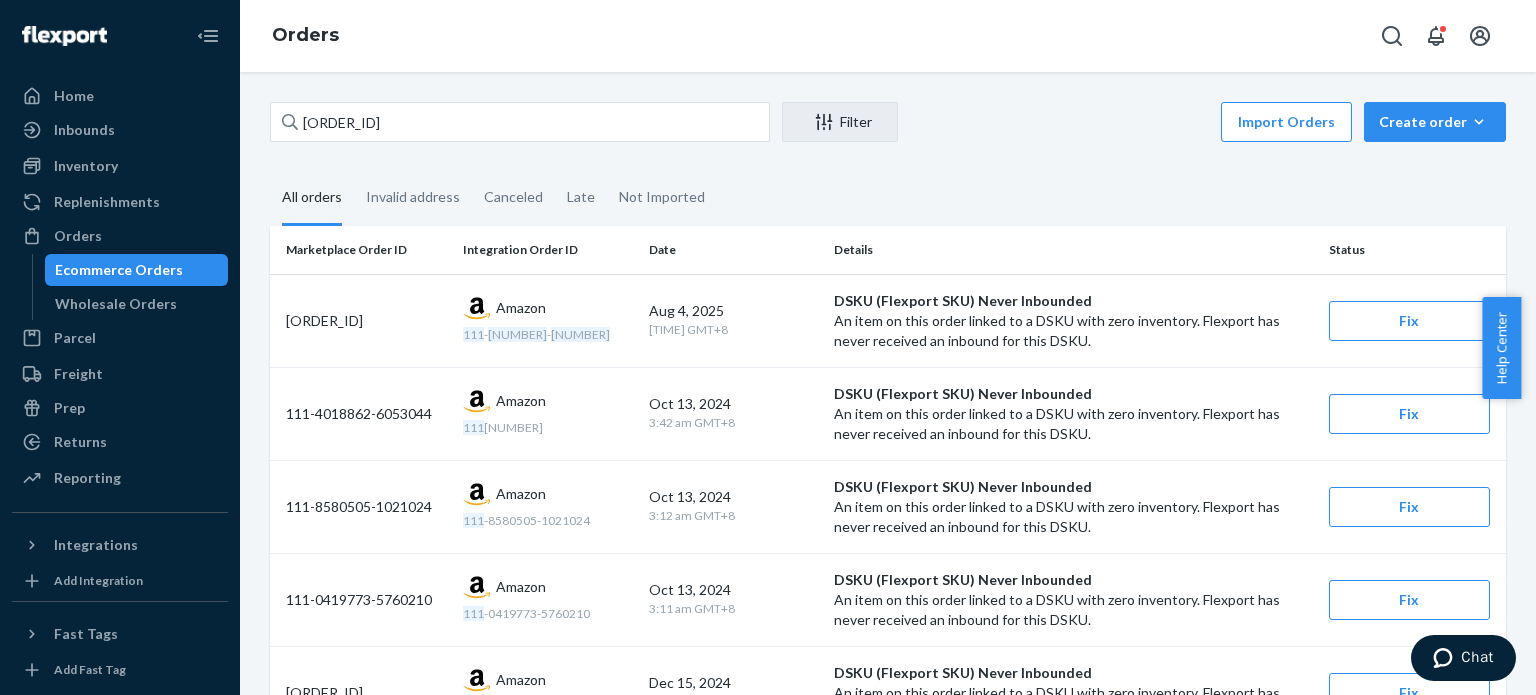 click on "All orders" at bounding box center (270, 171) 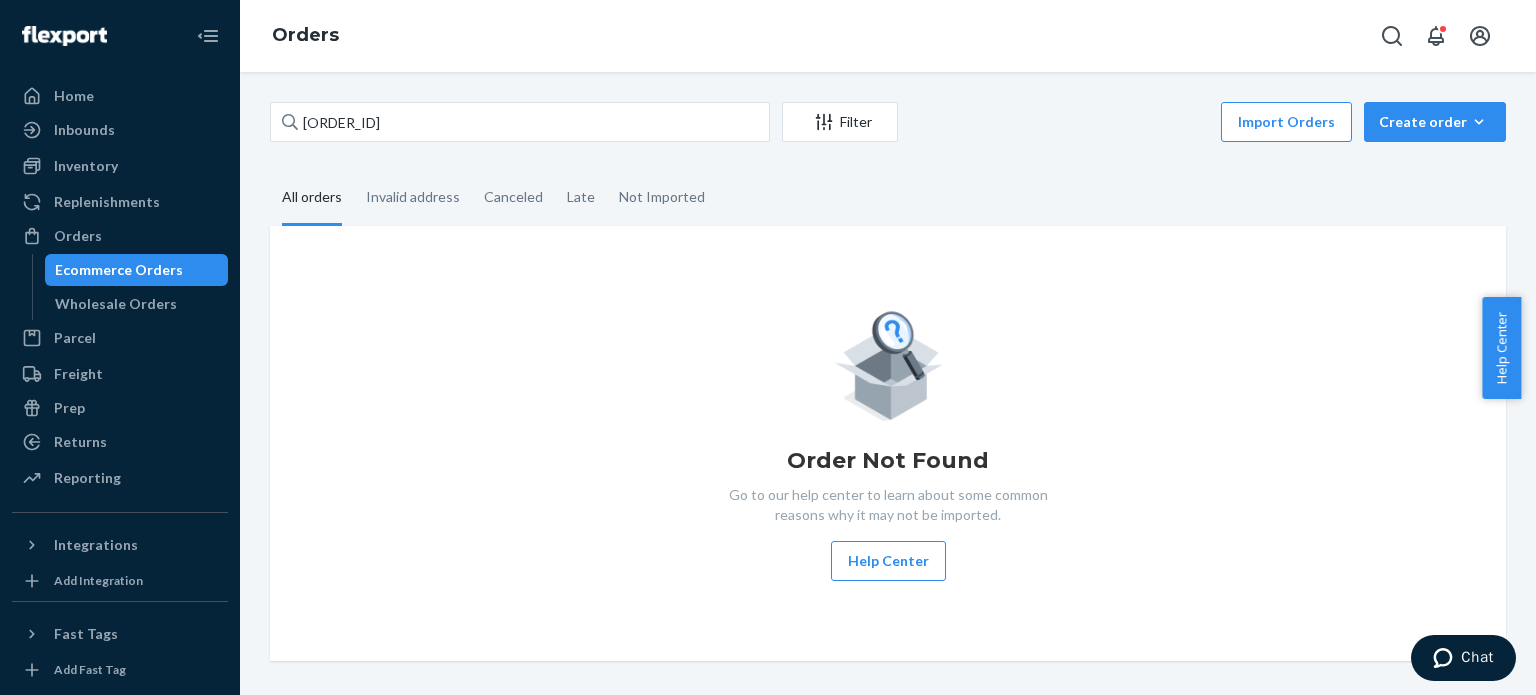 click on "All orders" at bounding box center (312, 198) 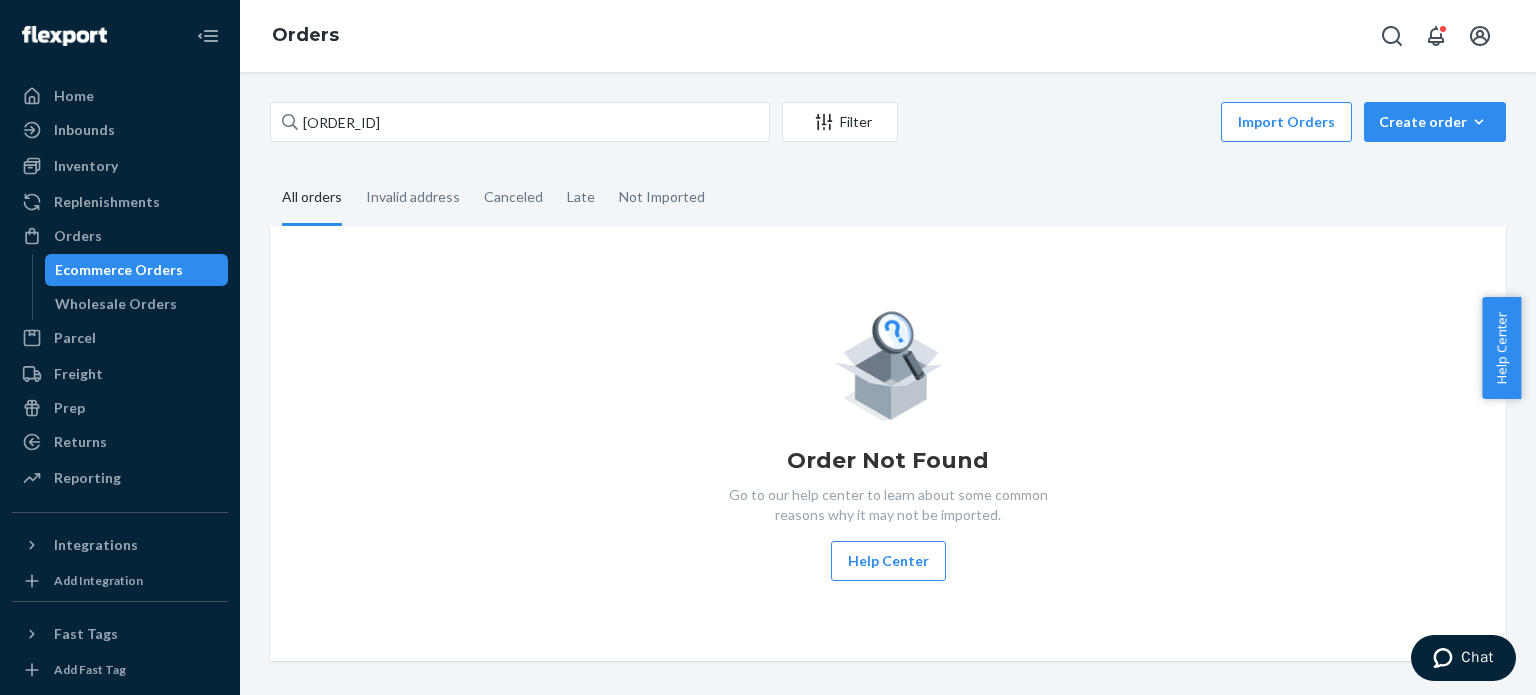 click on "All orders" at bounding box center (270, 171) 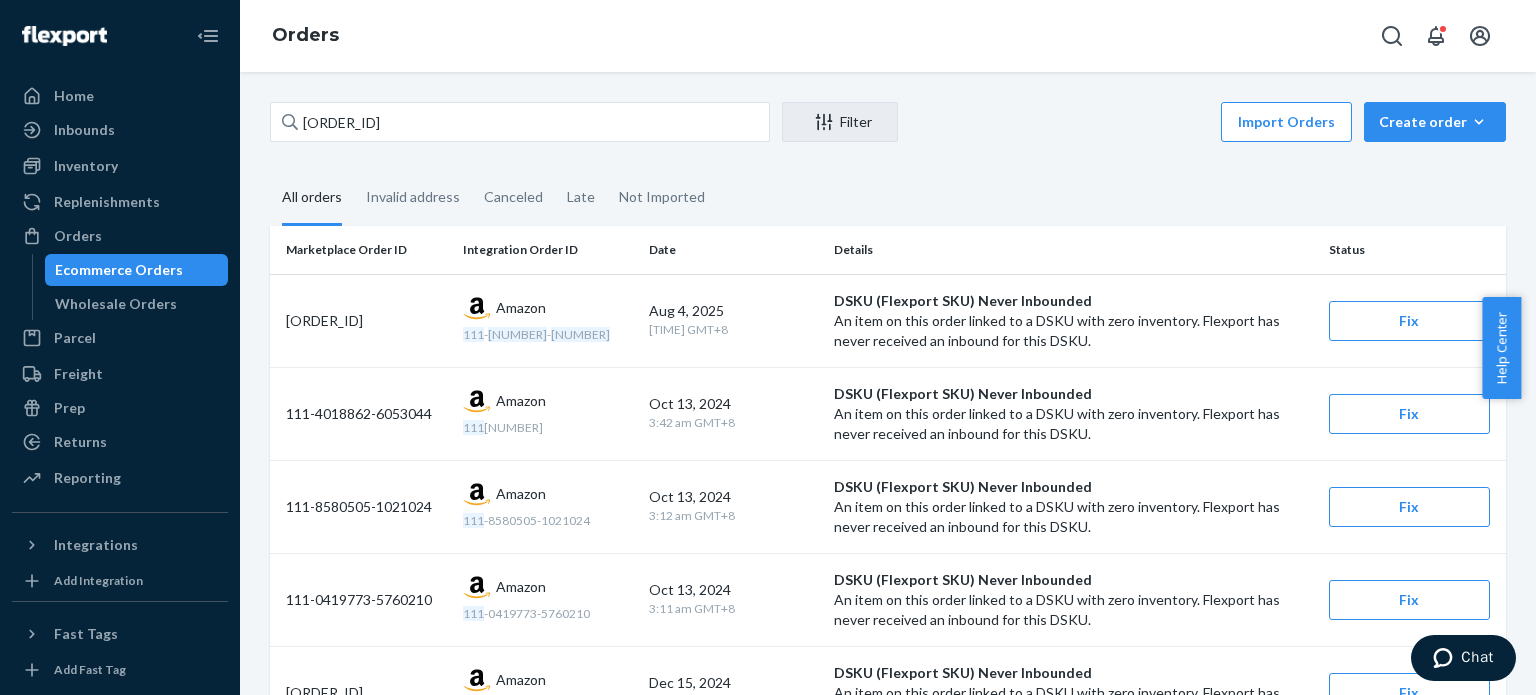 click on "111-4604426-7714609 Filter Import Orders Create order Ecommerce order Removal order All orders Invalid address Canceled Late Not Imported Marketplace Order ID Integration Order ID Date Details Status 111-4604426-7714609 Amazon 111 - 4604426 - 7714609 Aug 4, 2025 2:02 pm GMT+8 DSKU (Flexport SKU) Never Inbounded An item on this order linked to a DSKU with zero inventory. Flexport has never received an inbound for this DSKU. Fix 111-4018862-6053044 Amazon 111 -4018862-6053044 Oct 13, 2024 3:42 am GMT+8 DSKU (Flexport SKU) Never Inbounded An item on this order linked to a DSKU with zero inventory. Flexport has never received an inbound for this DSKU. Fix 111-8580505-1021024 Amazon 111 -8580505-1021024 Oct 13, 2024 3:12 am GMT+8 DSKU (Flexport SKU) Never Inbounded An item on this order linked to a DSKU with zero inventory. Flexport has never received an inbound for this DSKU. Fix 111-0419773-5760210 Amazon 111 -0419773-5760210 Oct 13, 2024 3:11 am GMT+8 DSKU (Flexport SKU) Never Inbounded Fix 111-5435890-0088246" at bounding box center (888, 1395) 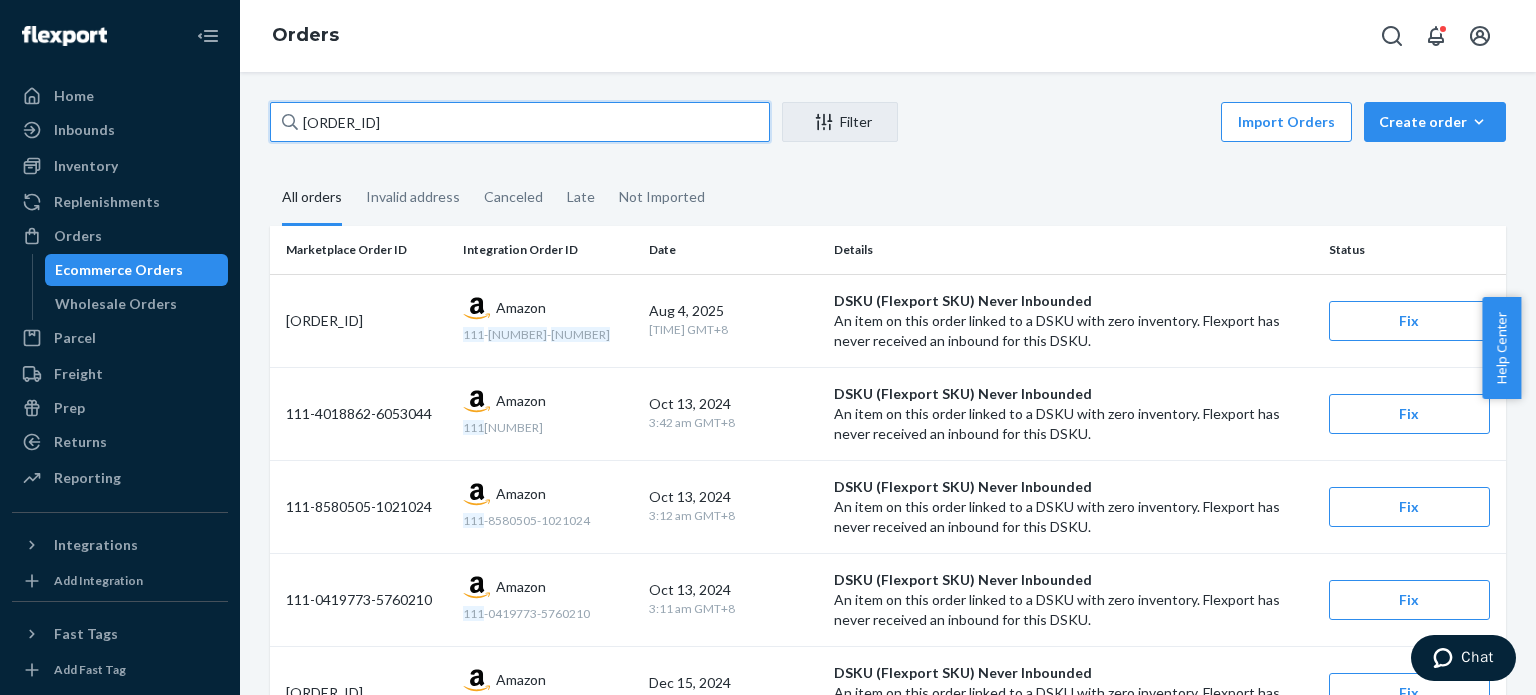 click on "111-4604426-7714609" at bounding box center [520, 122] 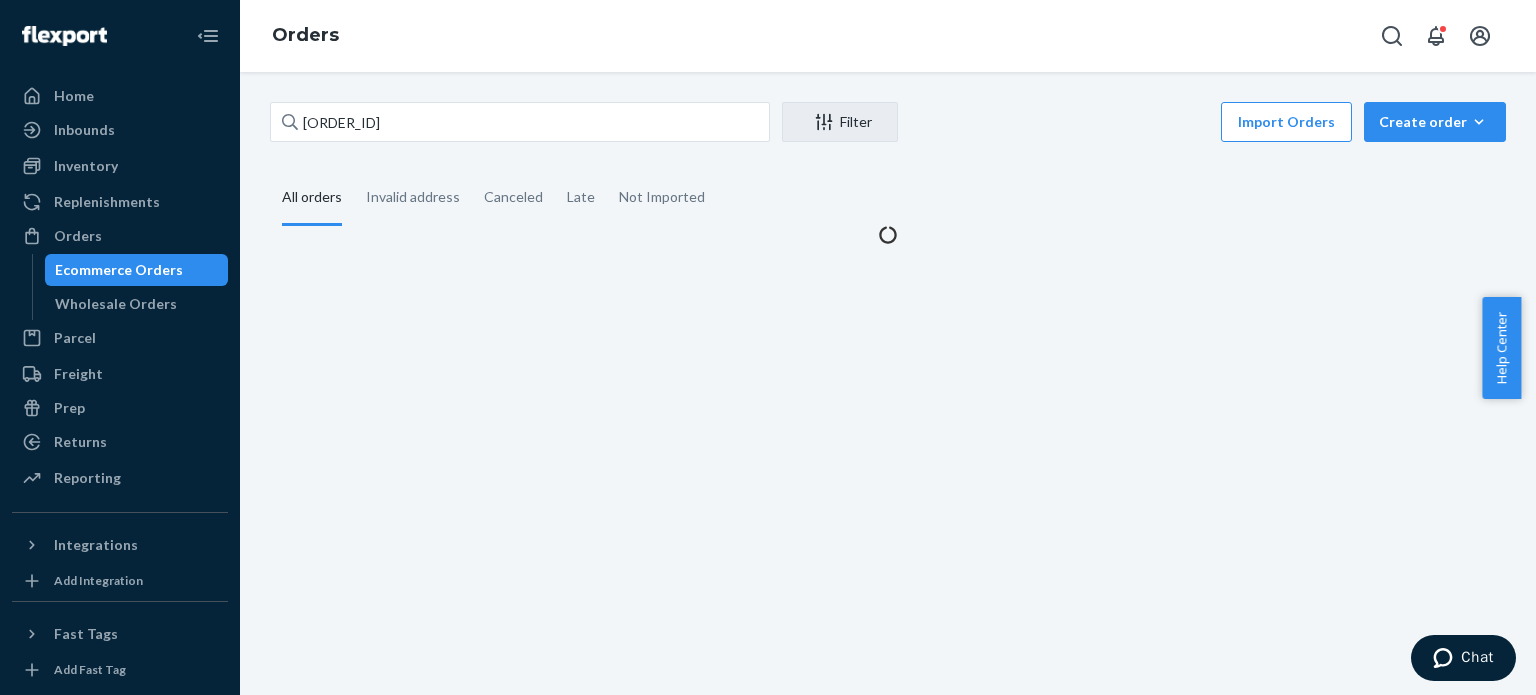 click on "All orders" at bounding box center (312, 198) 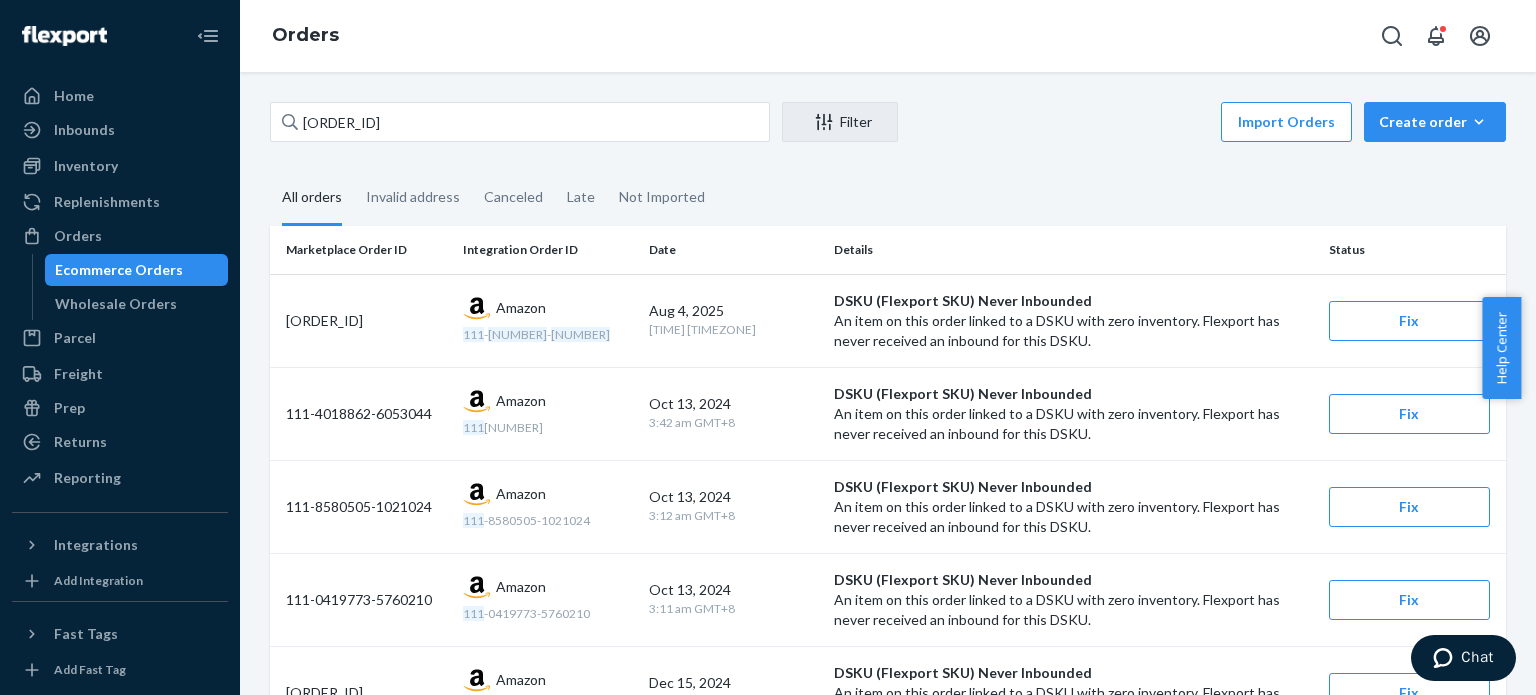 click on "All orders" at bounding box center (312, 198) 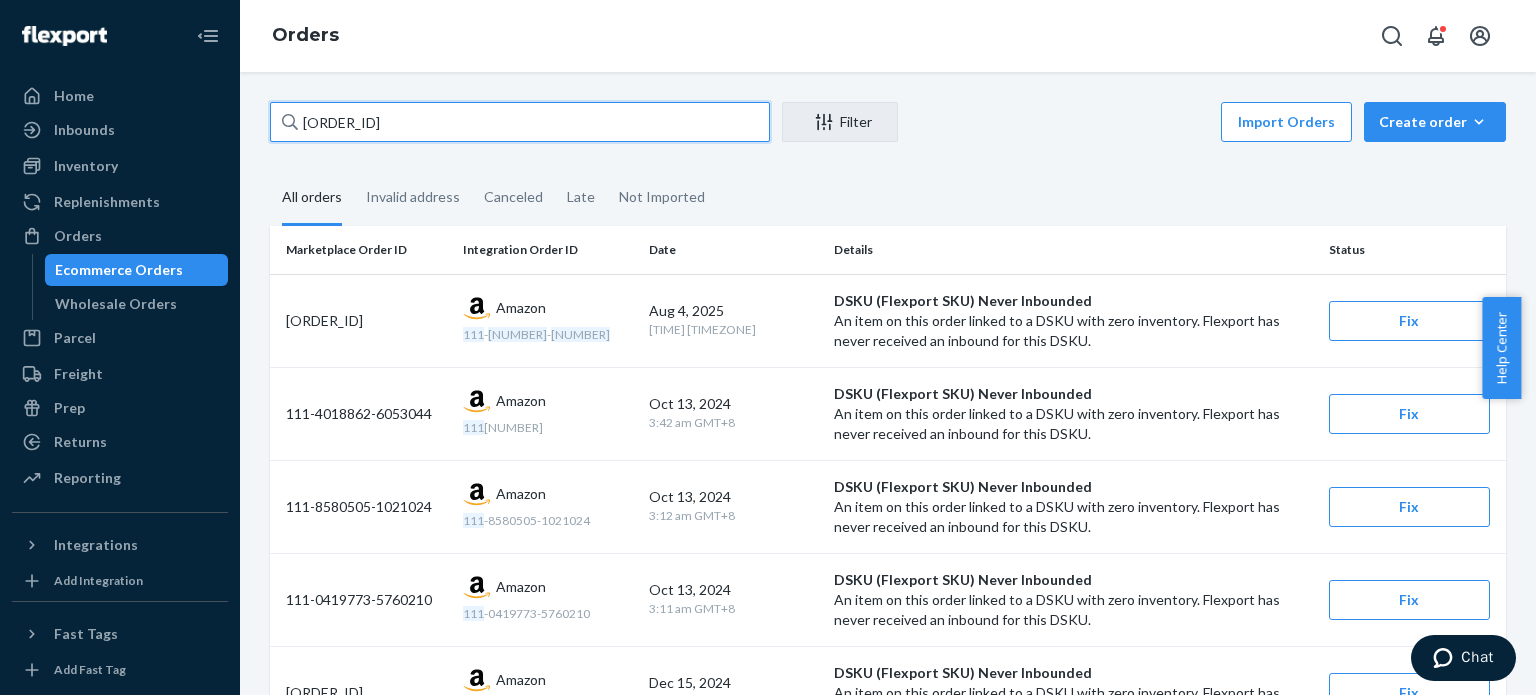 click on "[ACCOUNT_NUMBER]" at bounding box center (520, 122) 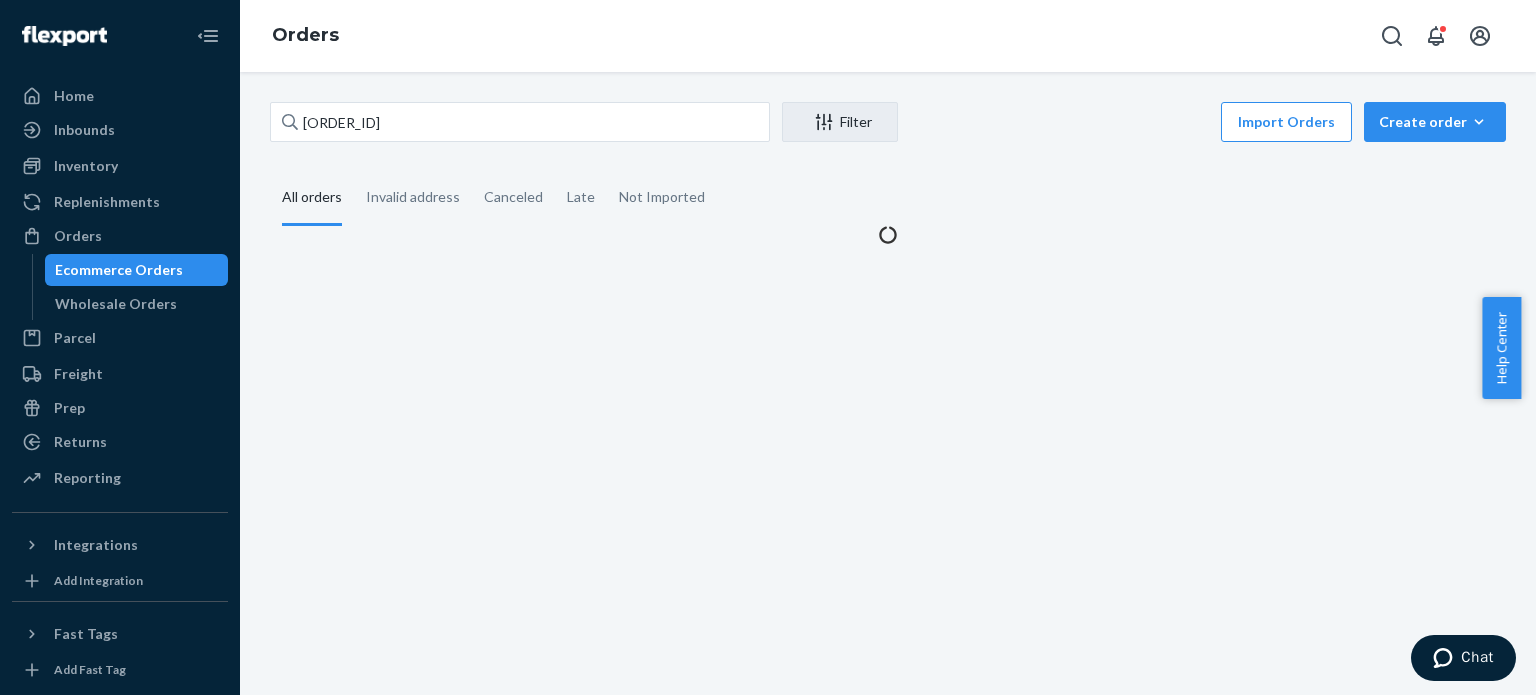 click on "All orders" at bounding box center [312, 198] 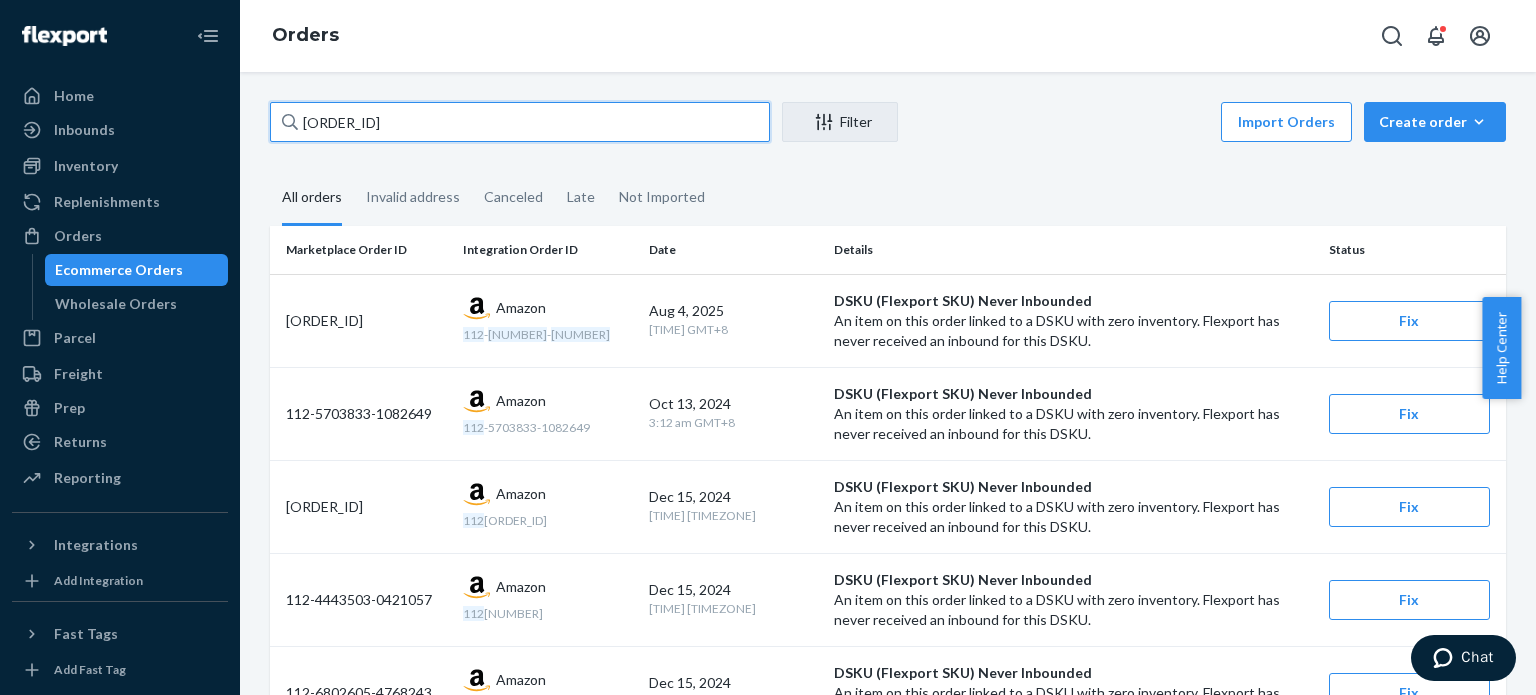 click on "112-0621320-7217028" at bounding box center [520, 122] 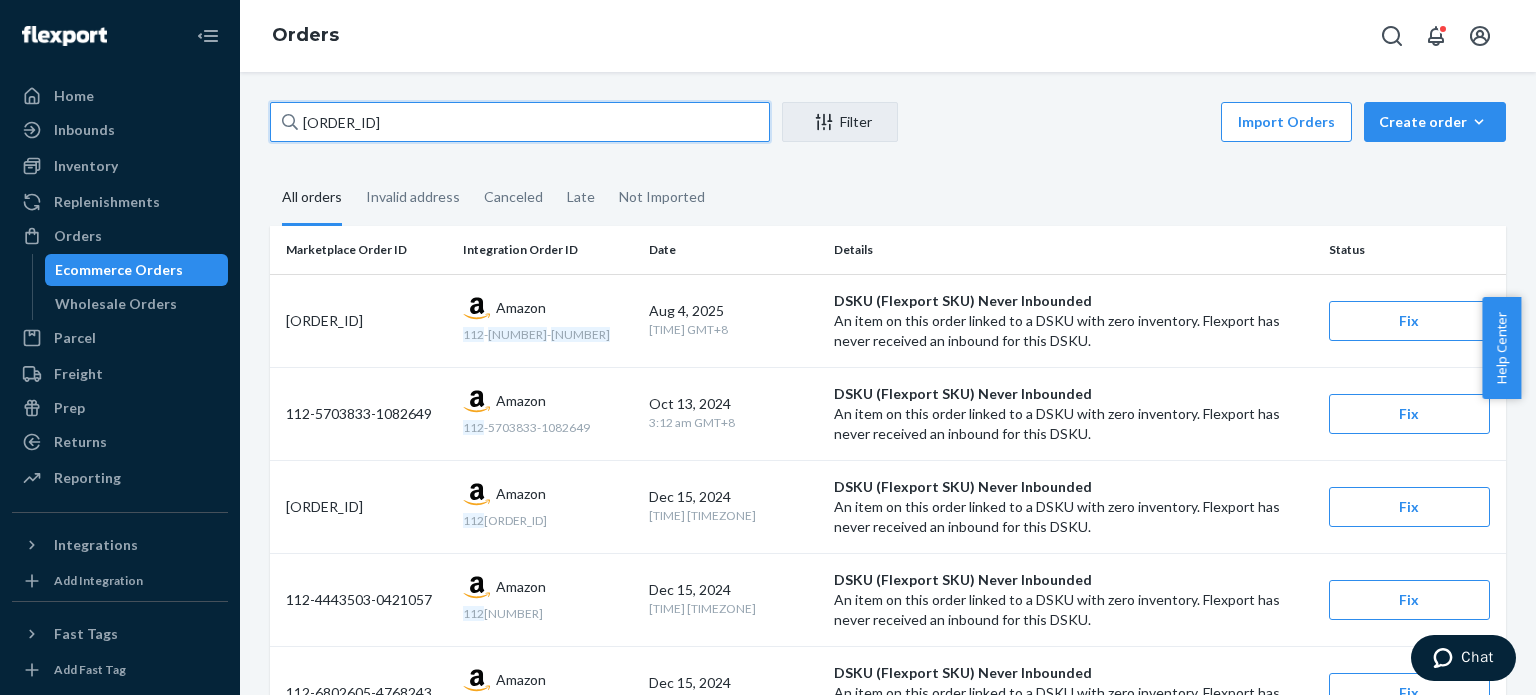 paste on "3-1525587-738744" 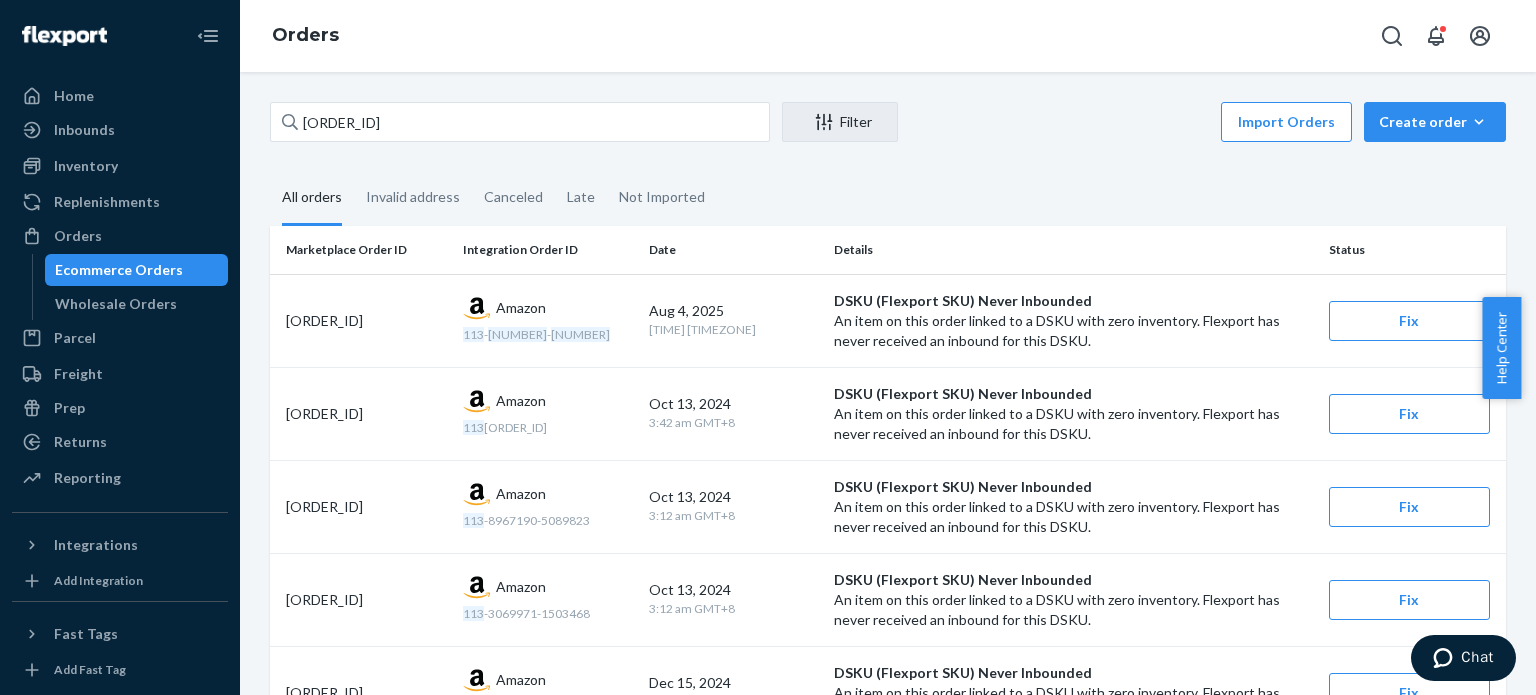 click on "All orders" at bounding box center (312, 198) 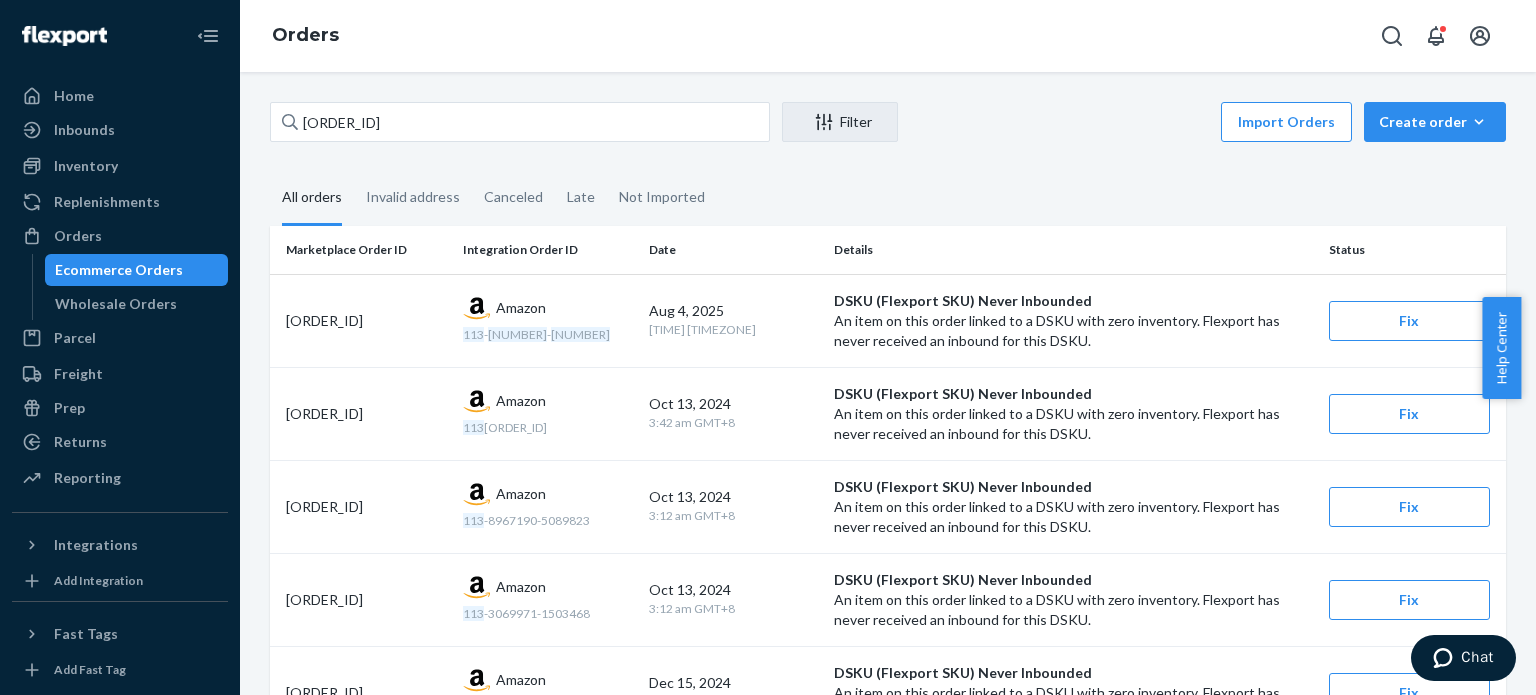 click on "All orders" at bounding box center [270, 171] 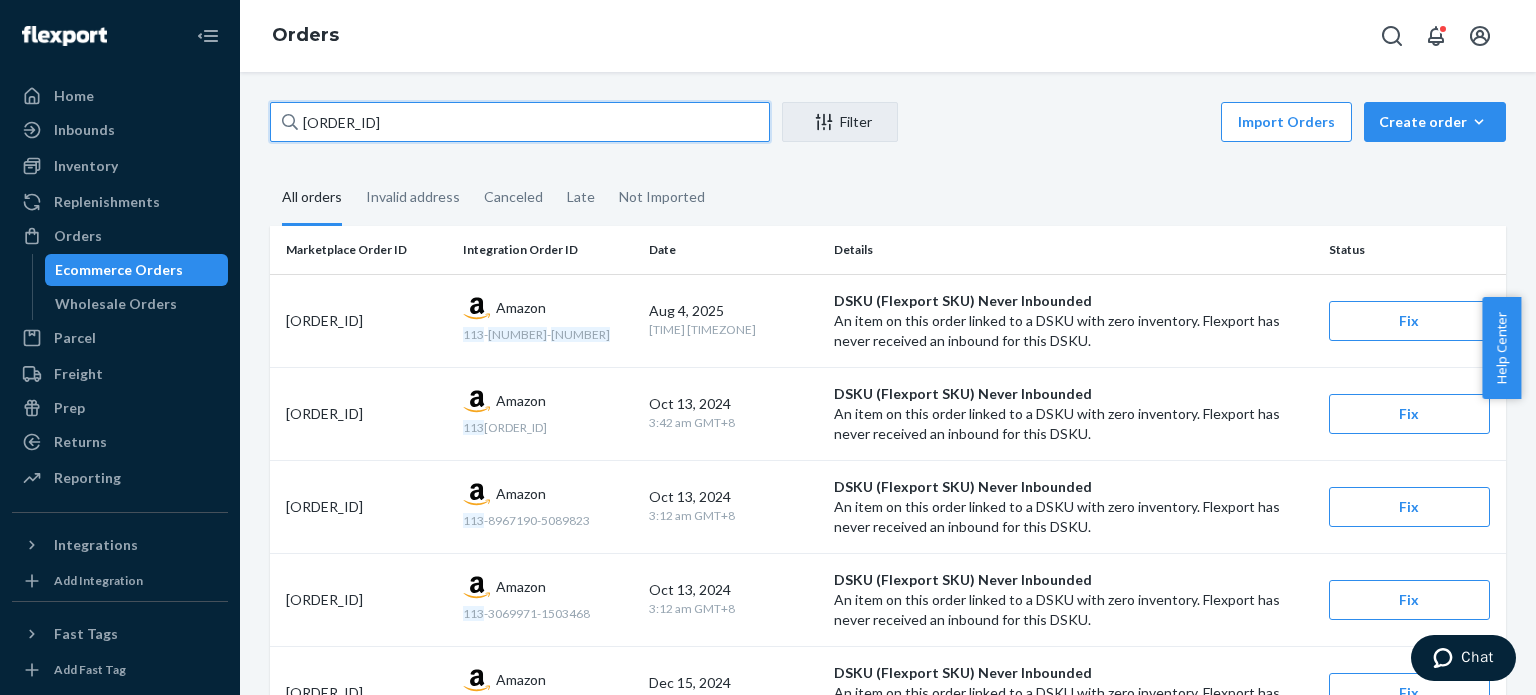 click on "113-1525587-7387448" at bounding box center [520, 122] 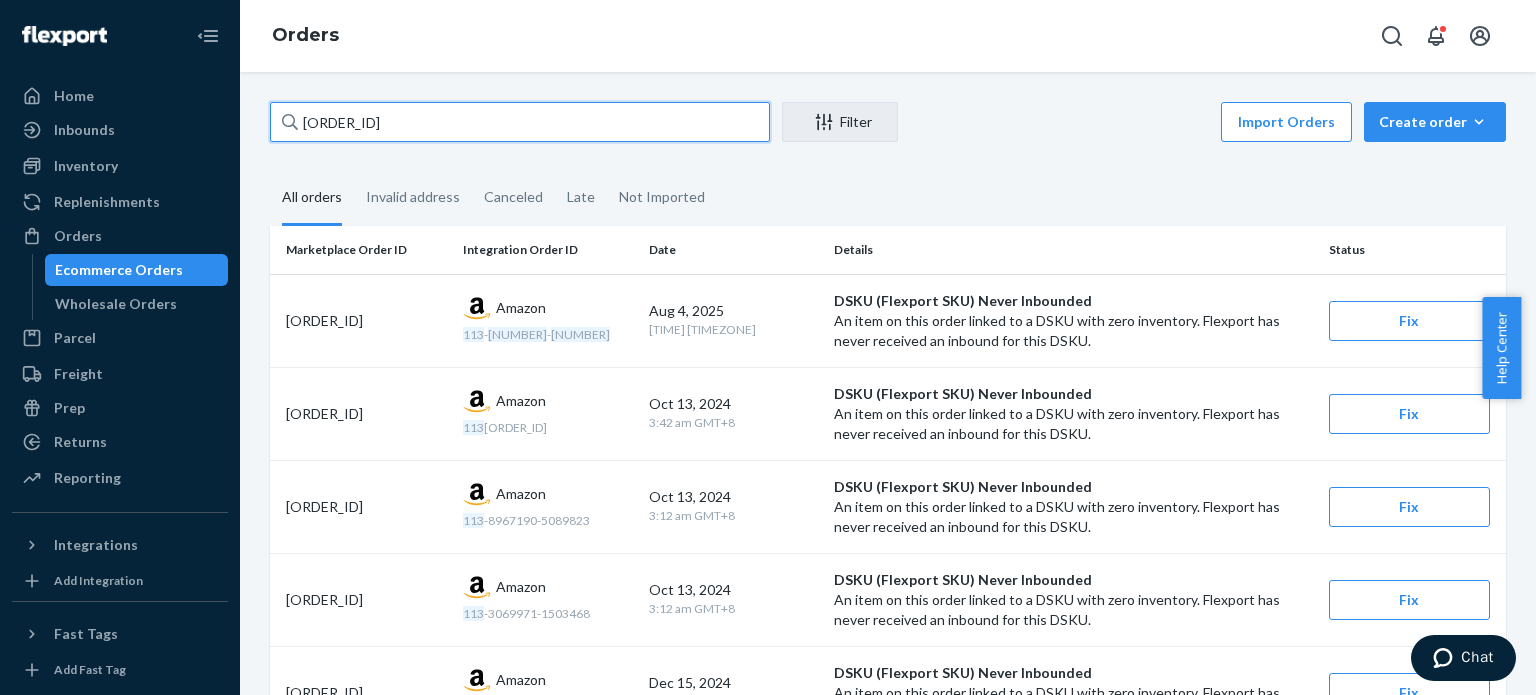 click on "113-1525587-7387448" at bounding box center [520, 122] 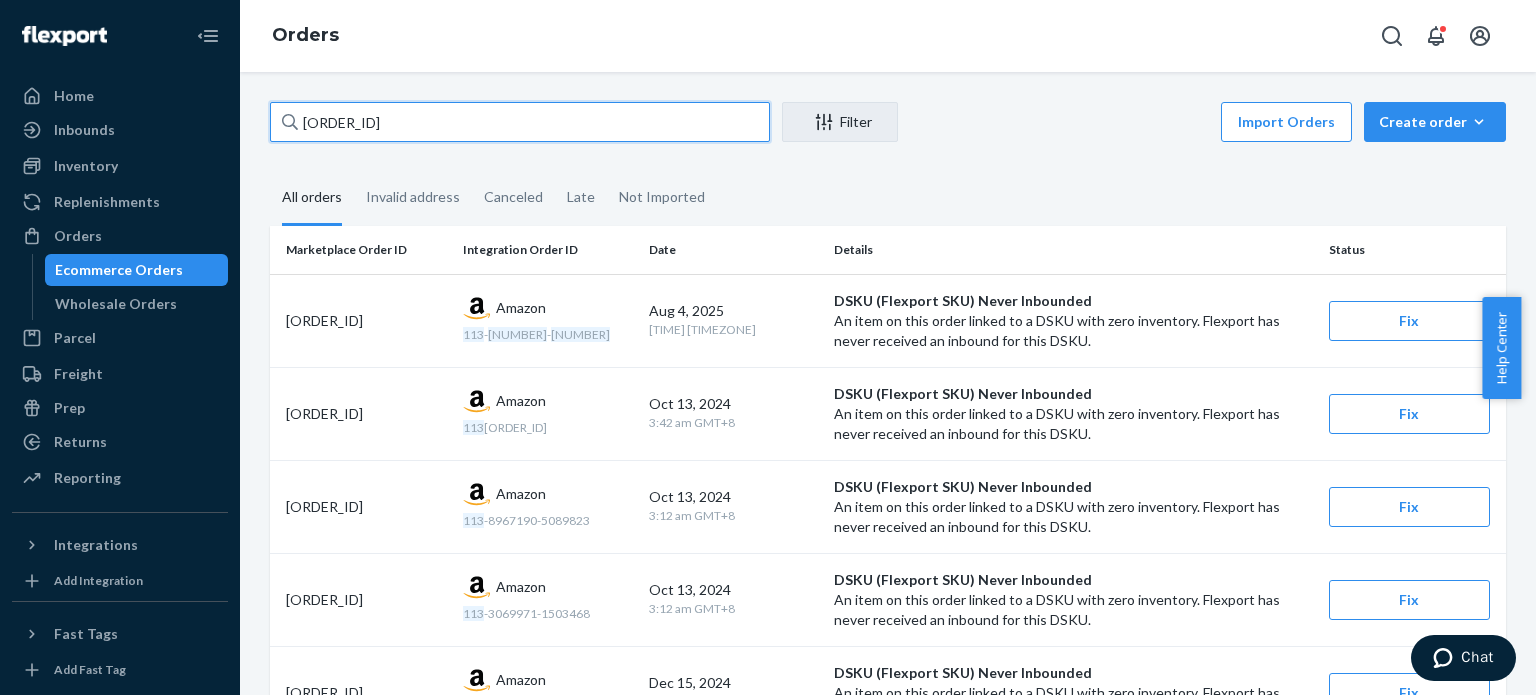 click on "113-1525587-7387448" at bounding box center (520, 122) 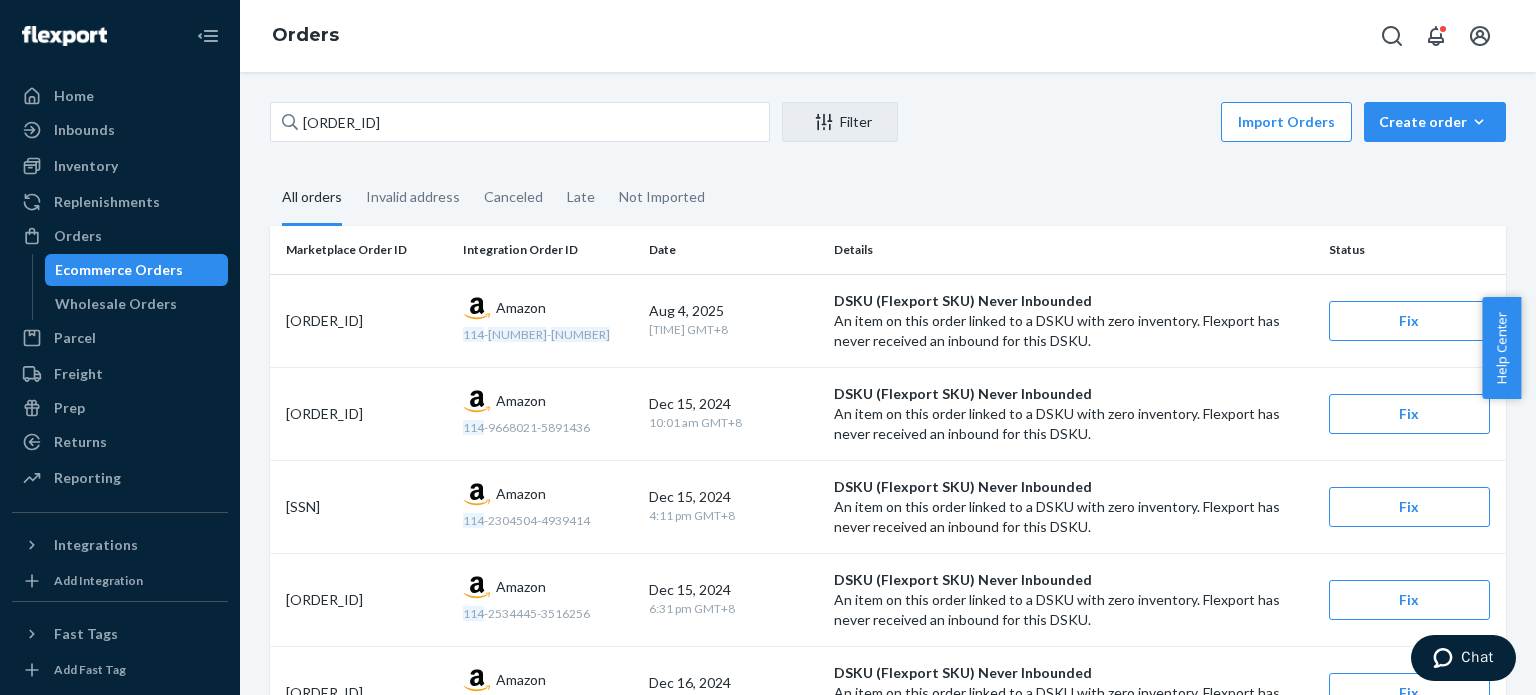click on "All orders" at bounding box center (312, 198) 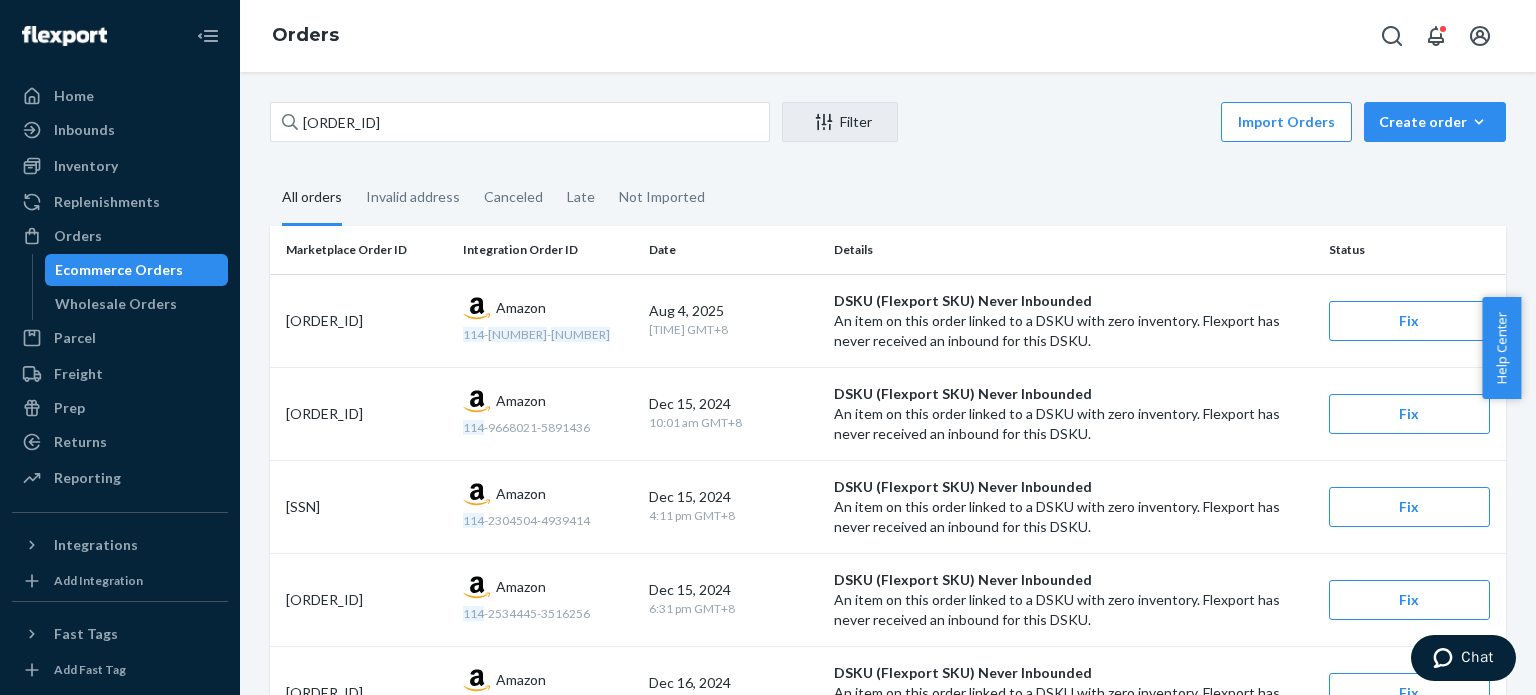 click on "All orders" at bounding box center (270, 171) 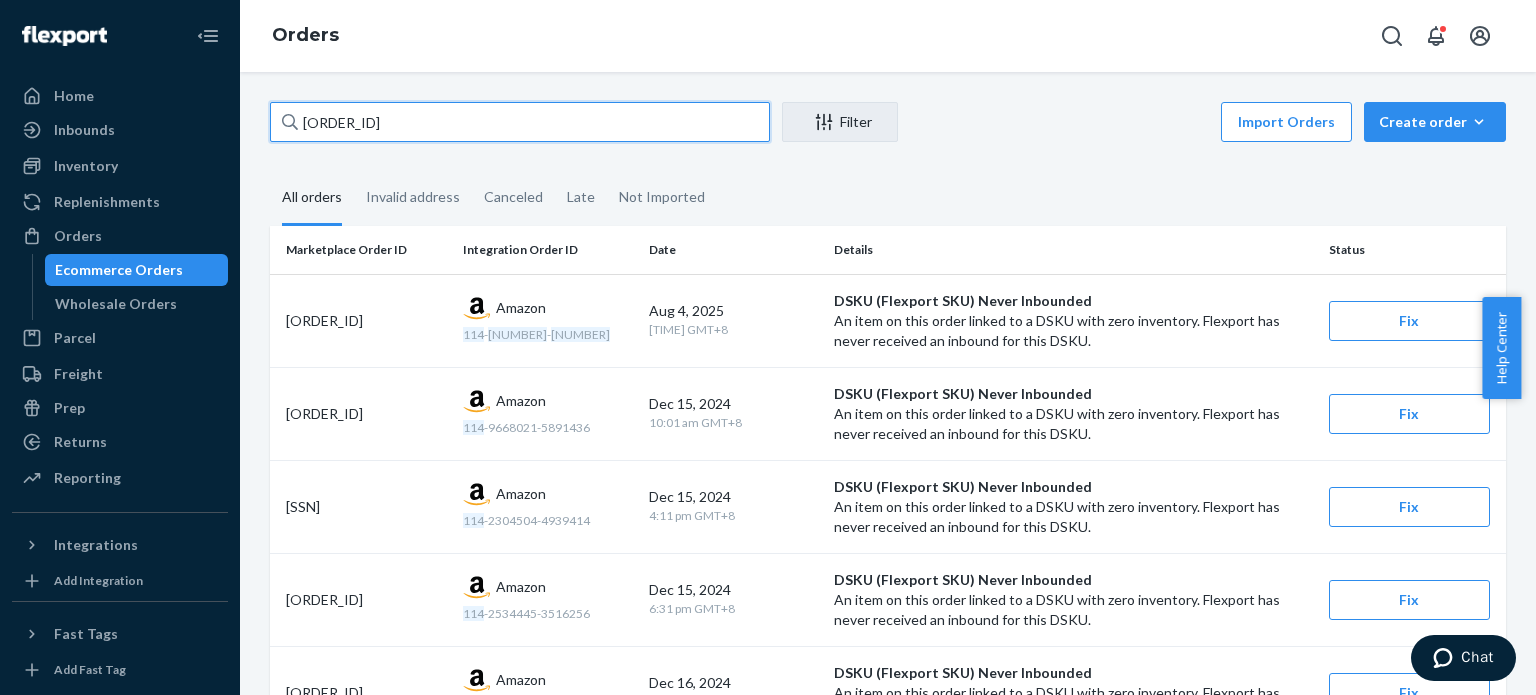 click on "114-4342872-0826646" at bounding box center [520, 122] 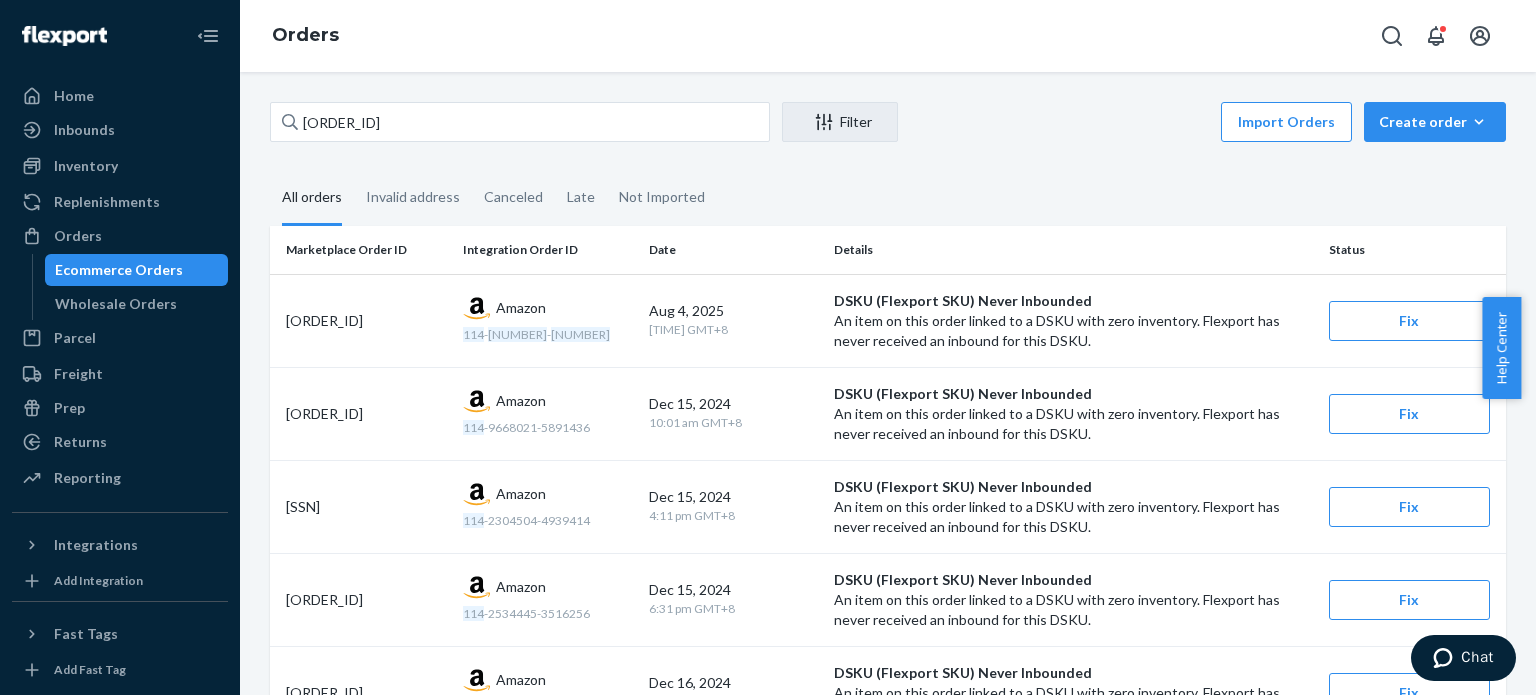 click on "All orders" at bounding box center (312, 198) 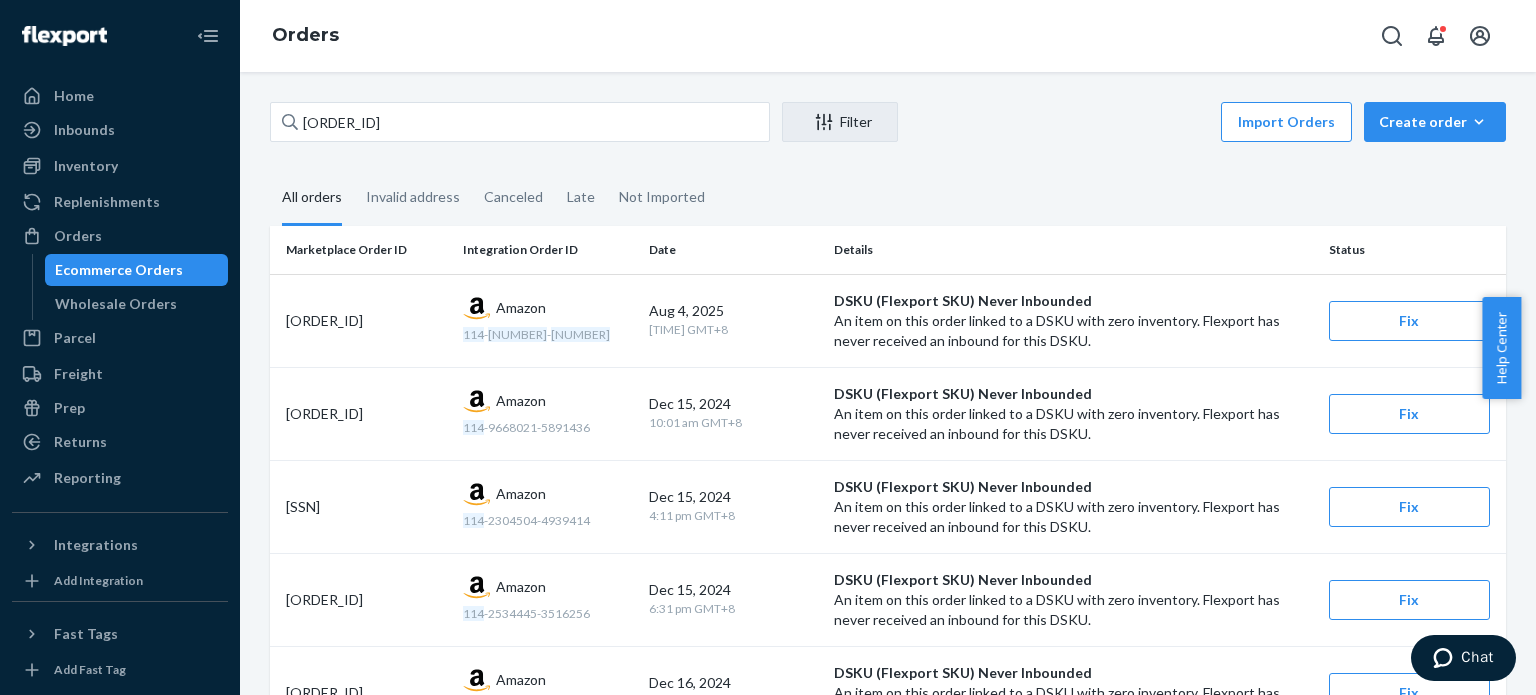 click on "All orders" at bounding box center [270, 171] 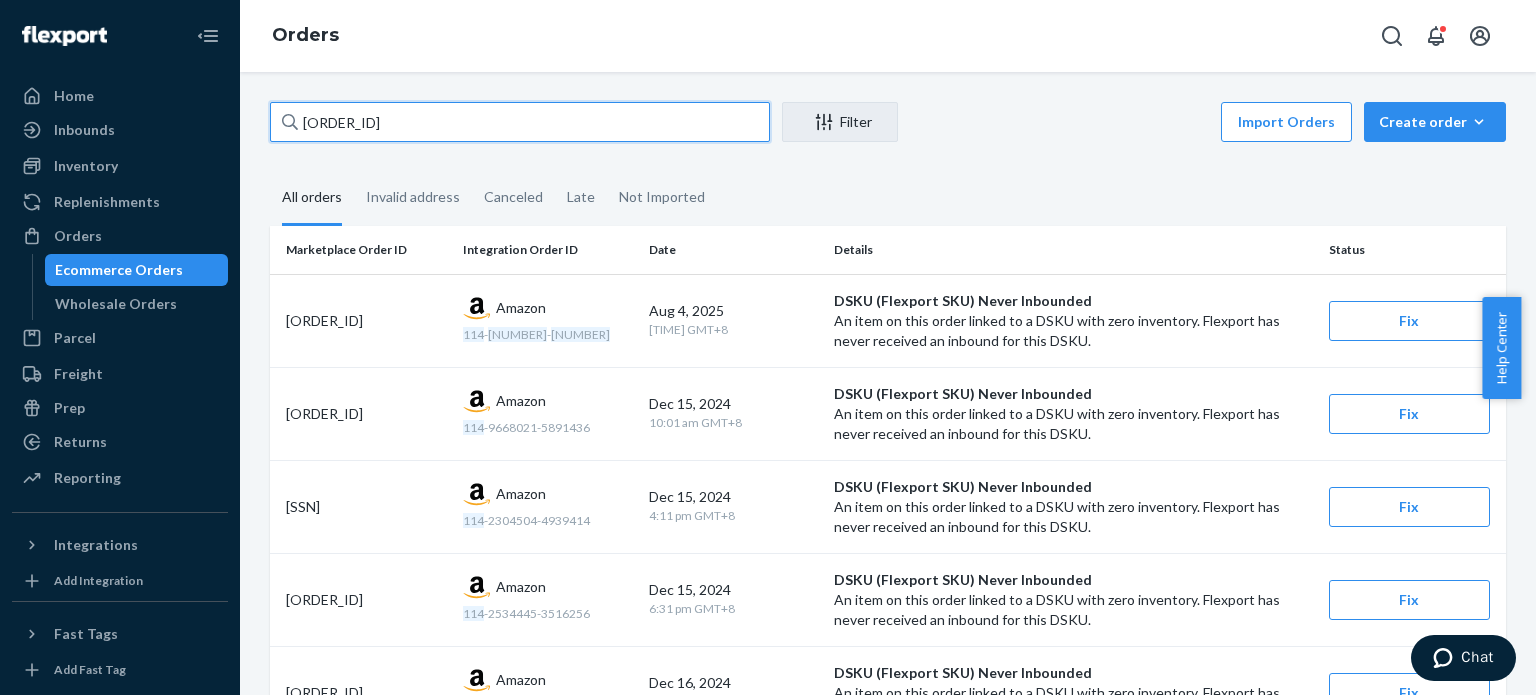 click on "114-2426115-0166600" at bounding box center [520, 122] 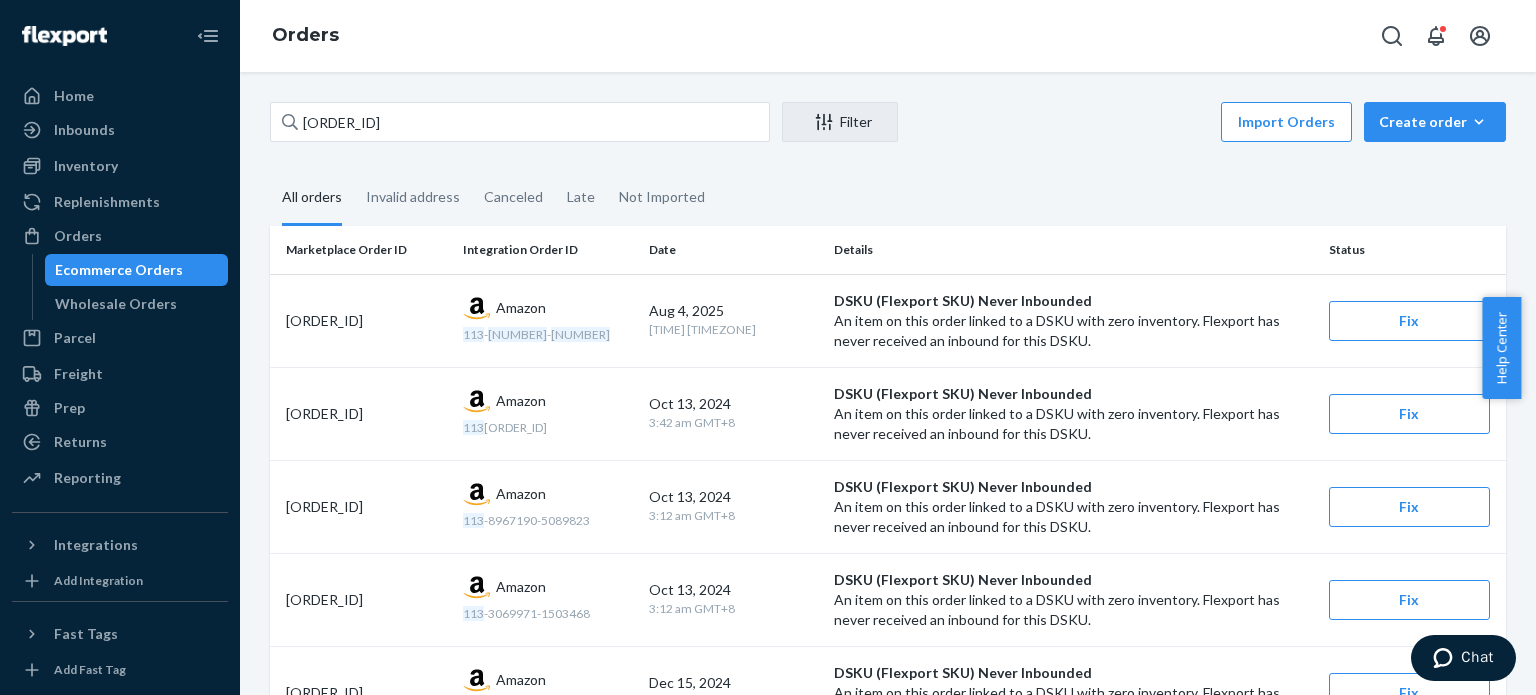 click on "All orders" at bounding box center (312, 198) 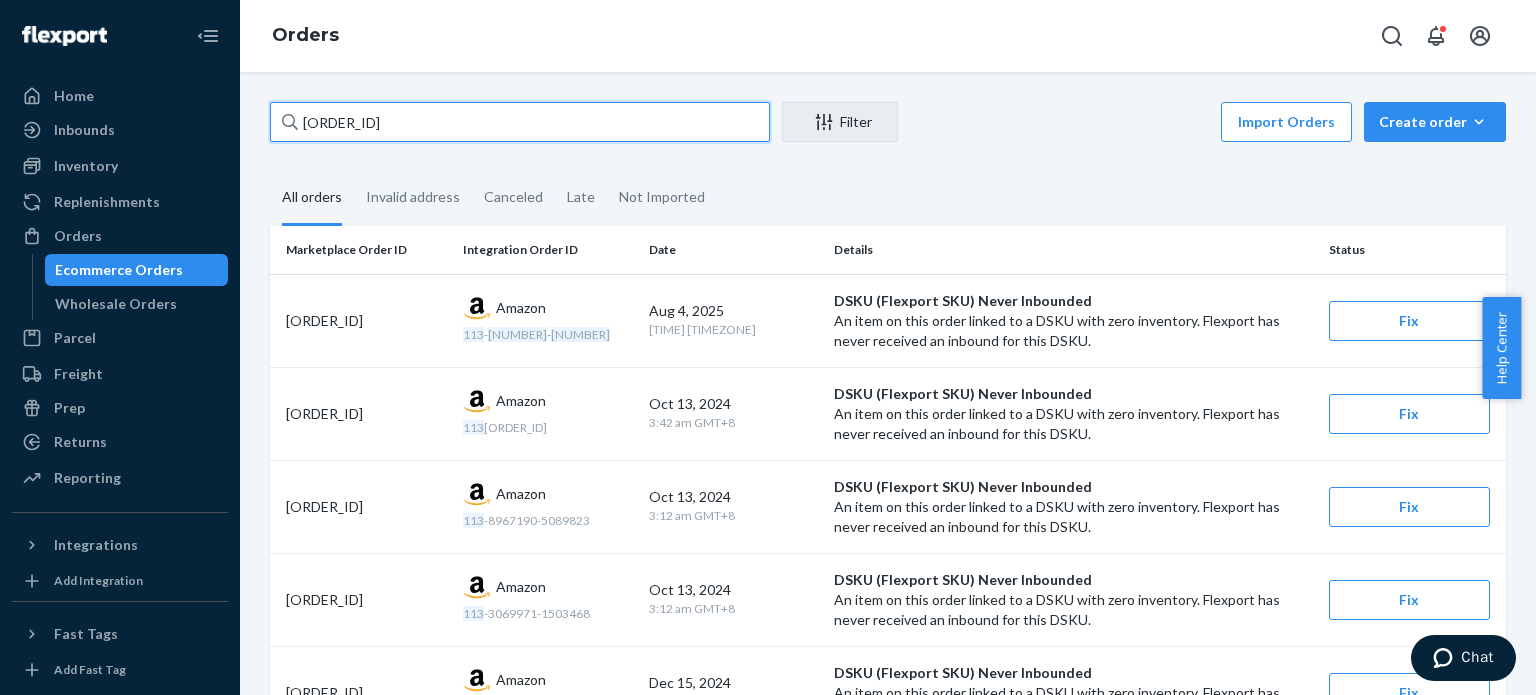 click on "113-1525587-7387448" at bounding box center (520, 122) 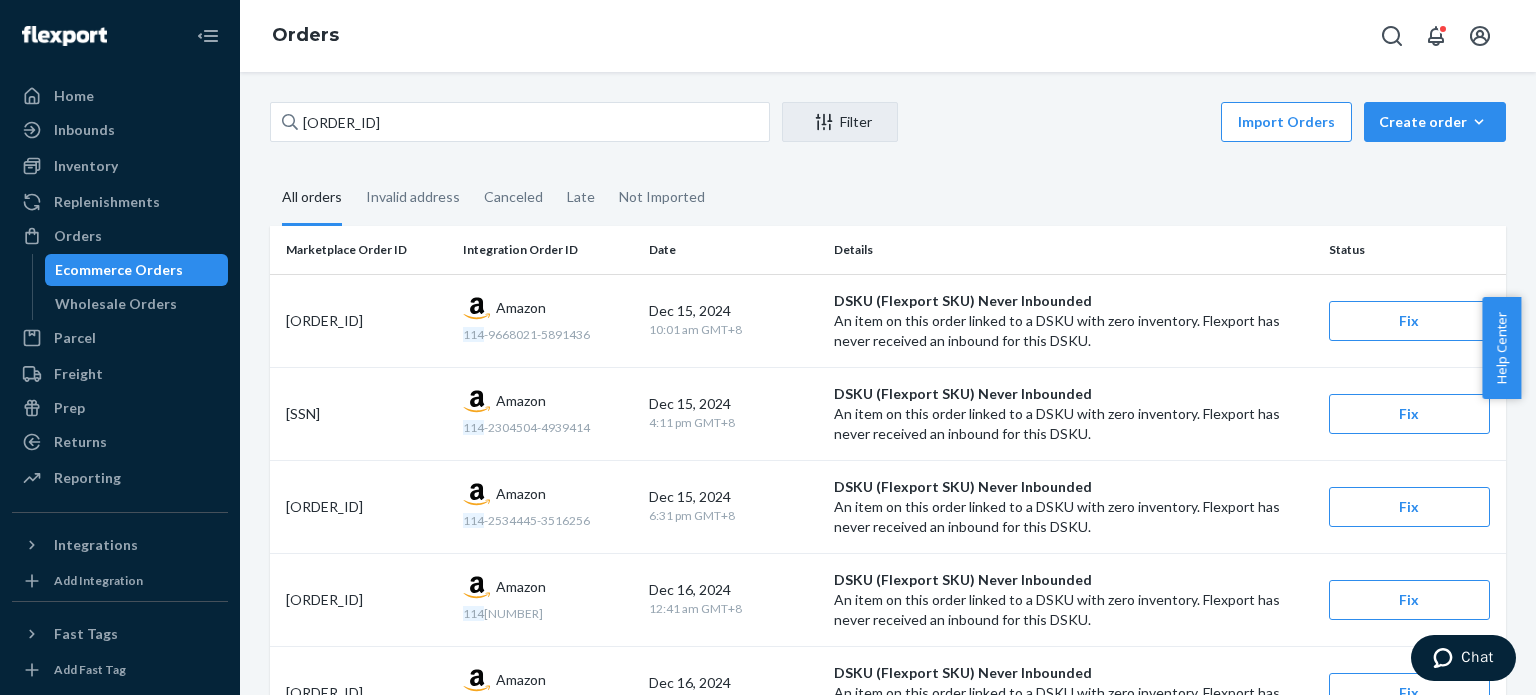 click on "All orders" at bounding box center (312, 198) 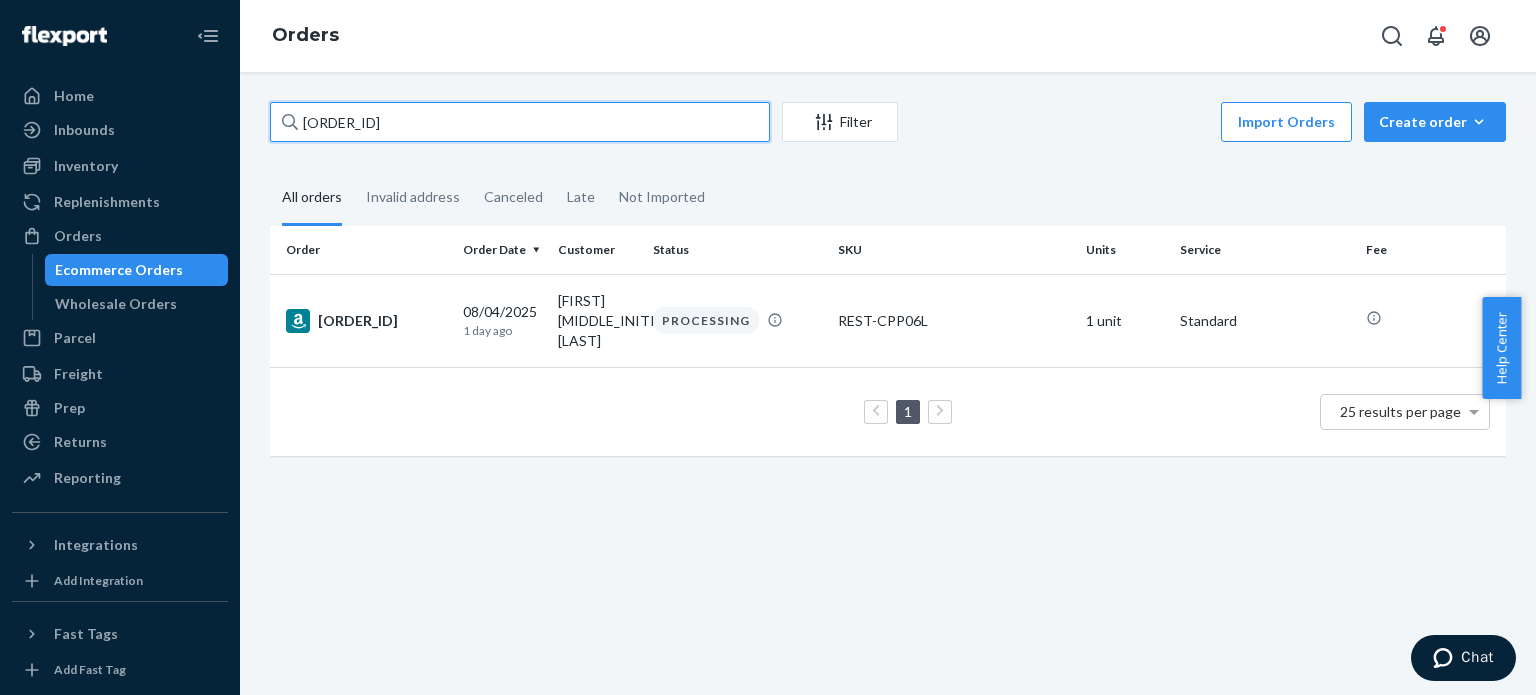 click on "[SSN]" at bounding box center [520, 122] 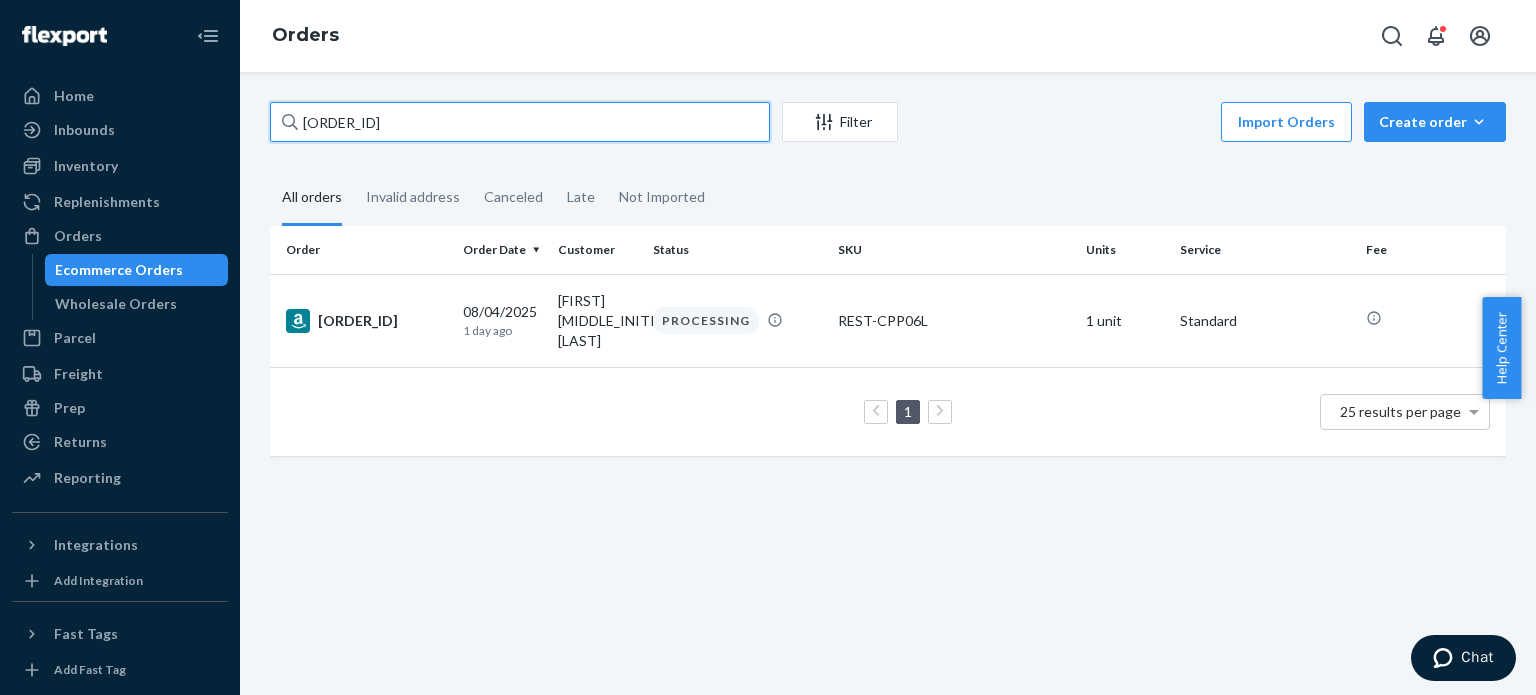 click on "[SSN]" at bounding box center (520, 122) 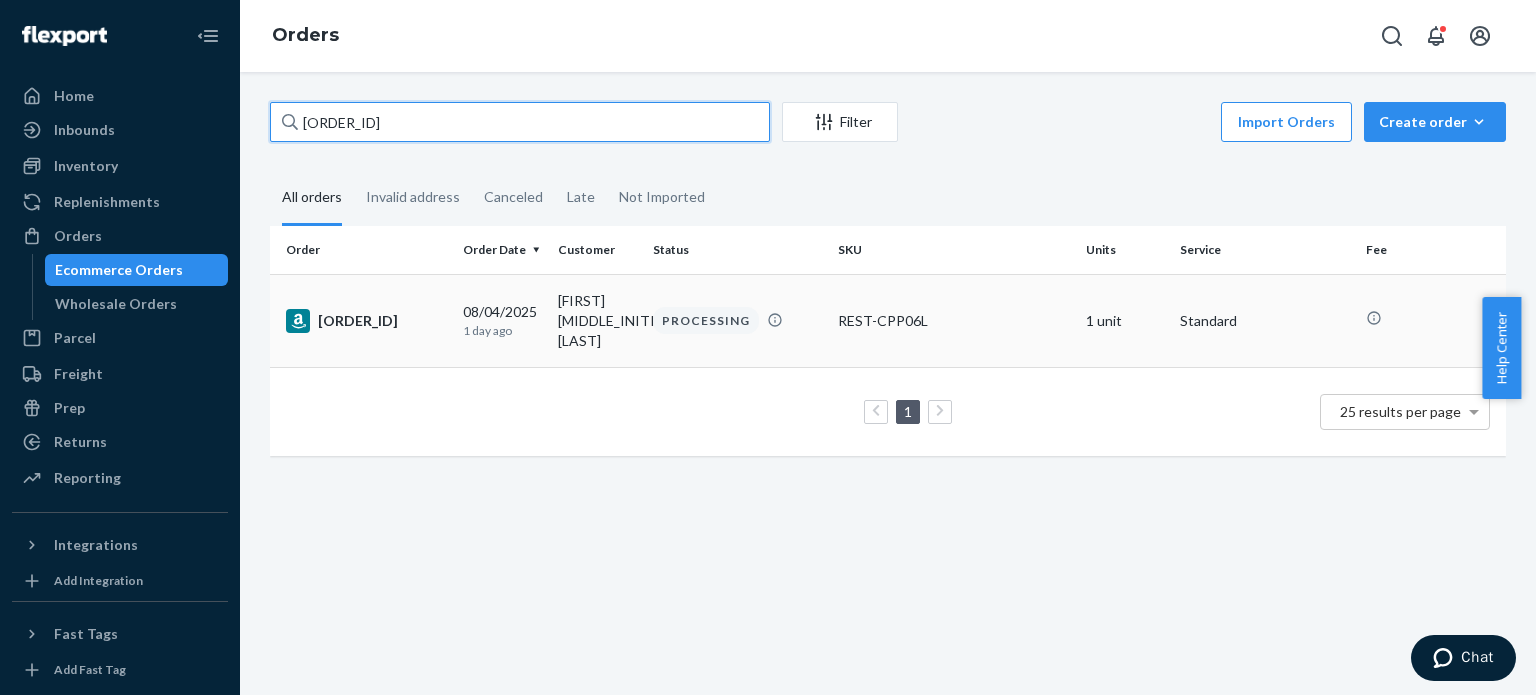 paste on "[SSN]" 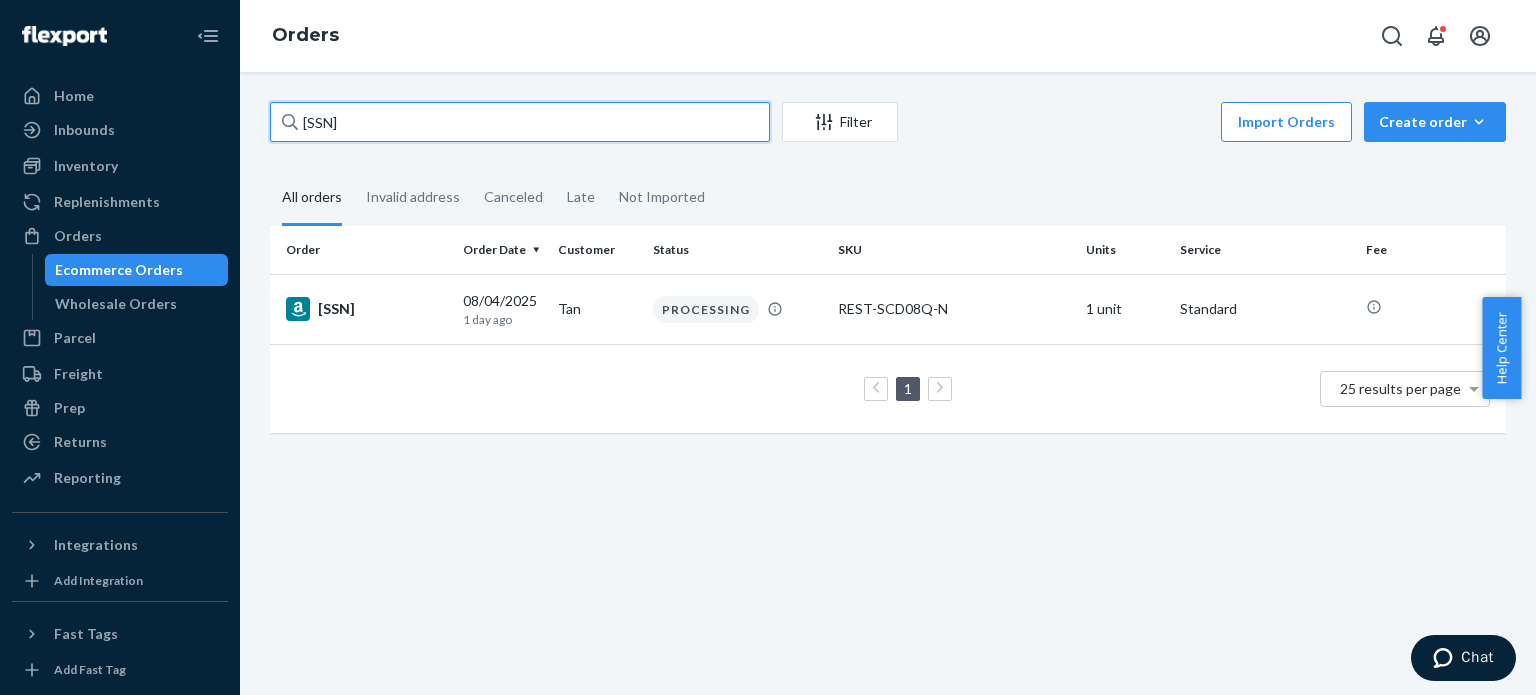 click on "[ACCOUNT_NUMBER]" at bounding box center (520, 122) 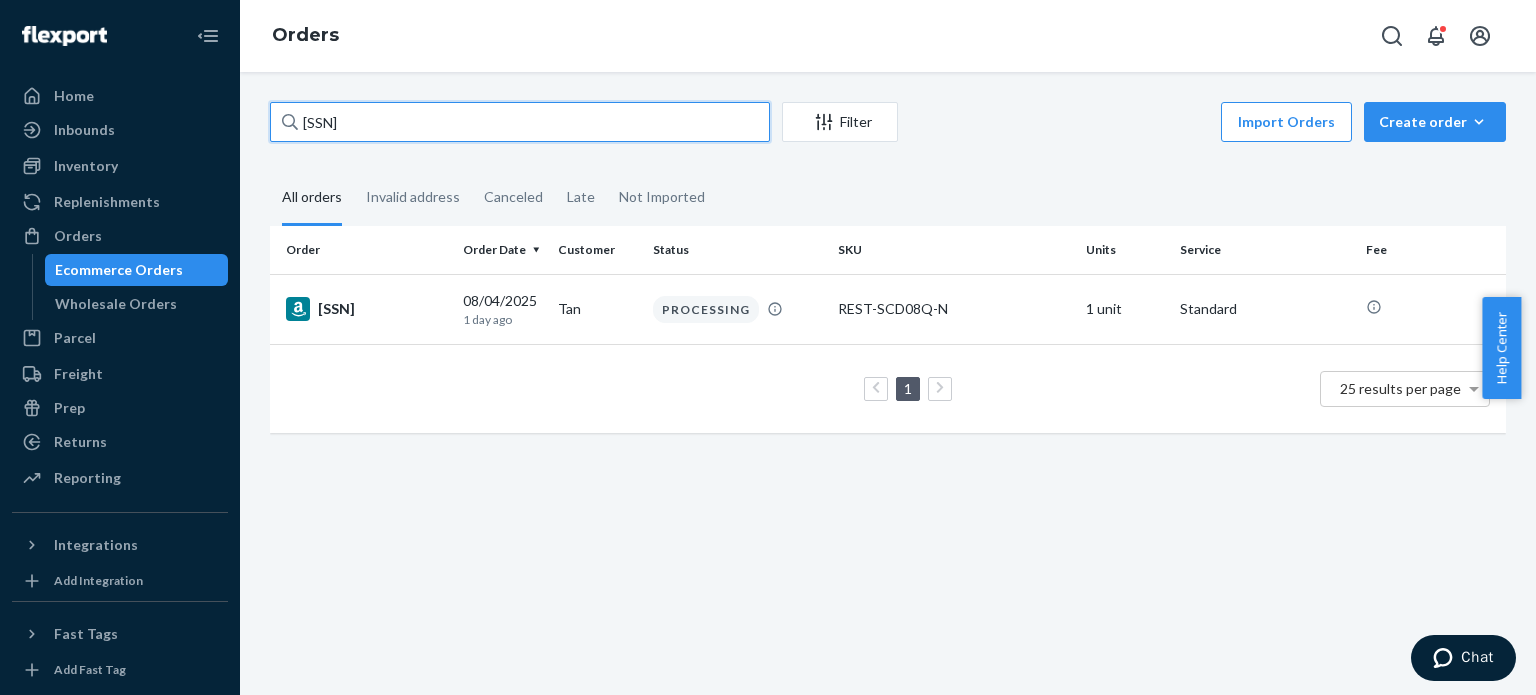 click on "[ACCOUNT_NUMBER]" at bounding box center (520, 122) 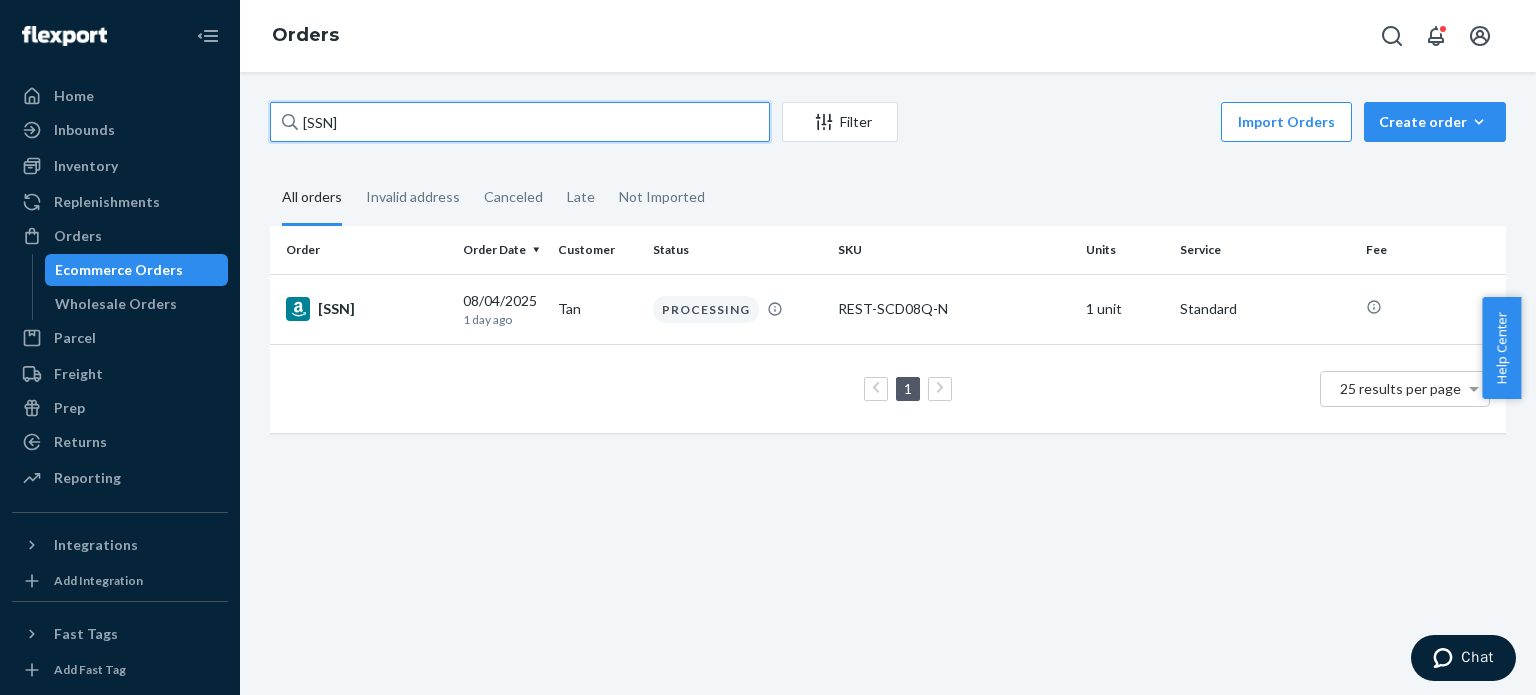 click on "[ACCOUNT_NUMBER]" at bounding box center [520, 122] 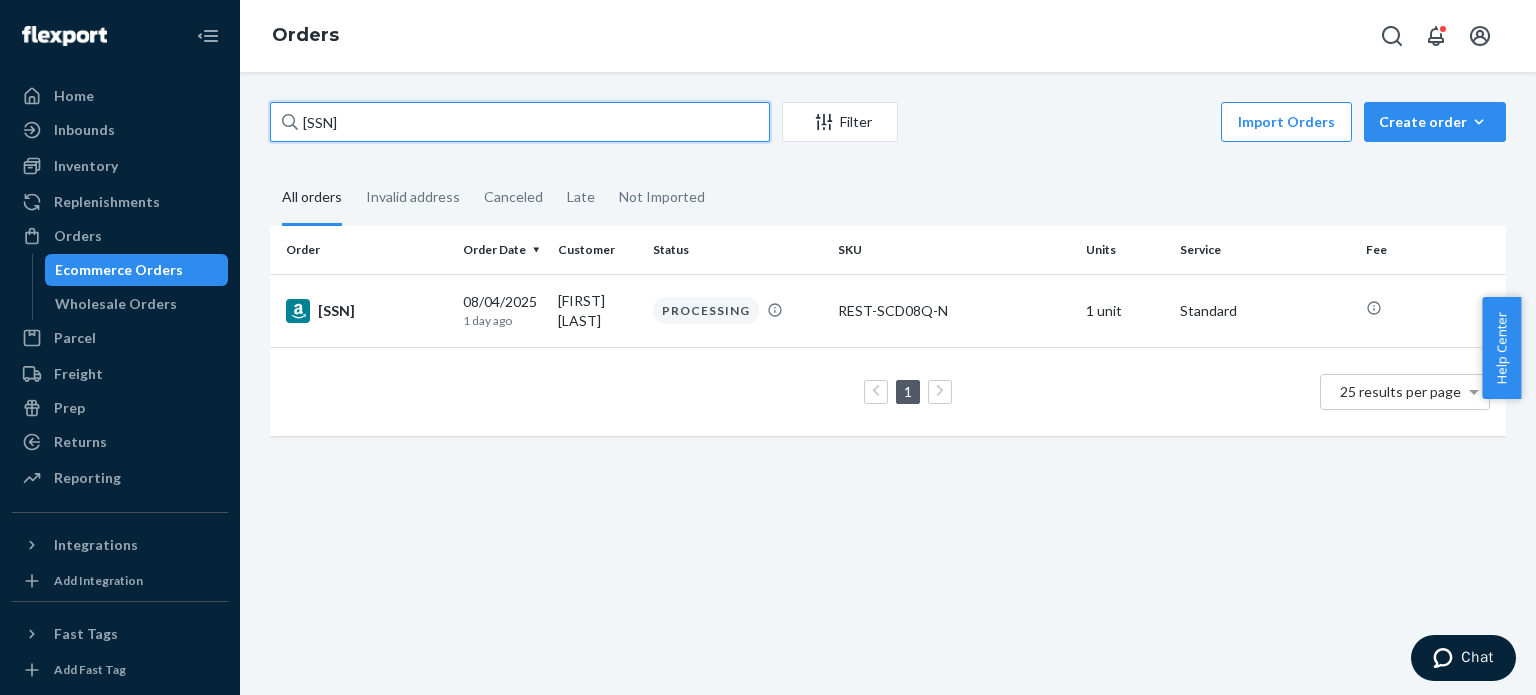 click on "[SSN]" at bounding box center (520, 122) 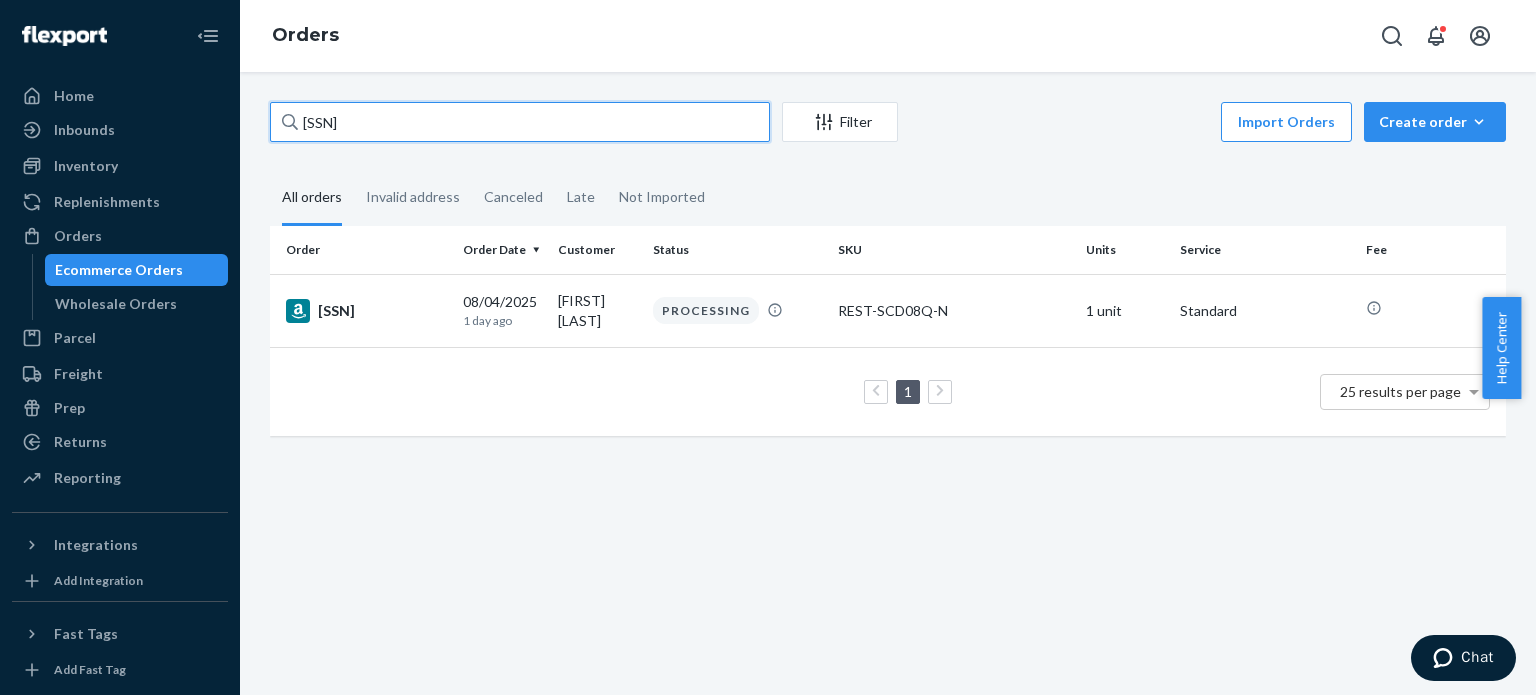 click on "[SSN]" at bounding box center [520, 122] 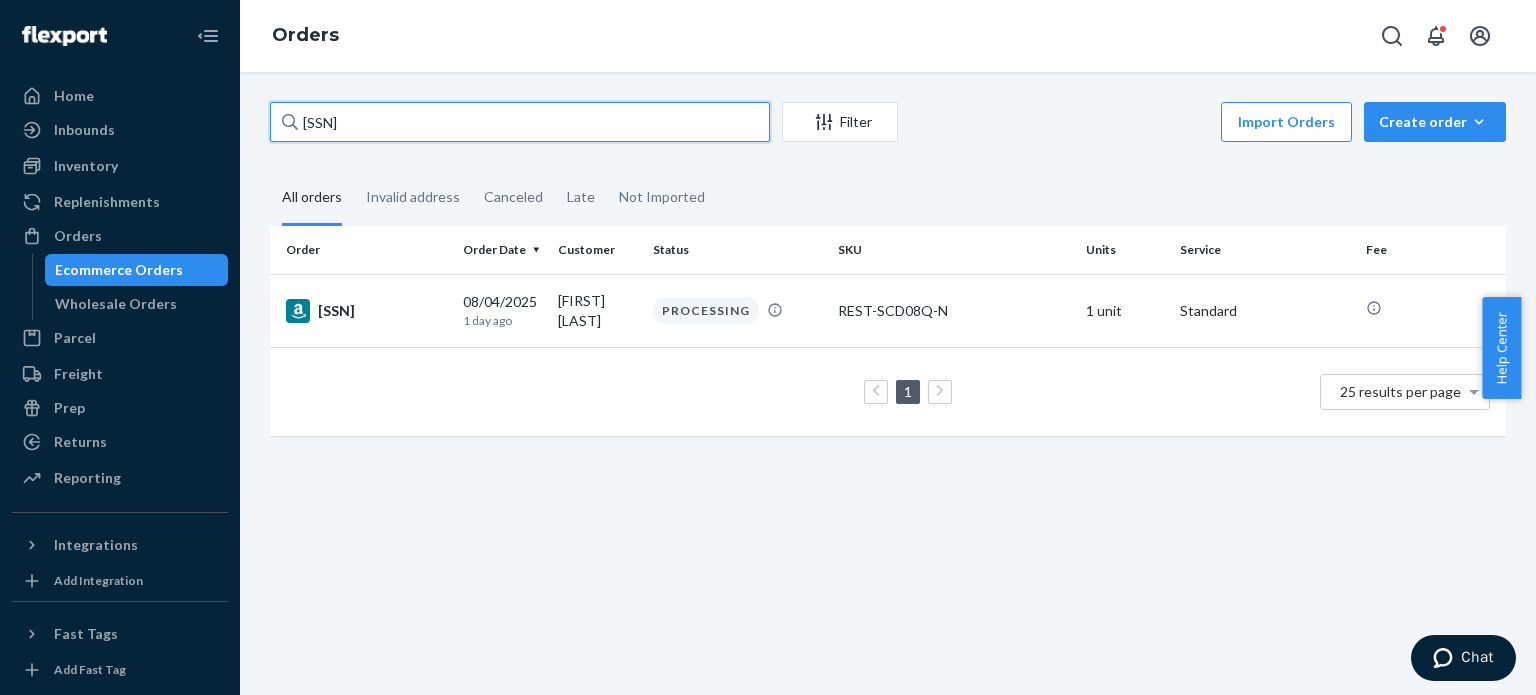 paste on "[SSN]" 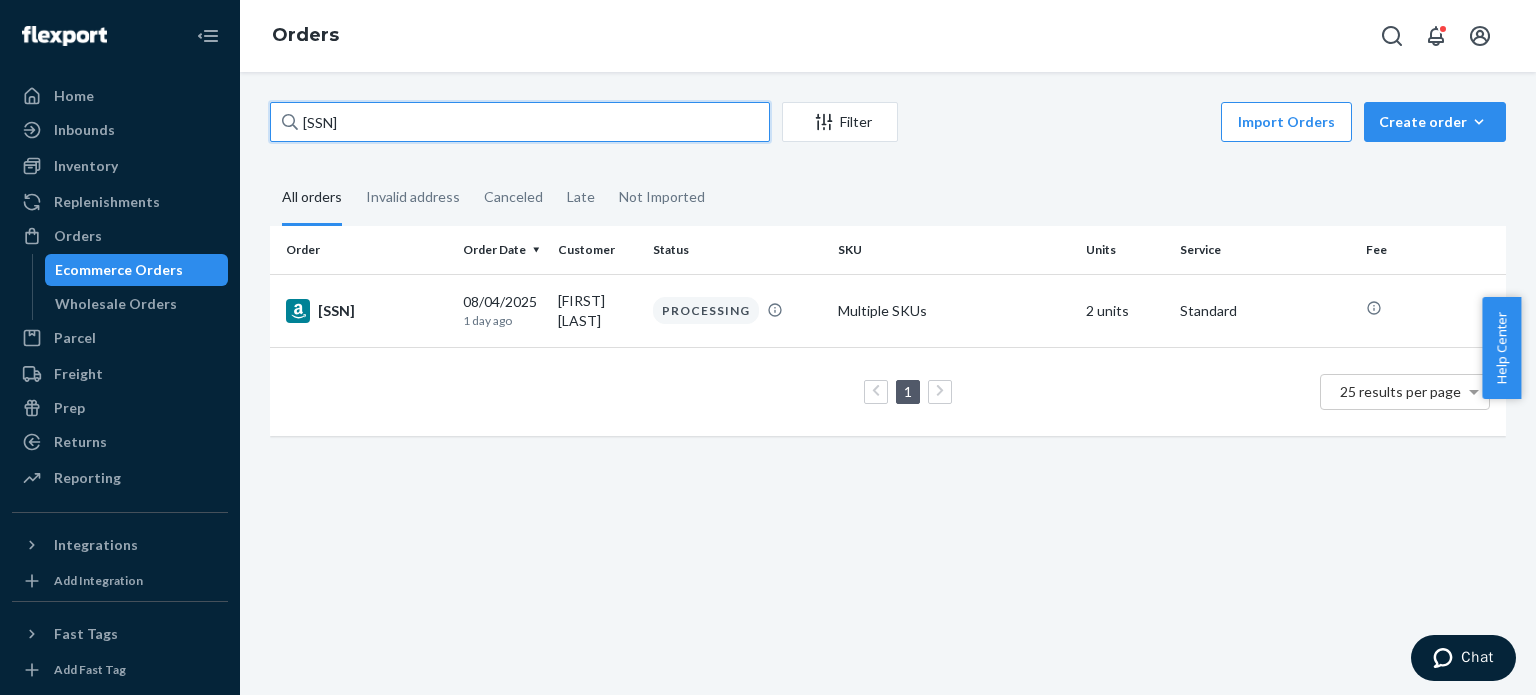 click on "[SSN]" at bounding box center [520, 122] 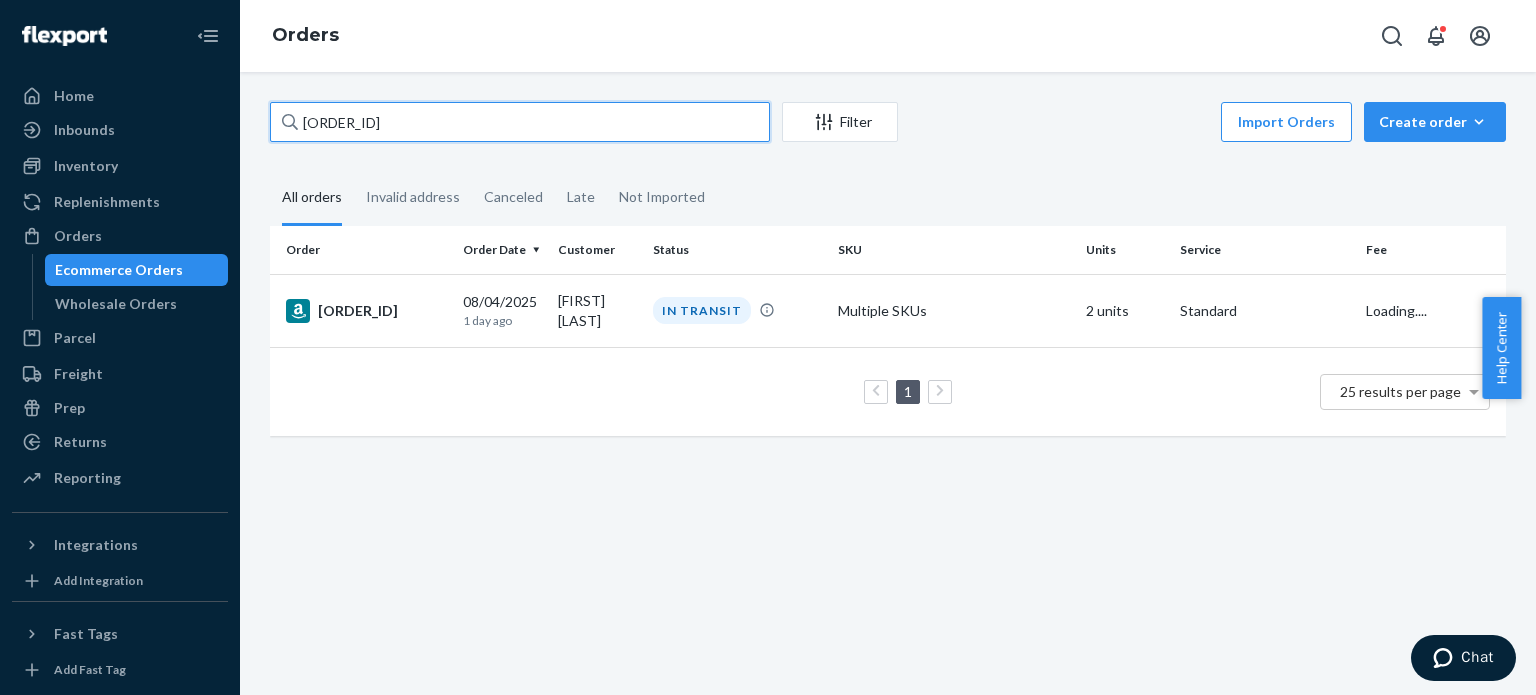 click on "113-0950832-6718660" at bounding box center (520, 122) 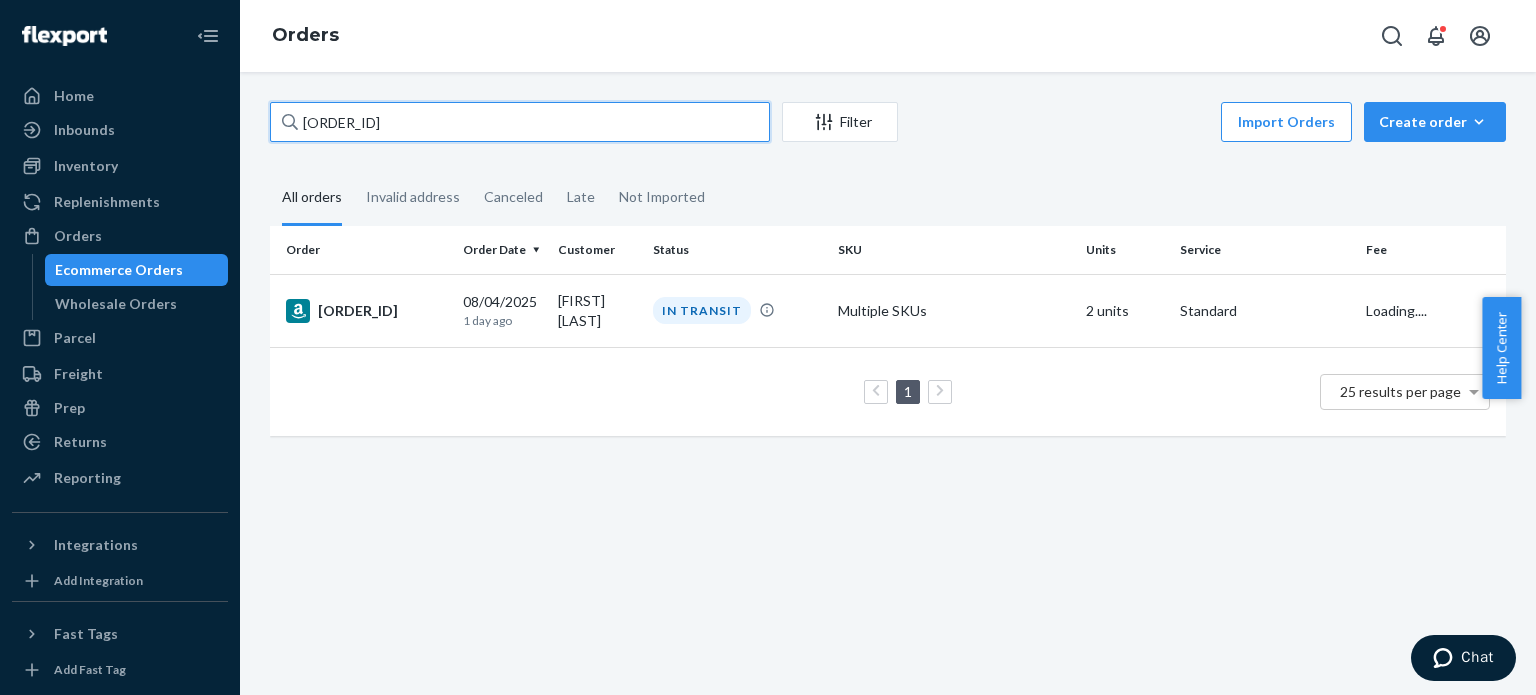 click on "113-0950832-6718660" at bounding box center (520, 122) 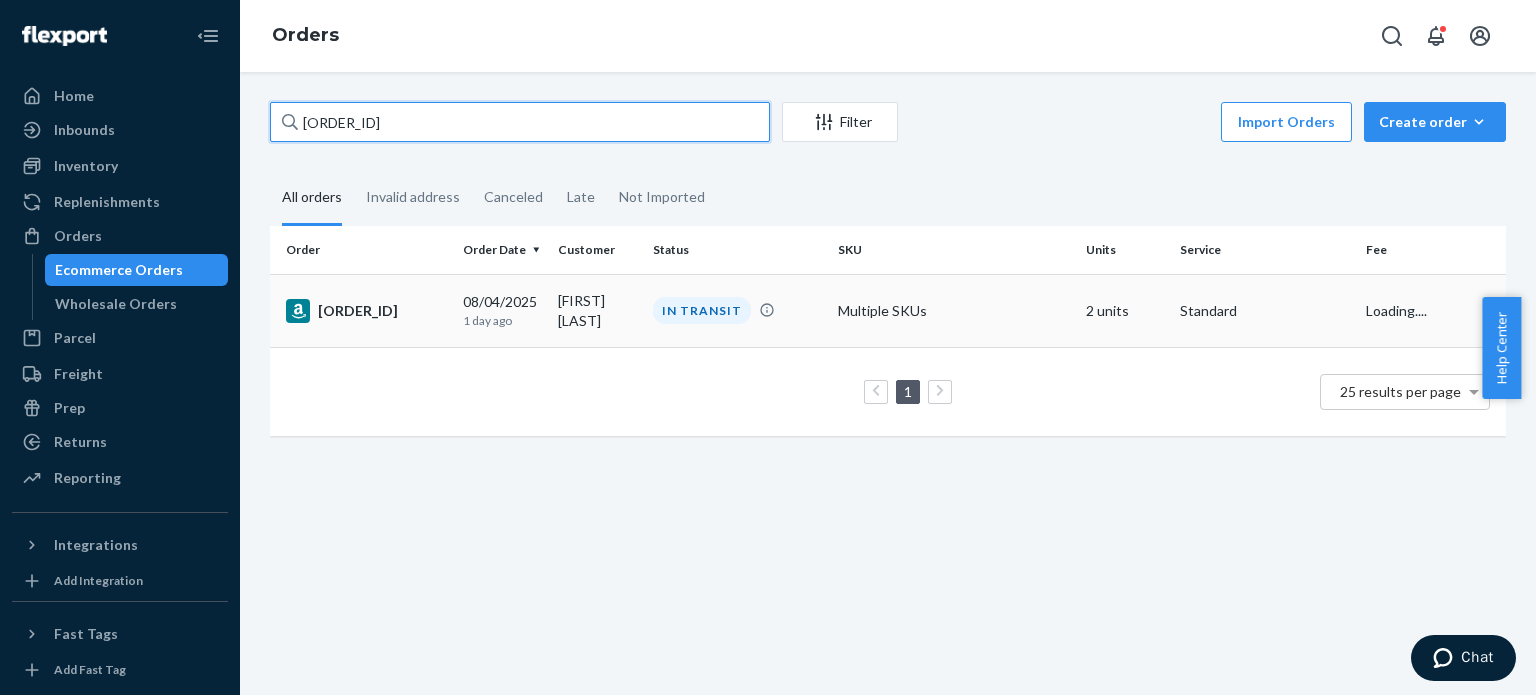 paste on "[ACCOUNT_NUMBER]" 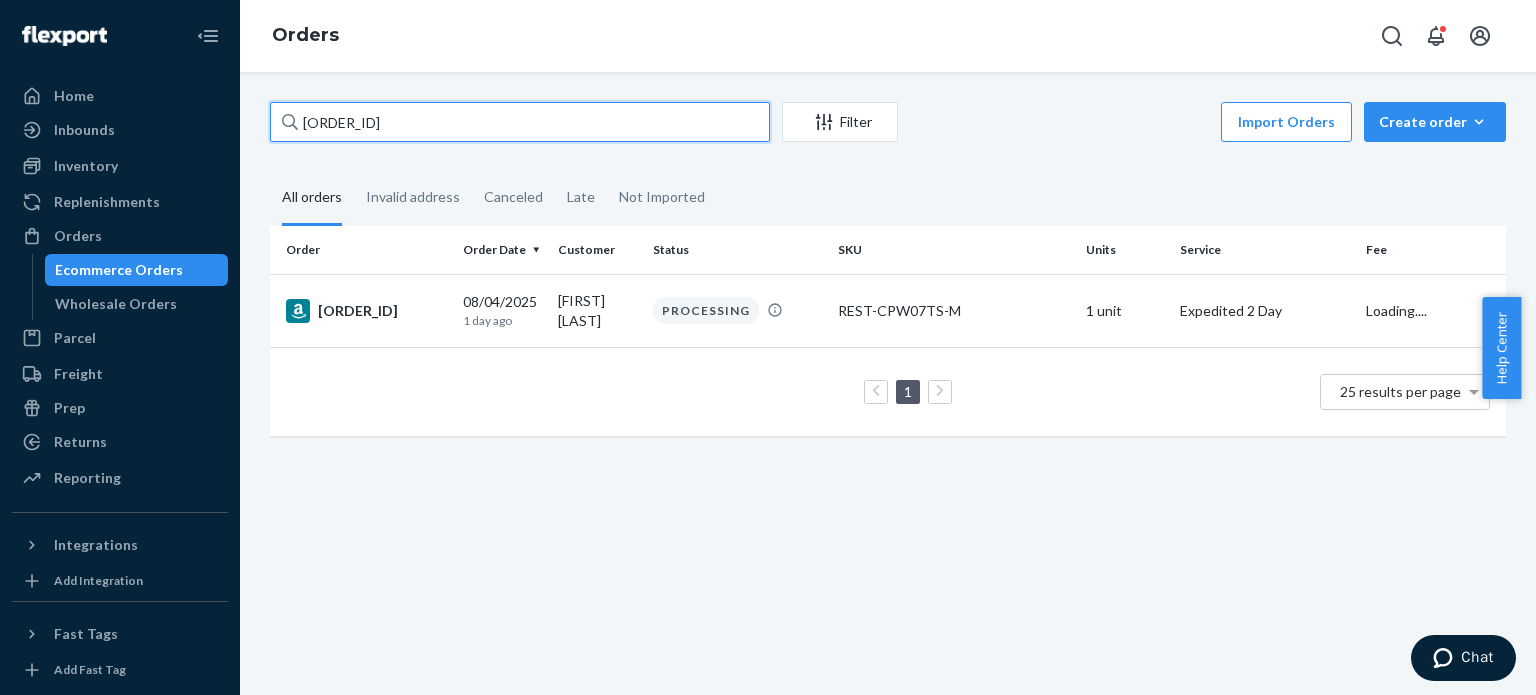 click on "[SSN]" at bounding box center [520, 122] 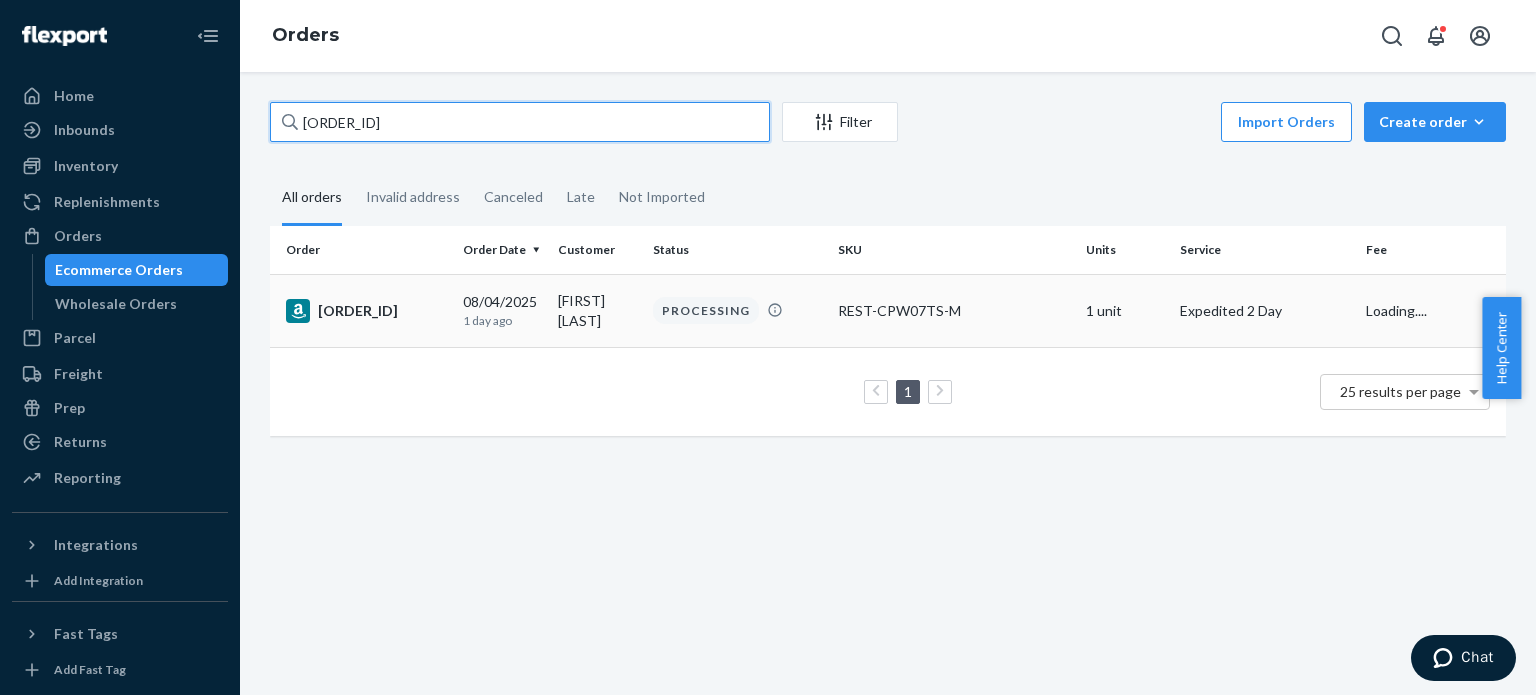 paste on "[SSN]" 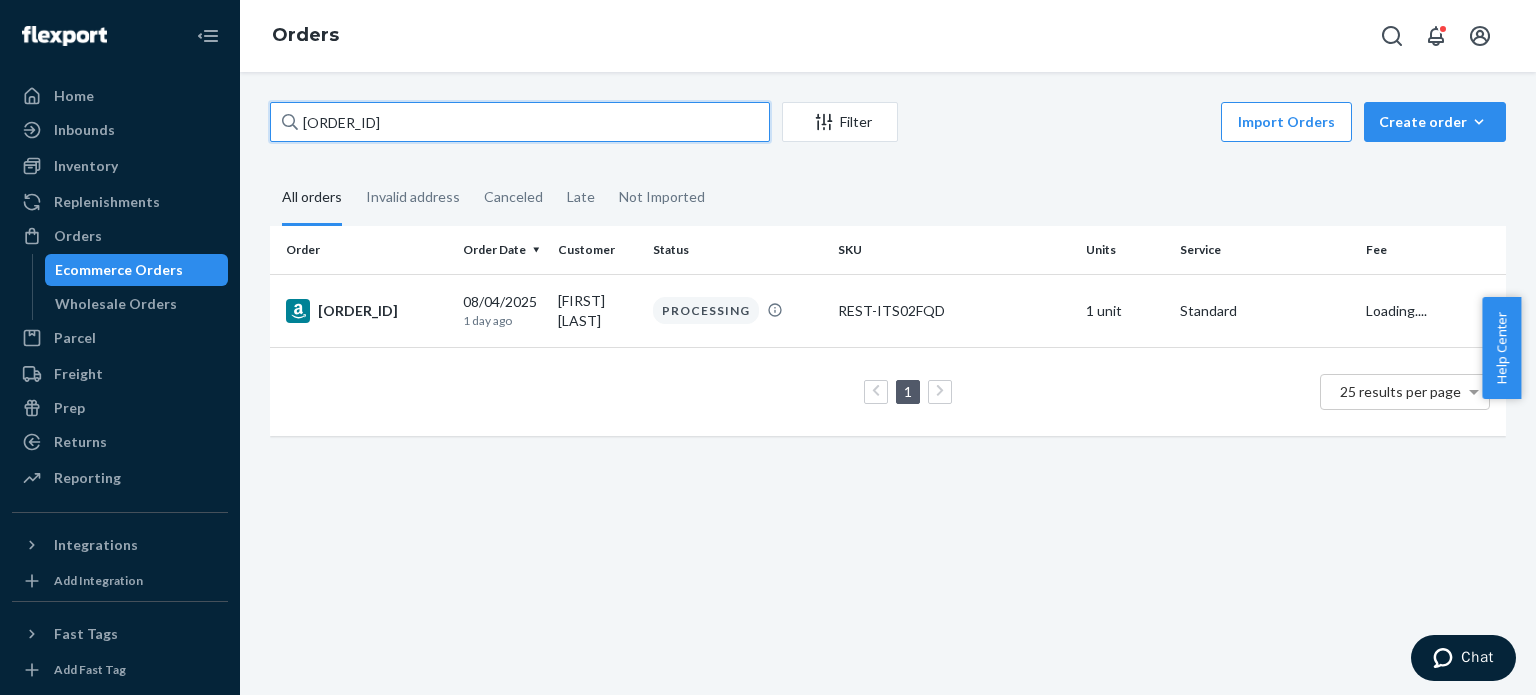 click on "[SSN]" at bounding box center [520, 122] 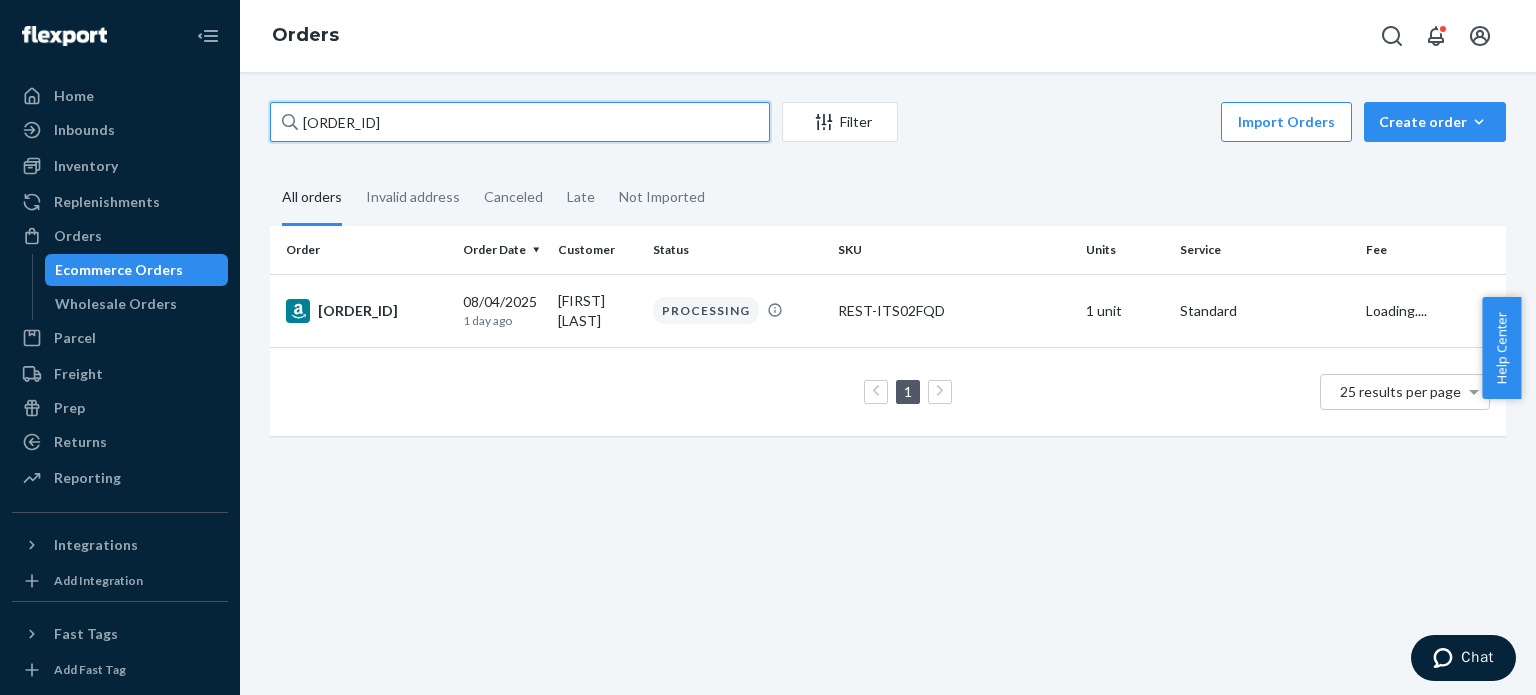 click on "[SSN]" at bounding box center [520, 122] 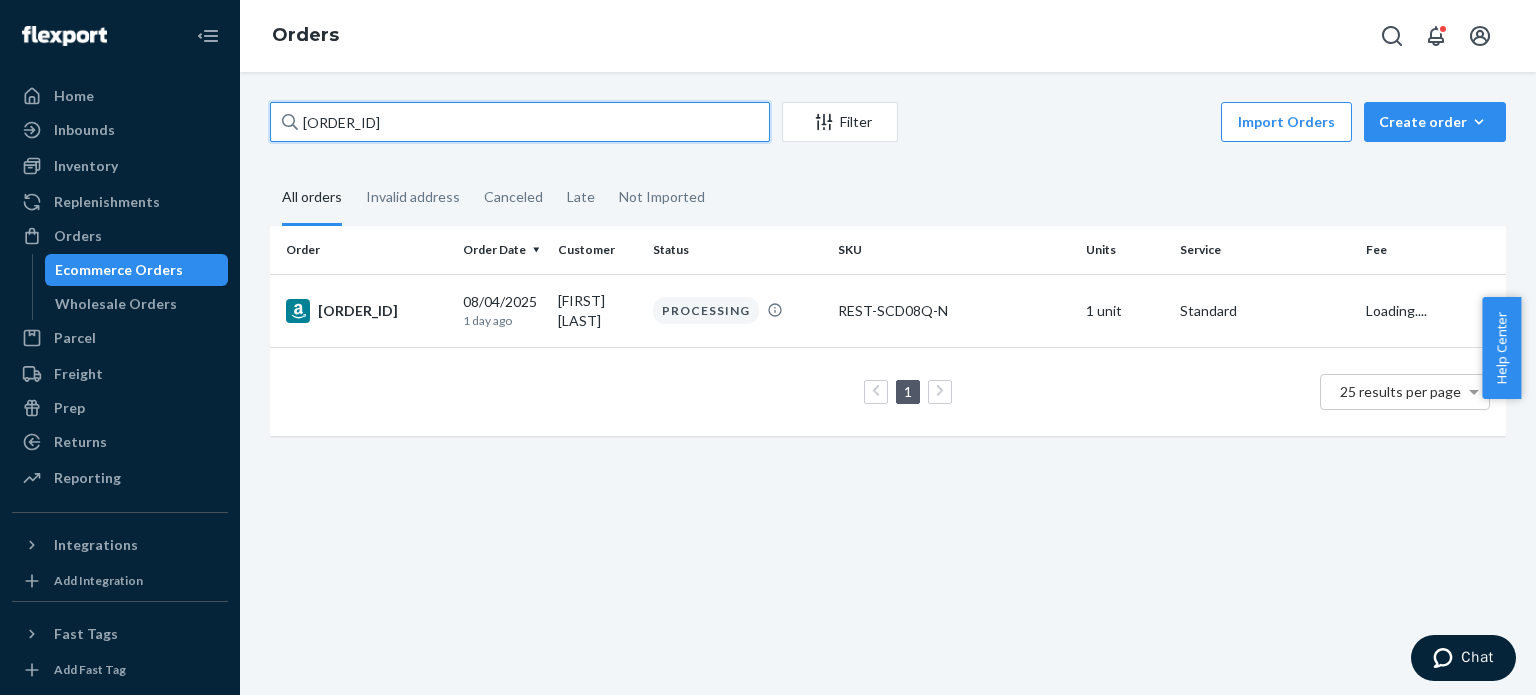 click on "[SSN]" at bounding box center (520, 122) 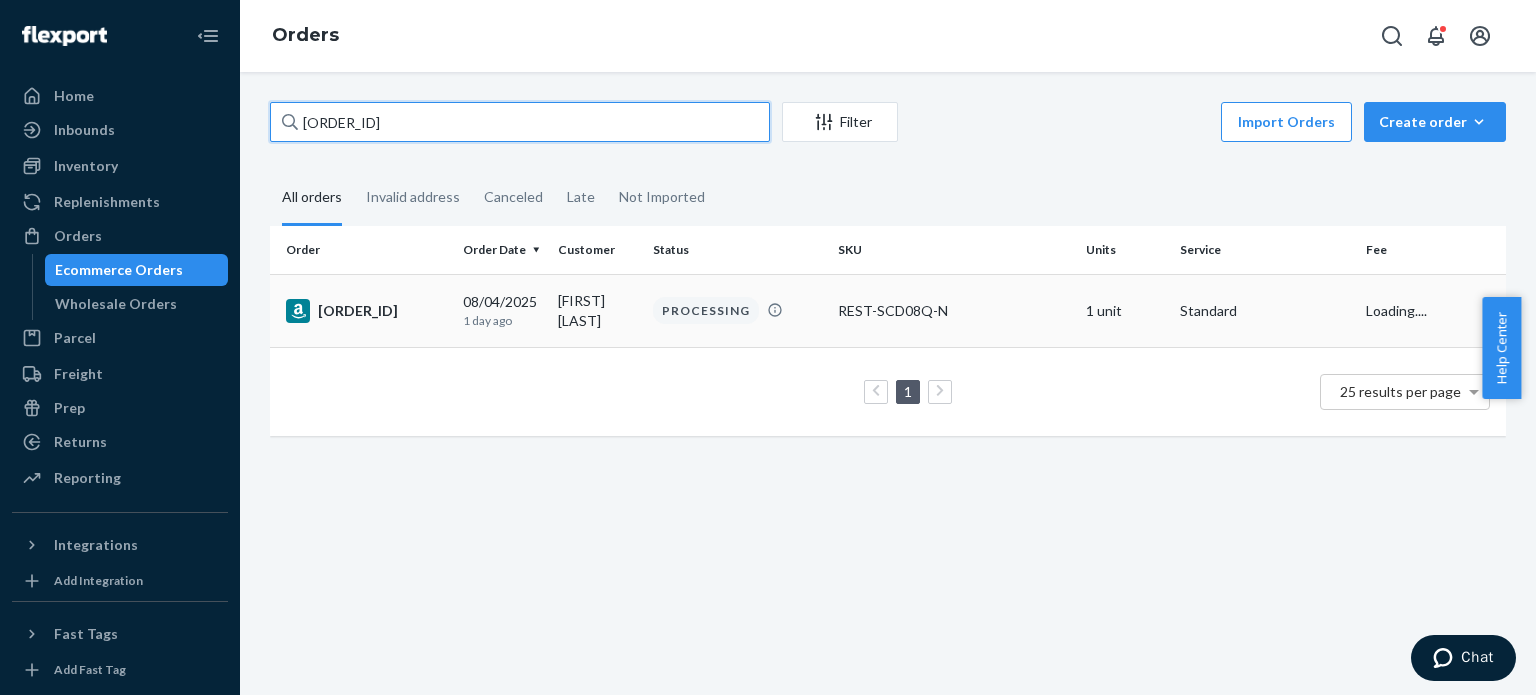 paste on "[SSN]" 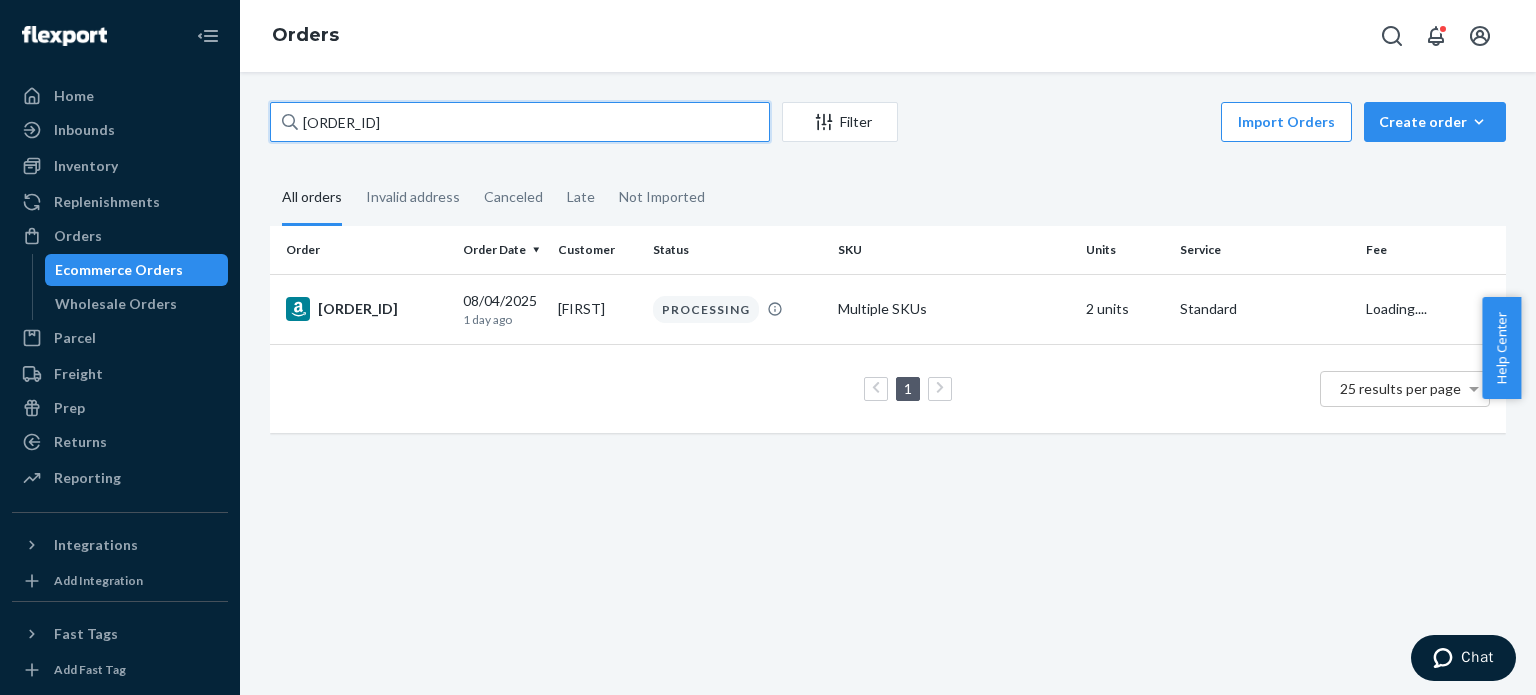 click on "[ACCOUNT_NUMBER]" at bounding box center (520, 122) 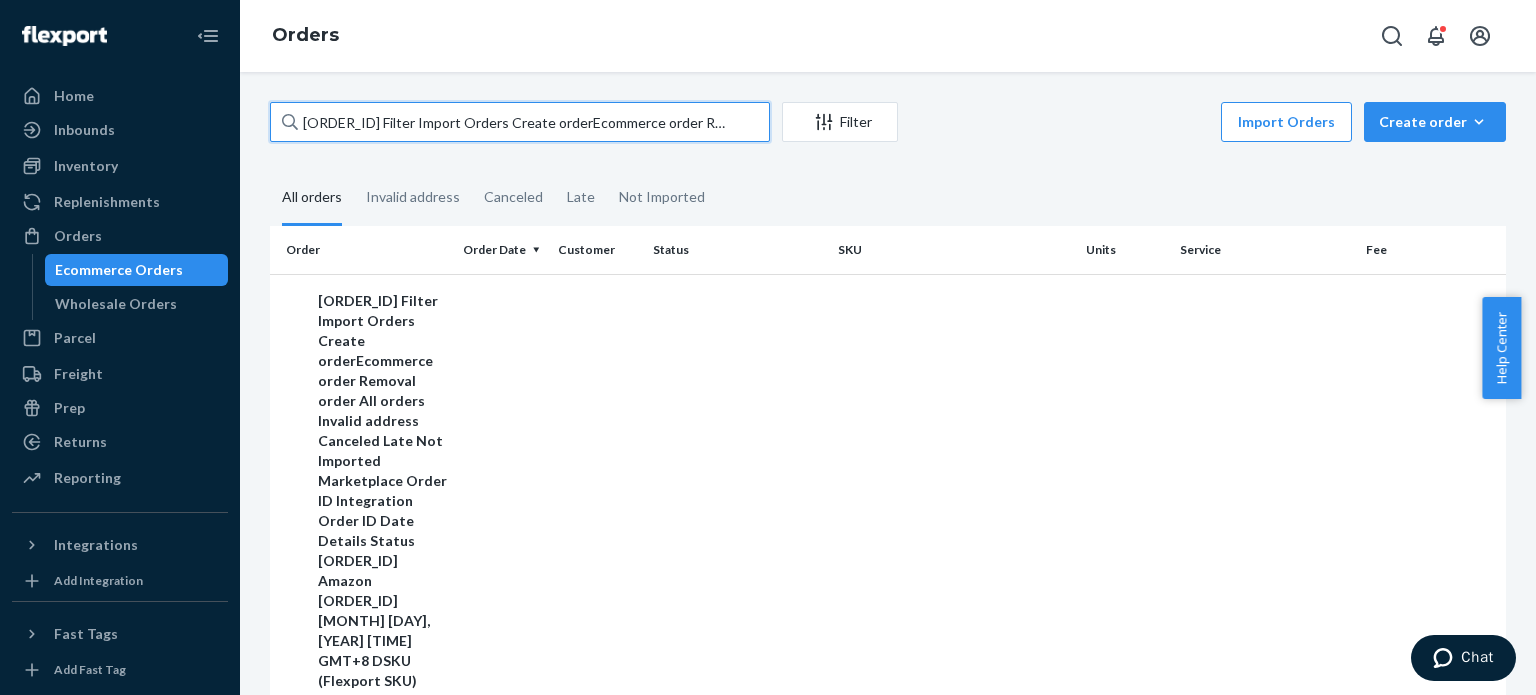 click on "[SSN]" at bounding box center [520, 122] 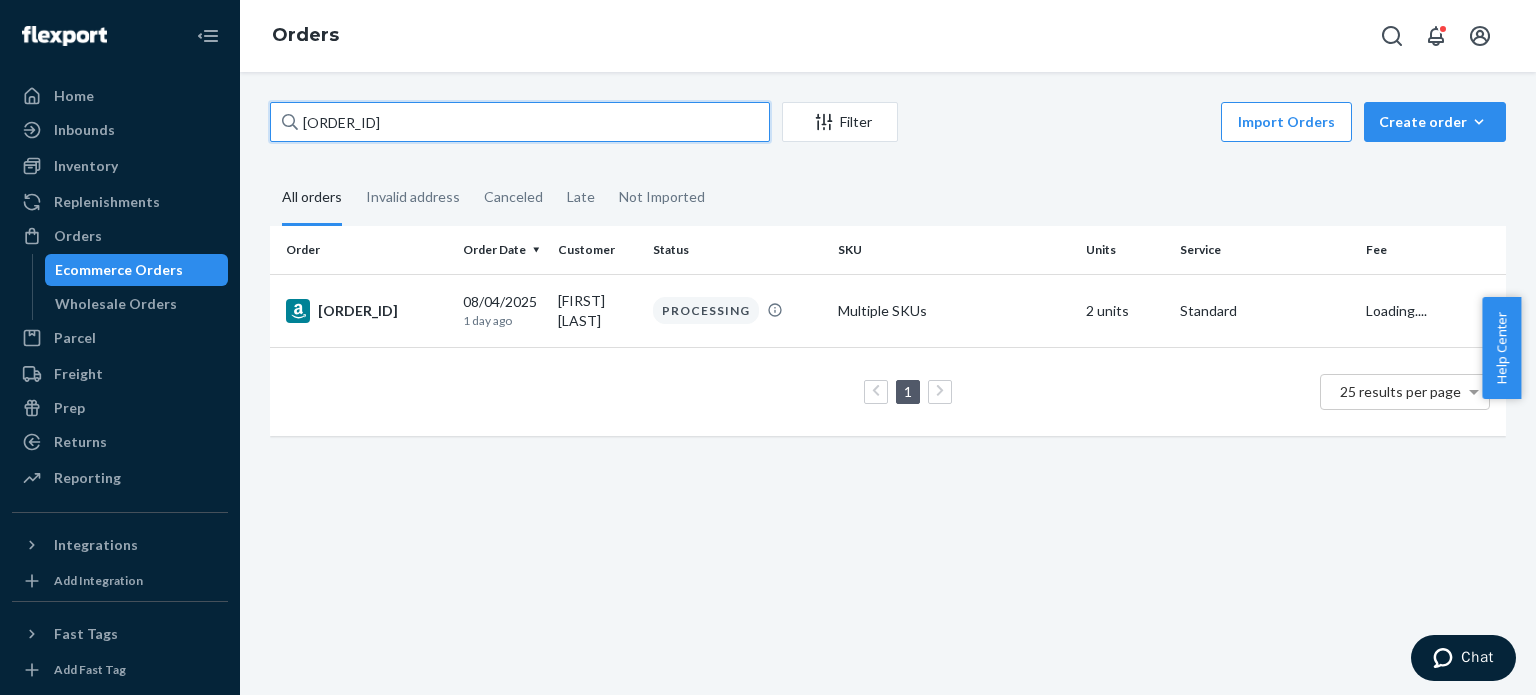 click on "[SSN]" at bounding box center (520, 122) 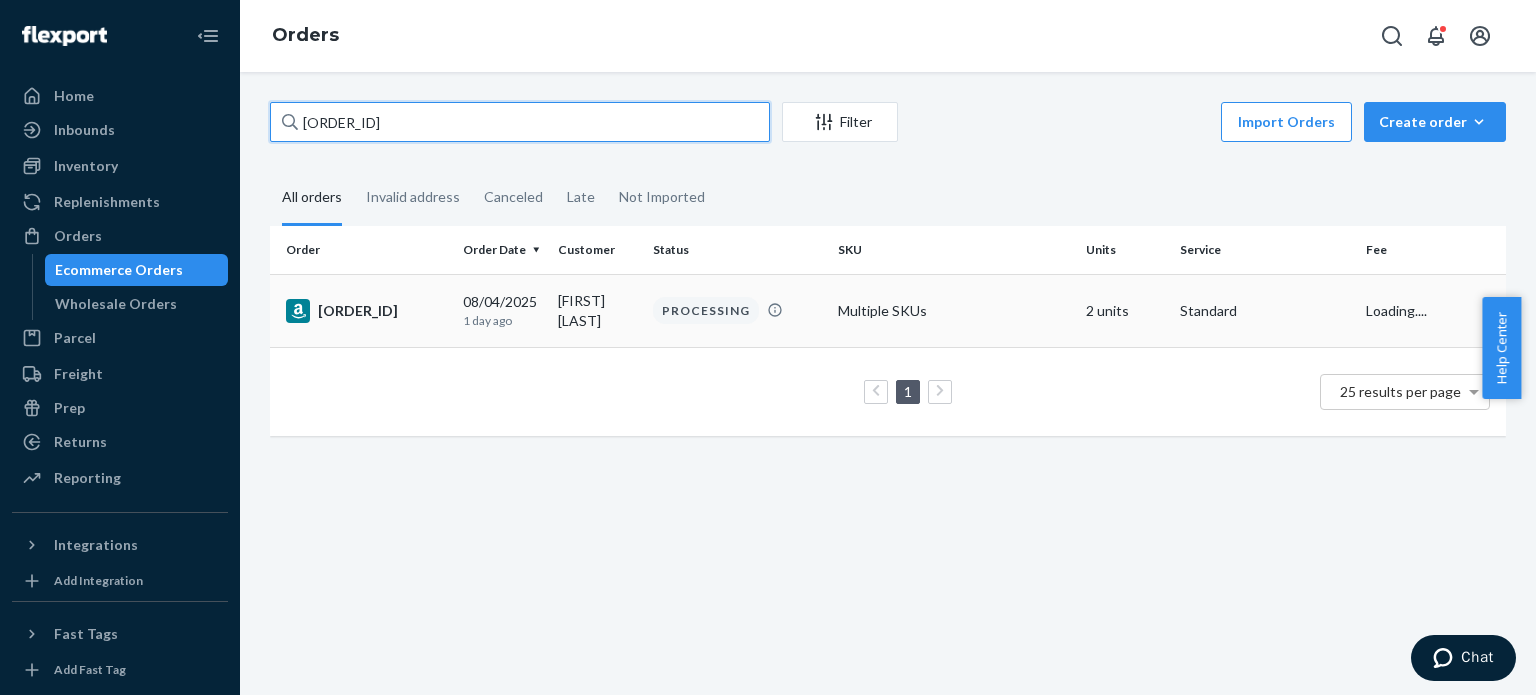 paste 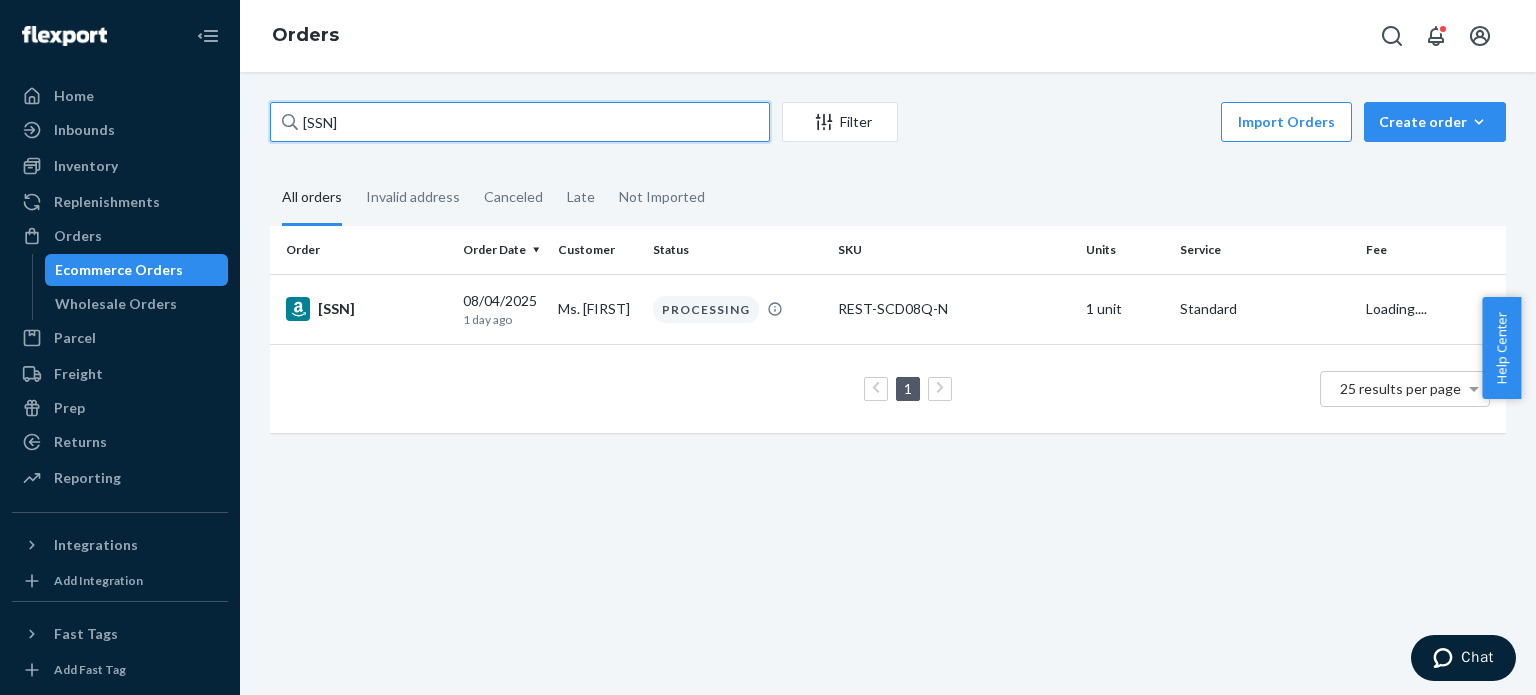 click on "[ACCOUNT_NUMBER]" at bounding box center [520, 122] 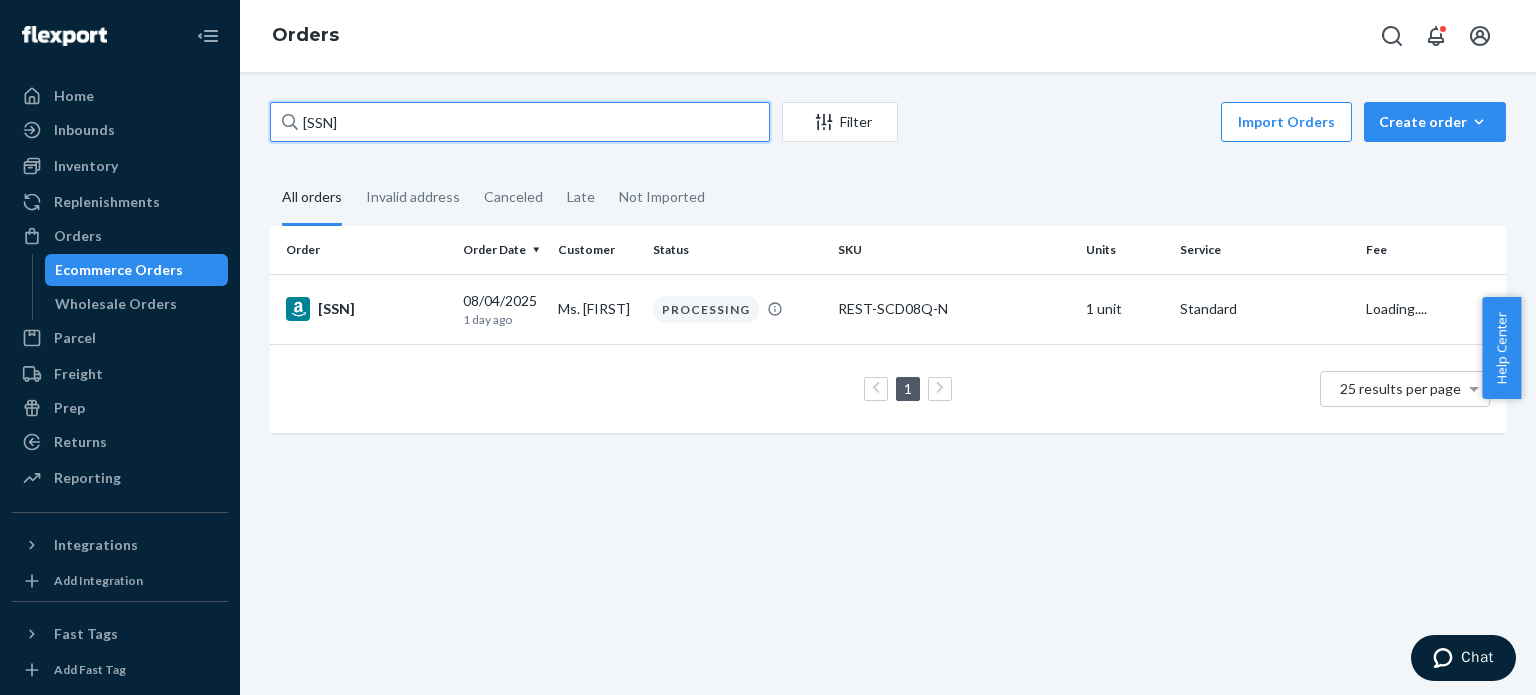 click on "[ACCOUNT_NUMBER]" at bounding box center [520, 122] 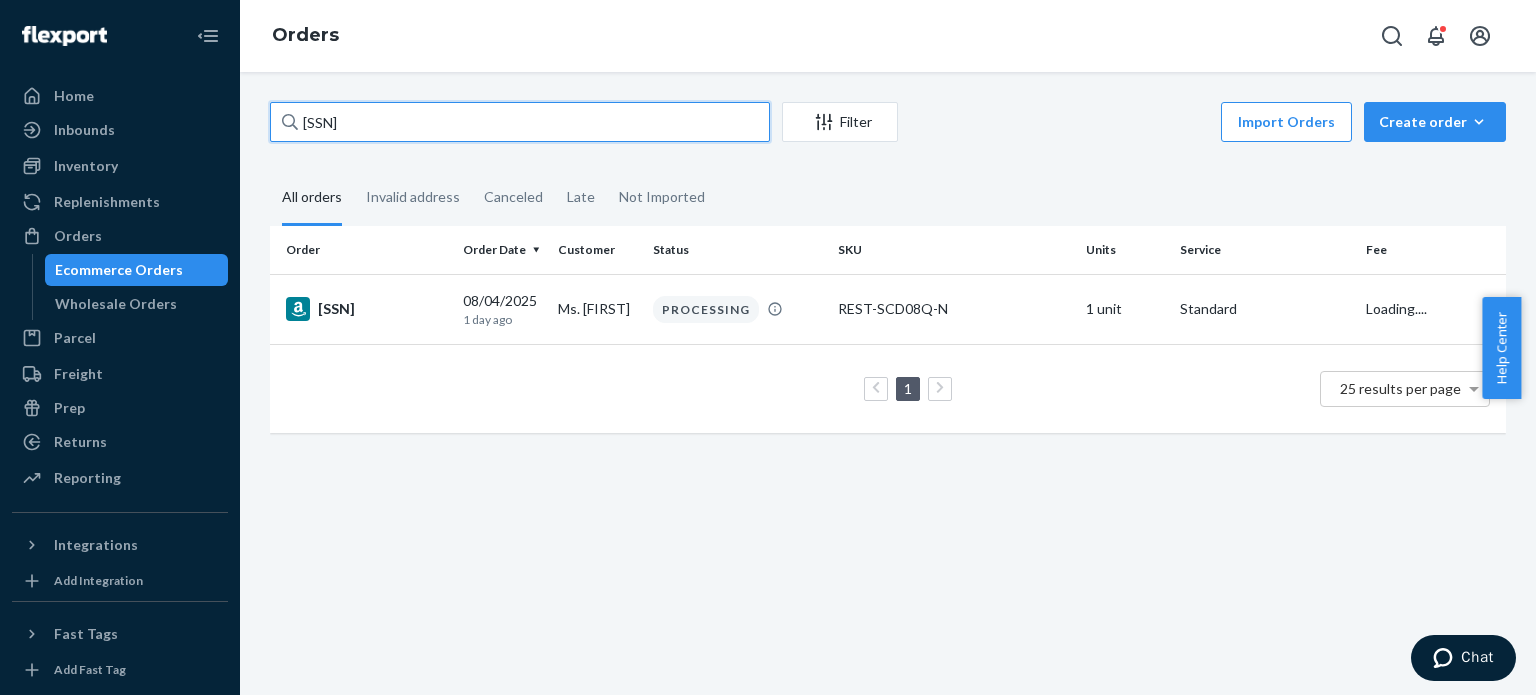 click on "[ACCOUNT_NUMBER]" at bounding box center (520, 122) 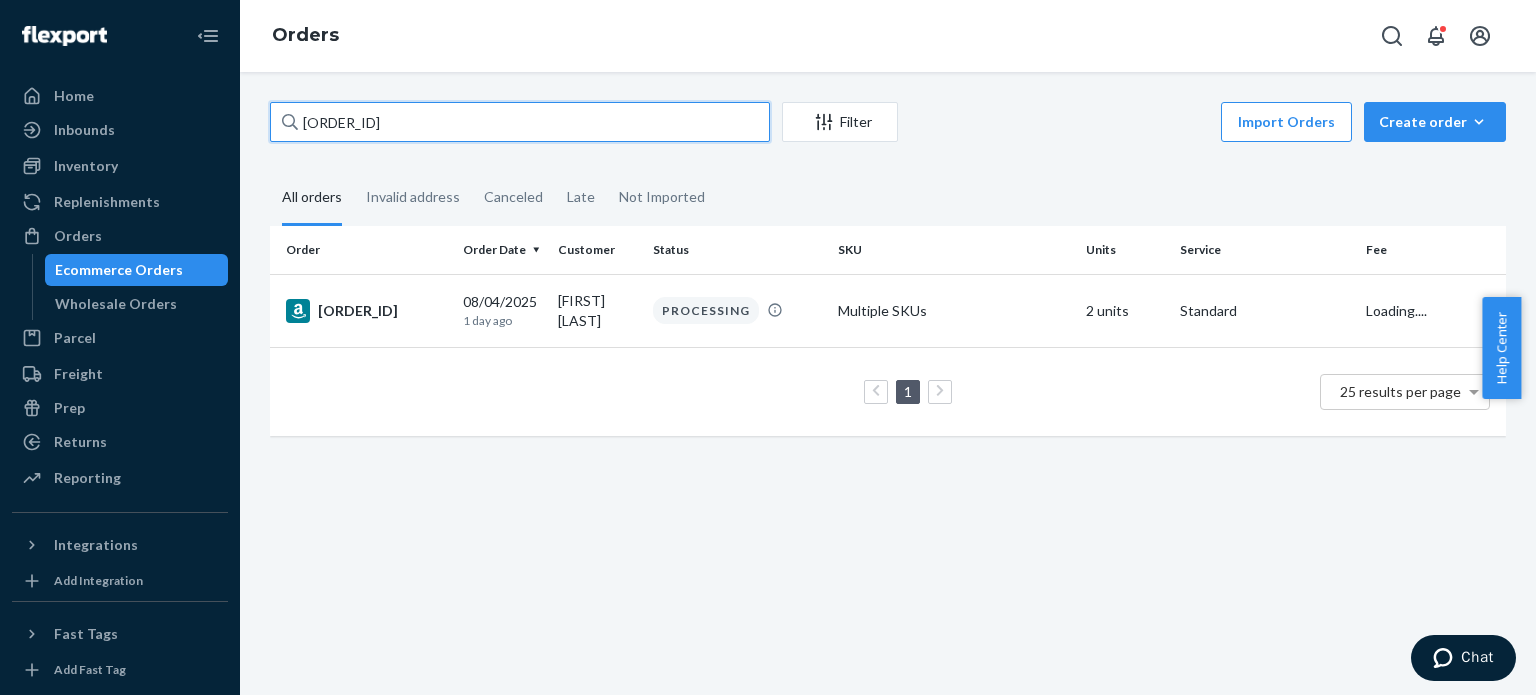 click on "[SSN]" at bounding box center [520, 122] 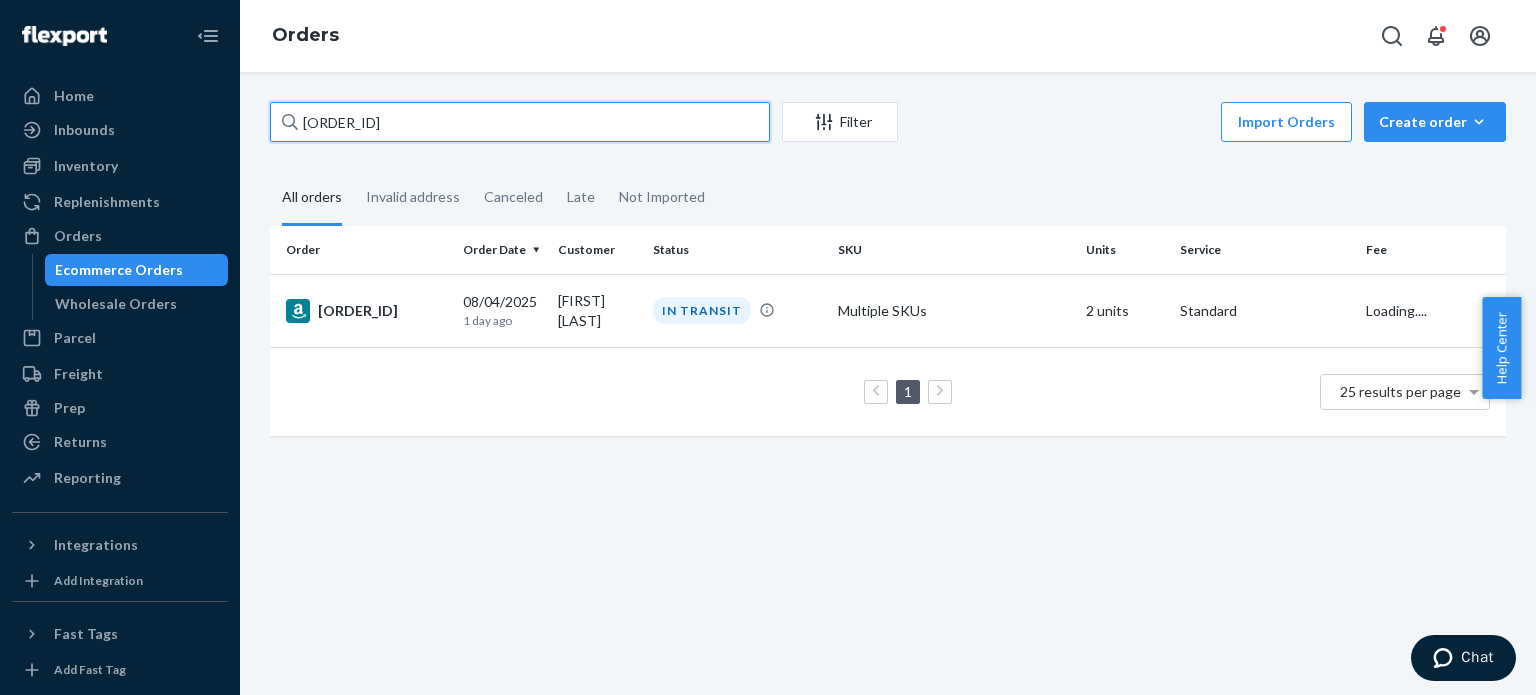 click on "114-1881437-4722608" at bounding box center (520, 122) 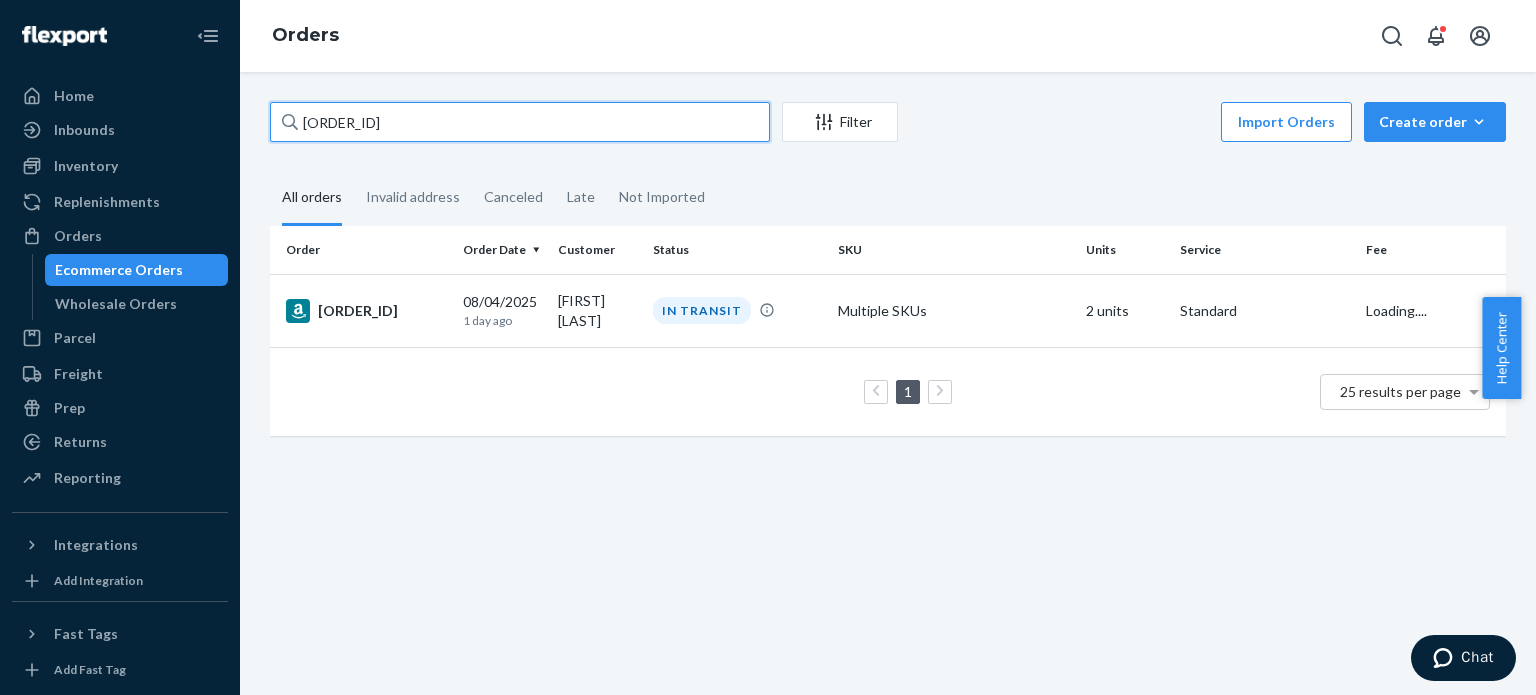 click on "114-1881437-4722608" at bounding box center [520, 122] 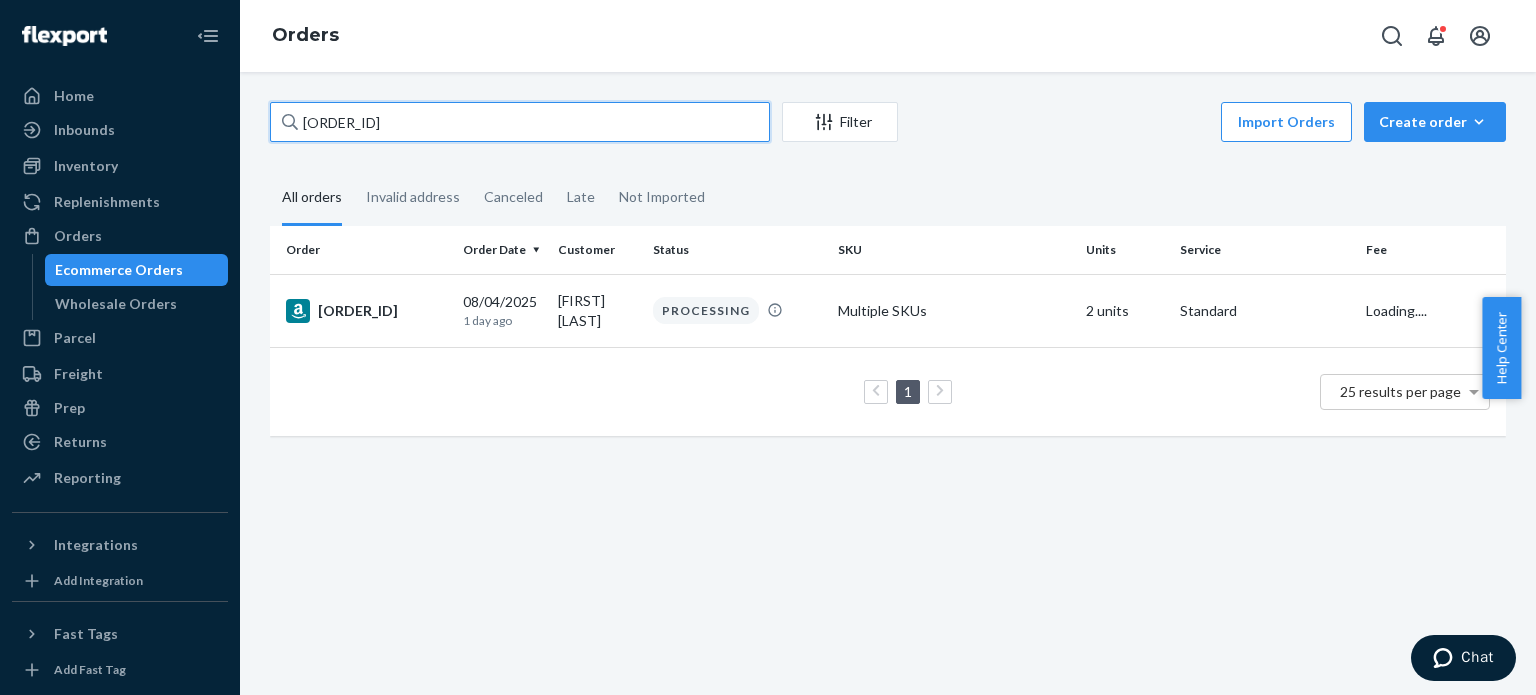 click on "[ACCOUNT_NUMBER]" at bounding box center [520, 122] 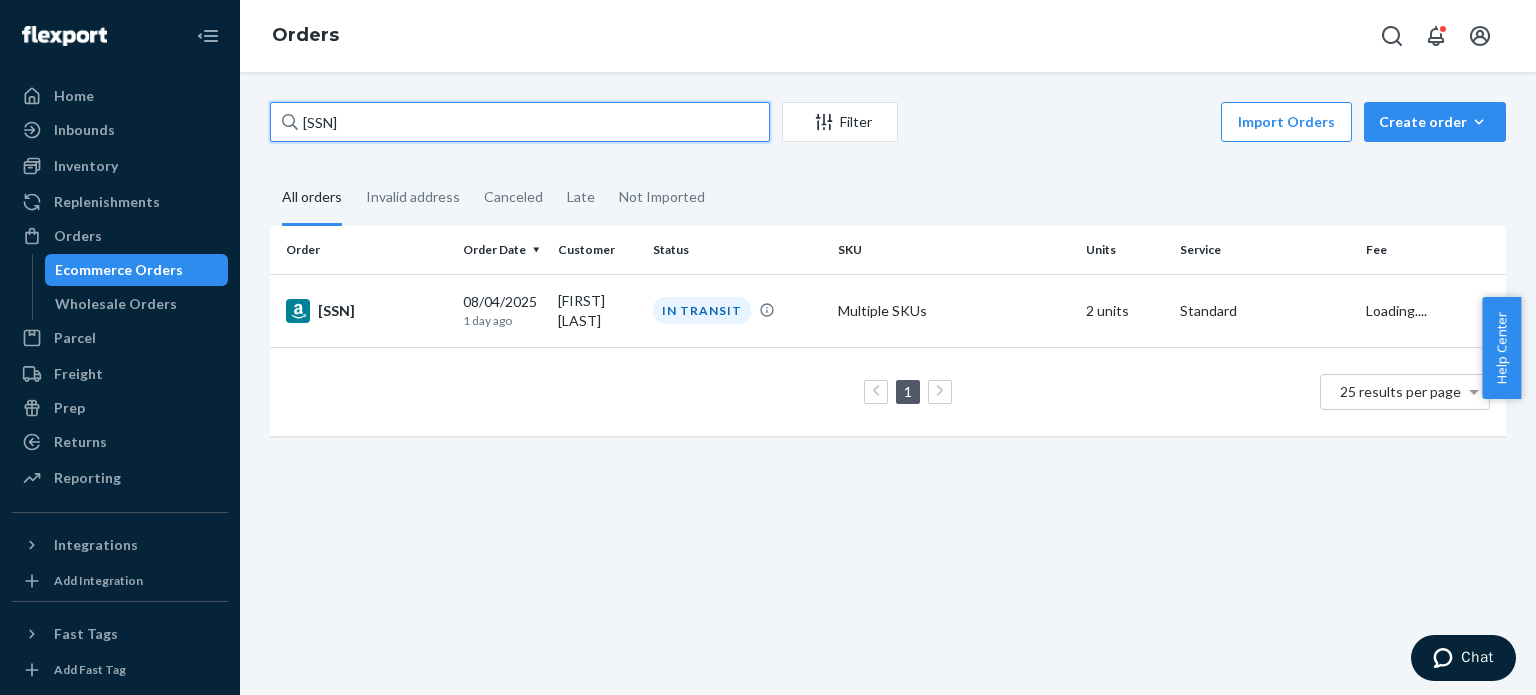 click on "111-3289541-4996223" at bounding box center (520, 122) 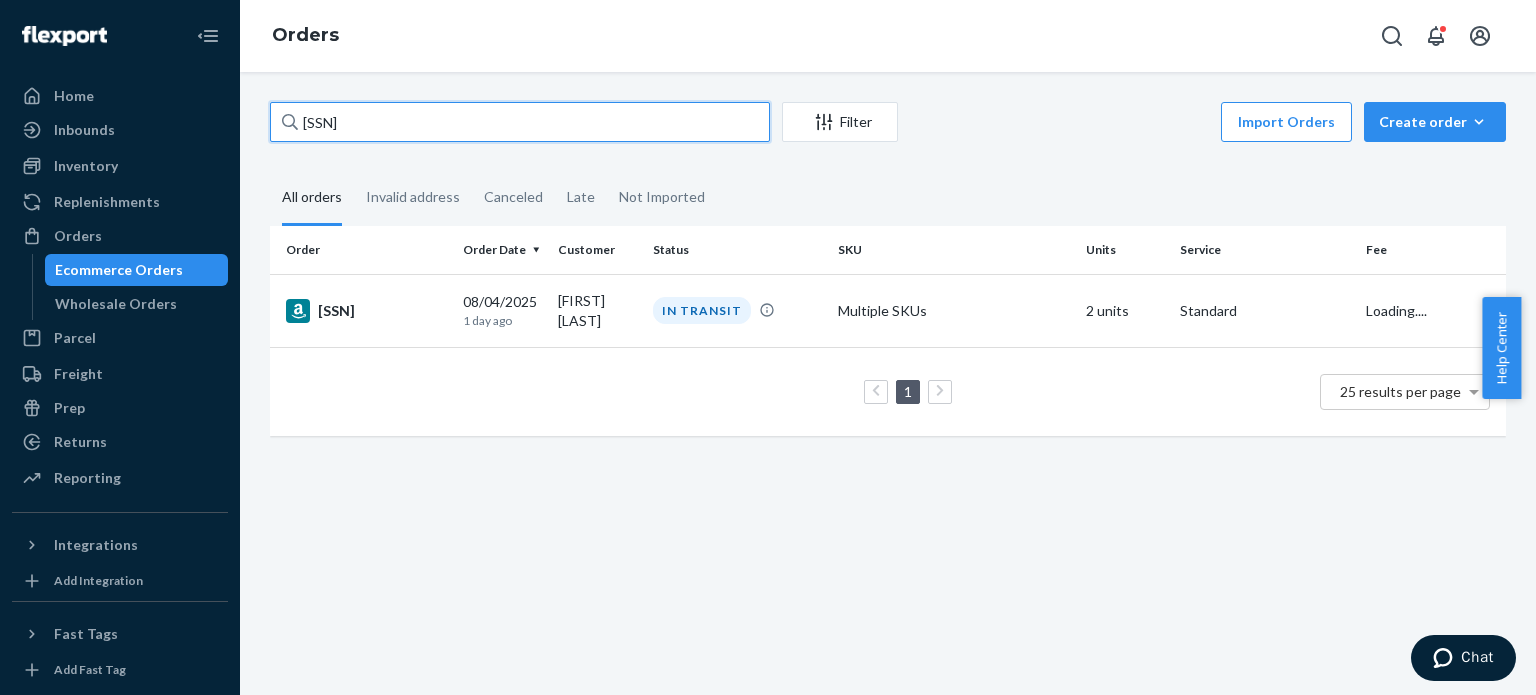 click on "112-3042516-2862639" at bounding box center [520, 122] 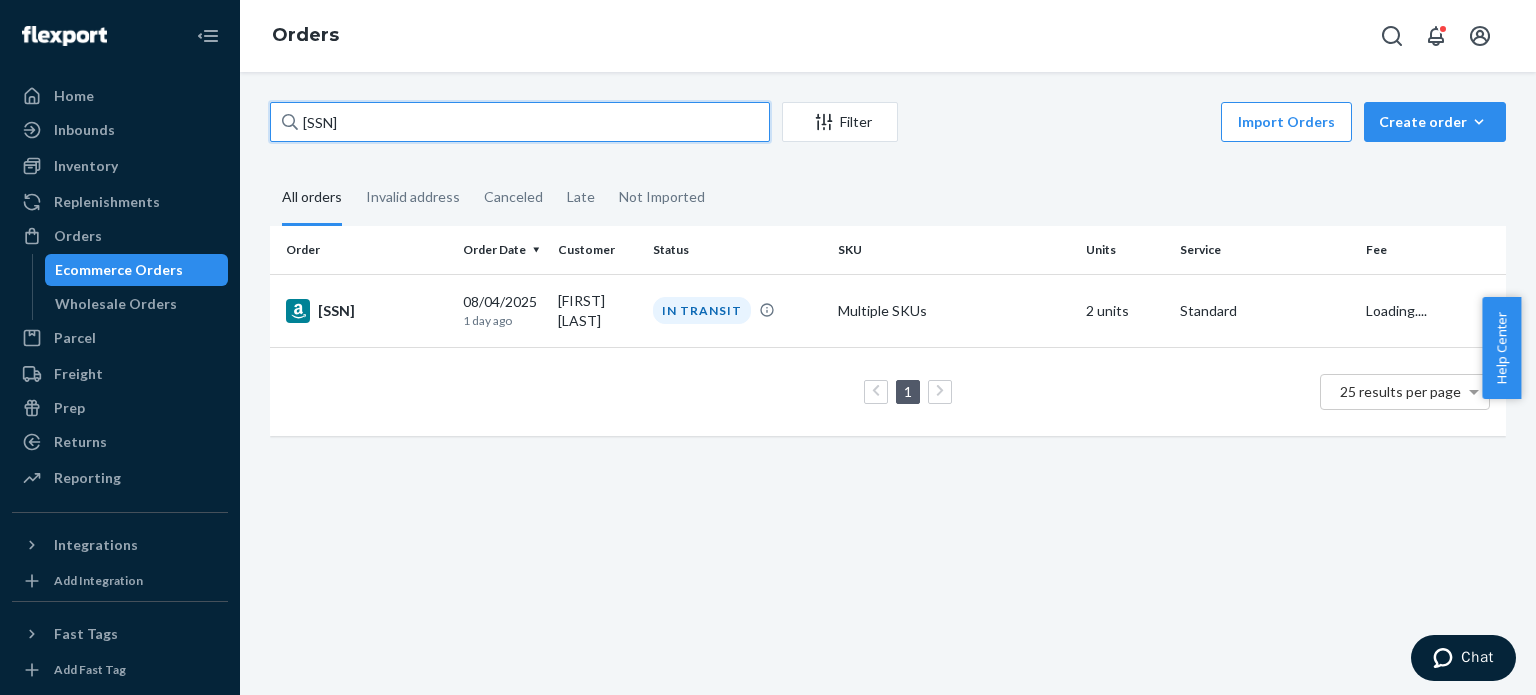click on "112-3042516-2862639" at bounding box center [520, 122] 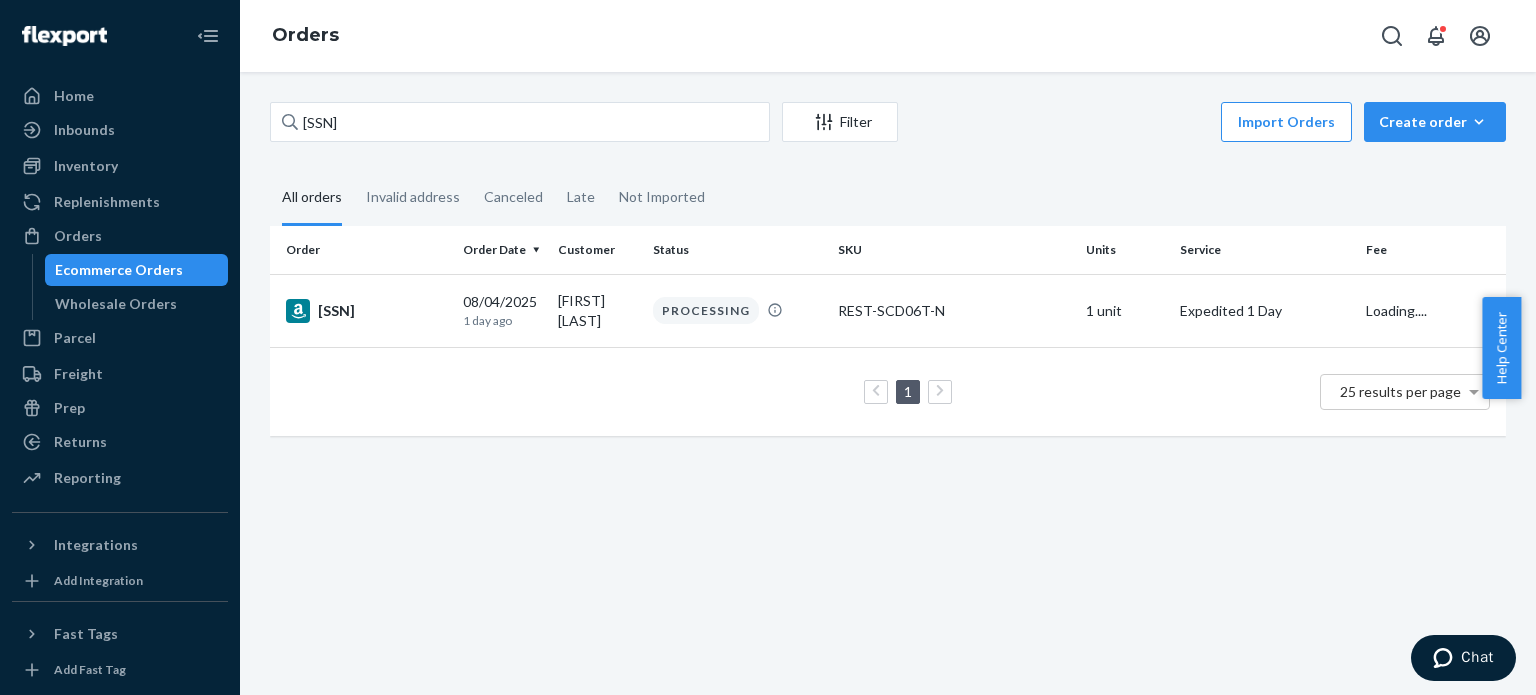 click on "114-5703436-8900256 Filter Import Orders Create order Ecommerce order Removal order All orders Invalid address Canceled Late Not Imported Order Order Date Customer Status SKU Units Service Fee 114-5703436-8900256 08/04/2025 1 day ago Tracy Stewart PROCESSING REST-SCD06T-N 1 unit Expedited 1 Day Loading.... 1 25 results per page" at bounding box center [888, 383] 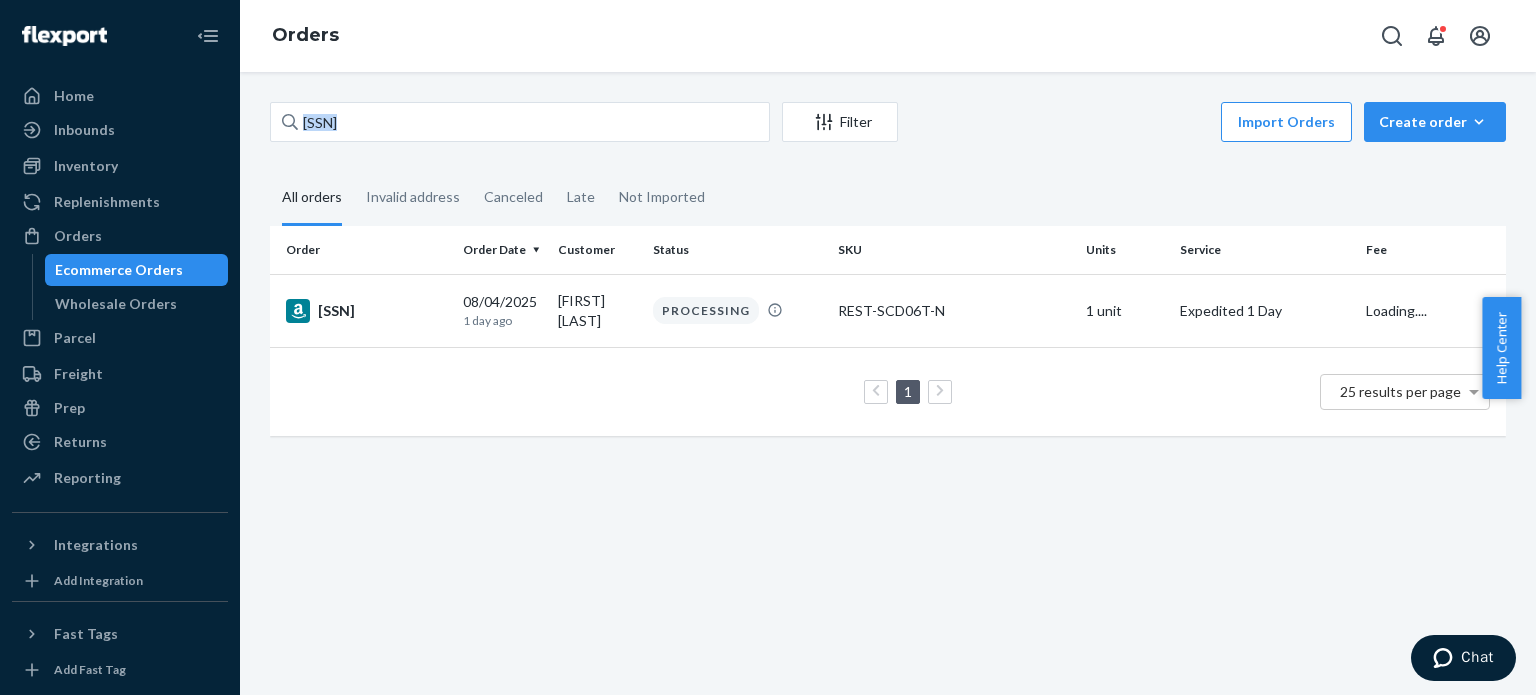 click on "114-5703436-8900256 Filter Import Orders Create order Ecommerce order Removal order All orders Invalid address Canceled Late Not Imported Order Order Date Customer Status SKU Units Service Fee 114-5703436-8900256 08/04/2025 1 day ago Tracy Stewart PROCESSING REST-SCD06T-N 1 unit Expedited 1 Day Loading.... 1 25 results per page" at bounding box center [888, 383] 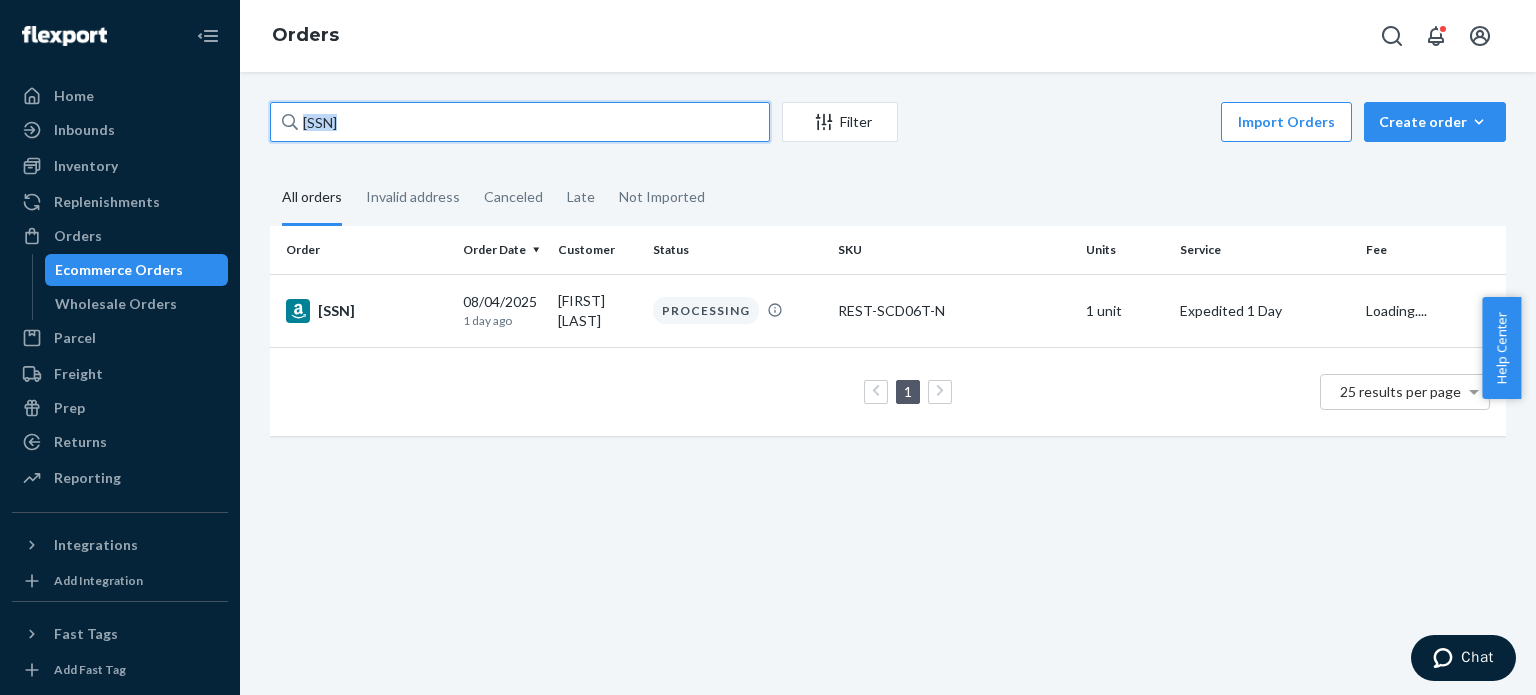 click on "[ACCOUNT_NUMBER]" at bounding box center [520, 122] 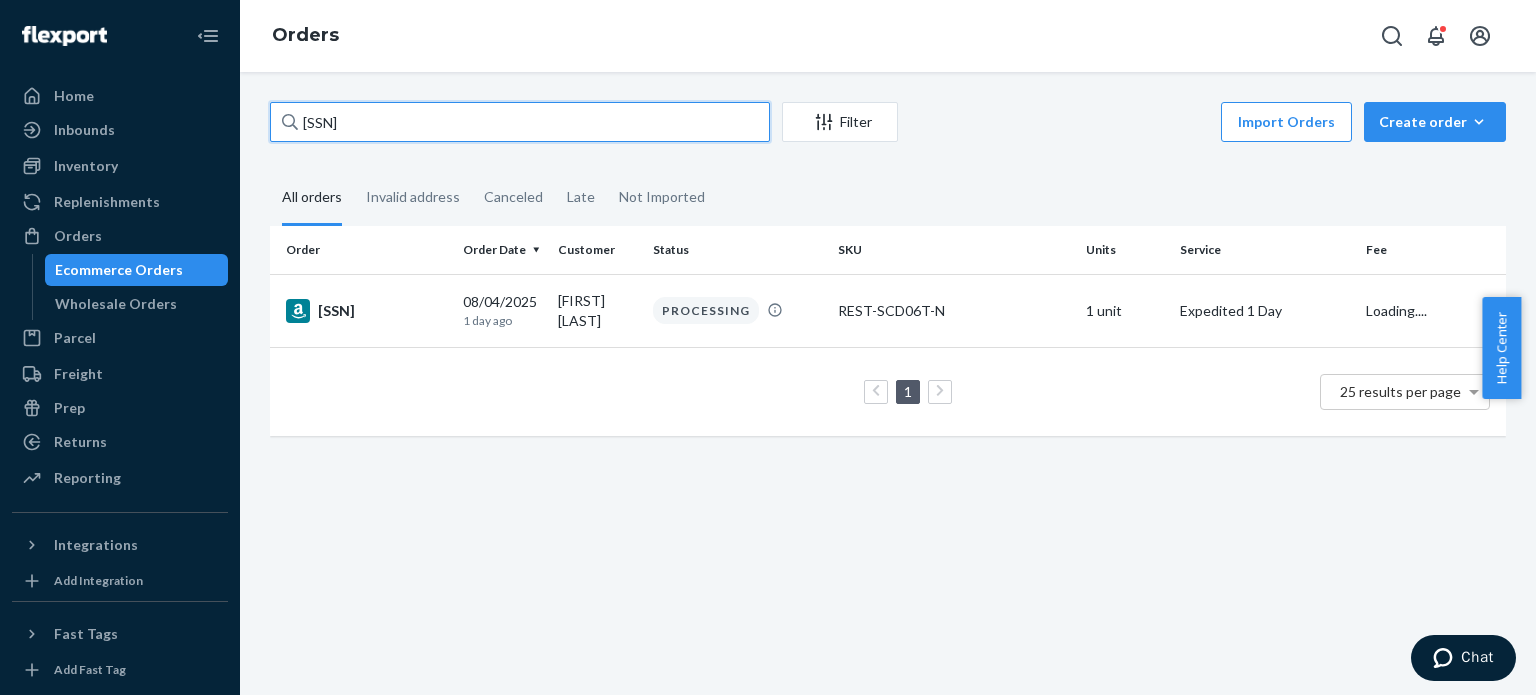 click on "[ACCOUNT_NUMBER]" at bounding box center (520, 122) 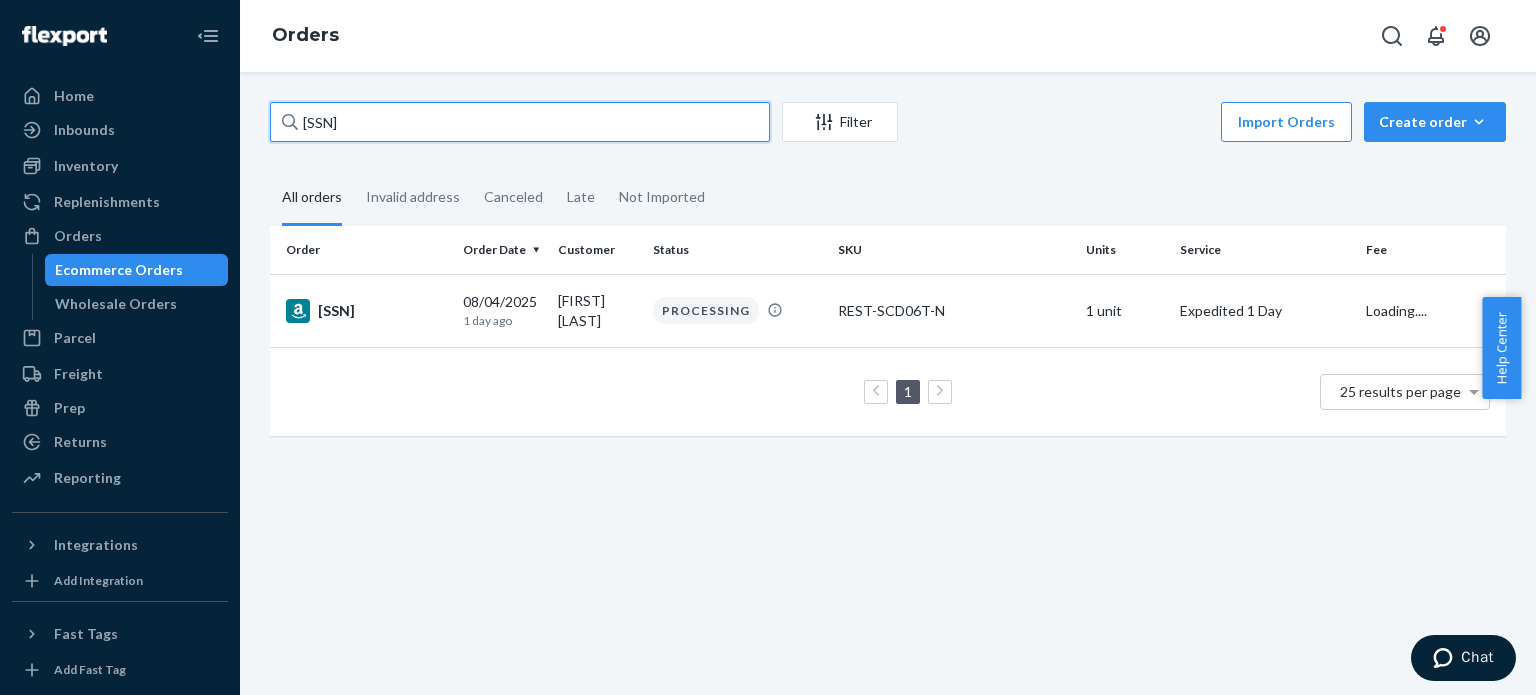 click on "[ACCOUNT_NUMBER]" at bounding box center [520, 122] 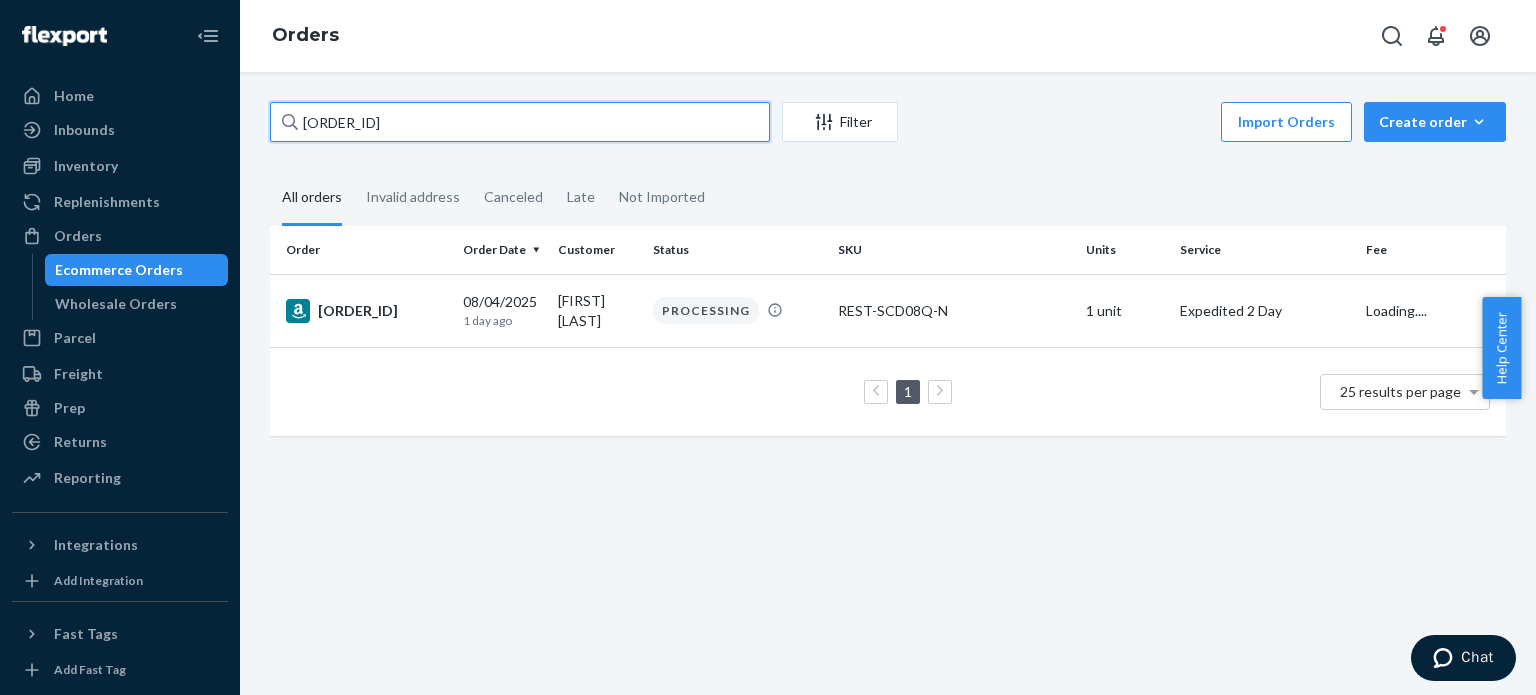 click on "[SSN]" at bounding box center [520, 122] 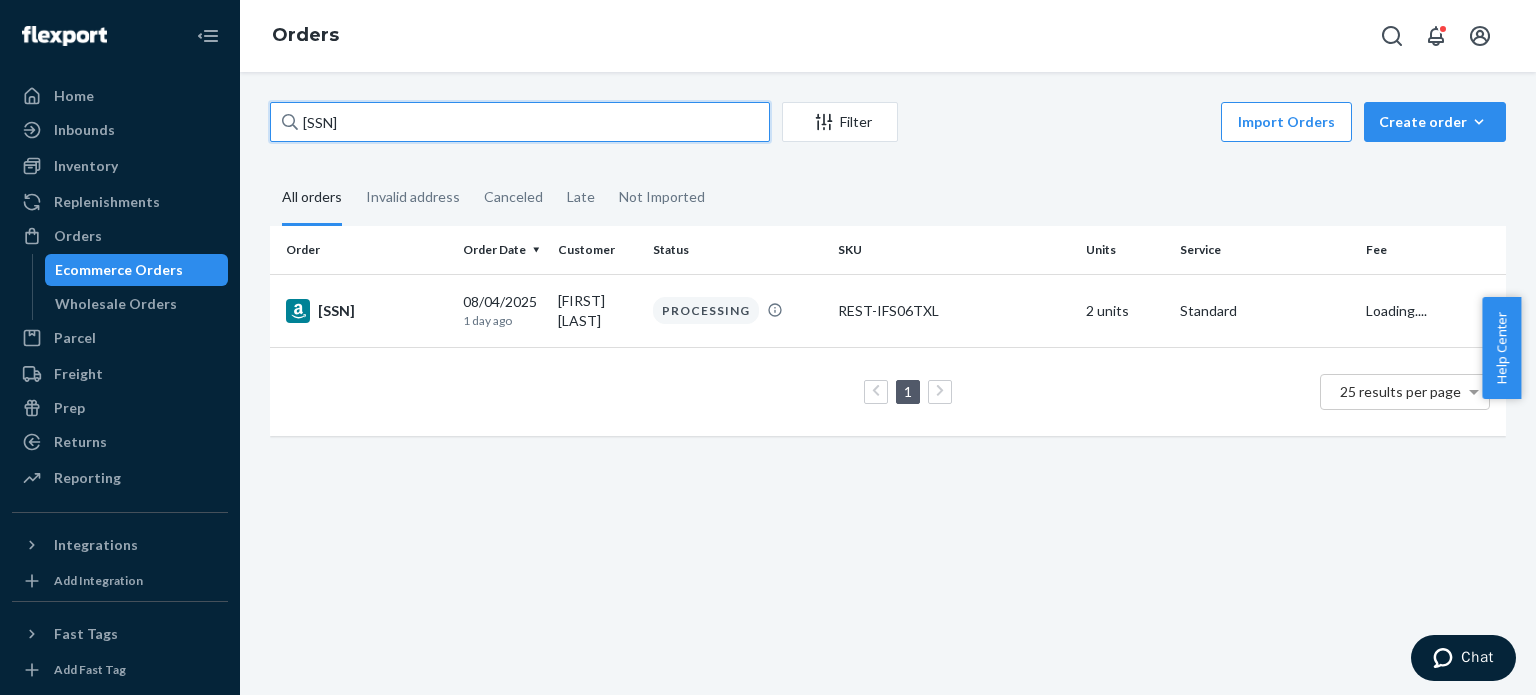 click on "[SSN]" at bounding box center (520, 122) 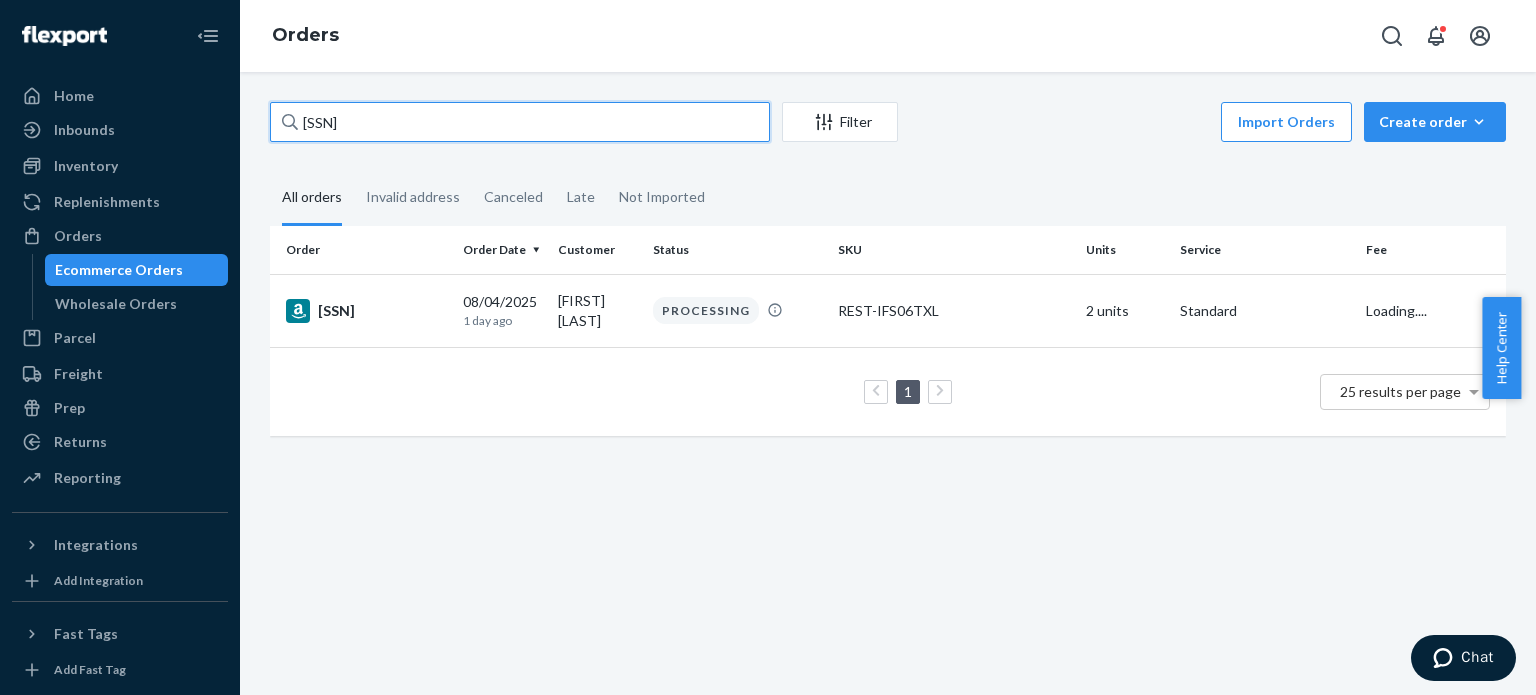 click on "[SSN]" at bounding box center [520, 122] 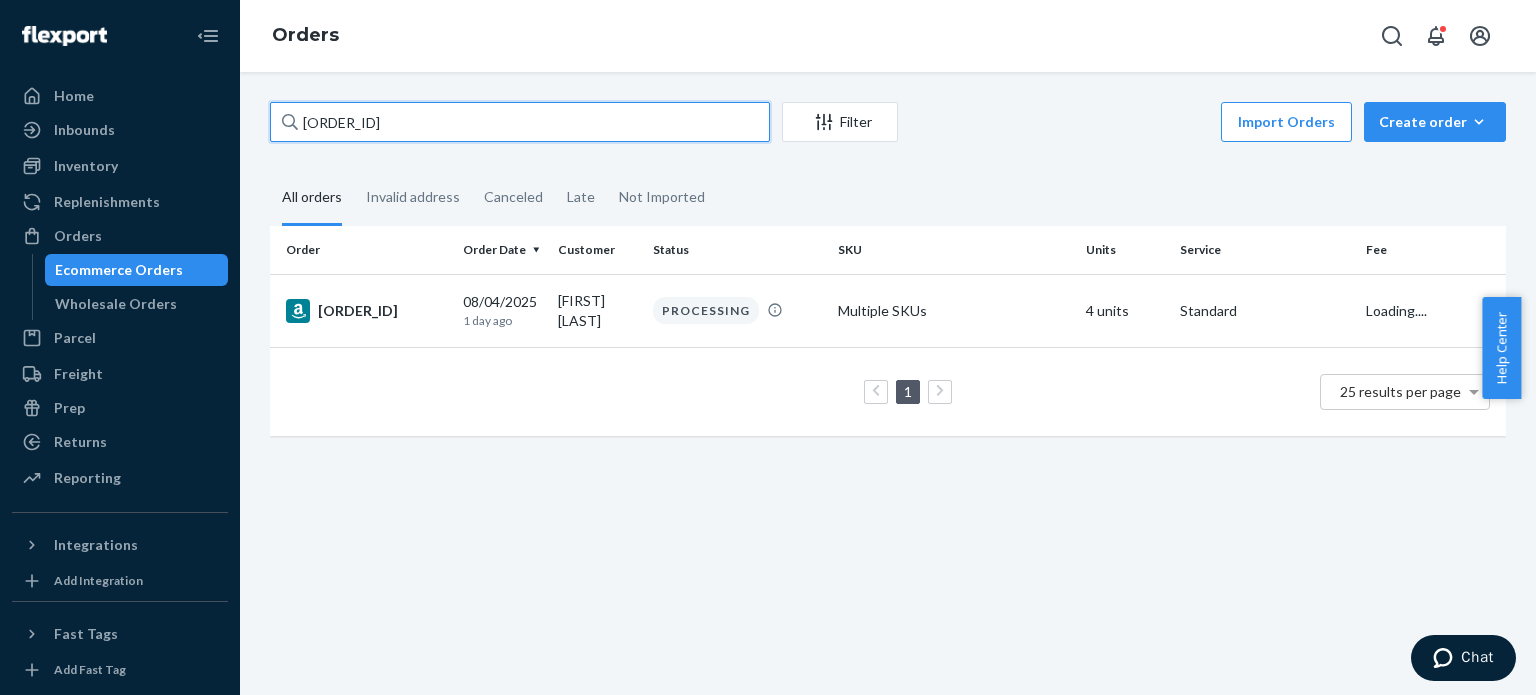click on "[ACCOUNT_NUMBER]" at bounding box center [520, 122] 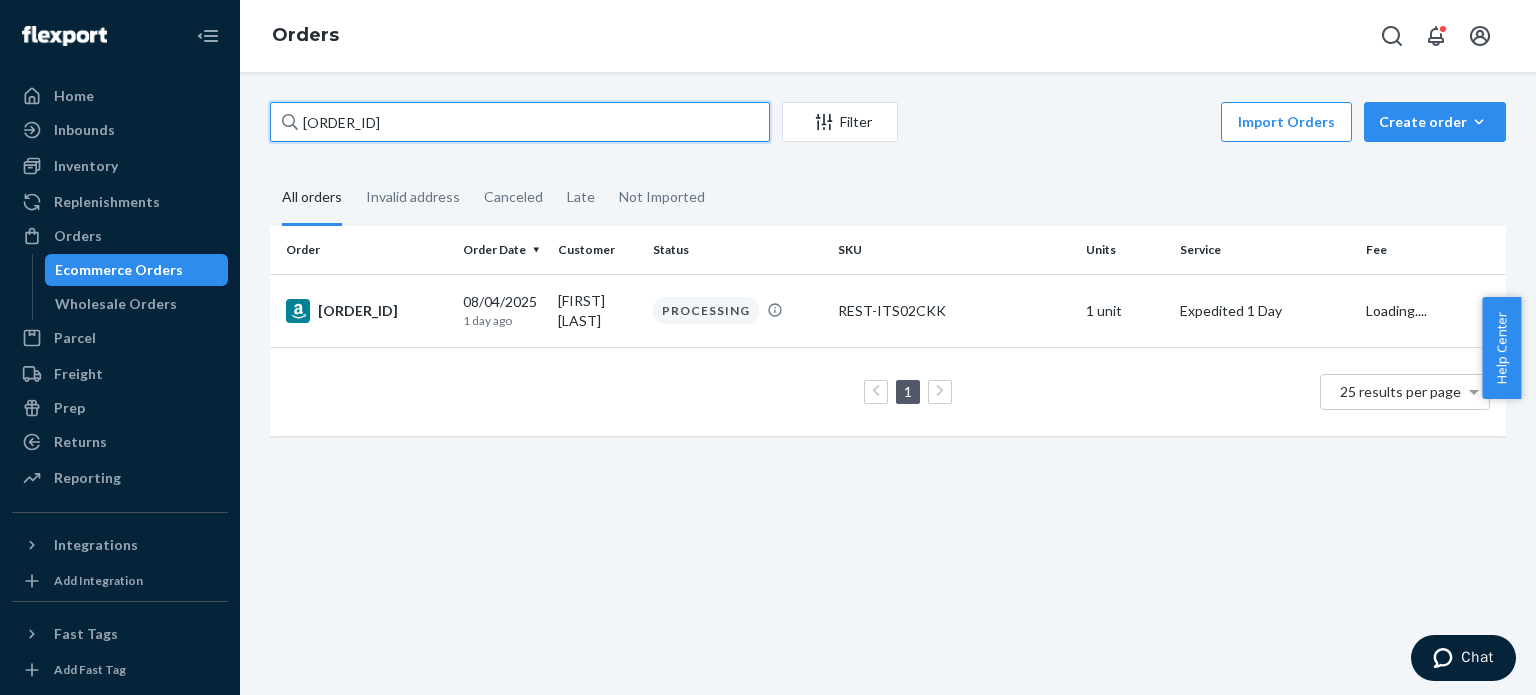 click on "[SSN]" at bounding box center [520, 122] 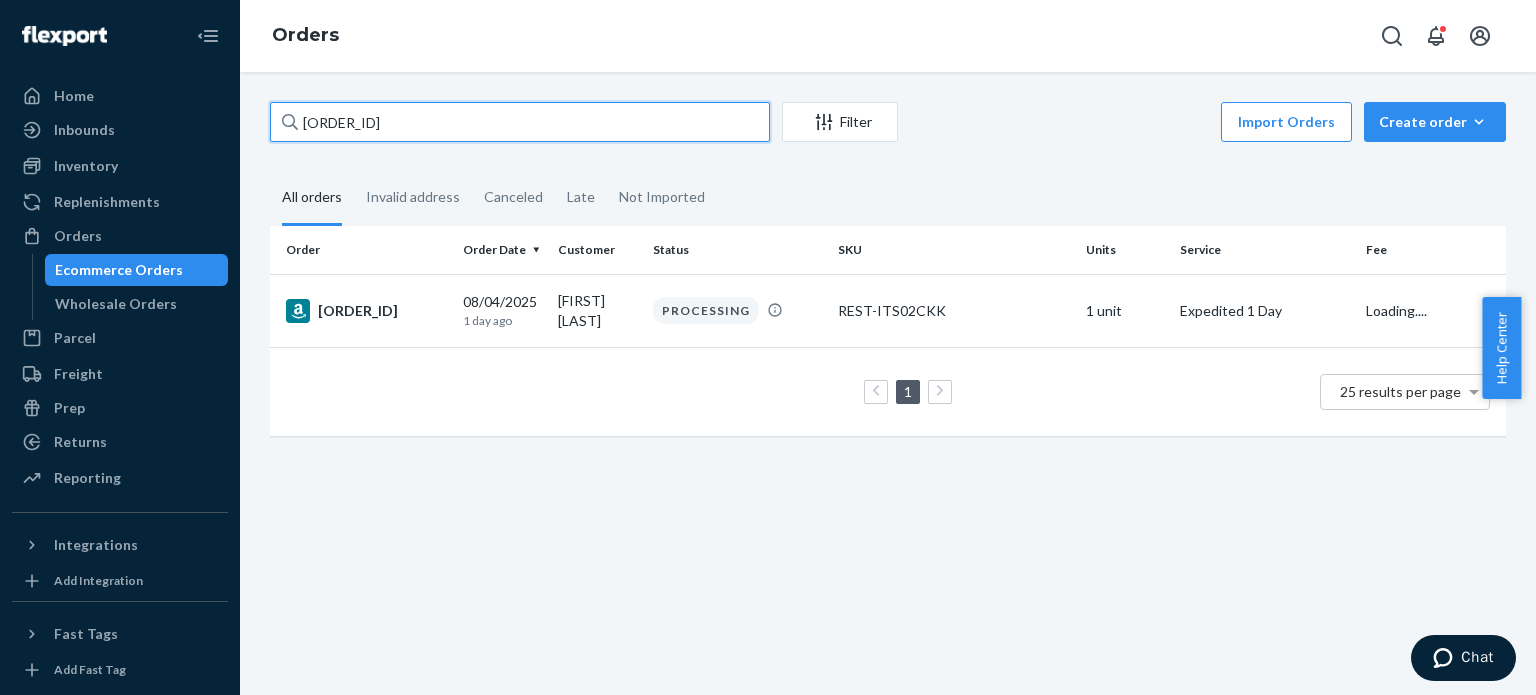 click on "[SSN]" at bounding box center (520, 122) 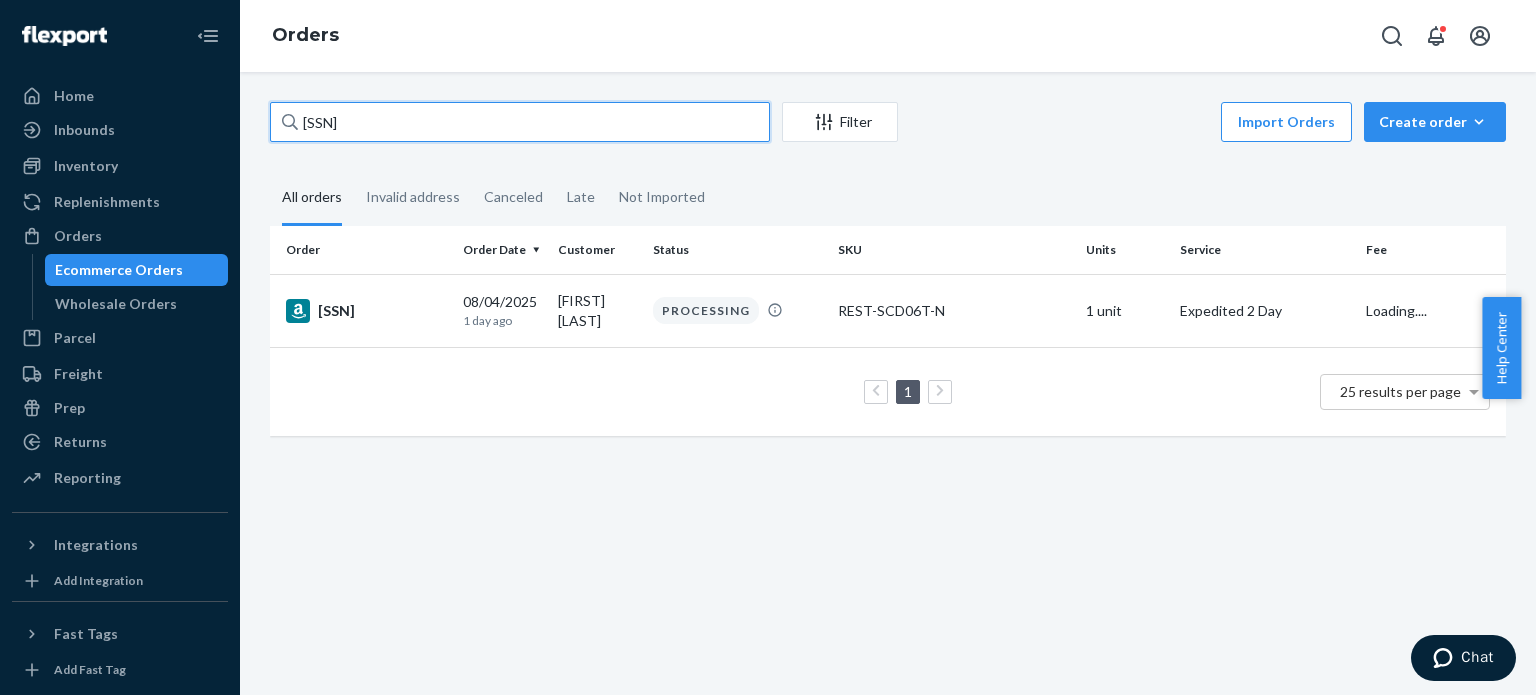 click on "[SSN]" at bounding box center [520, 122] 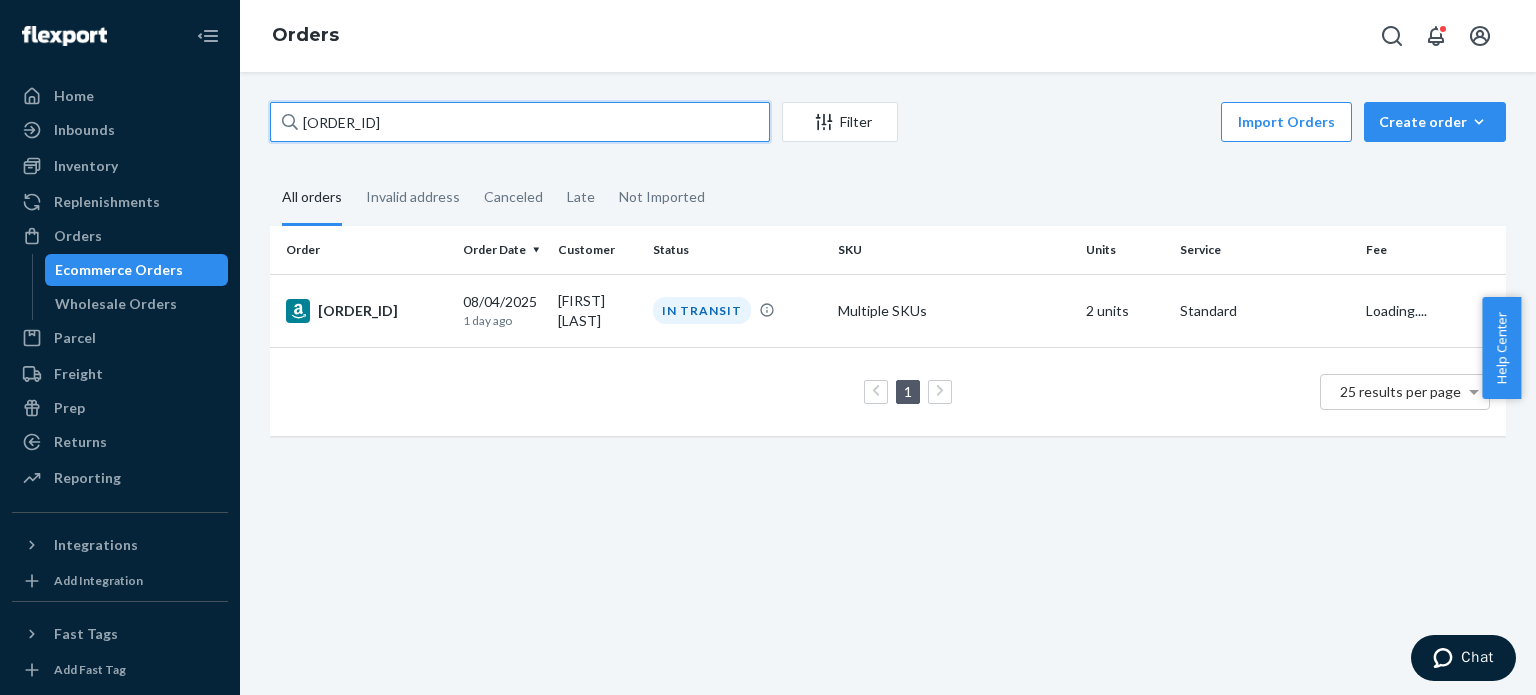 click on "113-9349164-9121023" at bounding box center [520, 122] 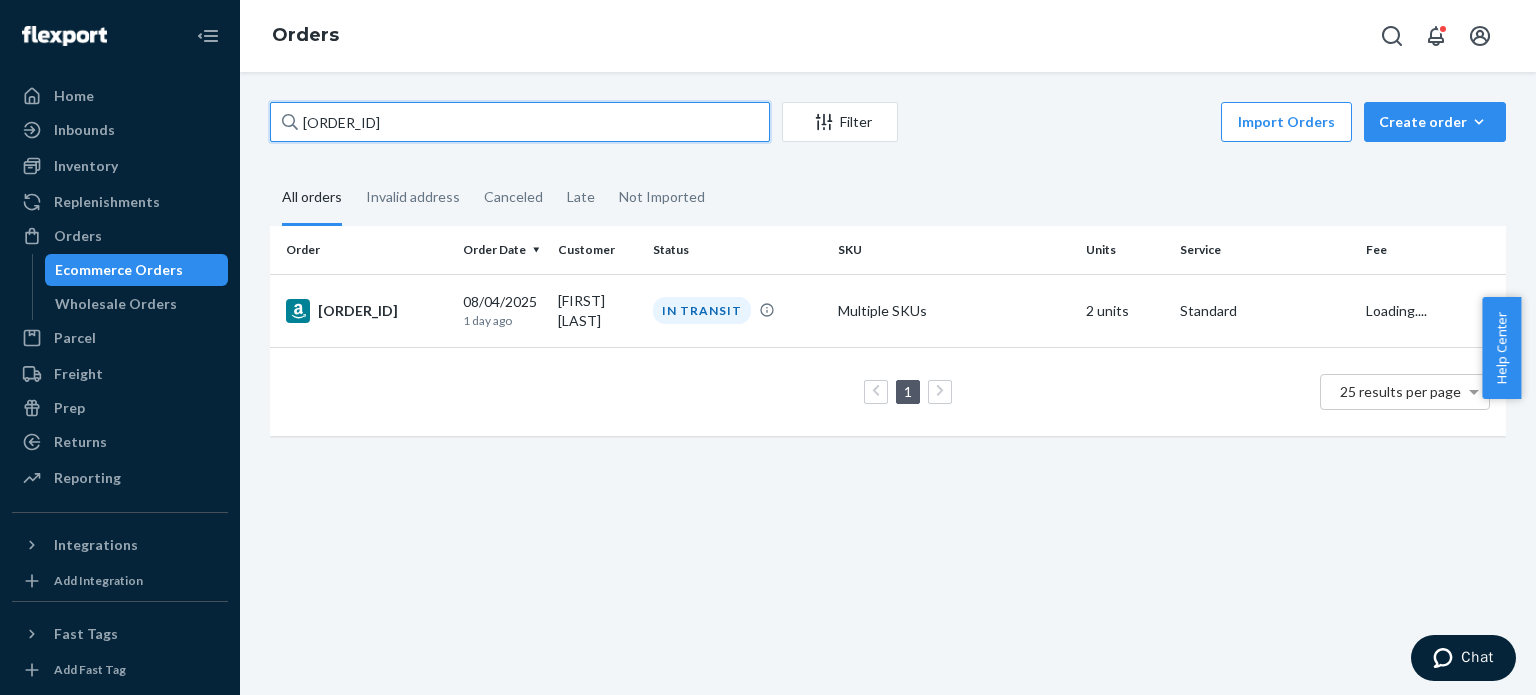 click on "113-9349164-9121023" at bounding box center [520, 122] 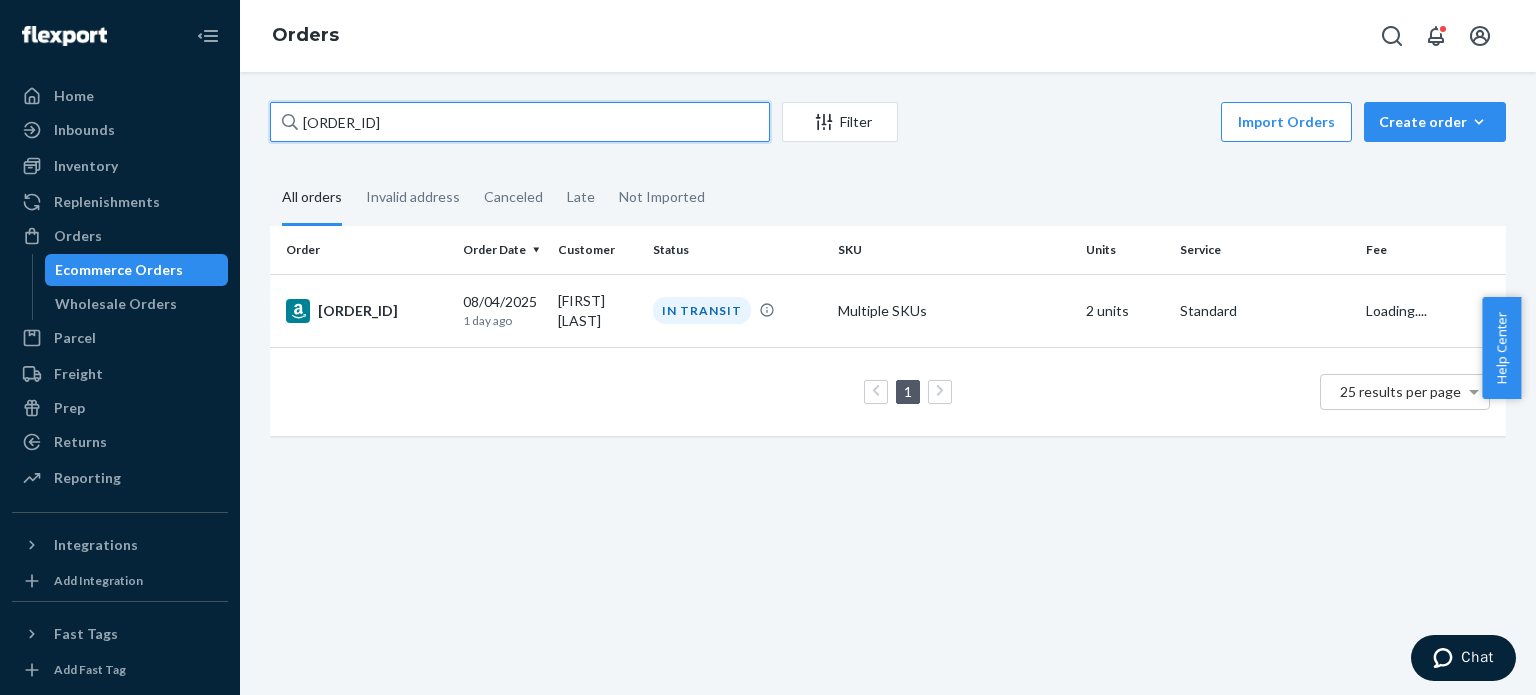 click on "113-9349164-9121023" at bounding box center [520, 122] 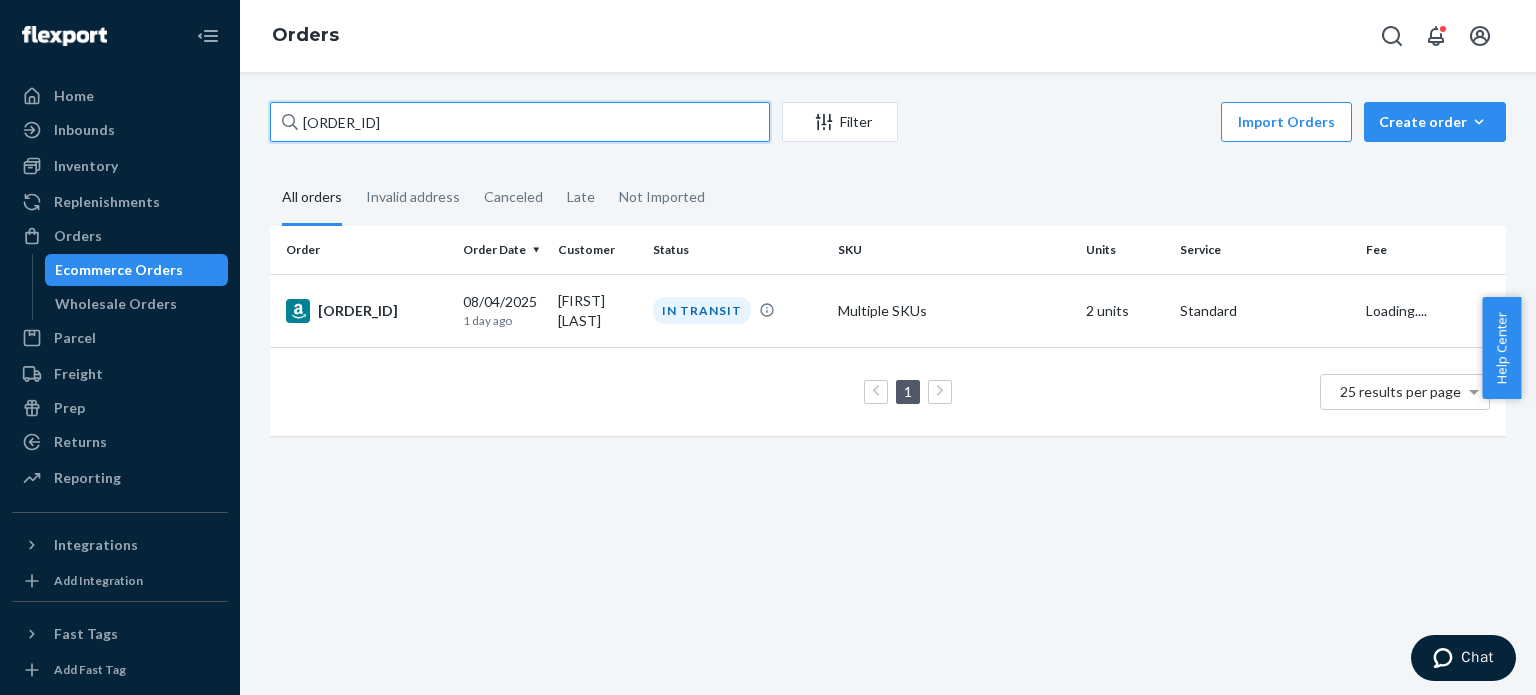 click on "113-9349164-9121023" at bounding box center (520, 122) 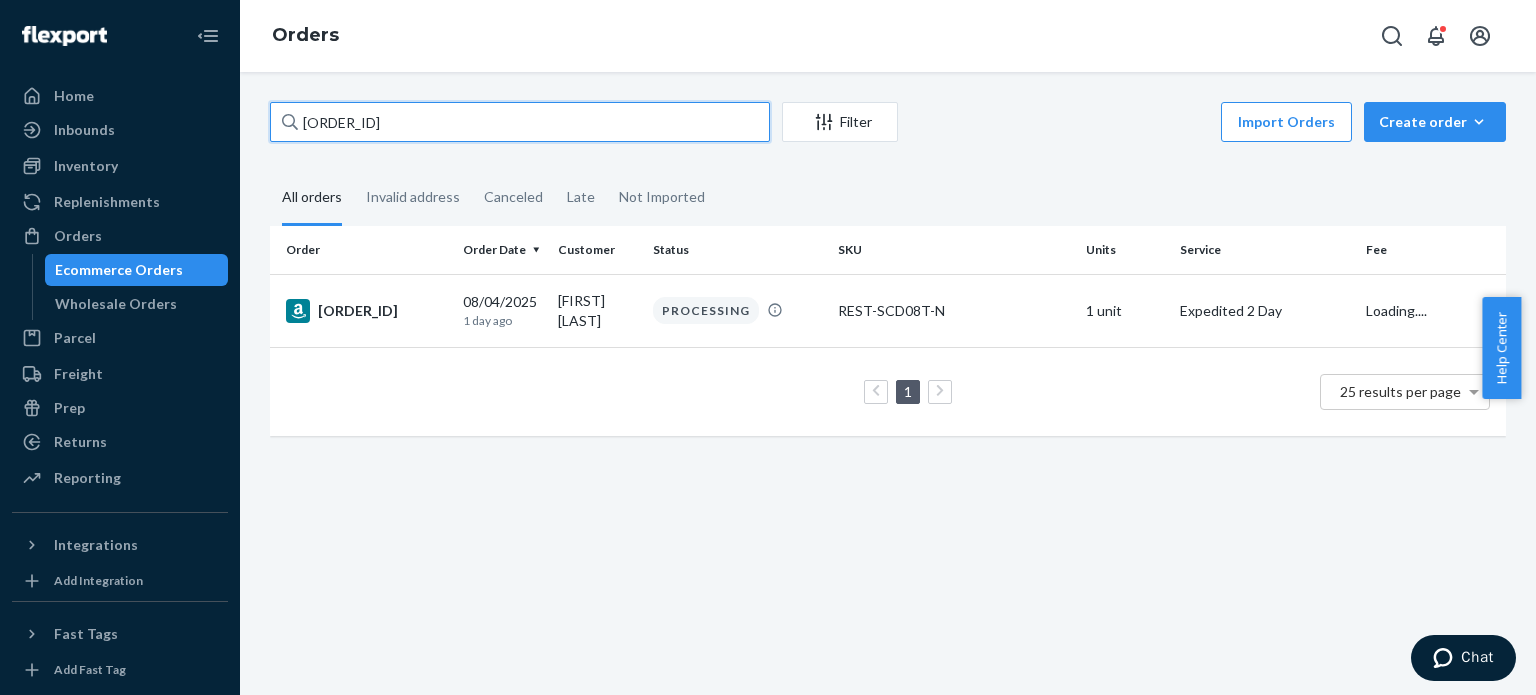 type on "[SSN]" 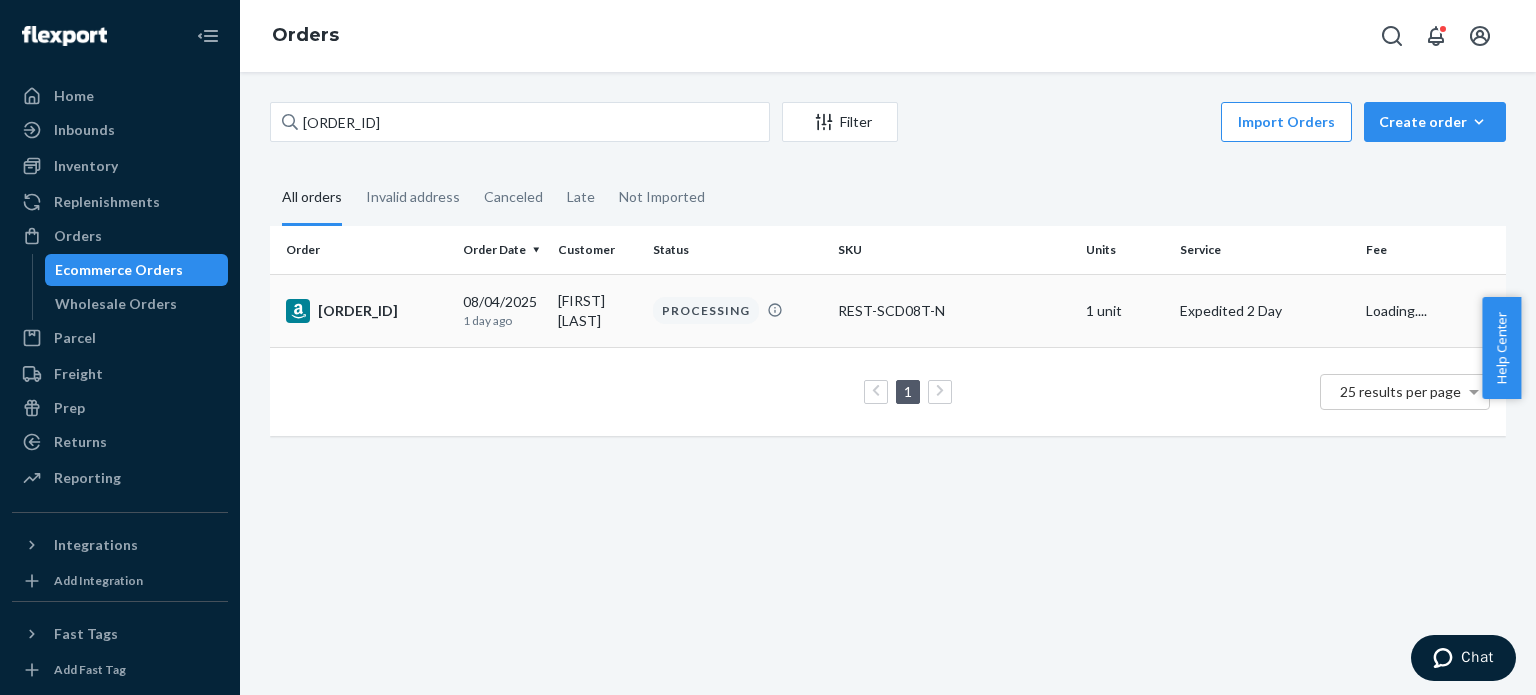 click on "[SSN]" at bounding box center (366, 311) 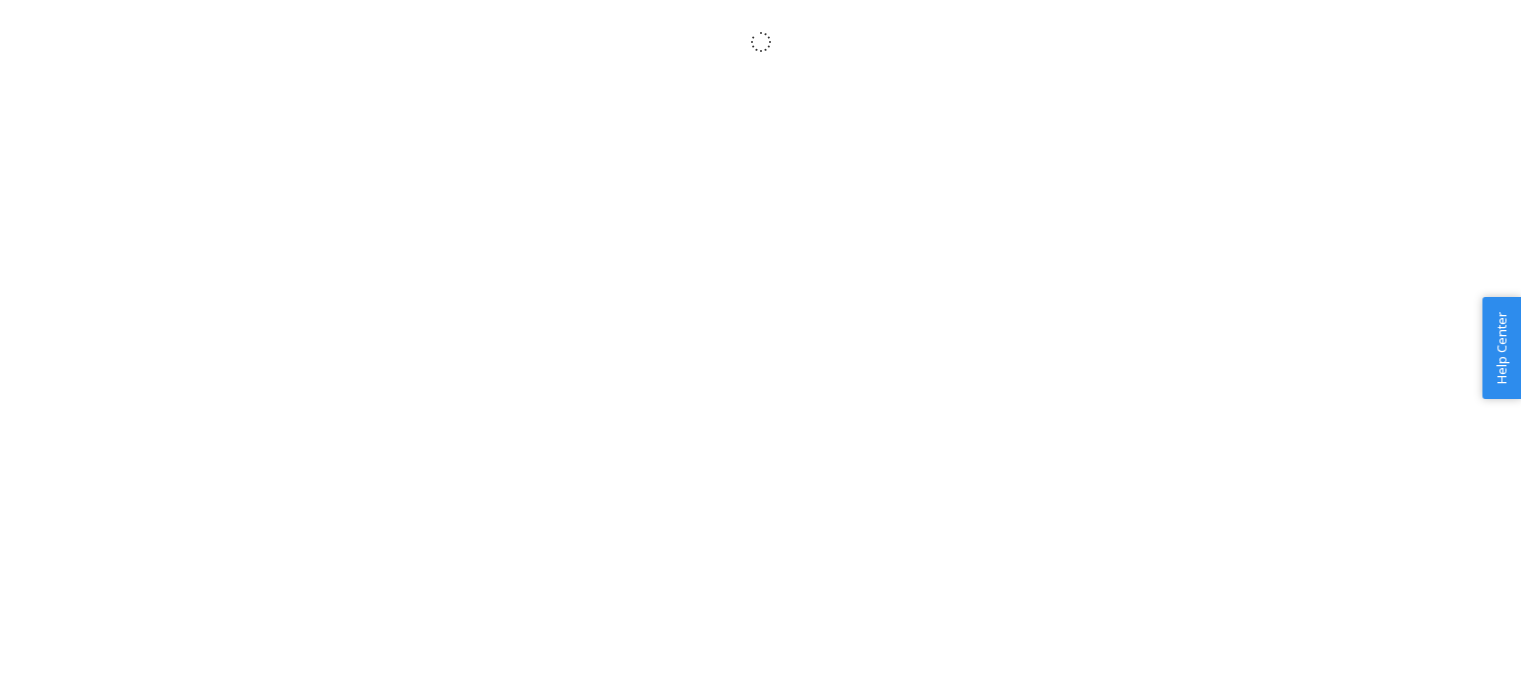 scroll, scrollTop: 0, scrollLeft: 0, axis: both 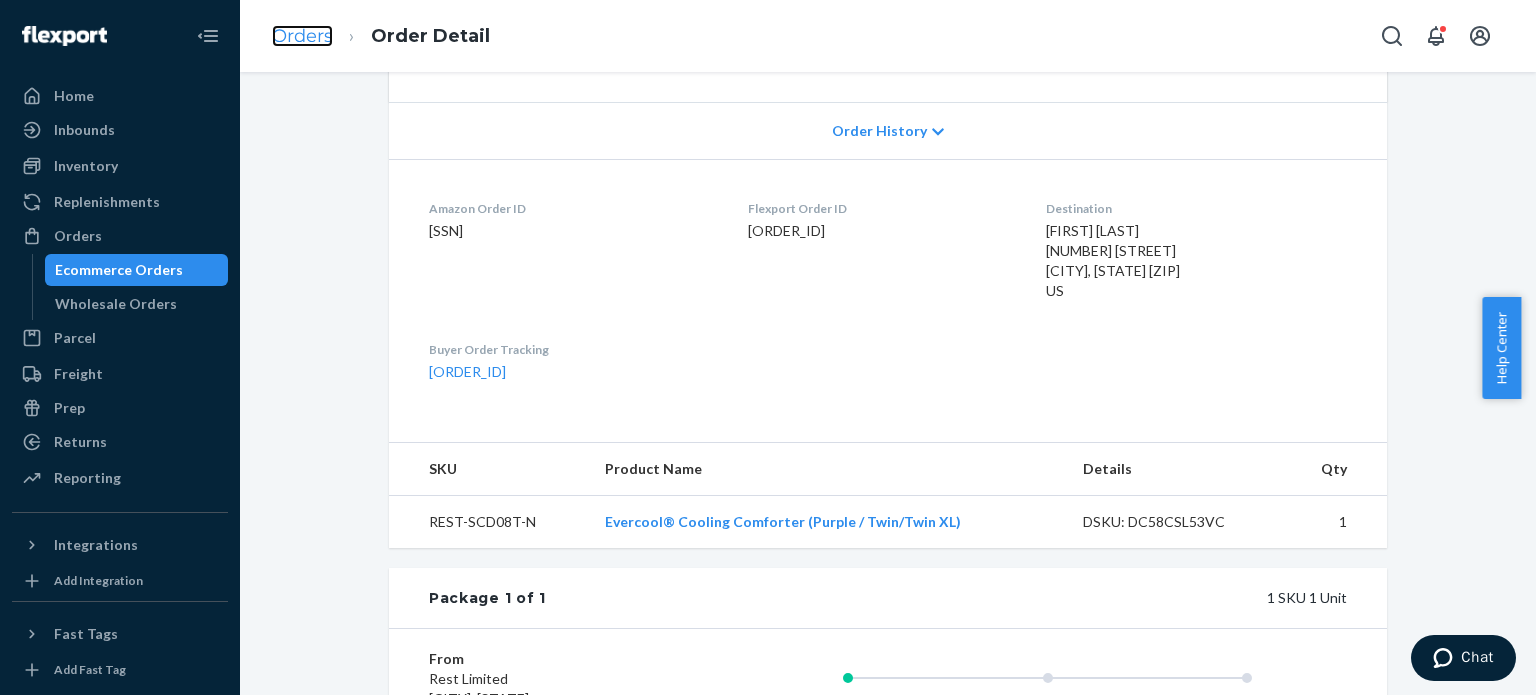 click on "Orders" at bounding box center [302, 36] 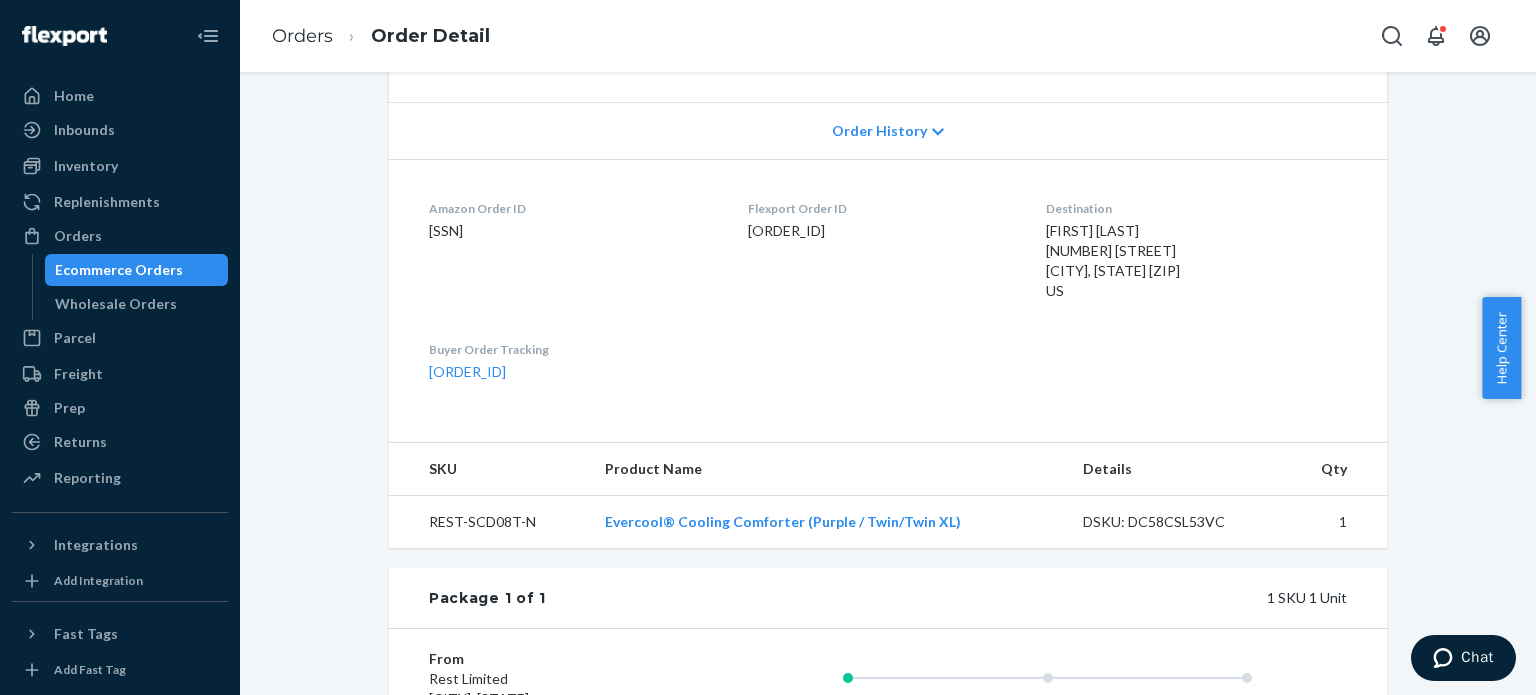 scroll, scrollTop: 0, scrollLeft: 0, axis: both 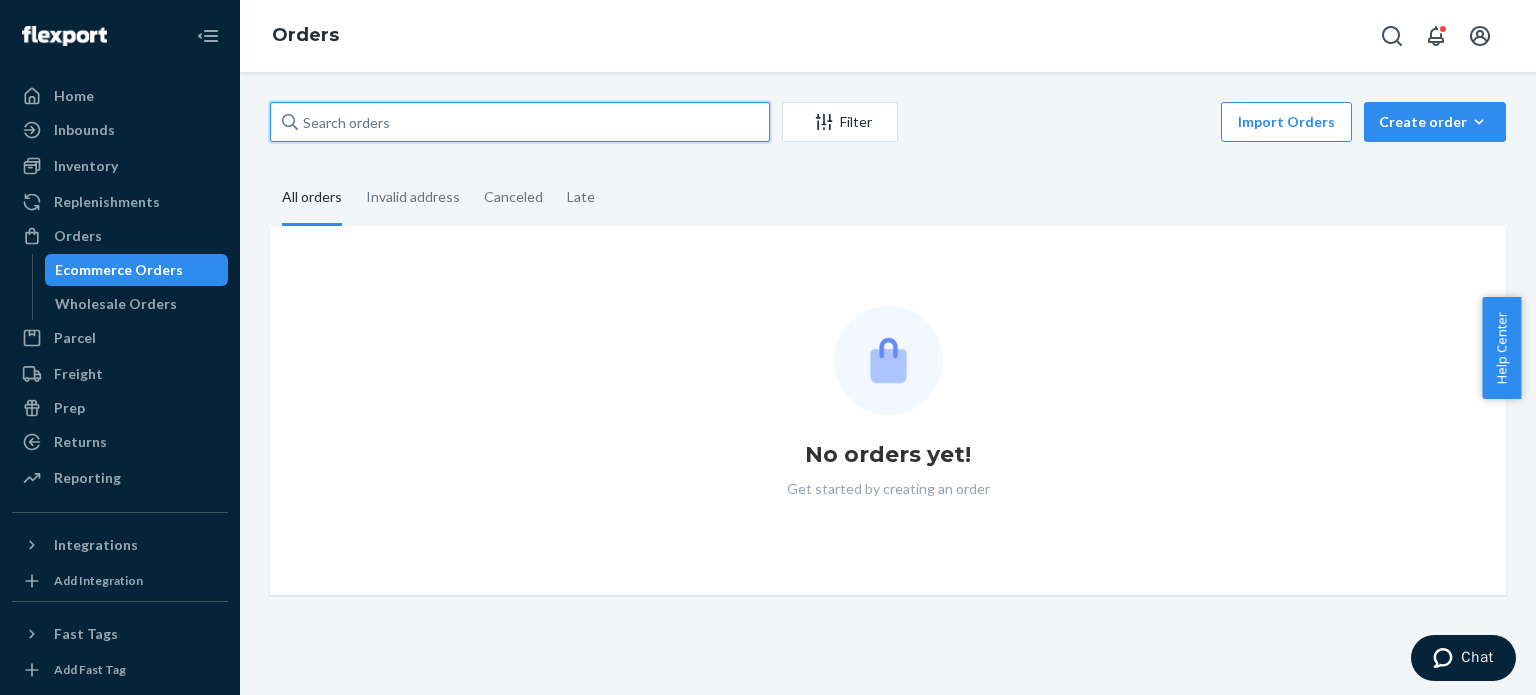 click at bounding box center [520, 122] 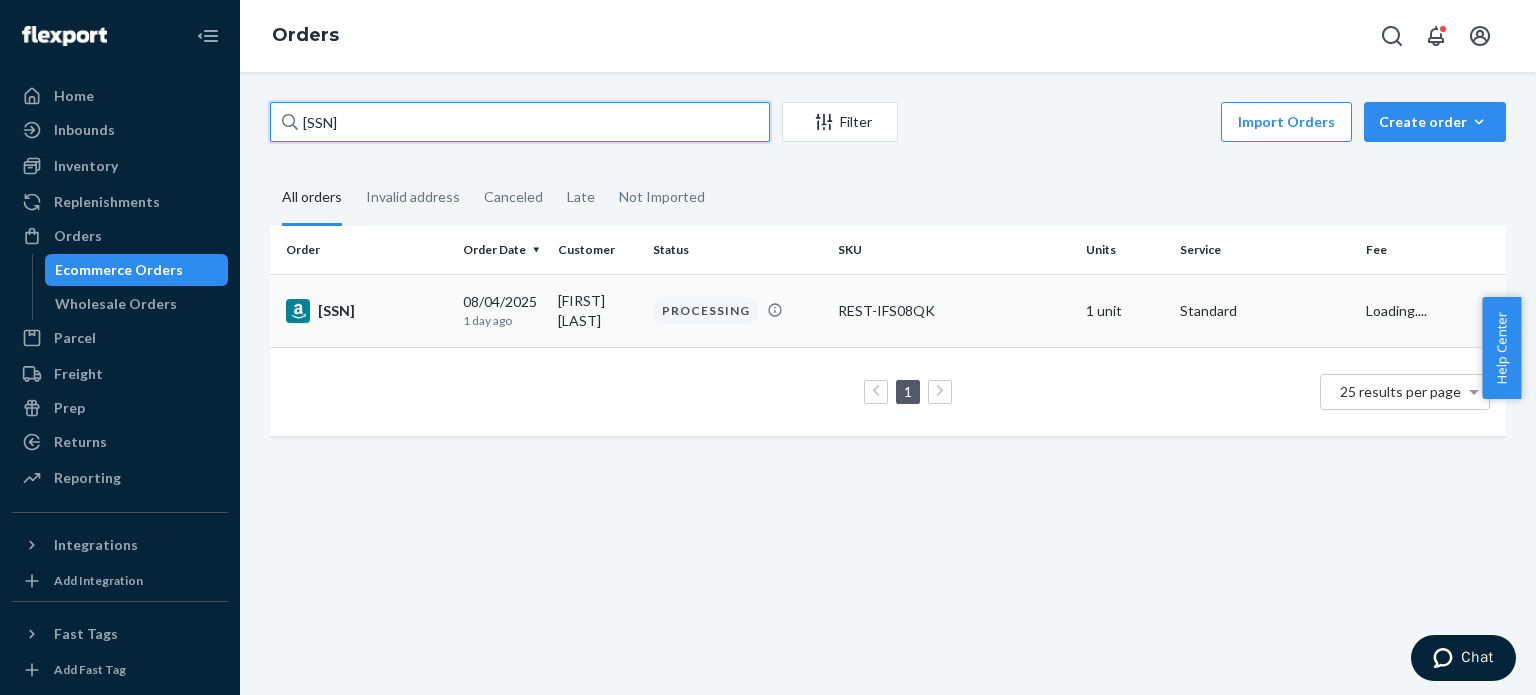 type on "[SSN]" 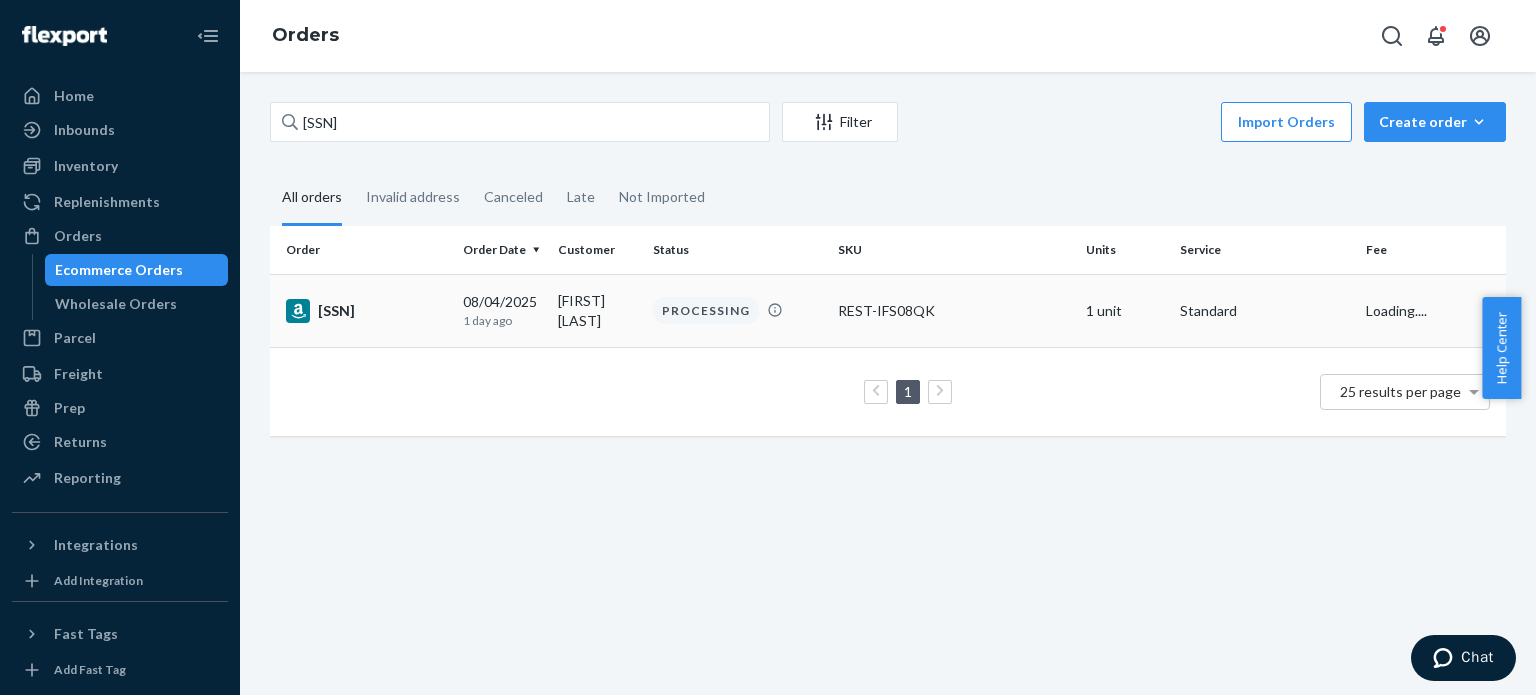 click on "[SSN]" at bounding box center (366, 311) 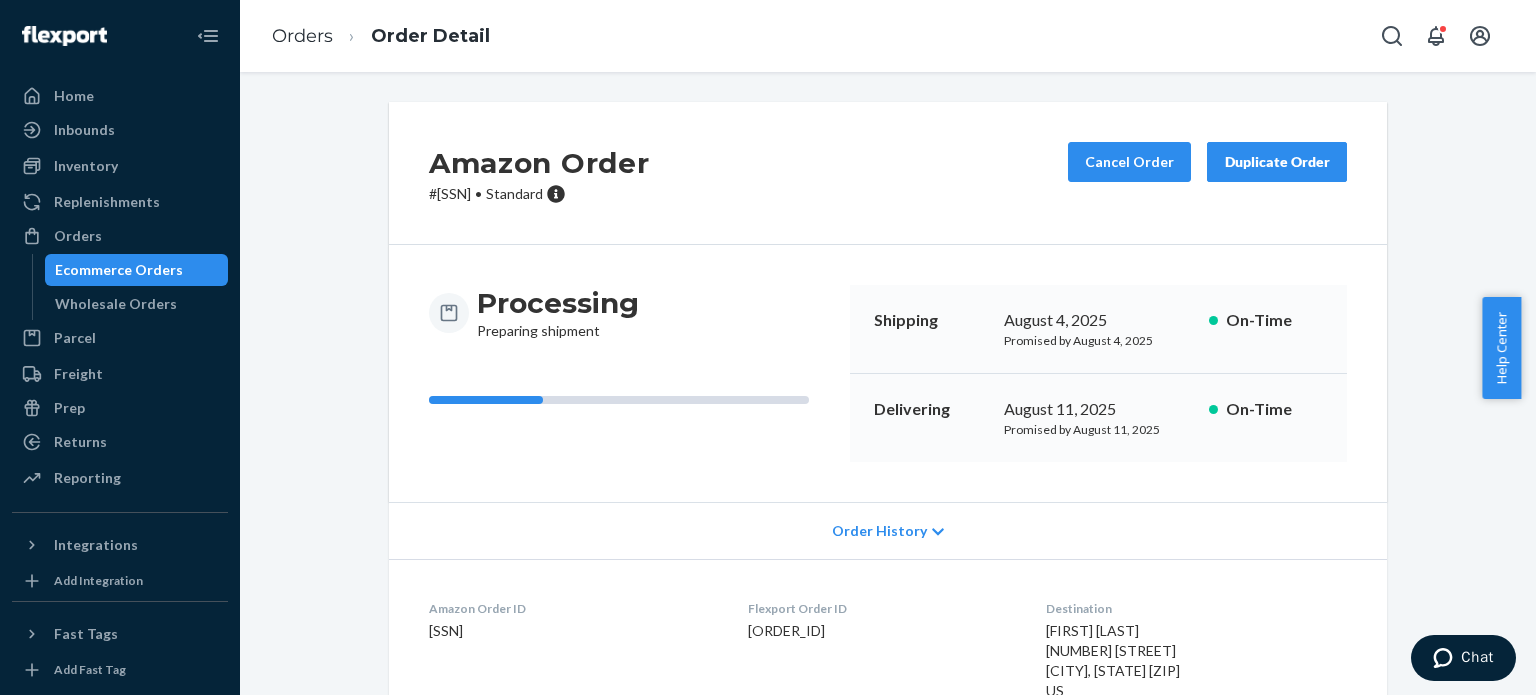 click on "Amazon Order # [SSN] • Standard Cancel Order Duplicate Order" at bounding box center [888, 173] 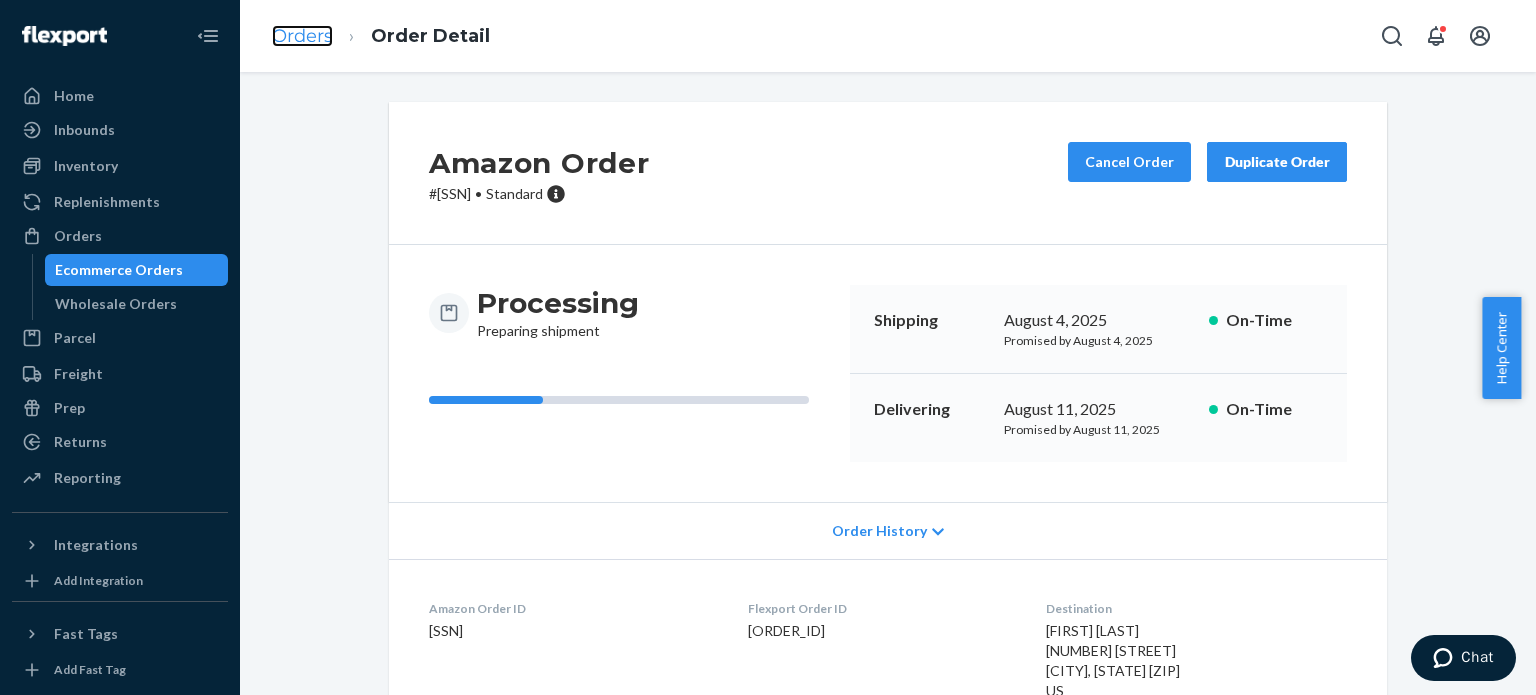 click on "Orders" at bounding box center [302, 36] 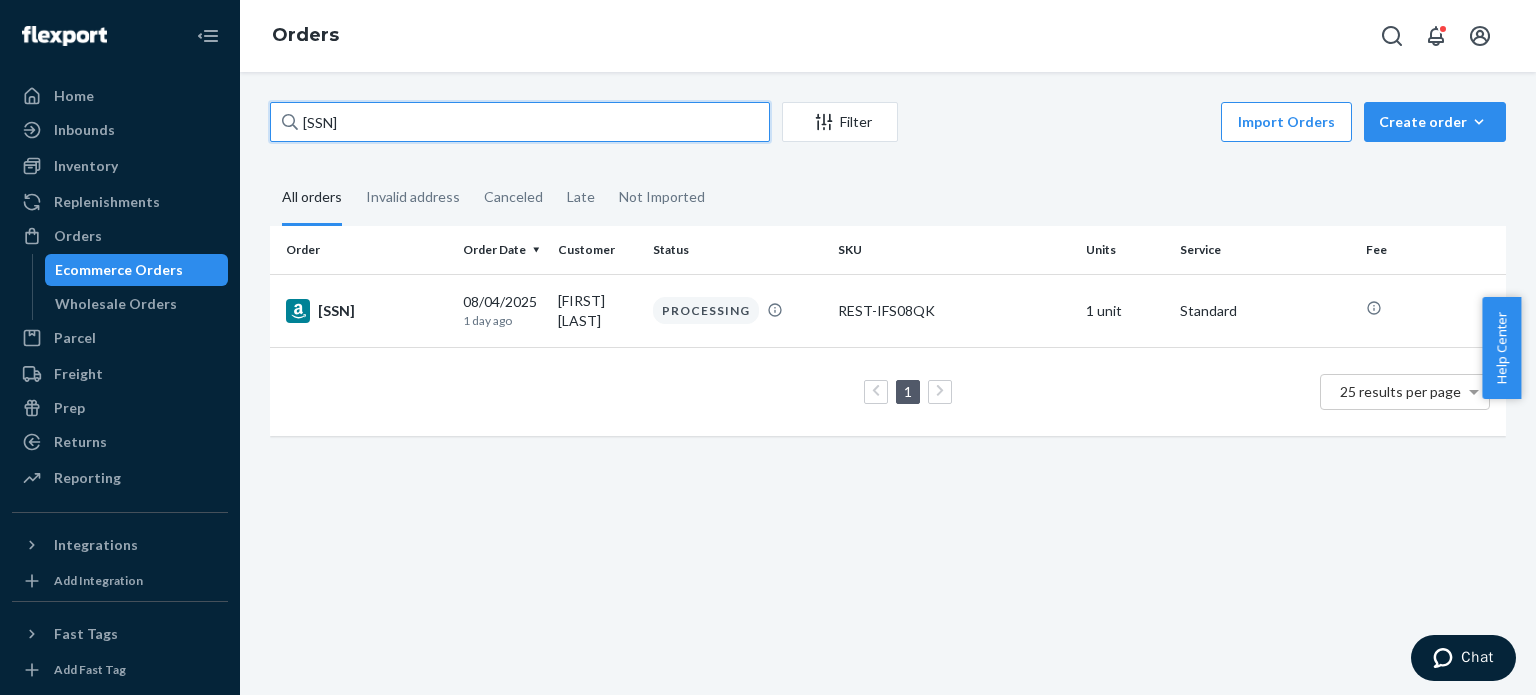 click on "[SSN]" at bounding box center [520, 122] 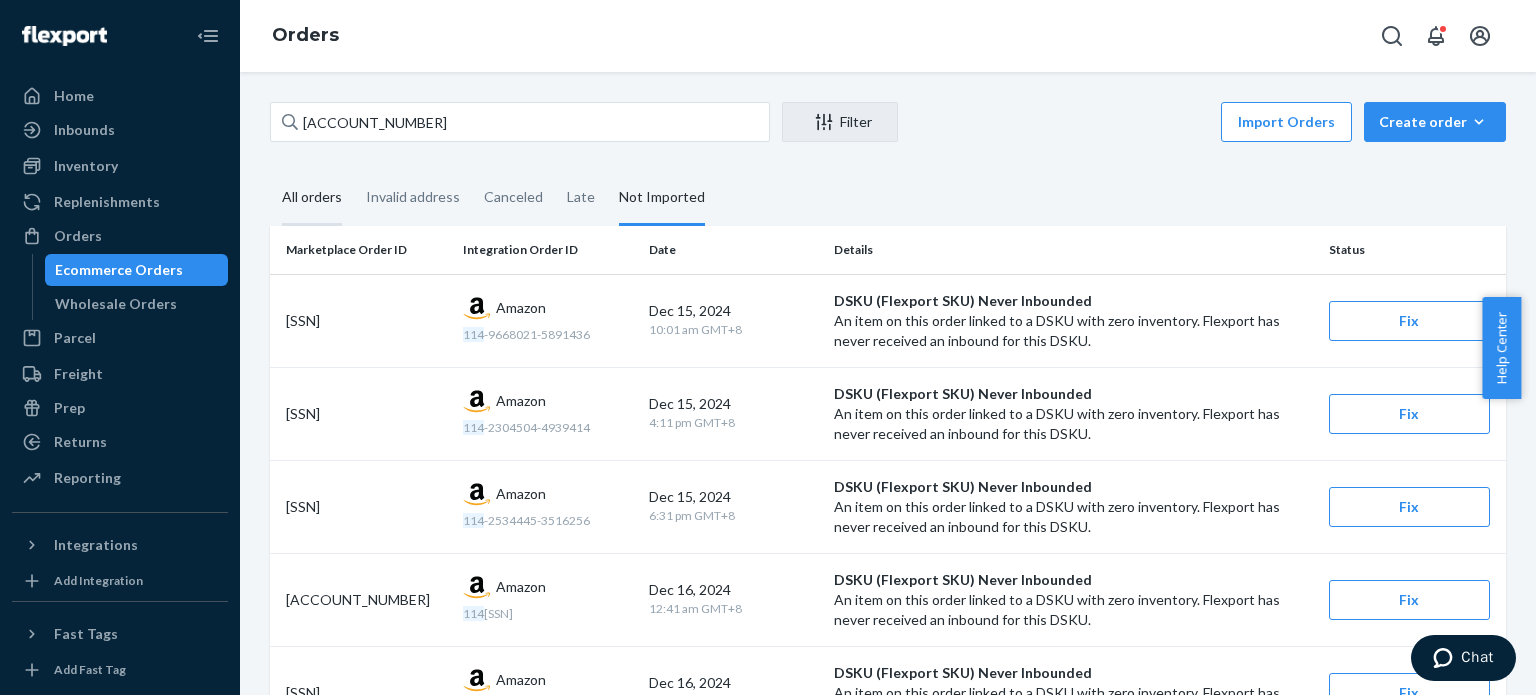 click on "All orders" at bounding box center [312, 198] 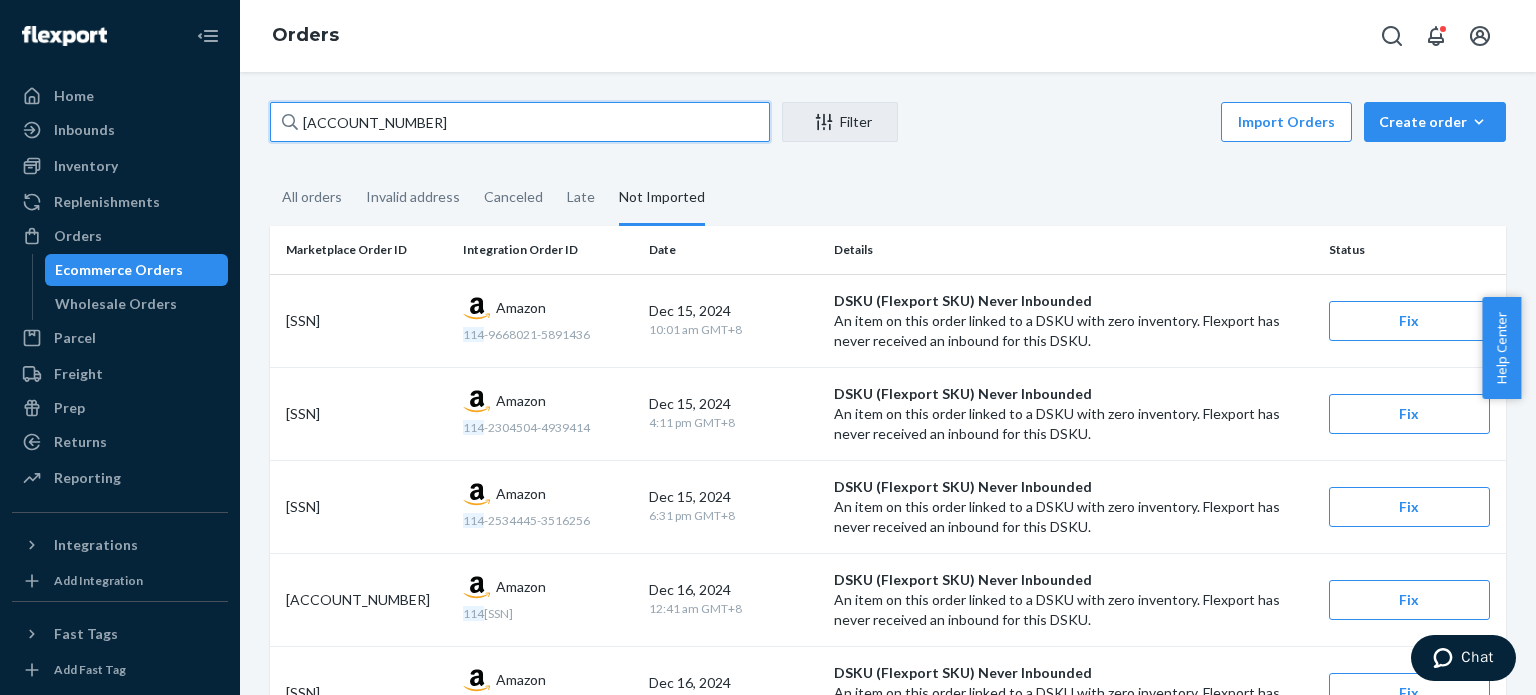 click on "[ACCOUNT_NUMBER]" at bounding box center (520, 122) 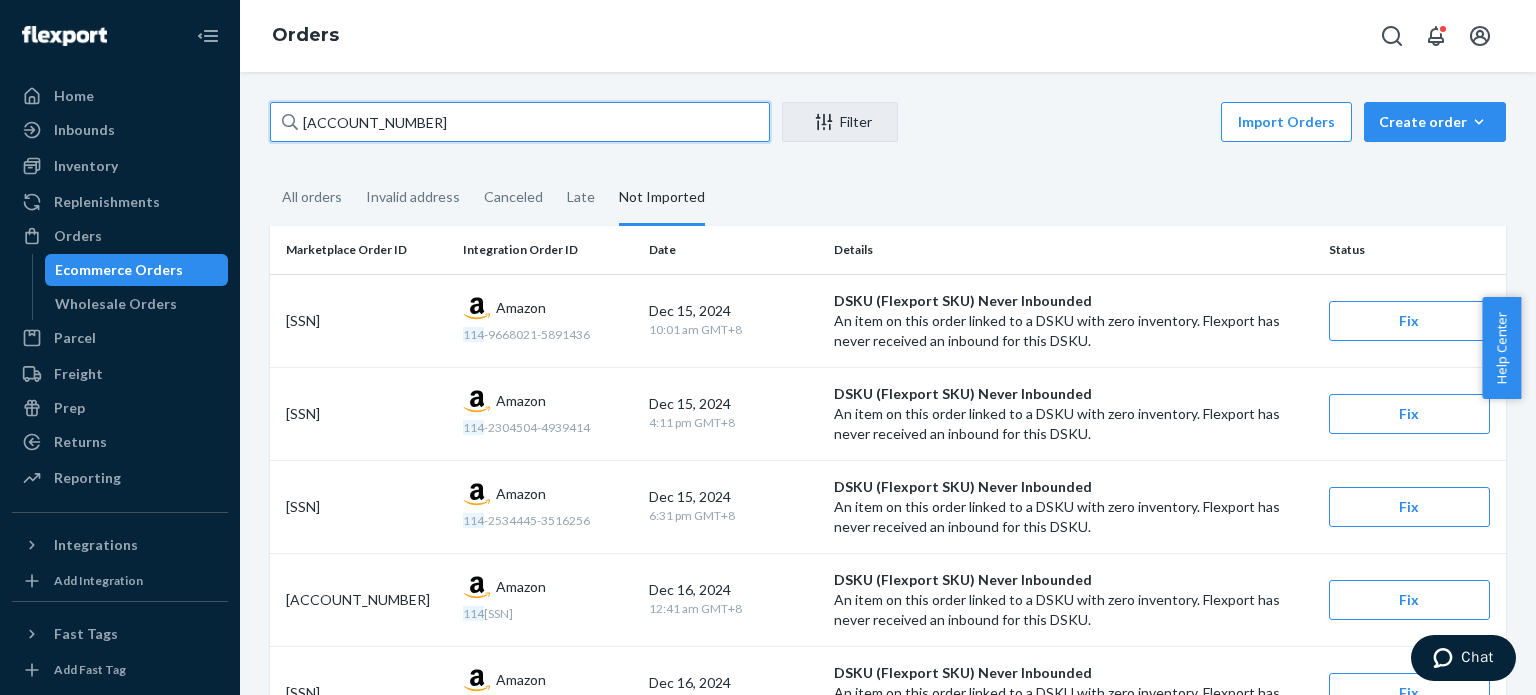 click on "[ACCOUNT_NUMBER]" at bounding box center [520, 122] 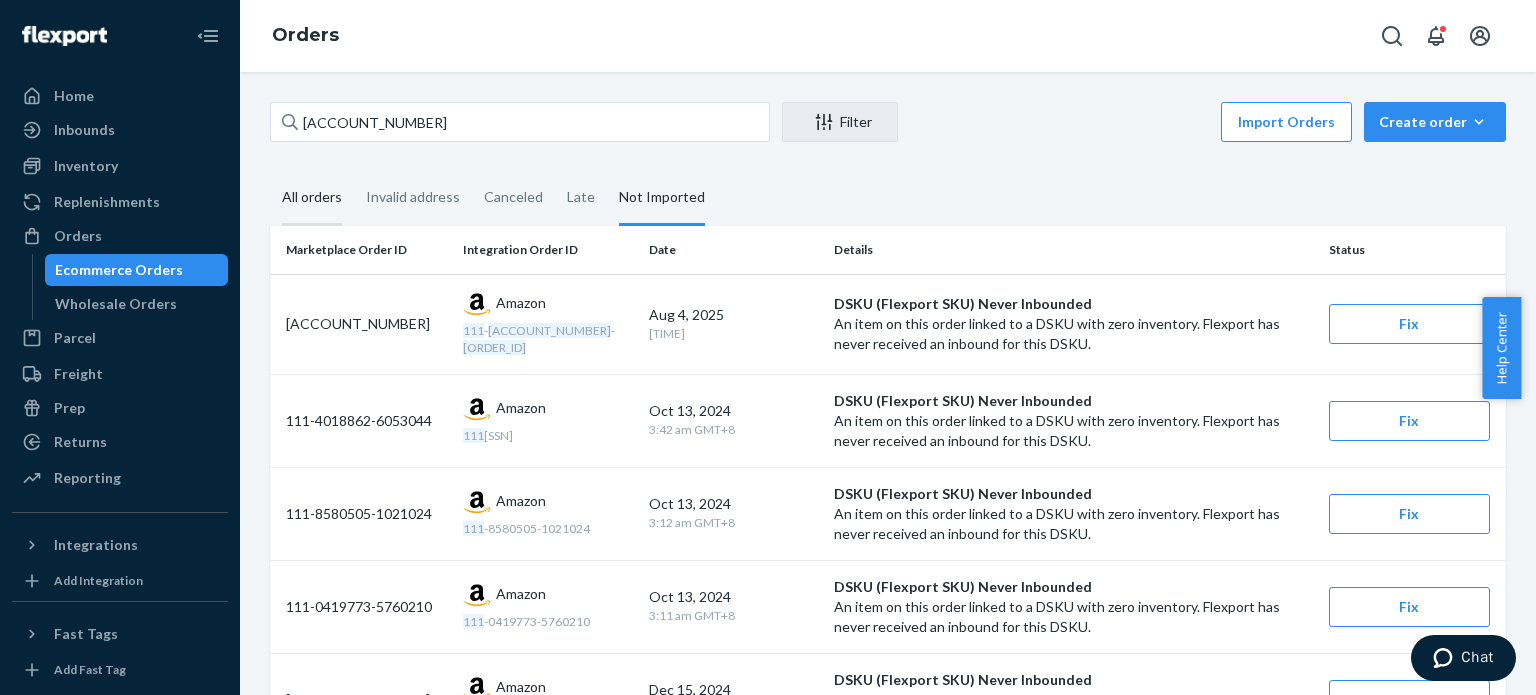 click on "All orders" at bounding box center [312, 198] 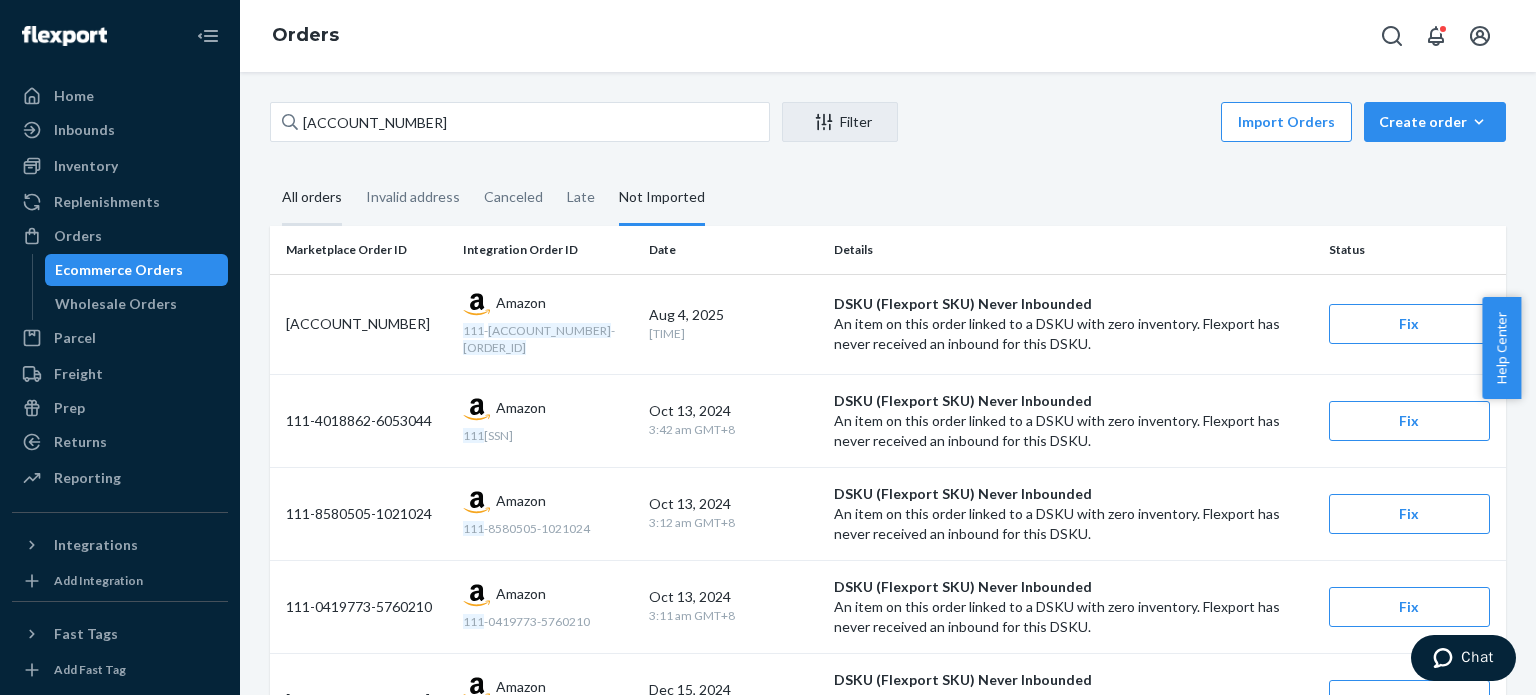 click on "All orders" at bounding box center [270, 171] 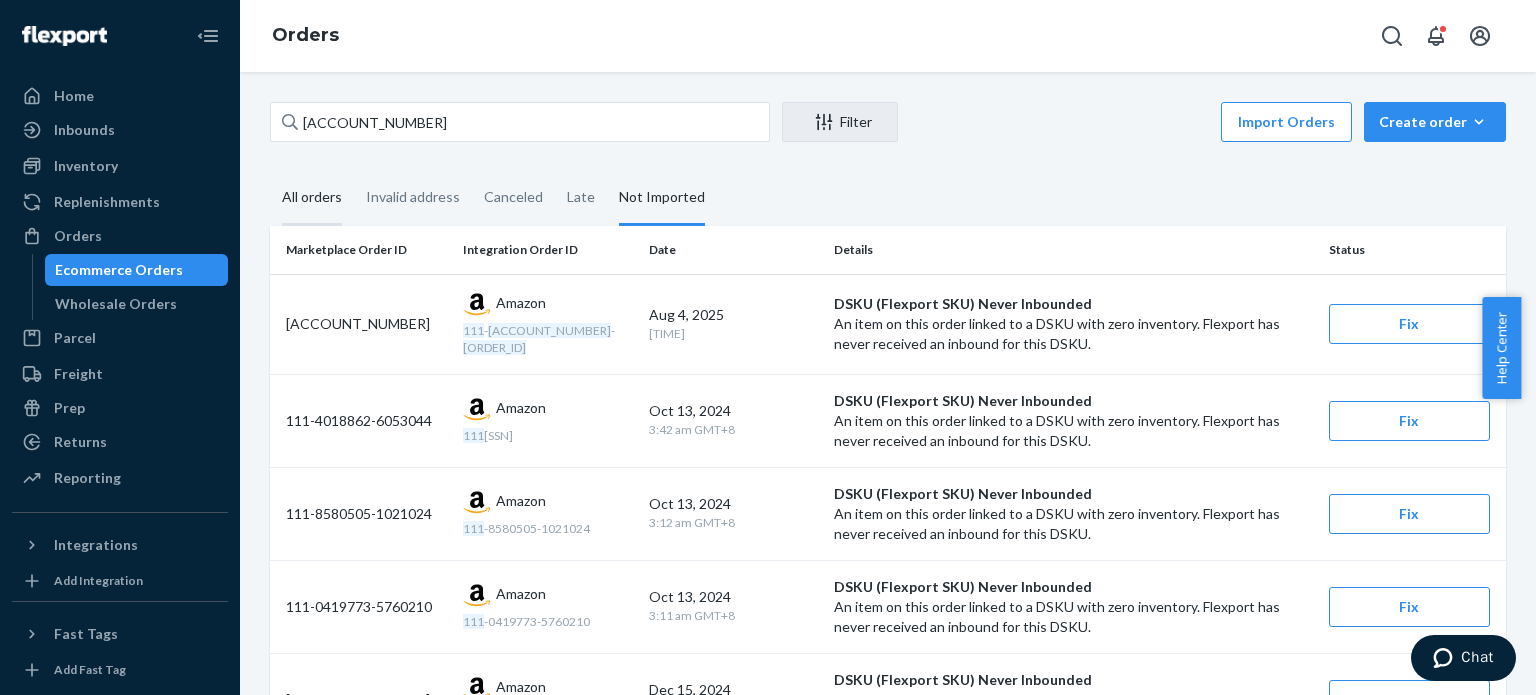 click on "All orders" at bounding box center (312, 198) 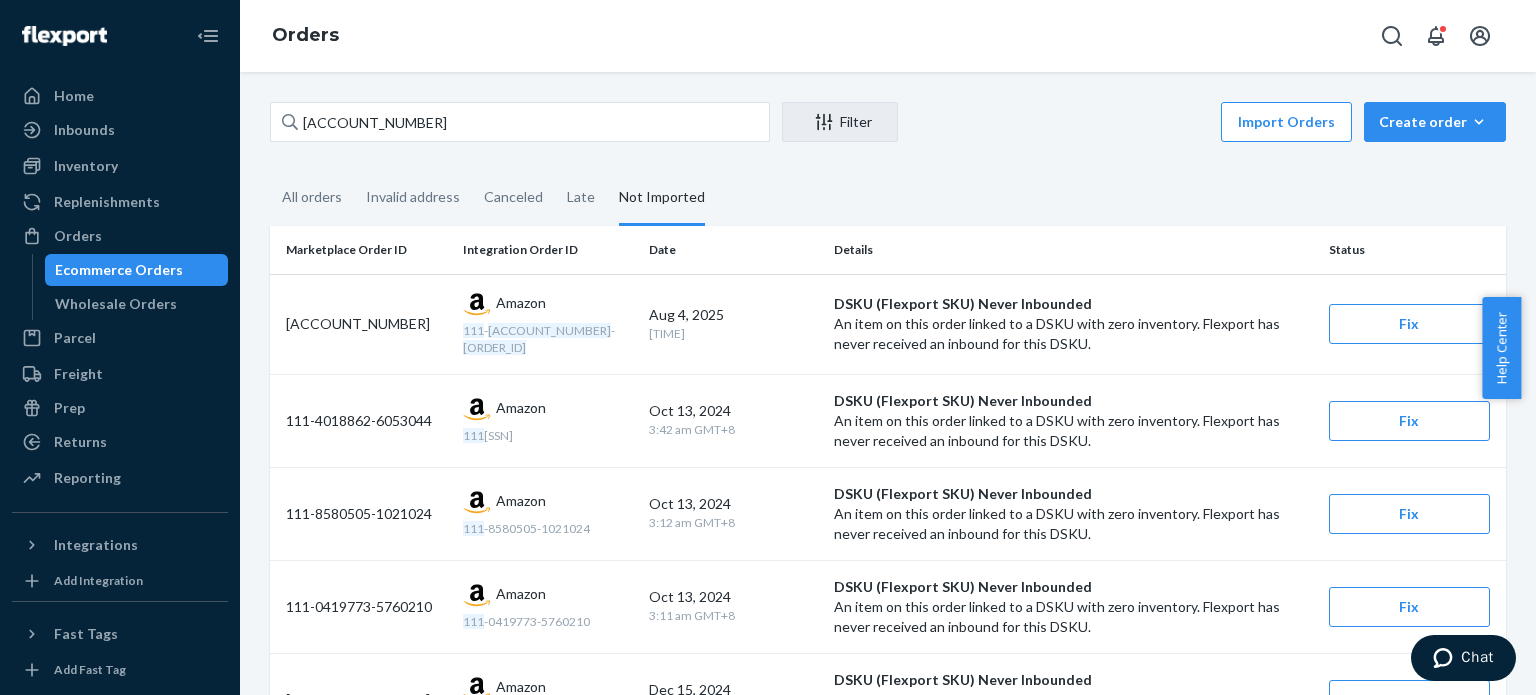 click on "Filter Import Orders Create orderEcommerce order Removal order All orders Invalid address Canceled Late Not Imported Order Order Date Customer Status SKU Units Service Fee [SSN] [DATE] [TIME_AGO] [FIRST] [LAST] PROCESSING Multiple SKUs [NUMBER] units Expedited [TIME] [NUMBER] results per page" at bounding box center [888, 124] 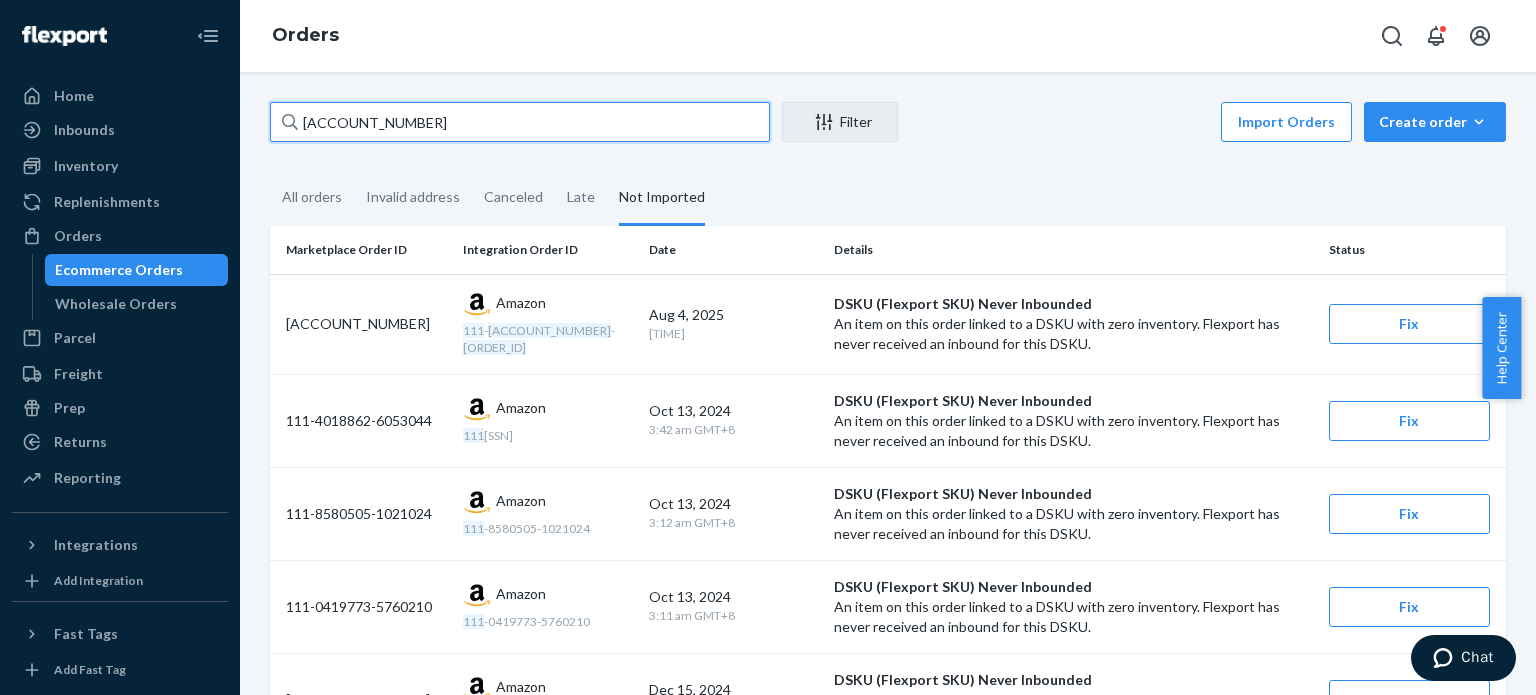 click on "[ACCOUNT_NUMBER]" at bounding box center [520, 122] 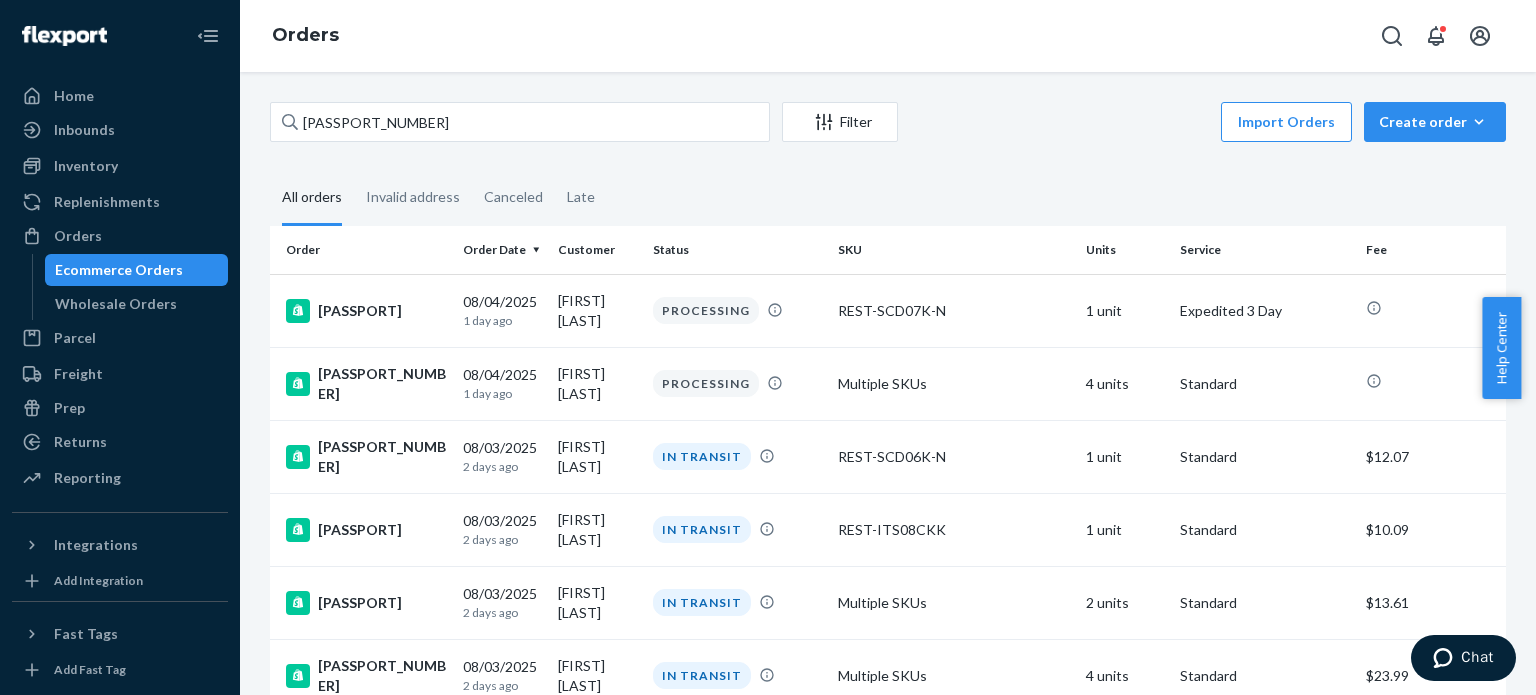 click on "Import Orders Create order Ecommerce order Removal order" at bounding box center (1208, 124) 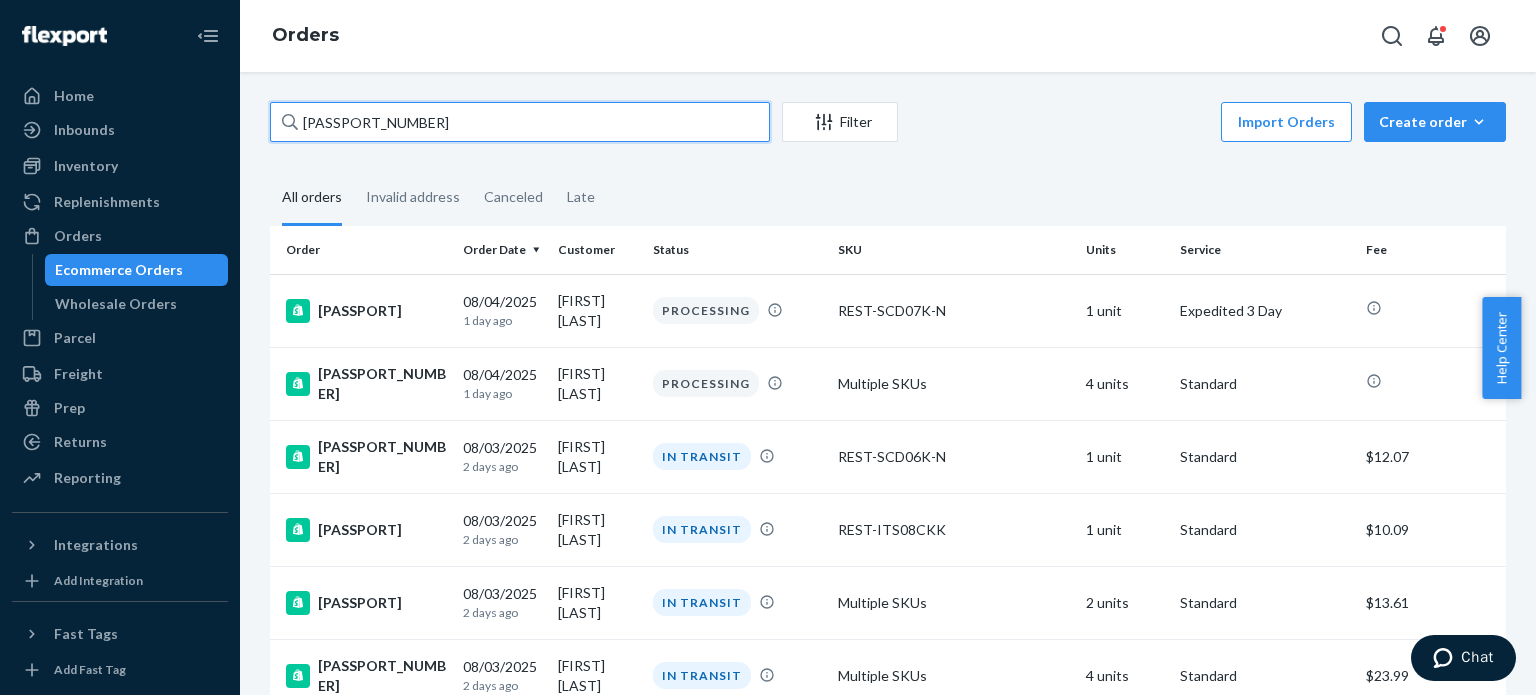 click on "[PASSPORT_NUMBER]" at bounding box center [520, 122] 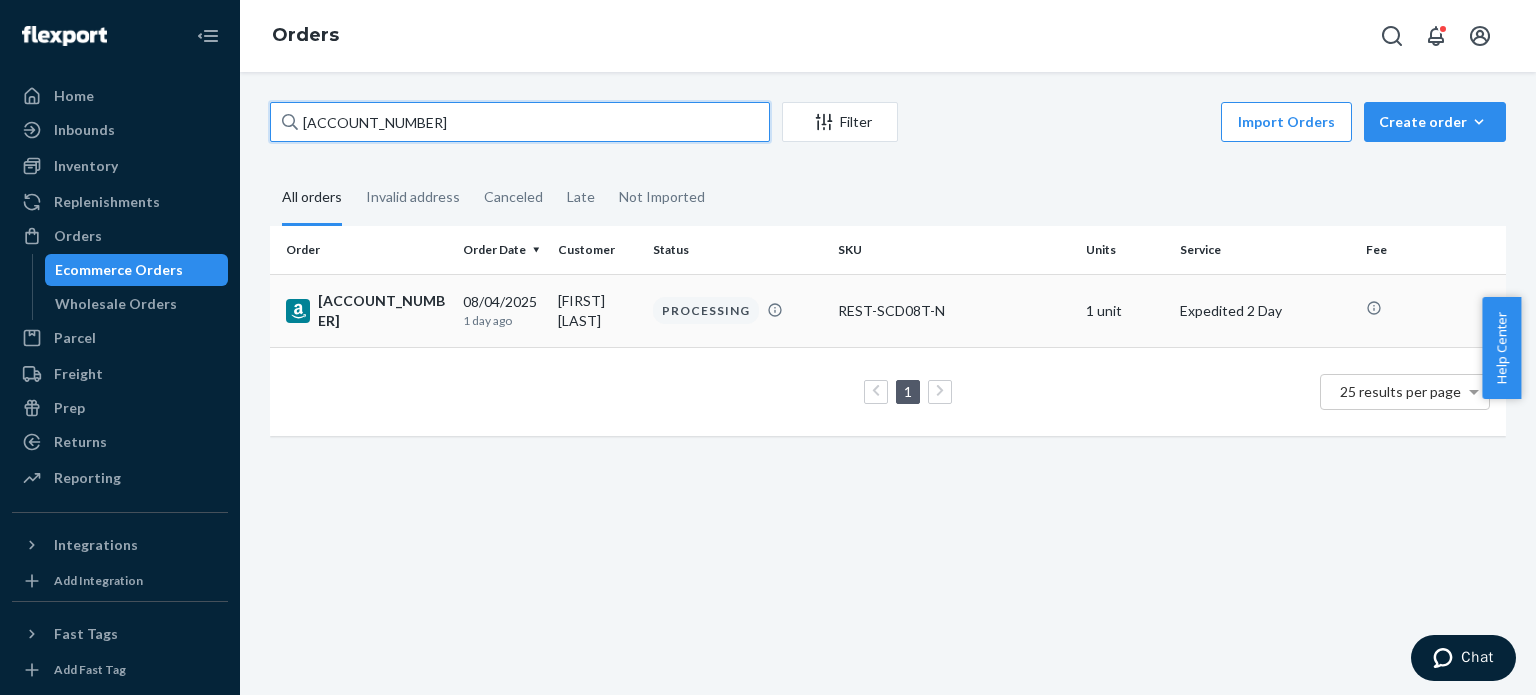 type on "[ACCOUNT_NUMBER]" 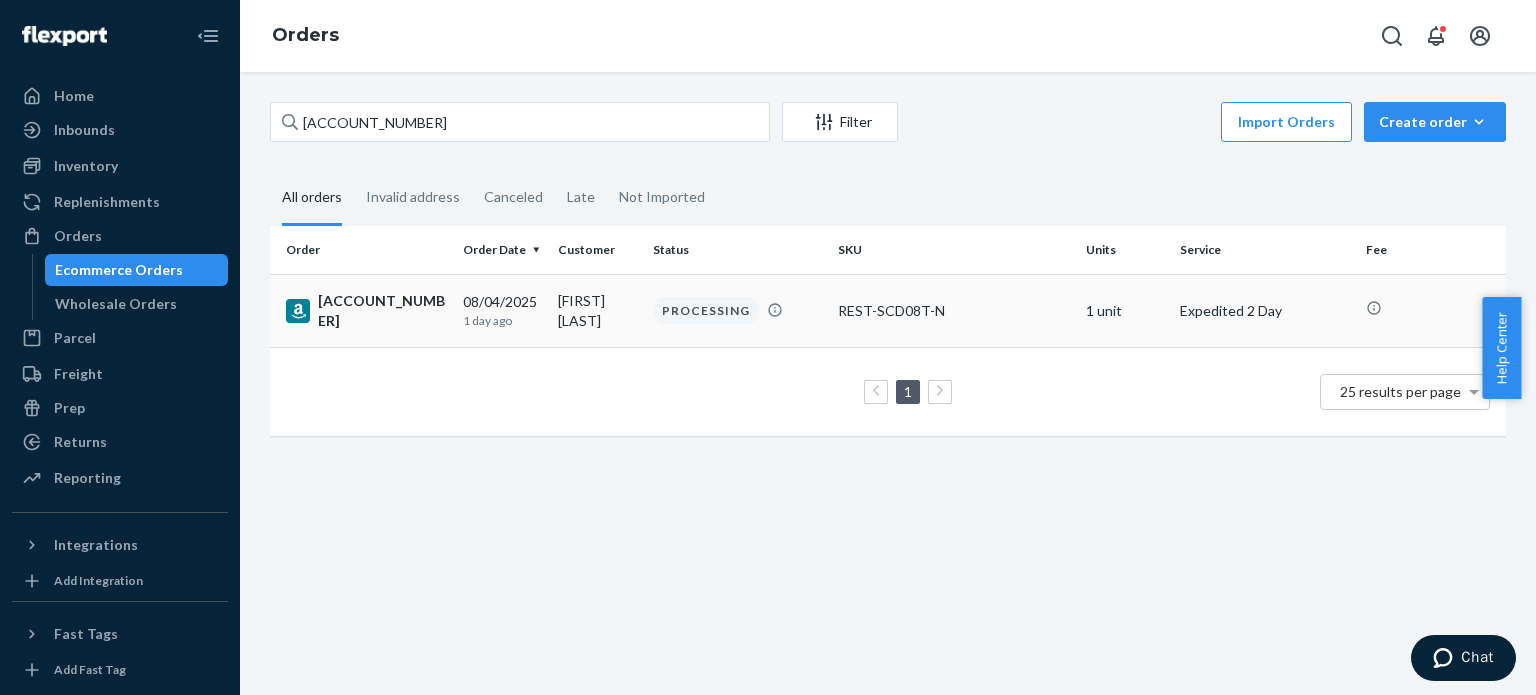 click on "[ACCOUNT_NUMBER]" at bounding box center [366, 311] 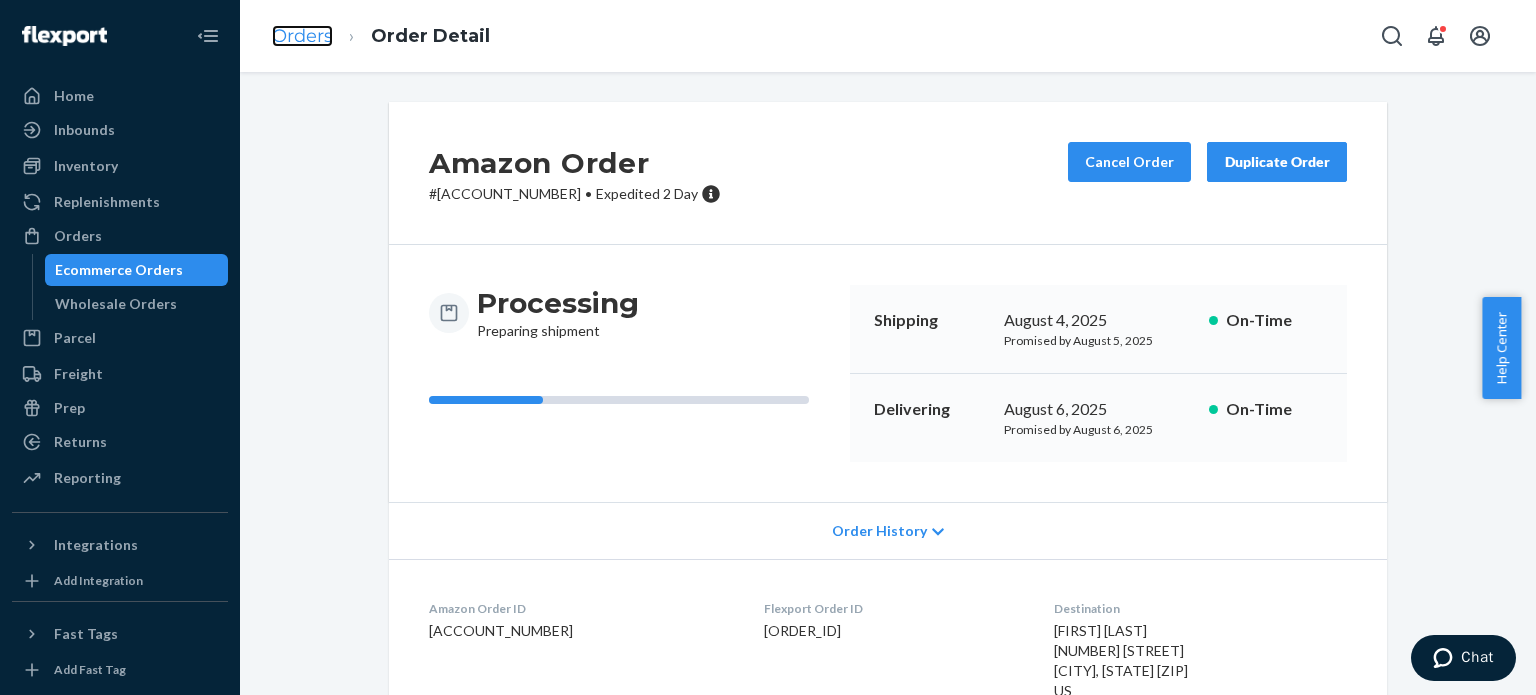 click on "Orders" at bounding box center [302, 36] 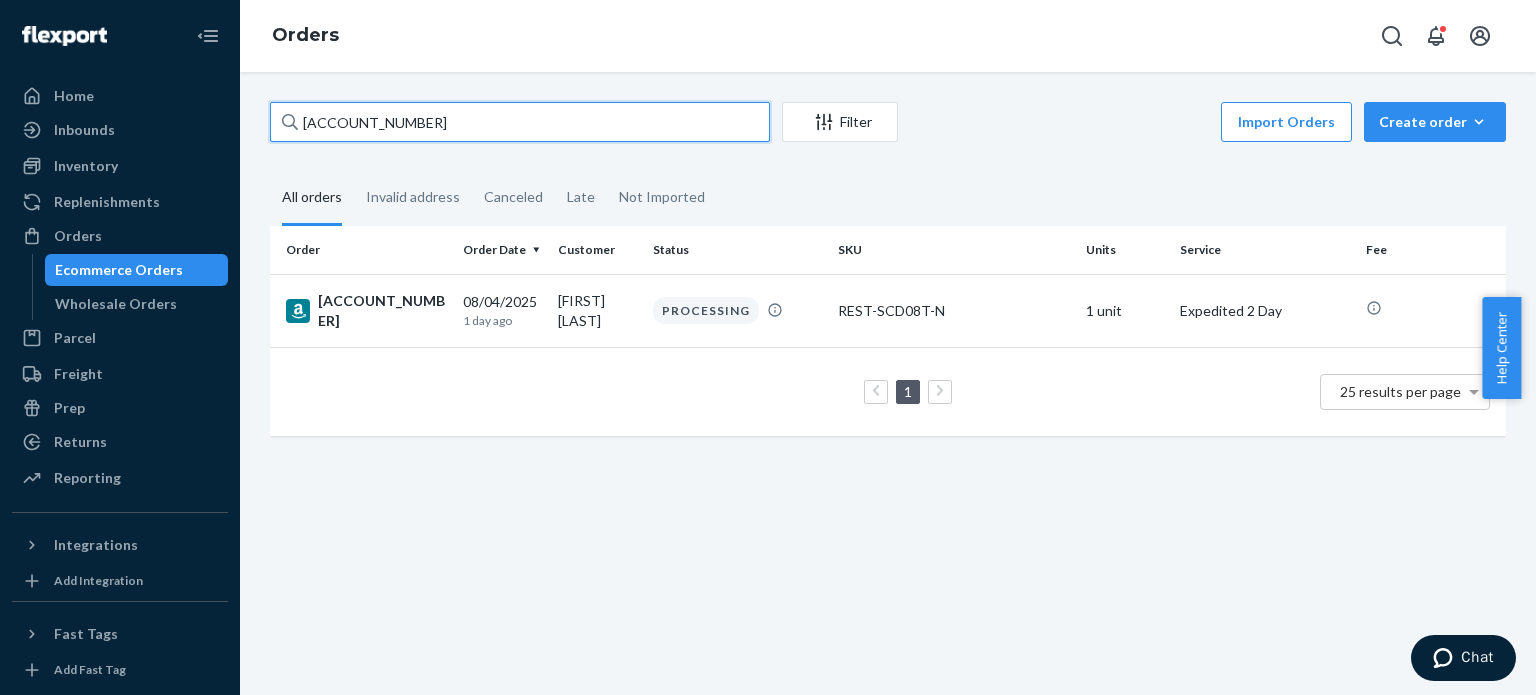 click on "[ACCOUNT_NUMBER]" at bounding box center [520, 122] 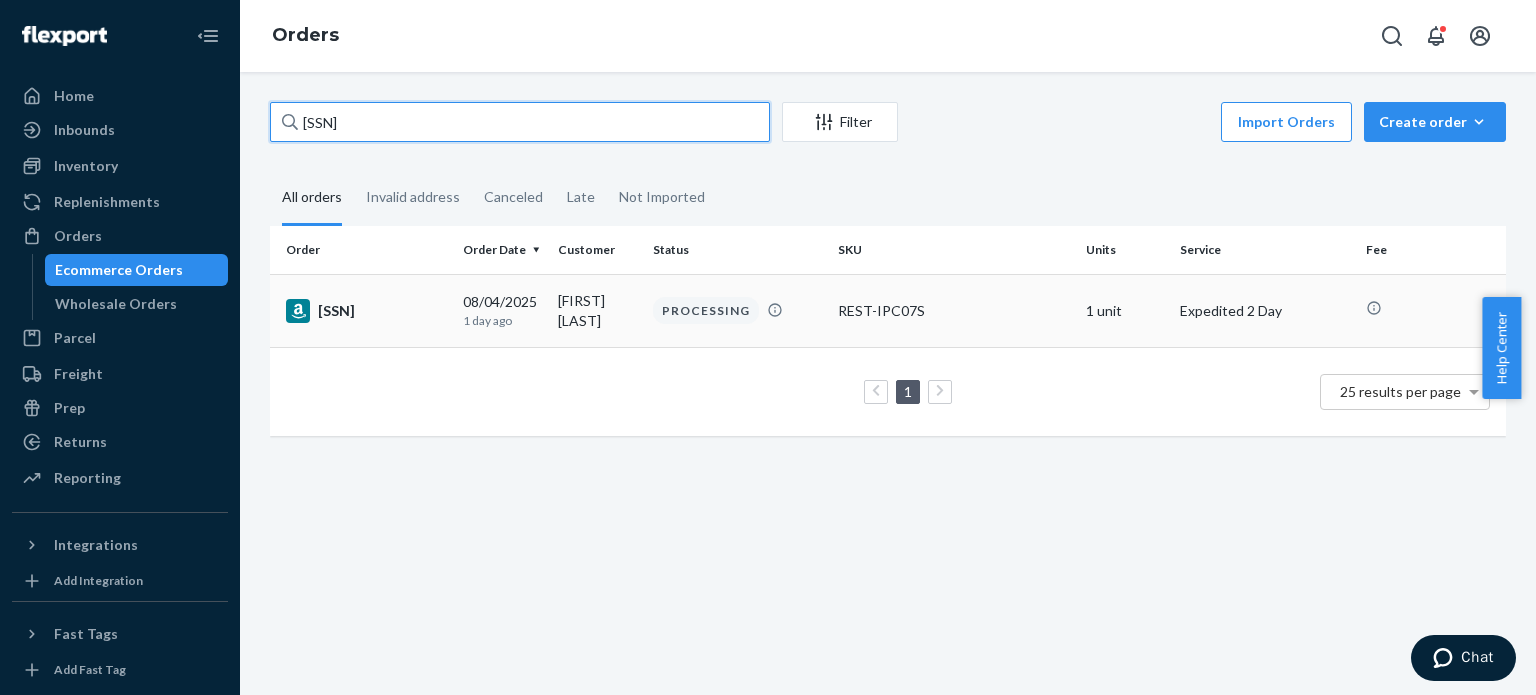 type on "[SSN]" 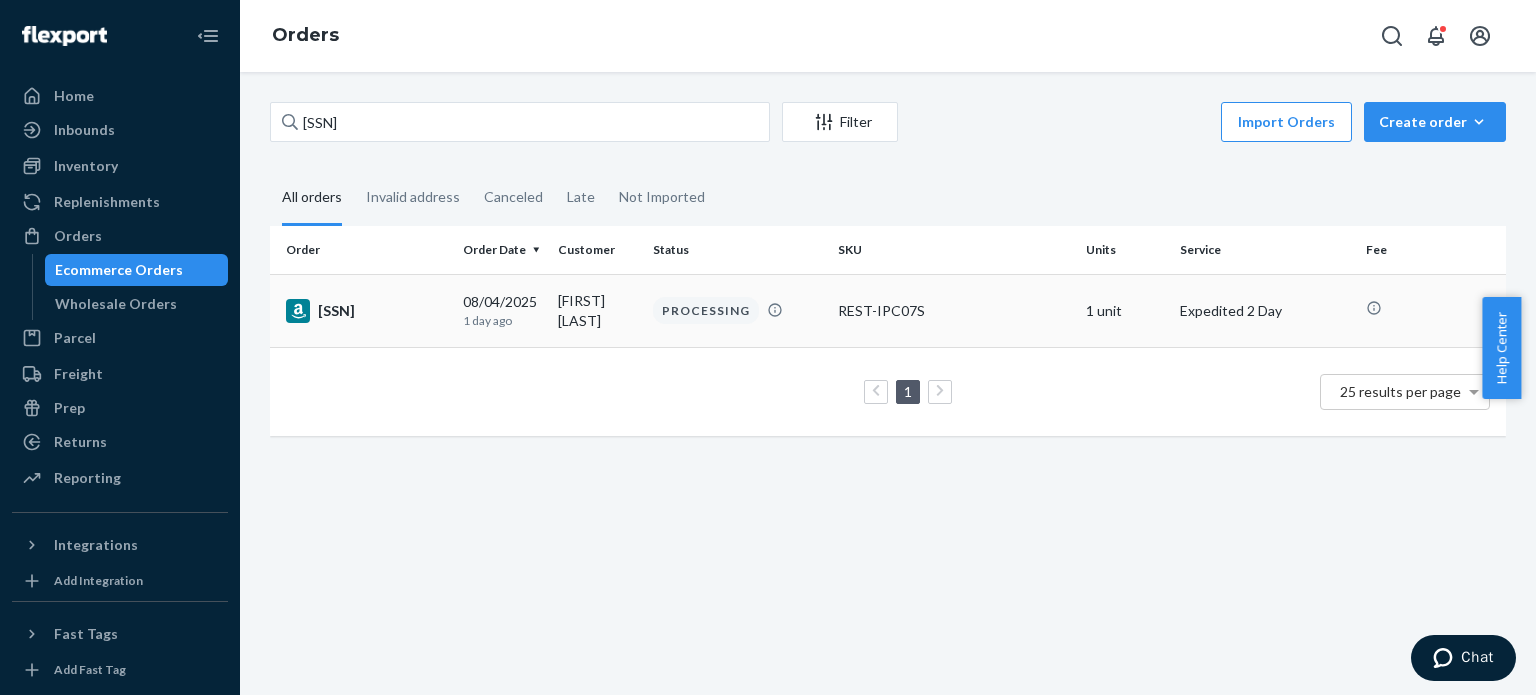 click on "[SSN]" at bounding box center (366, 311) 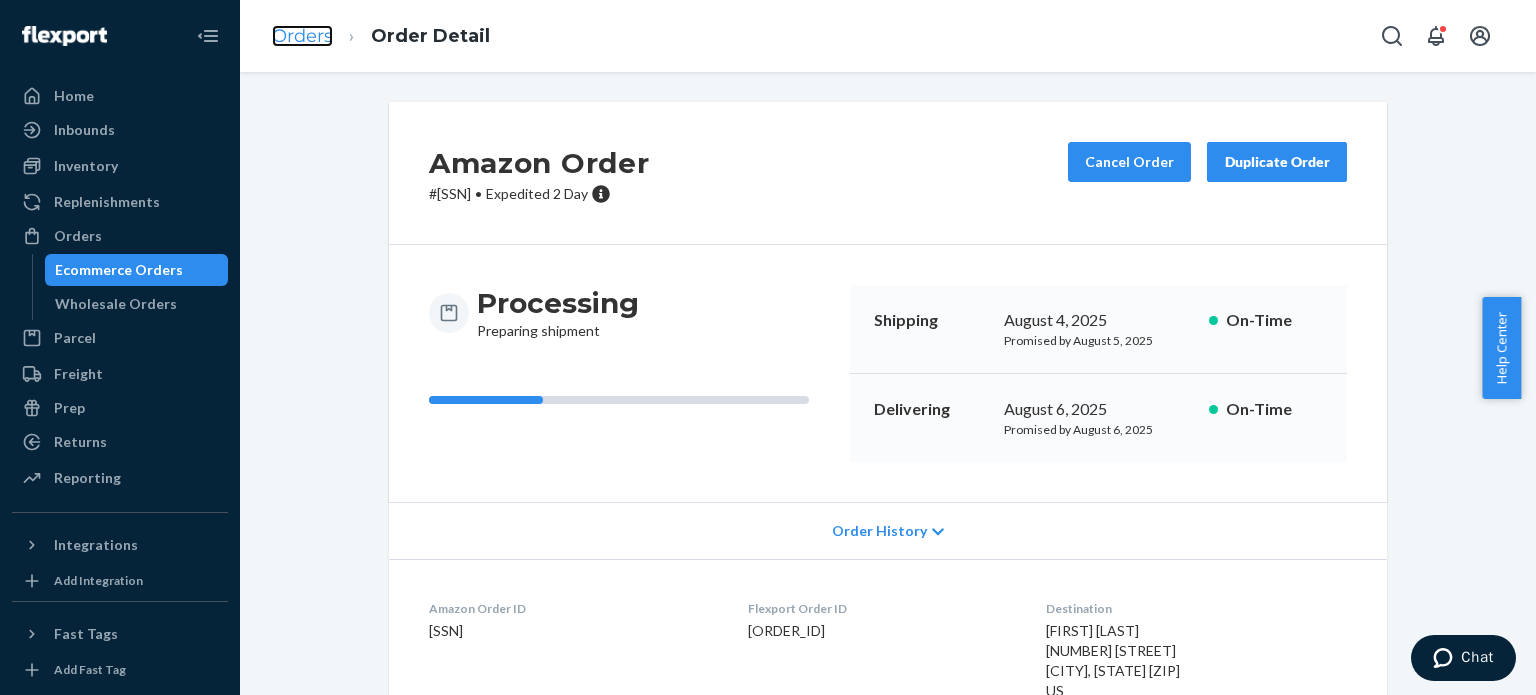 click on "Orders" at bounding box center (302, 36) 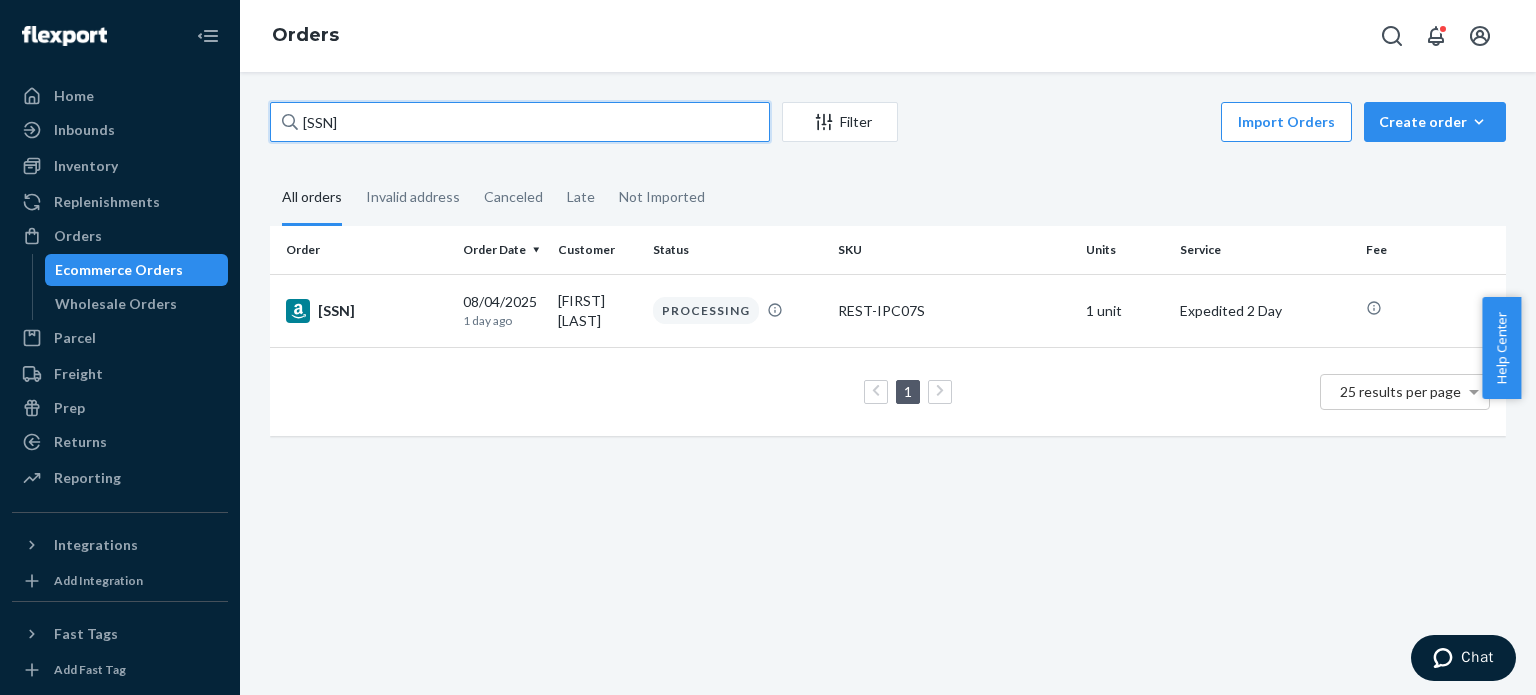 click on "[SSN]" at bounding box center [520, 122] 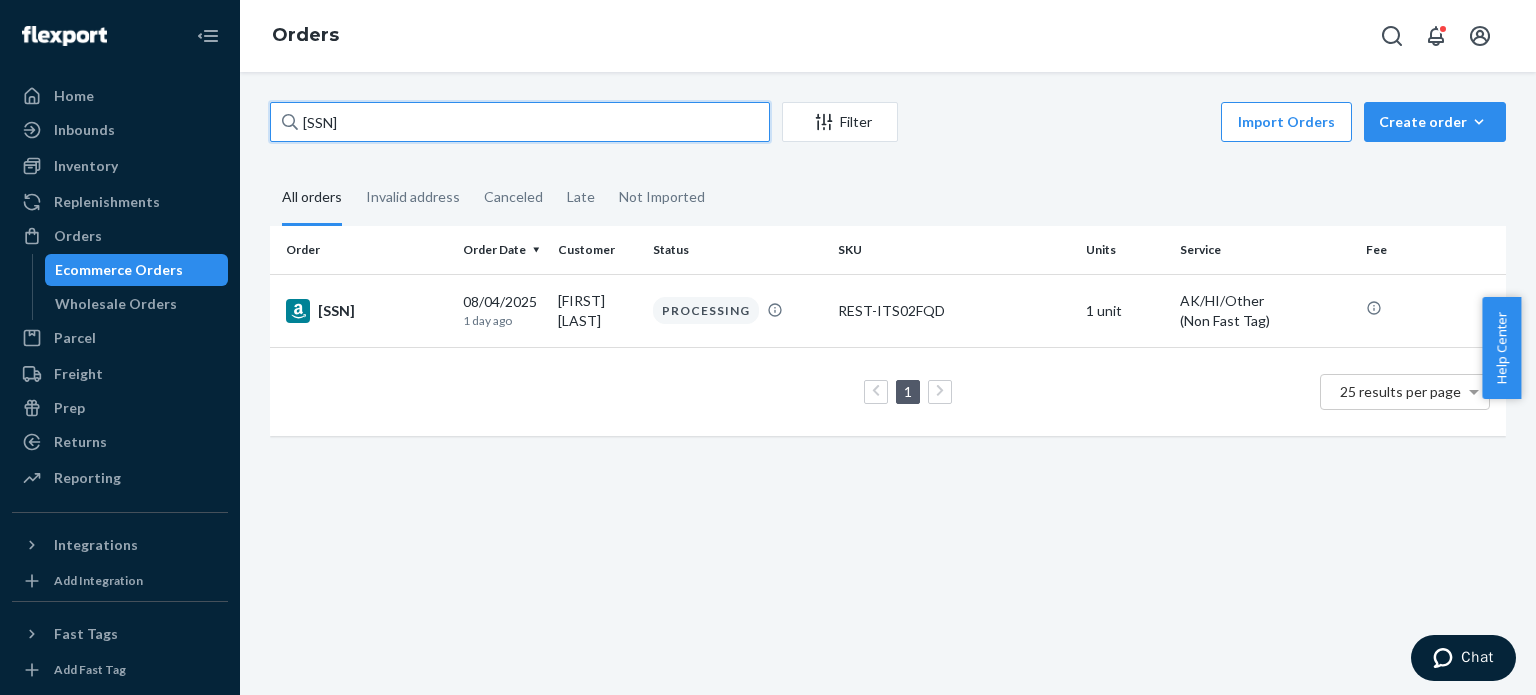 type on "[SSN]" 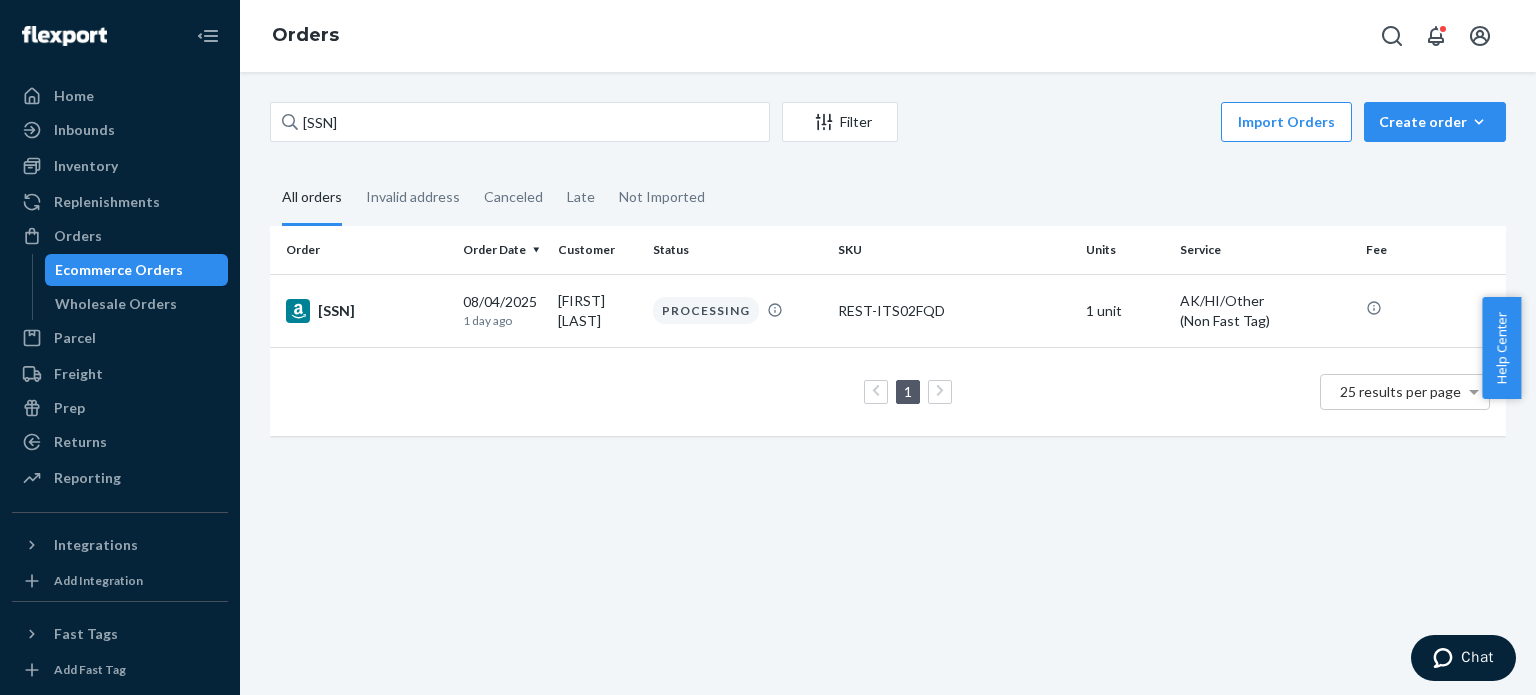 click on "[SSN]" at bounding box center (366, 311) 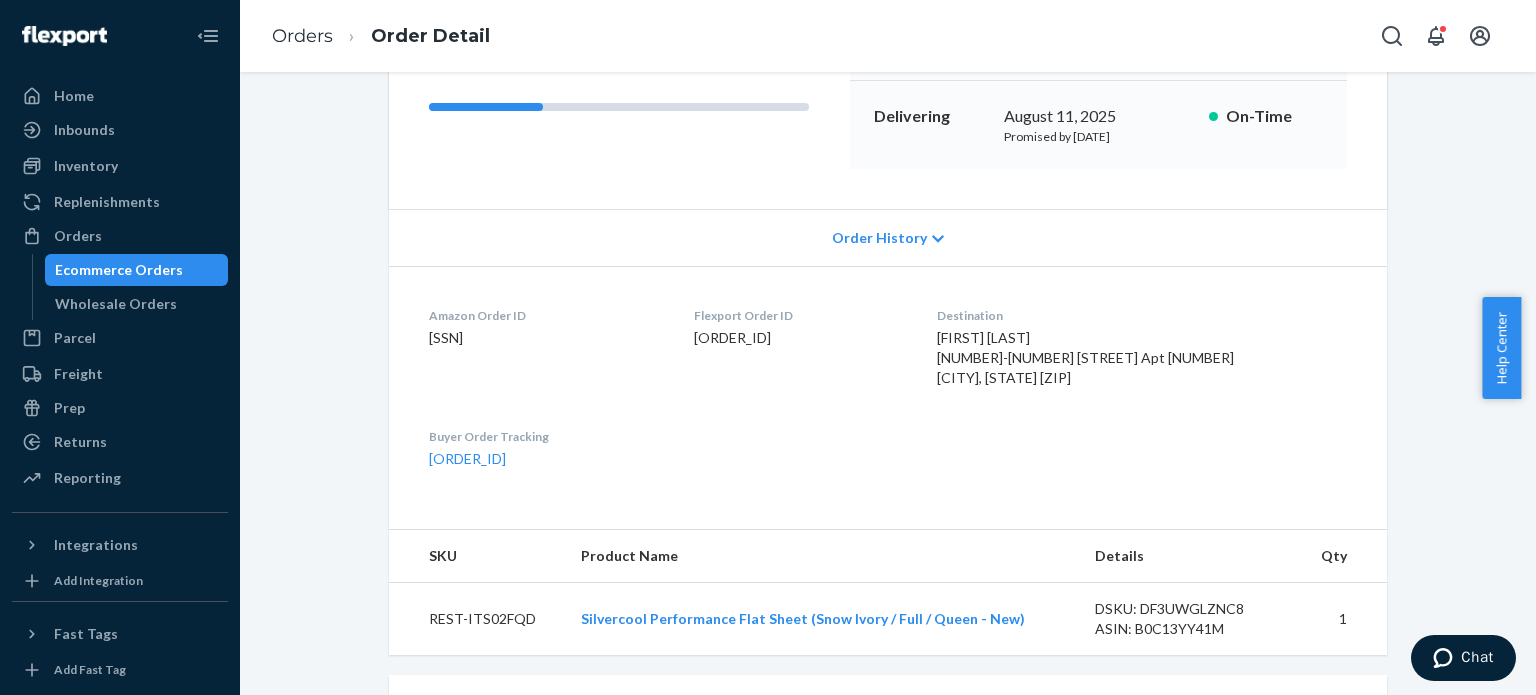 scroll, scrollTop: 400, scrollLeft: 0, axis: vertical 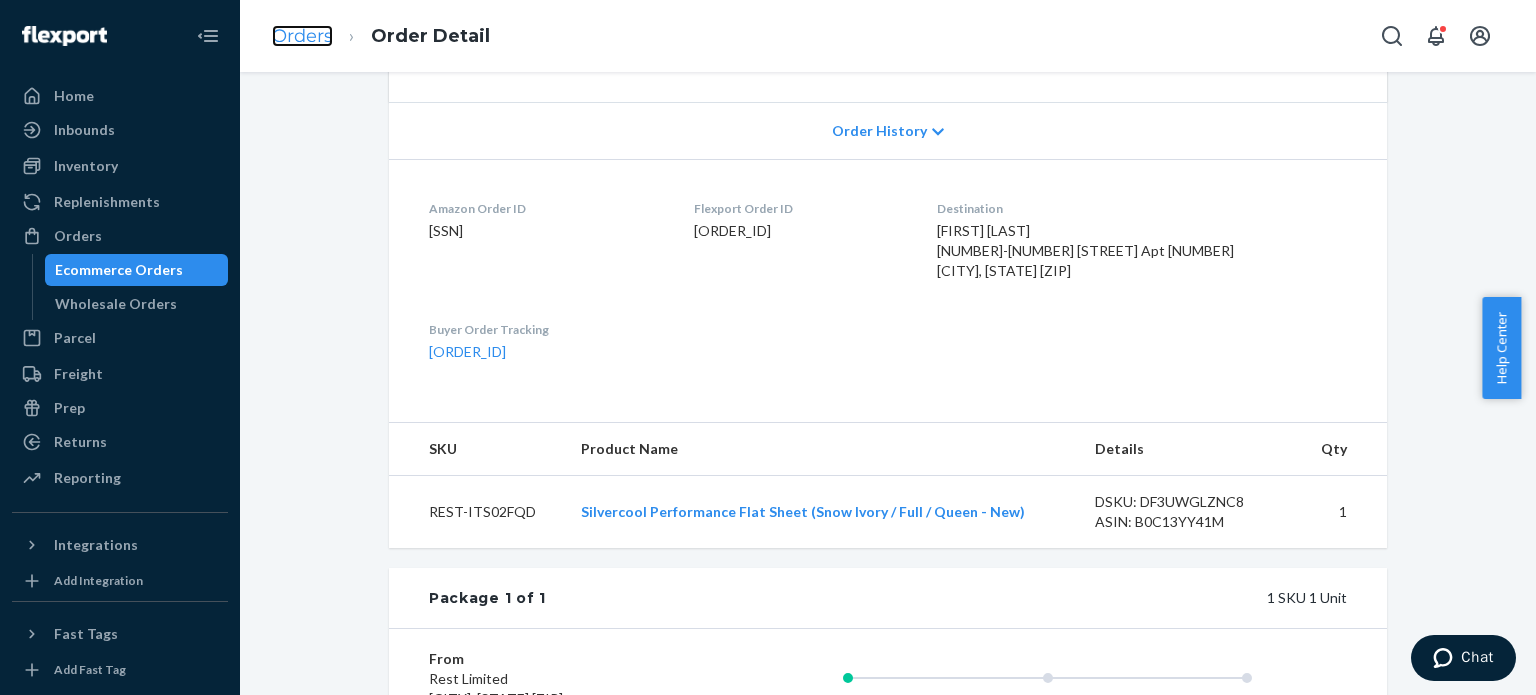 click on "Orders" at bounding box center [302, 36] 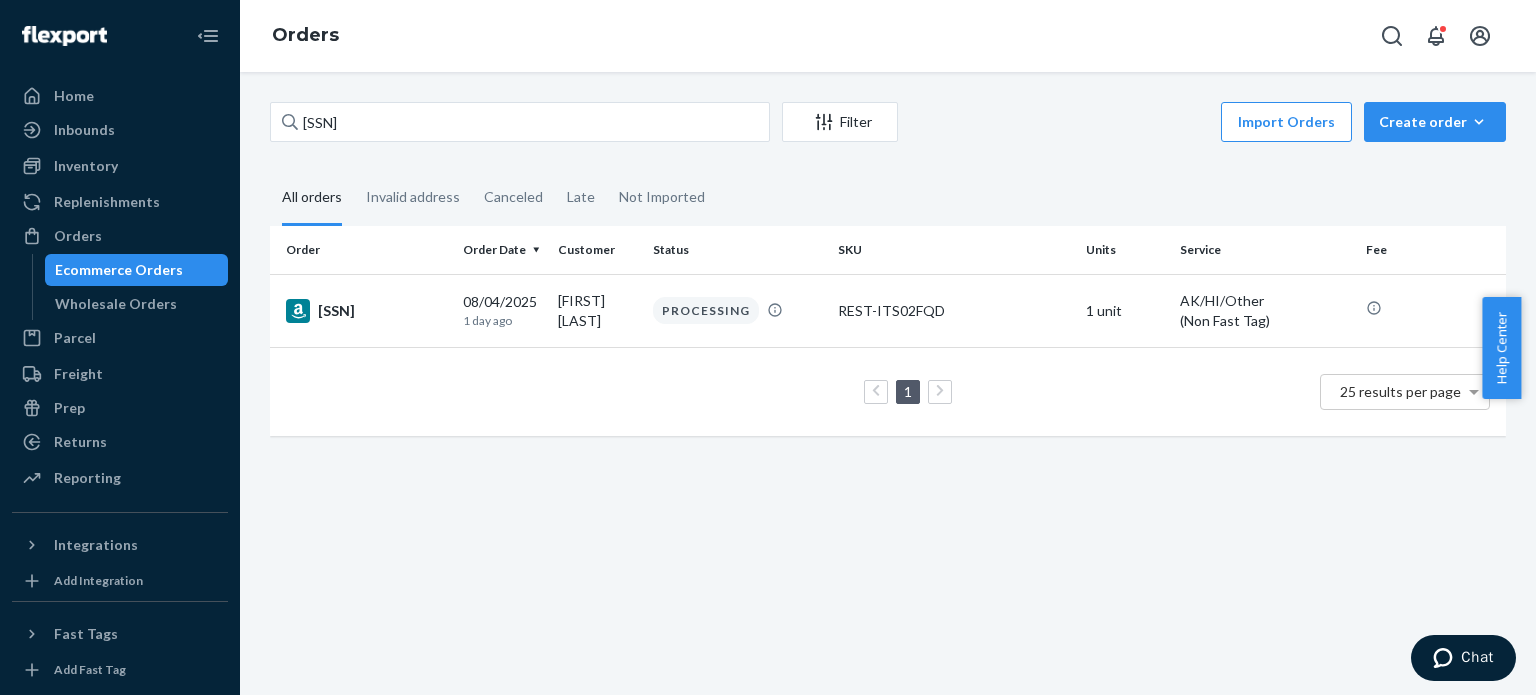 scroll, scrollTop: 0, scrollLeft: 0, axis: both 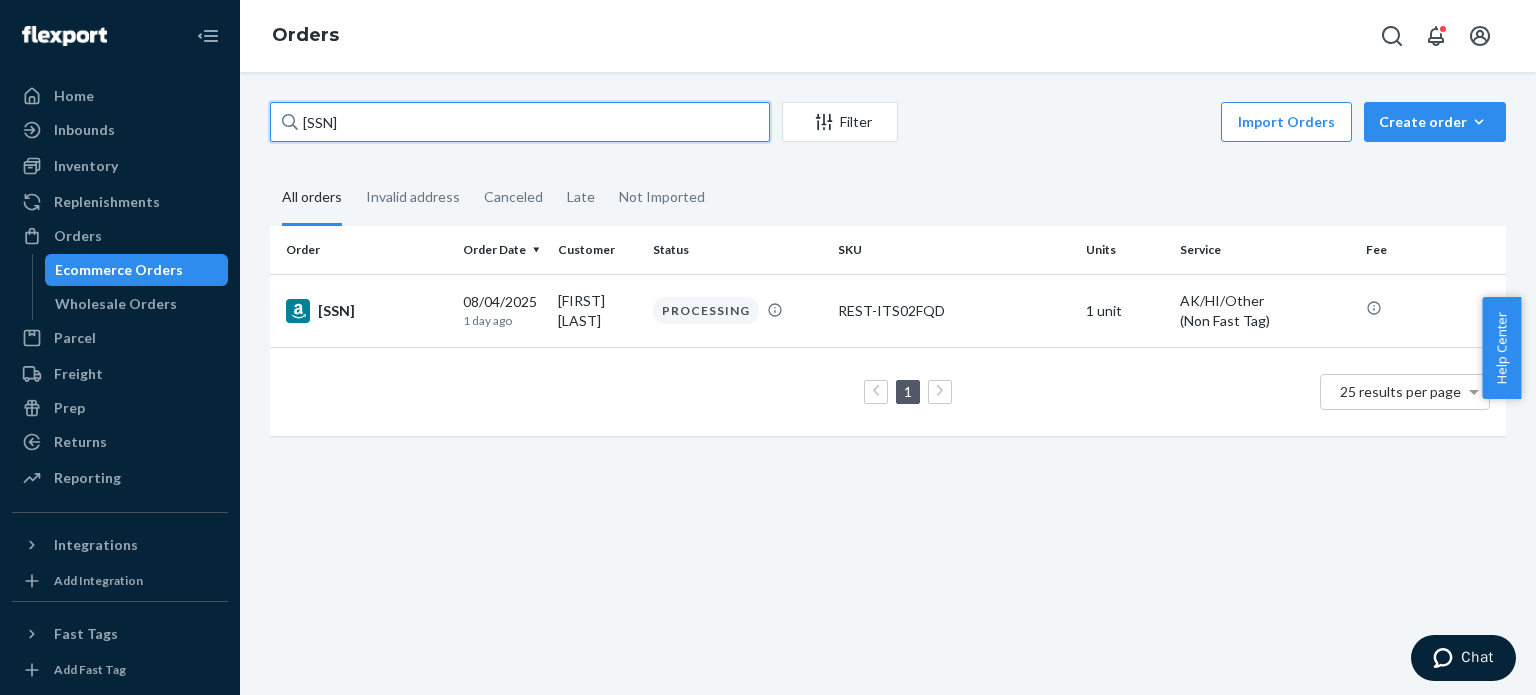 click on "[SSN]" at bounding box center (520, 122) 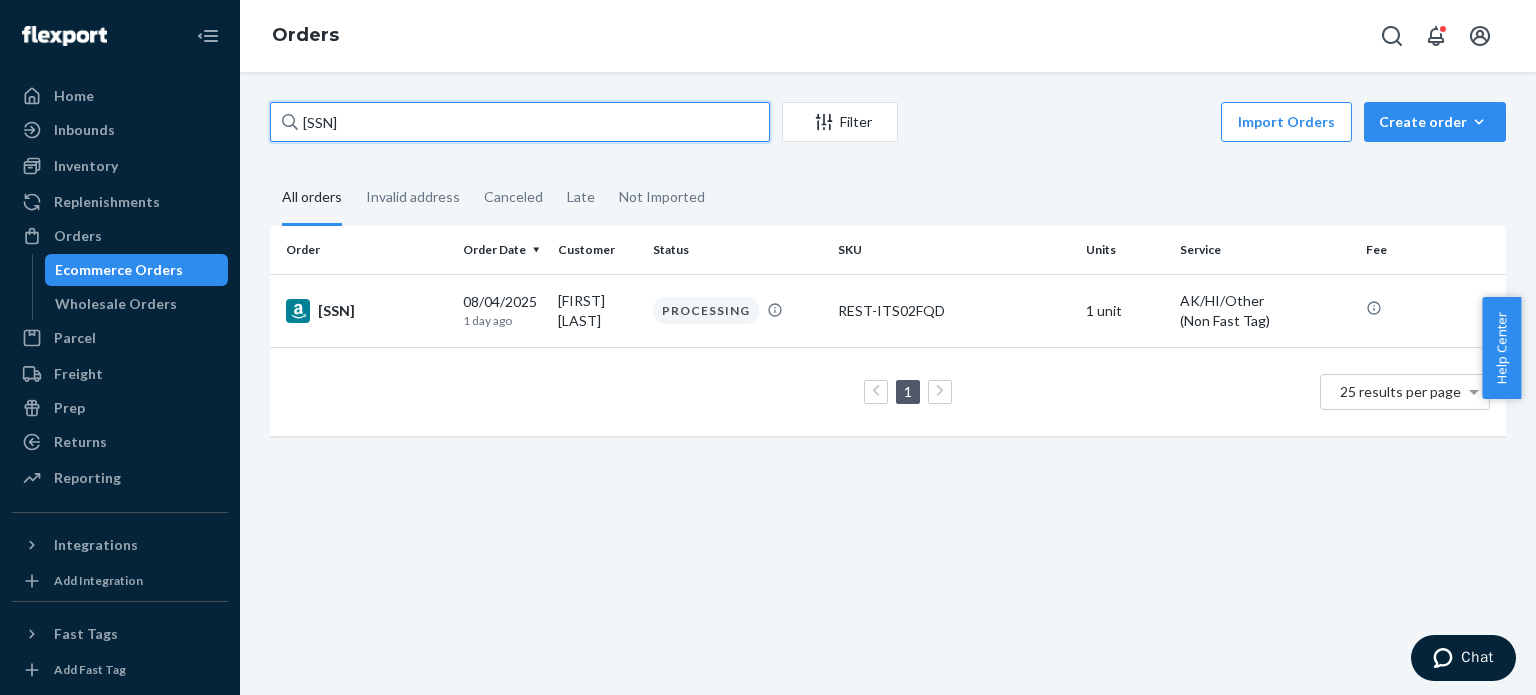 click on "[SSN]" at bounding box center [520, 122] 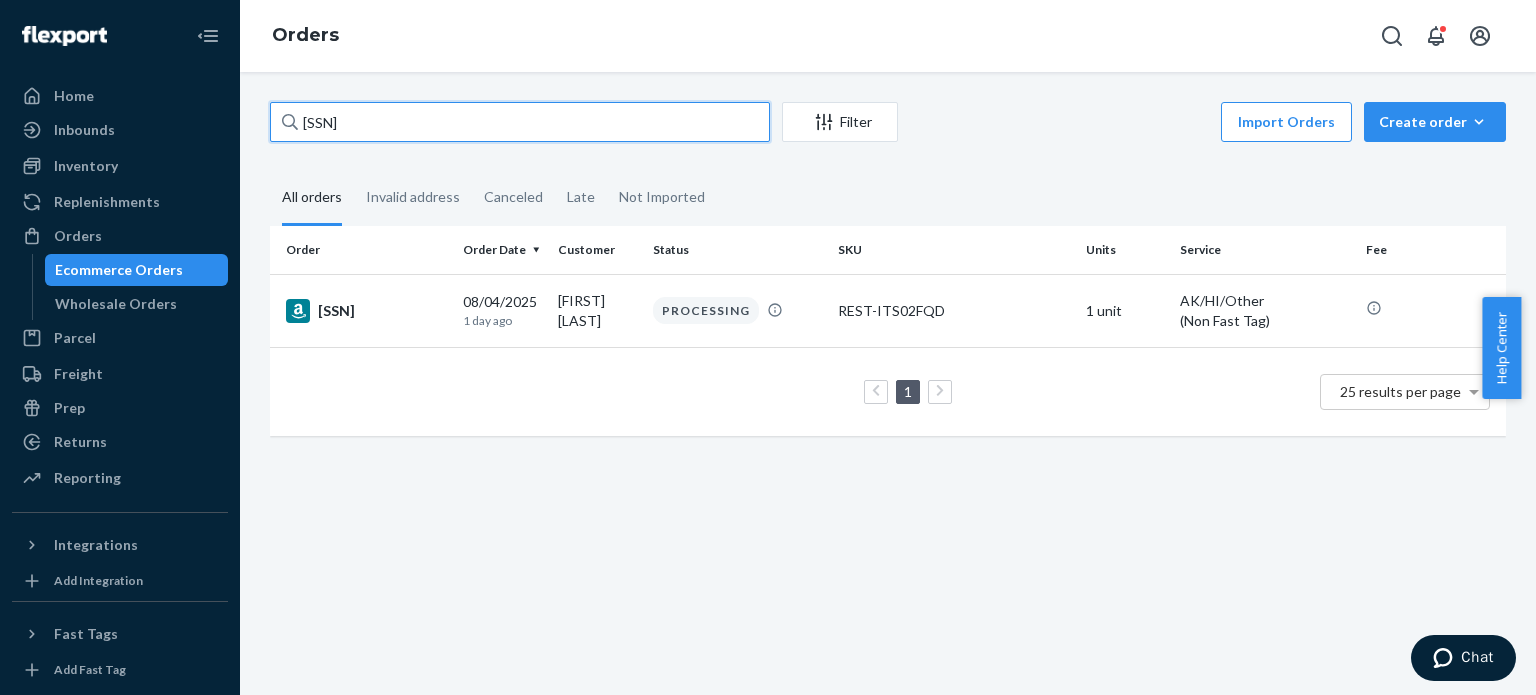 paste on "[SSN]" 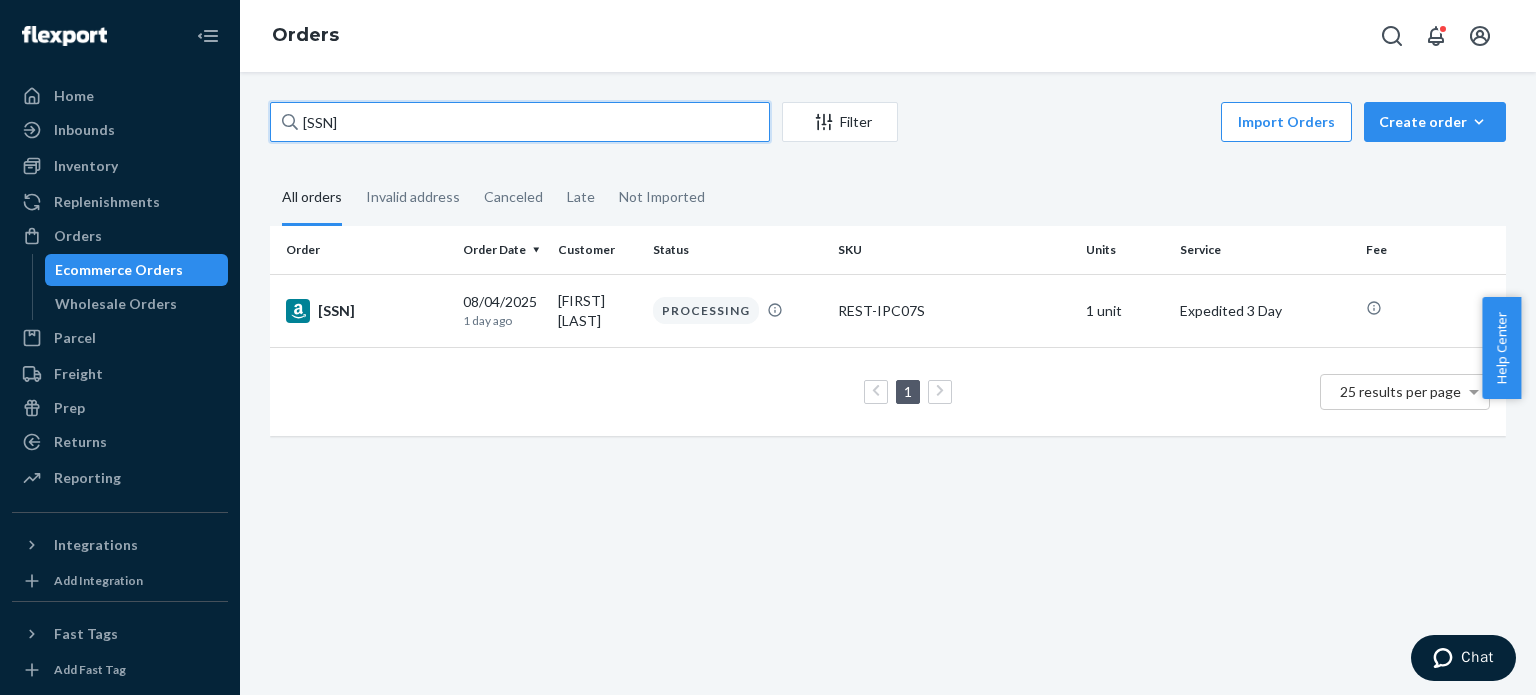 type on "[SSN]" 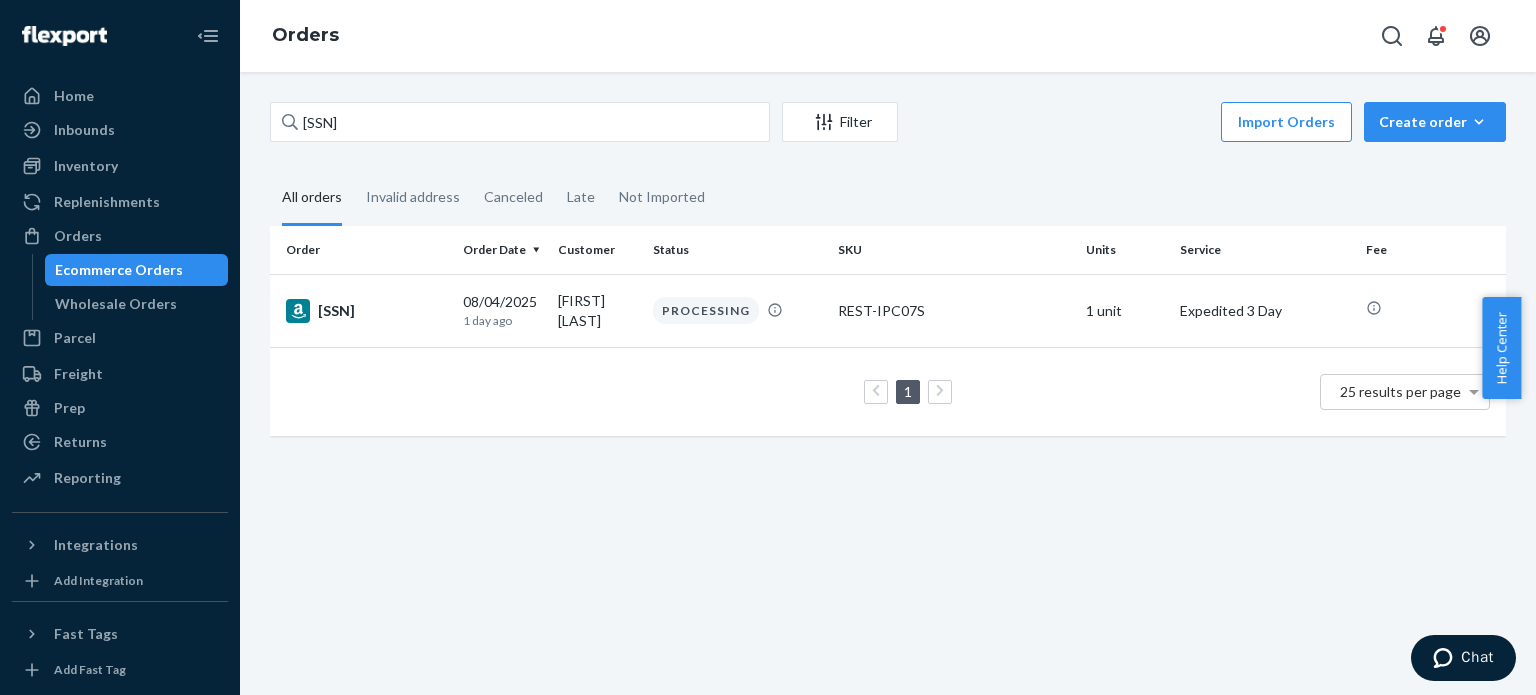 click on "[SSN]" at bounding box center (366, 311) 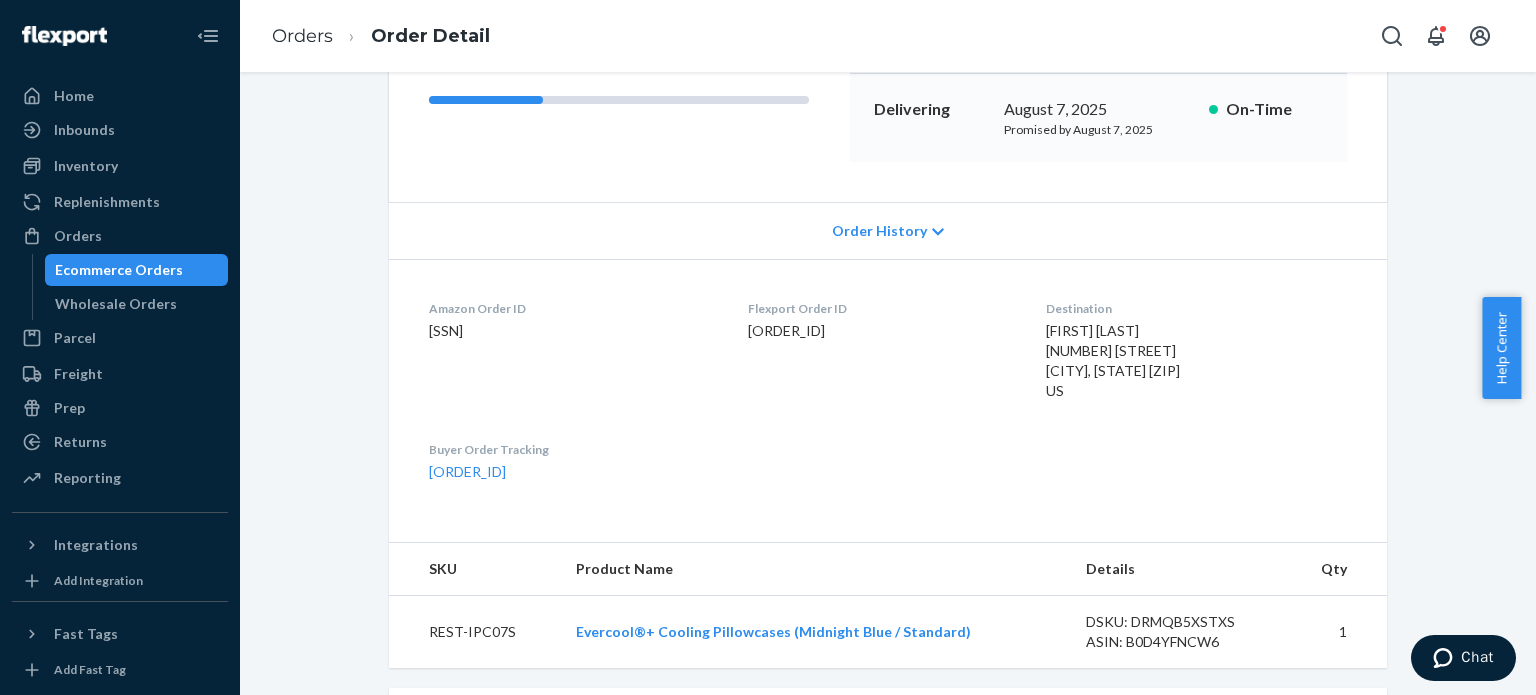 scroll, scrollTop: 400, scrollLeft: 0, axis: vertical 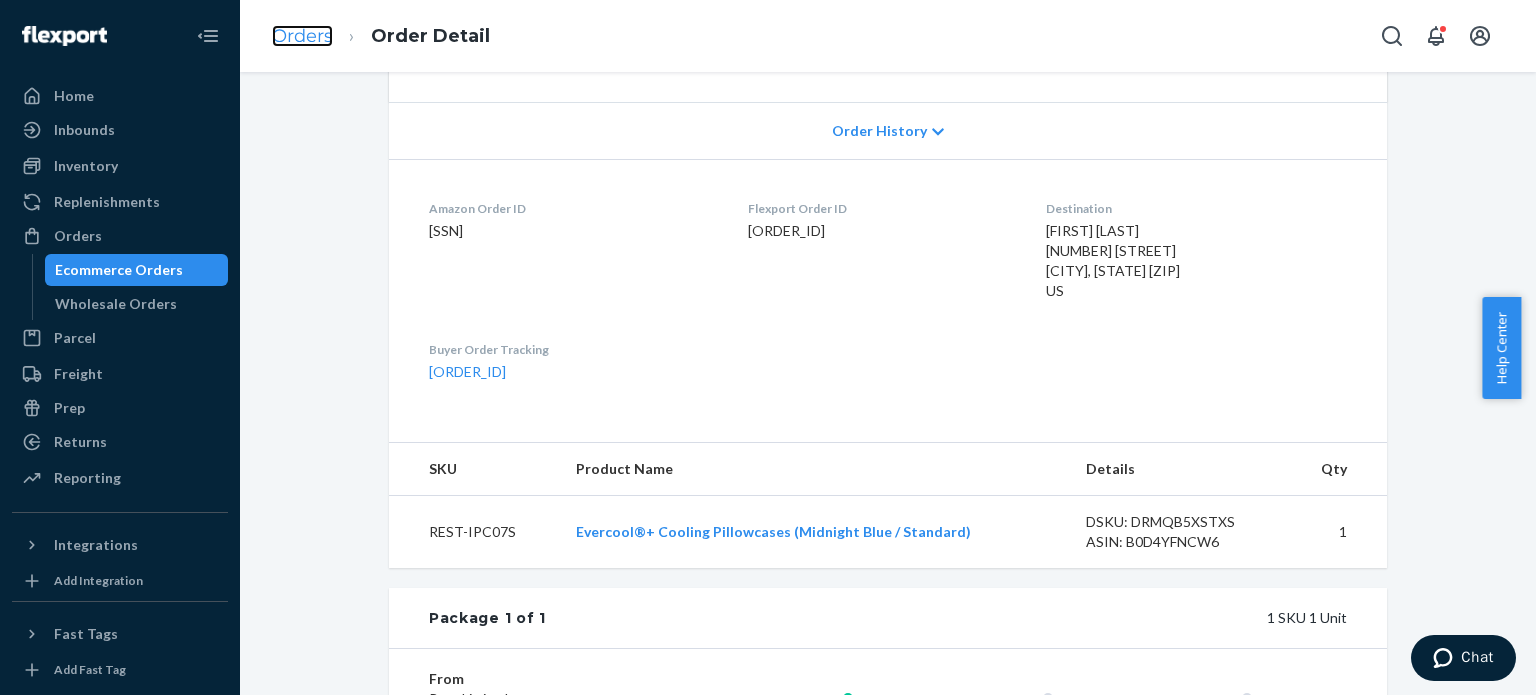 click on "Orders" at bounding box center (302, 36) 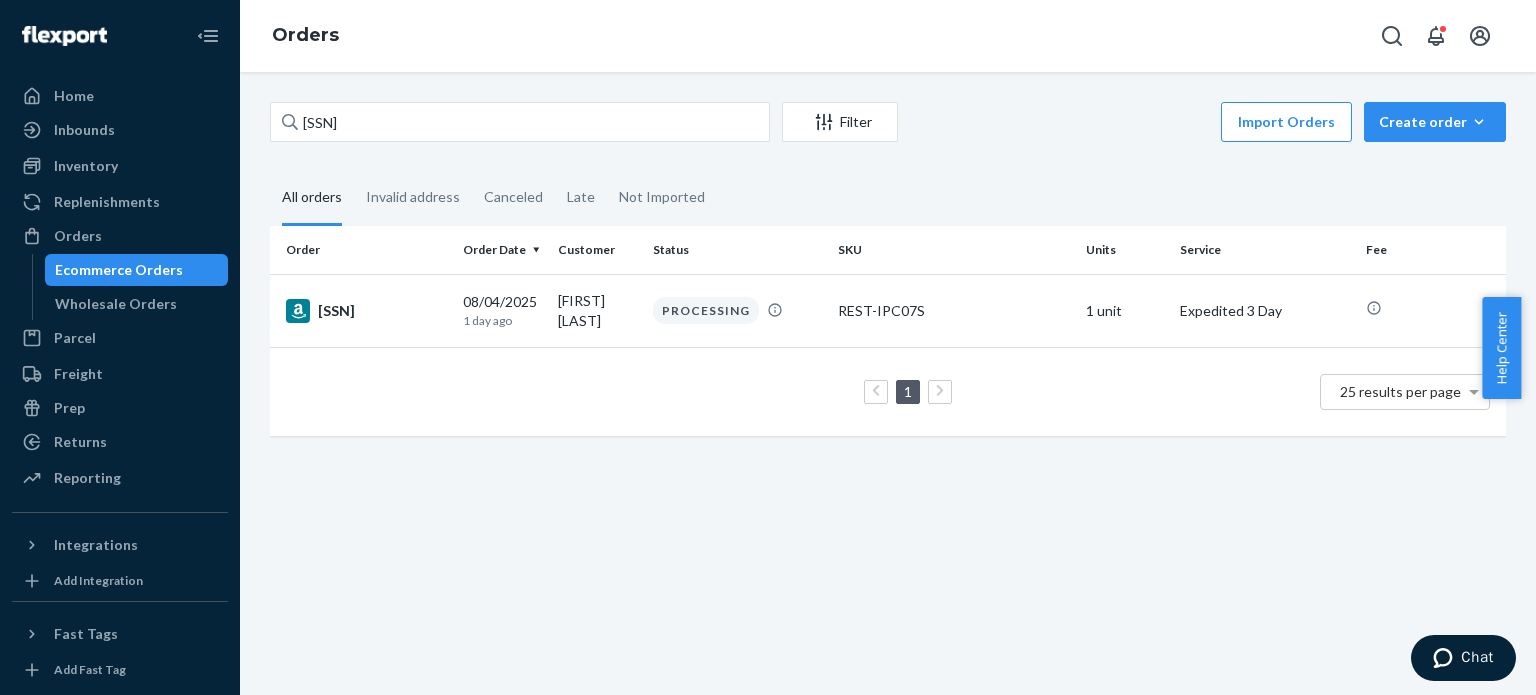 scroll, scrollTop: 0, scrollLeft: 0, axis: both 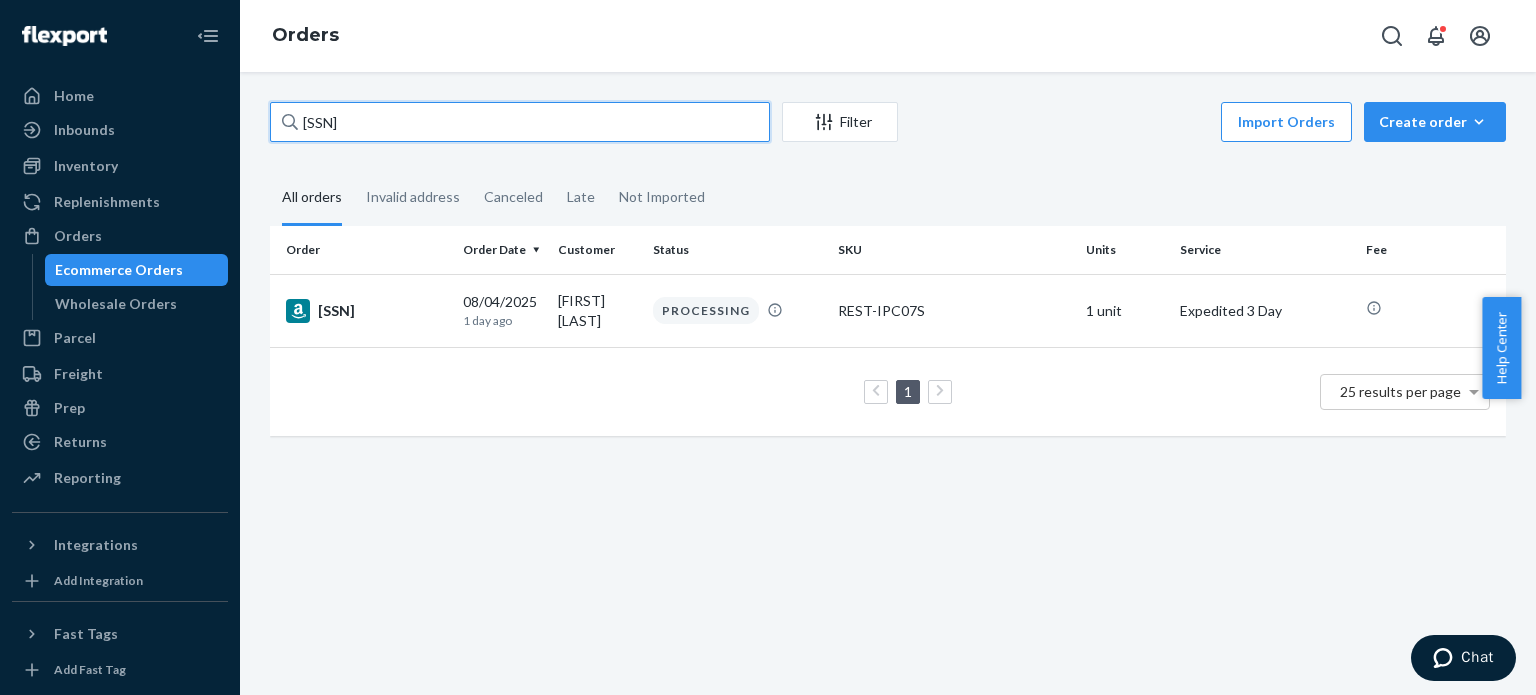 click on "[SSN]" at bounding box center [520, 122] 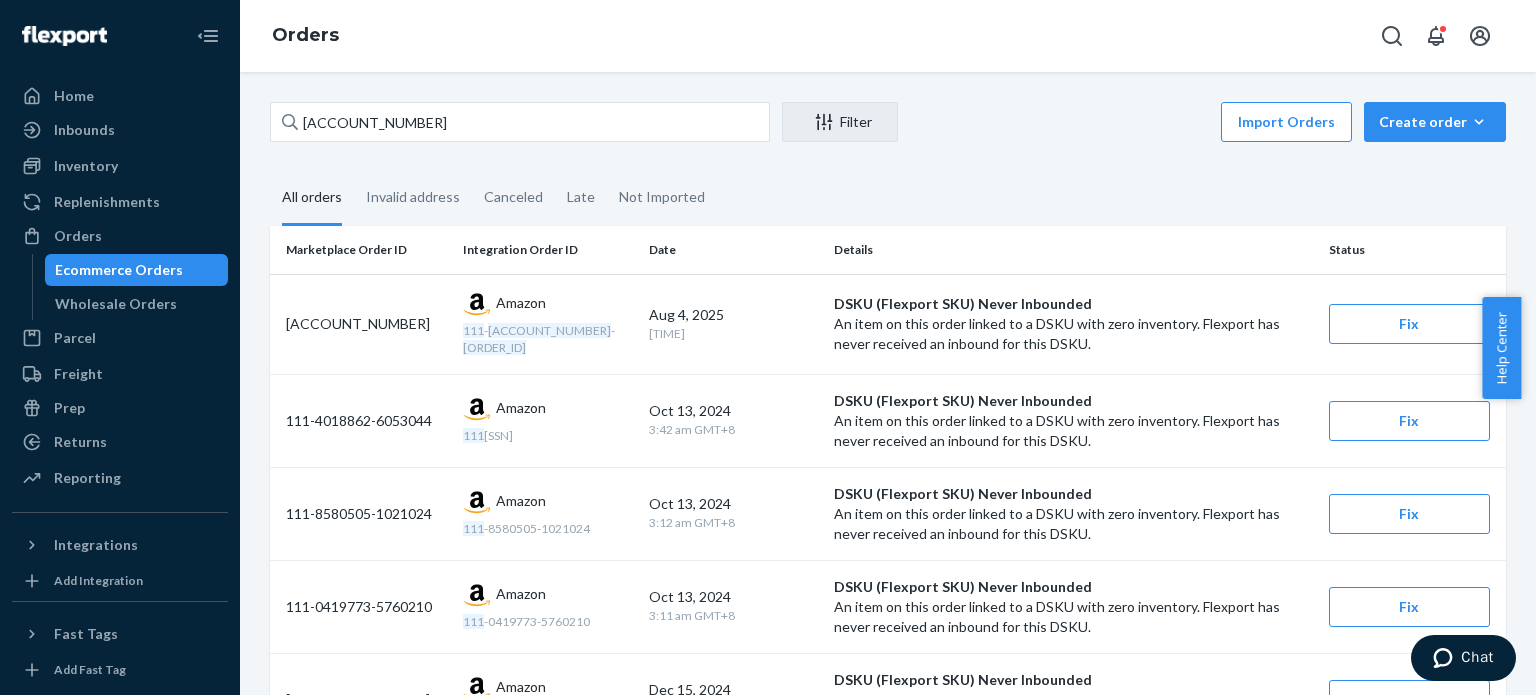 click on "All orders" at bounding box center (312, 198) 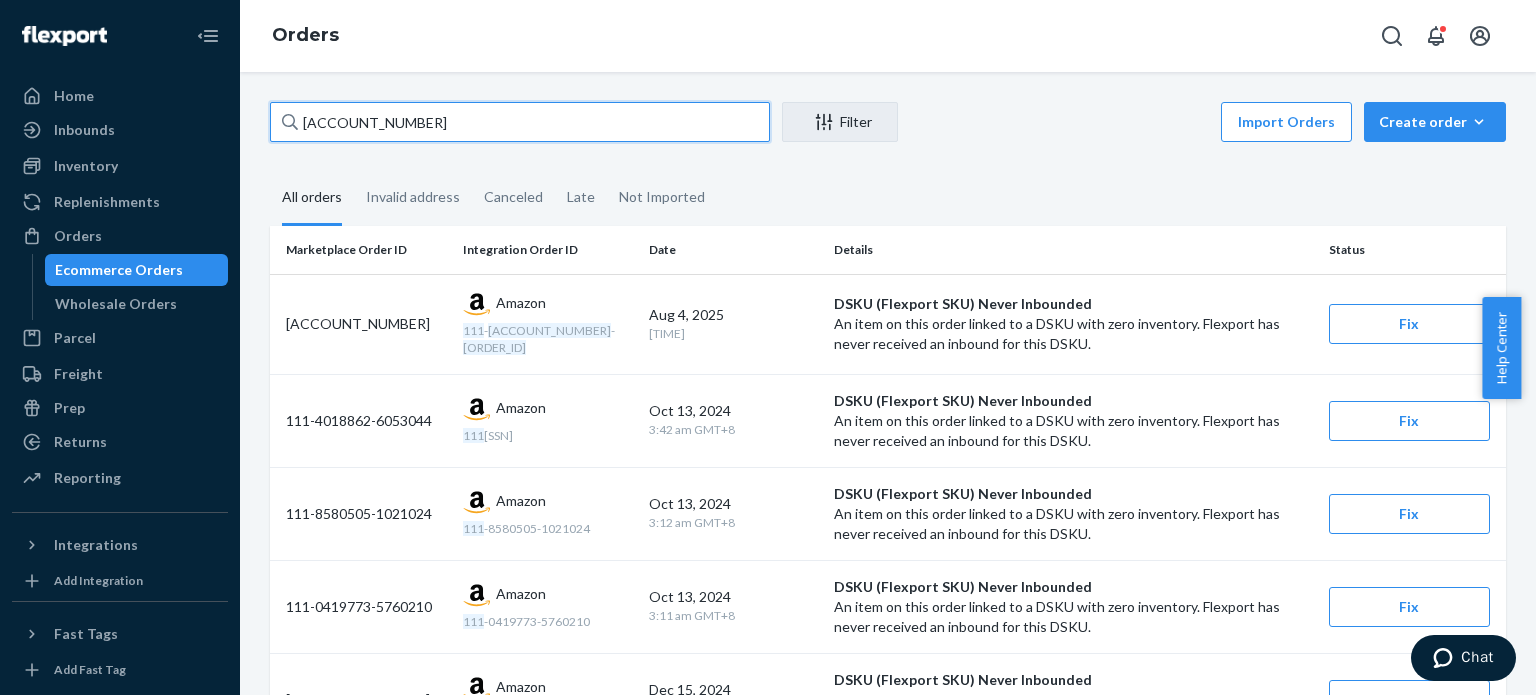 click on "[ACCOUNT_NUMBER]" at bounding box center [520, 122] 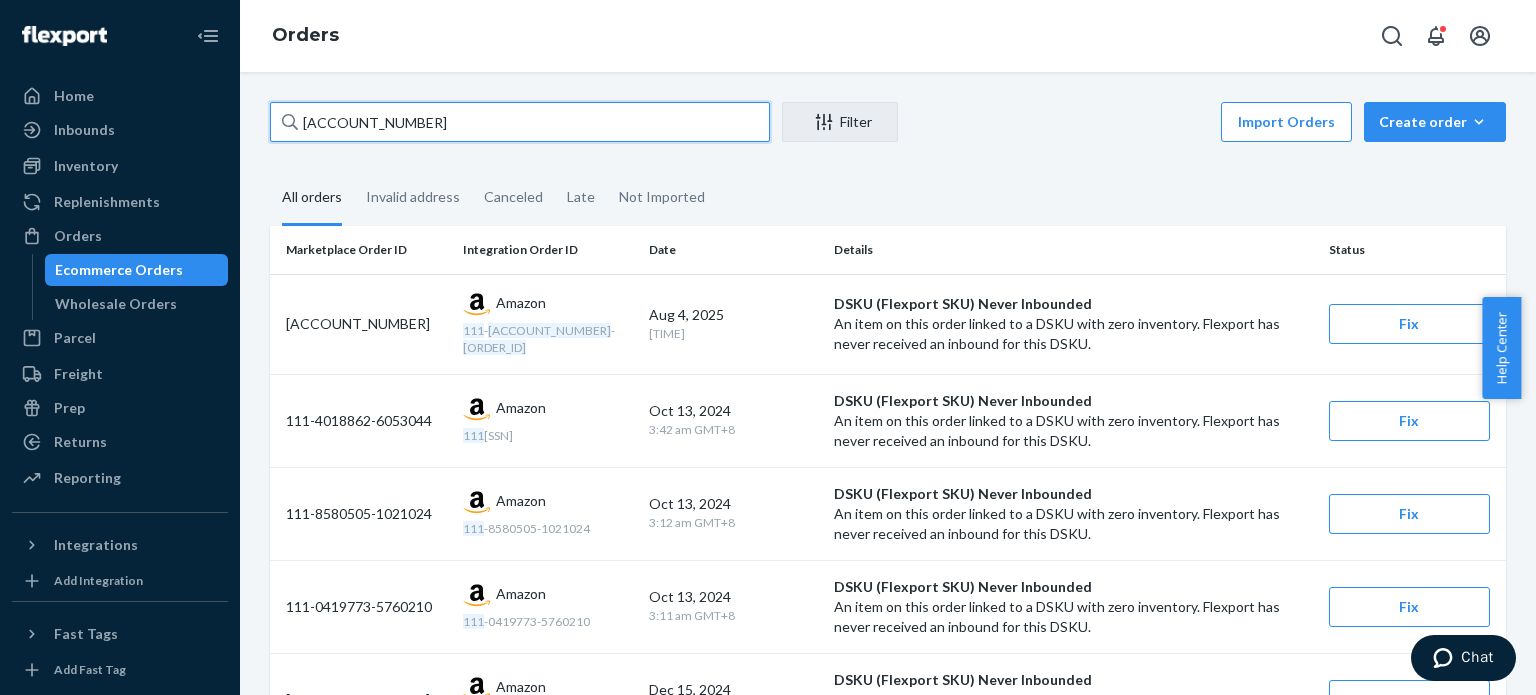 paste on "[PASSPORT_NUMBER]" 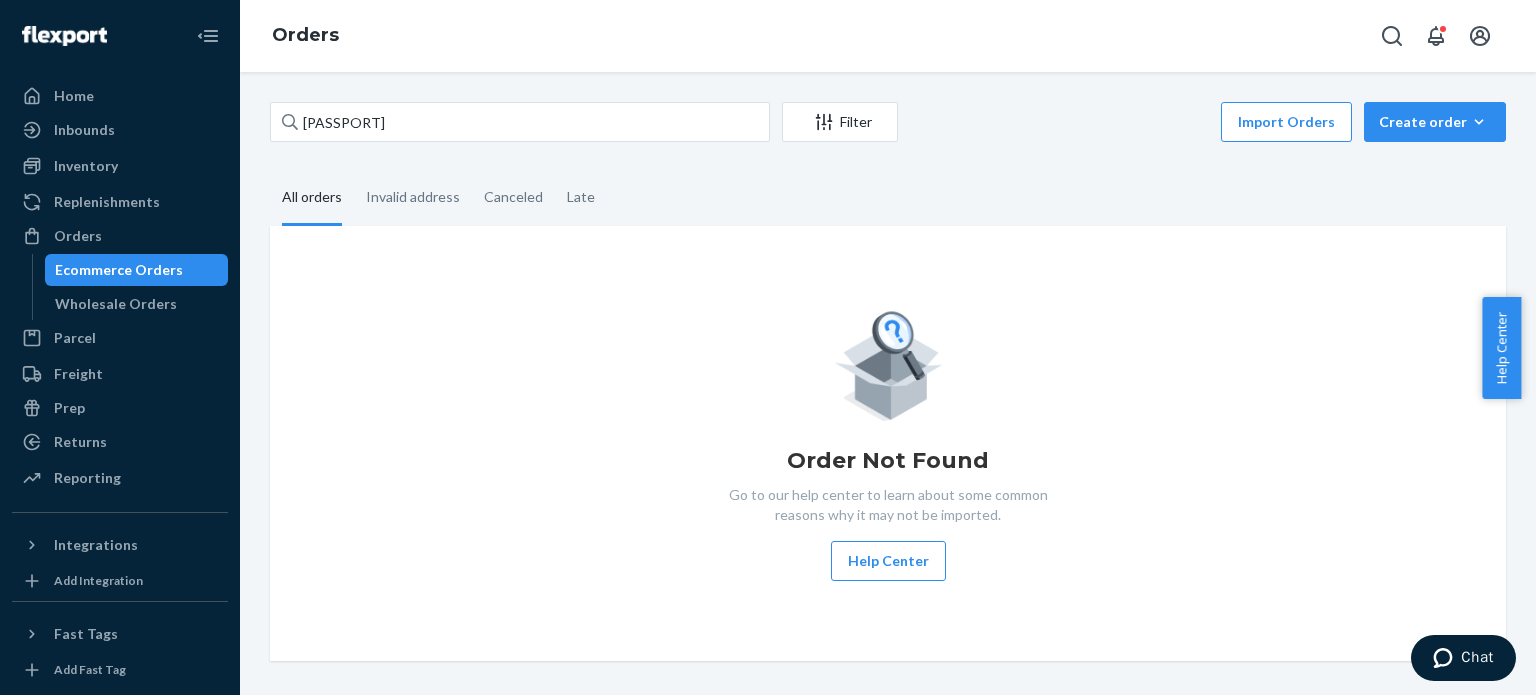 click on "All orders" at bounding box center (312, 198) 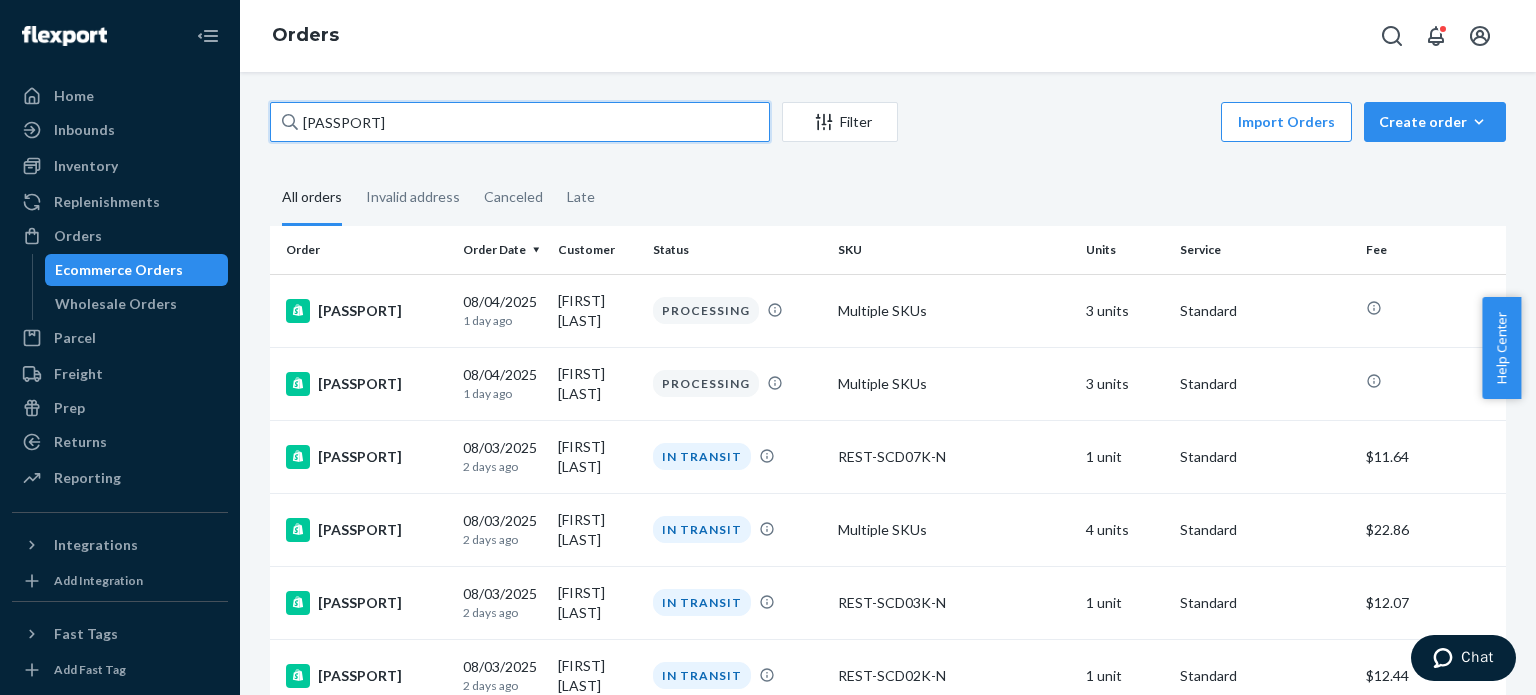 click on "[PASSPORT]" at bounding box center (520, 122) 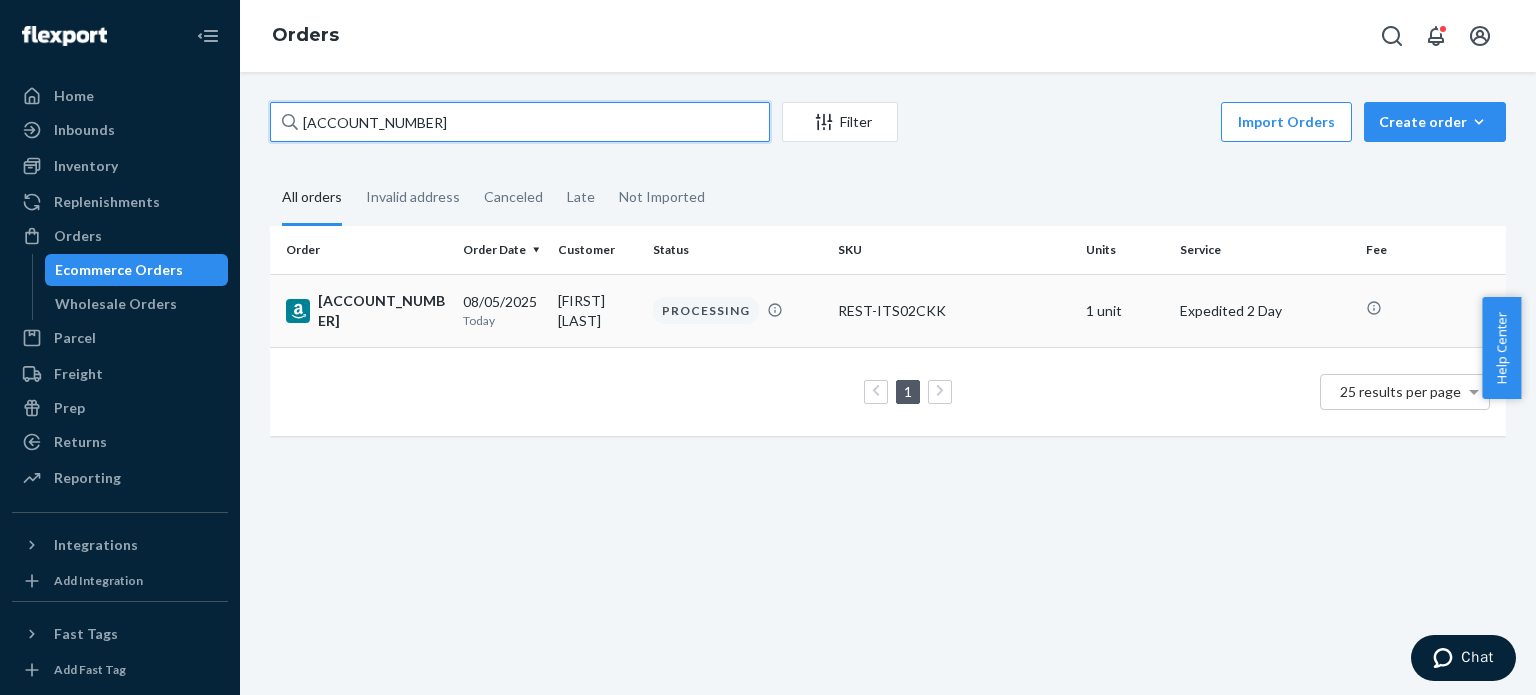 type on "[ACCOUNT_NUMBER]" 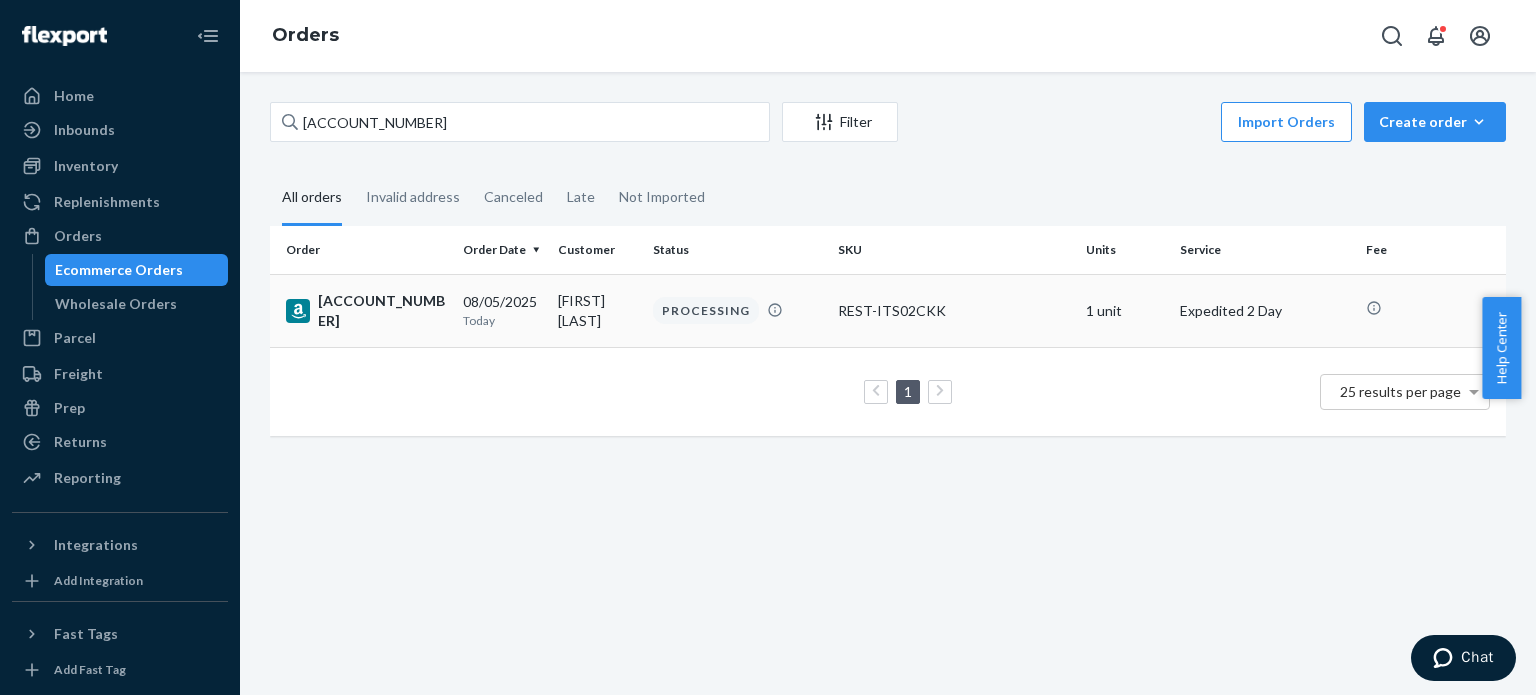 click on "[ACCOUNT_NUMBER]" at bounding box center [366, 311] 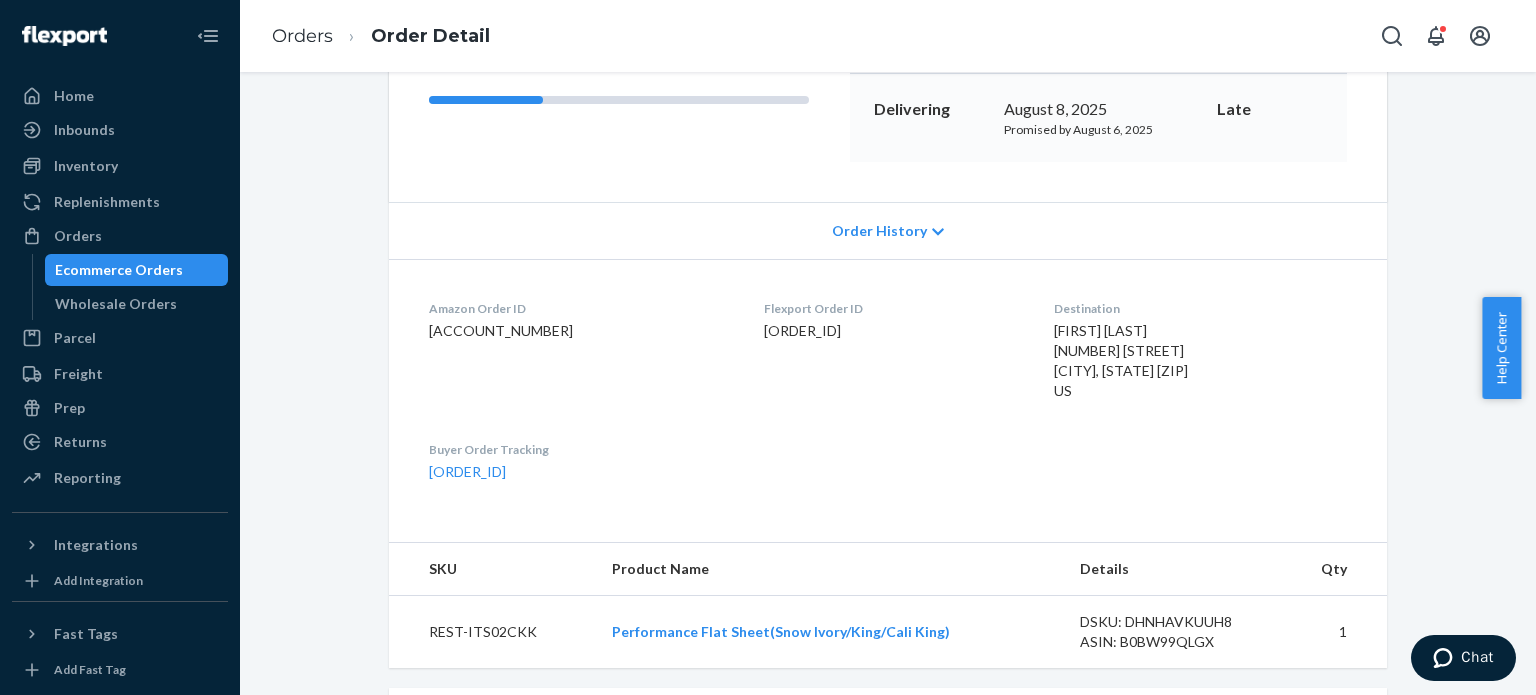 scroll, scrollTop: 500, scrollLeft: 0, axis: vertical 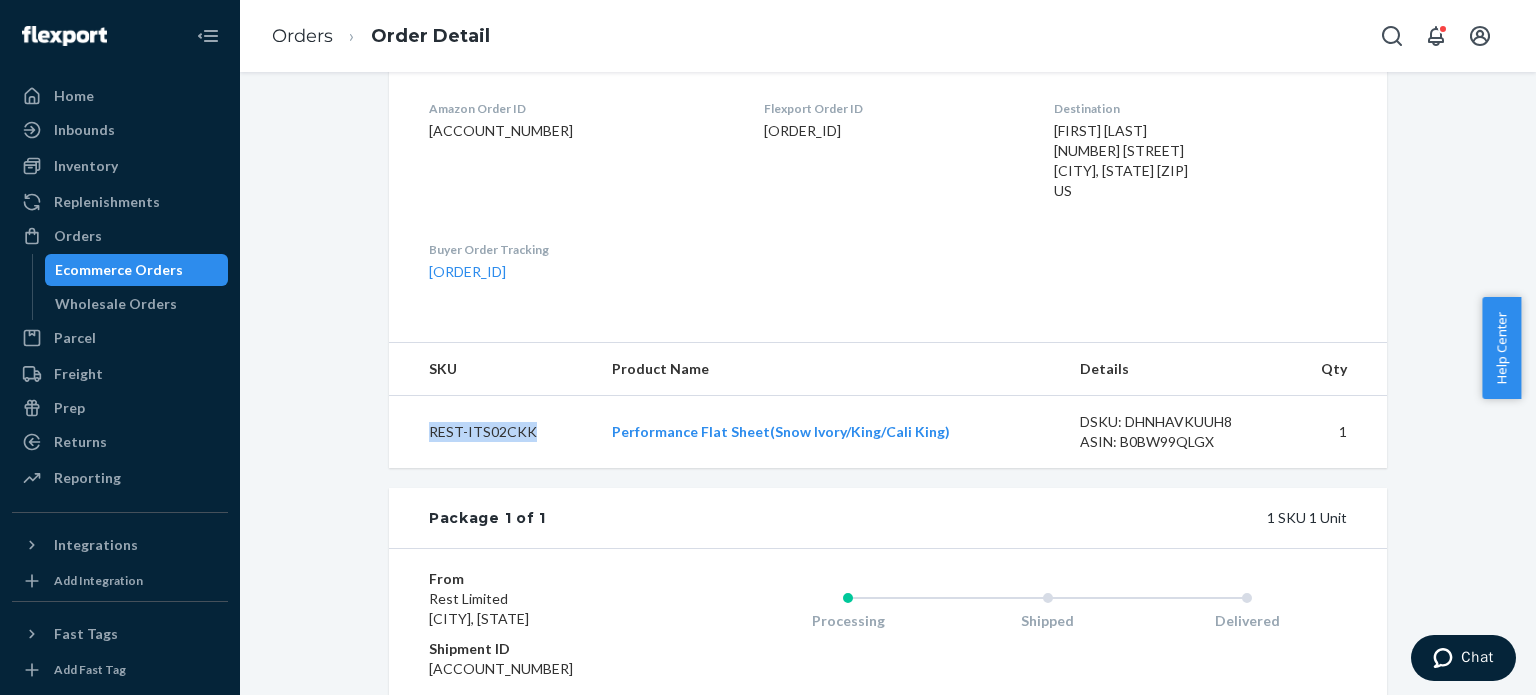 drag, startPoint x: 523, startPoint y: 428, endPoint x: 416, endPoint y: 429, distance: 107.00467 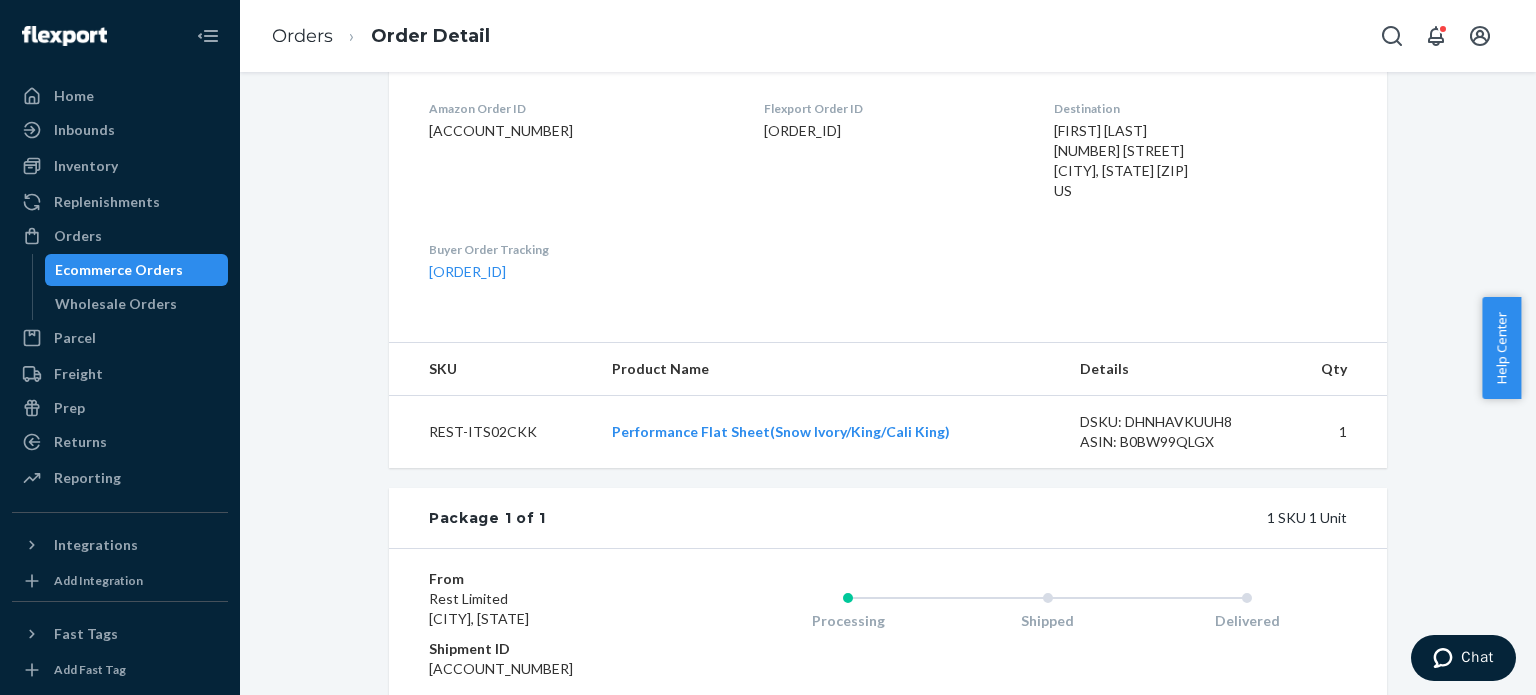 click on "Amazon Order ID [SSN] Flexport Order ID [ORDER_ID] Destination [FIRST] [LAST]
[NUMBER] [STREET]
[CITY], [STATE] [ZIP]
US Buyer Order Tracking [ORDER_ID]" at bounding box center [888, 190] 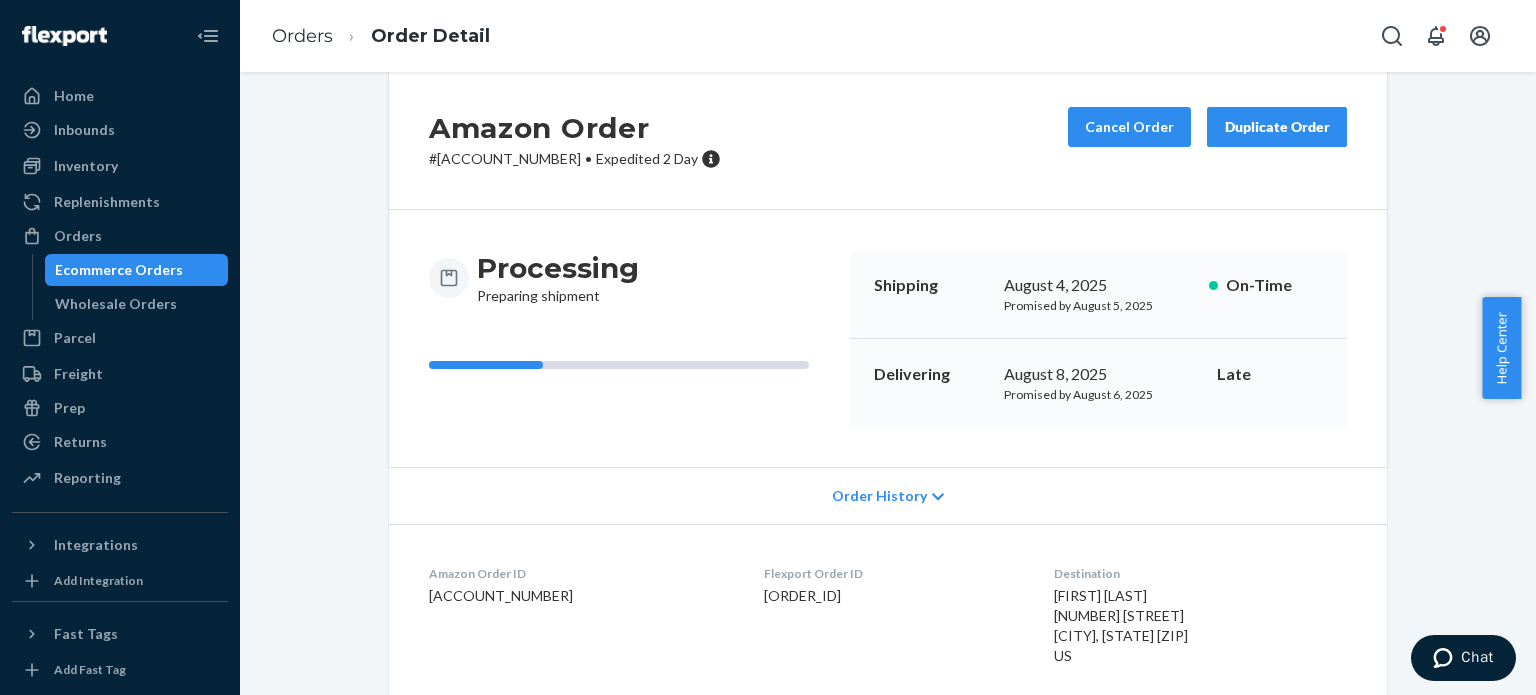 scroll, scrollTop: 0, scrollLeft: 0, axis: both 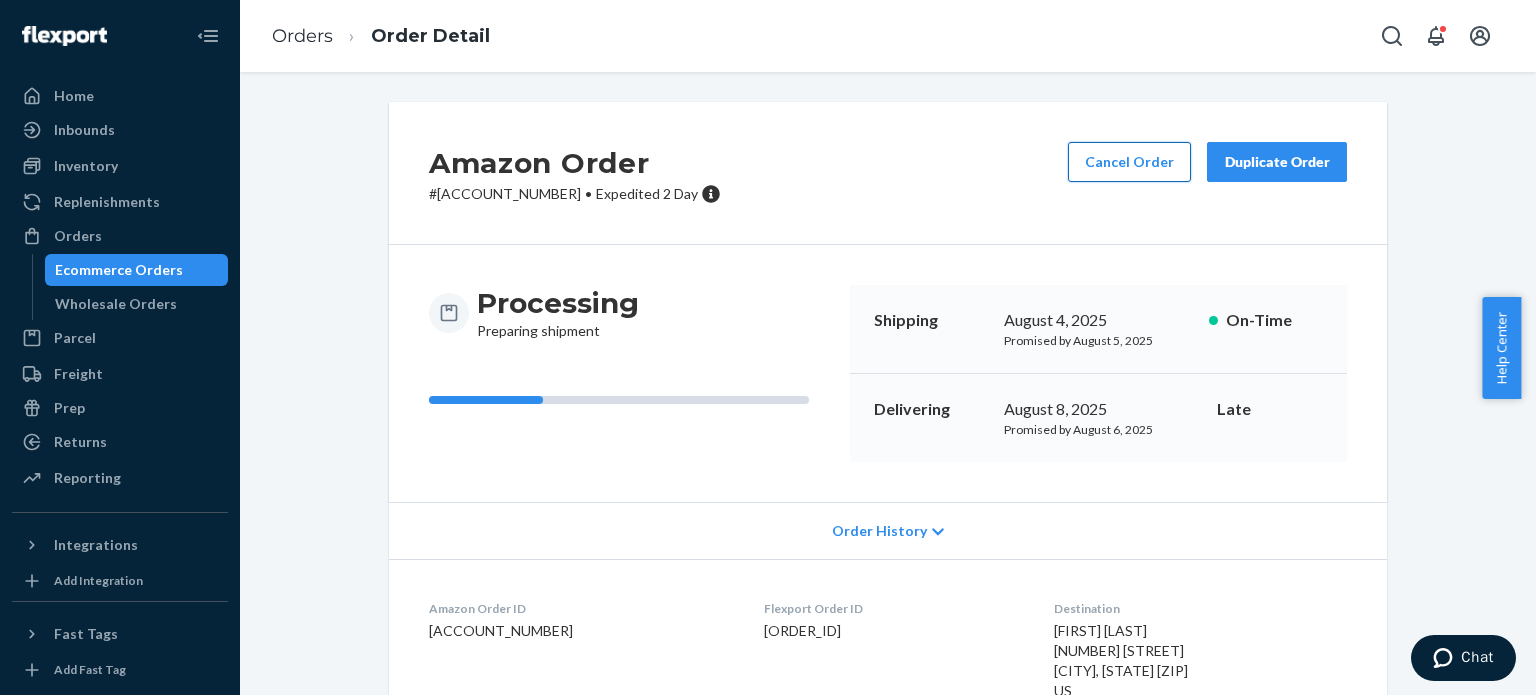 click on "Cancel Order" at bounding box center (1129, 162) 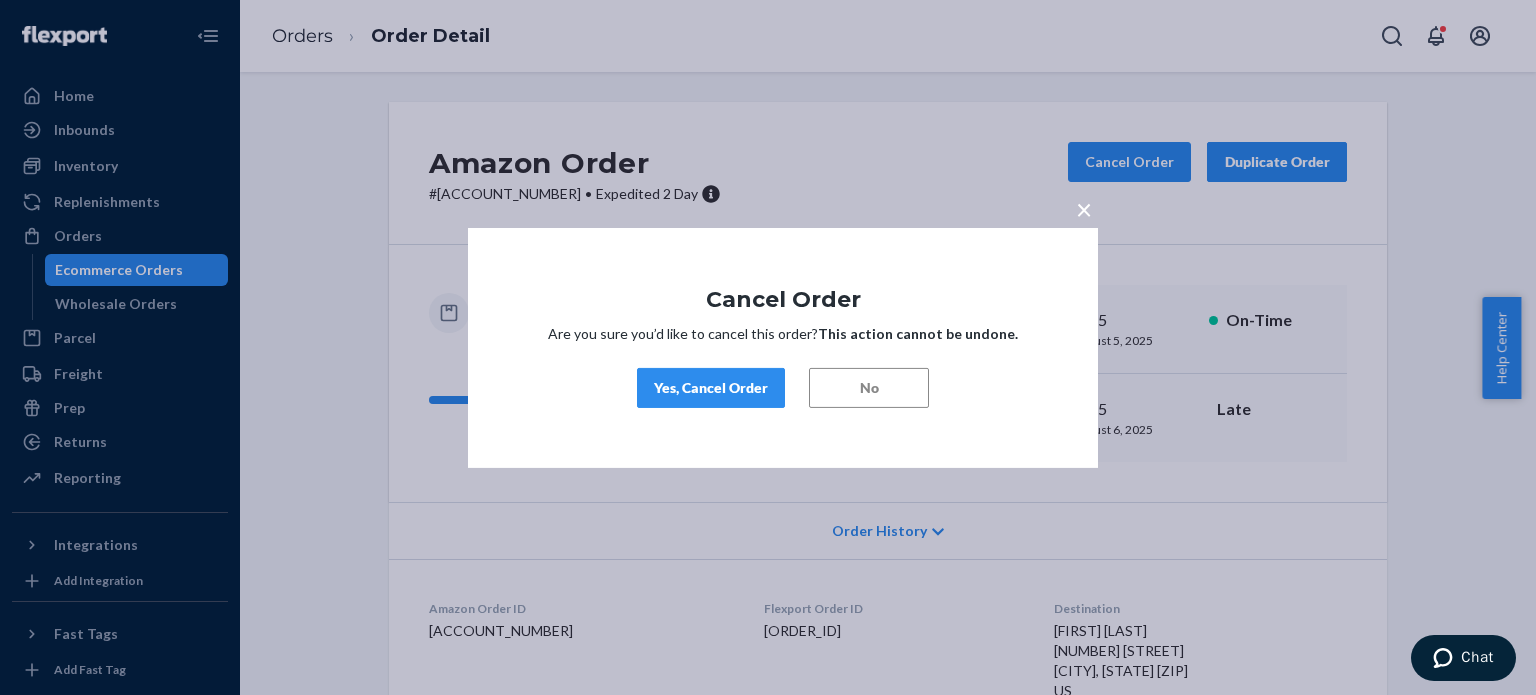 click on "Yes, Cancel Order" at bounding box center (711, 388) 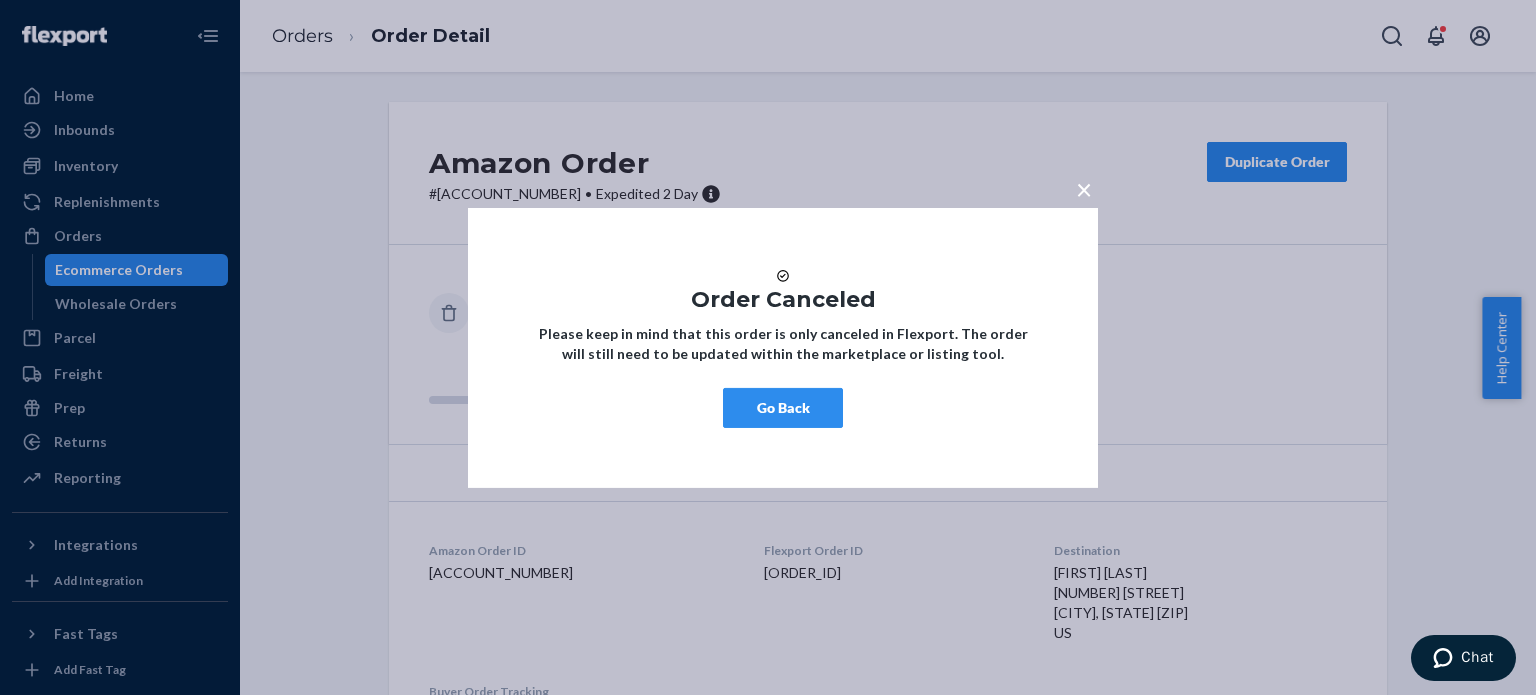 click on "Go Back" at bounding box center (783, 408) 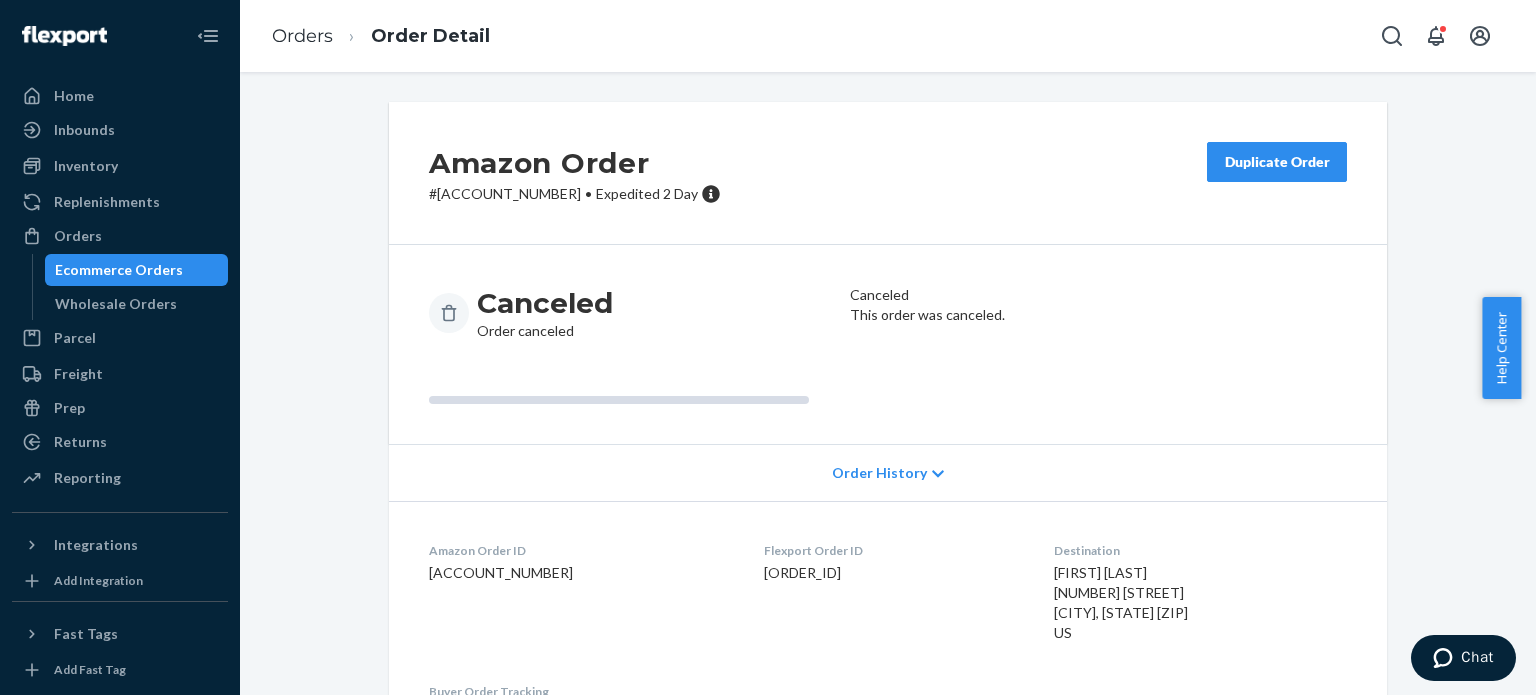 click on "Orders Order Detail" at bounding box center (381, 36) 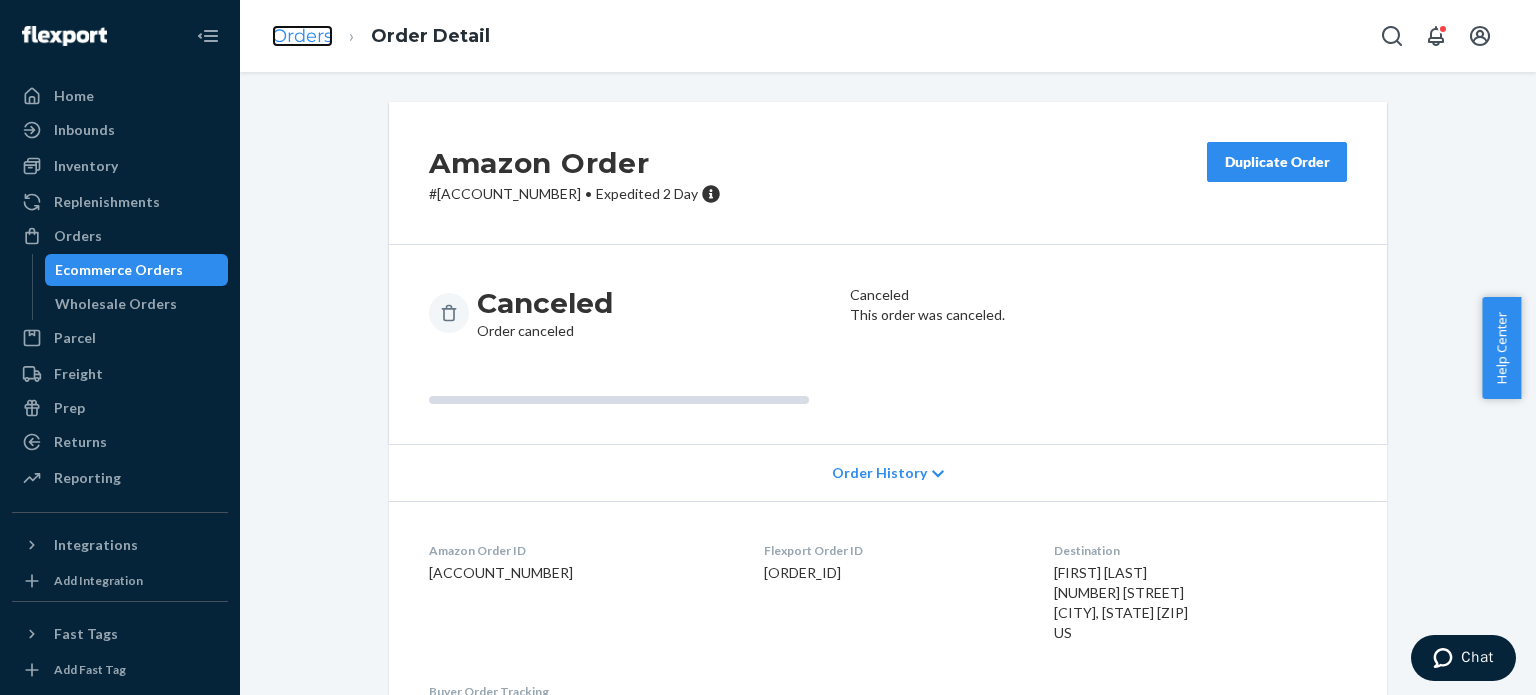 click on "Orders" at bounding box center [302, 36] 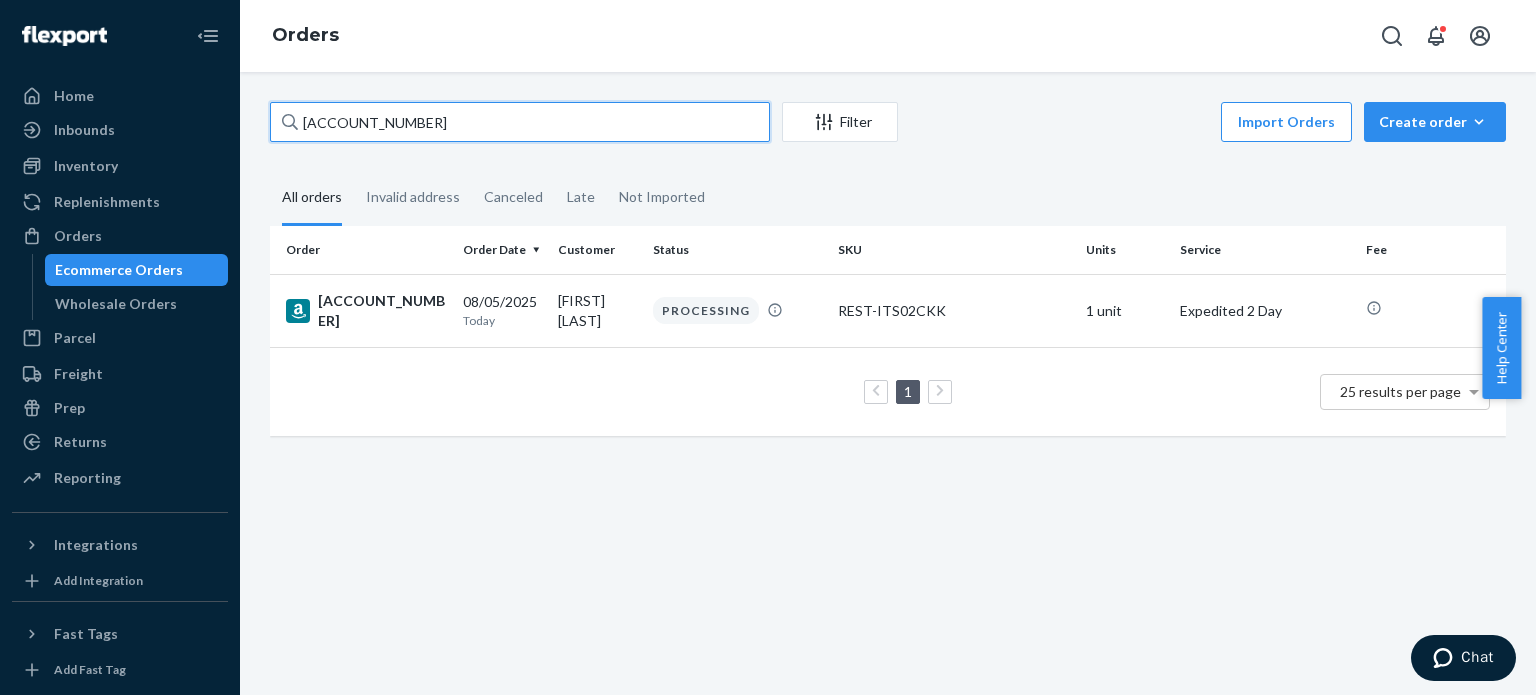 click on "[ACCOUNT_NUMBER]" at bounding box center (520, 122) 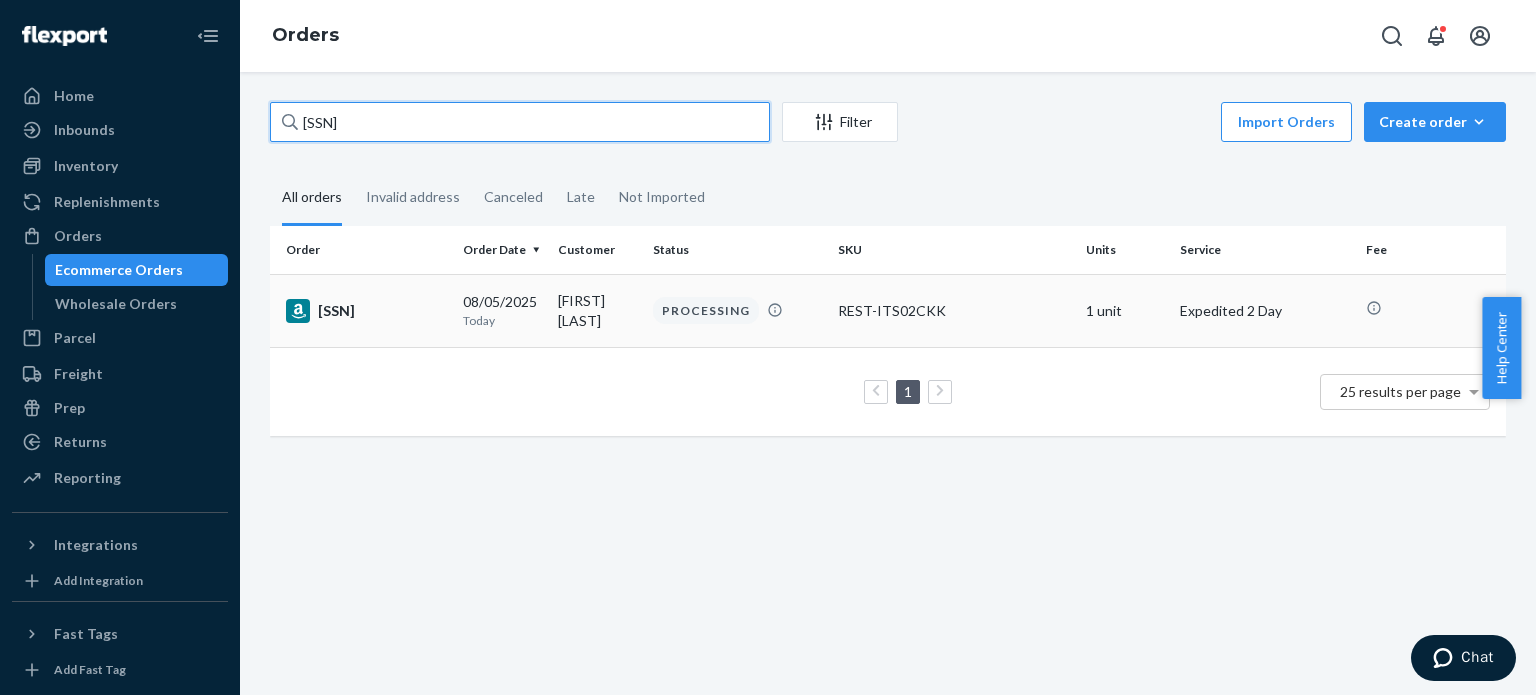 type on "[SSN]" 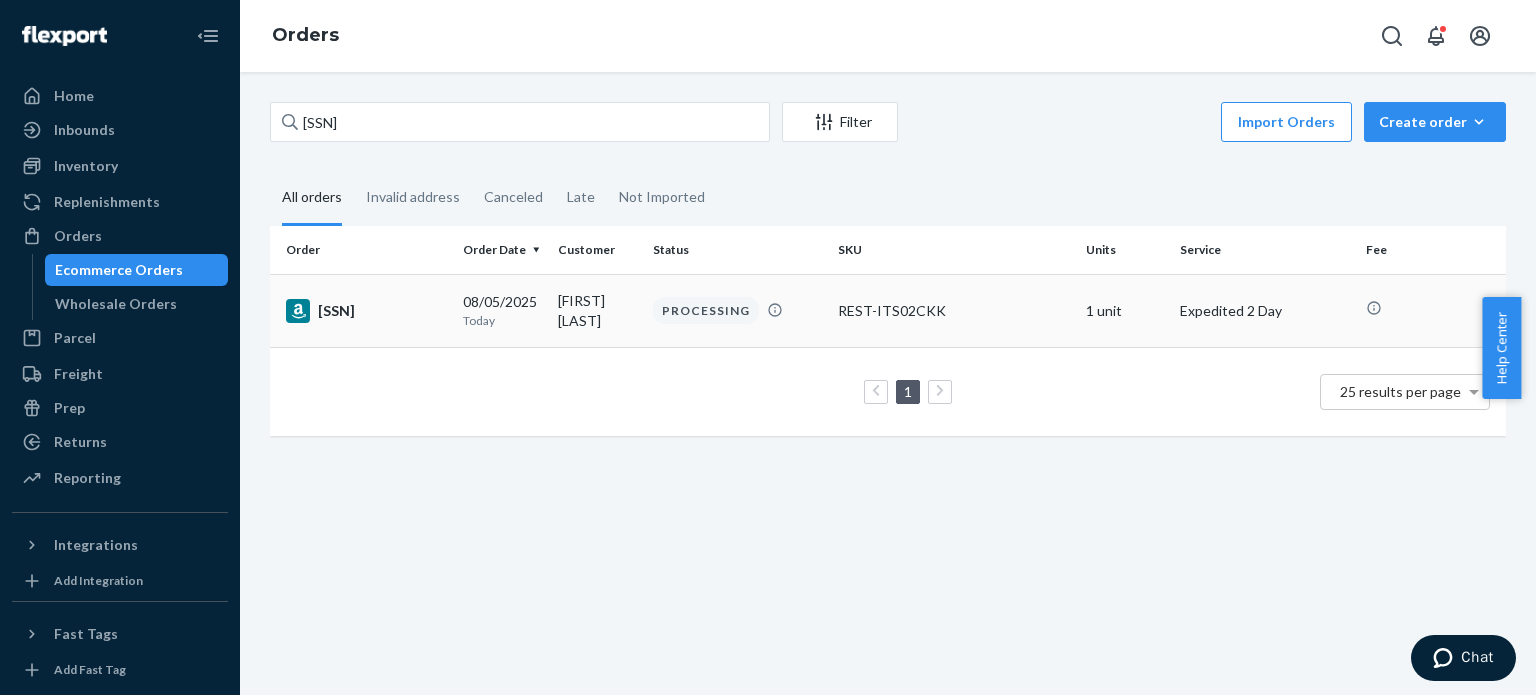 click on "[SSN]" at bounding box center [366, 311] 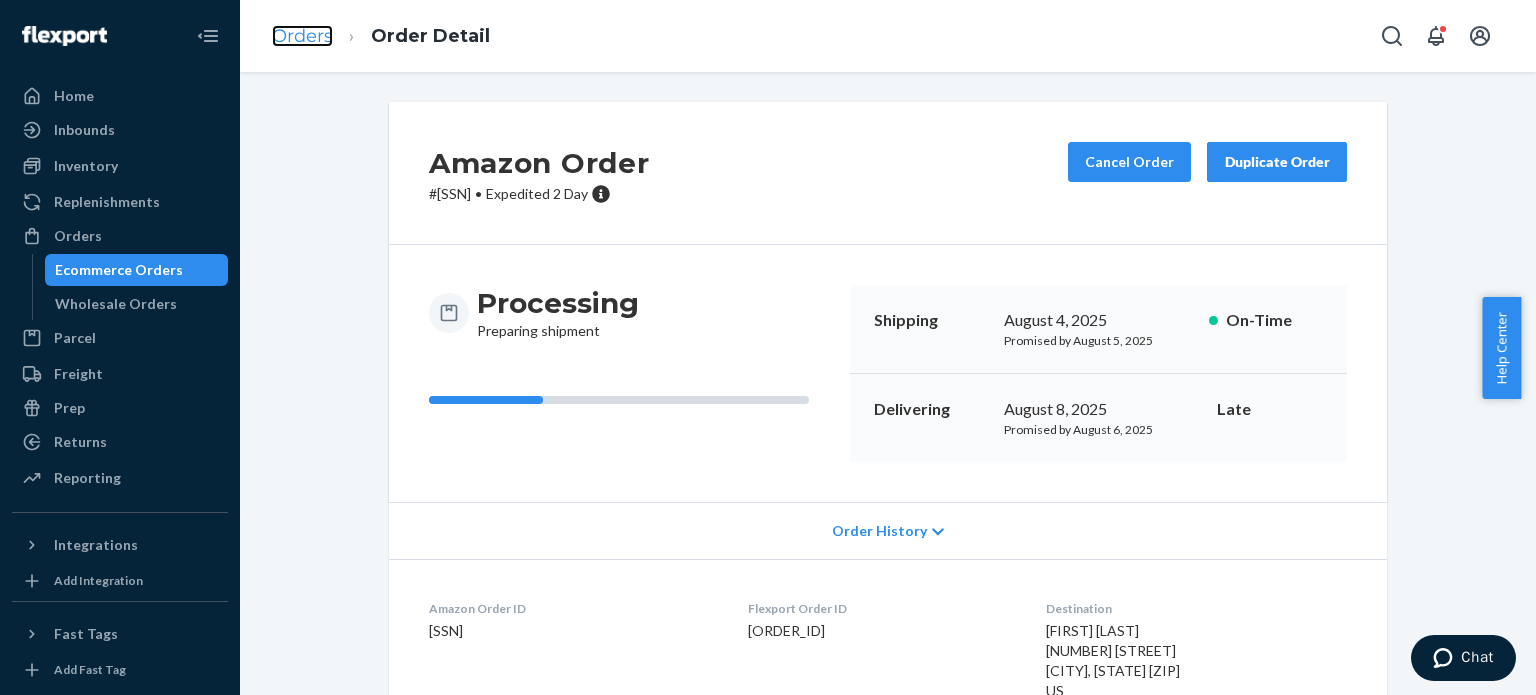 click on "Orders" at bounding box center (302, 36) 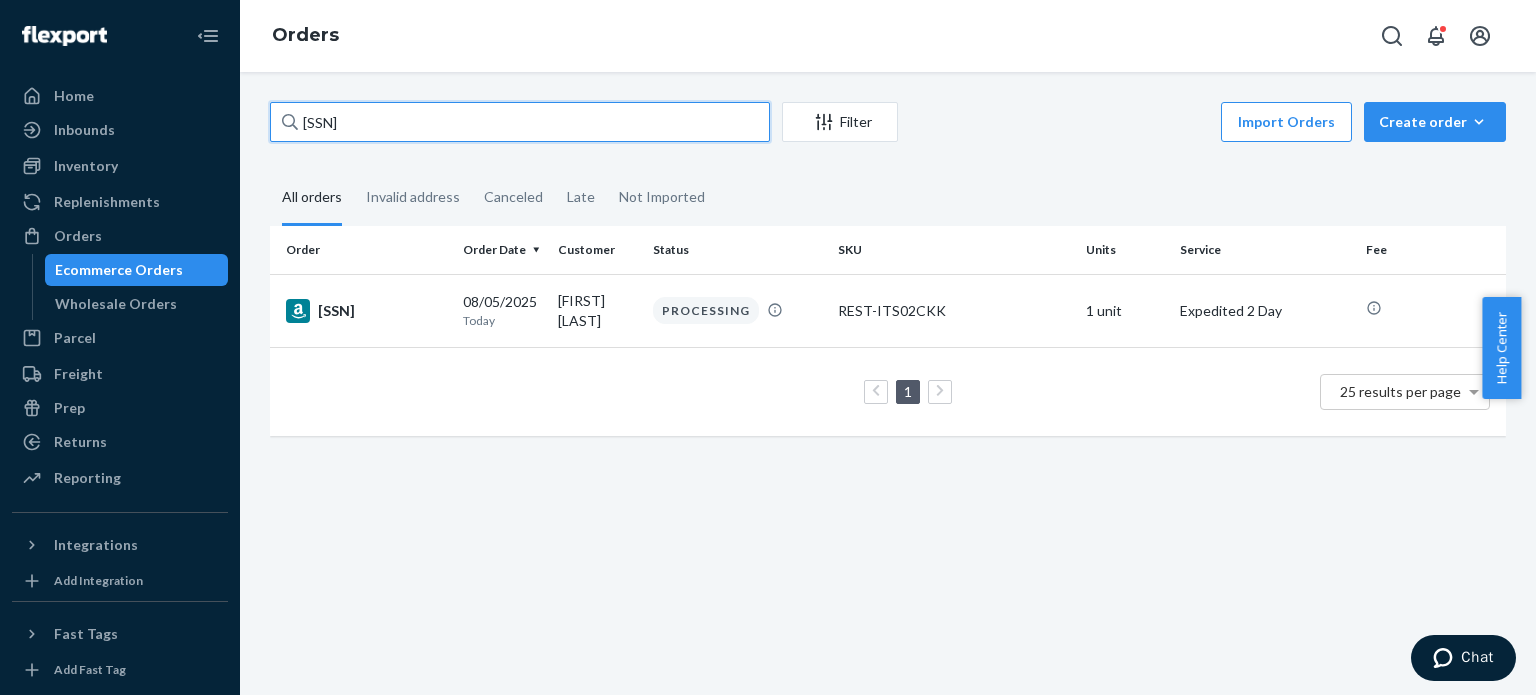 click on "[SSN]" at bounding box center (520, 122) 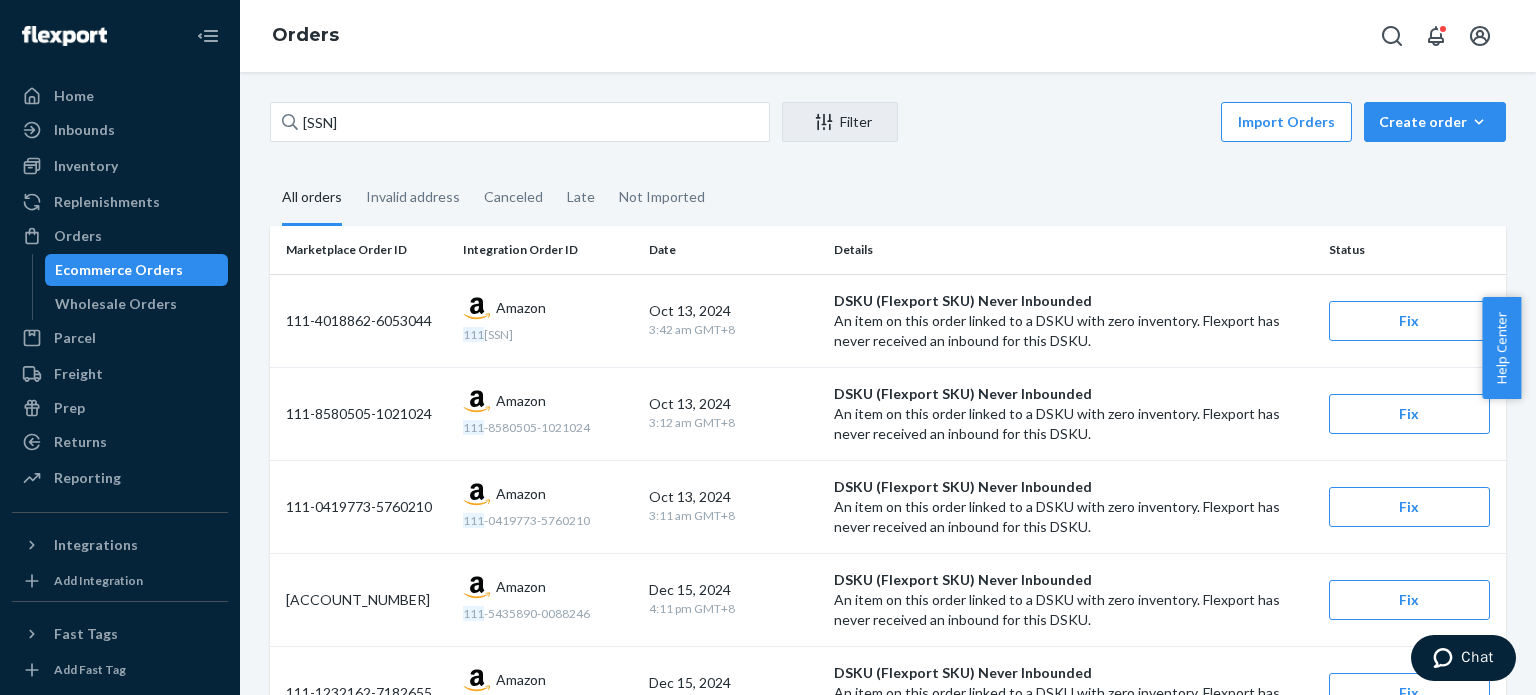 click on "All orders" at bounding box center (312, 198) 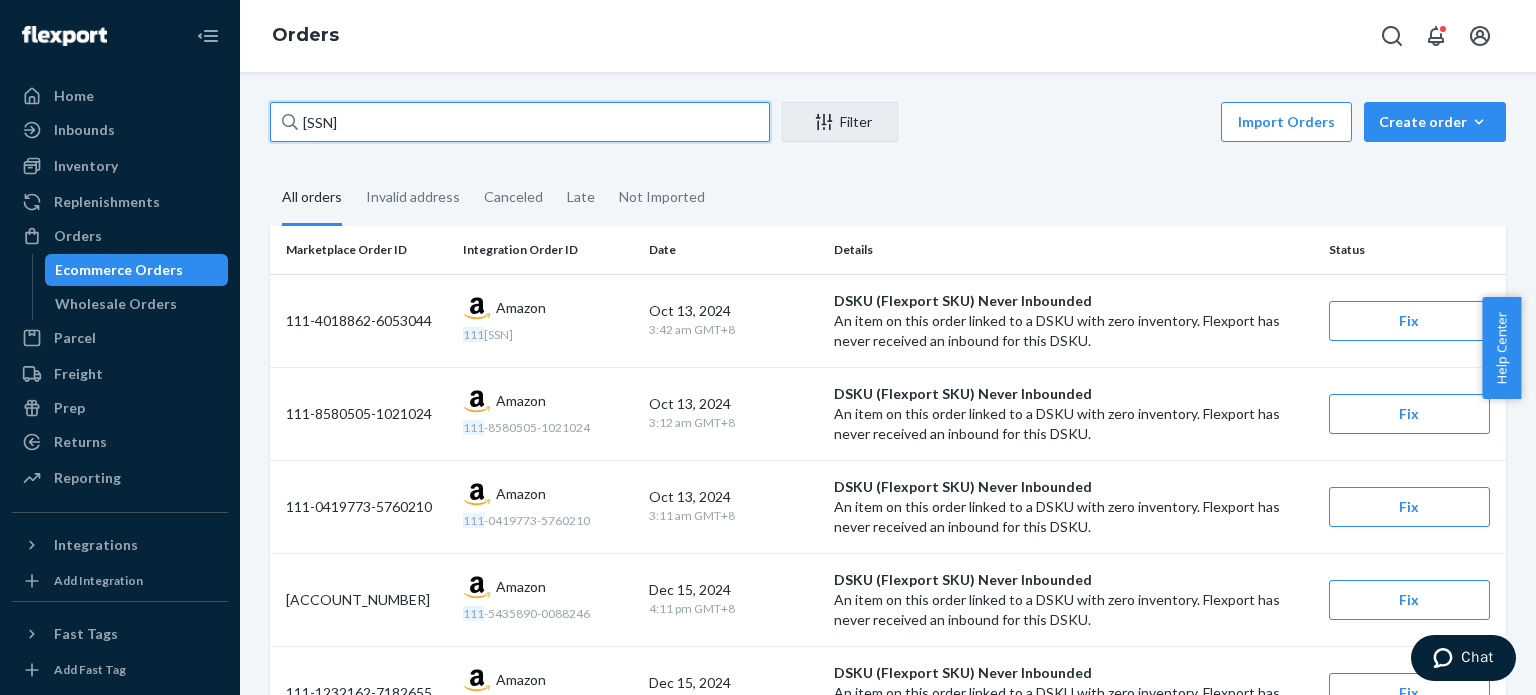 click on "[SSN]" at bounding box center [520, 122] 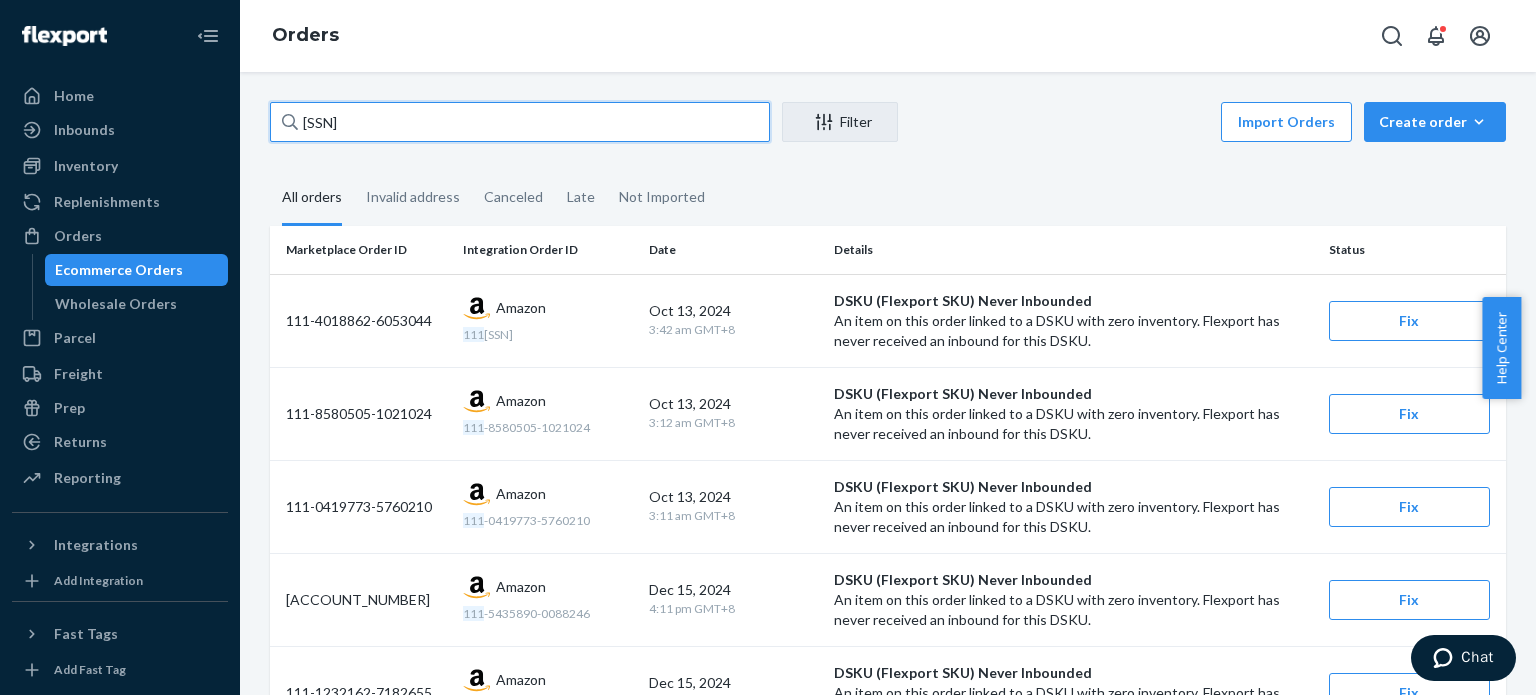 click on "[SSN]" at bounding box center (520, 122) 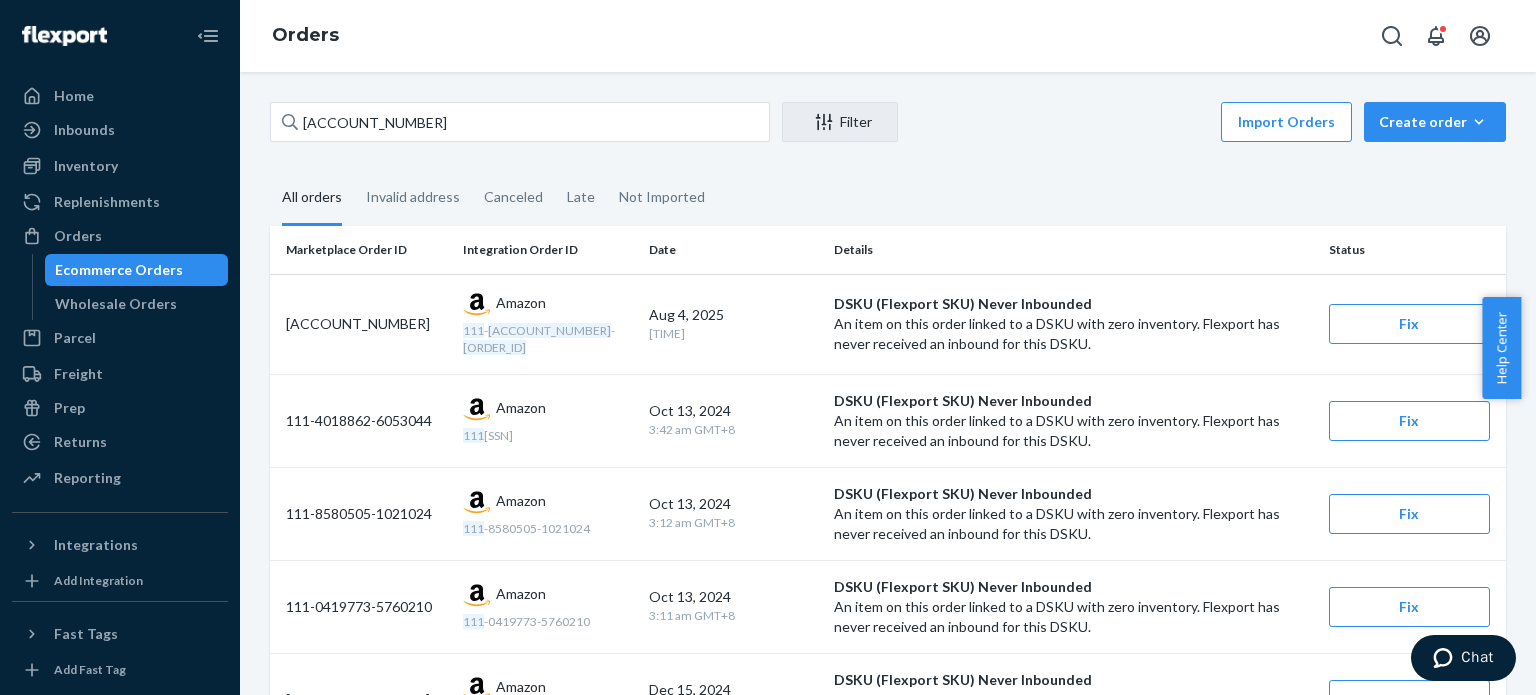 click on "All orders" at bounding box center [312, 198] 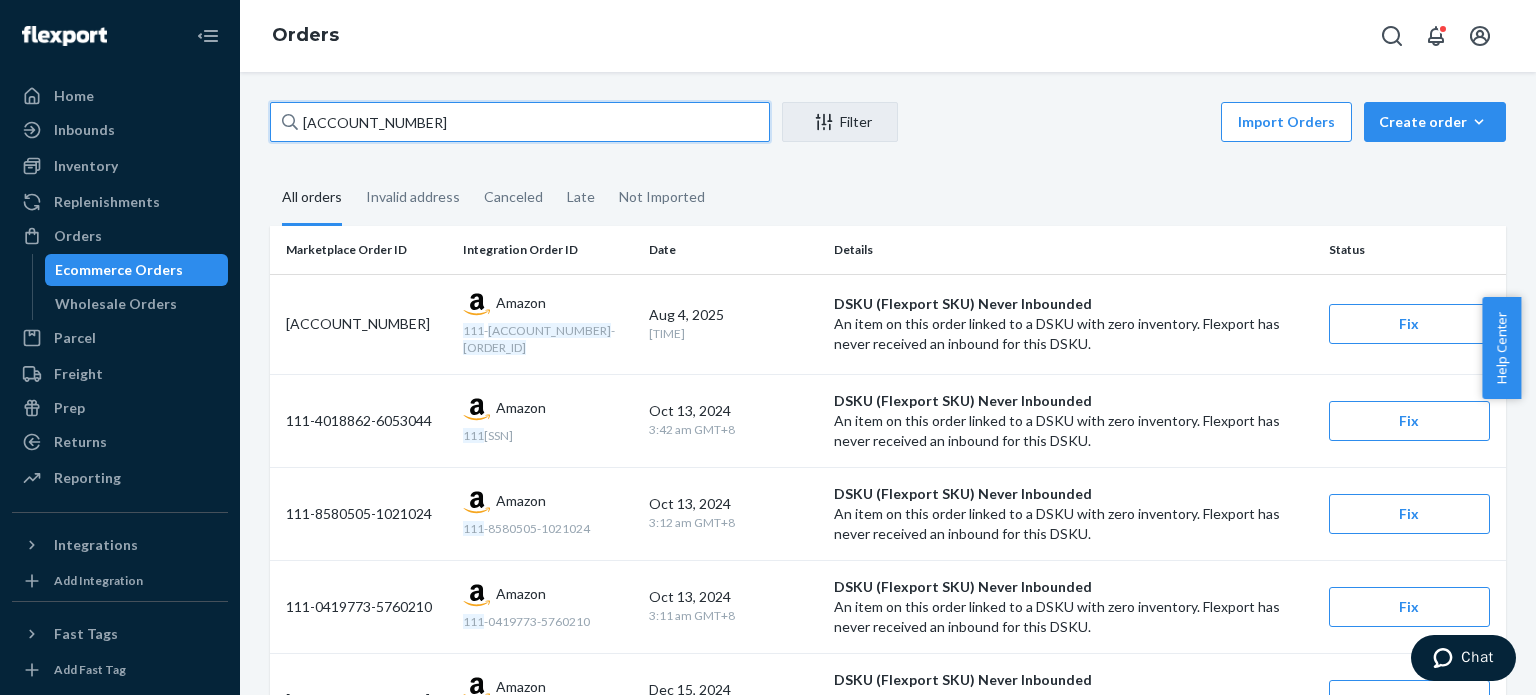 click on "[ACCOUNT_NUMBER]" at bounding box center [520, 122] 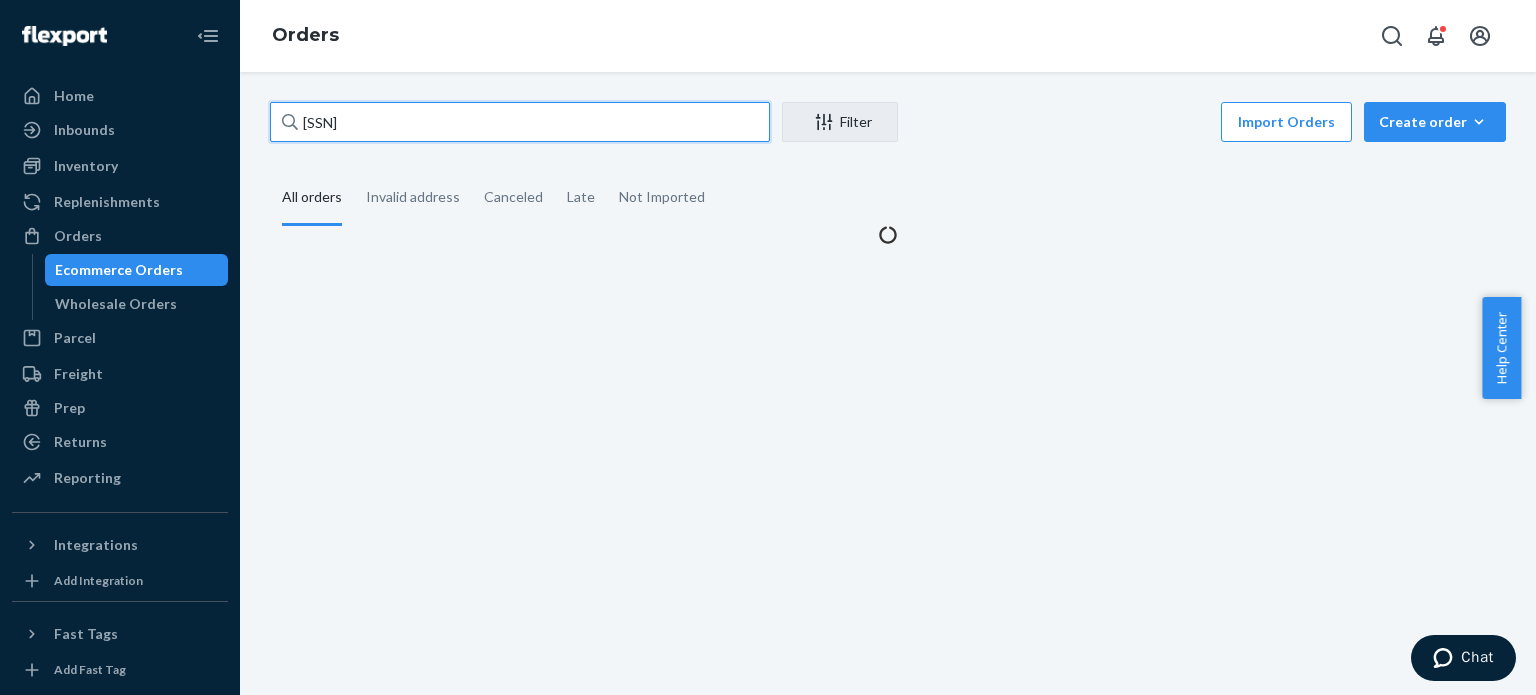 type on "[SSN]" 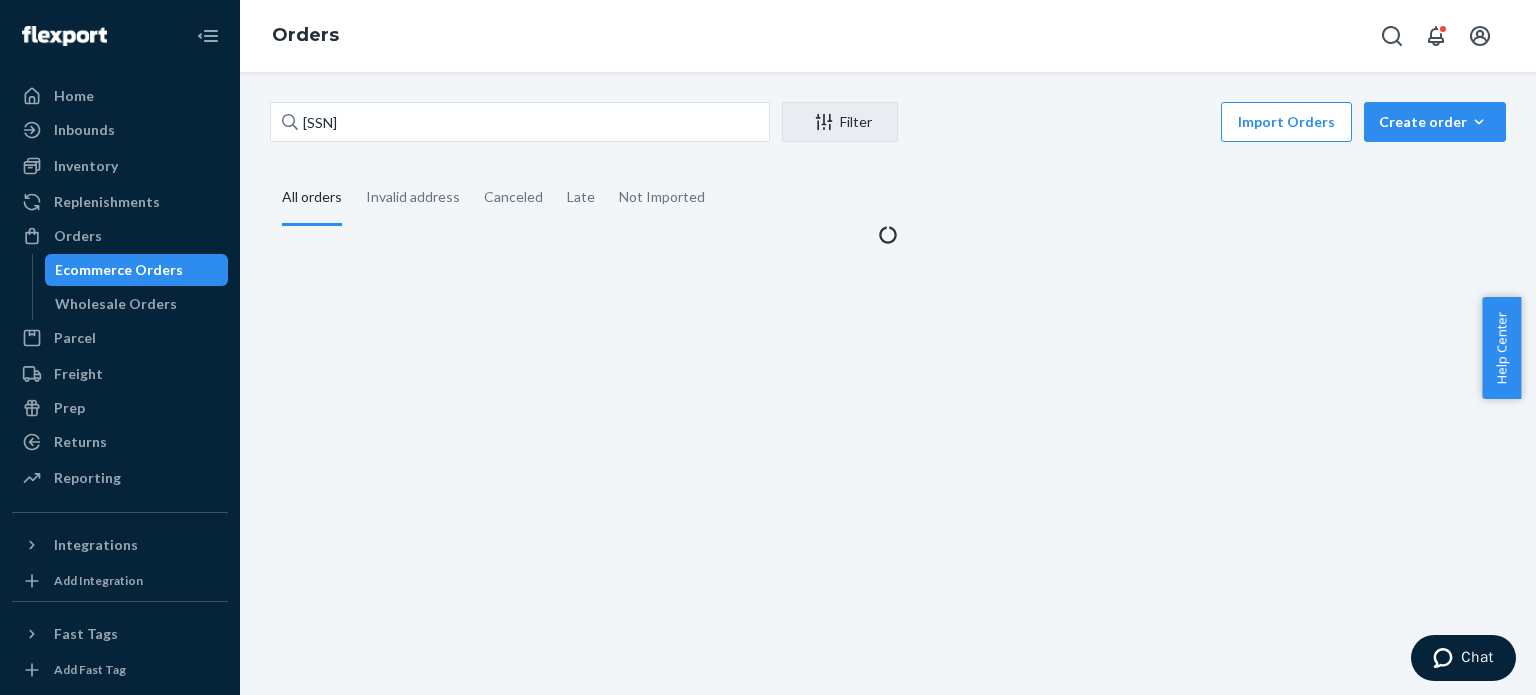 click on "All orders" at bounding box center (312, 198) 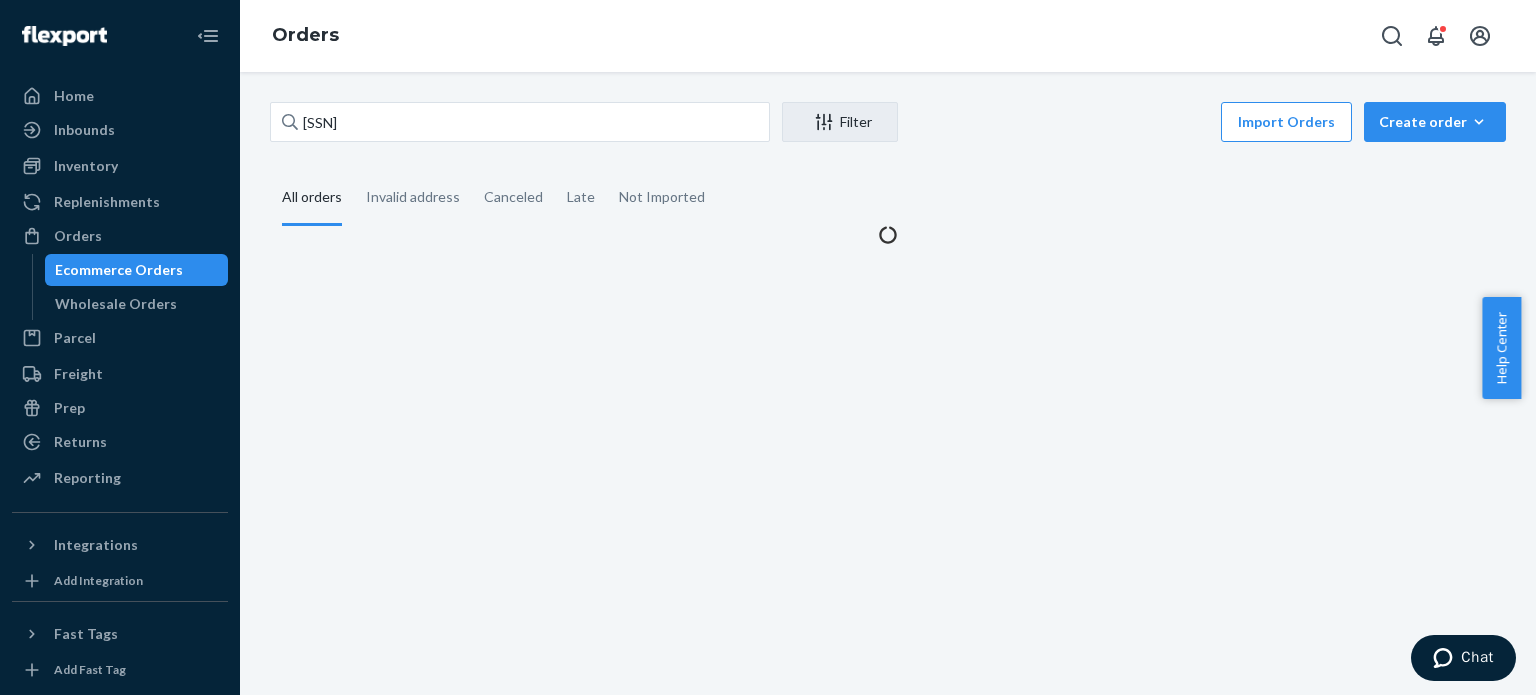 click on "All orders" at bounding box center [270, 171] 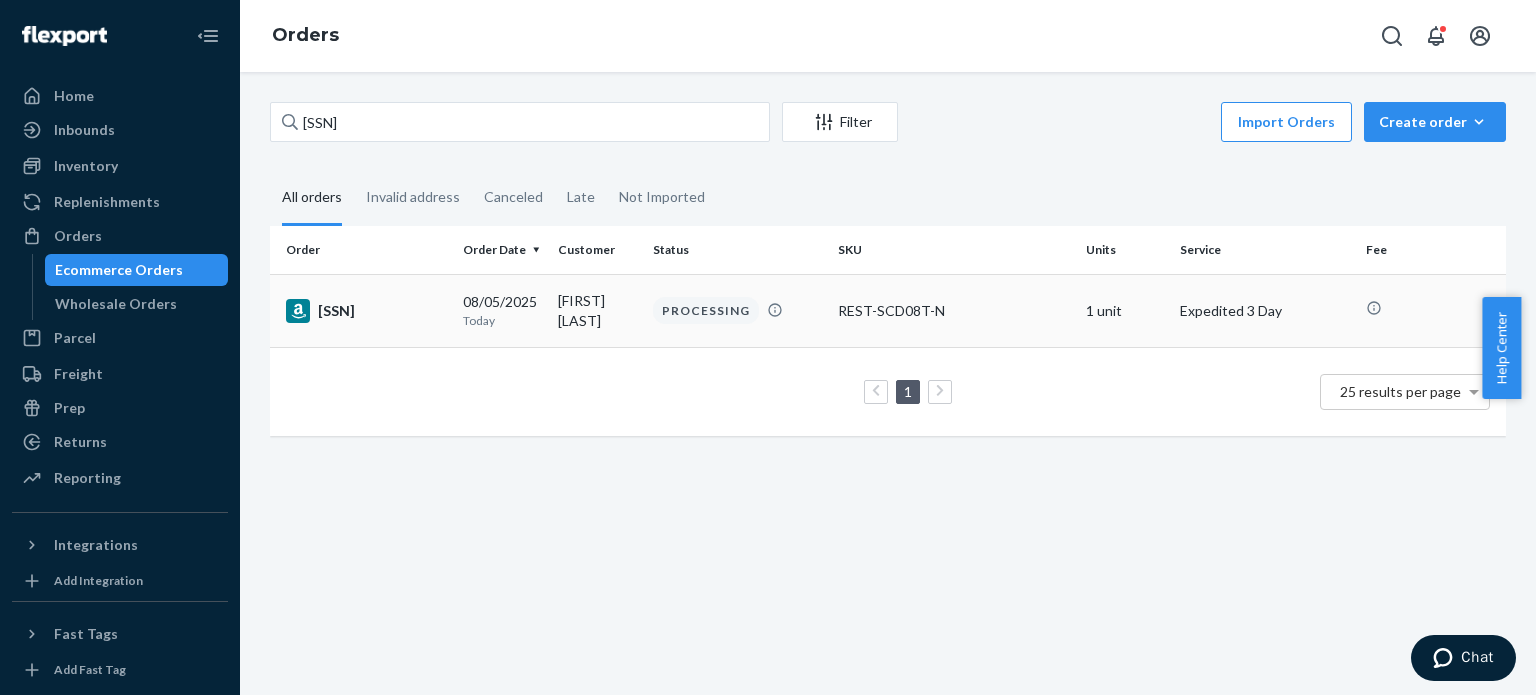 click on "[SSN]" at bounding box center (362, 310) 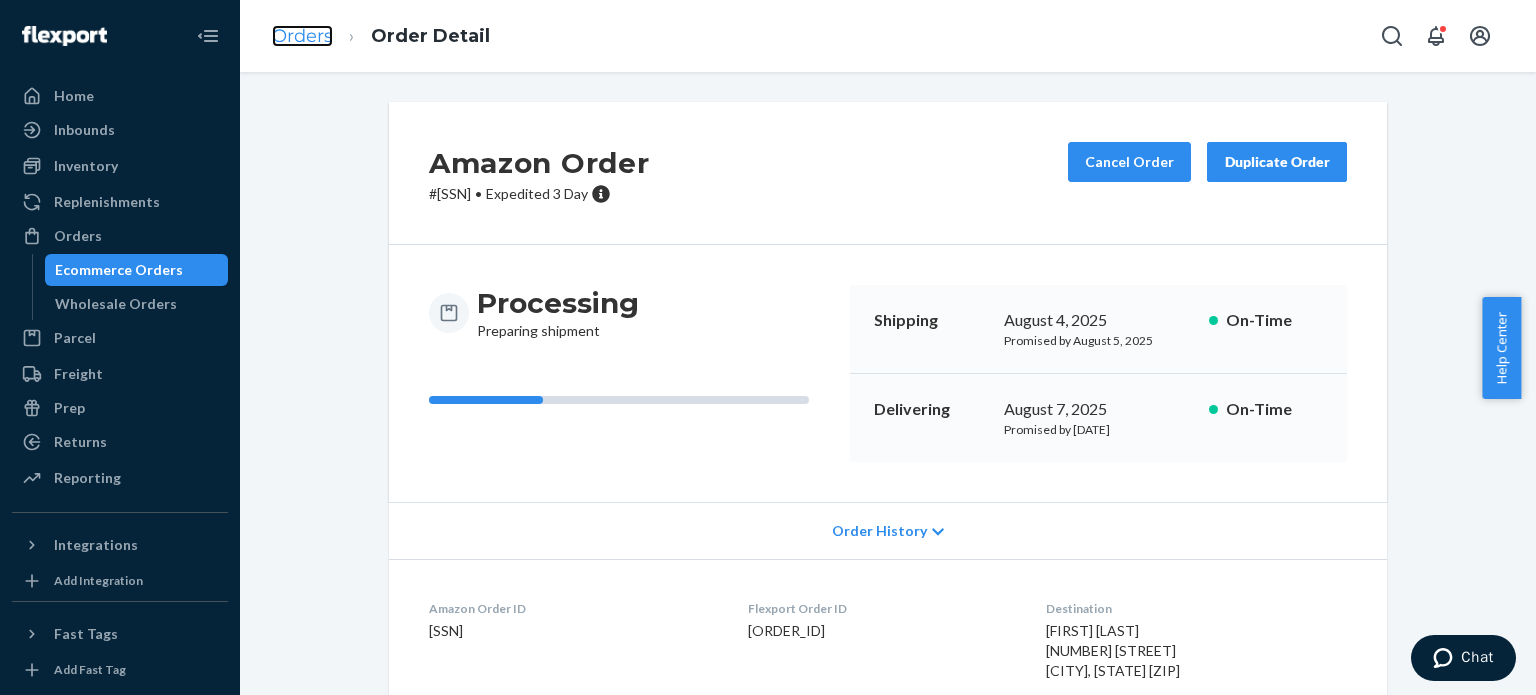 click on "Orders" at bounding box center [302, 36] 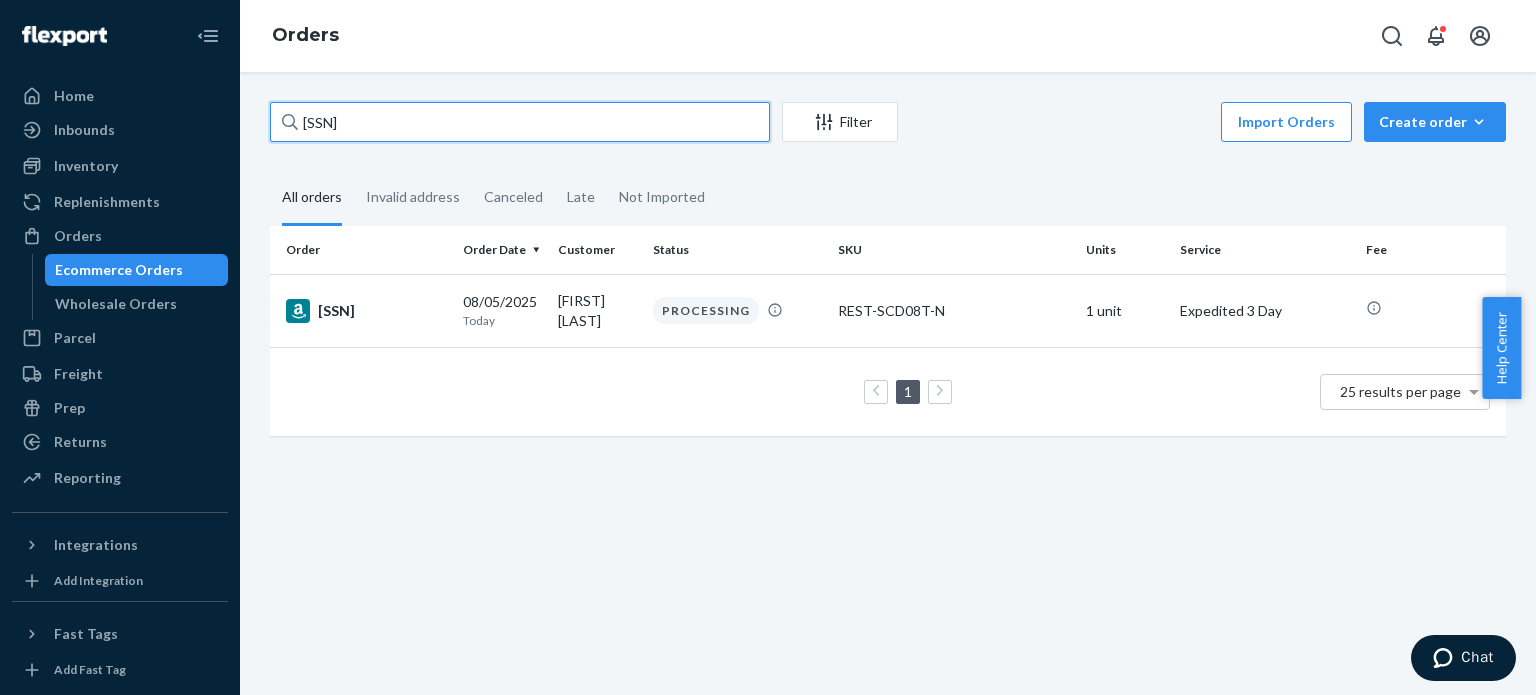 click on "[SSN]" at bounding box center (520, 122) 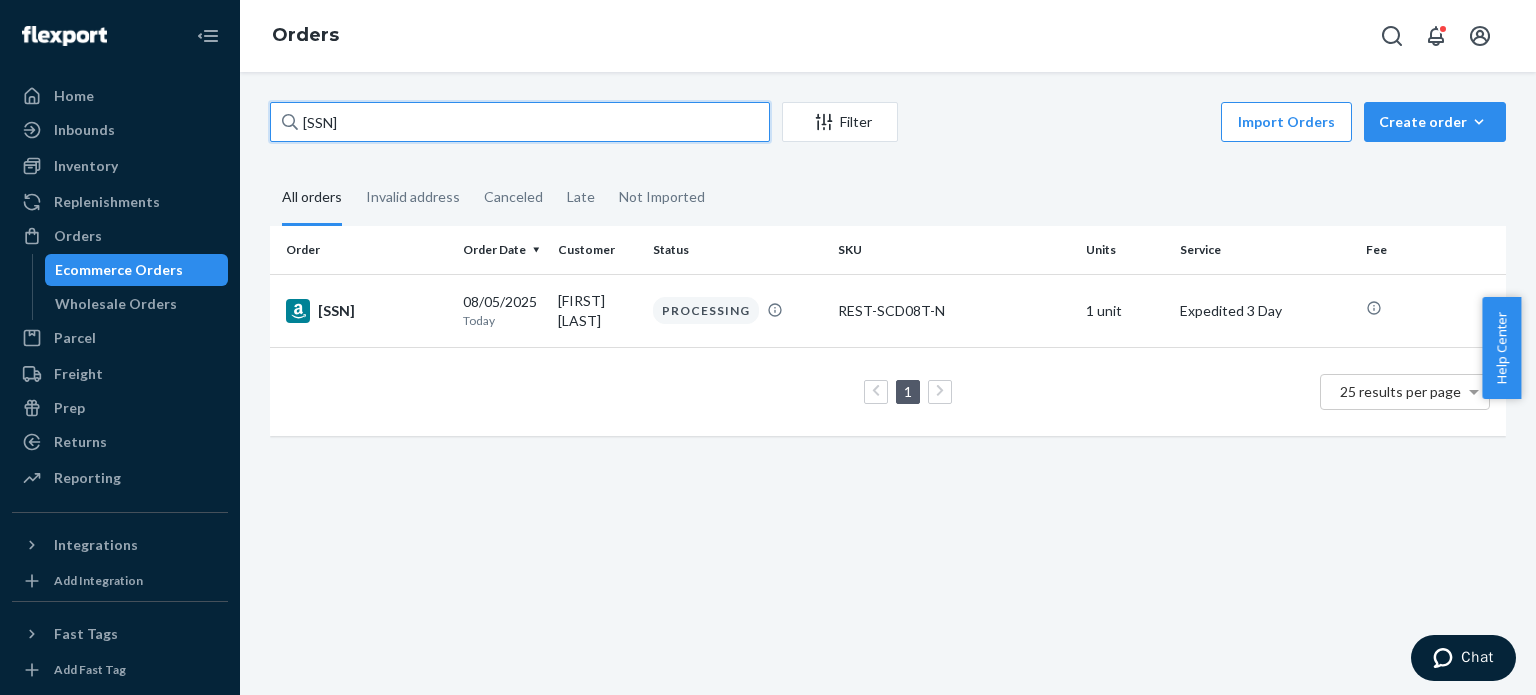 click on "[SSN]" at bounding box center (520, 122) 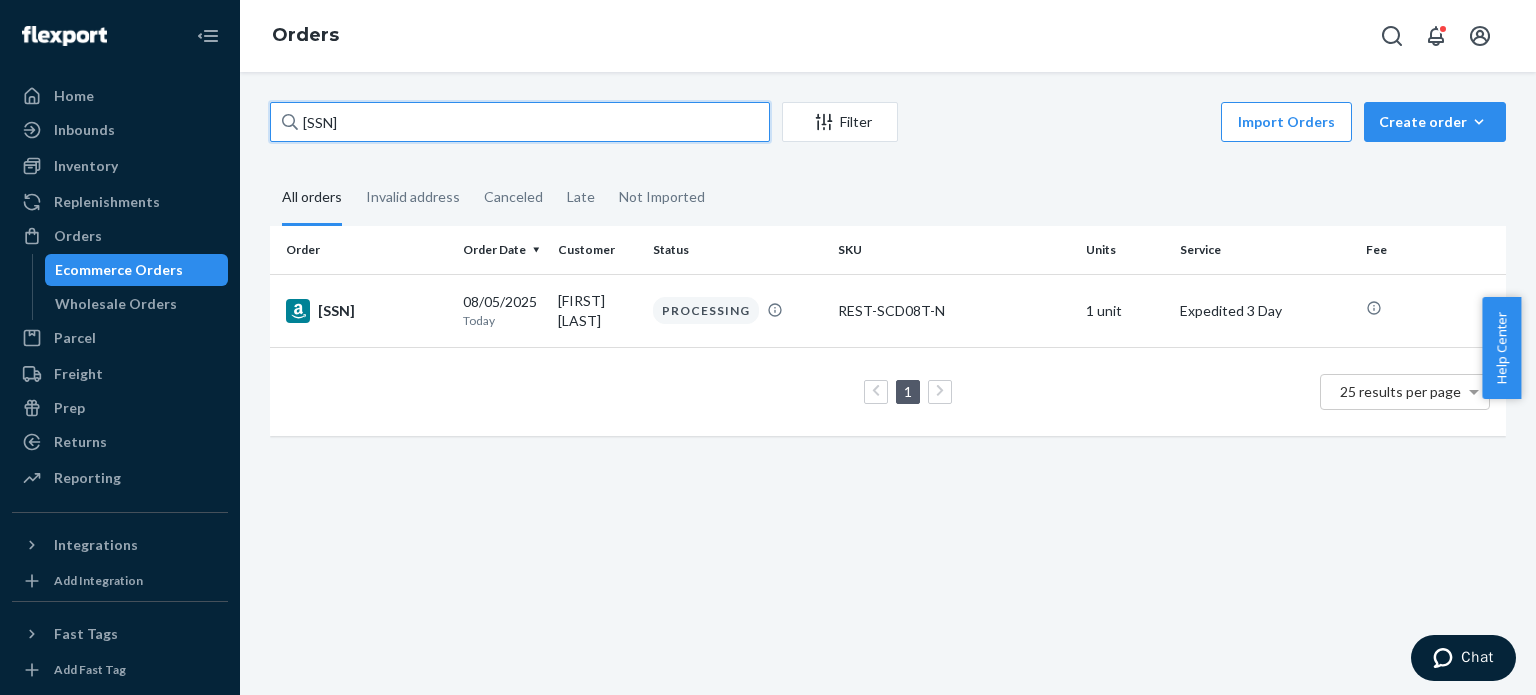 click on "[SSN]" at bounding box center [520, 122] 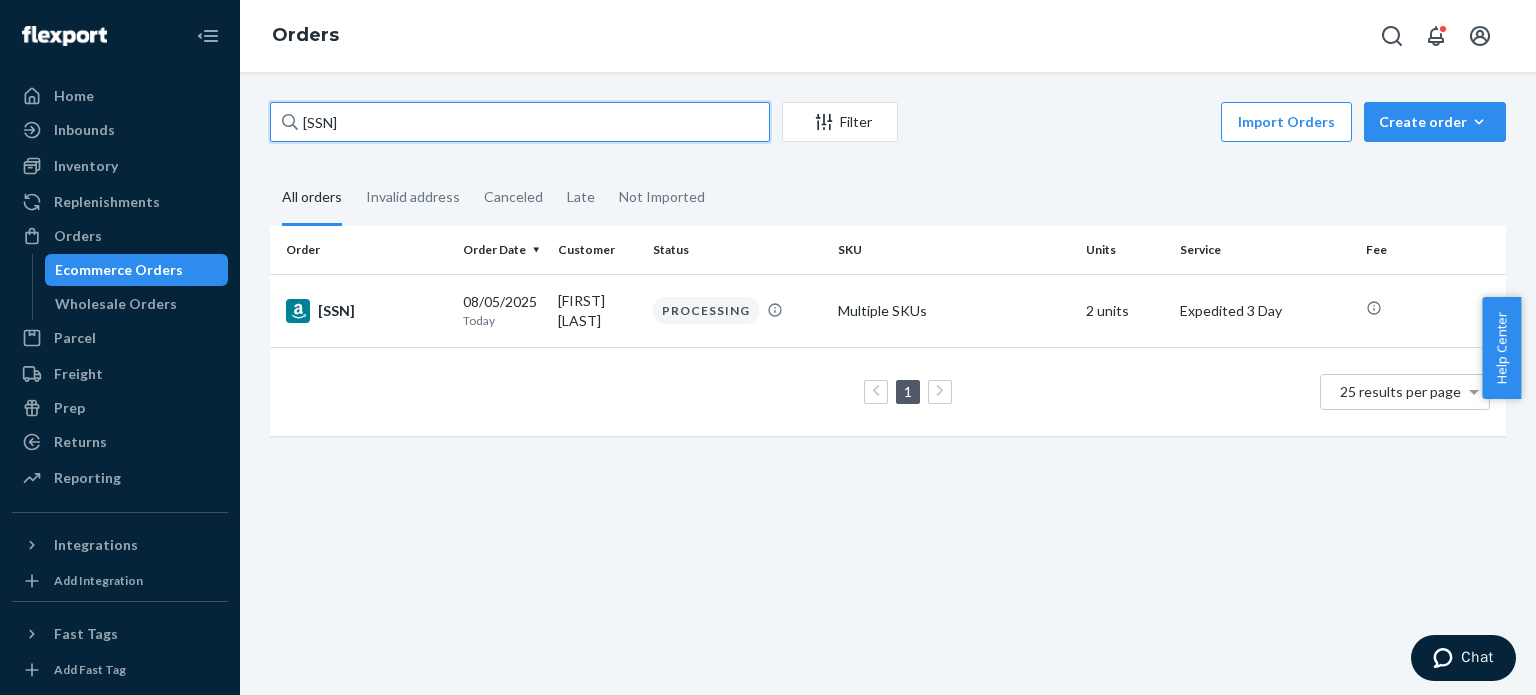 type on "[SSN]" 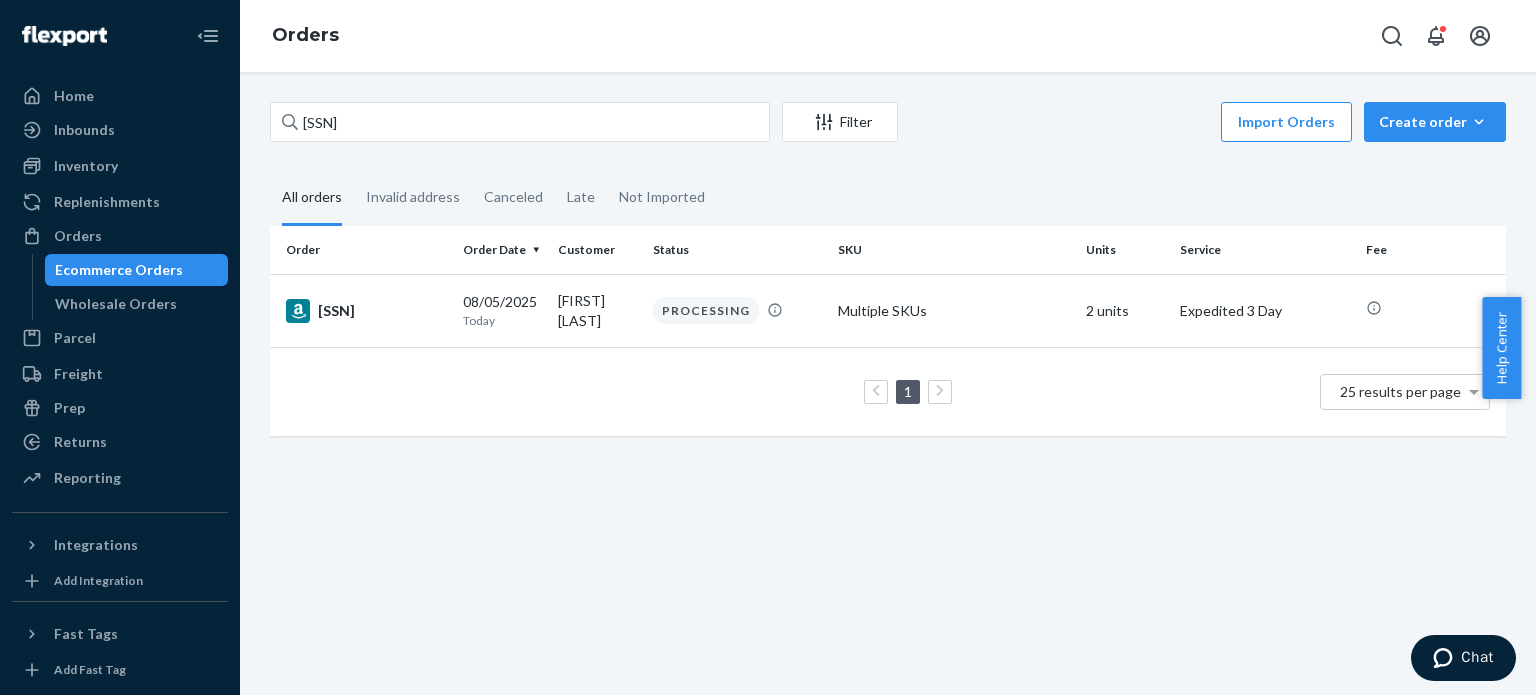 click on "[SSN]" at bounding box center (366, 311) 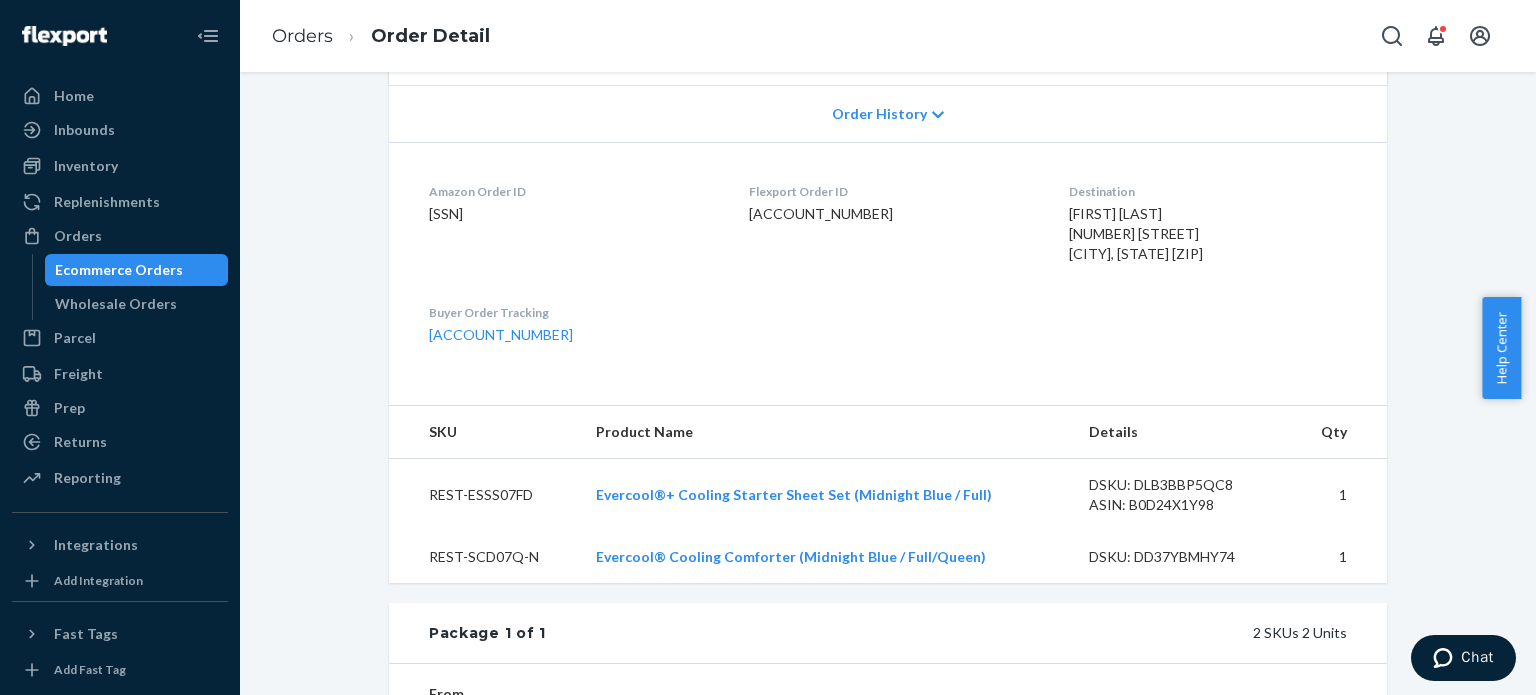 scroll, scrollTop: 500, scrollLeft: 0, axis: vertical 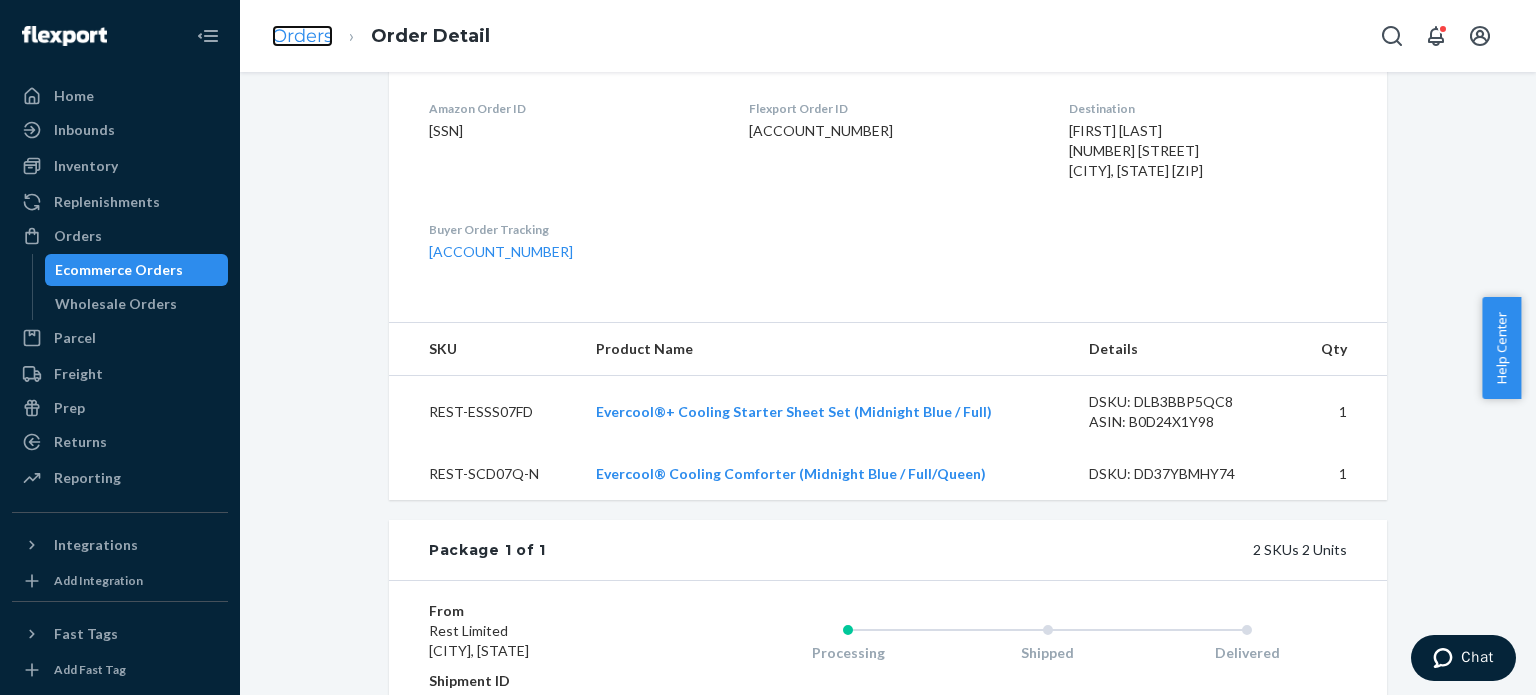 click on "Orders" at bounding box center (302, 36) 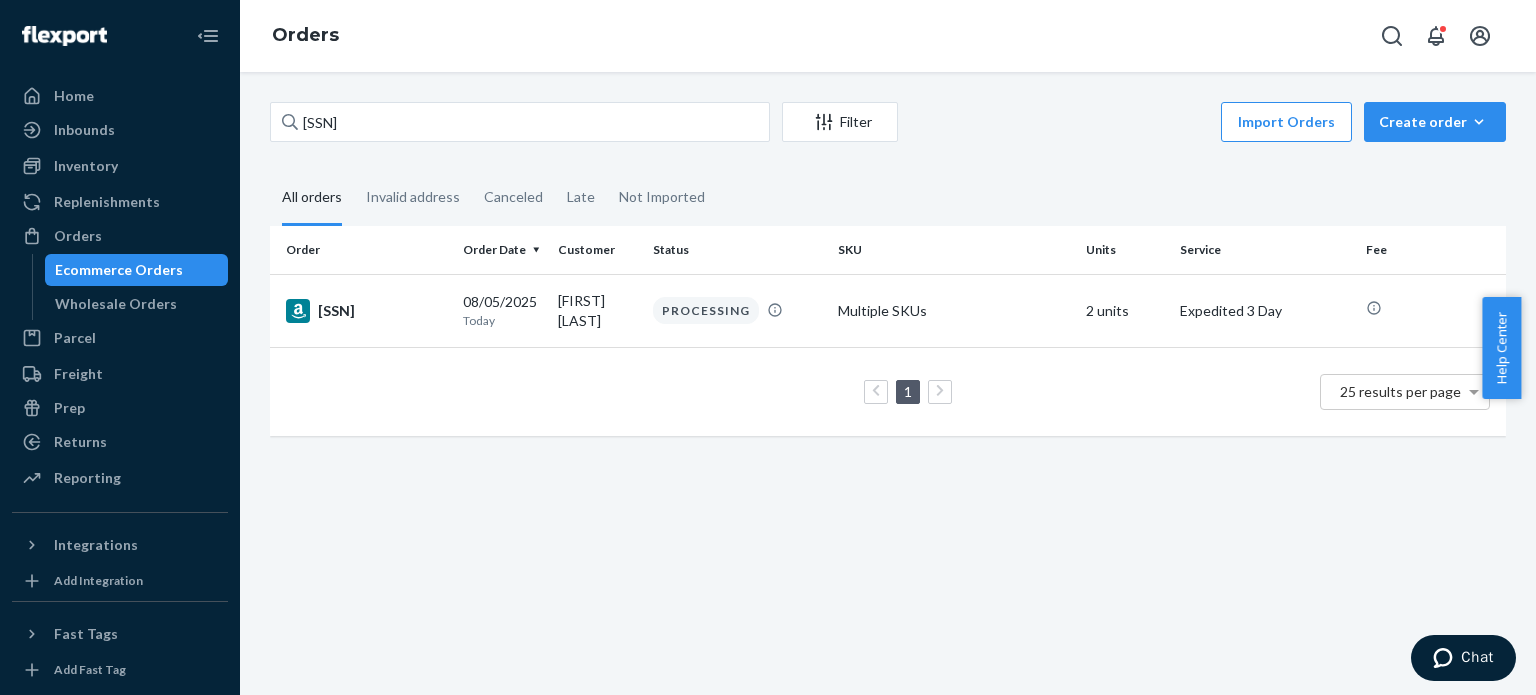 scroll, scrollTop: 0, scrollLeft: 0, axis: both 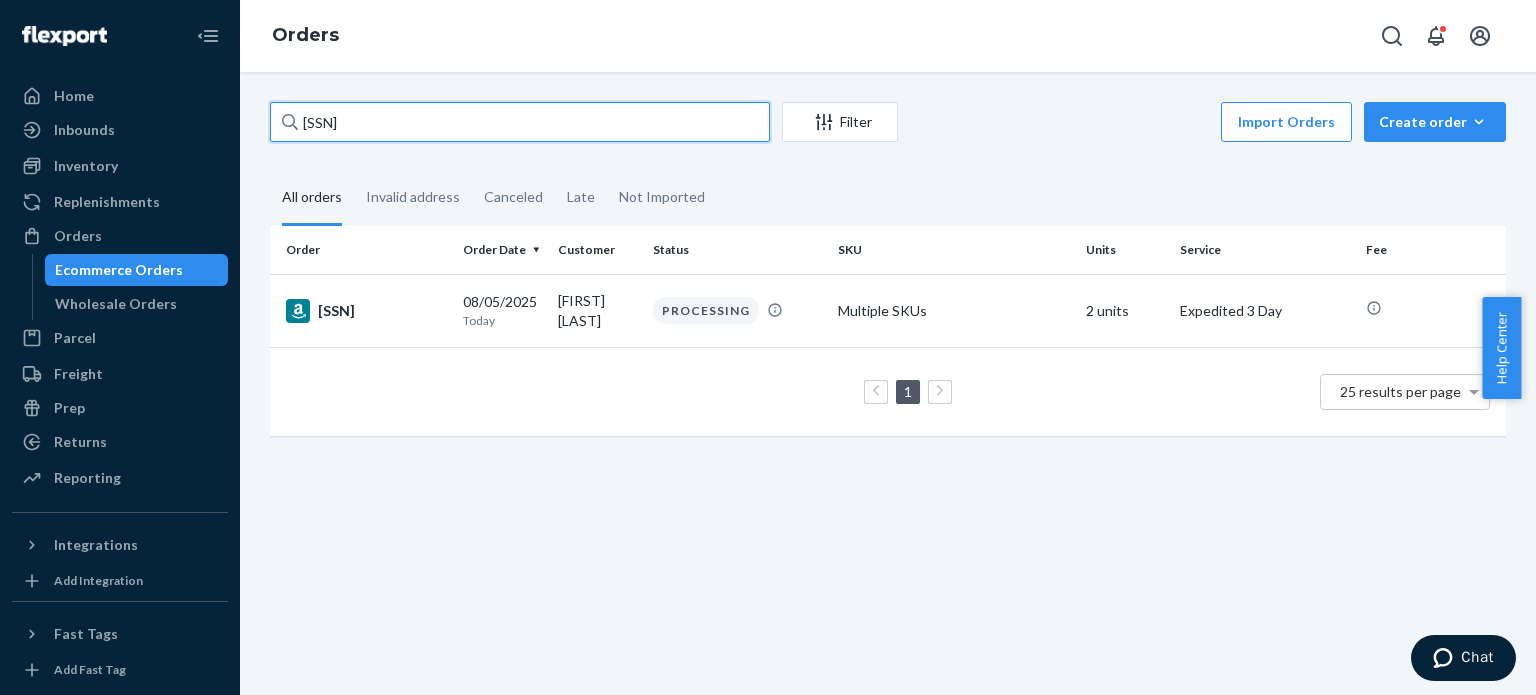 click on "[SSN]" at bounding box center (520, 122) 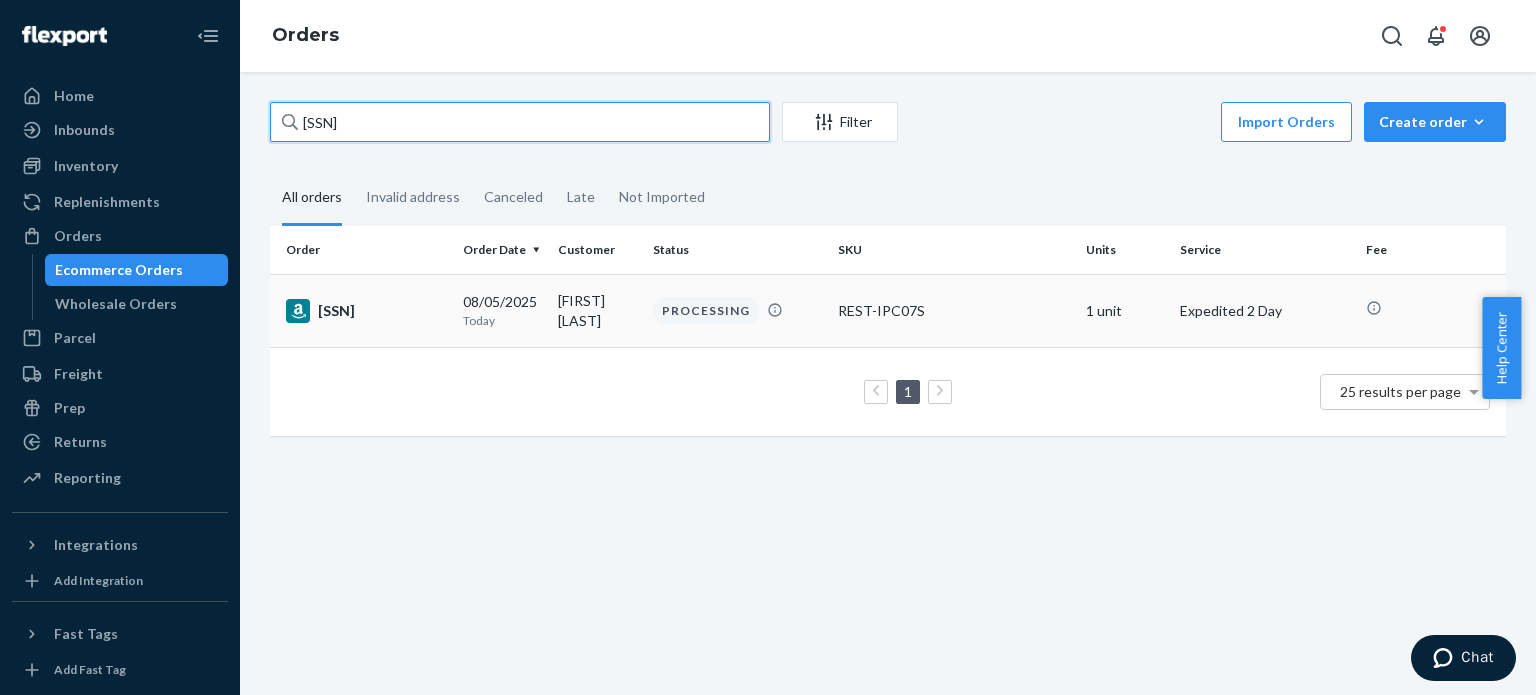 type on "[SSN]" 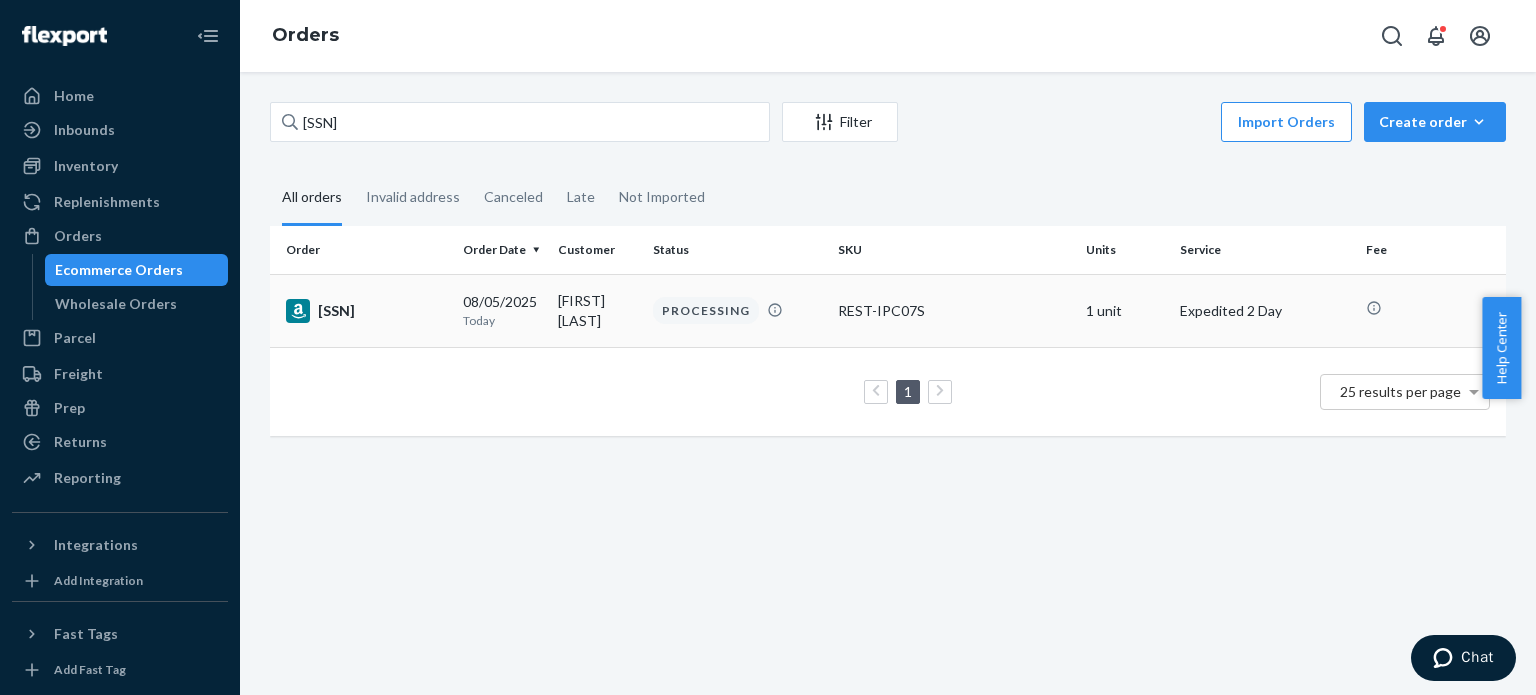 click on "[SSN]" at bounding box center (366, 311) 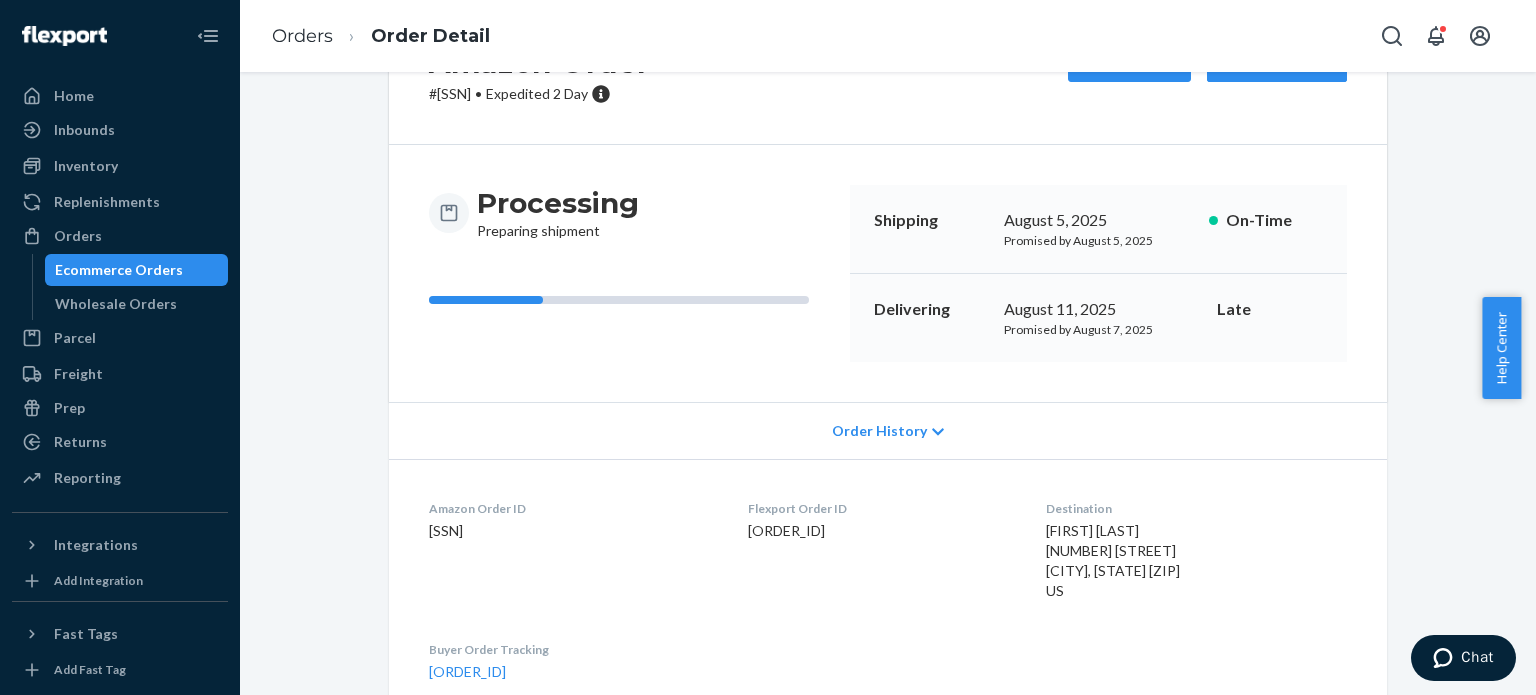 scroll, scrollTop: 400, scrollLeft: 0, axis: vertical 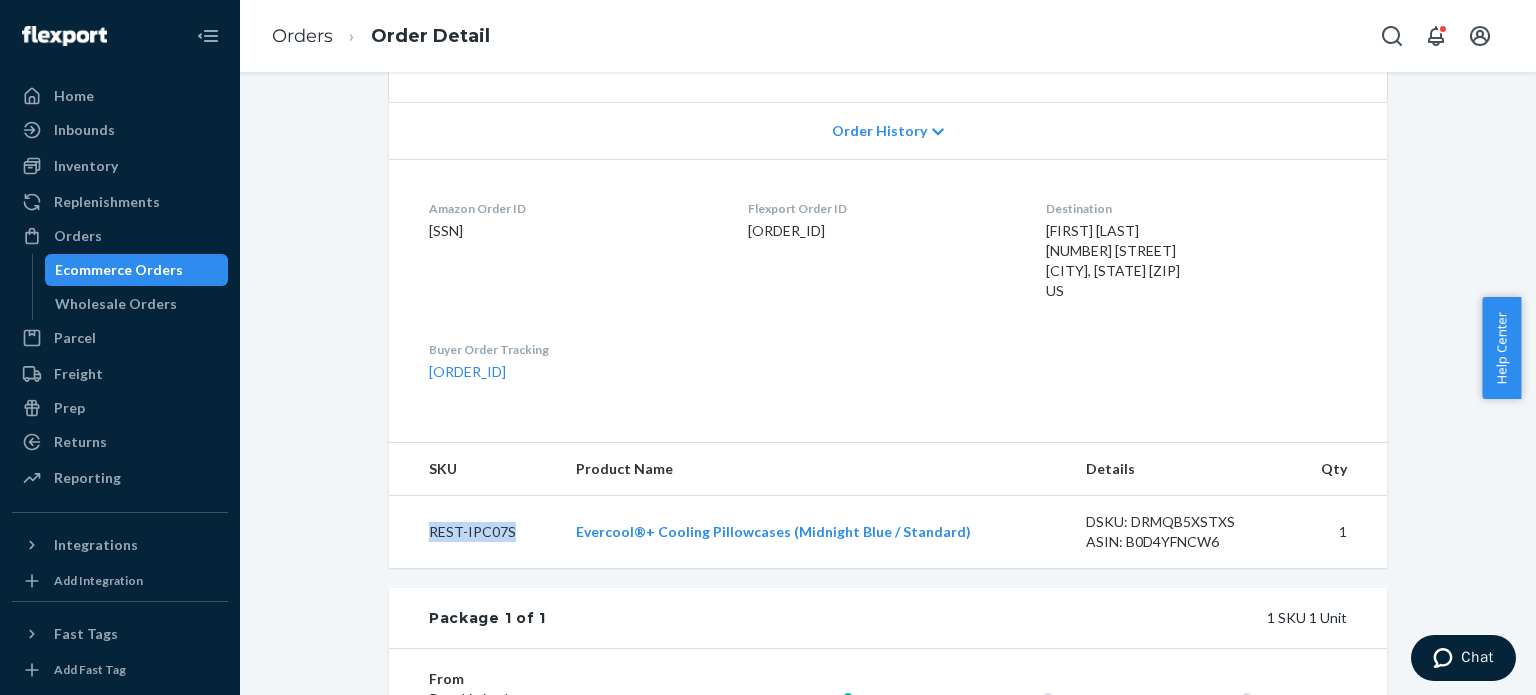 drag, startPoint x: 502, startPoint y: 531, endPoint x: 424, endPoint y: 527, distance: 78.10249 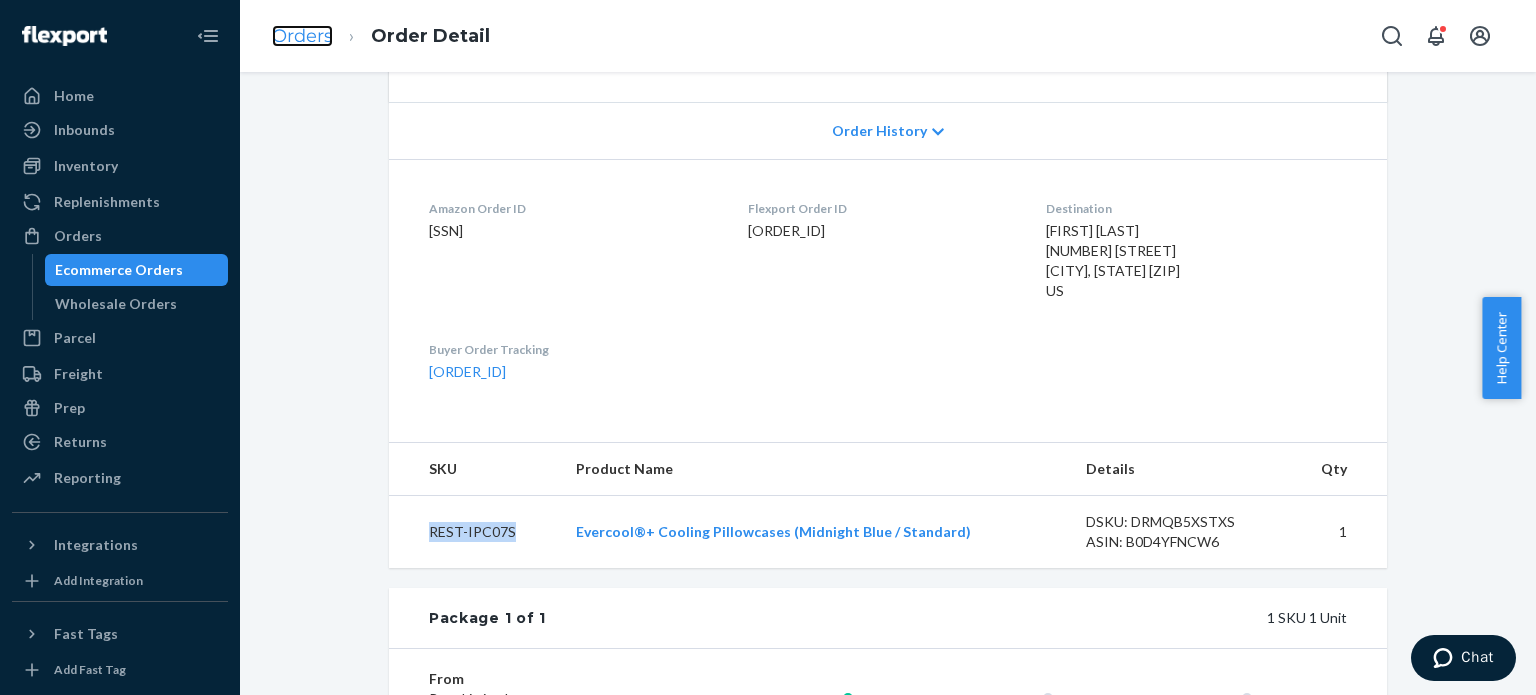 click on "Orders" at bounding box center [302, 36] 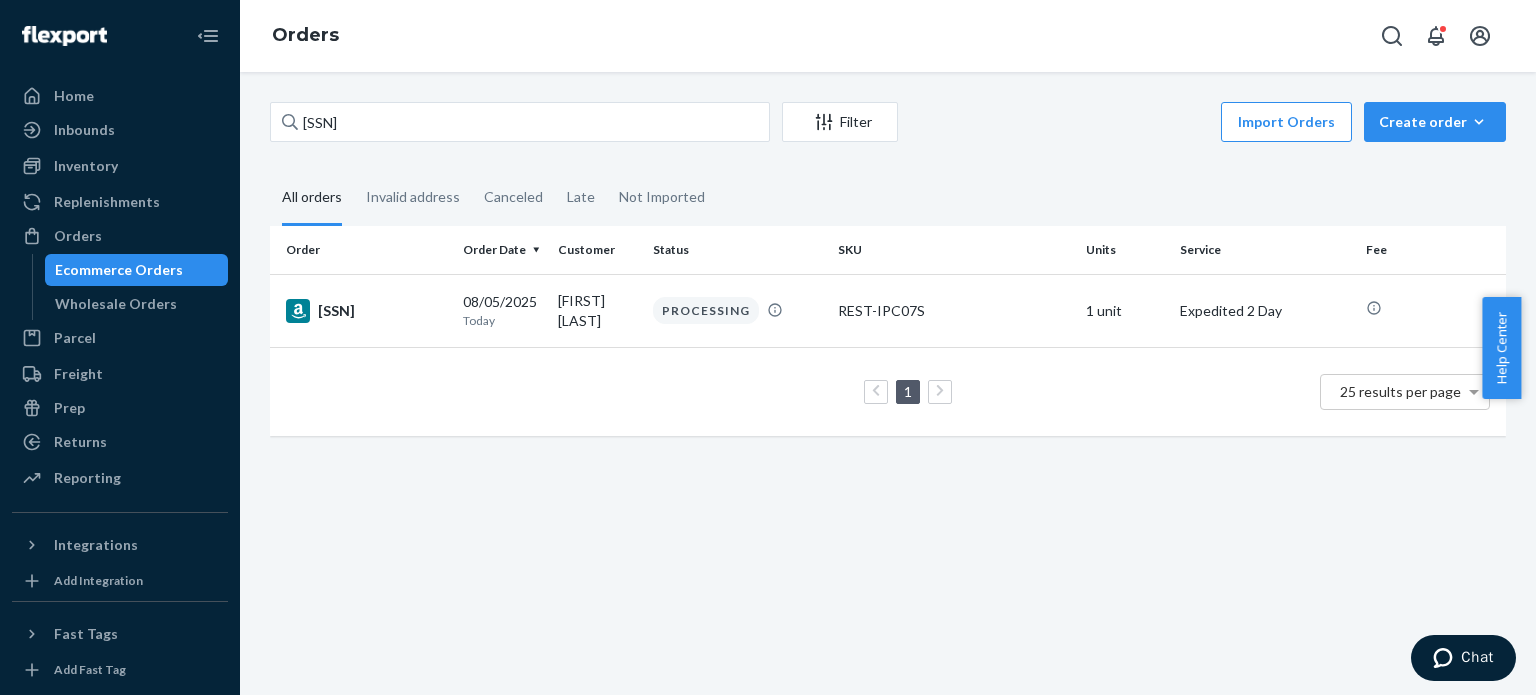scroll, scrollTop: 0, scrollLeft: 0, axis: both 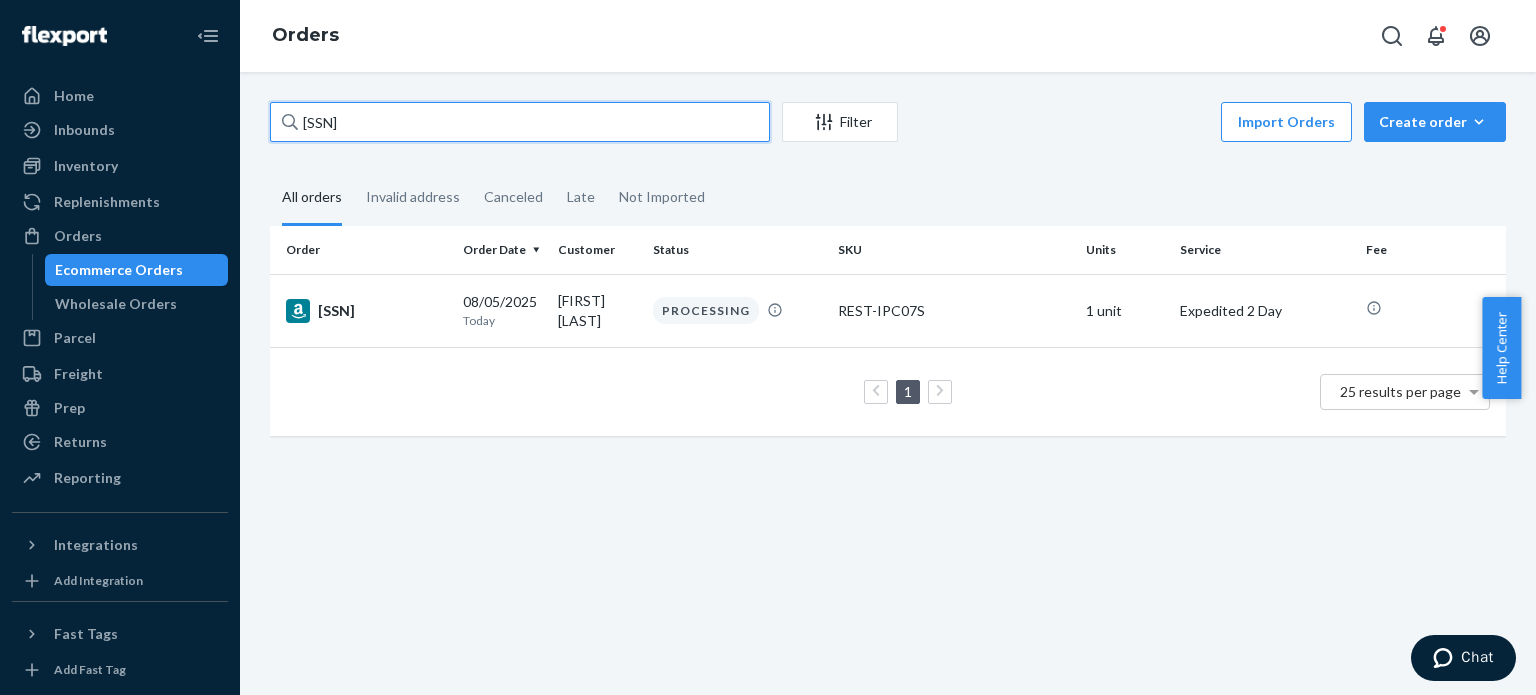 click on "[SSN]" at bounding box center (520, 122) 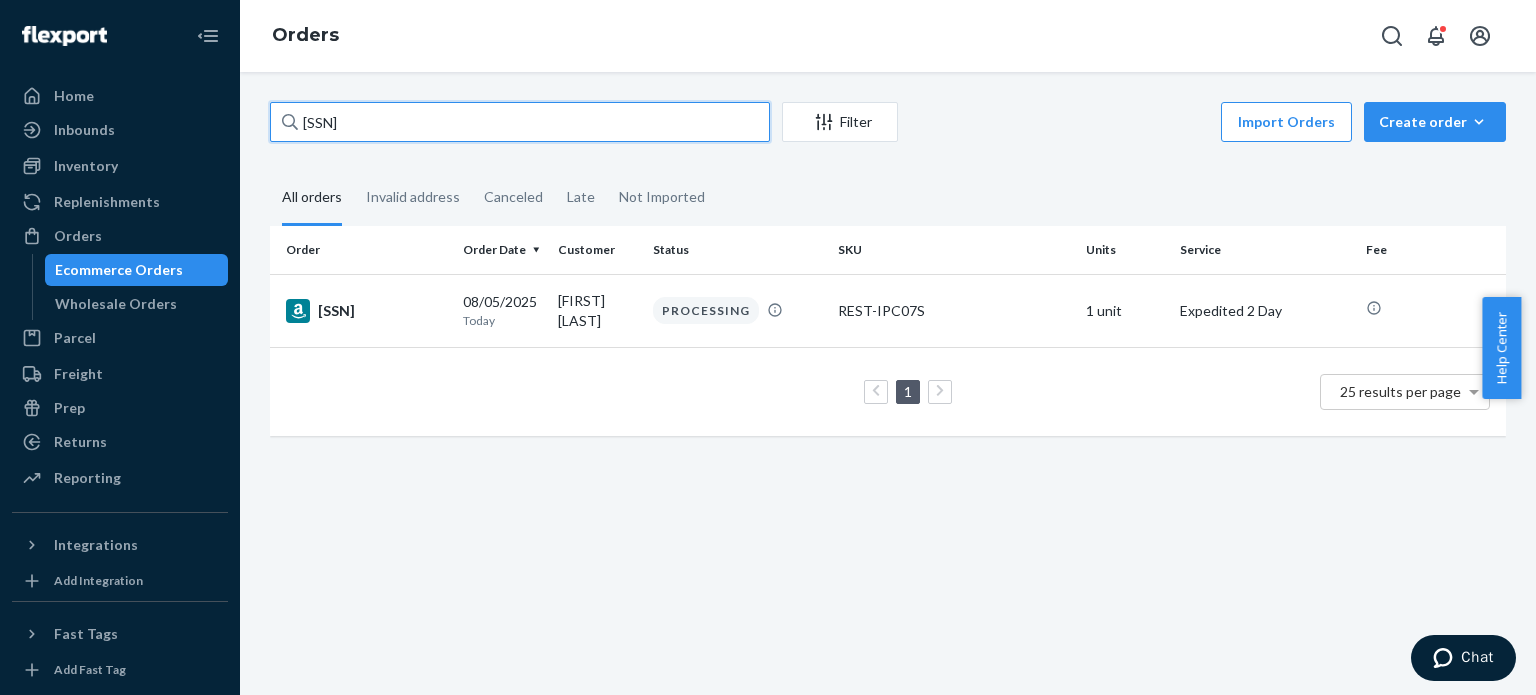 paste on "[ACCOUNT_NUMBER]" 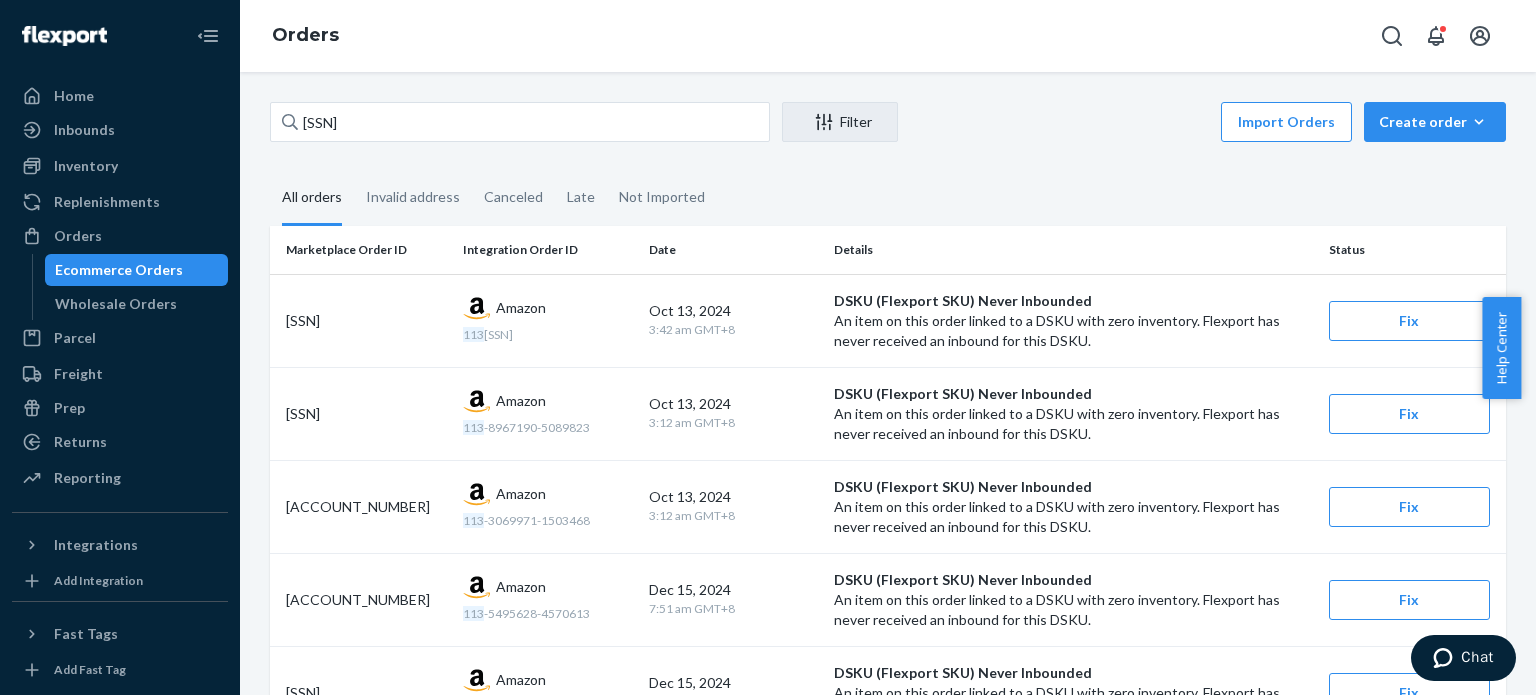click on "All orders" at bounding box center (312, 198) 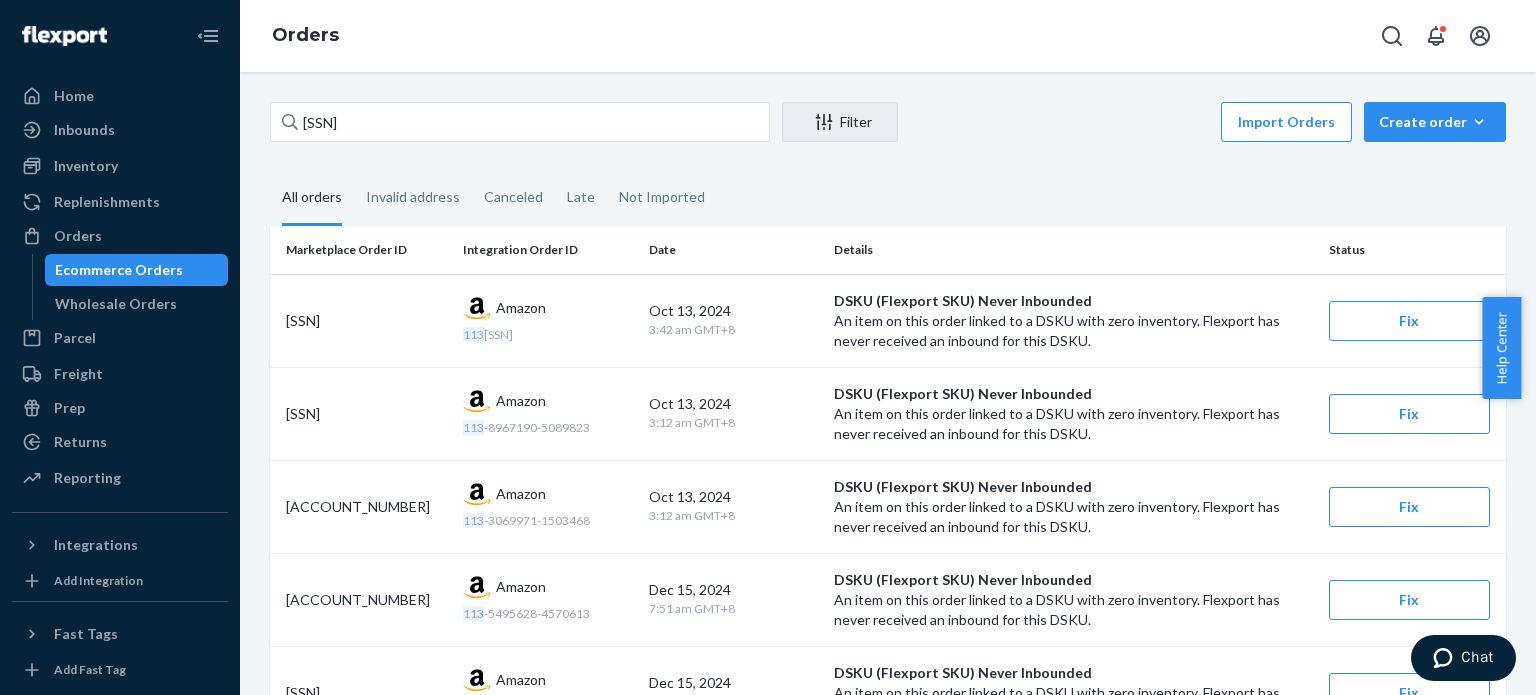 click on "All orders" at bounding box center [270, 171] 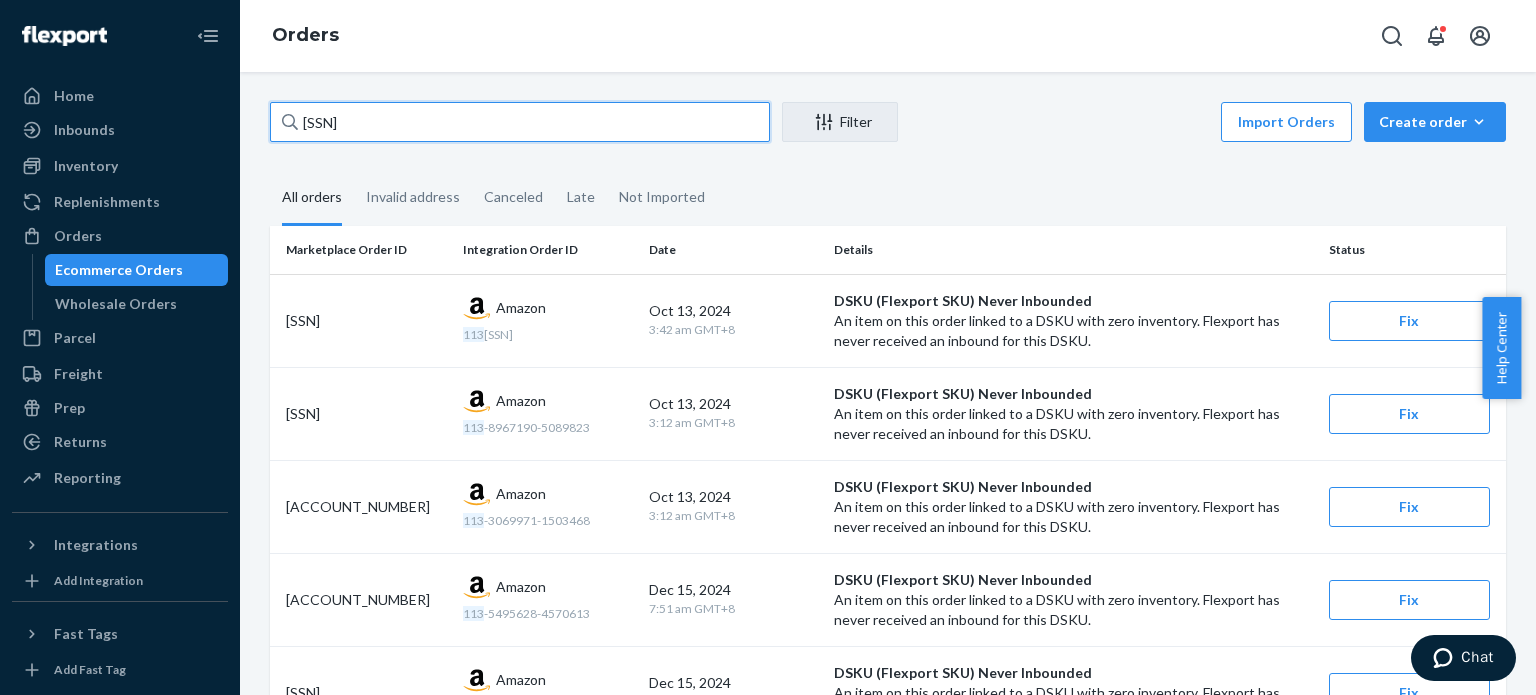 click on "[SSN]" at bounding box center (520, 122) 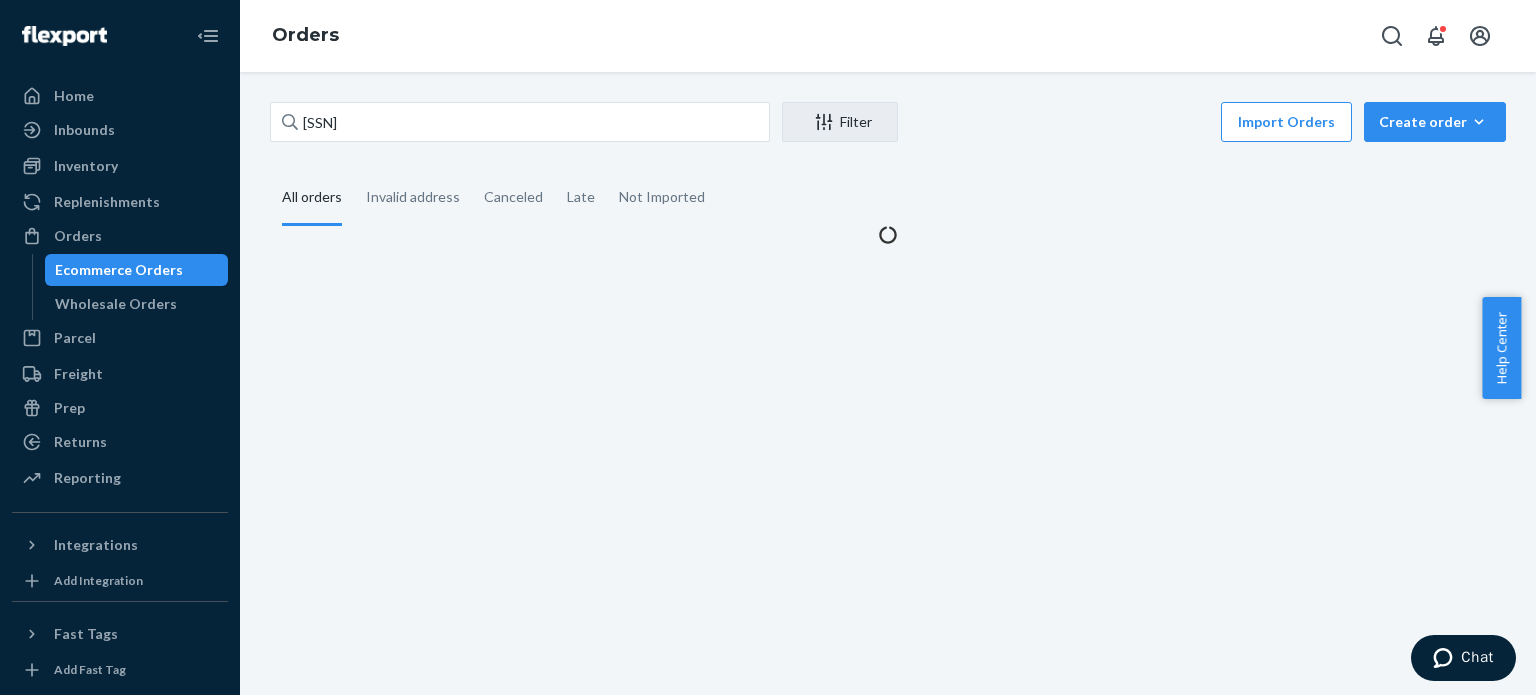 click on "All orders" at bounding box center [312, 198] 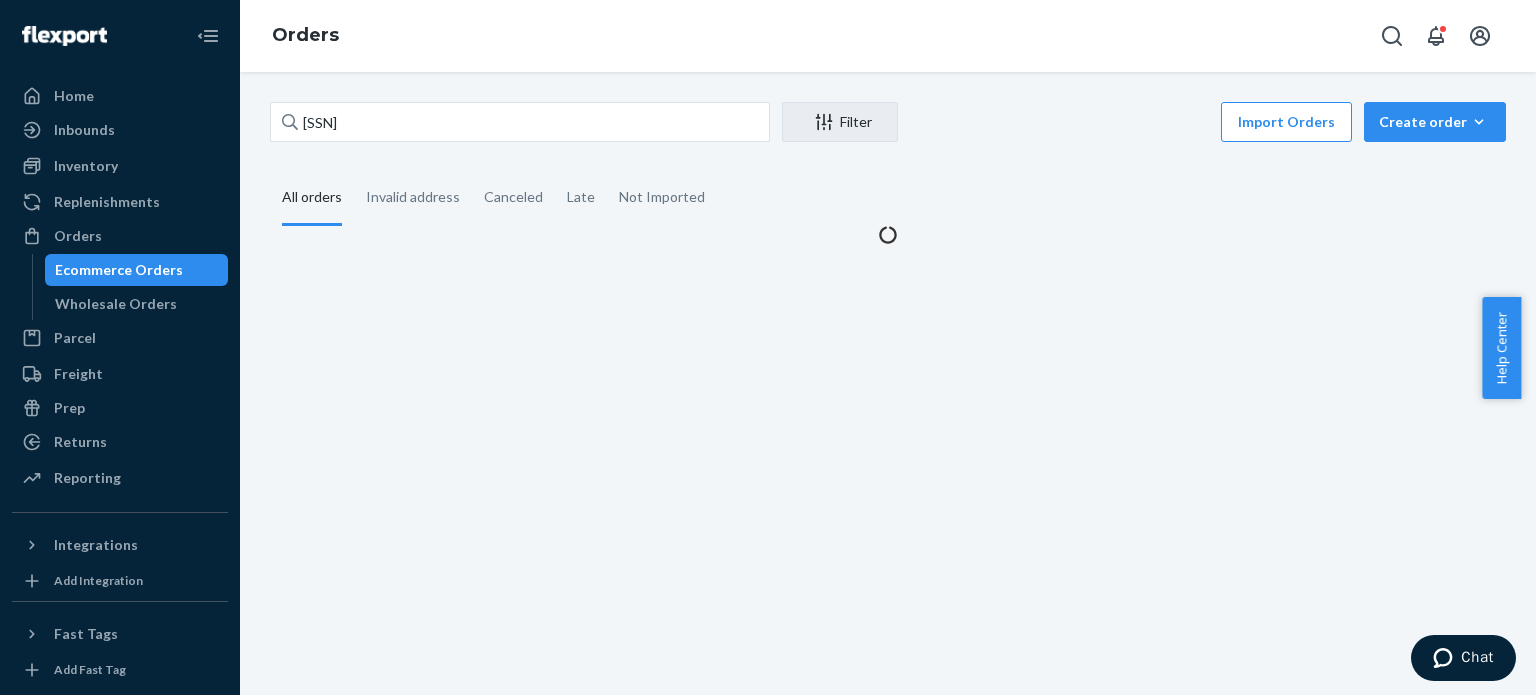click on "All orders" at bounding box center (270, 171) 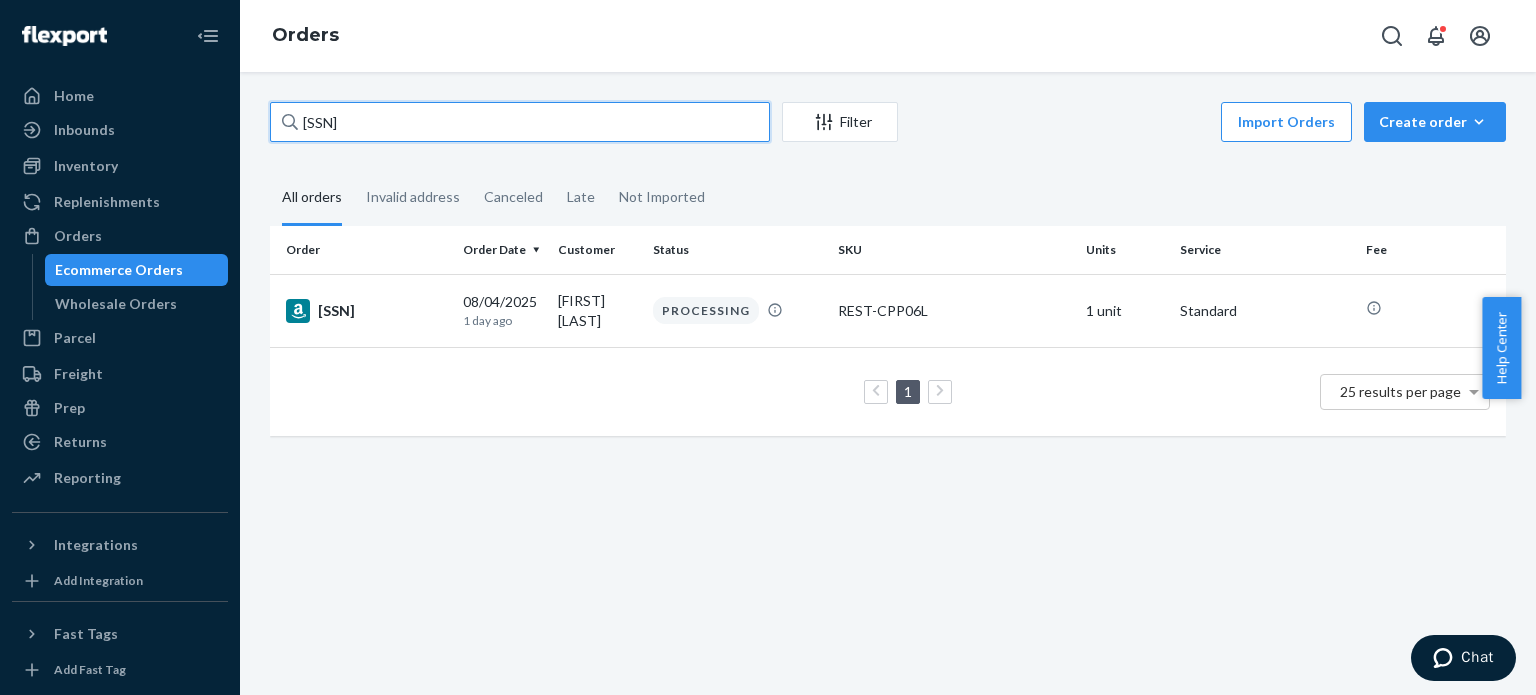 click on "[SSN]" at bounding box center [520, 122] 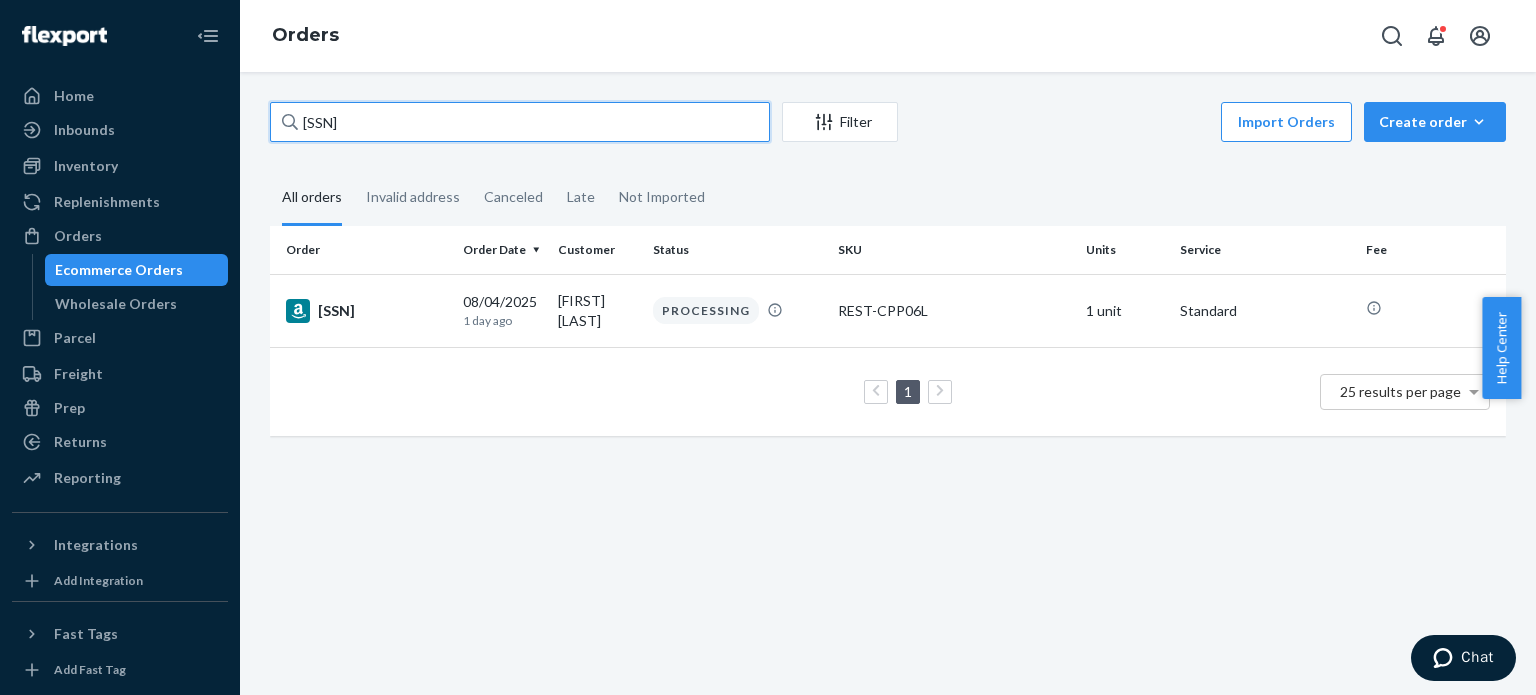 click on "[SSN]" at bounding box center (520, 122) 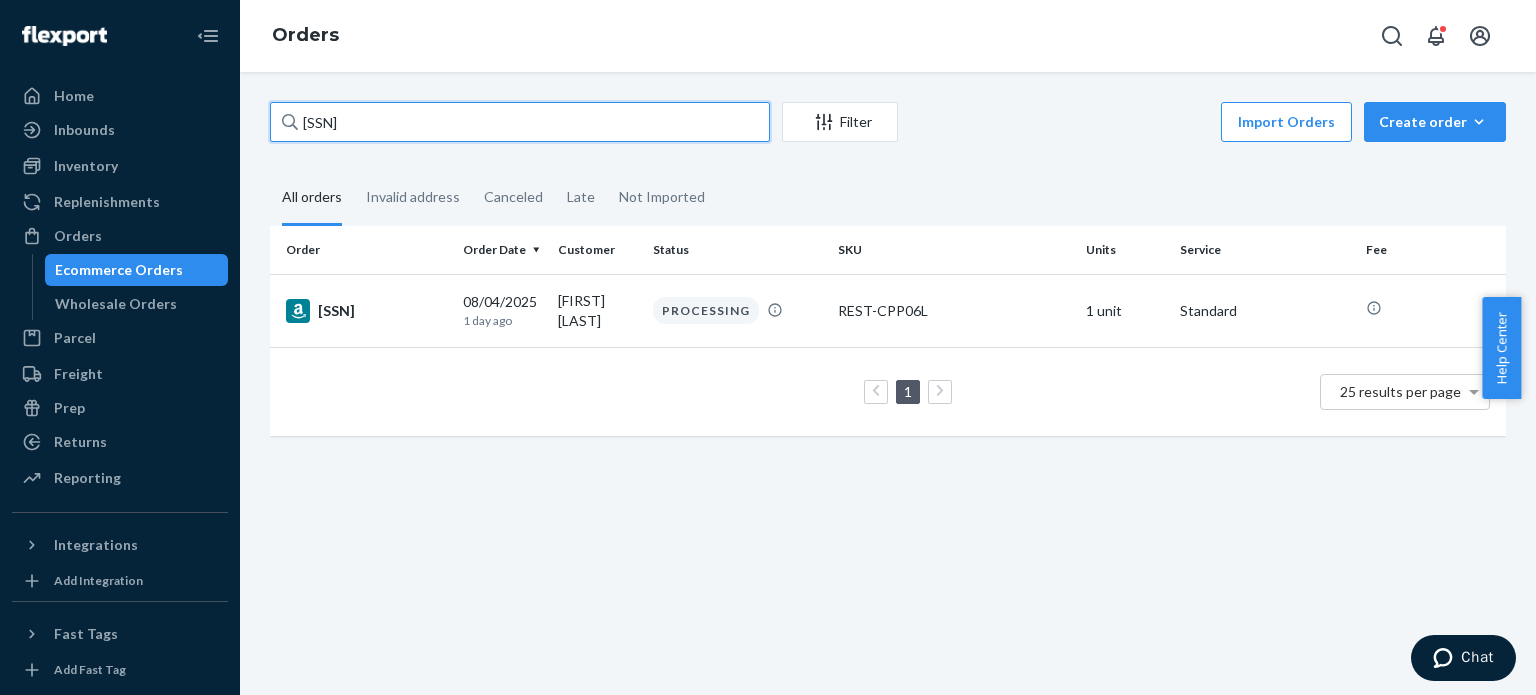 click on "[SSN]" at bounding box center [520, 122] 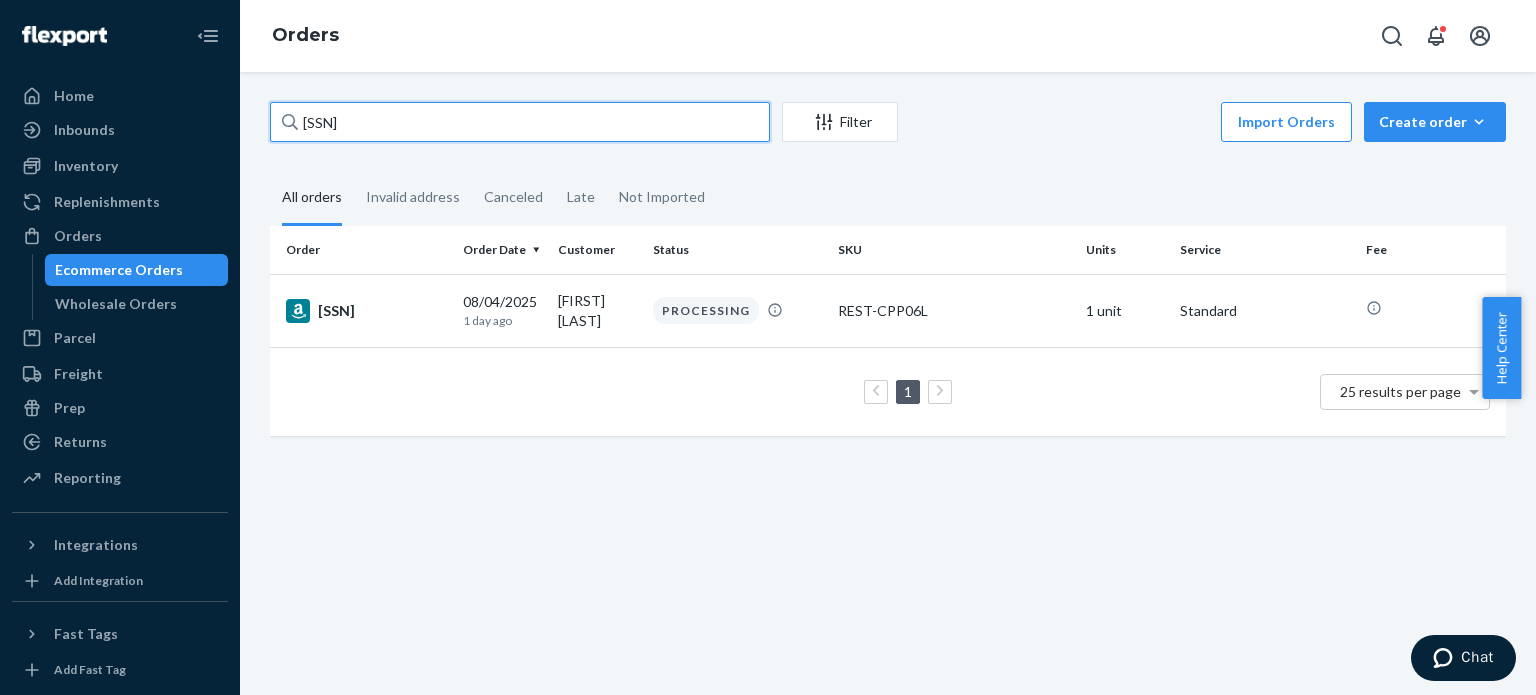 paste on "[SSN]" 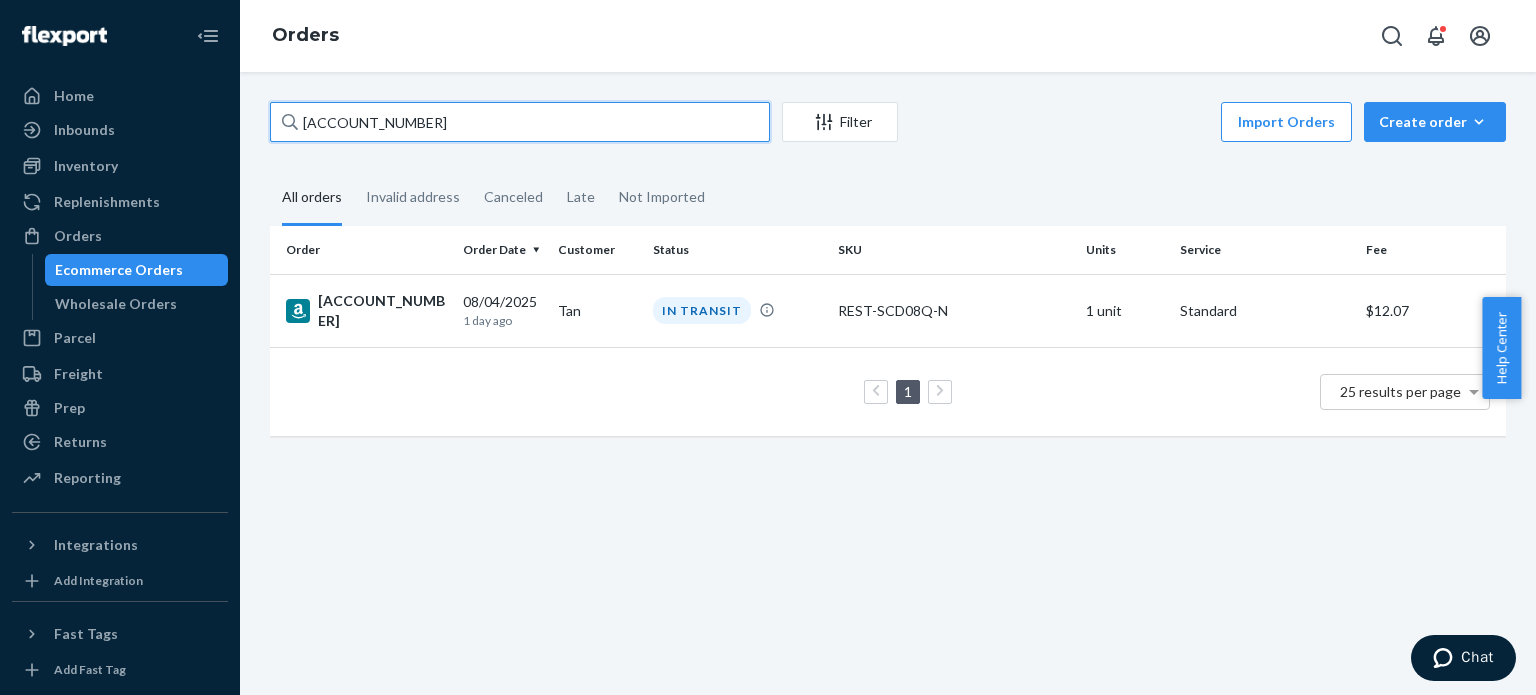 click on "[ACCOUNT_NUMBER]" at bounding box center [520, 122] 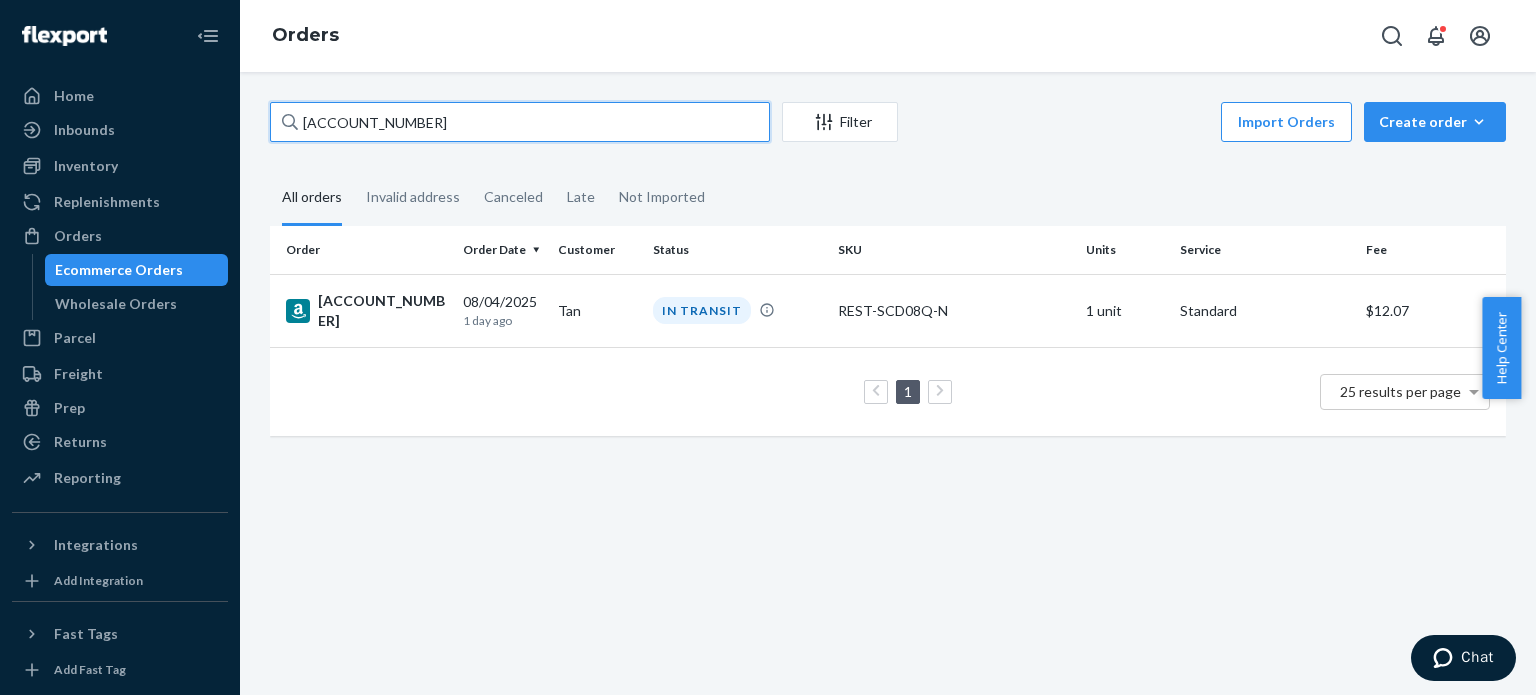 click on "[ACCOUNT_NUMBER]" at bounding box center (520, 122) 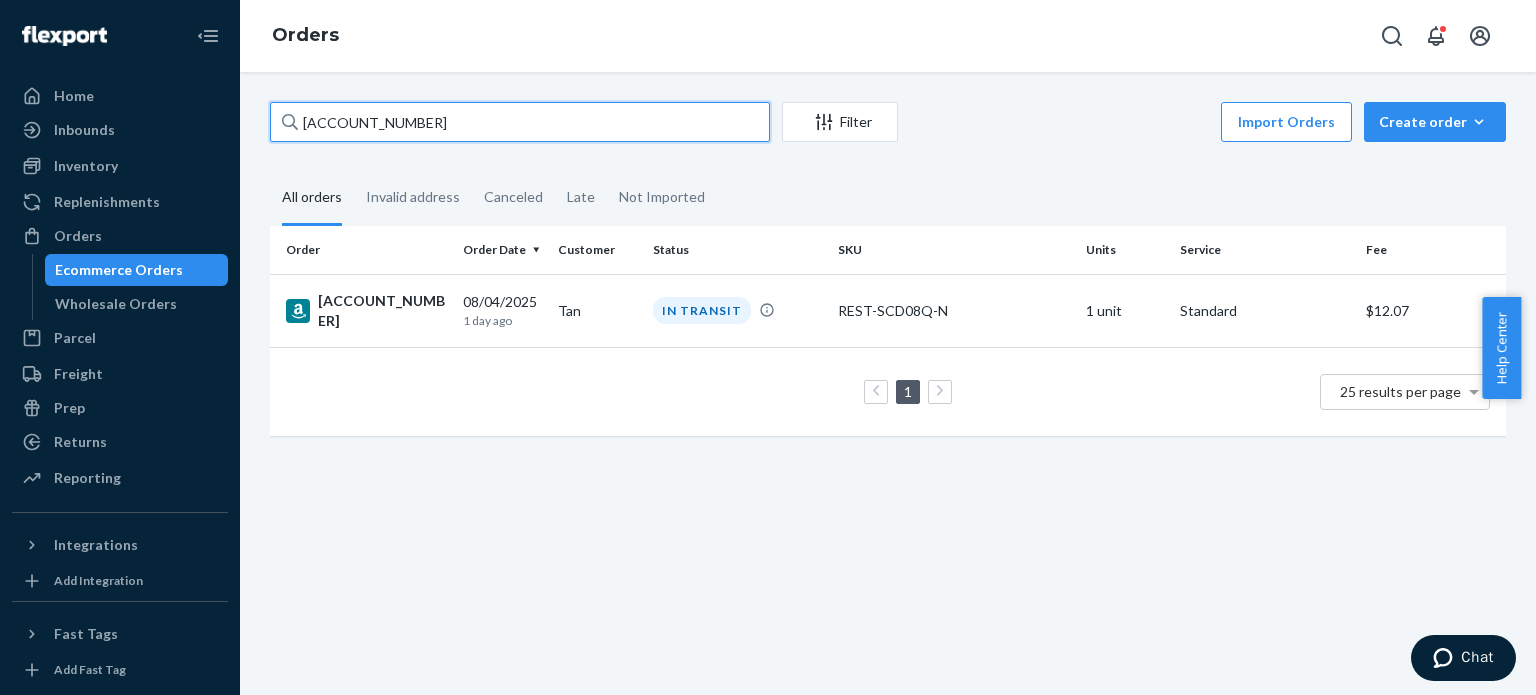paste on "[ACCOUNT_NUMBER]" 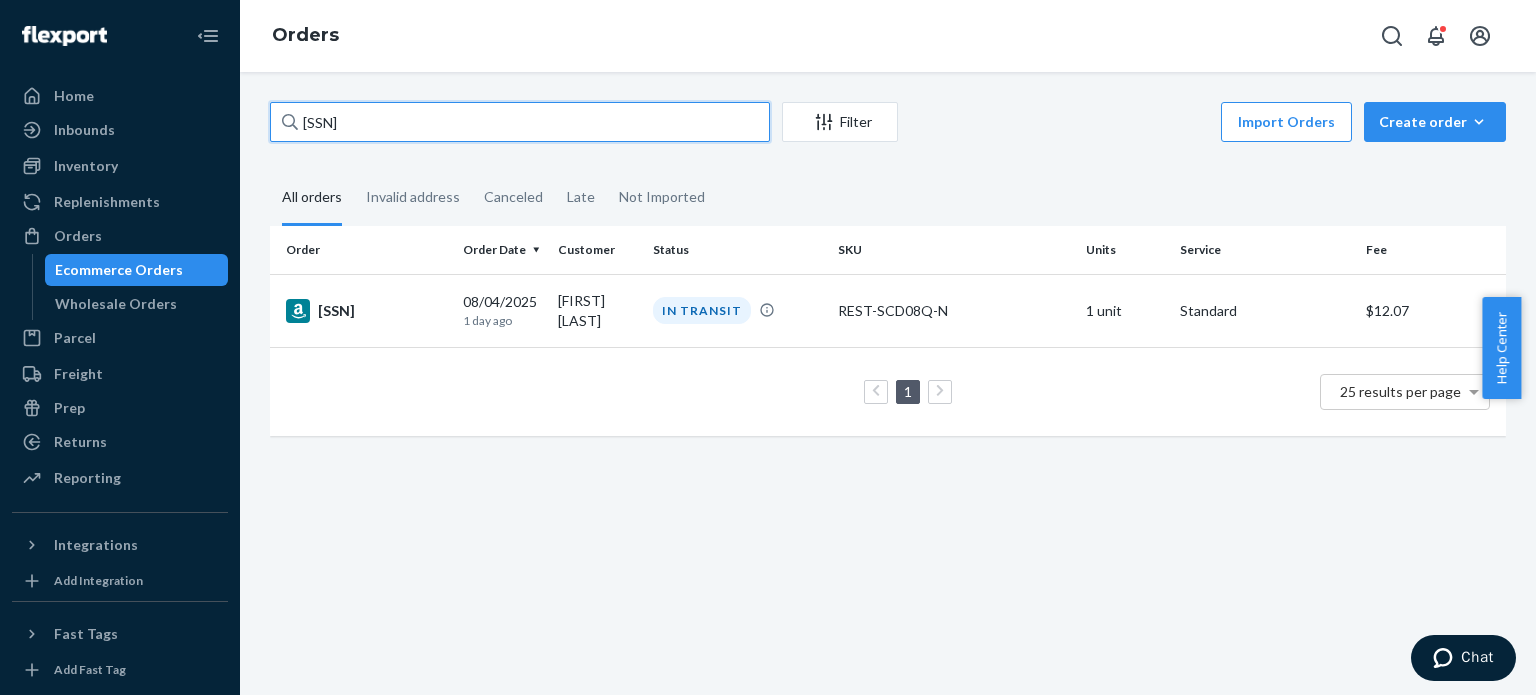click on "[SSN]" at bounding box center (520, 122) 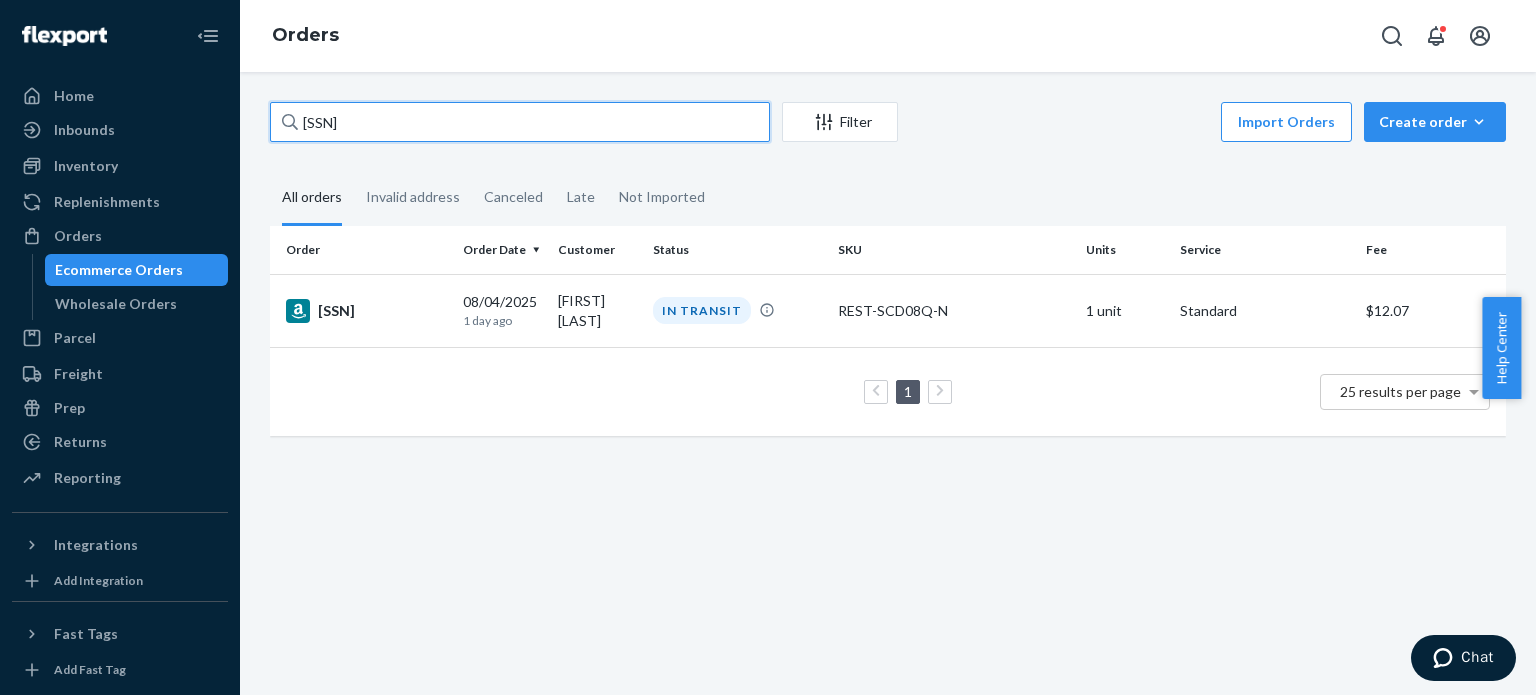 click on "[SSN]" at bounding box center [520, 122] 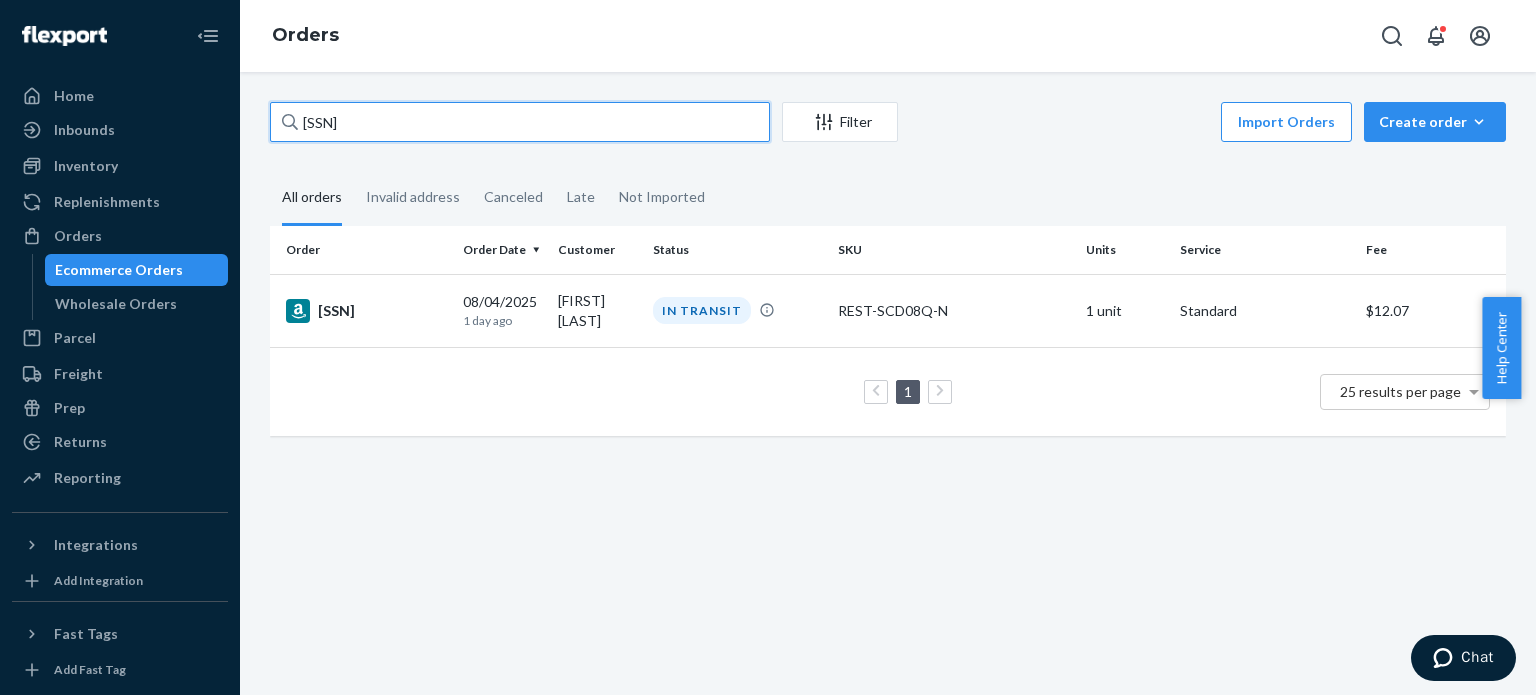 paste on "[SSN]" 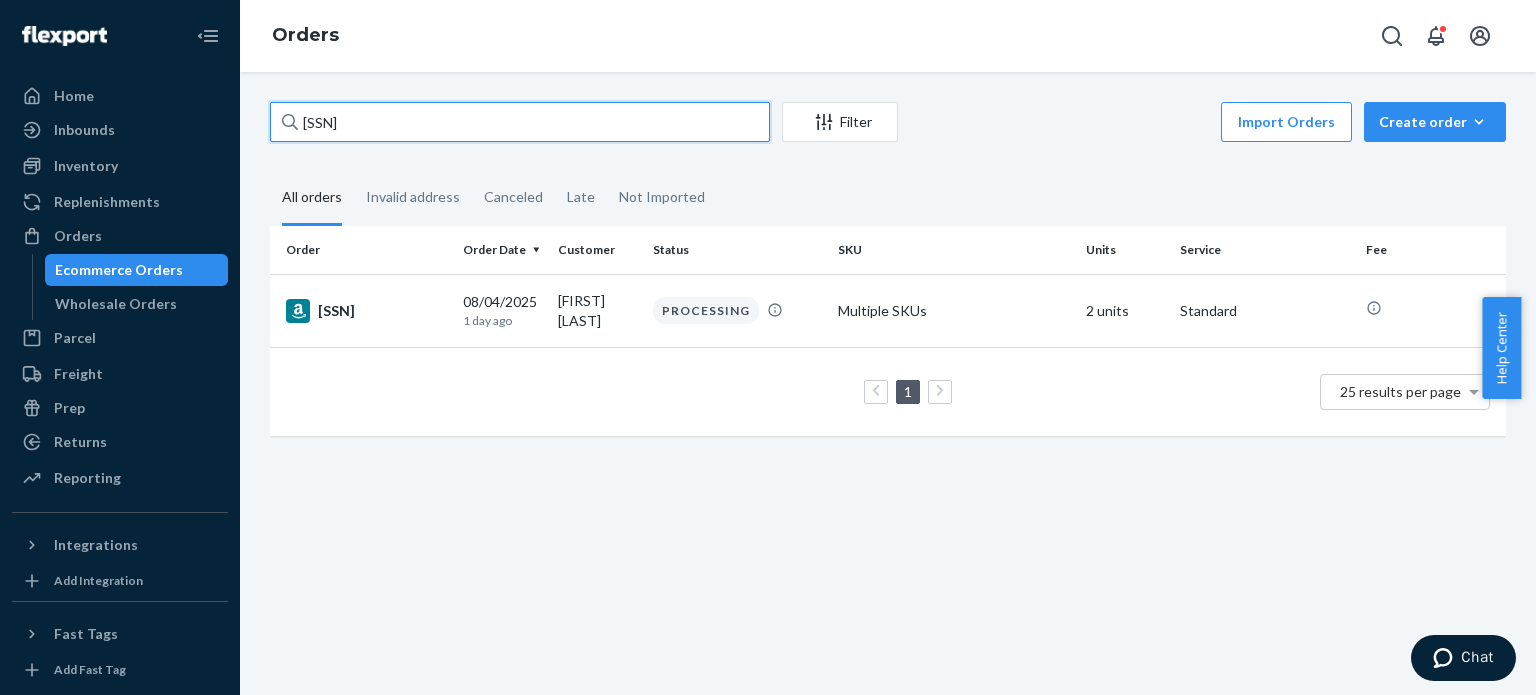 click on "[SSN]" at bounding box center (520, 122) 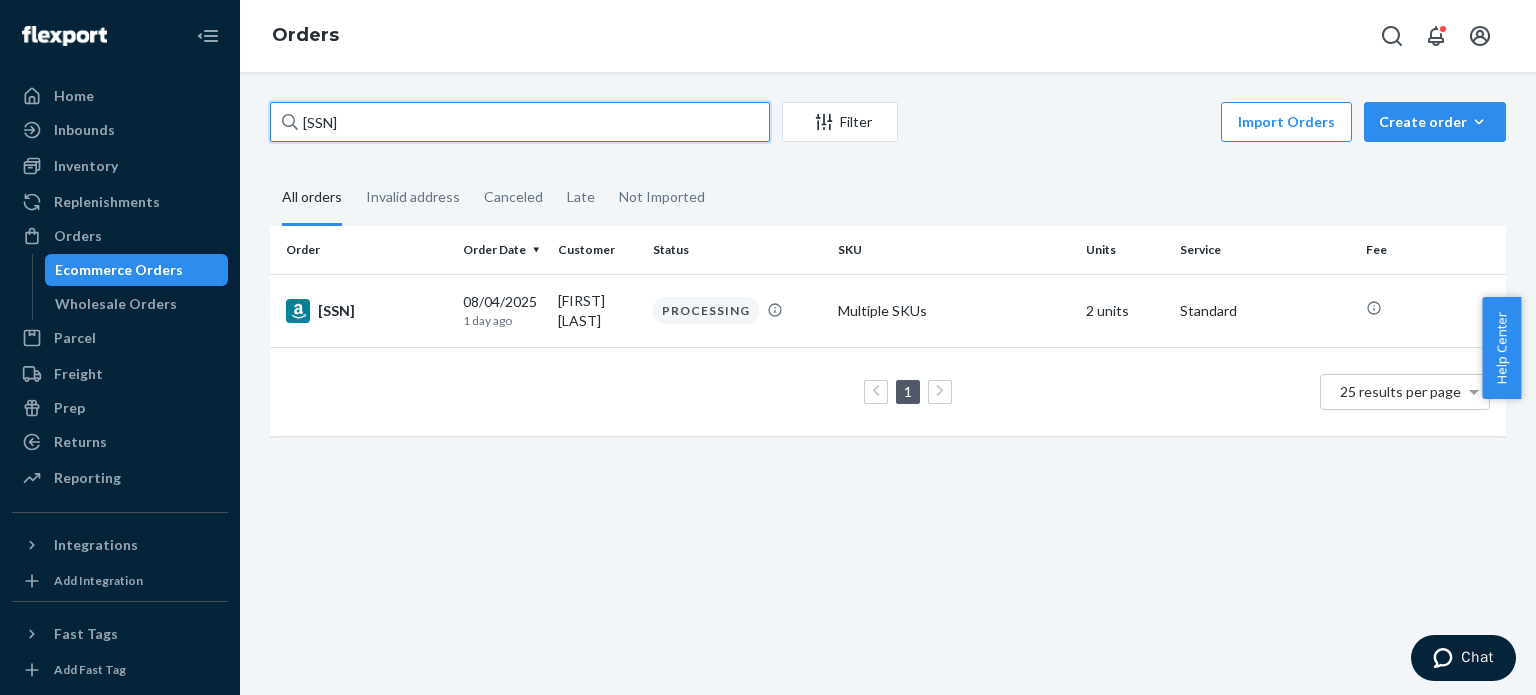 click on "[SSN]" at bounding box center [520, 122] 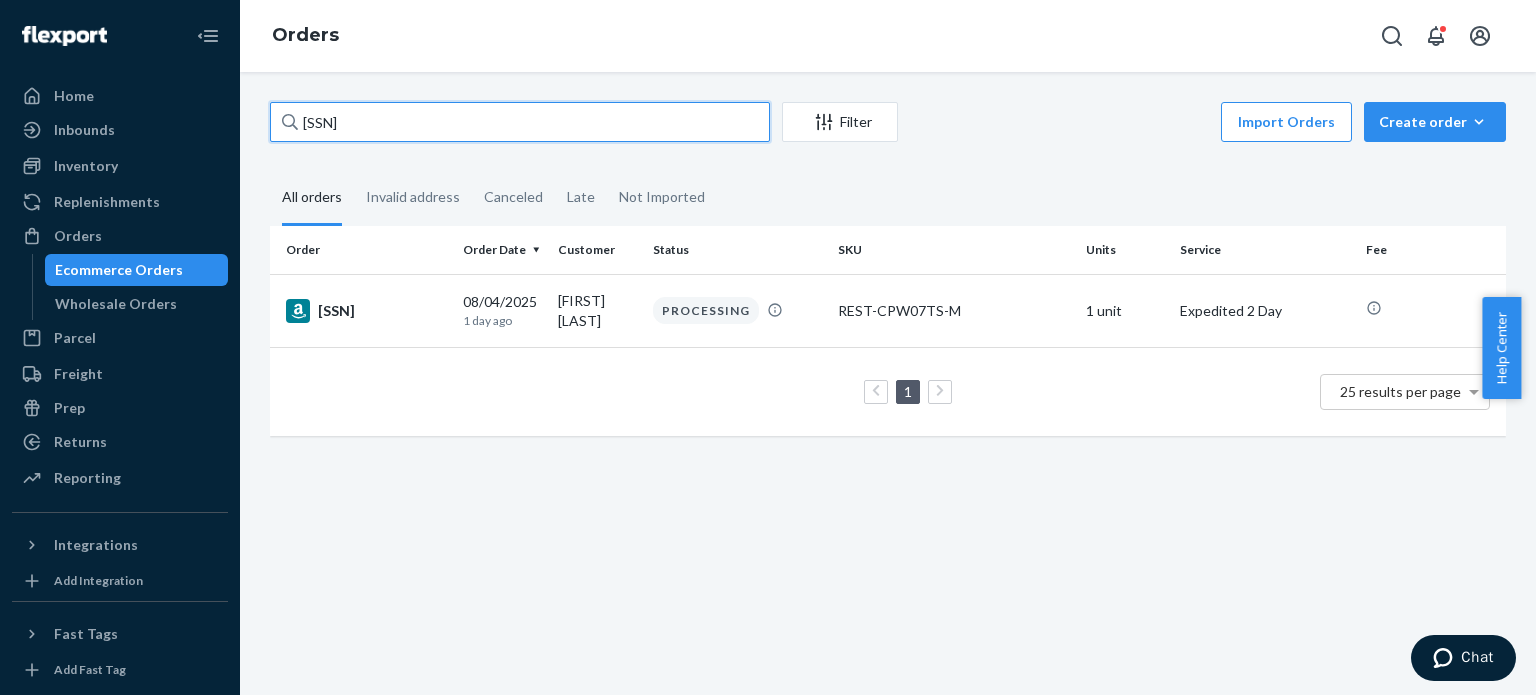 click on "[SSN]" at bounding box center [520, 122] 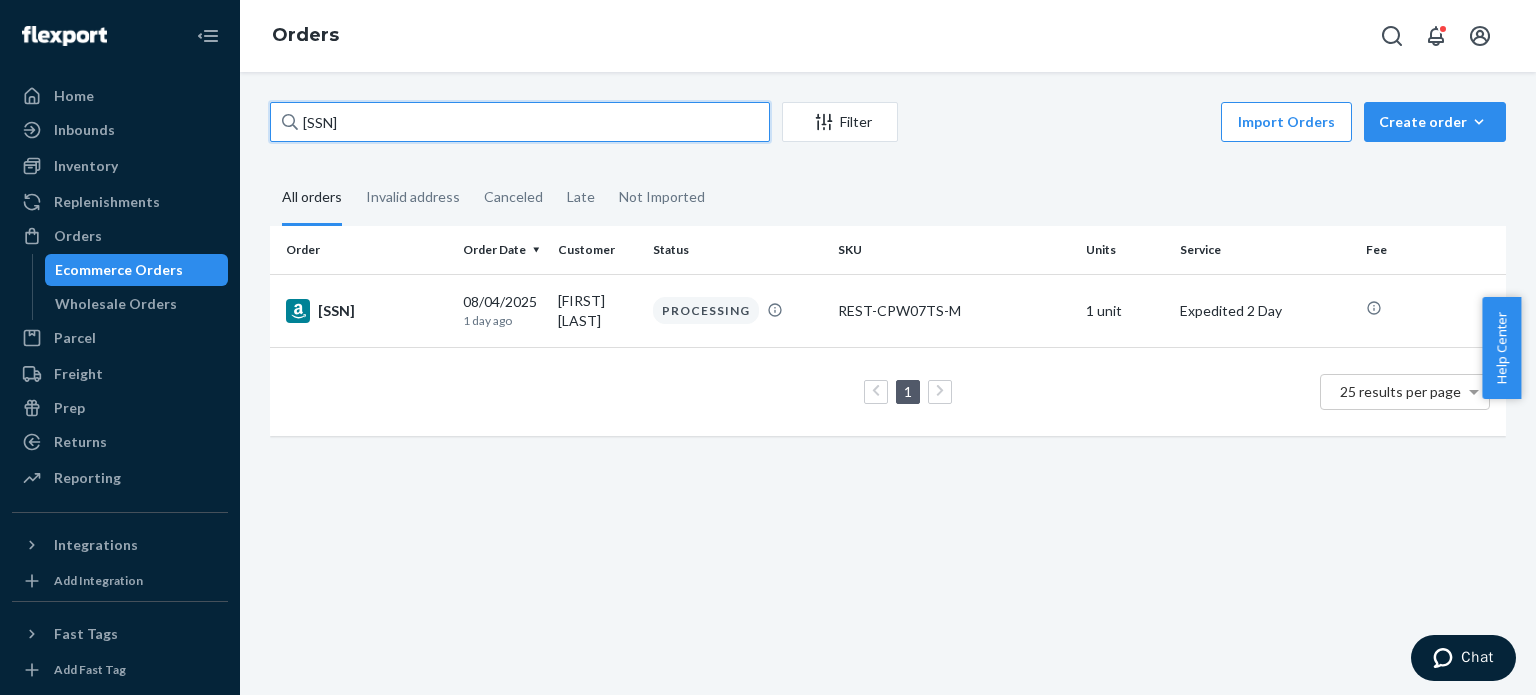 click on "[SSN]" at bounding box center [520, 122] 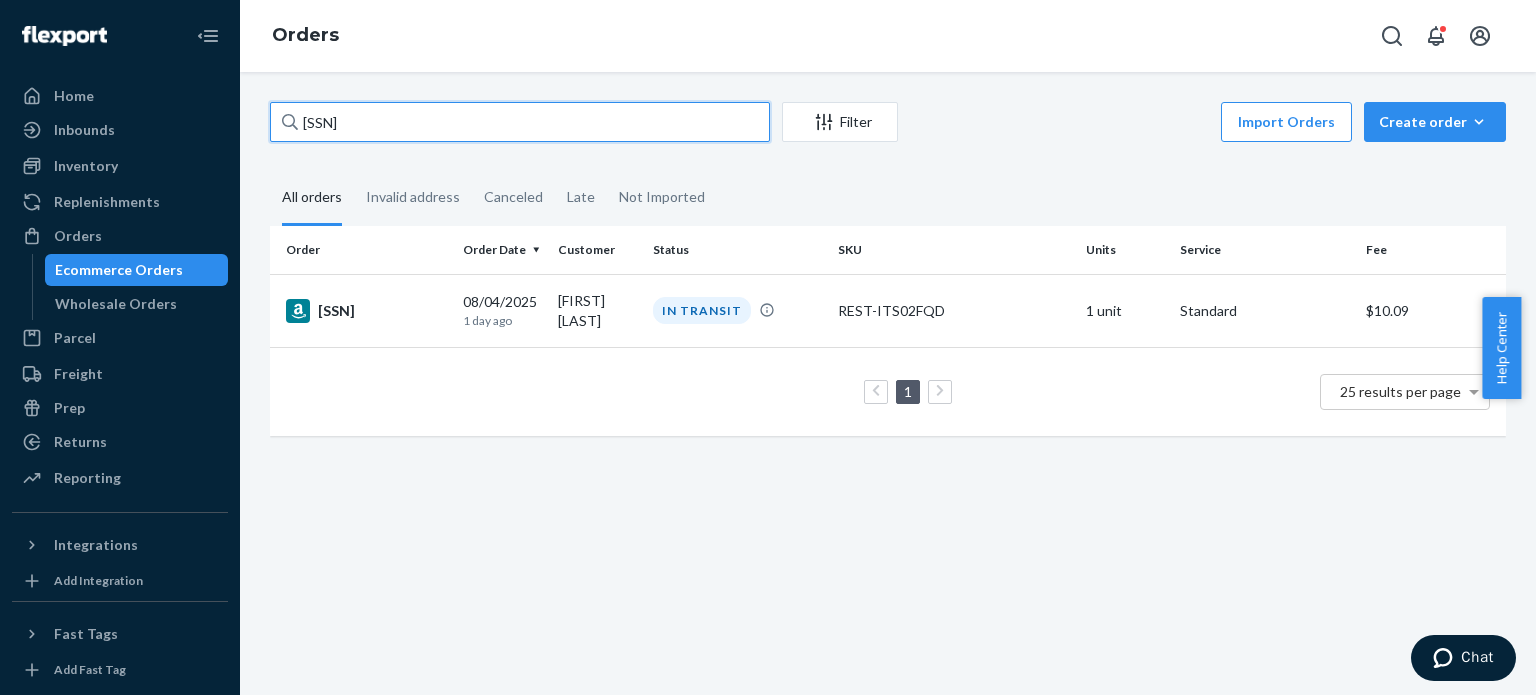 click on "[SSN]" at bounding box center [520, 122] 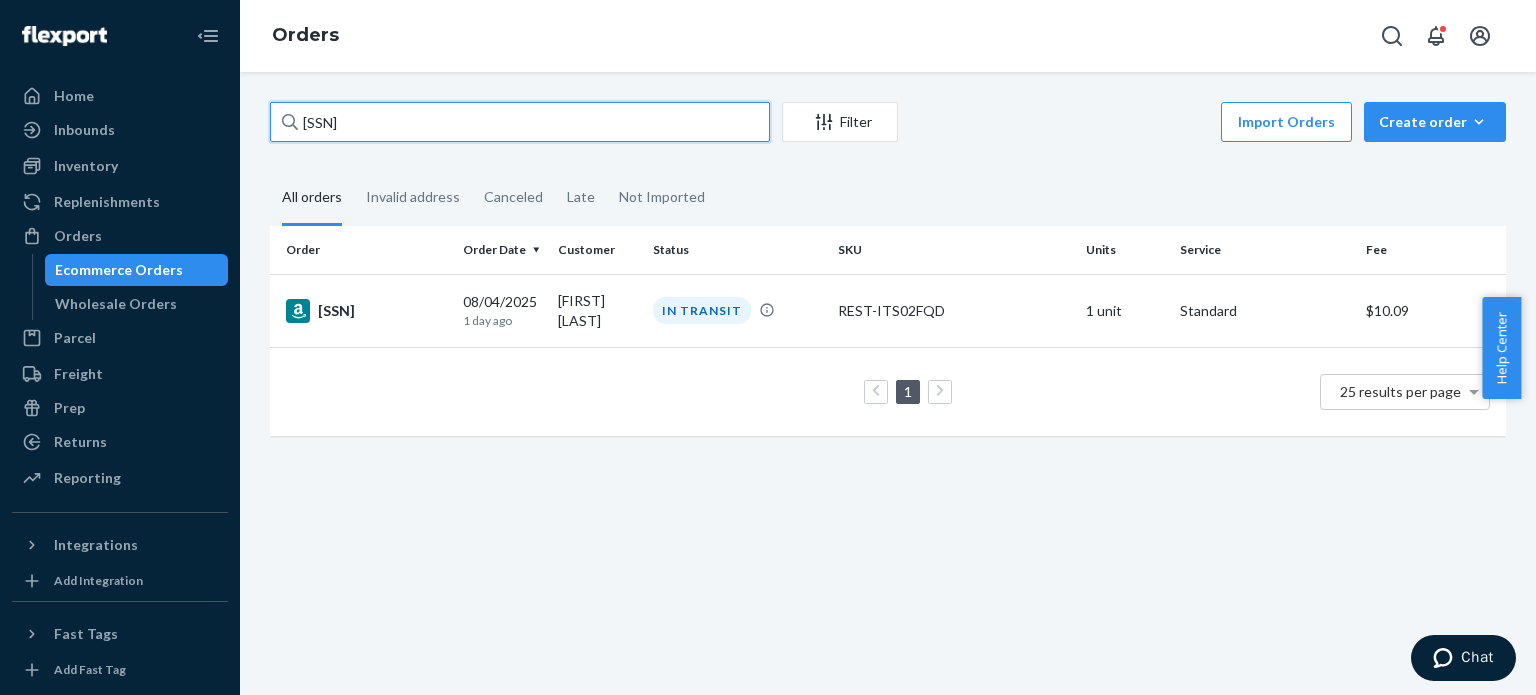 click on "[SSN]" at bounding box center [520, 122] 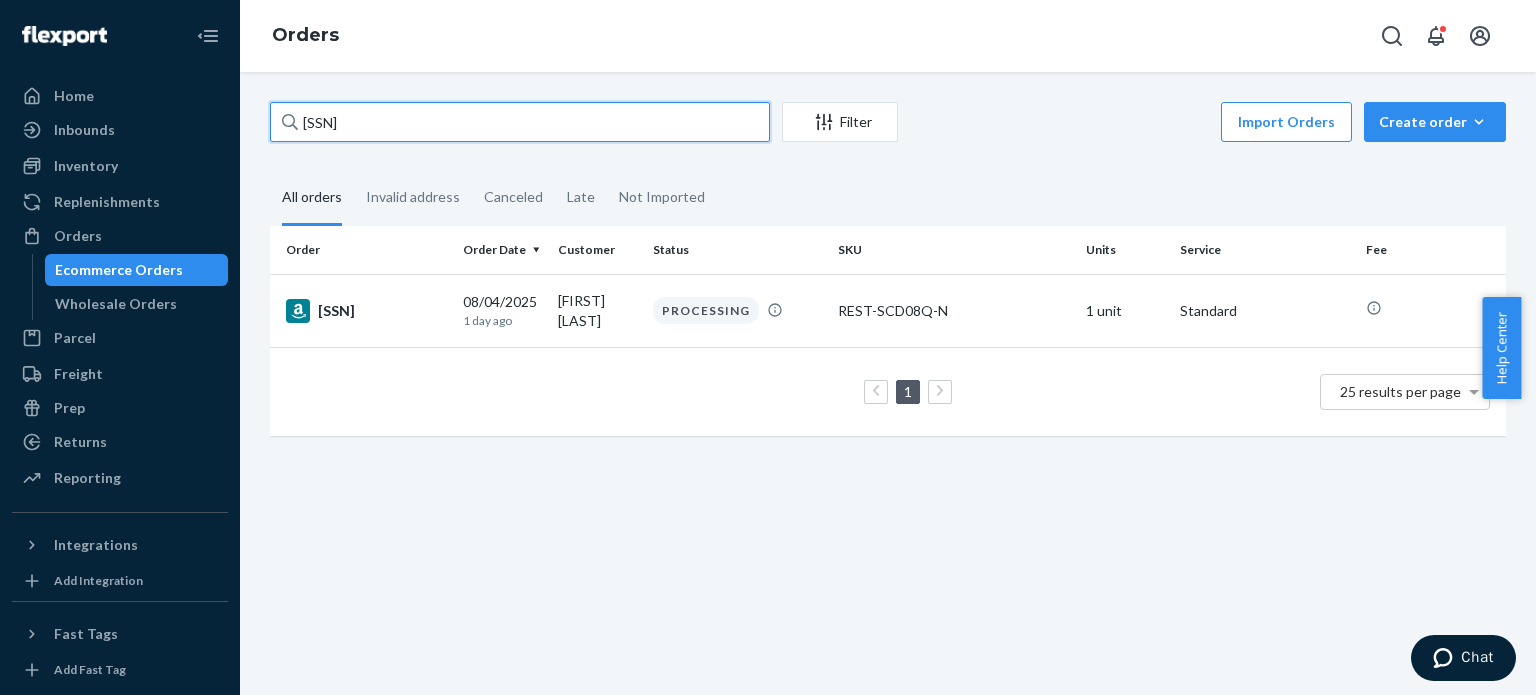 click on "[SSN]" at bounding box center (520, 122) 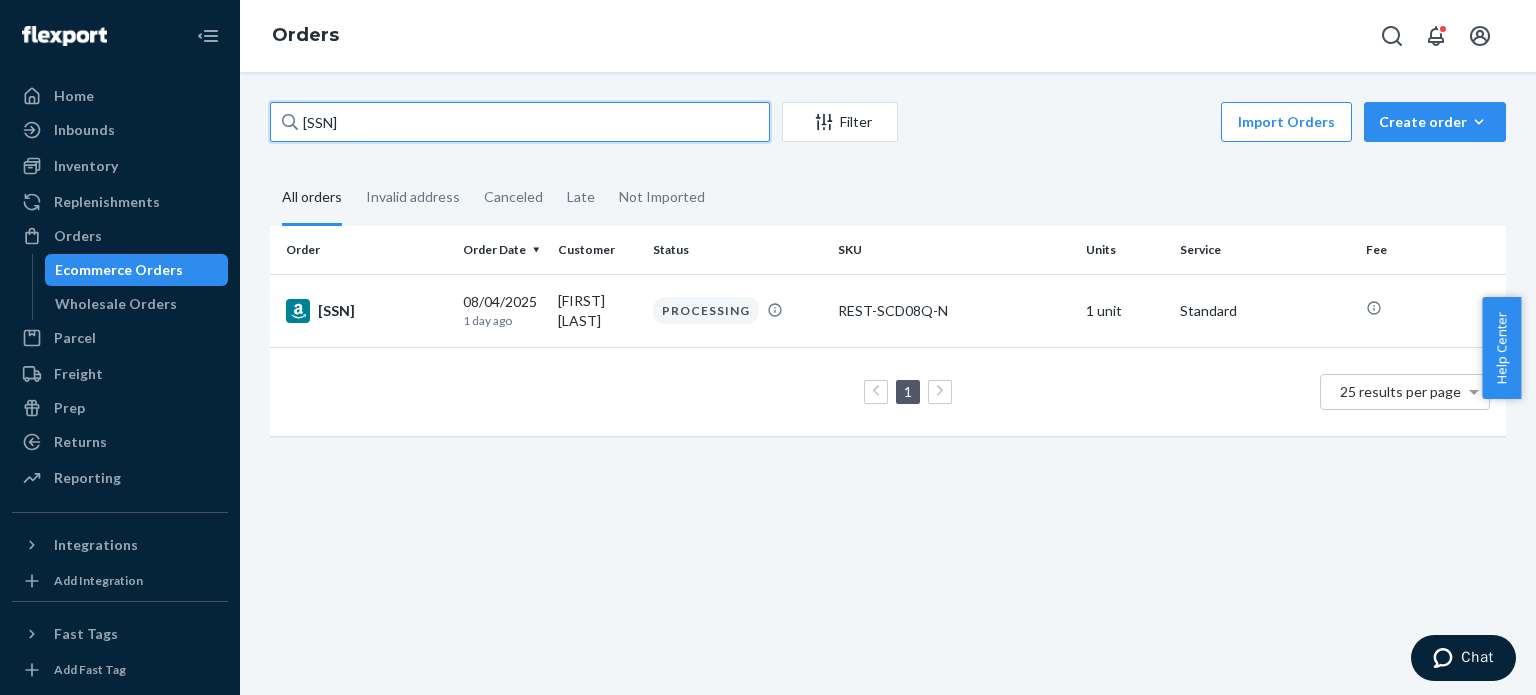 click on "[SSN]" at bounding box center [520, 122] 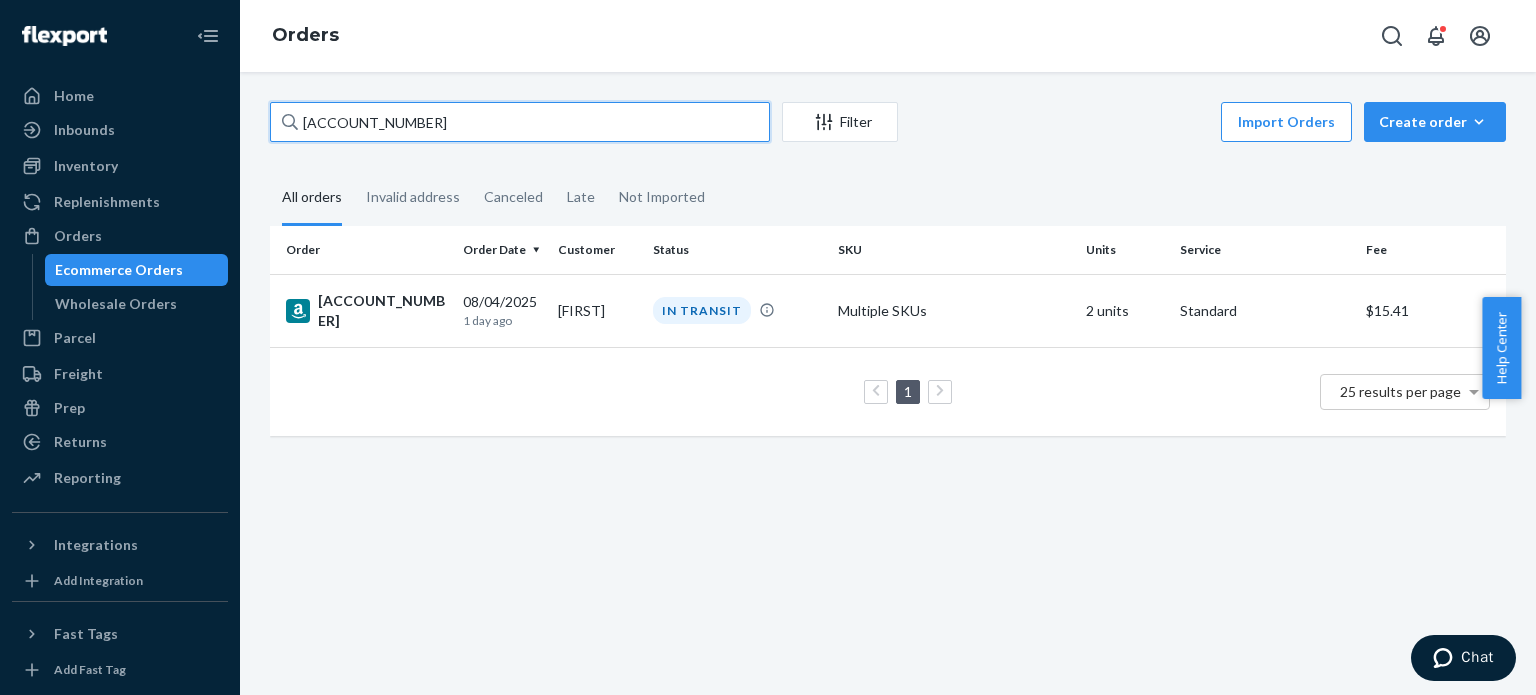 click on "[ACCOUNT_NUMBER]" at bounding box center [520, 122] 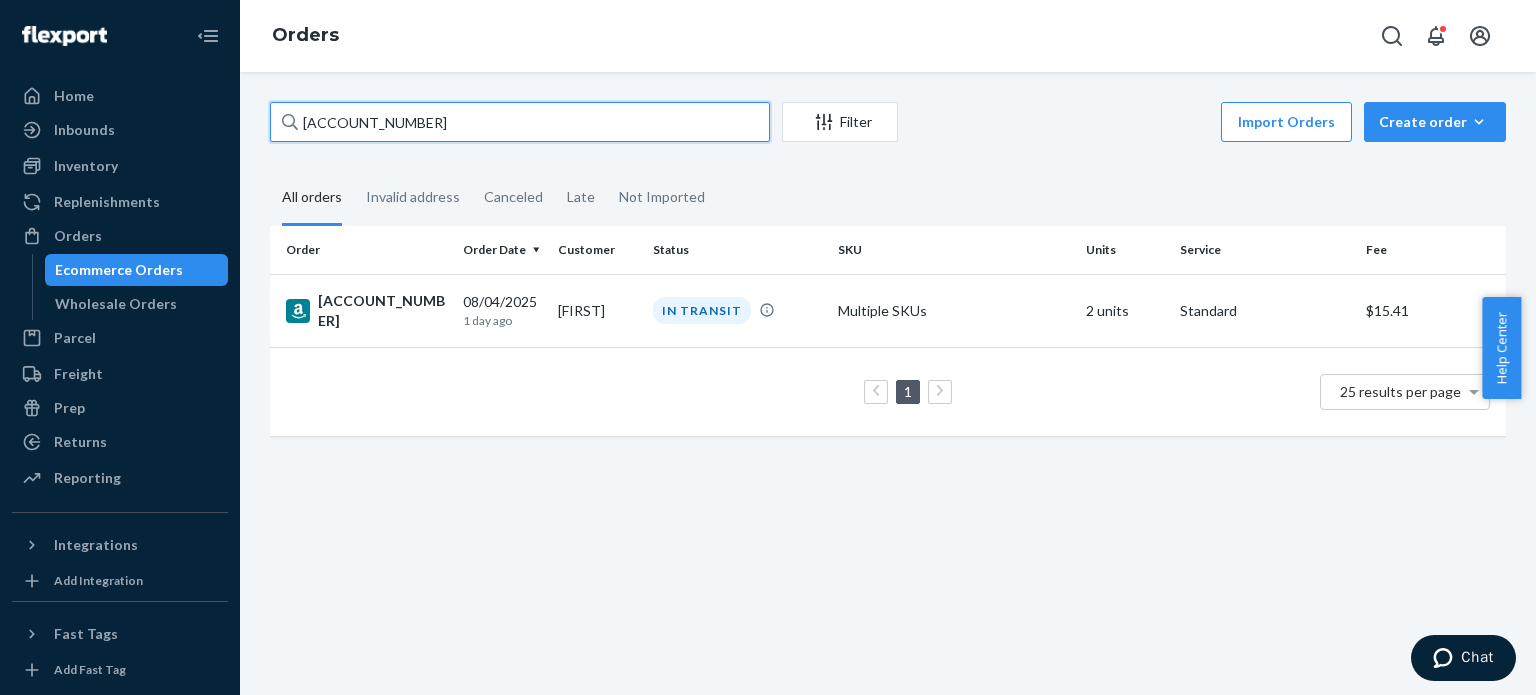 click on "[ACCOUNT_NUMBER]" at bounding box center [520, 122] 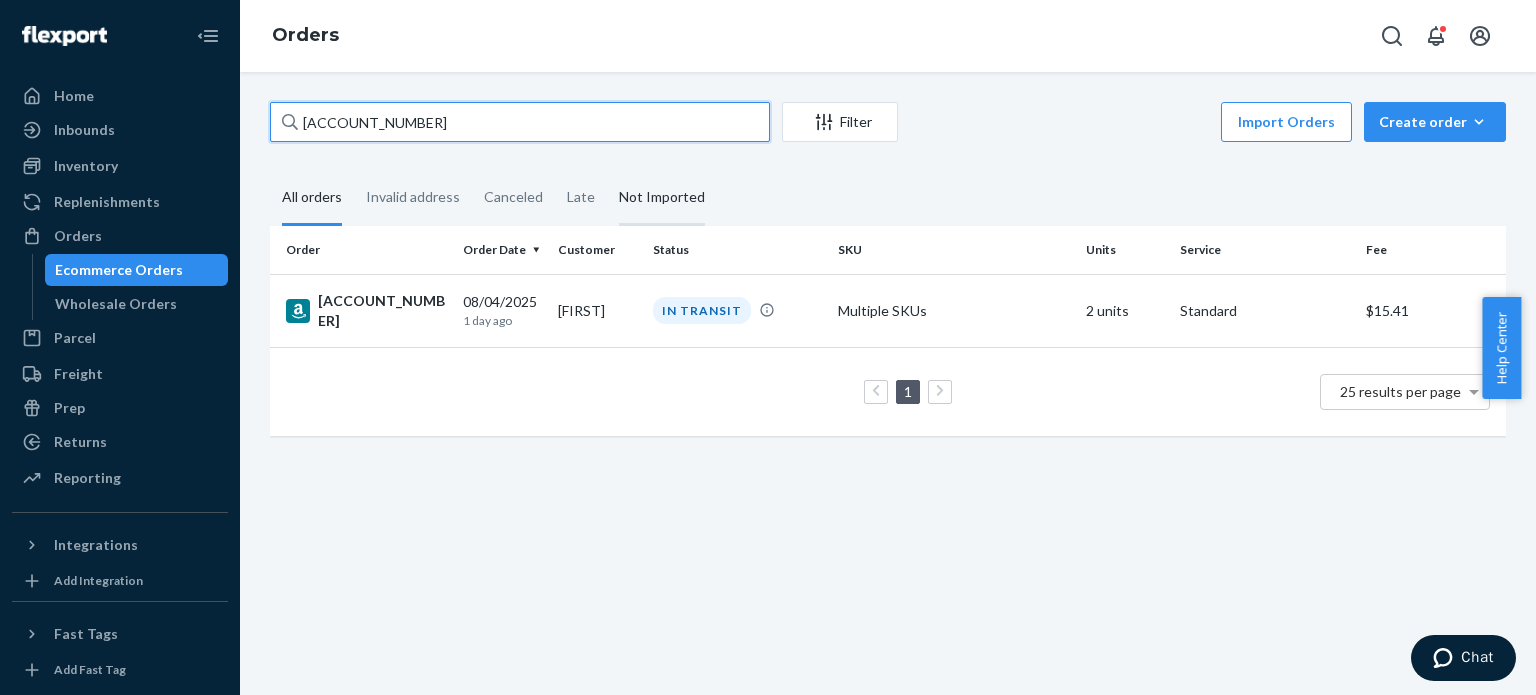 paste on "[ACCOUNT_NUMBER]" 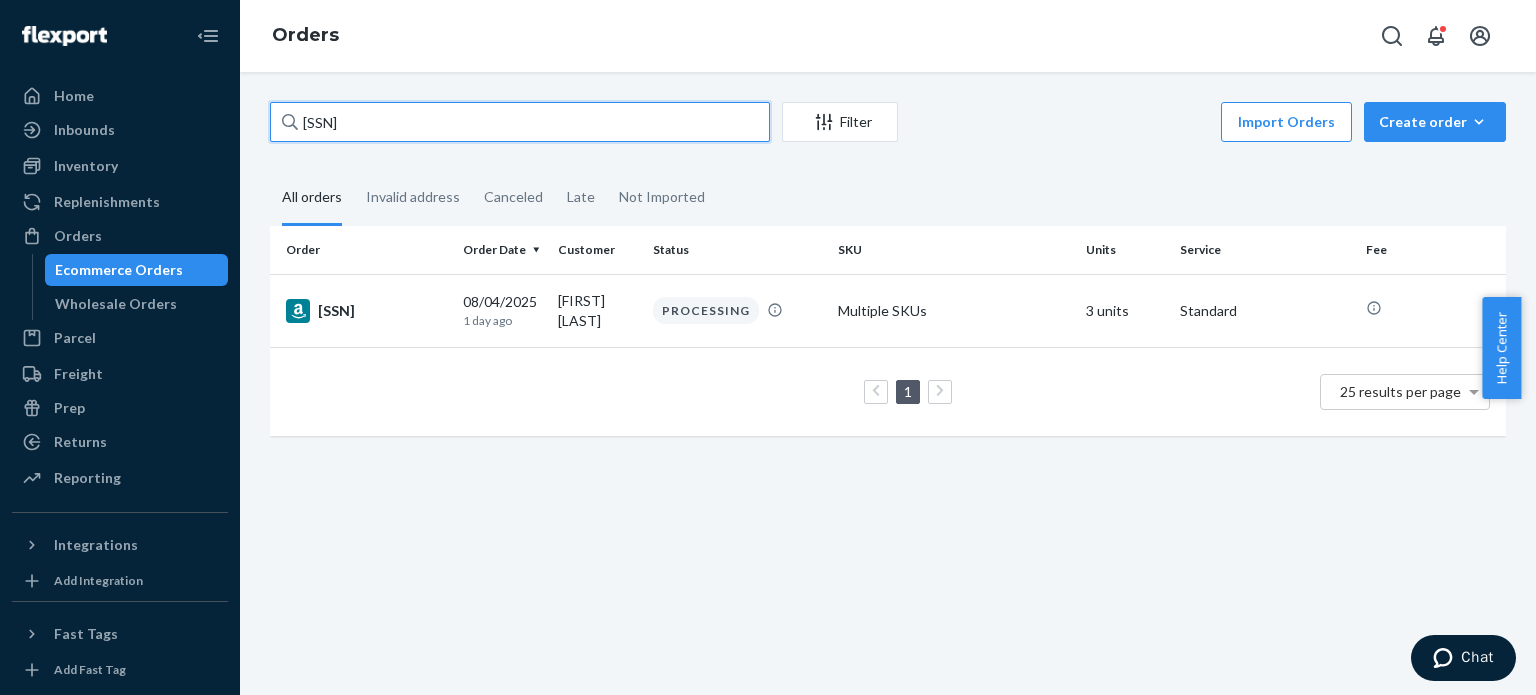 click on "[SSN]" at bounding box center [520, 122] 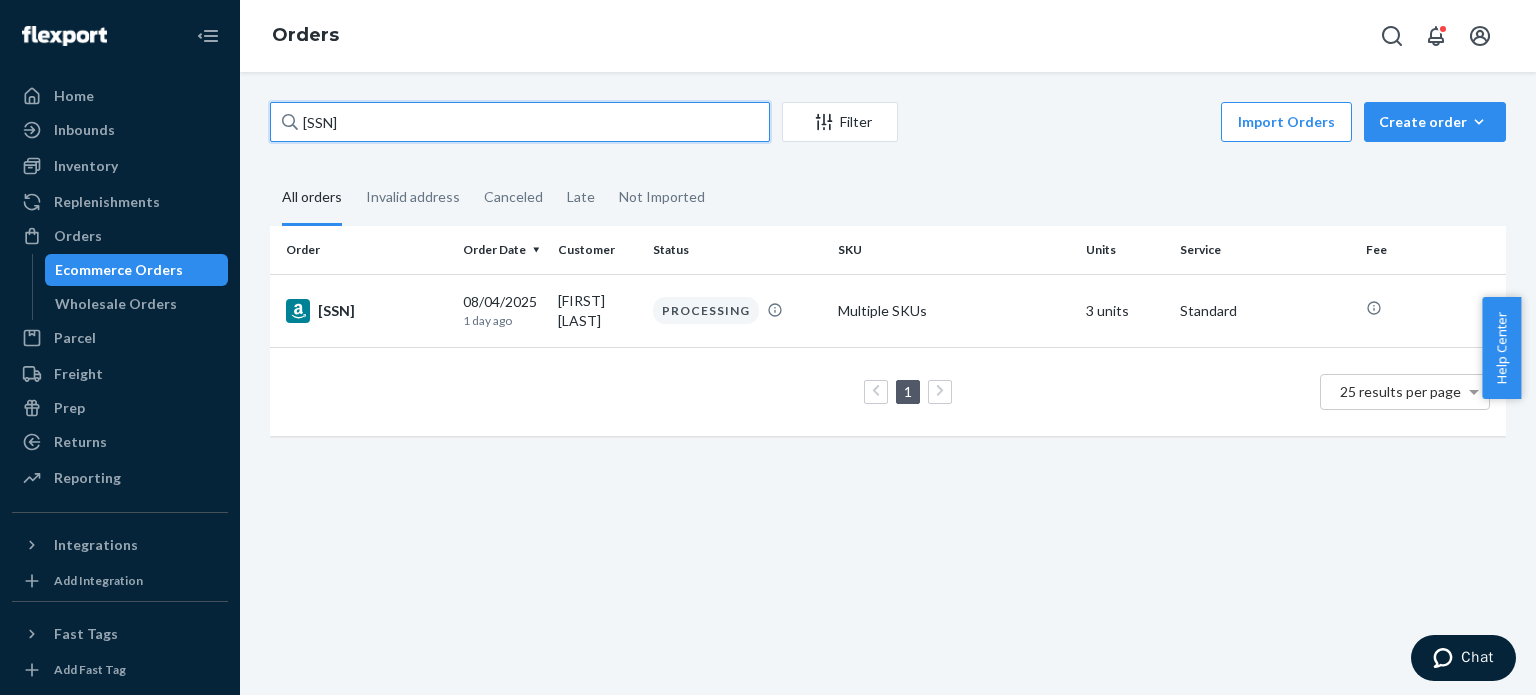 click on "[SSN]" at bounding box center (520, 122) 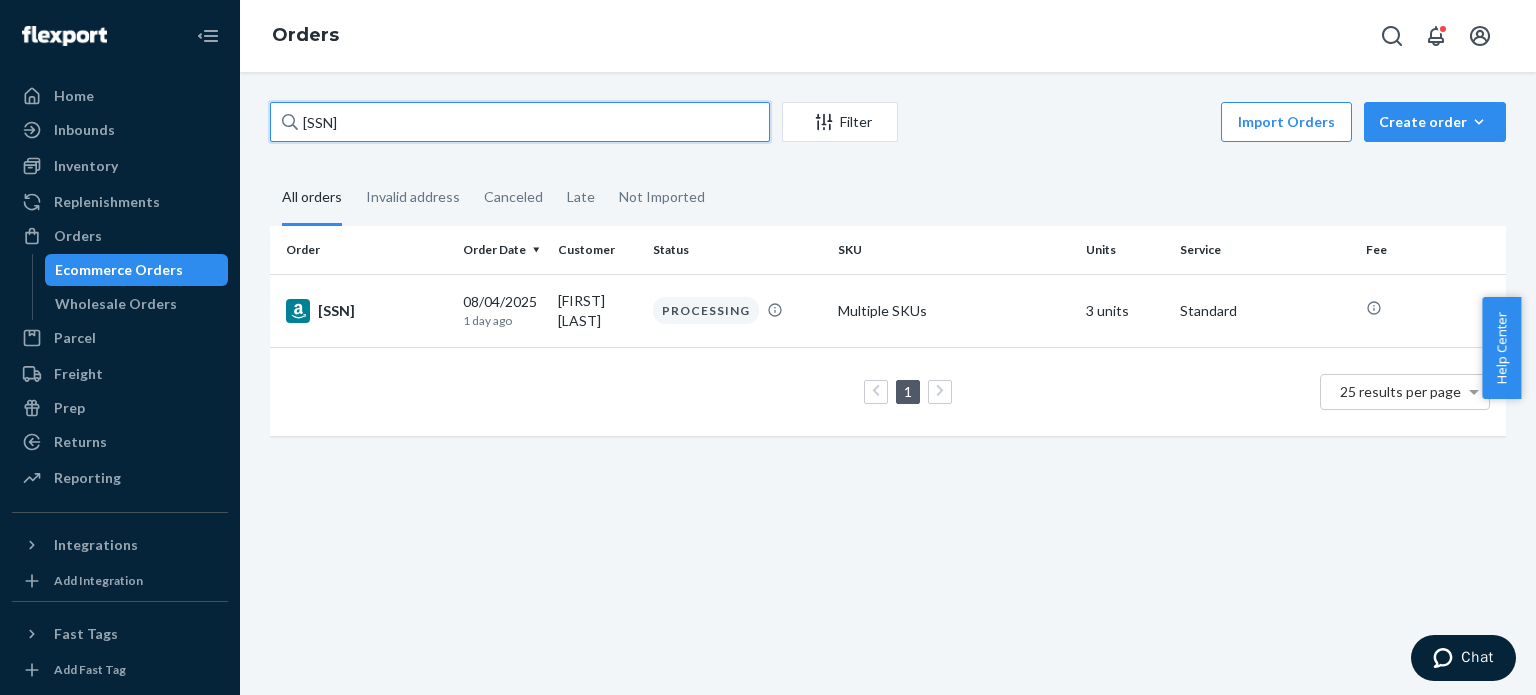 paste on "[ACCOUNT_NUMBER]" 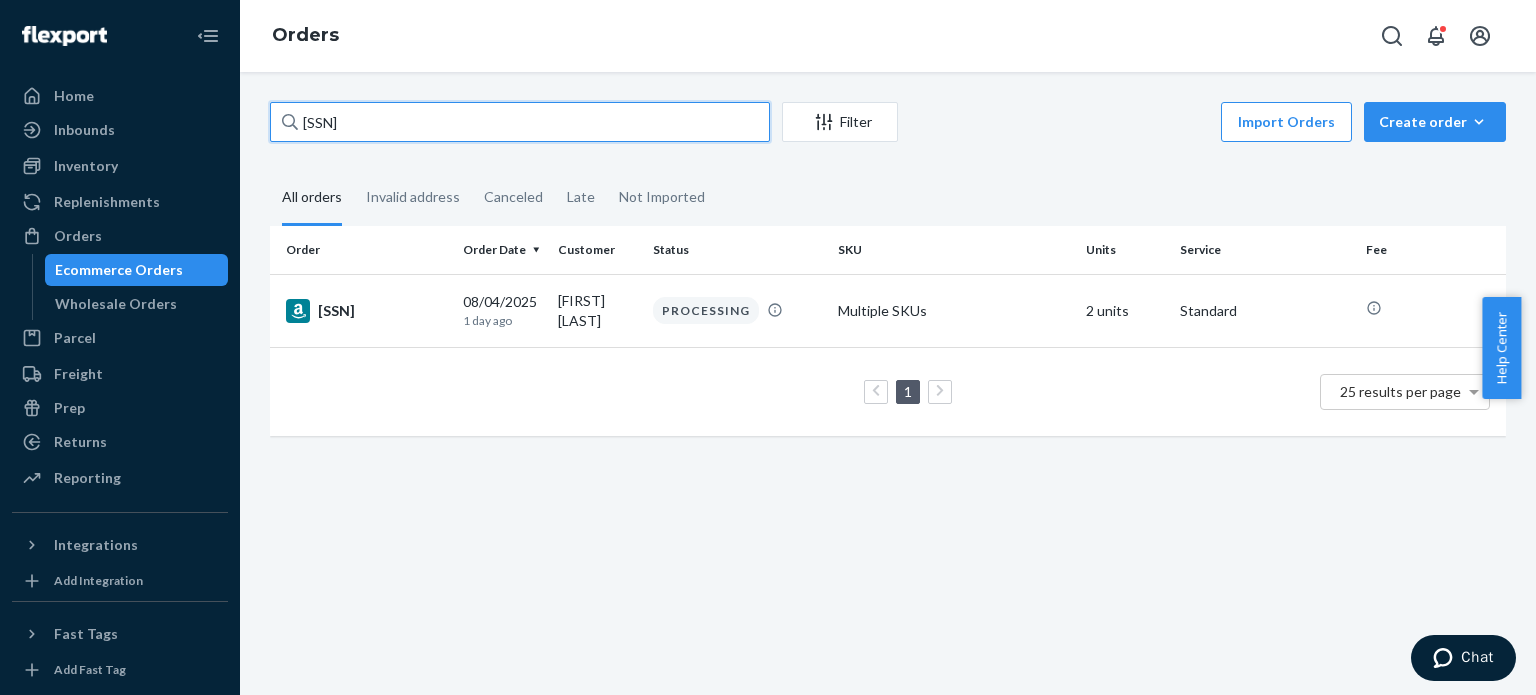 click on "[SSN]" at bounding box center (520, 122) 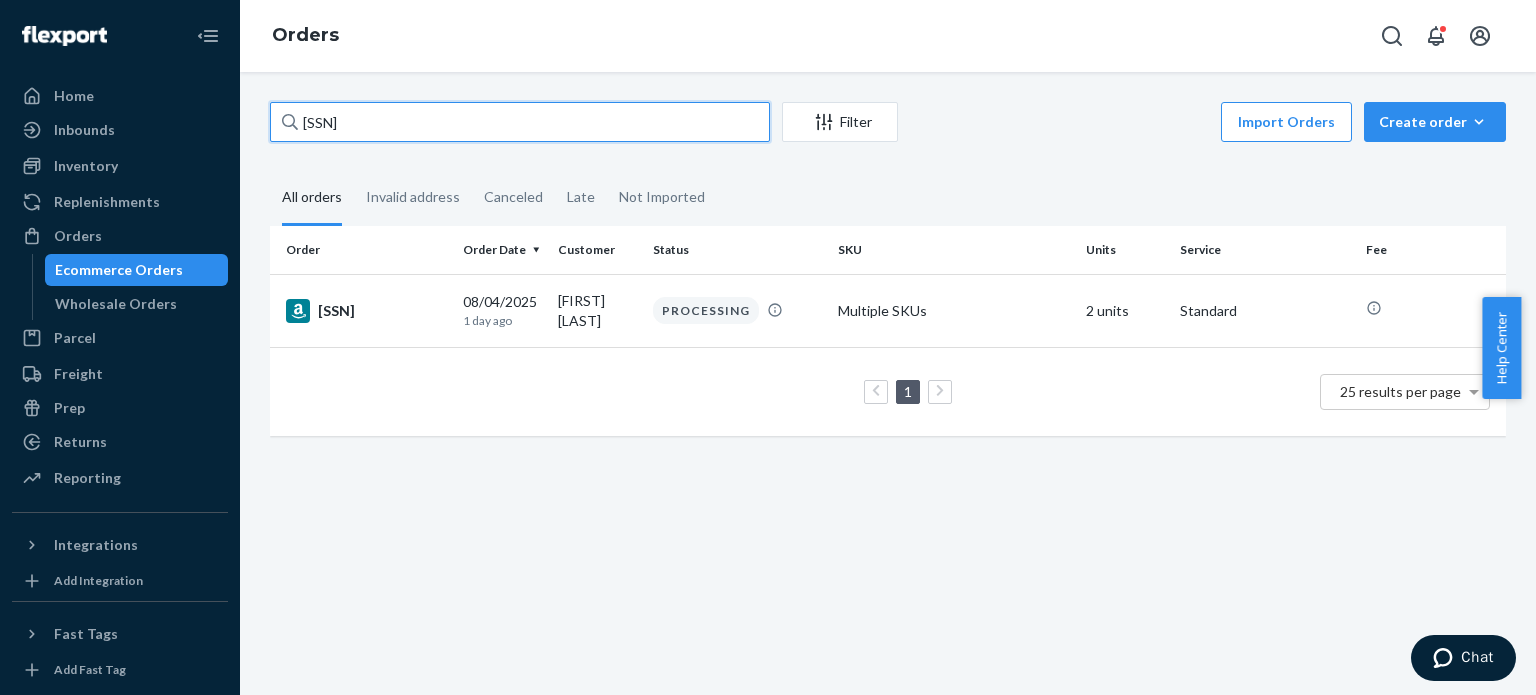 click on "[SSN]" at bounding box center (520, 122) 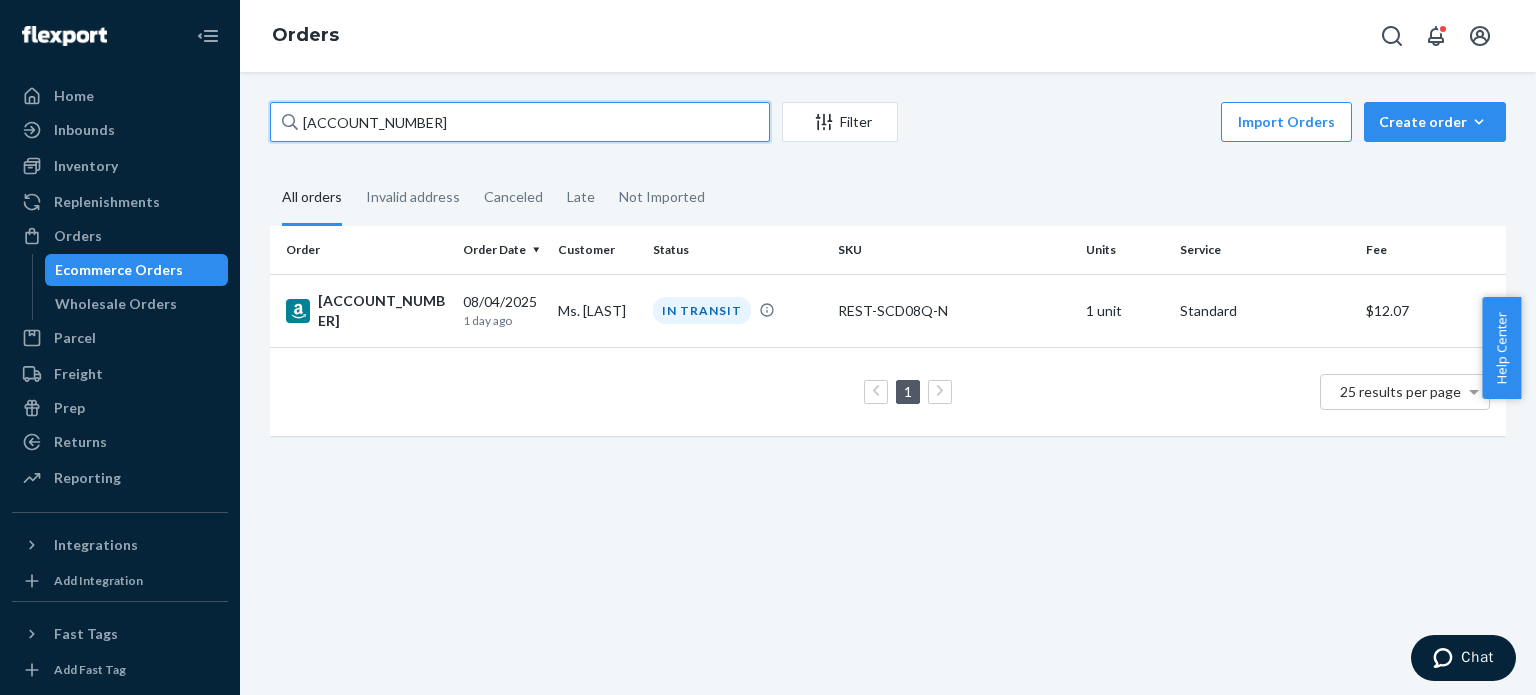 click on "[ACCOUNT_NUMBER]" at bounding box center (520, 122) 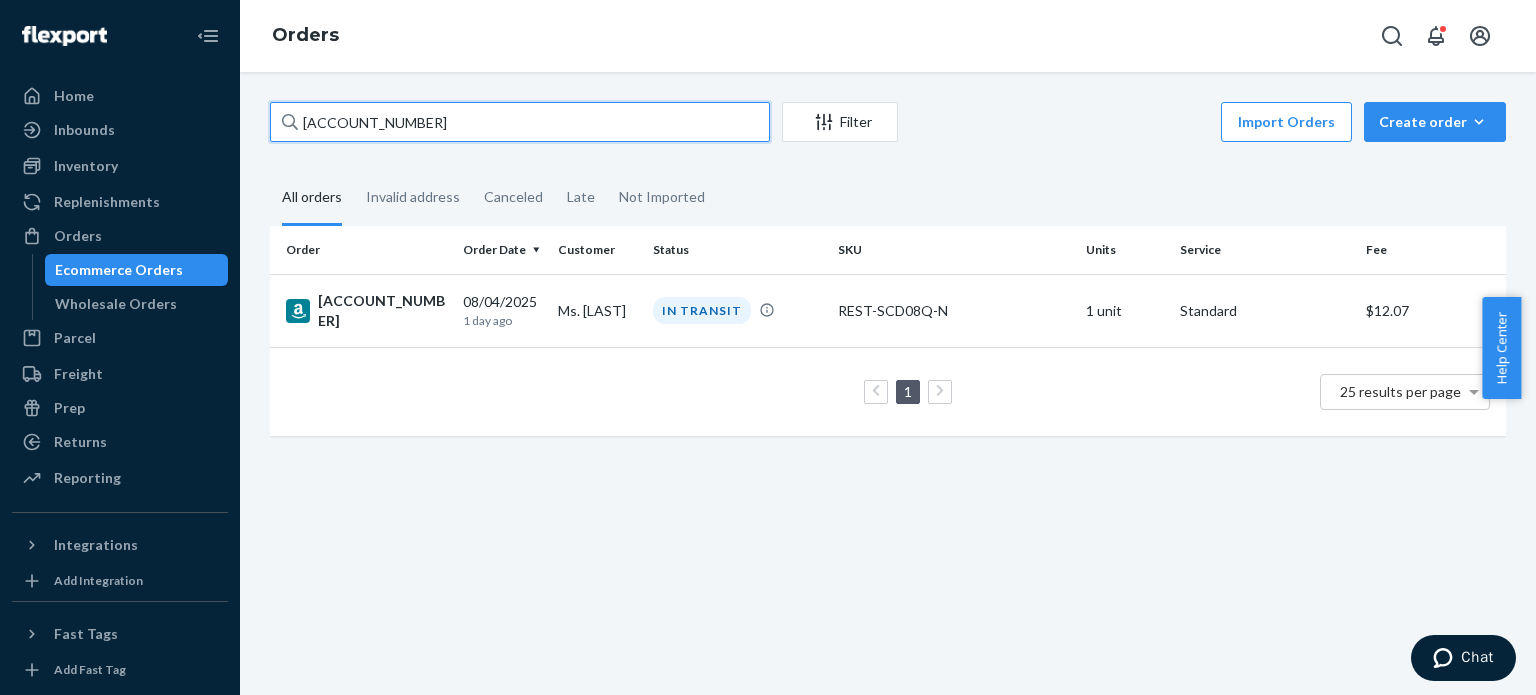 click on "[ACCOUNT_NUMBER]" at bounding box center (520, 122) 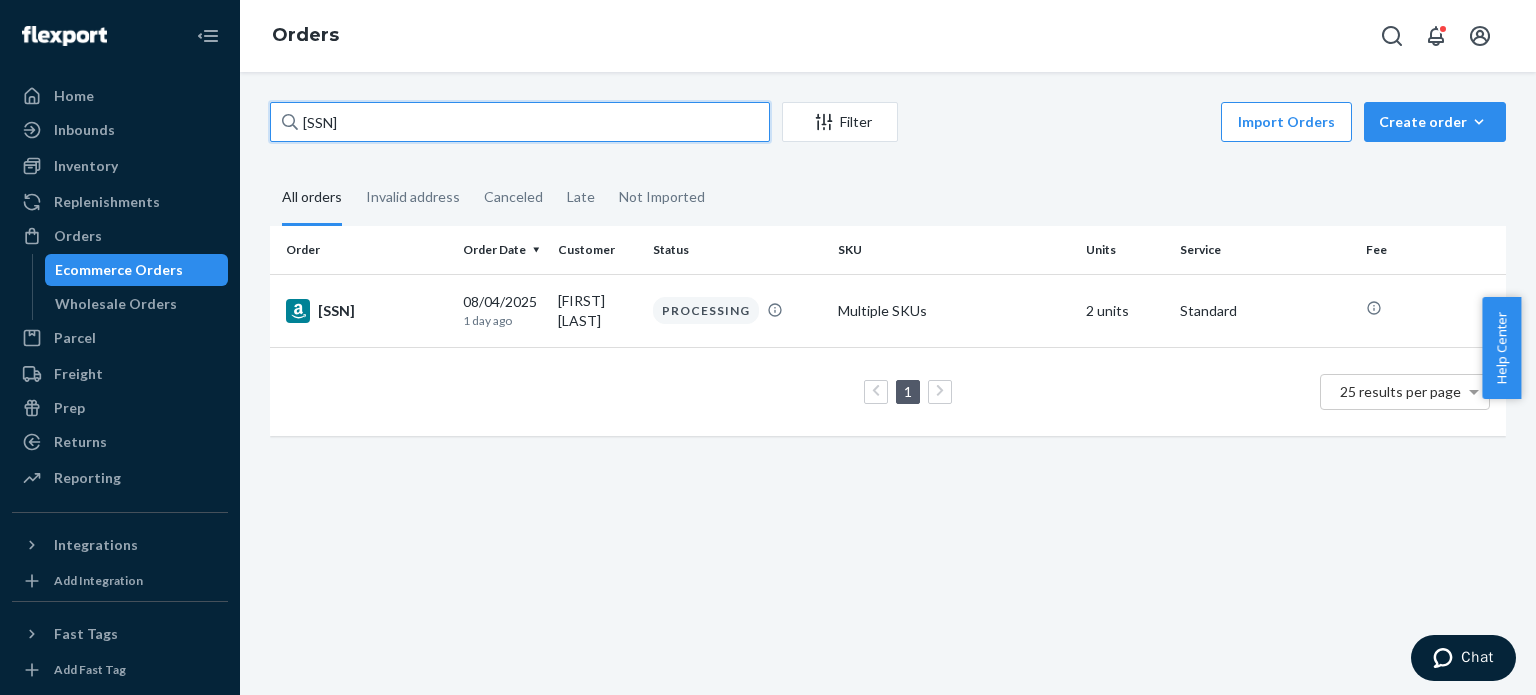 click on "[SSN]" at bounding box center (520, 122) 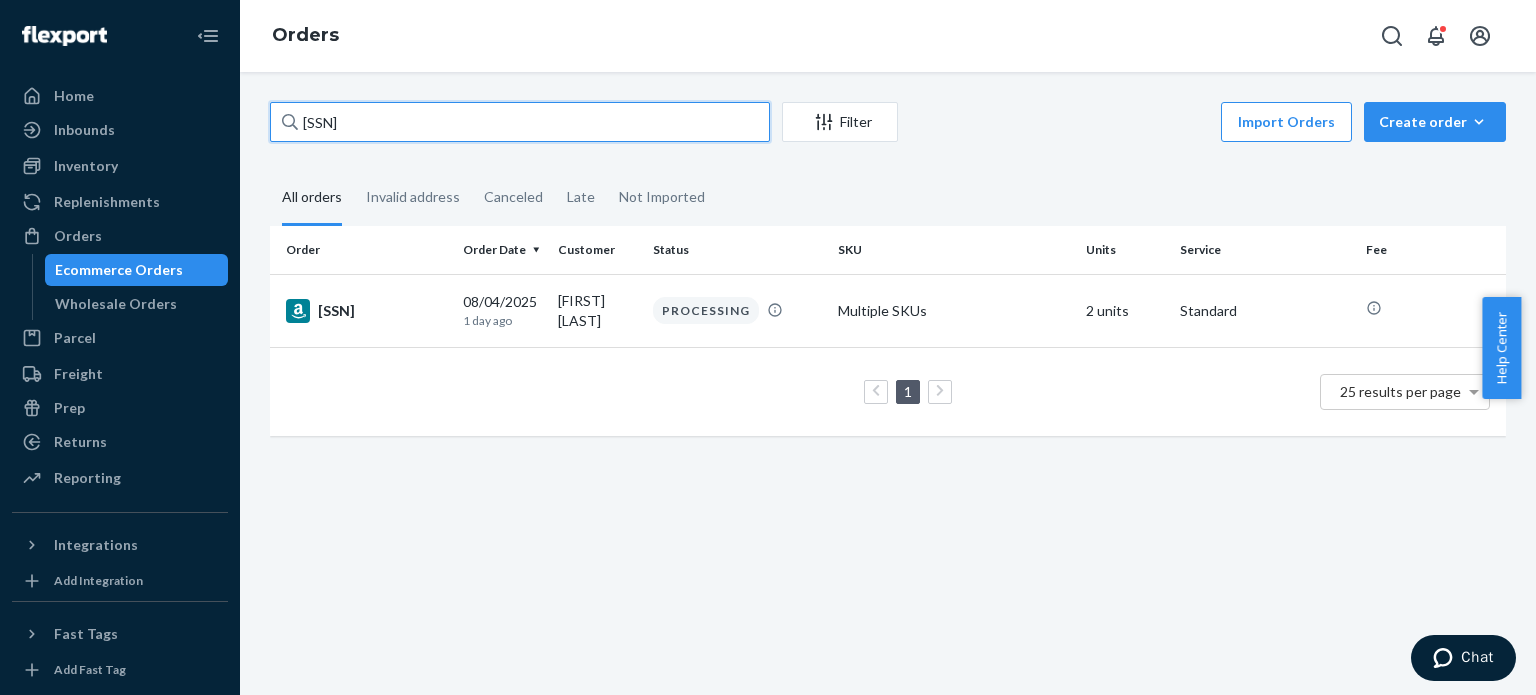click on "[SSN]" at bounding box center (520, 122) 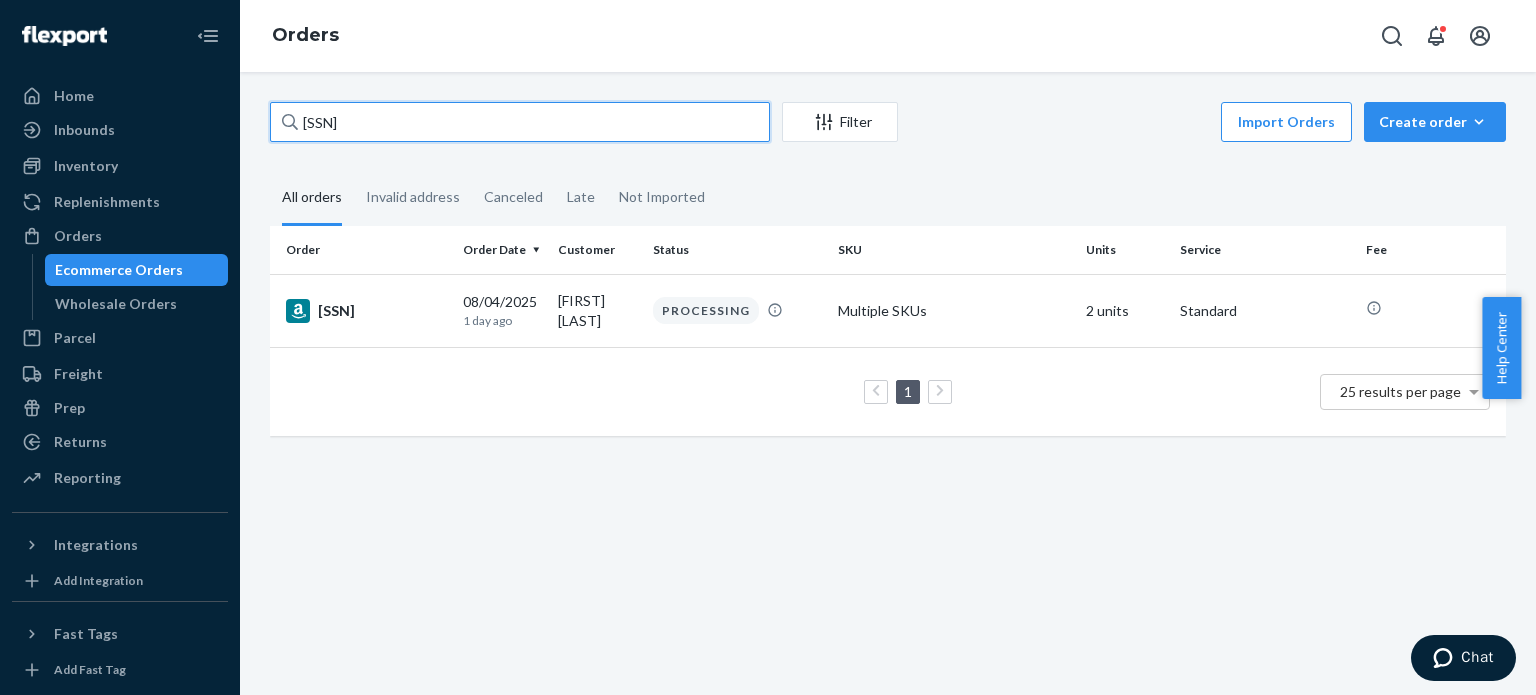 paste on "[SSN]" 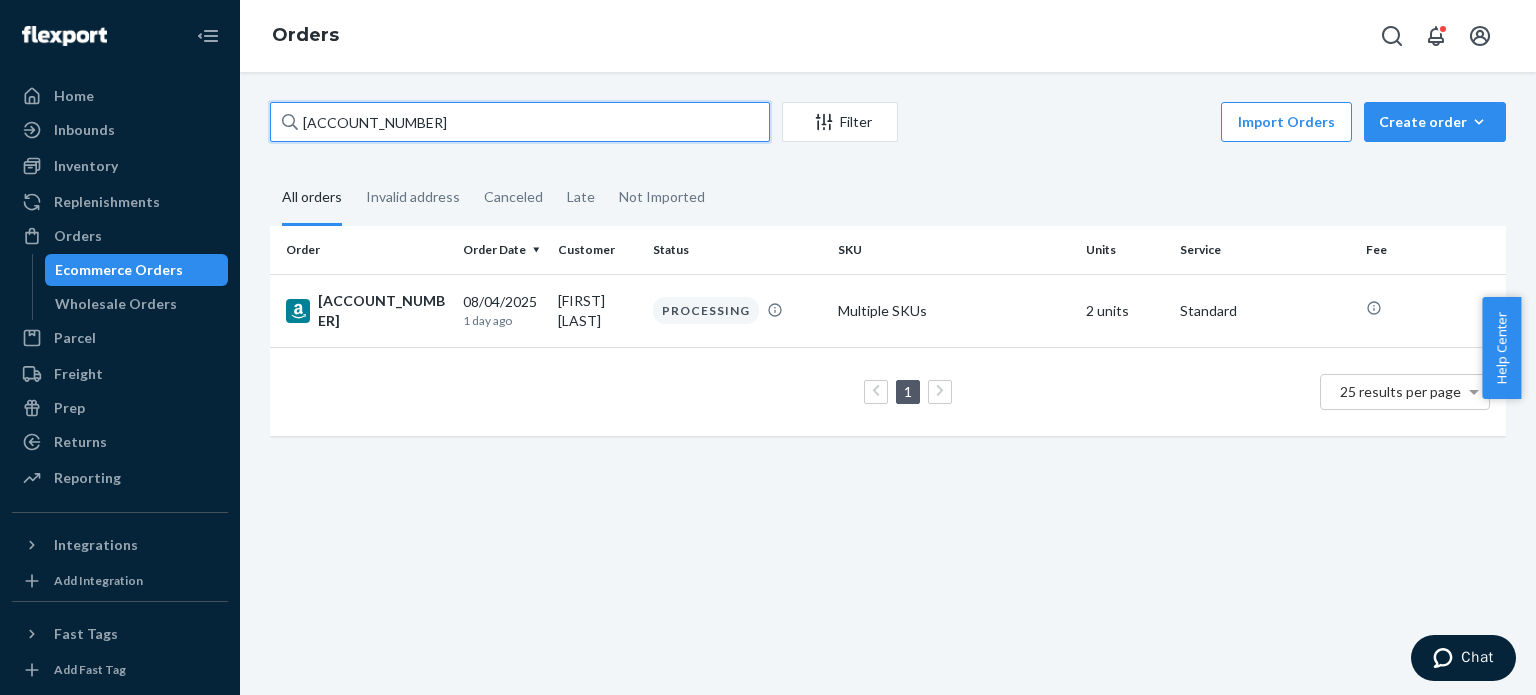 click on "[ACCOUNT_NUMBER]" at bounding box center (520, 122) 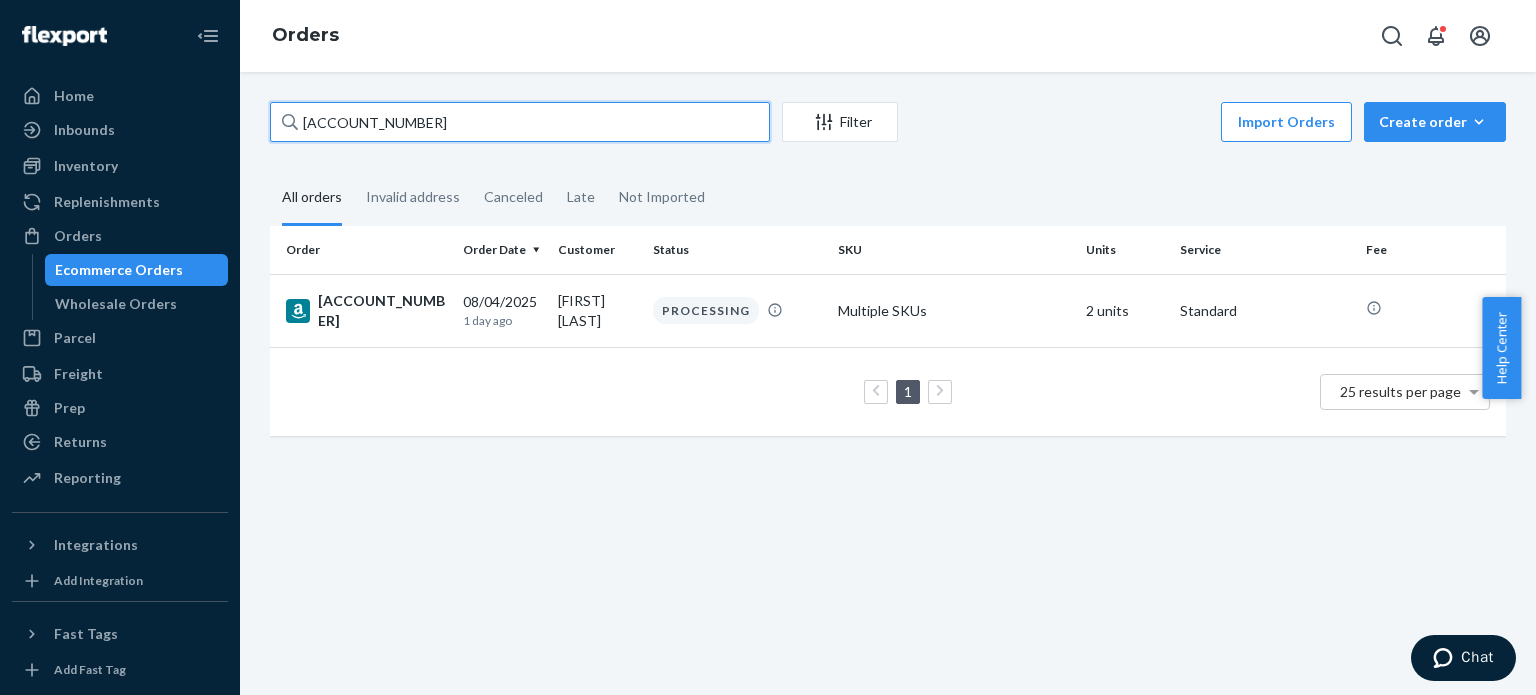 click on "[ACCOUNT_NUMBER]" at bounding box center (520, 122) 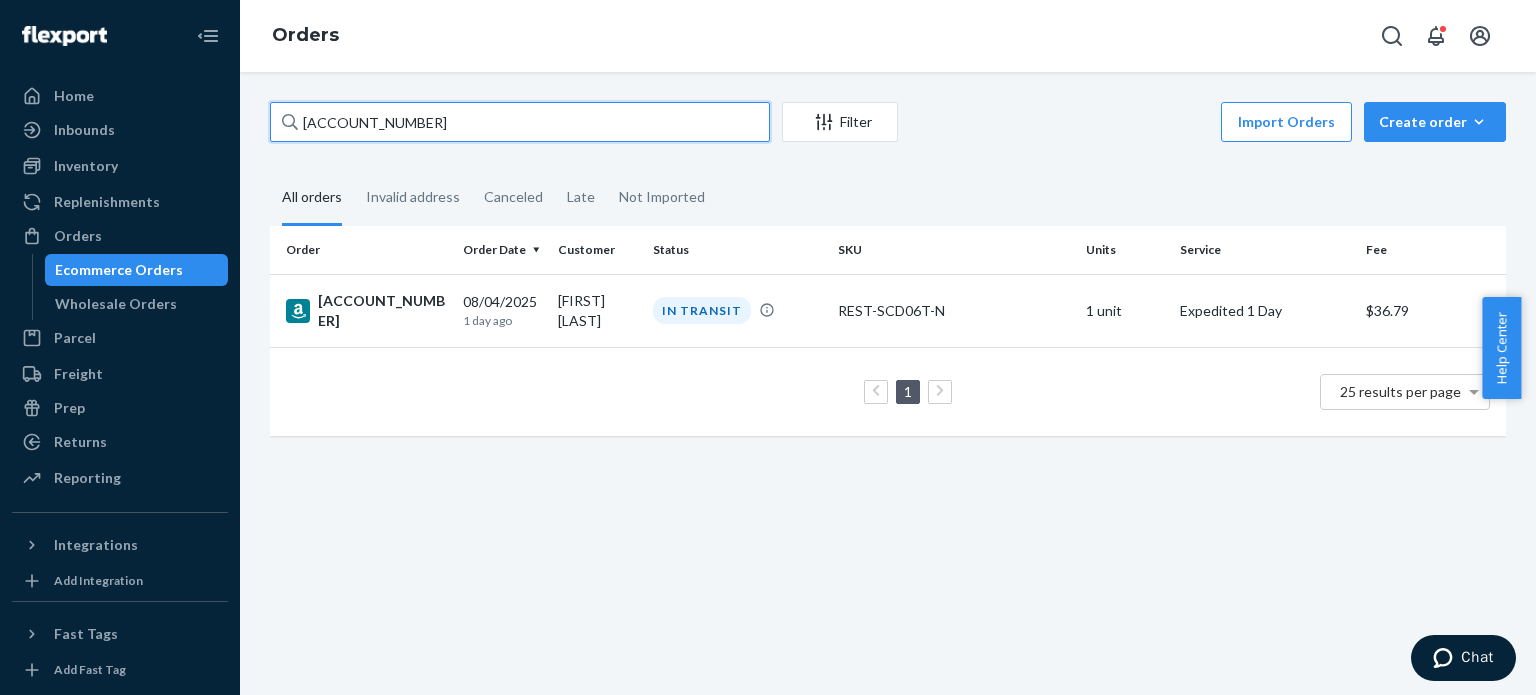 click on "[ACCOUNT_NUMBER]" at bounding box center (520, 122) 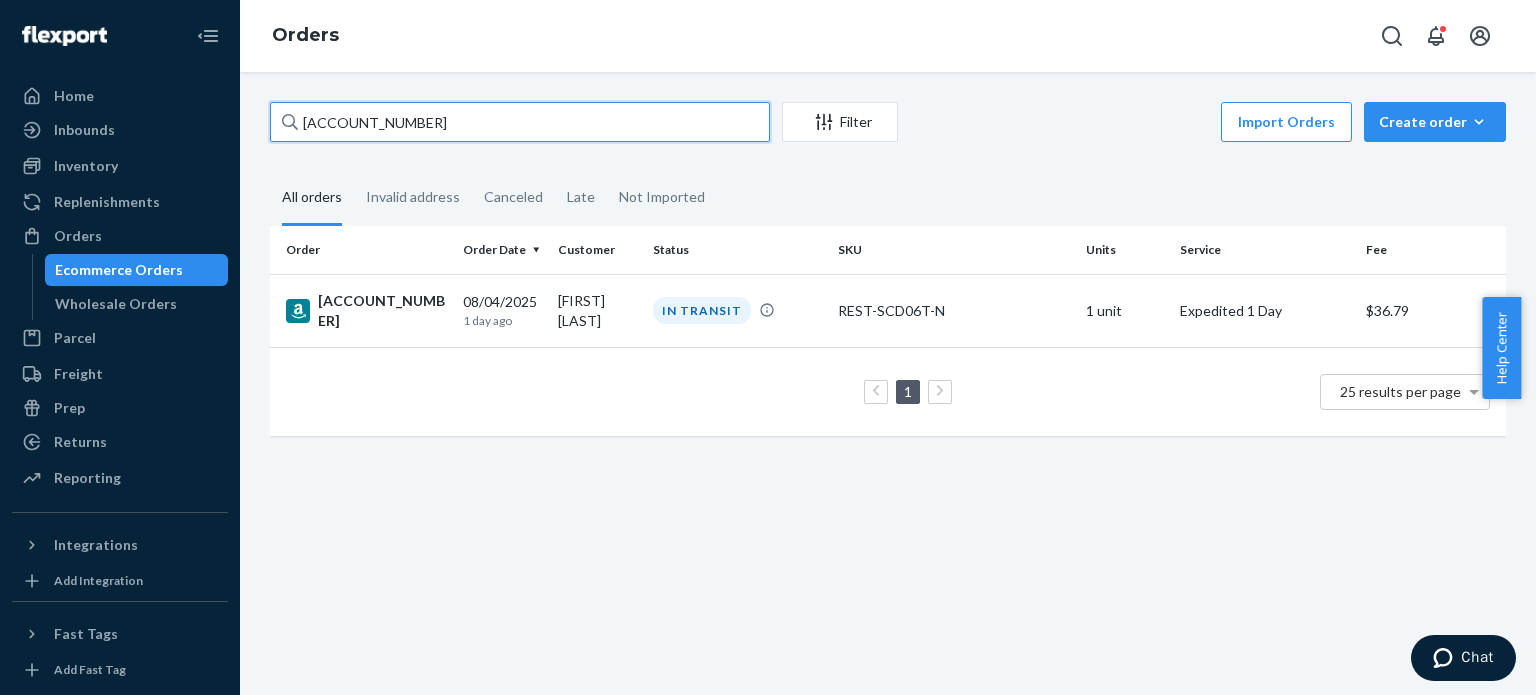 click on "[ACCOUNT_NUMBER]" at bounding box center (520, 122) 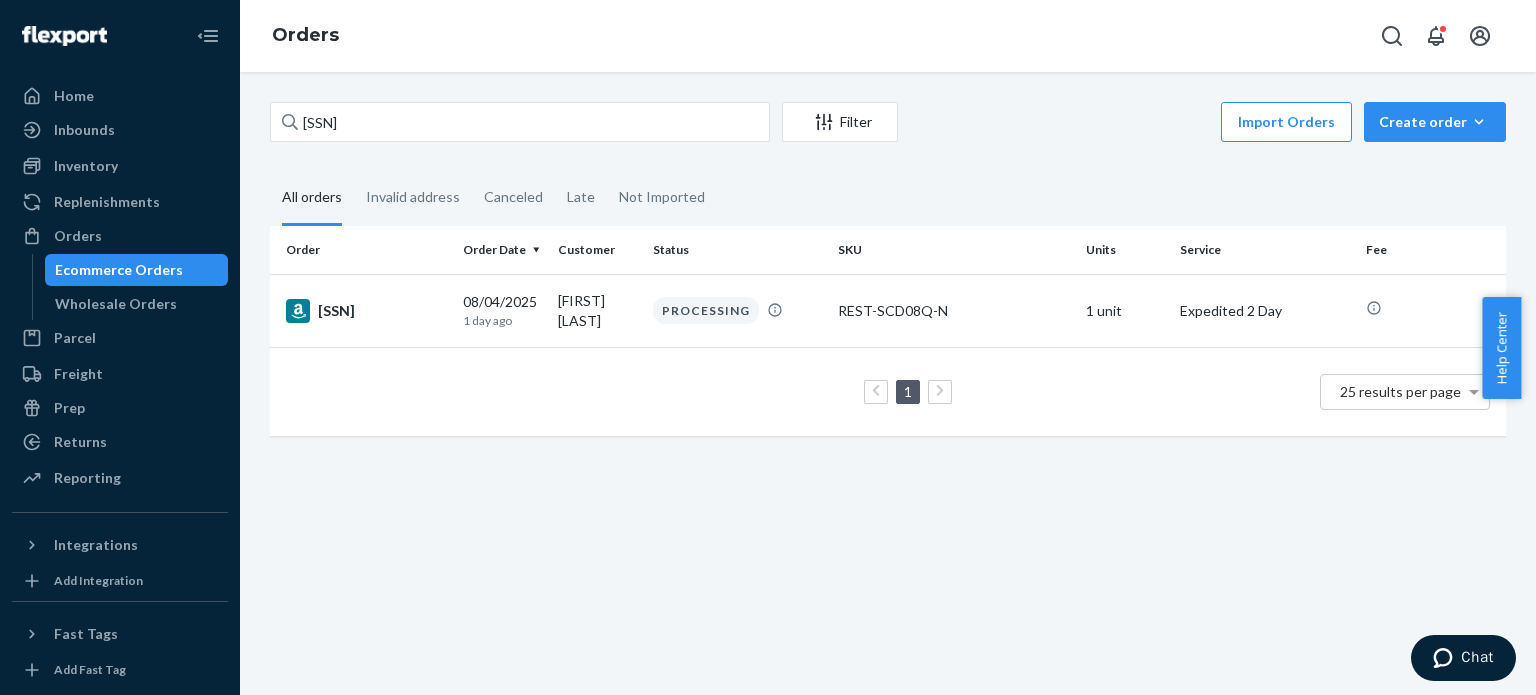 click on "[ACCOUNT_NUMBER] [DATE] 1 day ago [FIRST] [LAST] PROCESSING REST-SCD08Q-N 1 unit Expedited 2 Day 1 25 results per page" at bounding box center (888, 383) 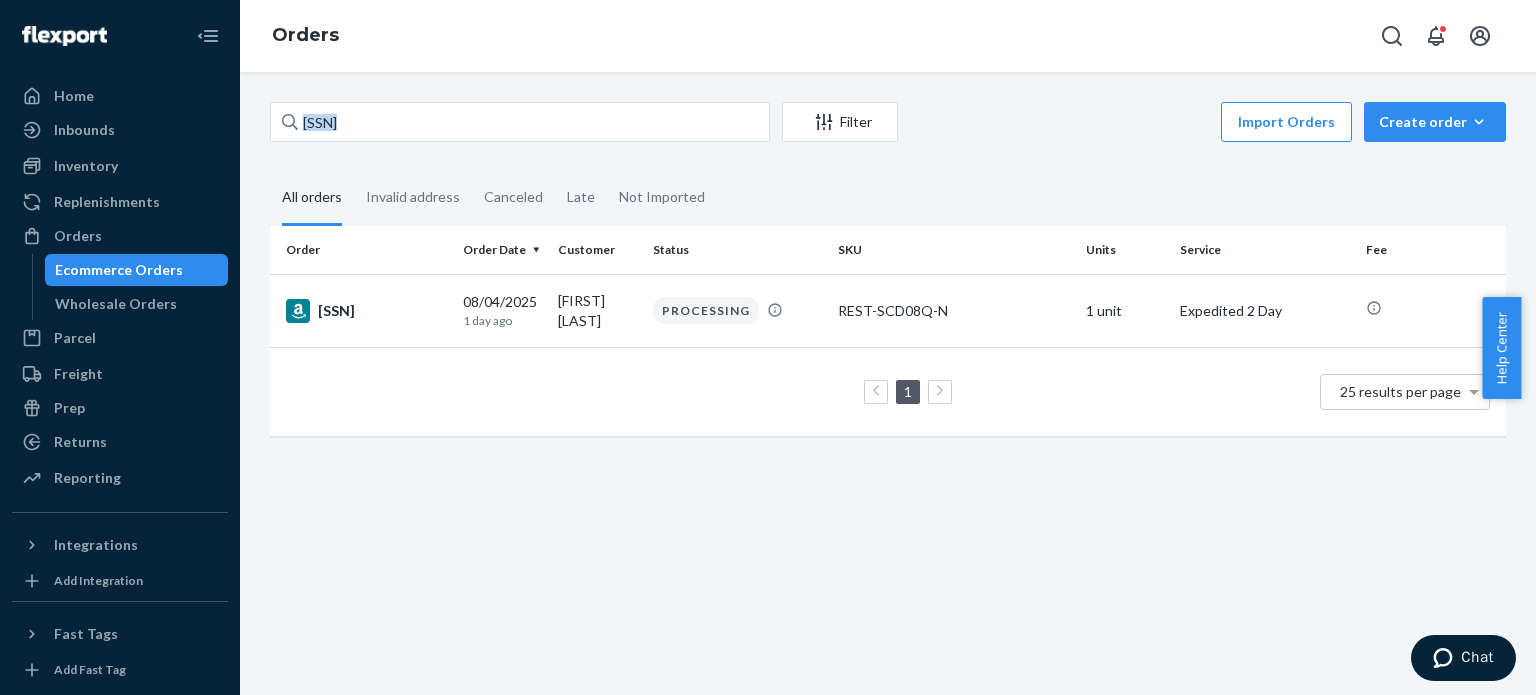 click on "[ACCOUNT_NUMBER] [DATE] 1 day ago [FIRST] [LAST] PROCESSING REST-SCD08Q-N 1 unit Expedited 2 Day 1 25 results per page" at bounding box center (888, 383) 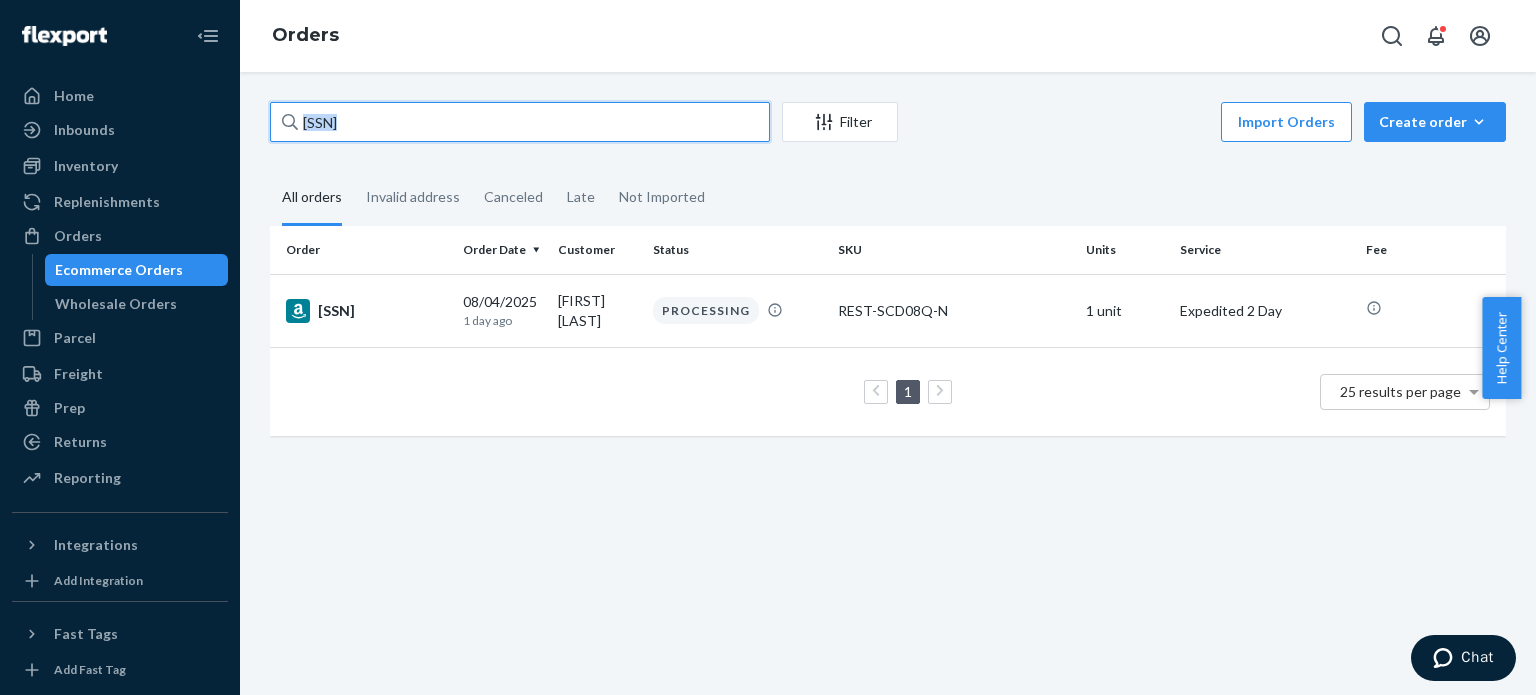 click on "[SSN]" at bounding box center [520, 122] 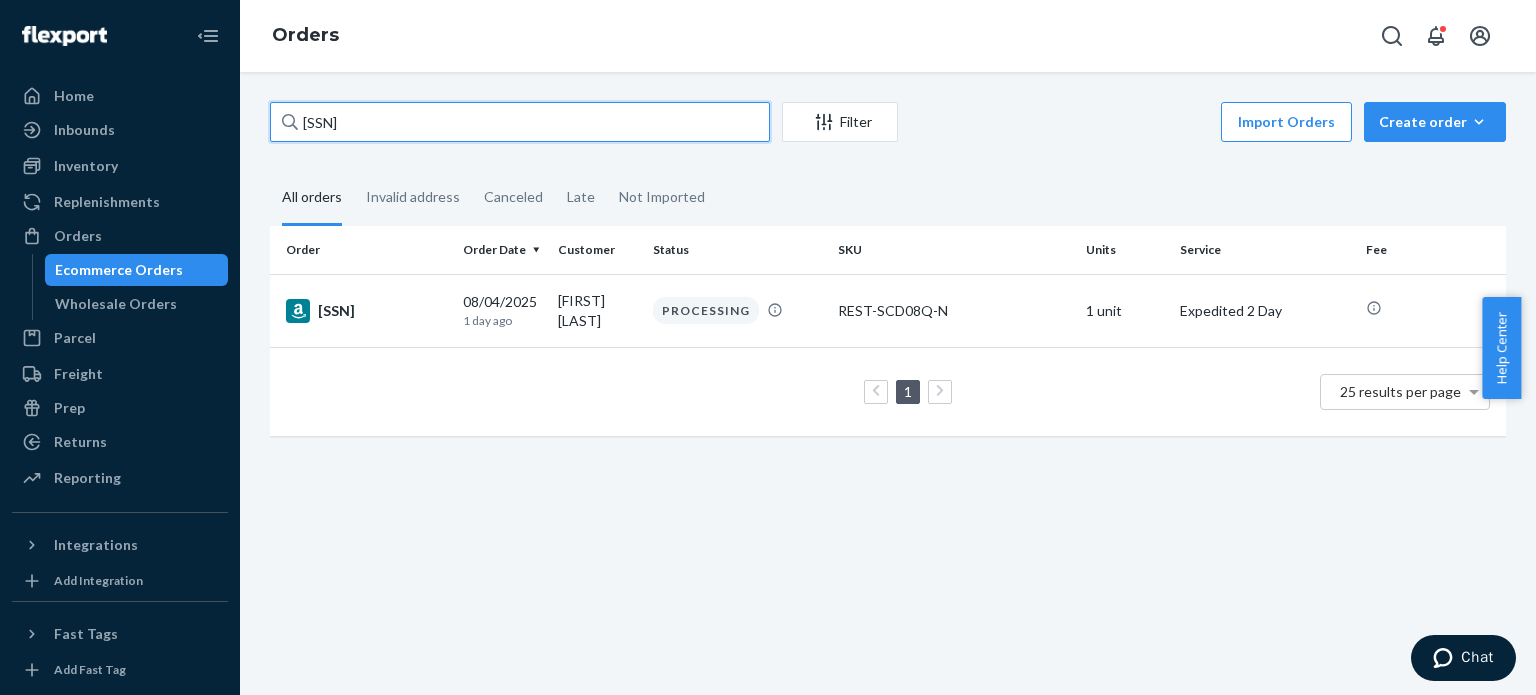 click on "[SSN]" at bounding box center (520, 122) 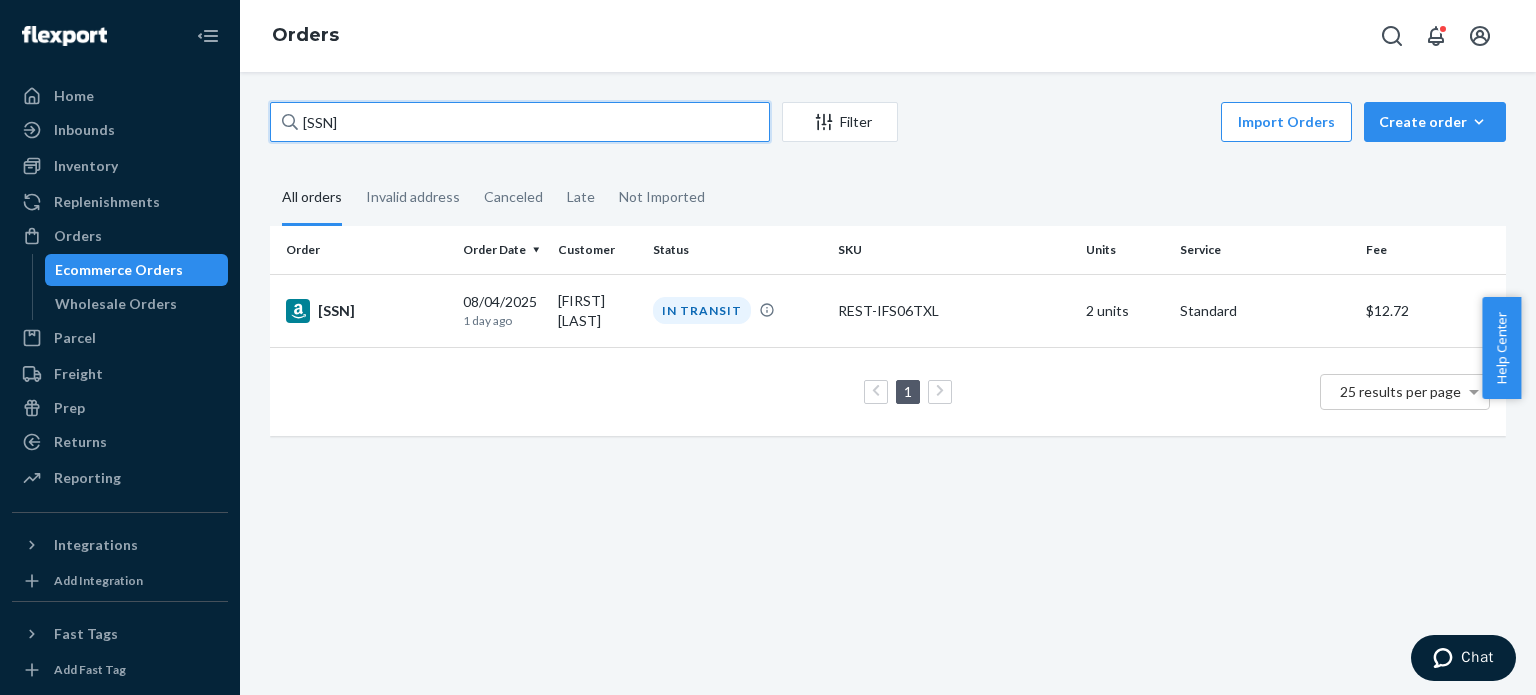 click on "[SSN]" at bounding box center (520, 122) 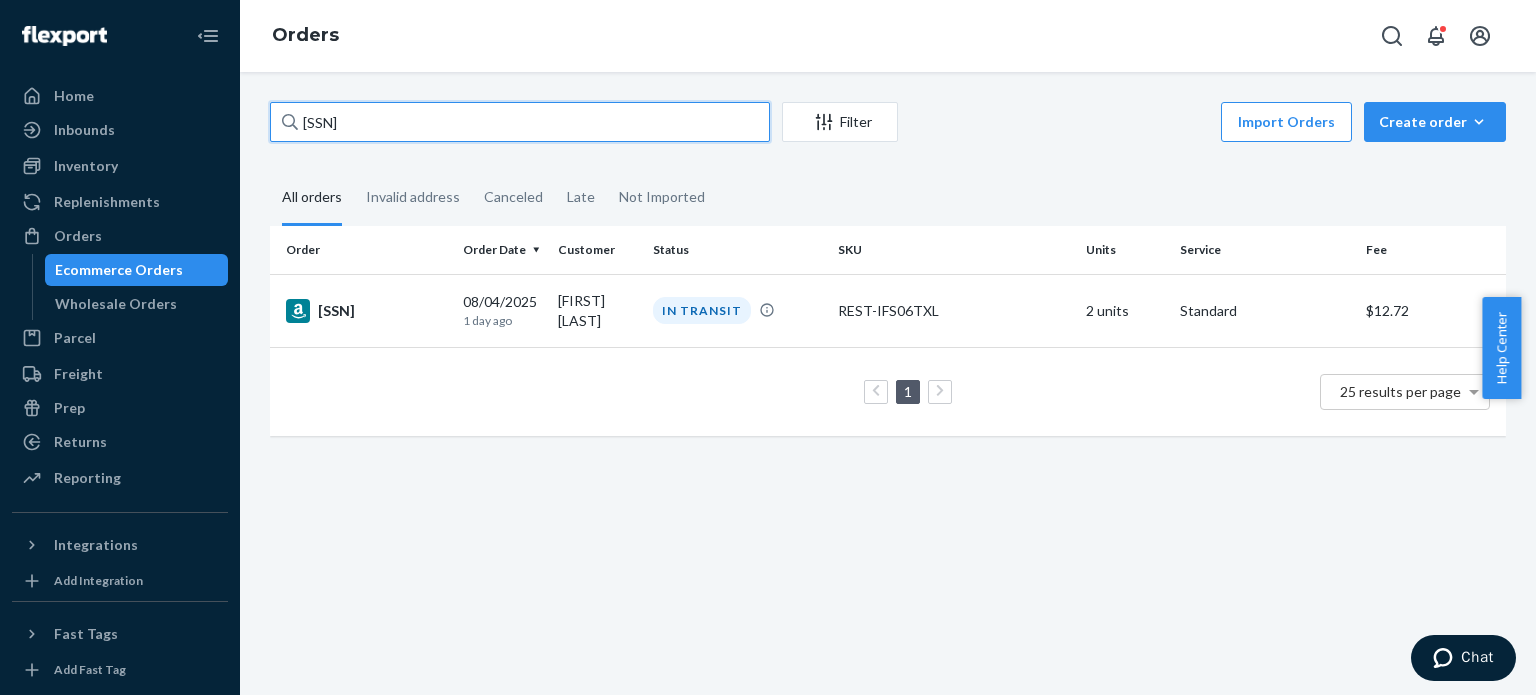 click on "[SSN]" at bounding box center (520, 122) 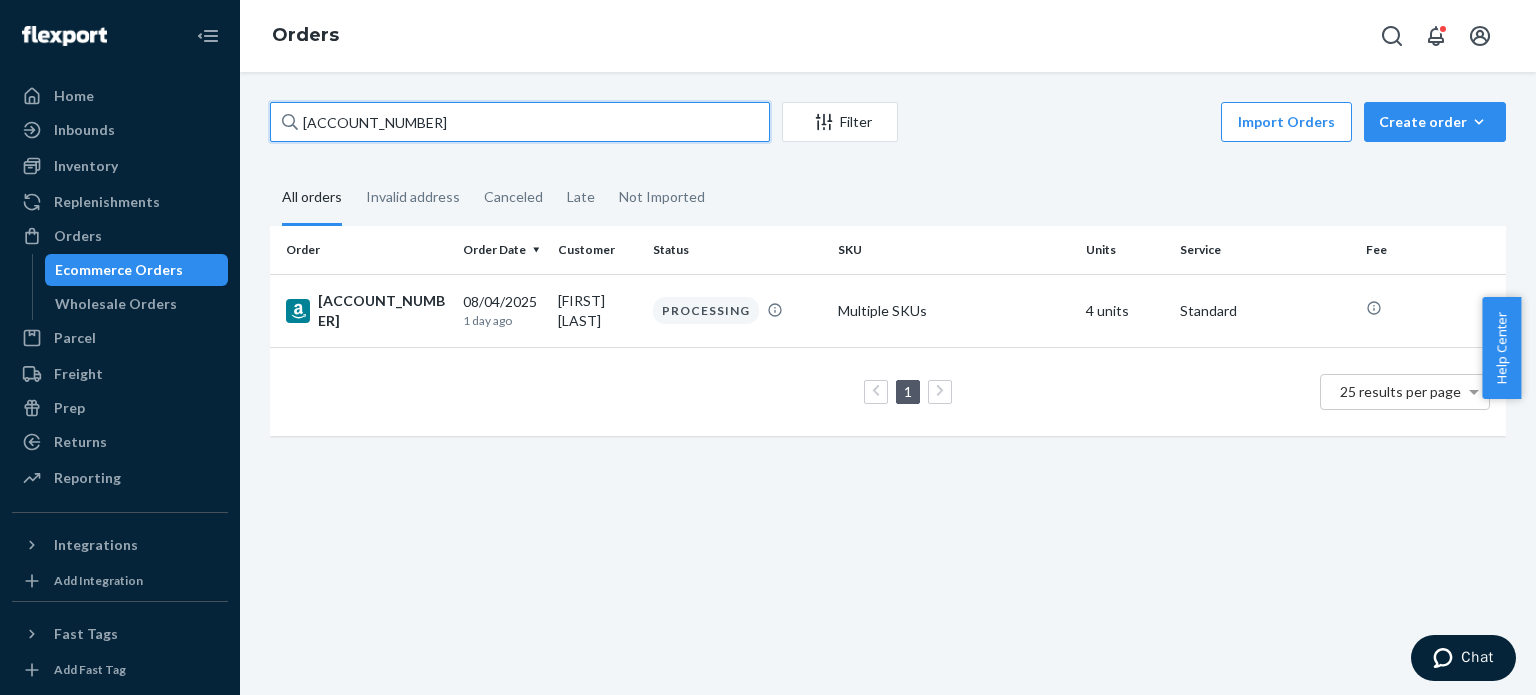 click on "[ACCOUNT_NUMBER]" at bounding box center (520, 122) 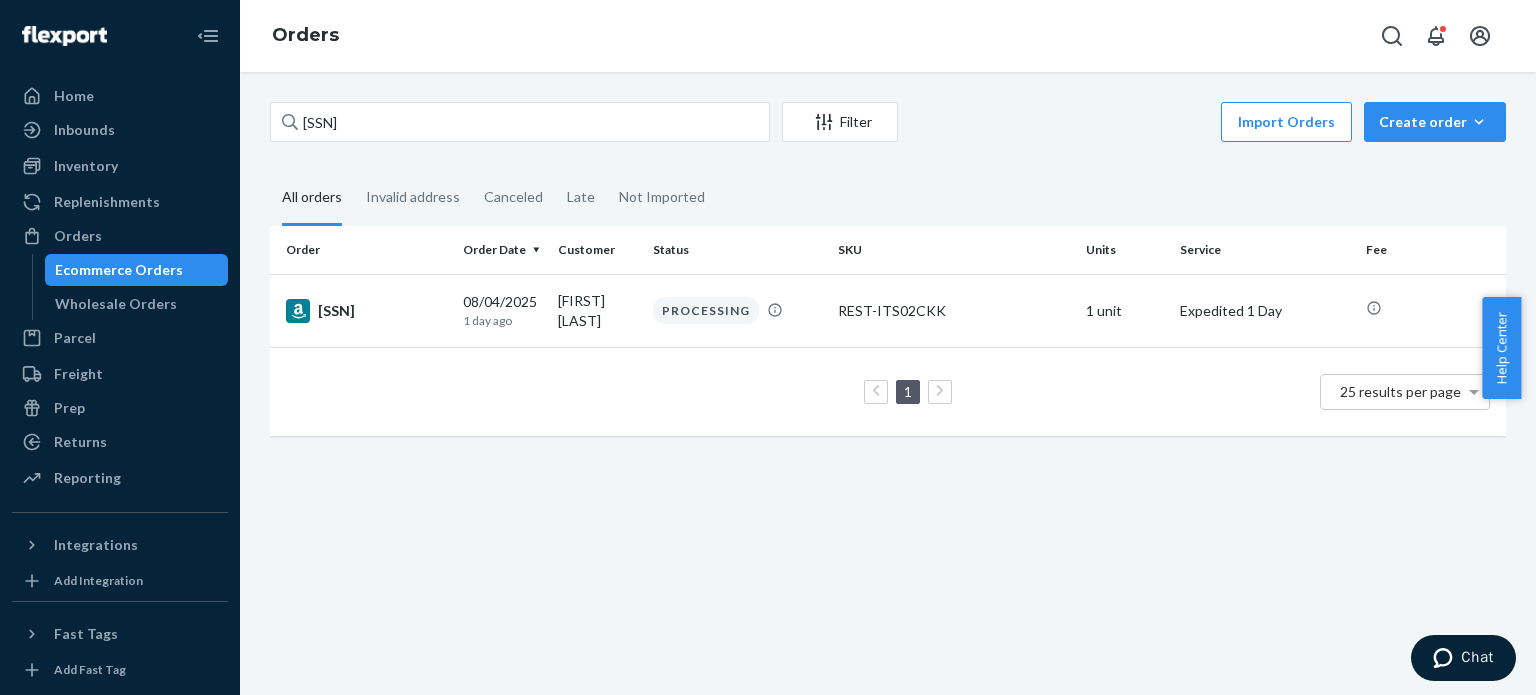 click on "[ACCOUNT_NUMBER] [DATE] 1 day ago [FIRST] [LAST] PROCESSING REST-ITS02CKK 1 unit Expedited 1 Day 1 25 results per page" at bounding box center [888, 383] 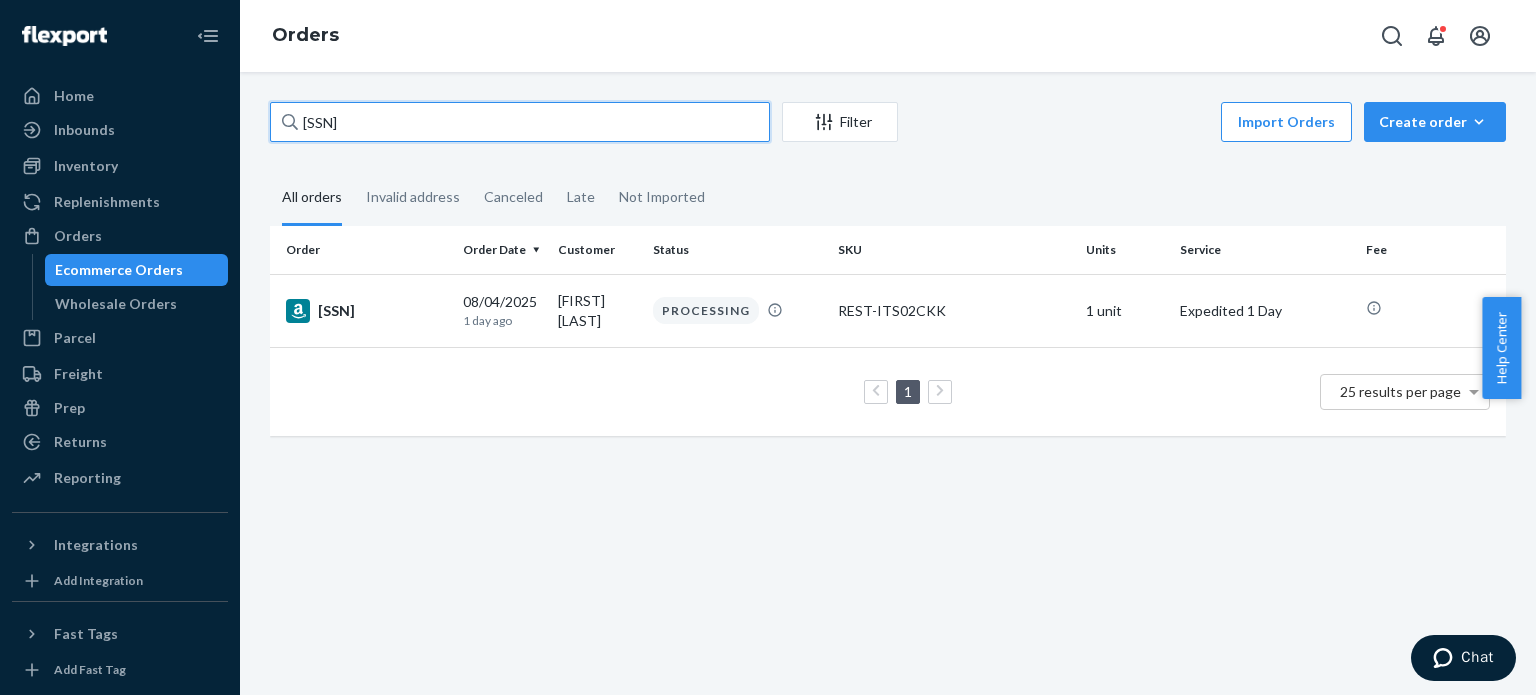 click on "[SSN]" at bounding box center [520, 122] 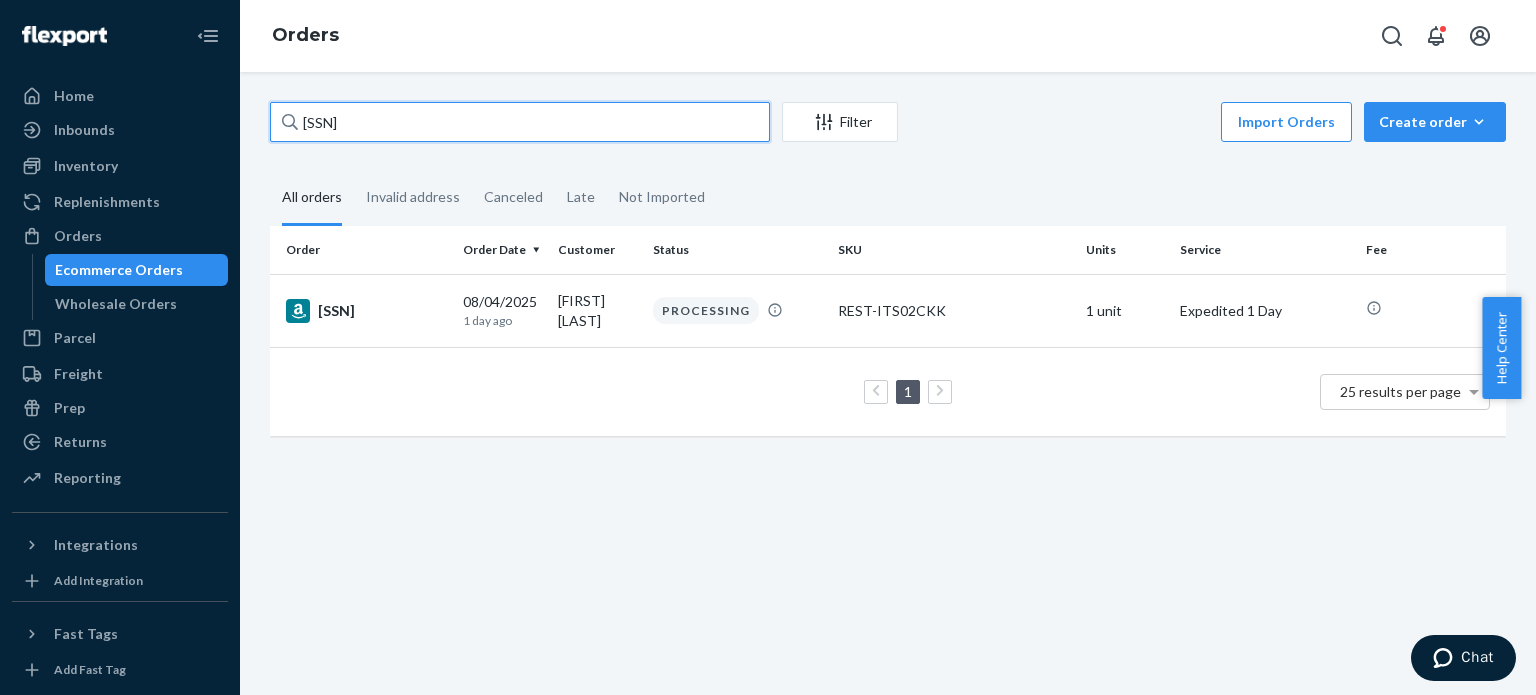 click on "[SSN]" at bounding box center [520, 122] 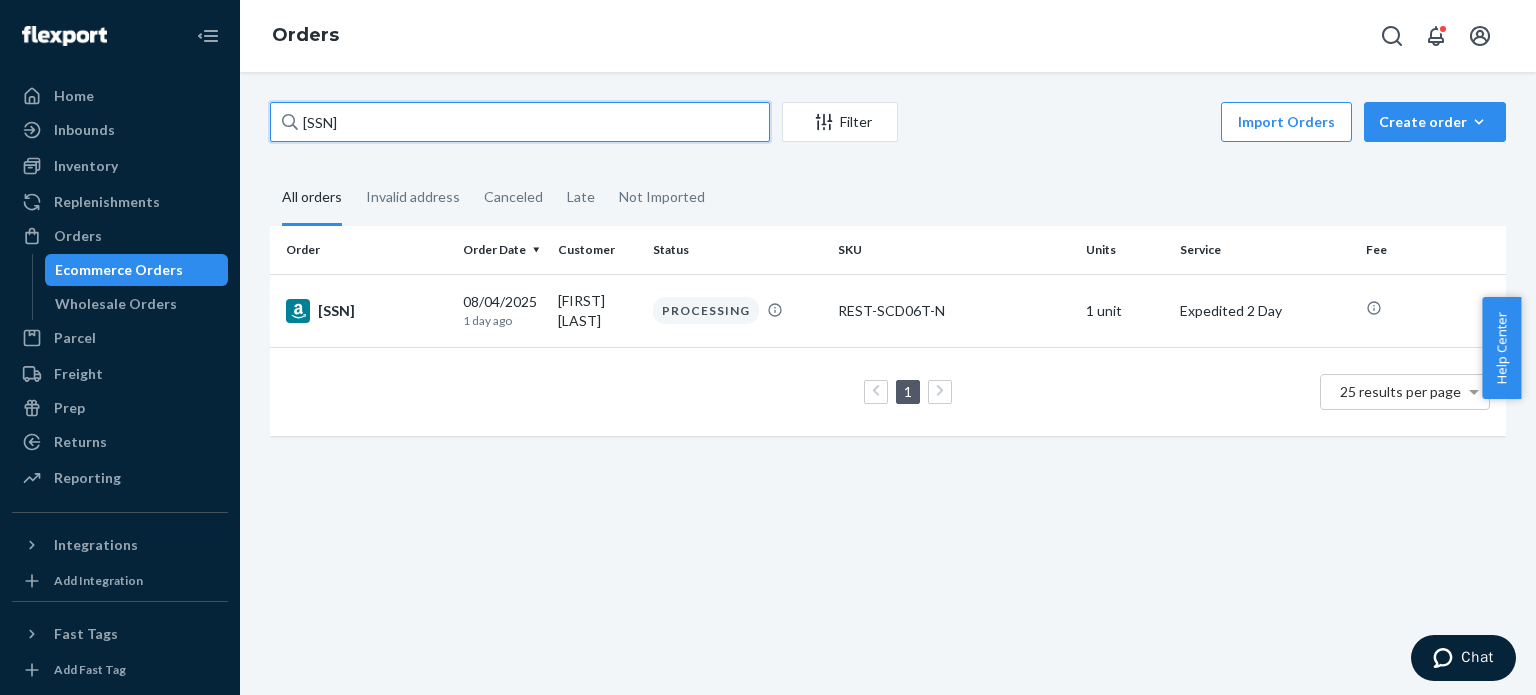 click on "[SSN]" at bounding box center [520, 122] 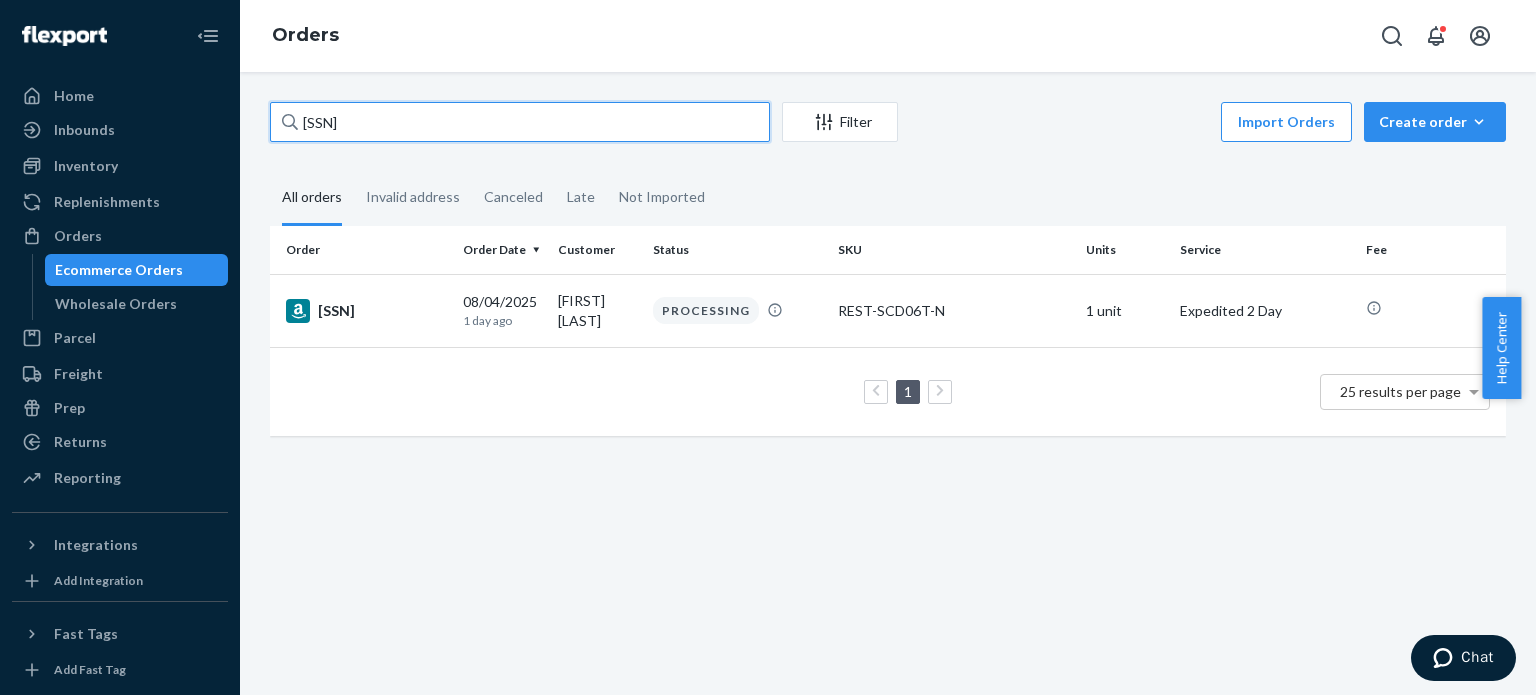 click on "[SSN]" at bounding box center (520, 122) 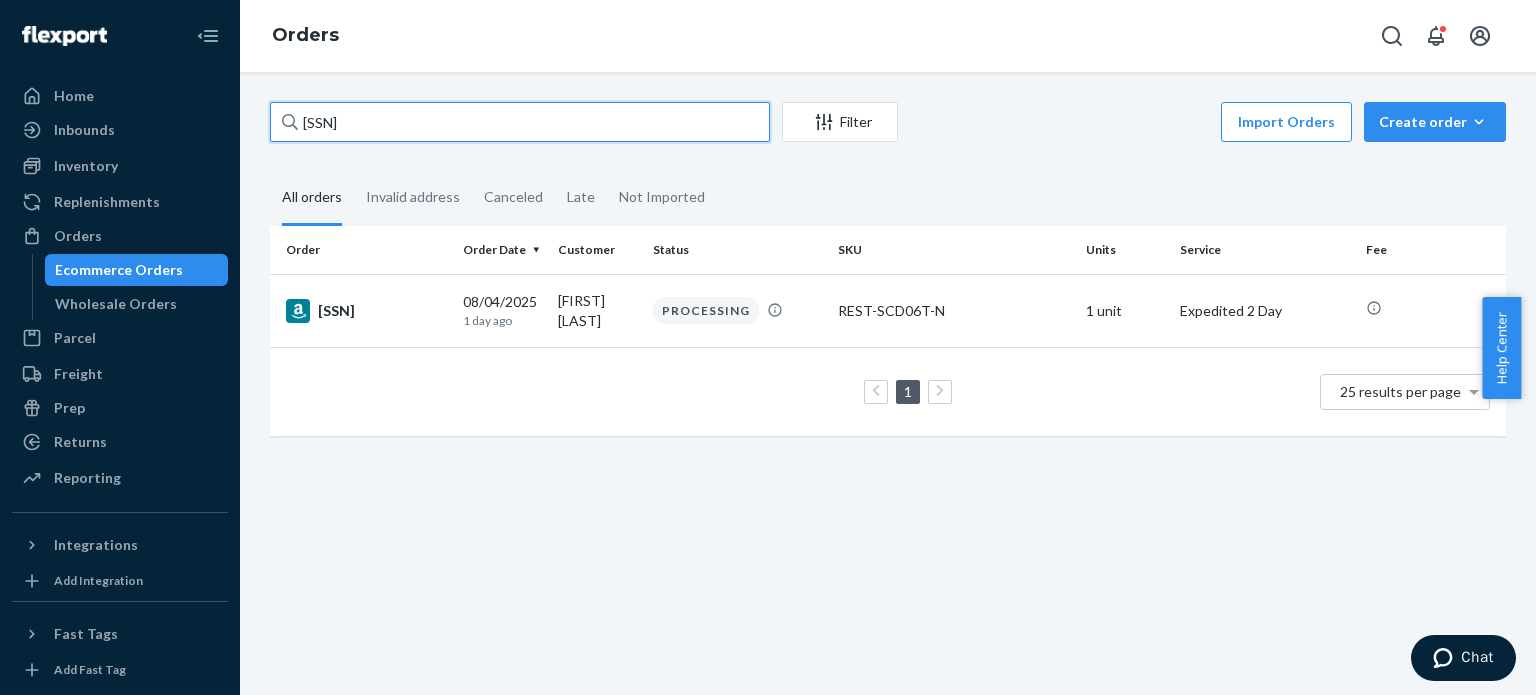 paste on "[SSN]" 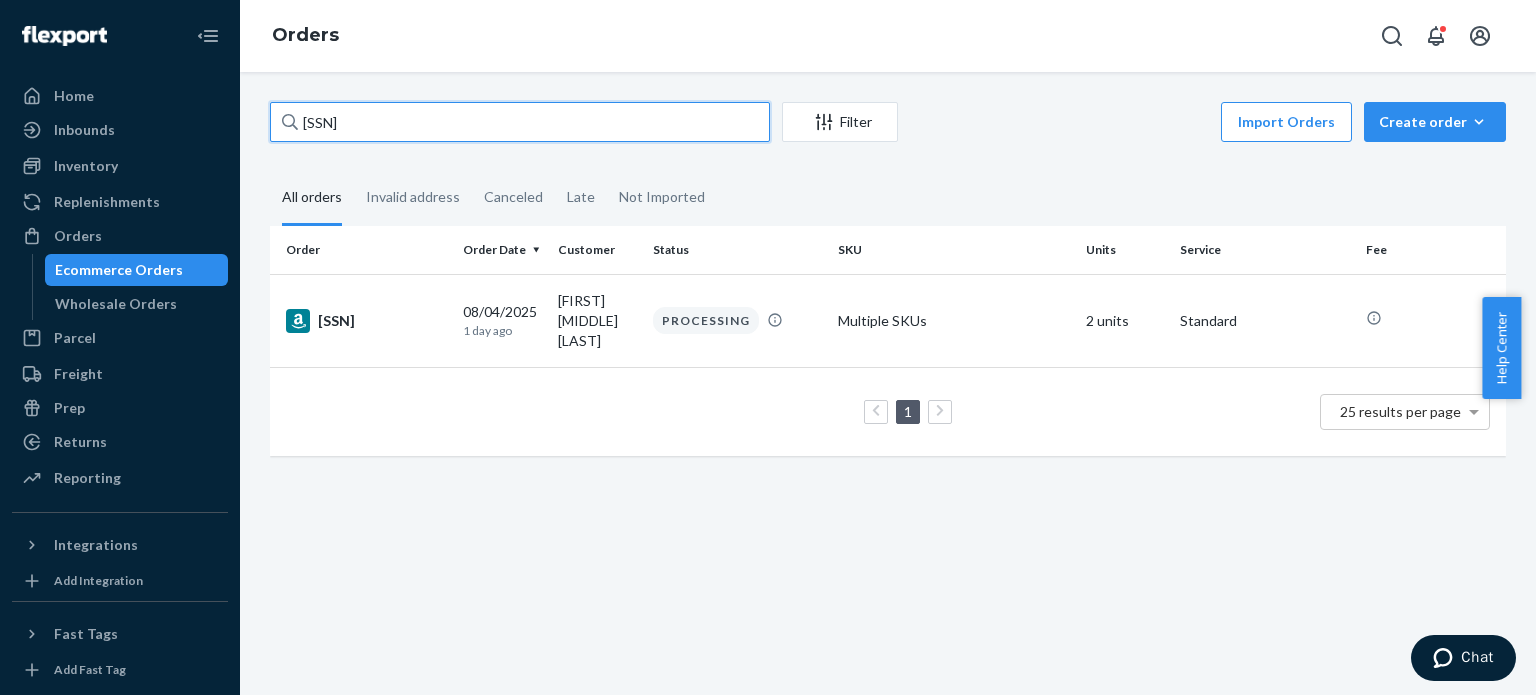 click on "[SSN]" at bounding box center (520, 122) 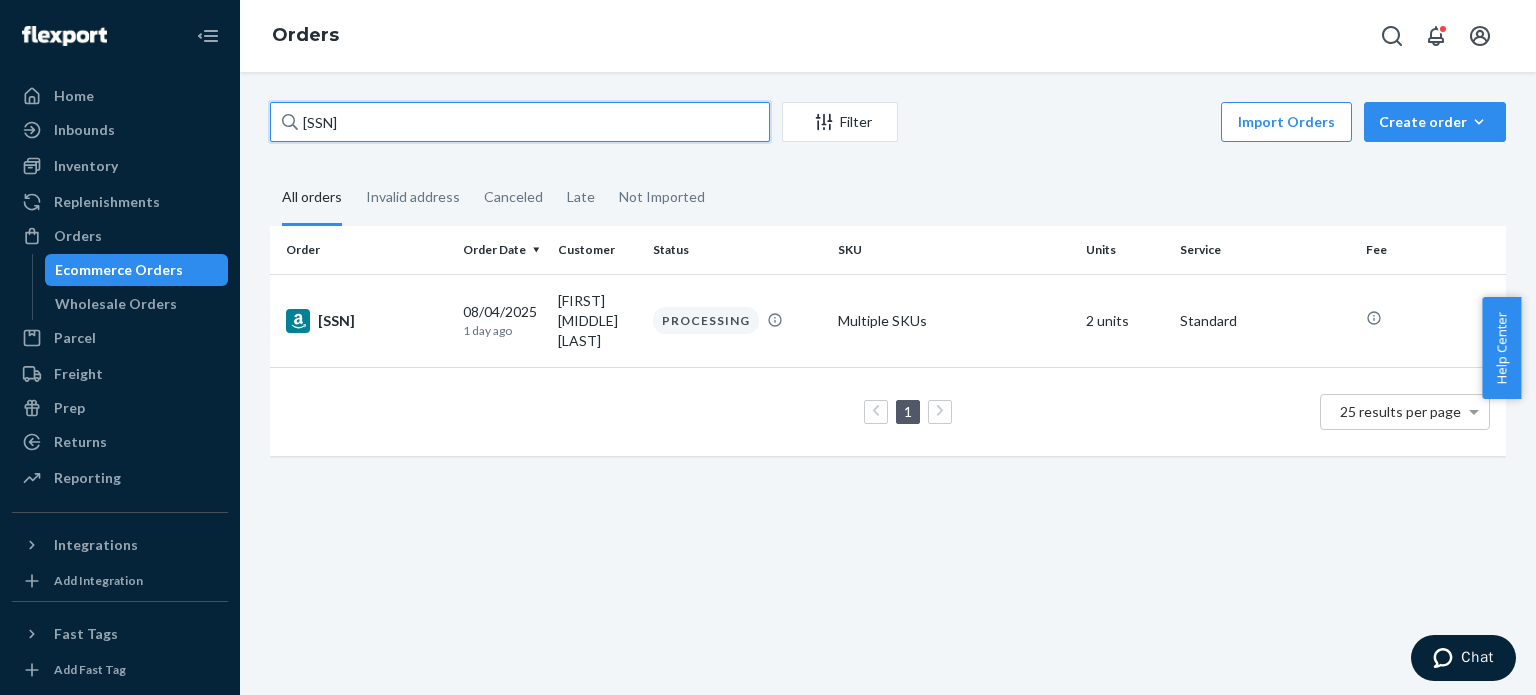 click on "[SSN]" at bounding box center (520, 122) 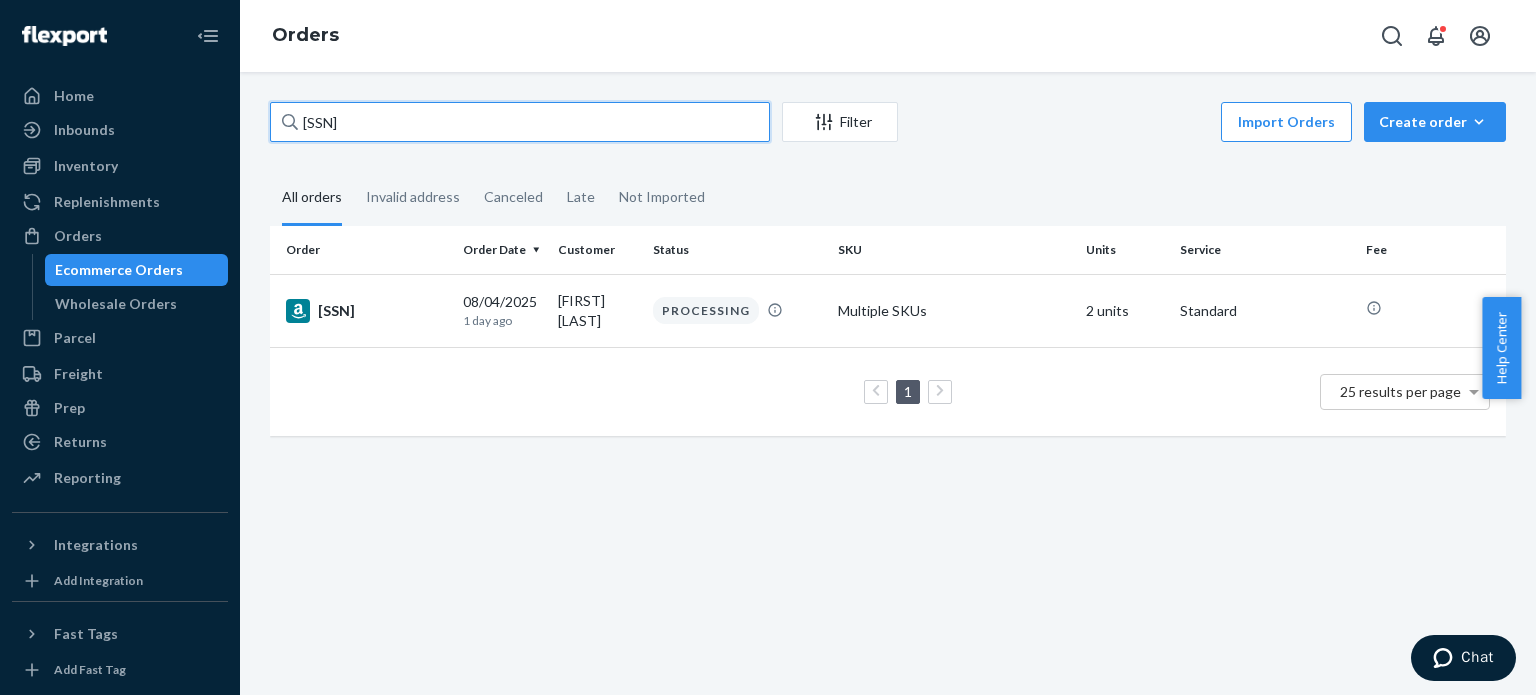 click on "[SSN]" at bounding box center [520, 122] 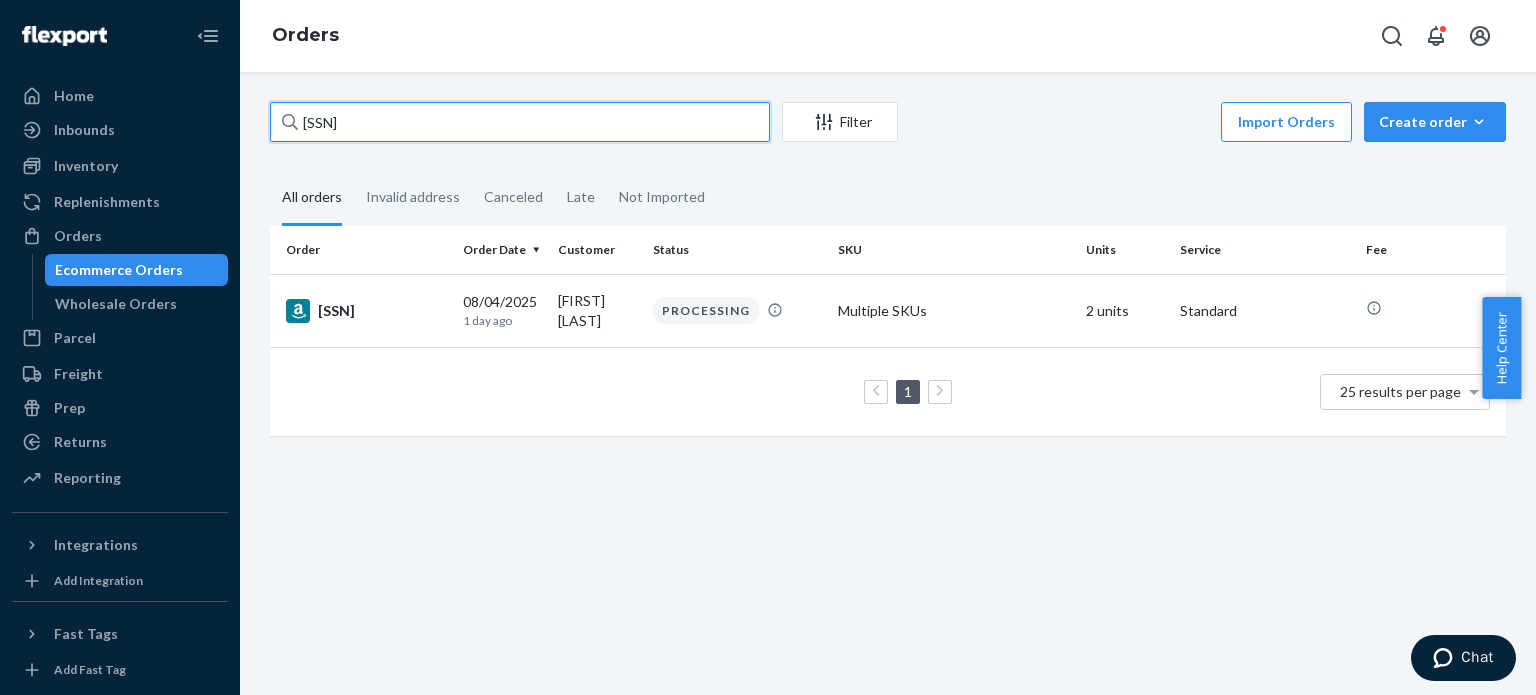 click on "[SSN]" at bounding box center (520, 122) 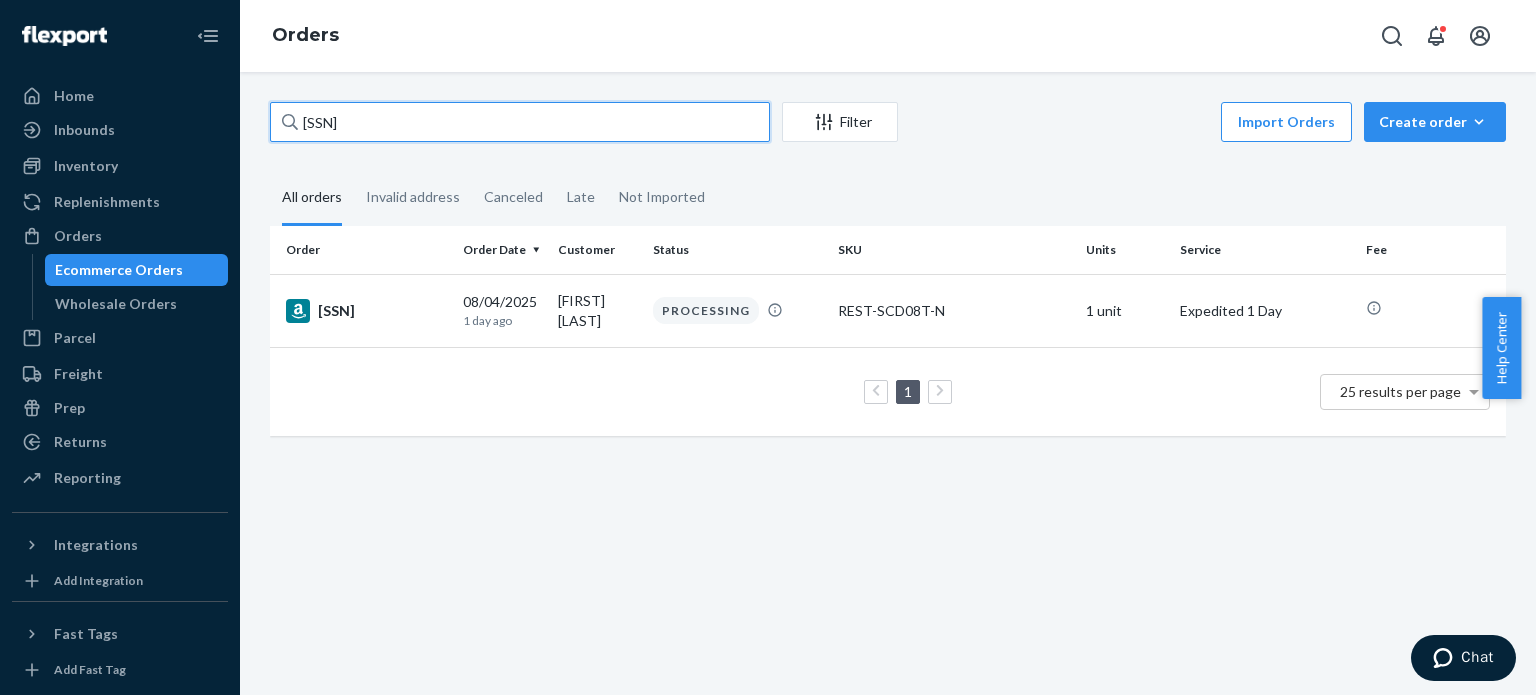 click on "[SSN]" at bounding box center (520, 122) 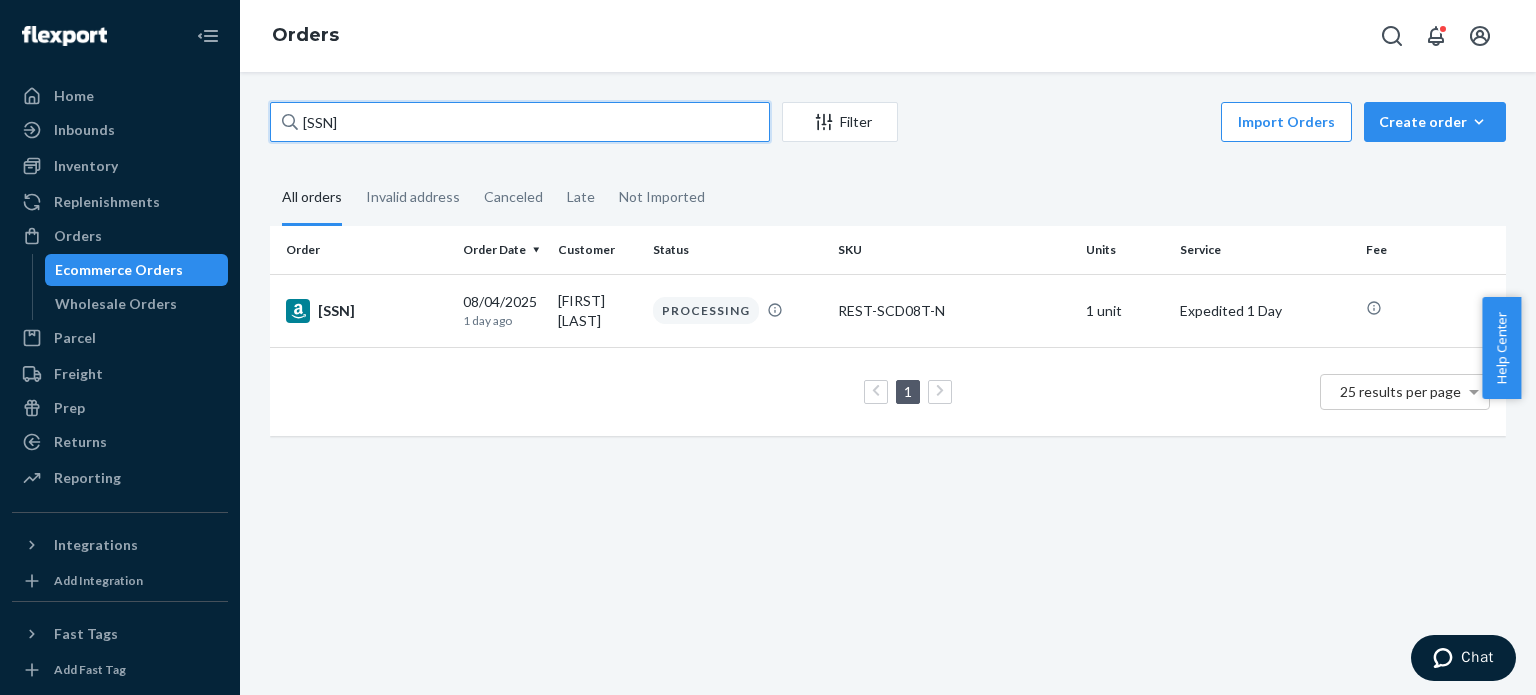 click on "[SSN]" at bounding box center (520, 122) 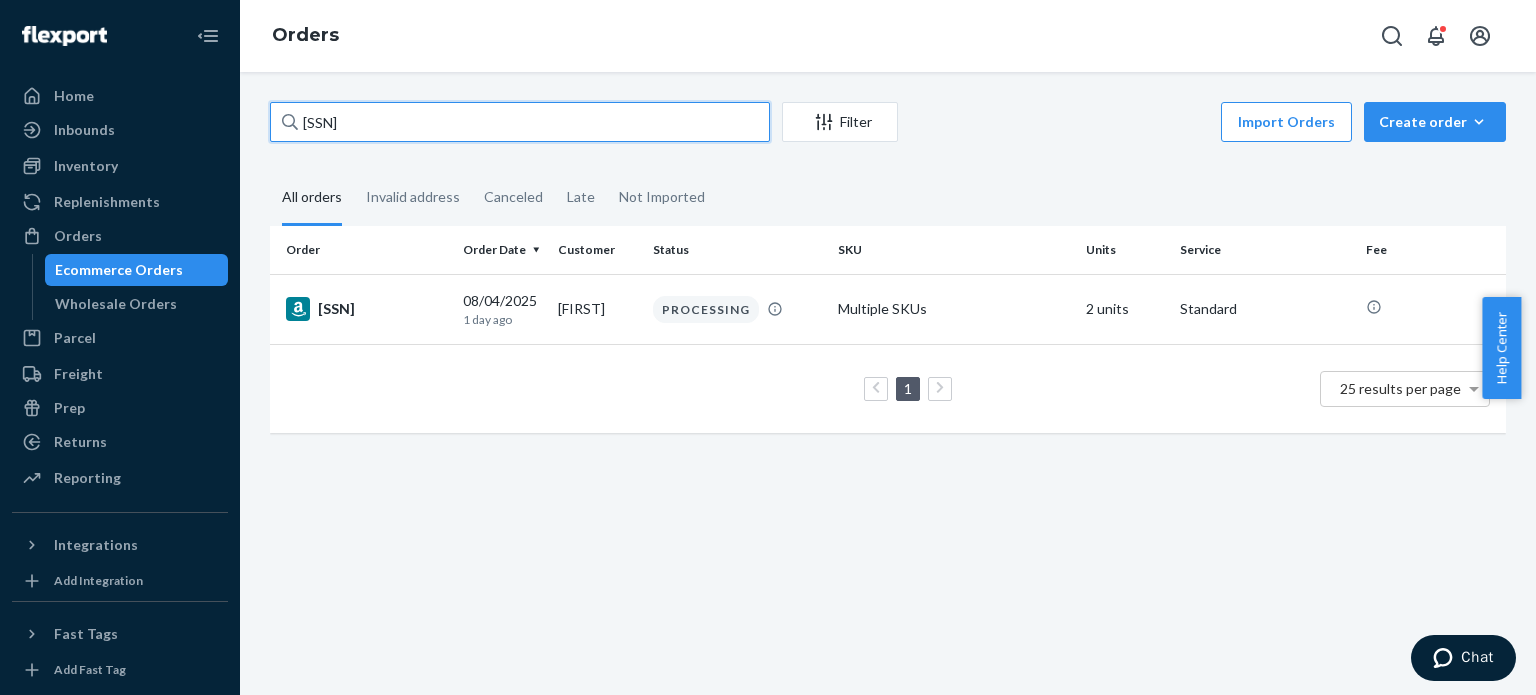 click on "[SSN]" at bounding box center [520, 122] 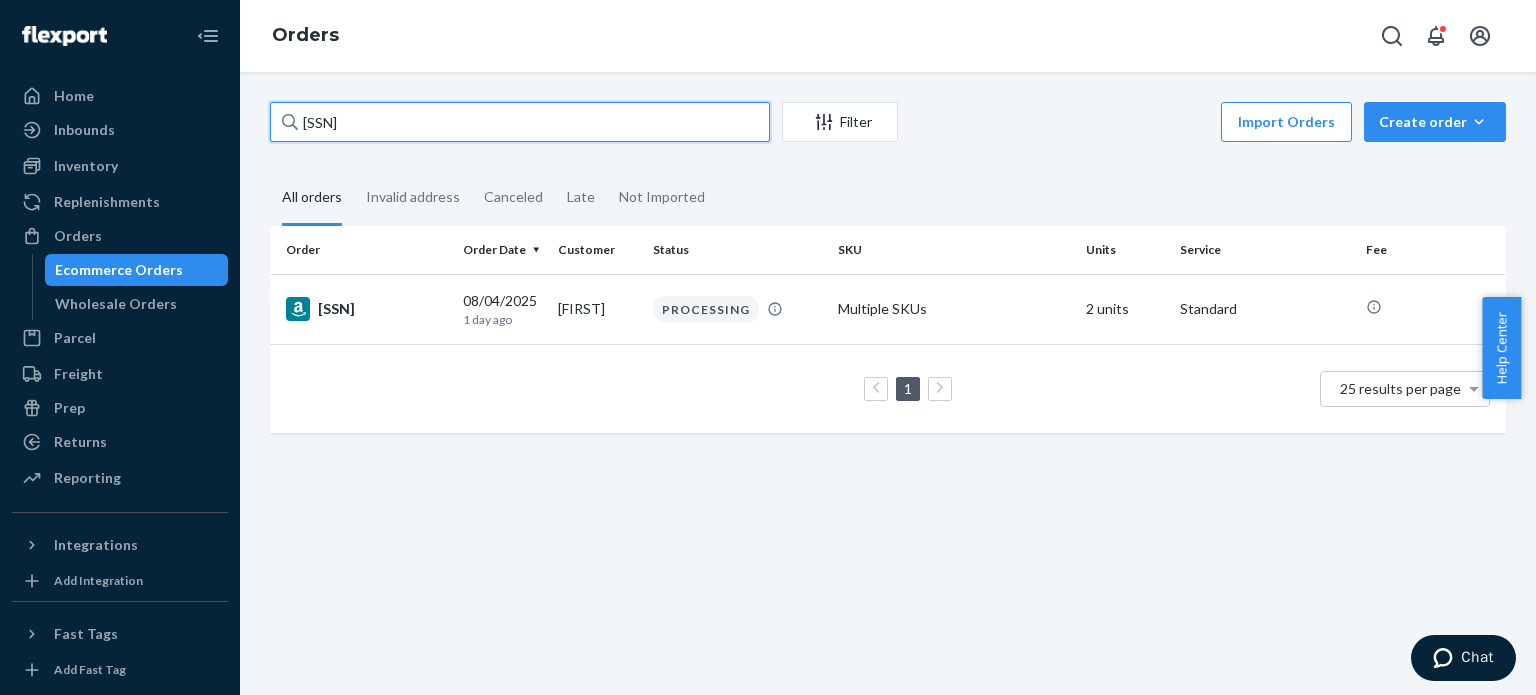 click on "[SSN]" at bounding box center [520, 122] 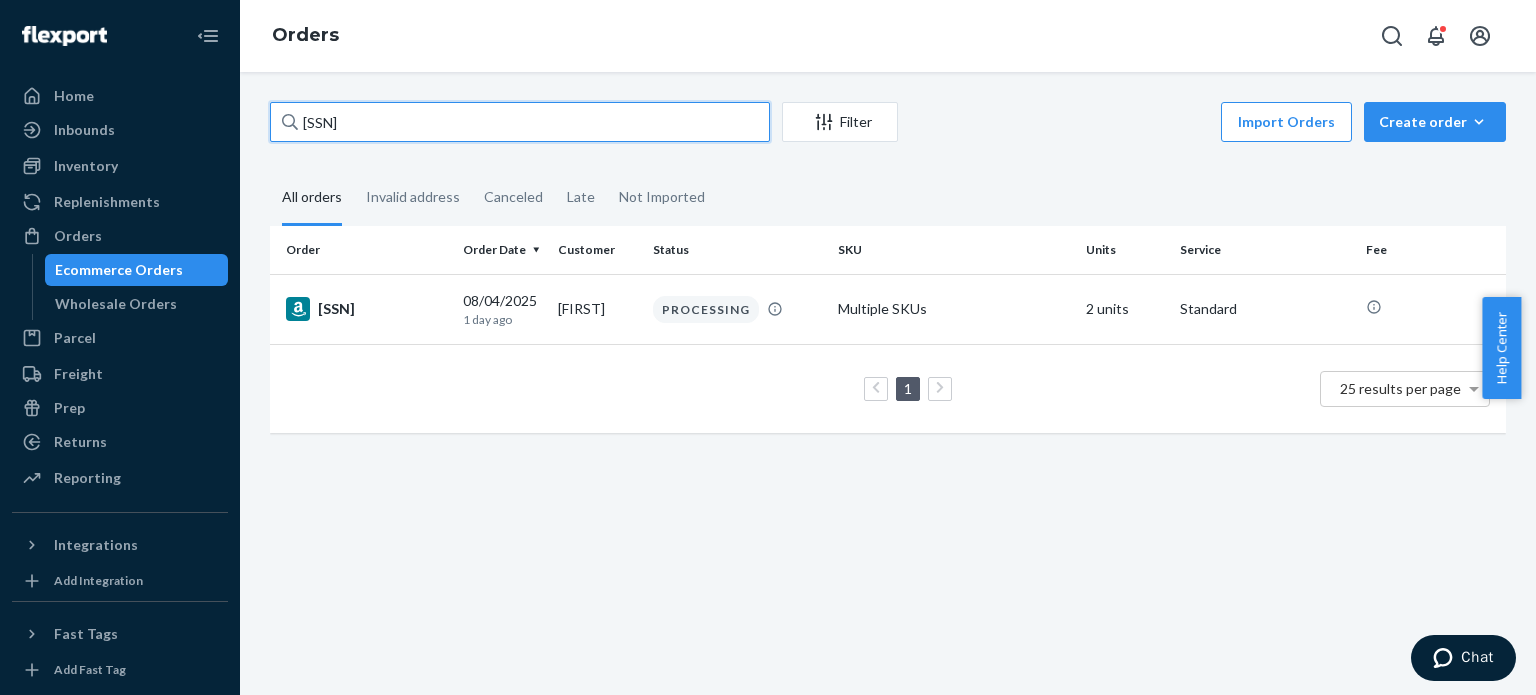 click on "[SSN]" at bounding box center [520, 122] 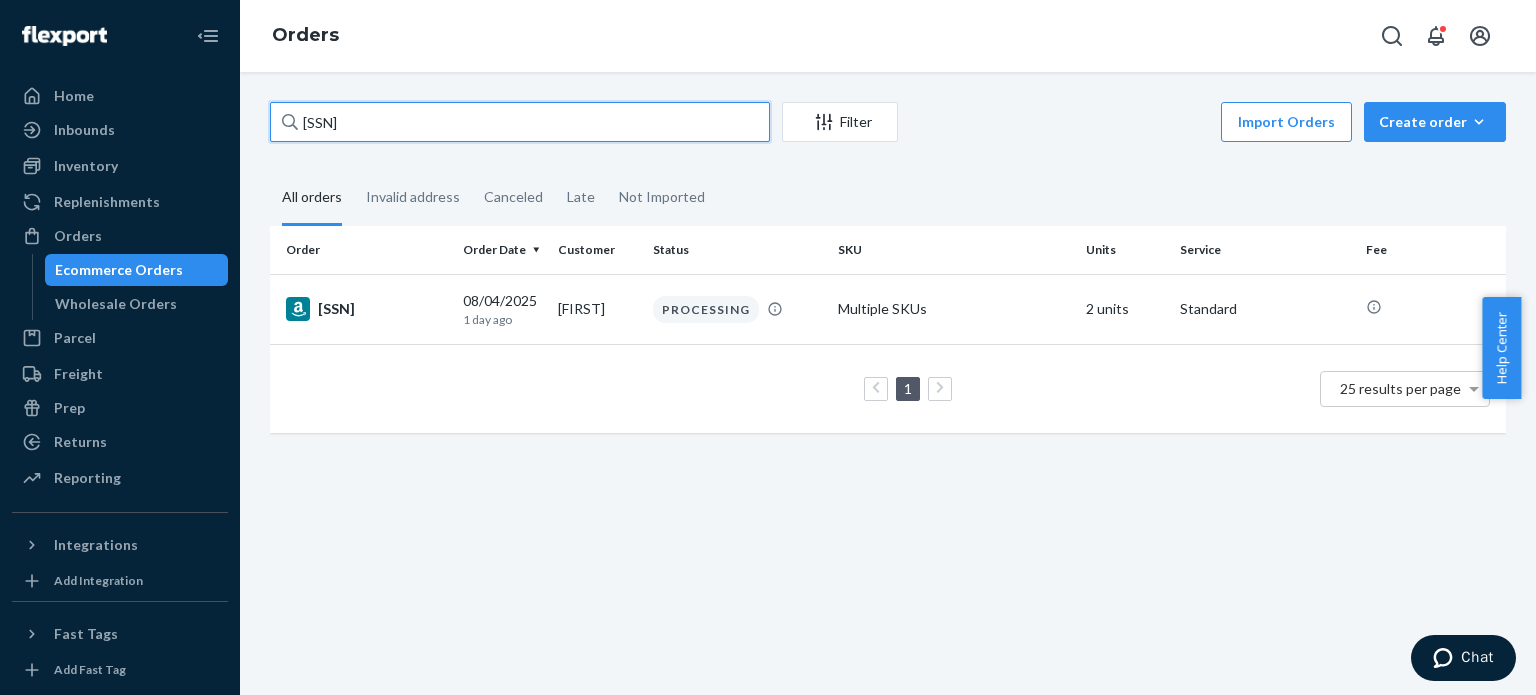paste on "[SSN]" 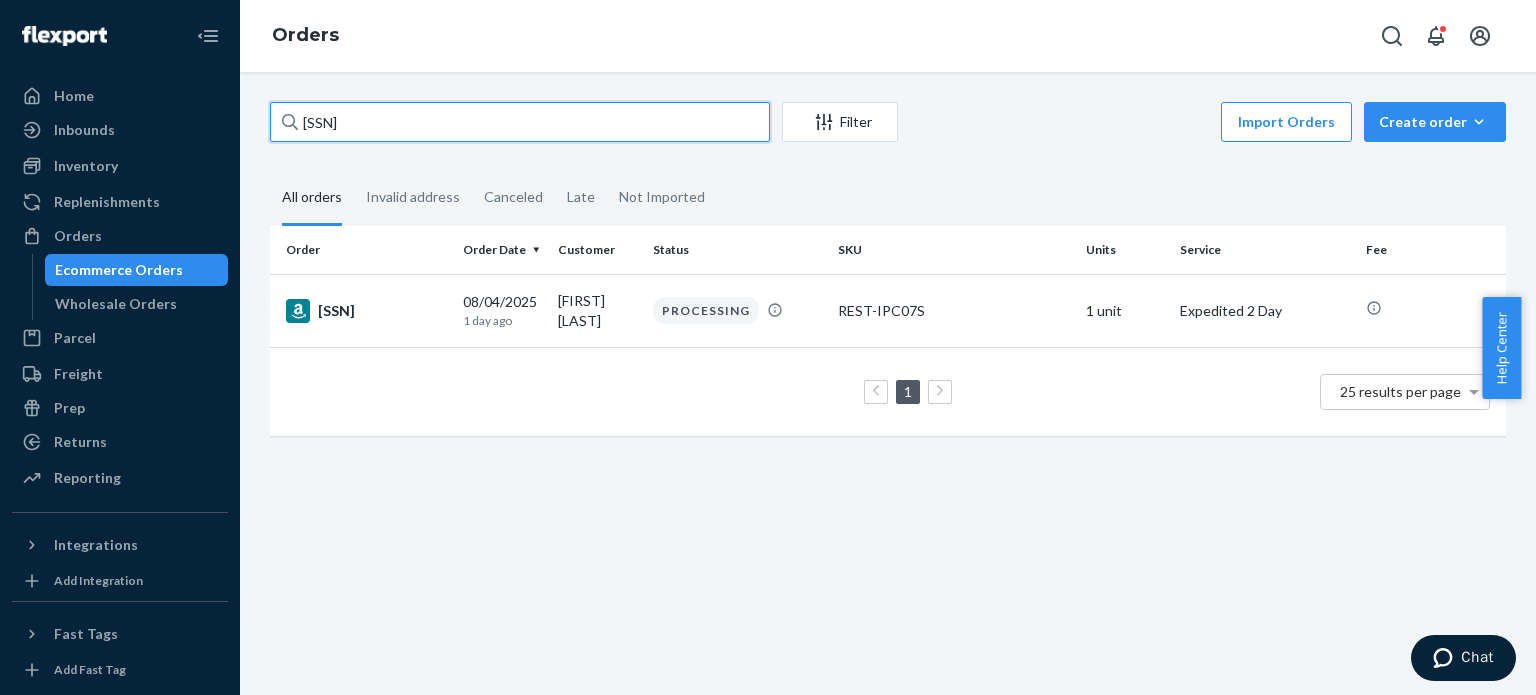 click on "[SSN]" at bounding box center (520, 122) 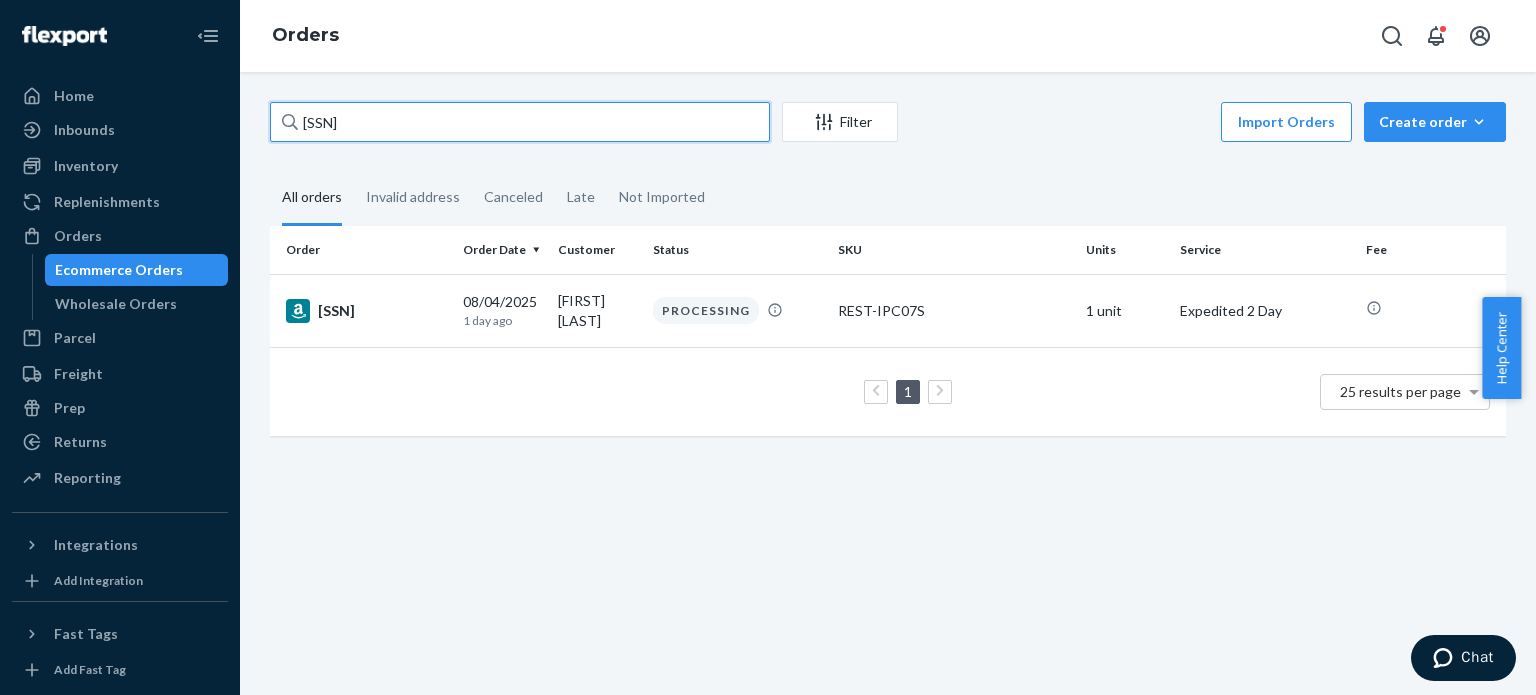 click on "[SSN]" at bounding box center [520, 122] 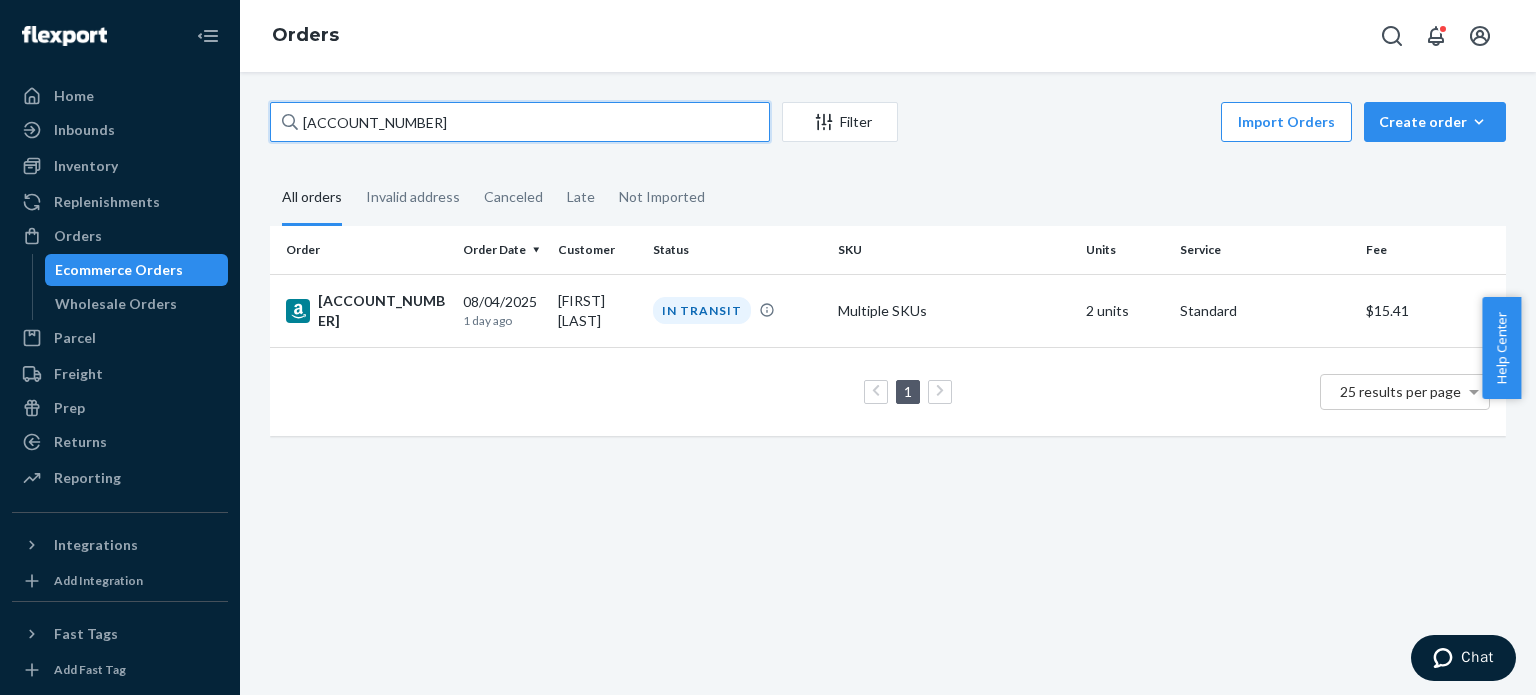 click on "[ACCOUNT_NUMBER]" at bounding box center (520, 122) 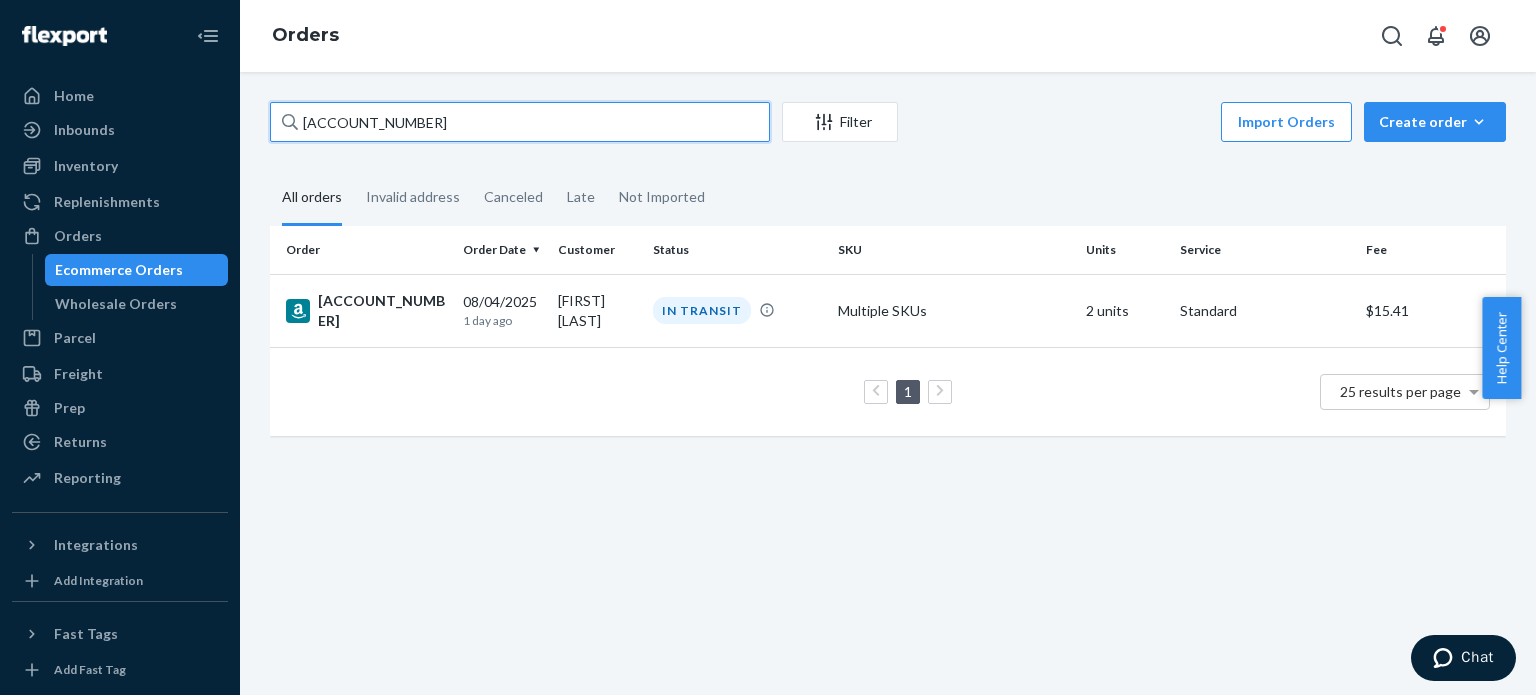 click on "[ACCOUNT_NUMBER]" at bounding box center [520, 122] 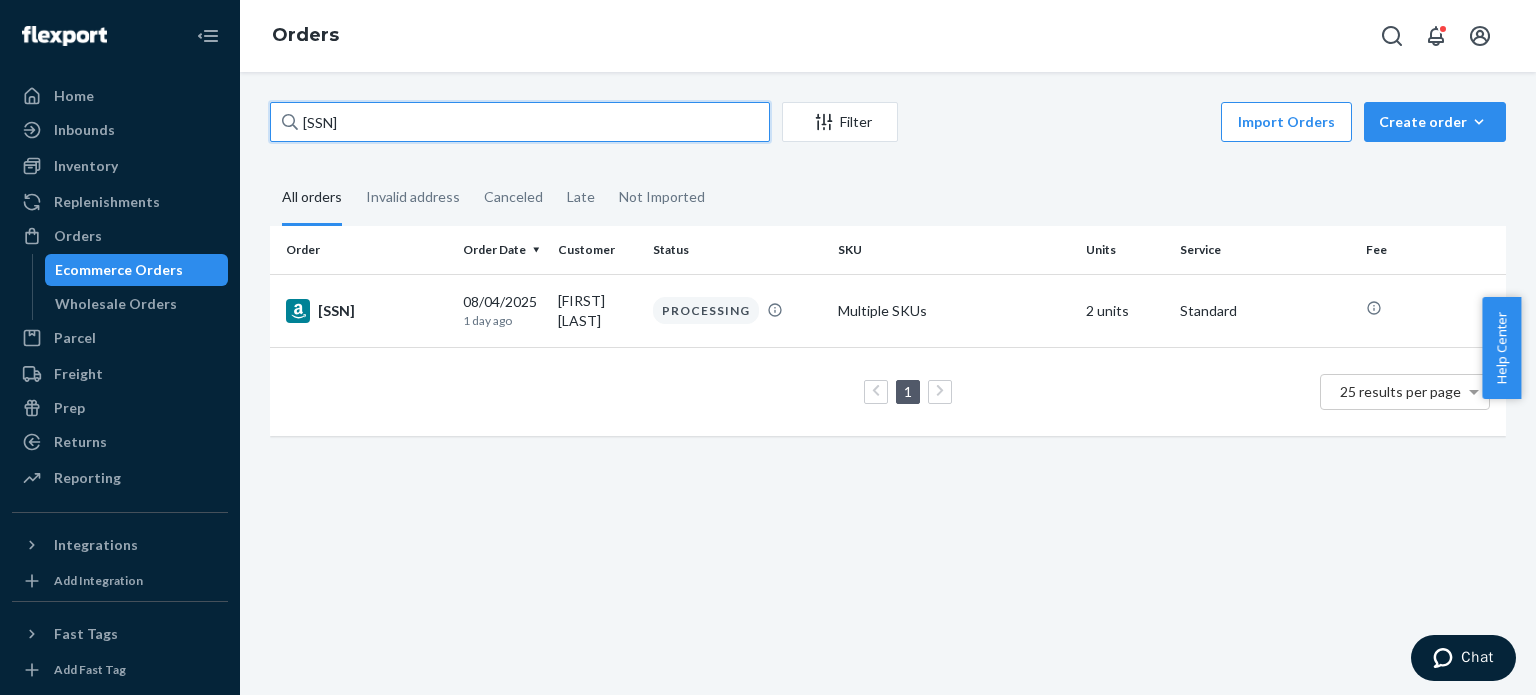 click on "[SSN]" at bounding box center (520, 122) 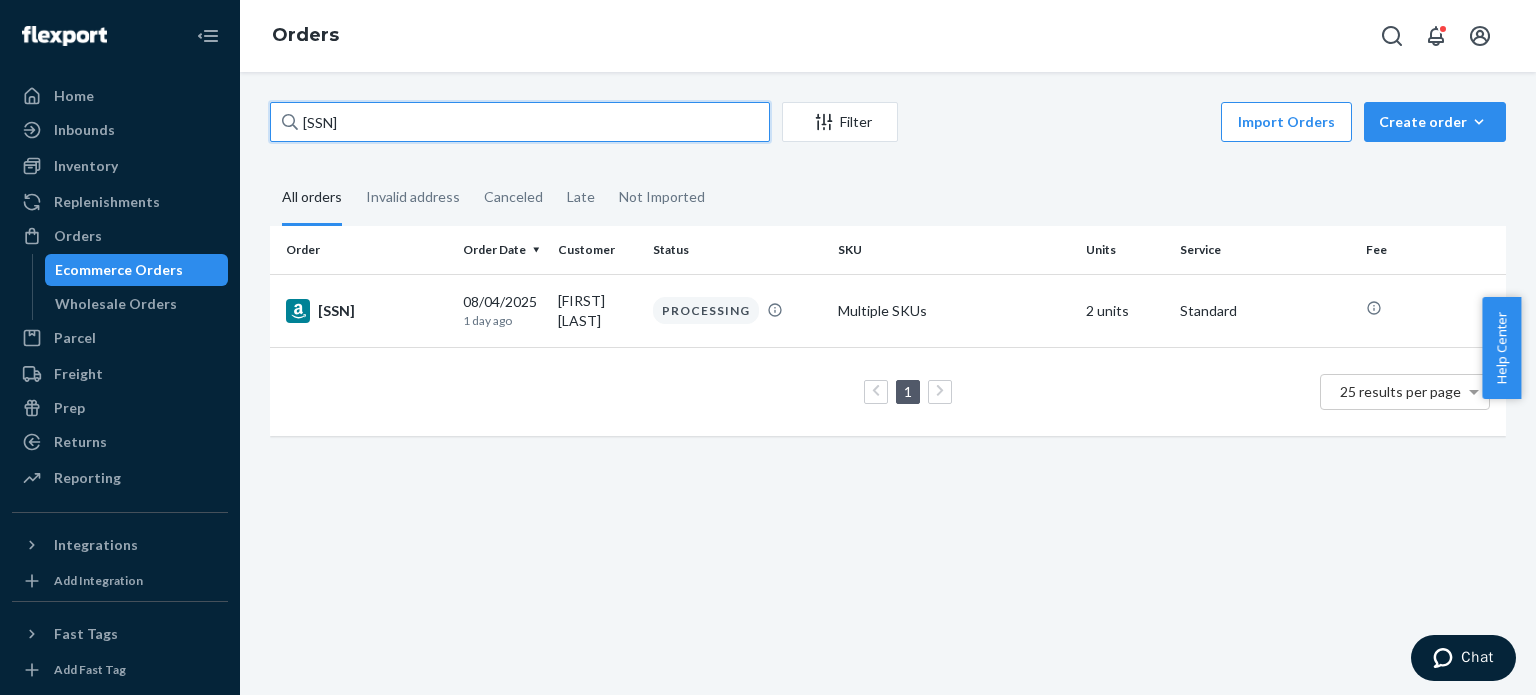 click on "[SSN]" at bounding box center [520, 122] 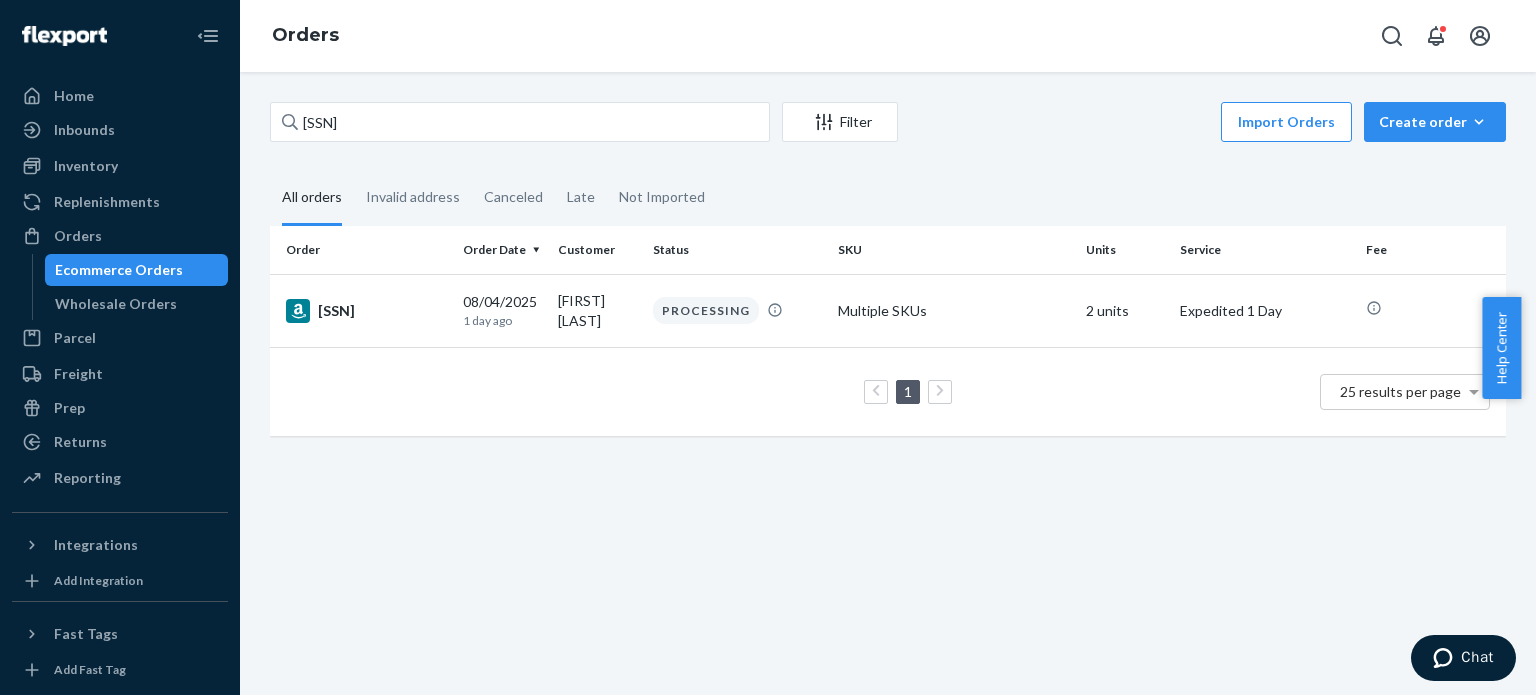 click on "Filter Import Orders Create orderEcommerce order Removal order All orders Invalid address Canceled Late Not Imported Order Order Date Customer Status SKU Units Service Fee [SSN] [DATE] [TIME_AGO] [FIRST] [LAST] PROCESSING Multiple SKUs [NUMBER] units Expedited [TIME] [NUMBER] results per page" at bounding box center (888, 383) 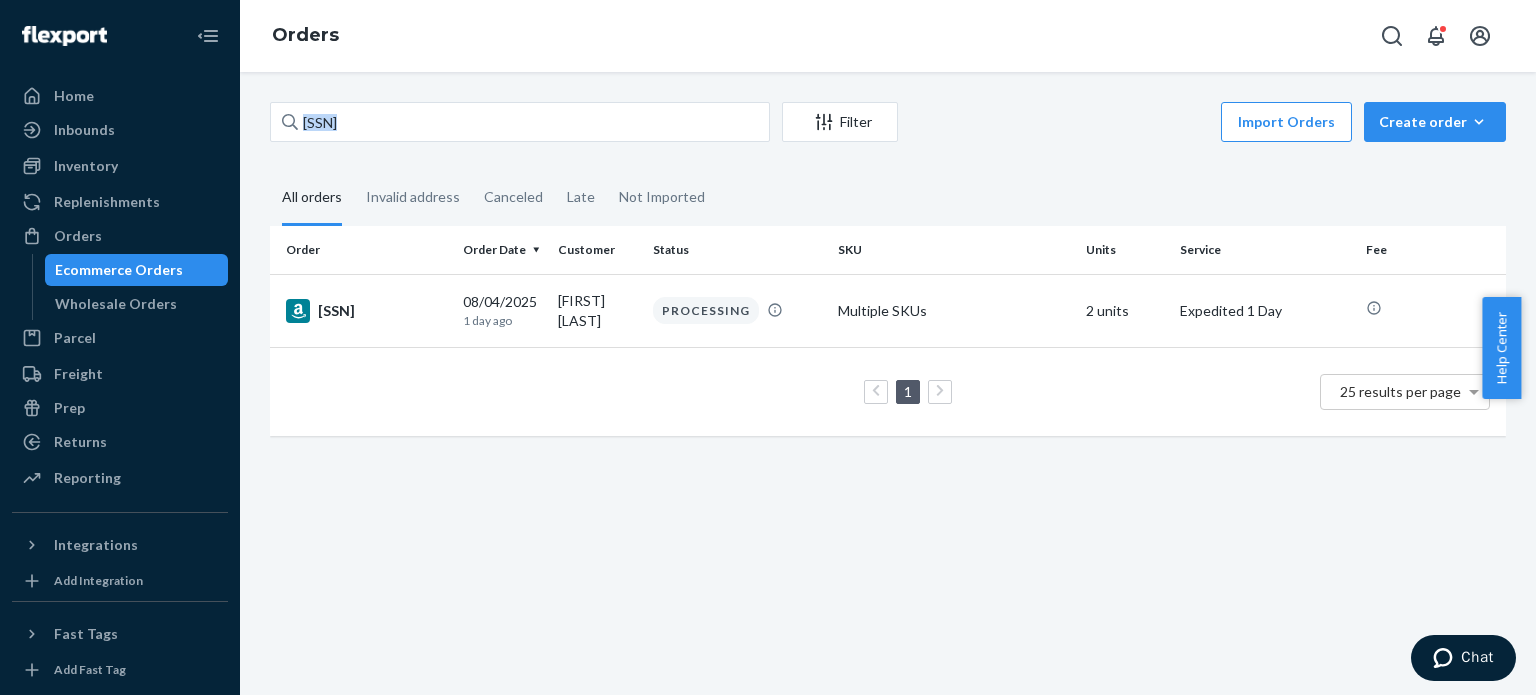 click on "Filter Import Orders Create orderEcommerce order Removal order All orders Invalid address Canceled Late Not Imported Order Order Date Customer Status SKU Units Service Fee [SSN] [DATE] [TIME_AGO] [FIRST] [LAST] PROCESSING Multiple SKUs [NUMBER] units Expedited [TIME] [NUMBER] results per page" at bounding box center [888, 383] 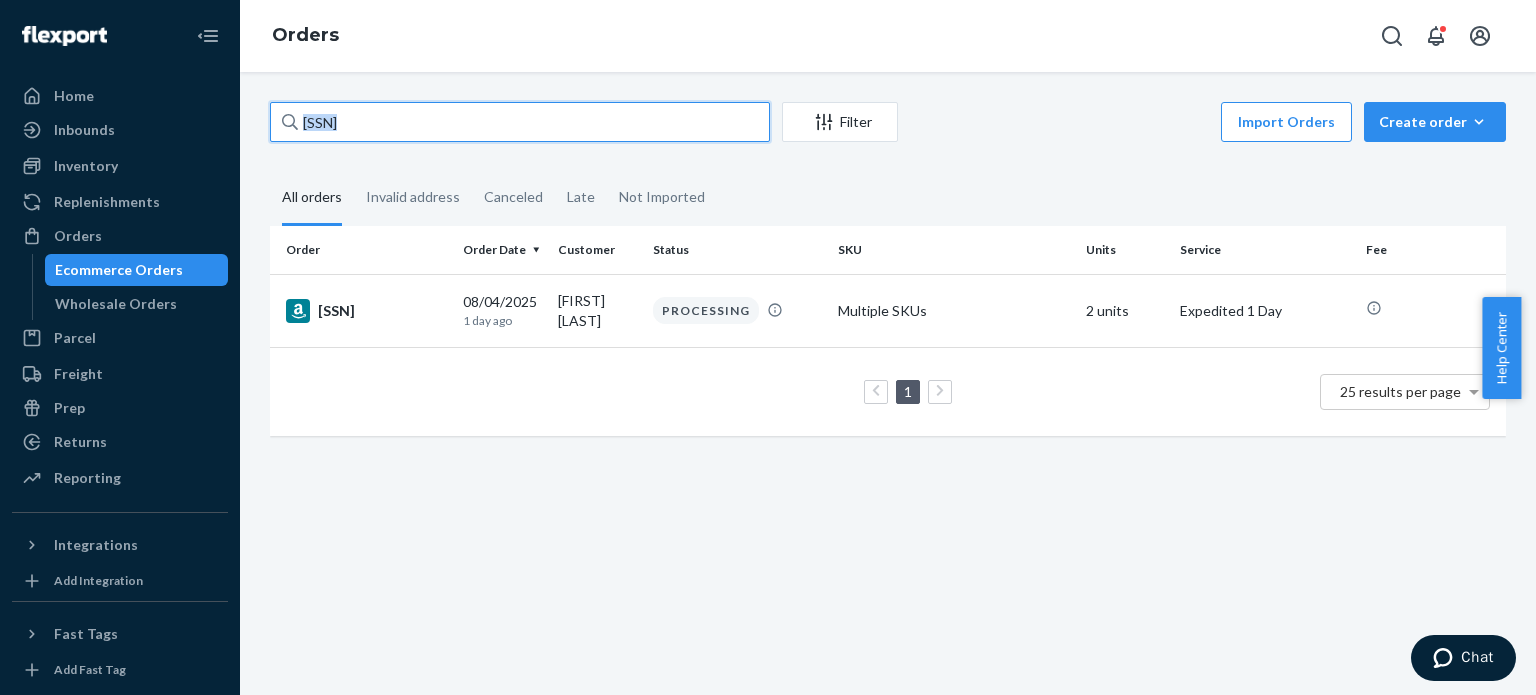 click on "[SSN]" at bounding box center [520, 122] 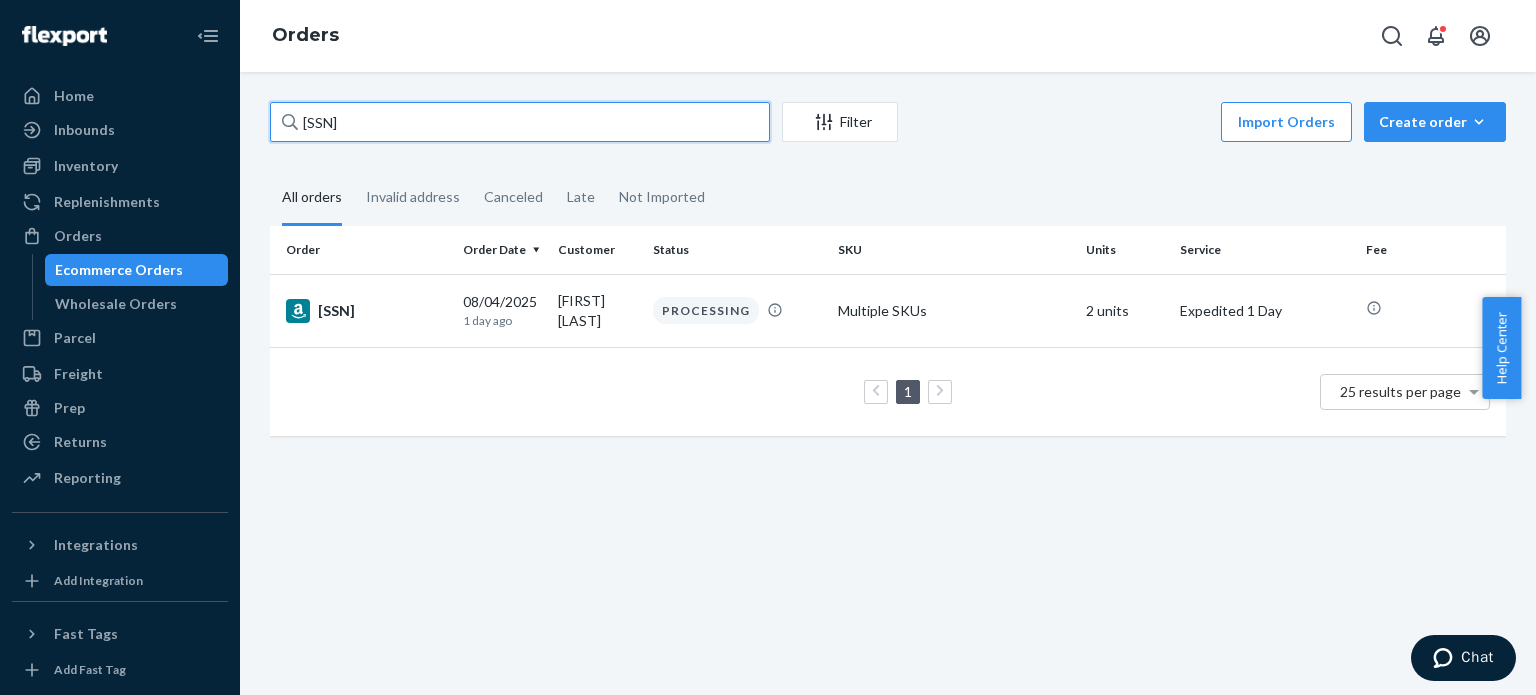 click on "[SSN]" at bounding box center [520, 122] 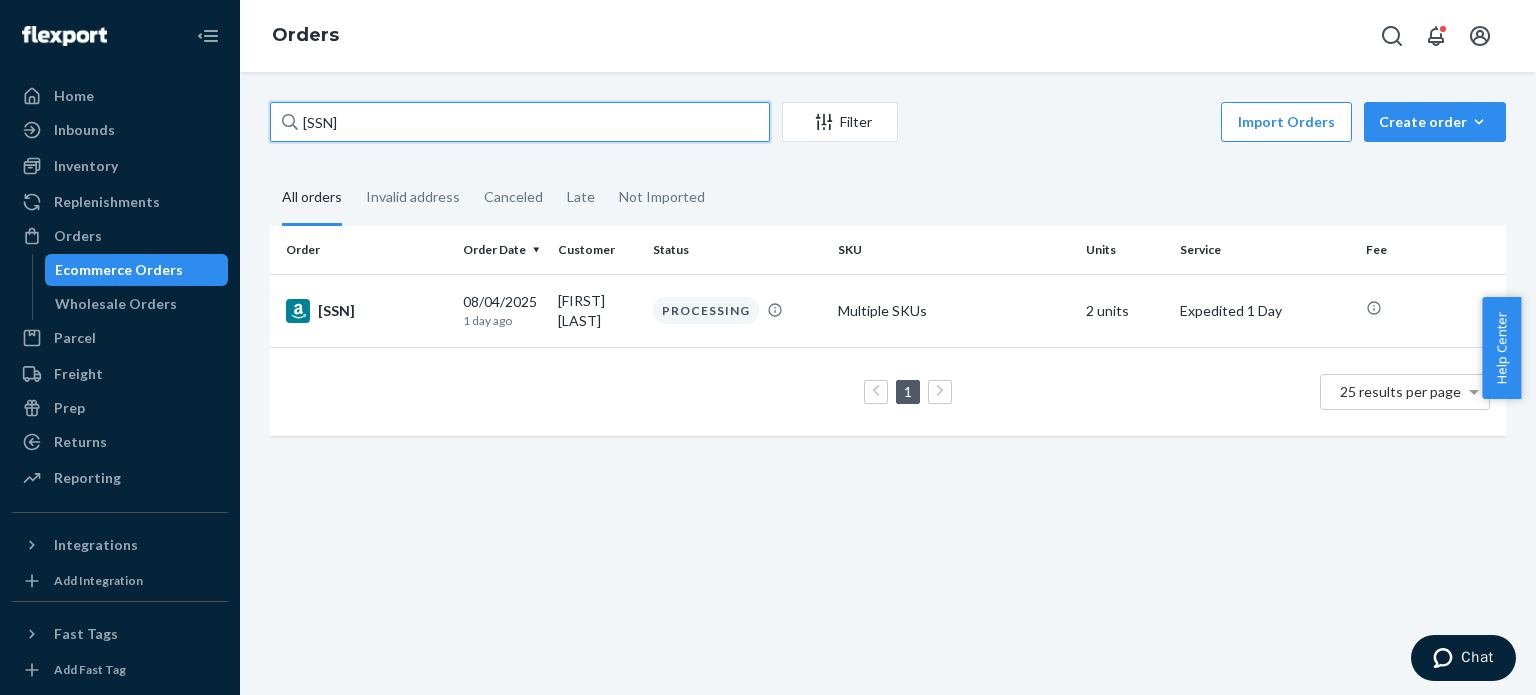 click on "[SSN]" at bounding box center (520, 122) 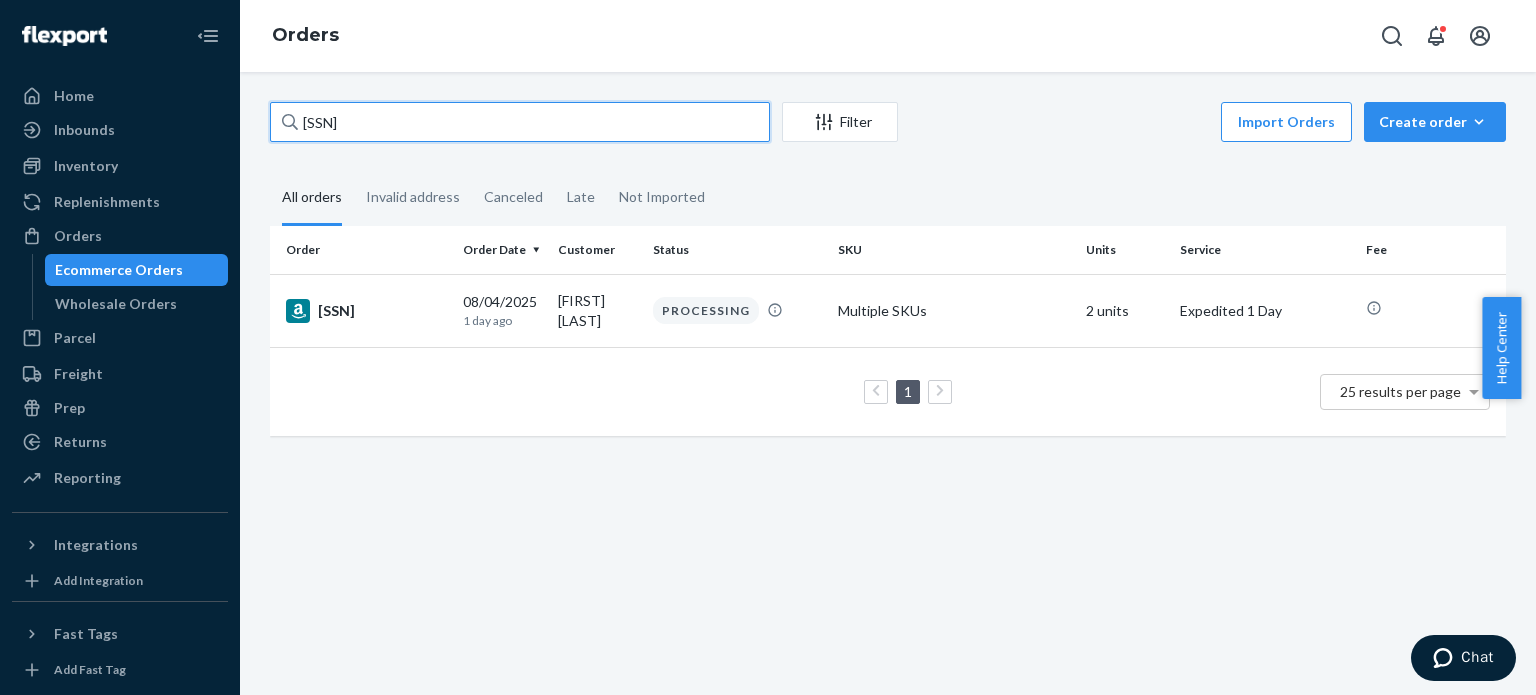 paste on "[SSN]" 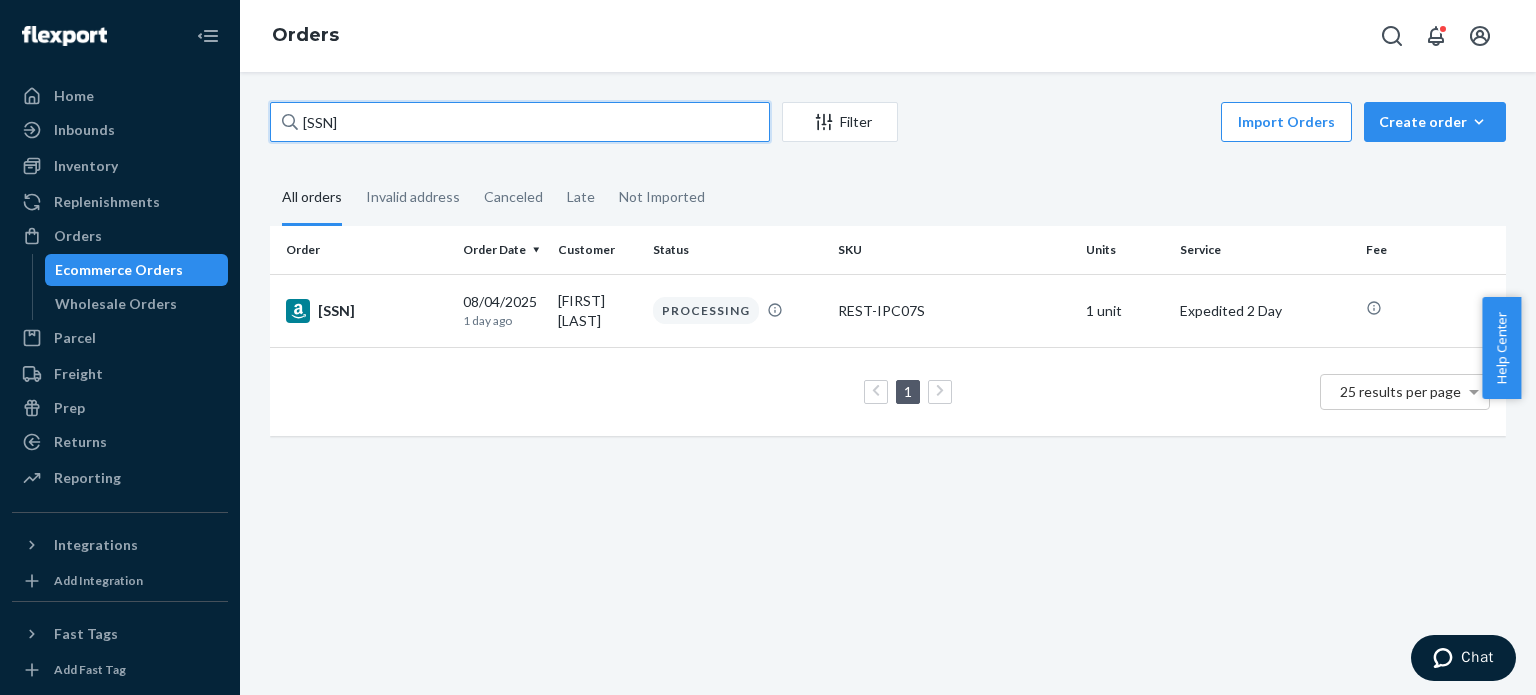 click on "[SSN]" at bounding box center [520, 122] 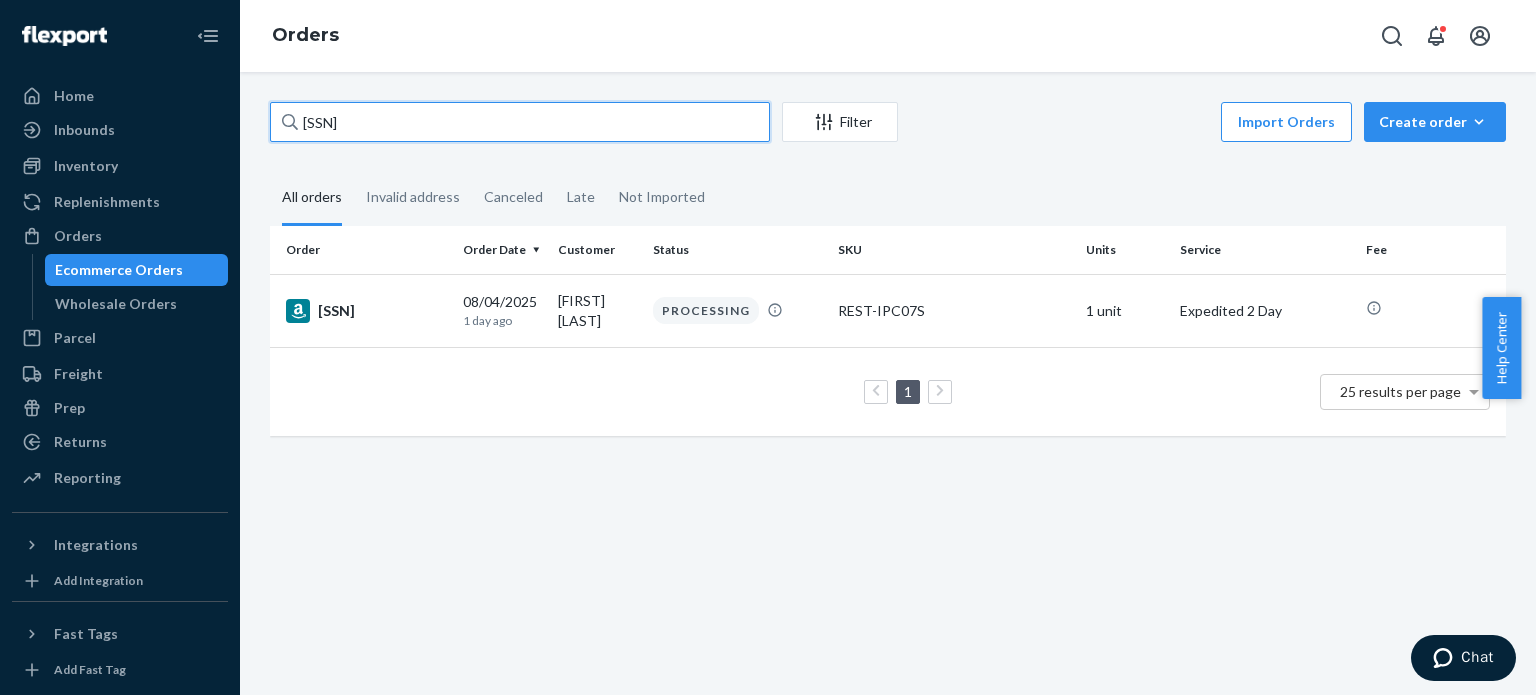 click on "[SSN]" at bounding box center [520, 122] 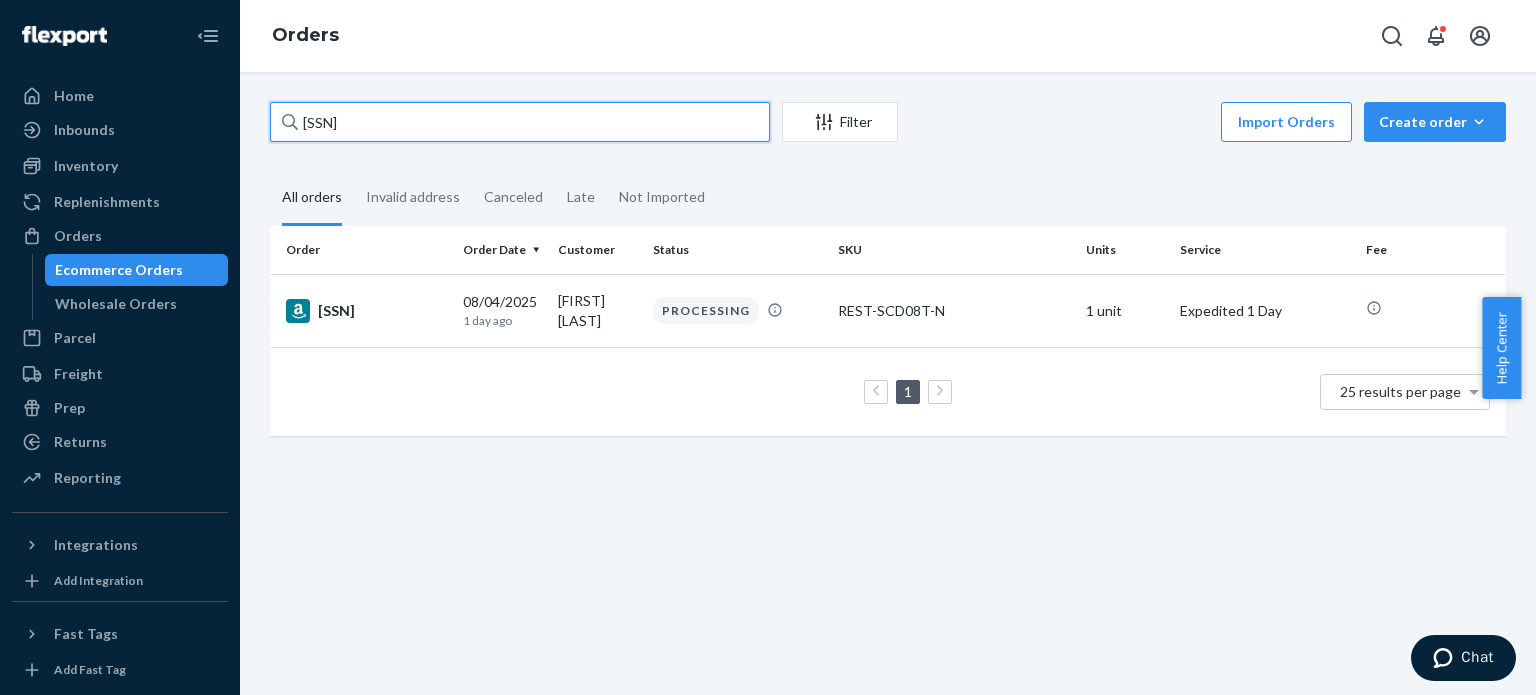 click on "[SSN]" at bounding box center (520, 122) 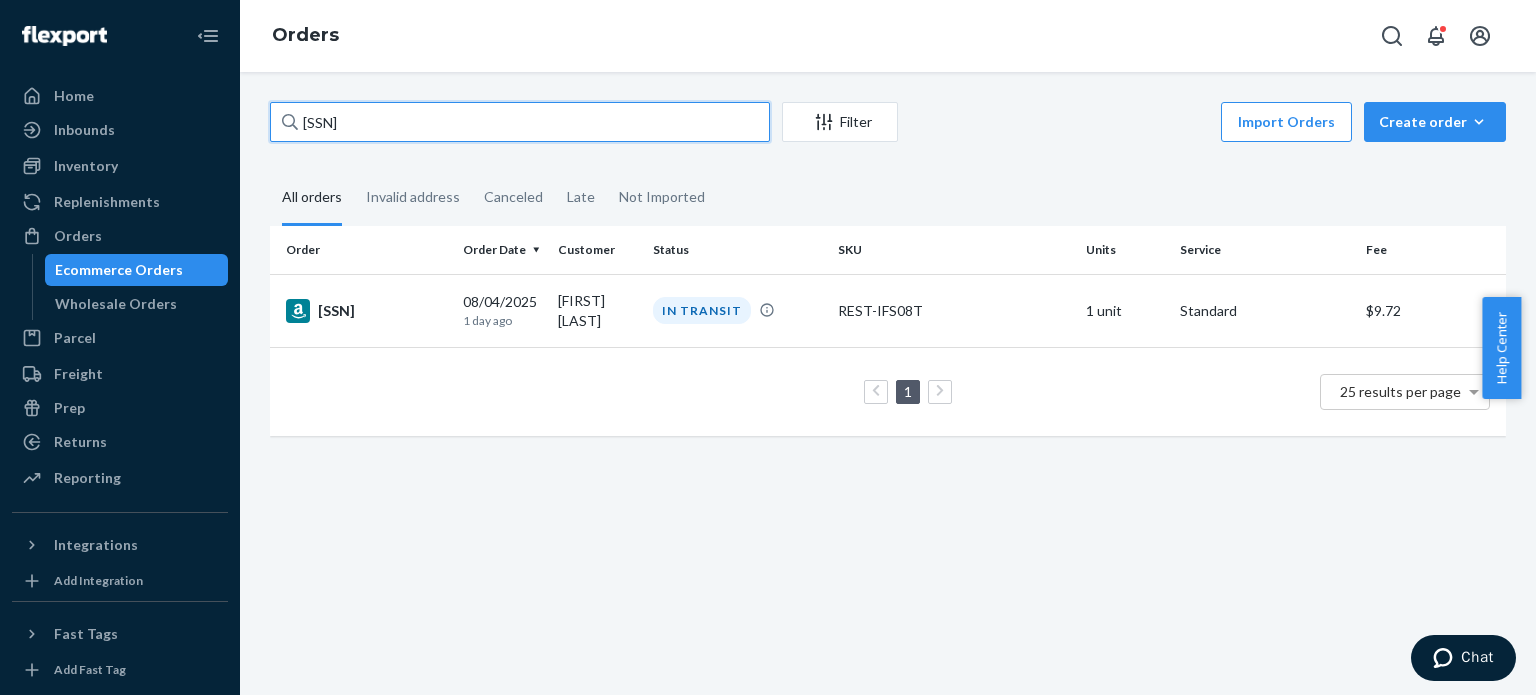 click on "[SSN]" at bounding box center (520, 122) 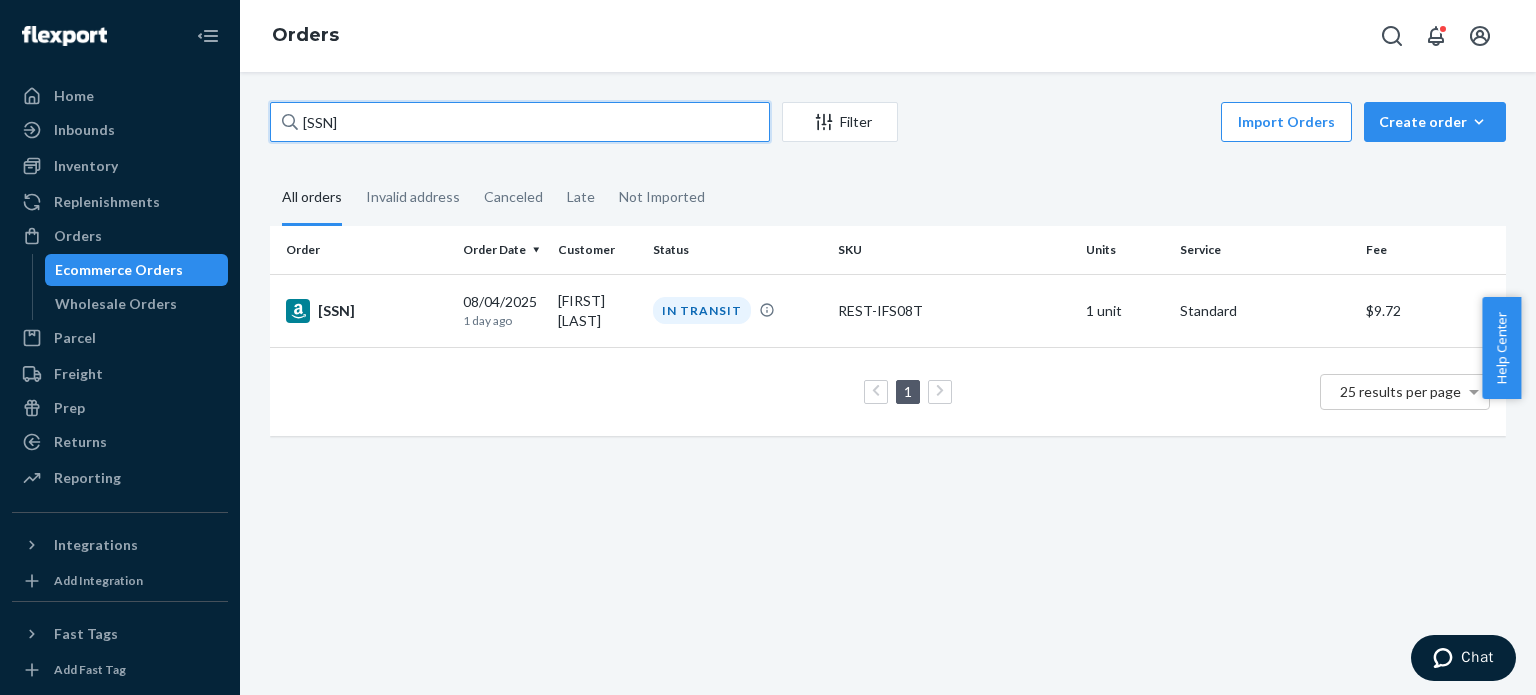 click on "[SSN]" at bounding box center [520, 122] 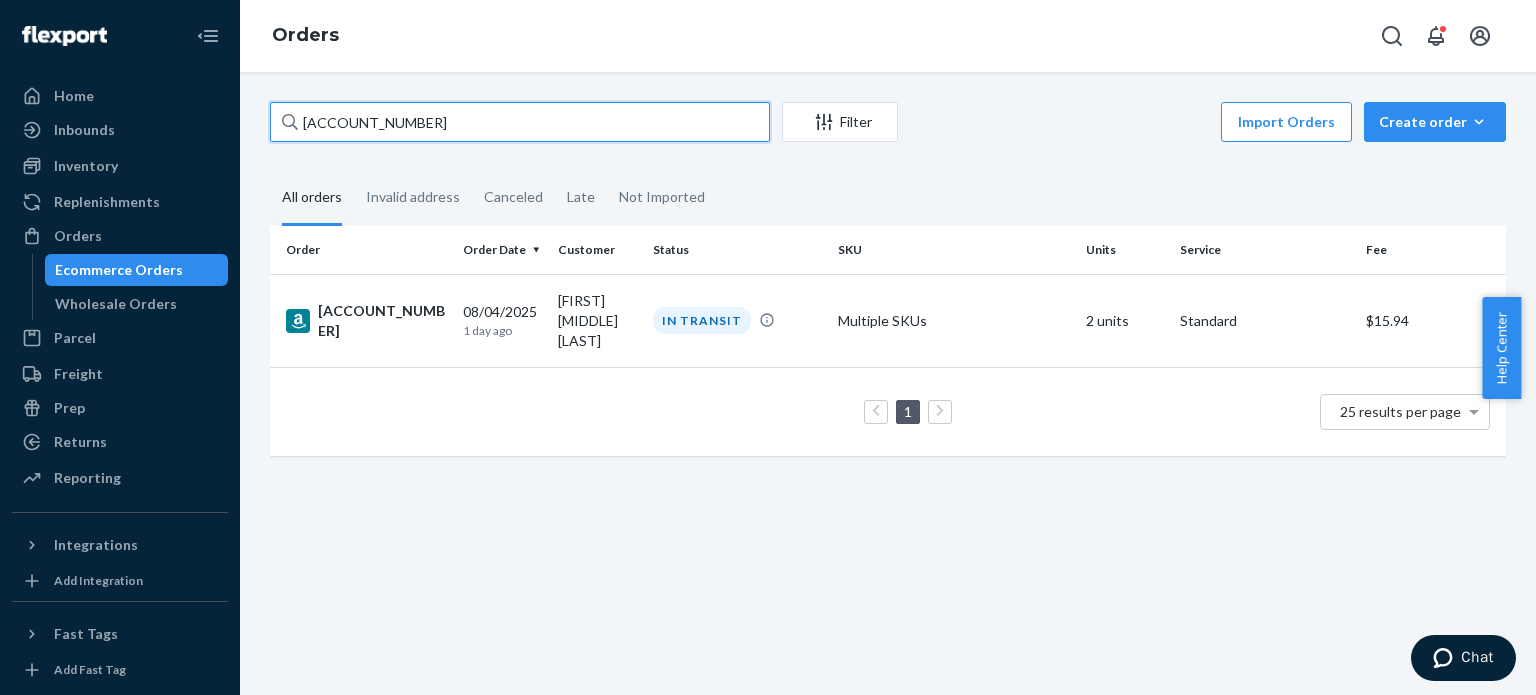 click on "[ACCOUNT_NUMBER]" at bounding box center (520, 122) 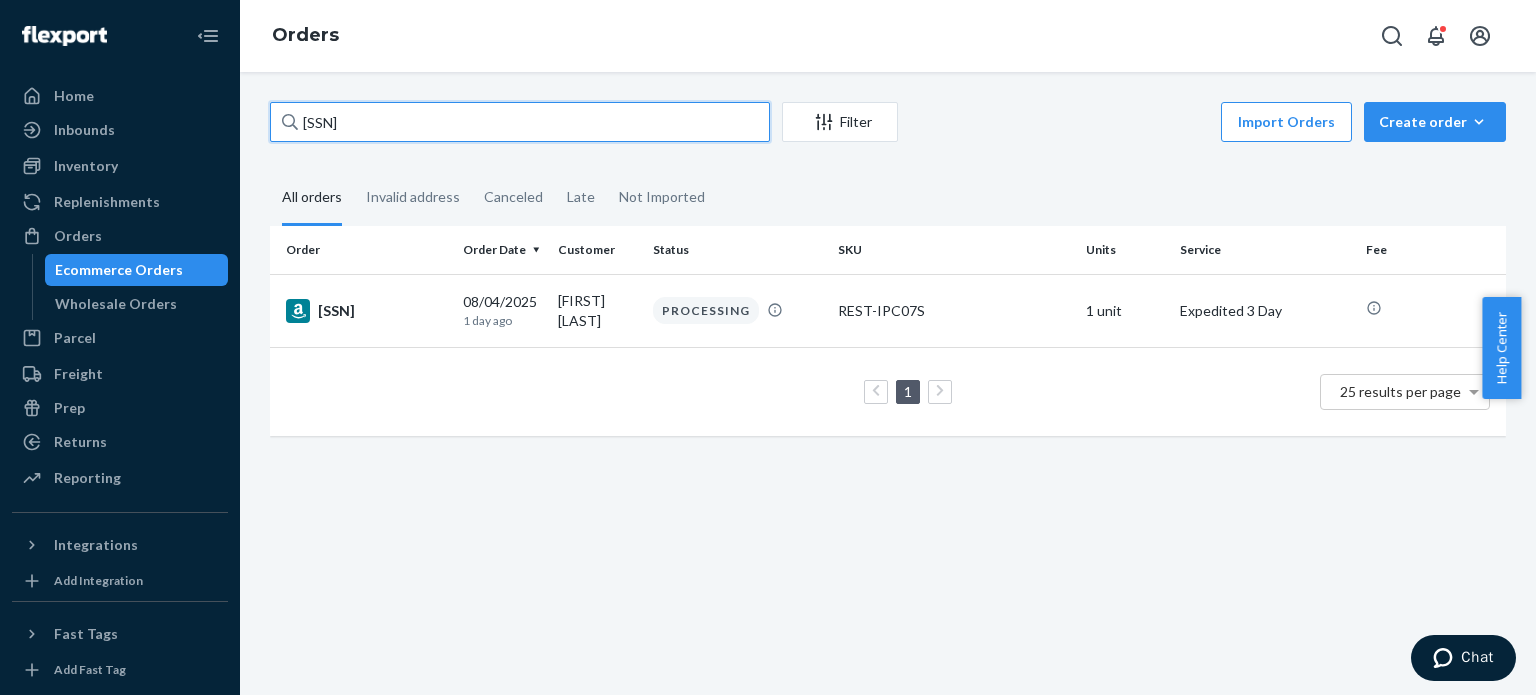 click on "[SSN]" at bounding box center (520, 122) 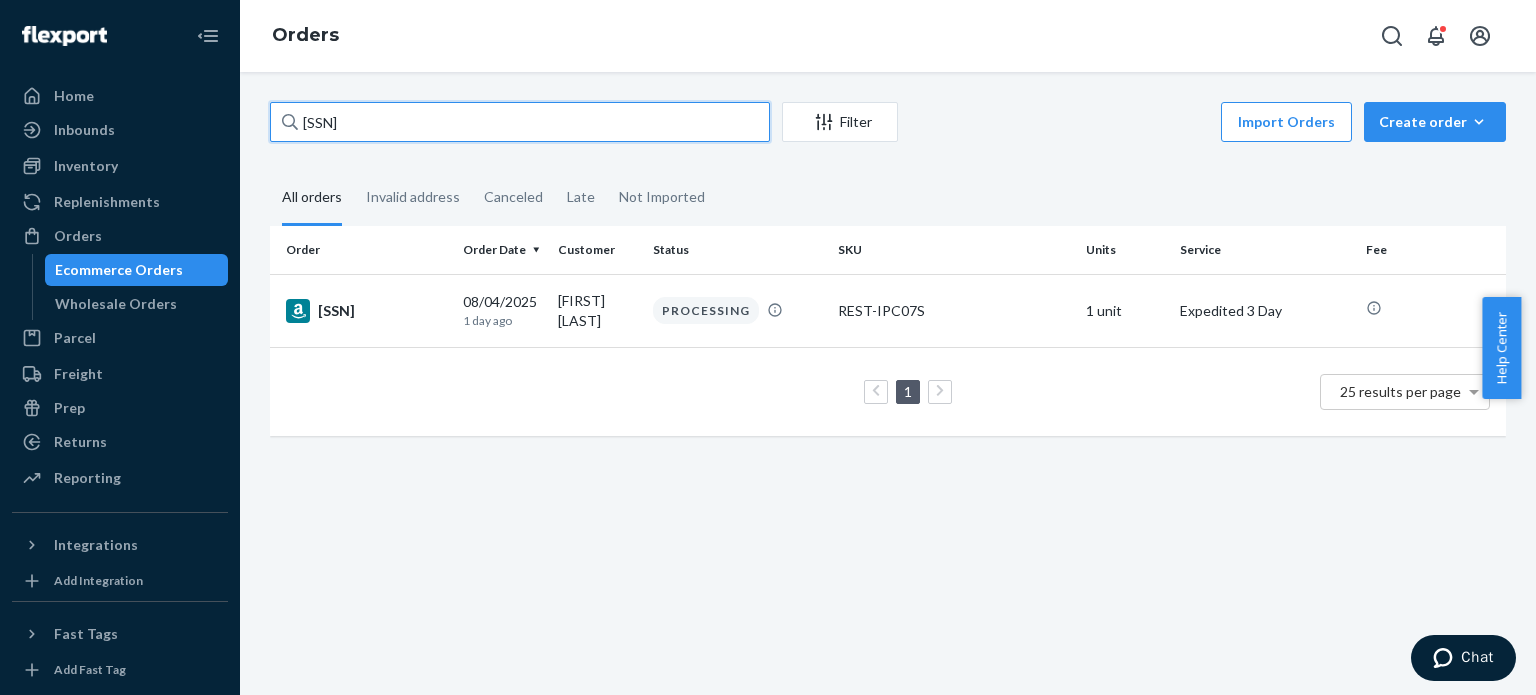 click on "[SSN]" at bounding box center (520, 122) 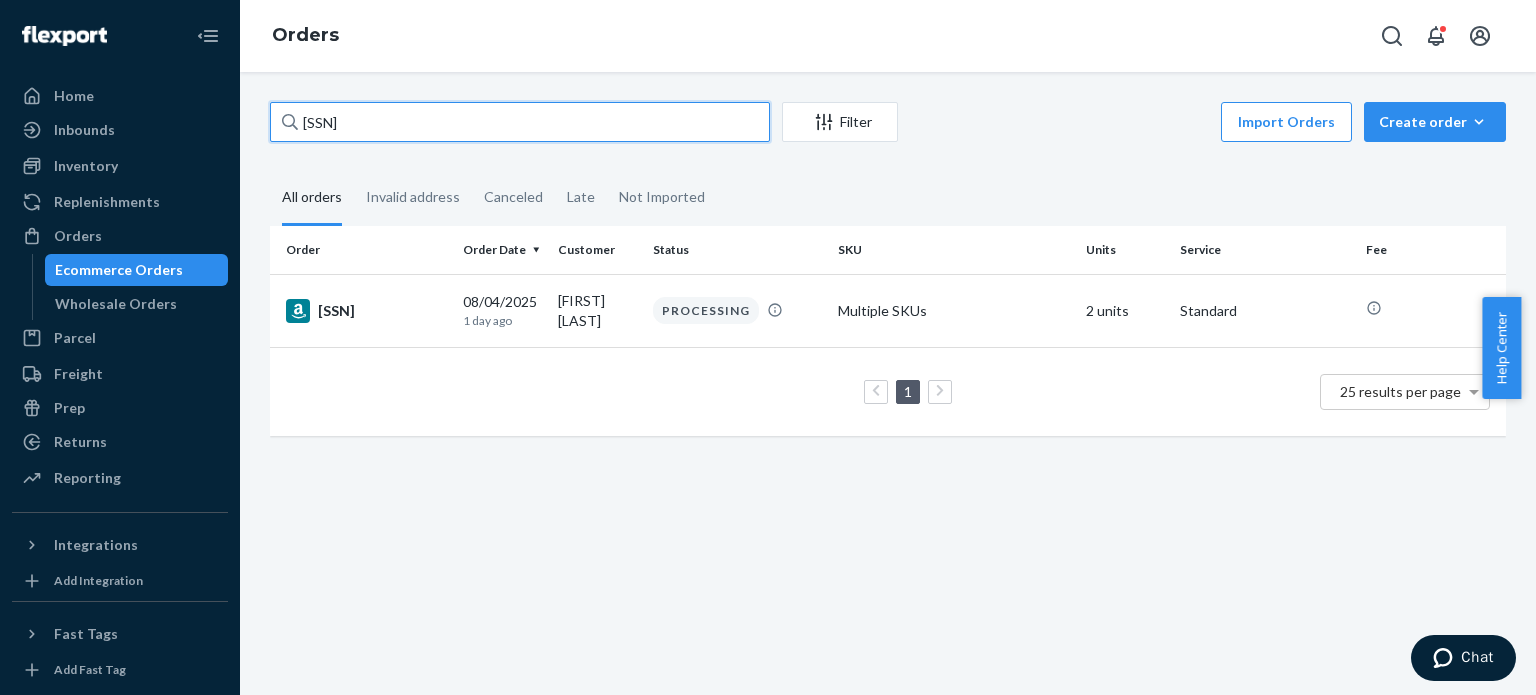 click on "[SSN]" at bounding box center [520, 122] 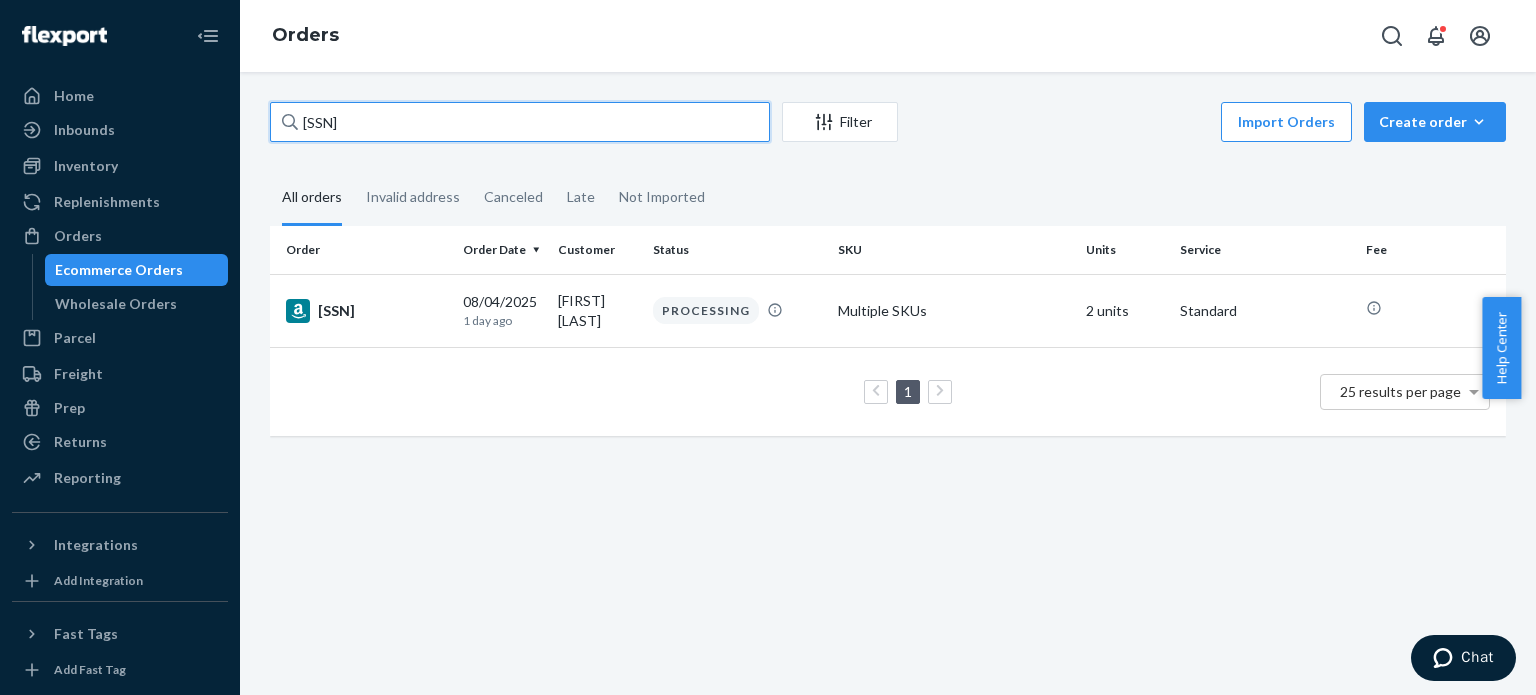 click on "[SSN]" at bounding box center [520, 122] 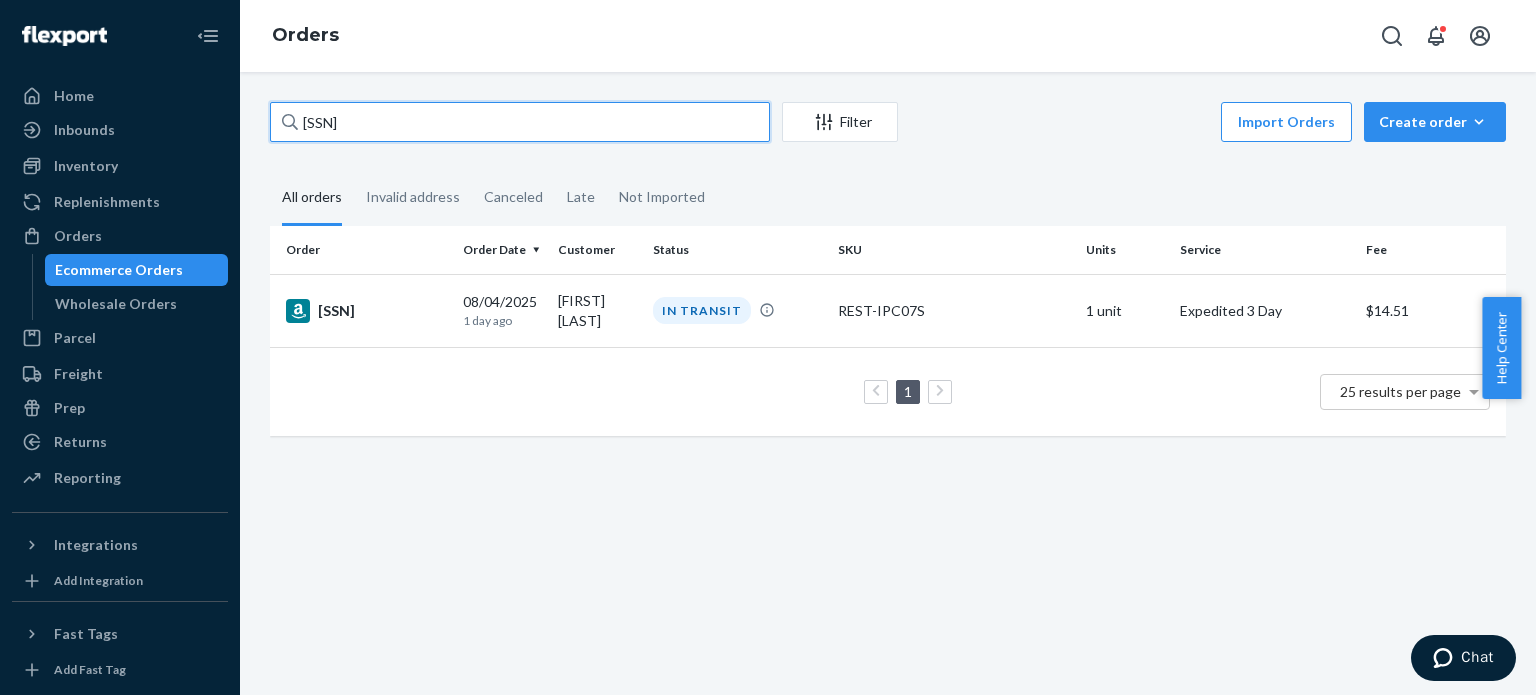 click on "[SSN]" at bounding box center (520, 122) 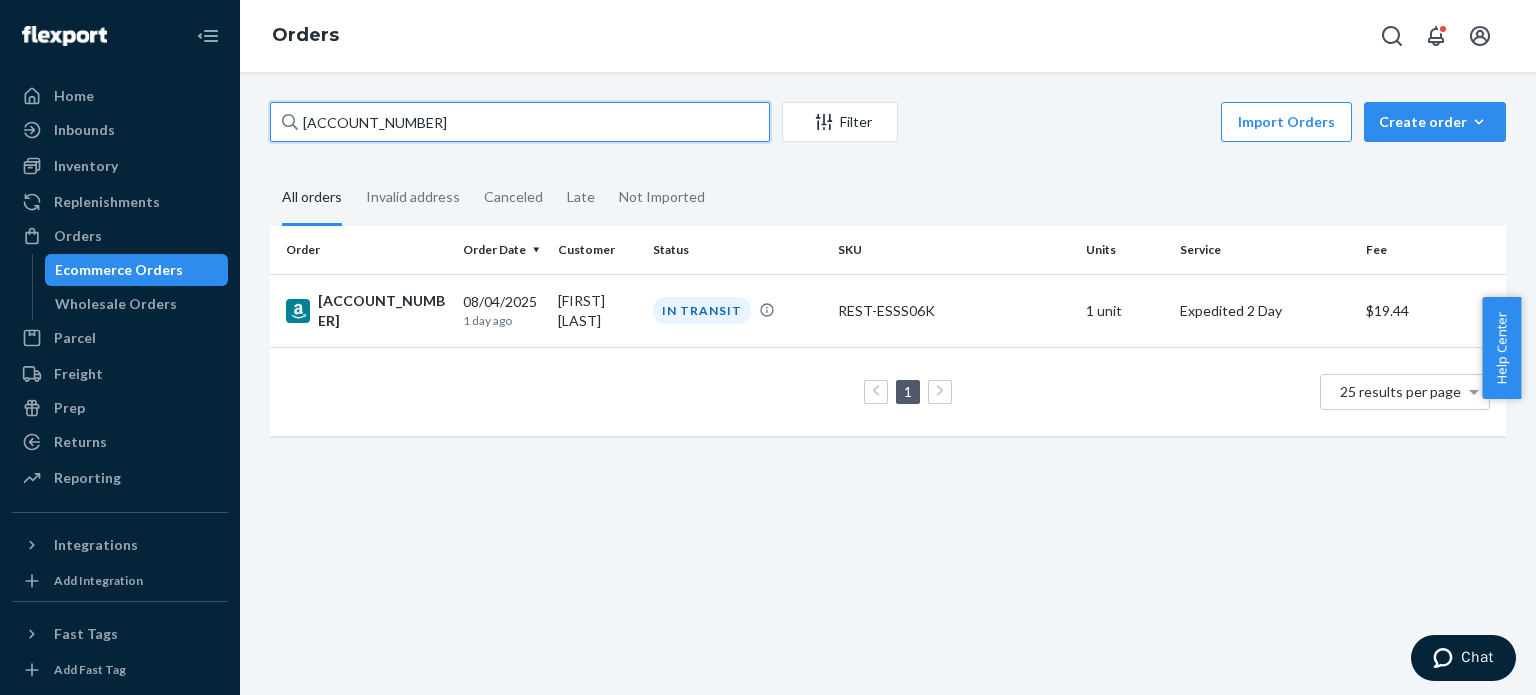 click on "[ACCOUNT_NUMBER]" at bounding box center (520, 122) 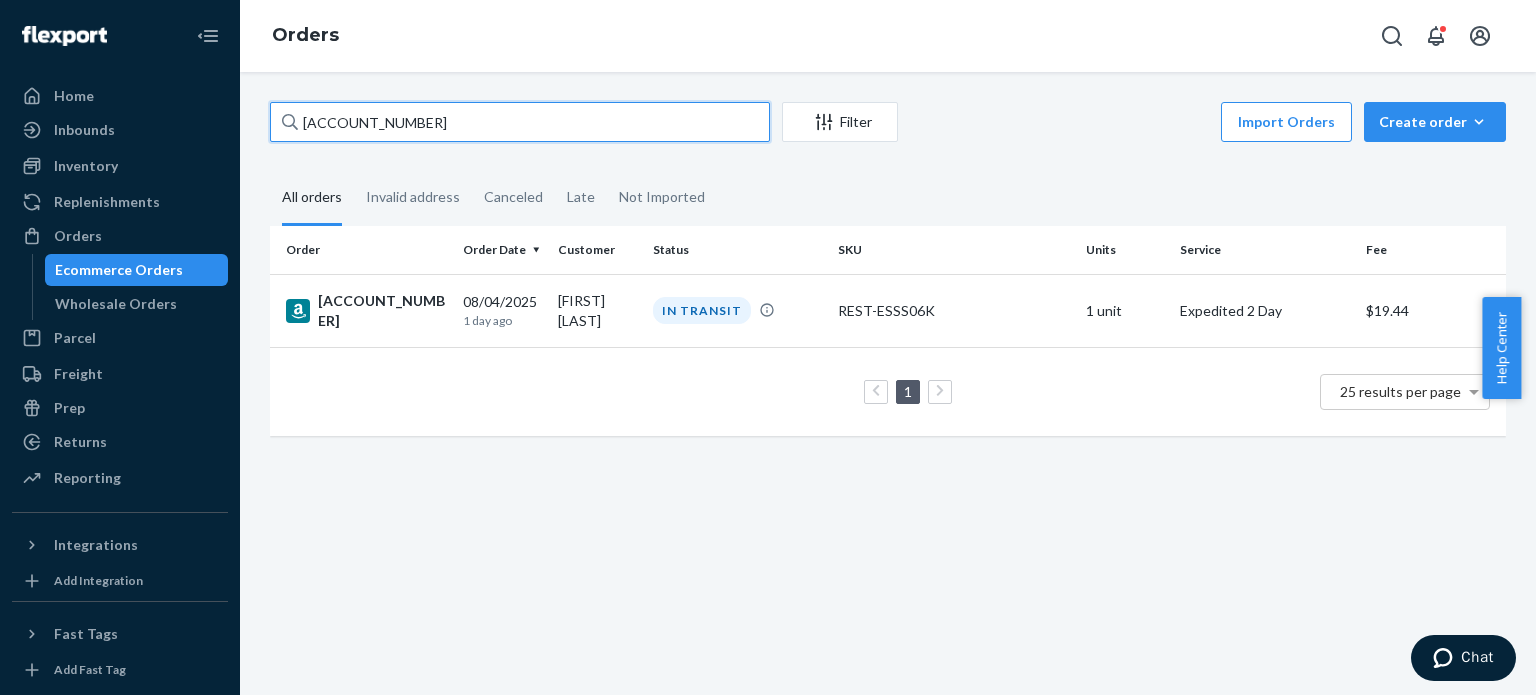 click on "[ACCOUNT_NUMBER]" at bounding box center [520, 122] 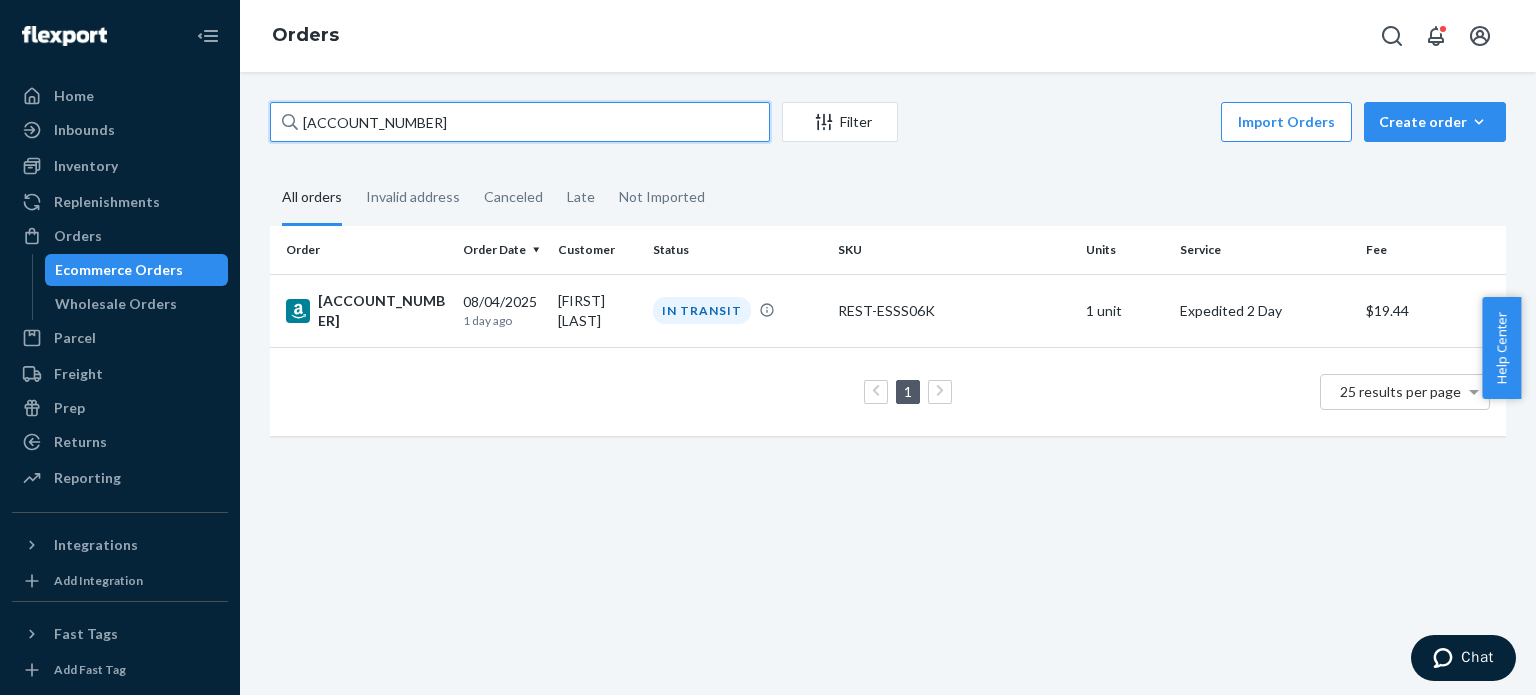 click on "[ACCOUNT_NUMBER]" at bounding box center (520, 122) 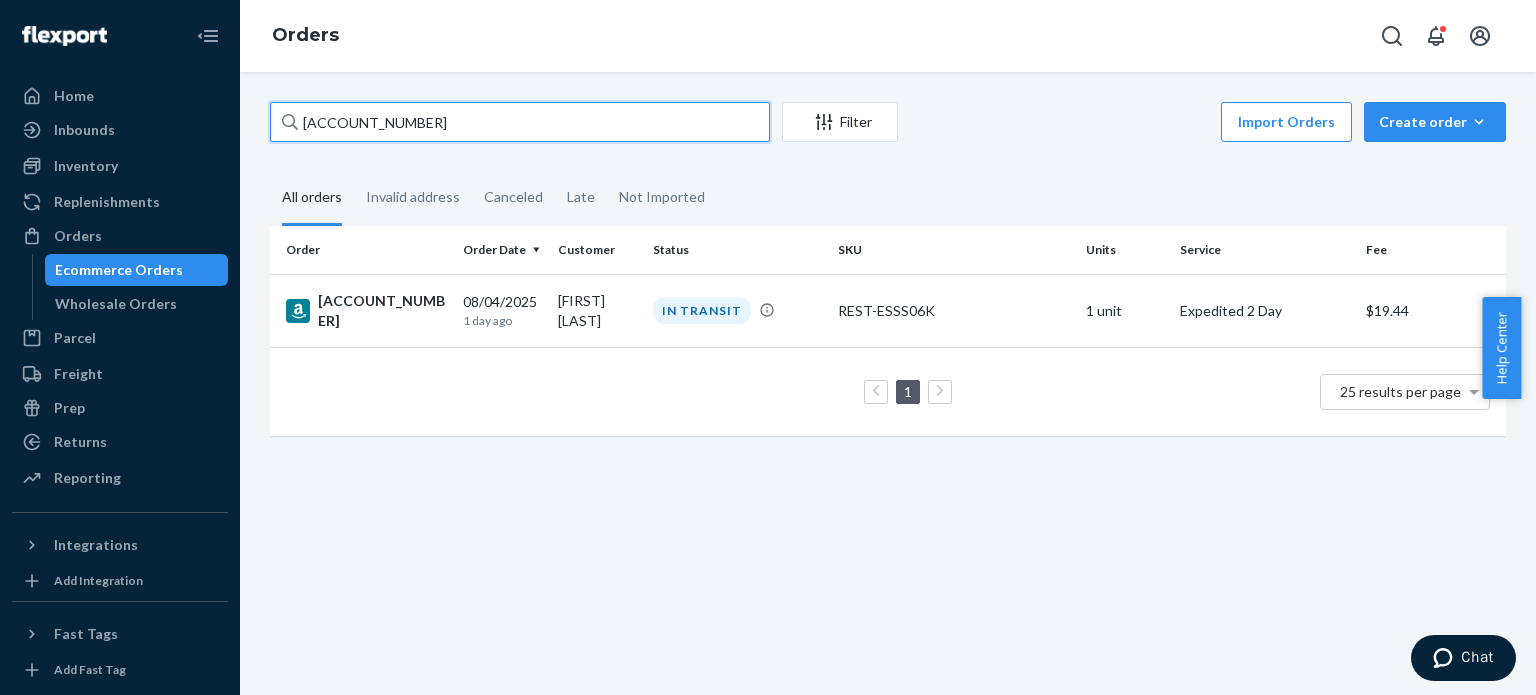 paste on "[SSN]" 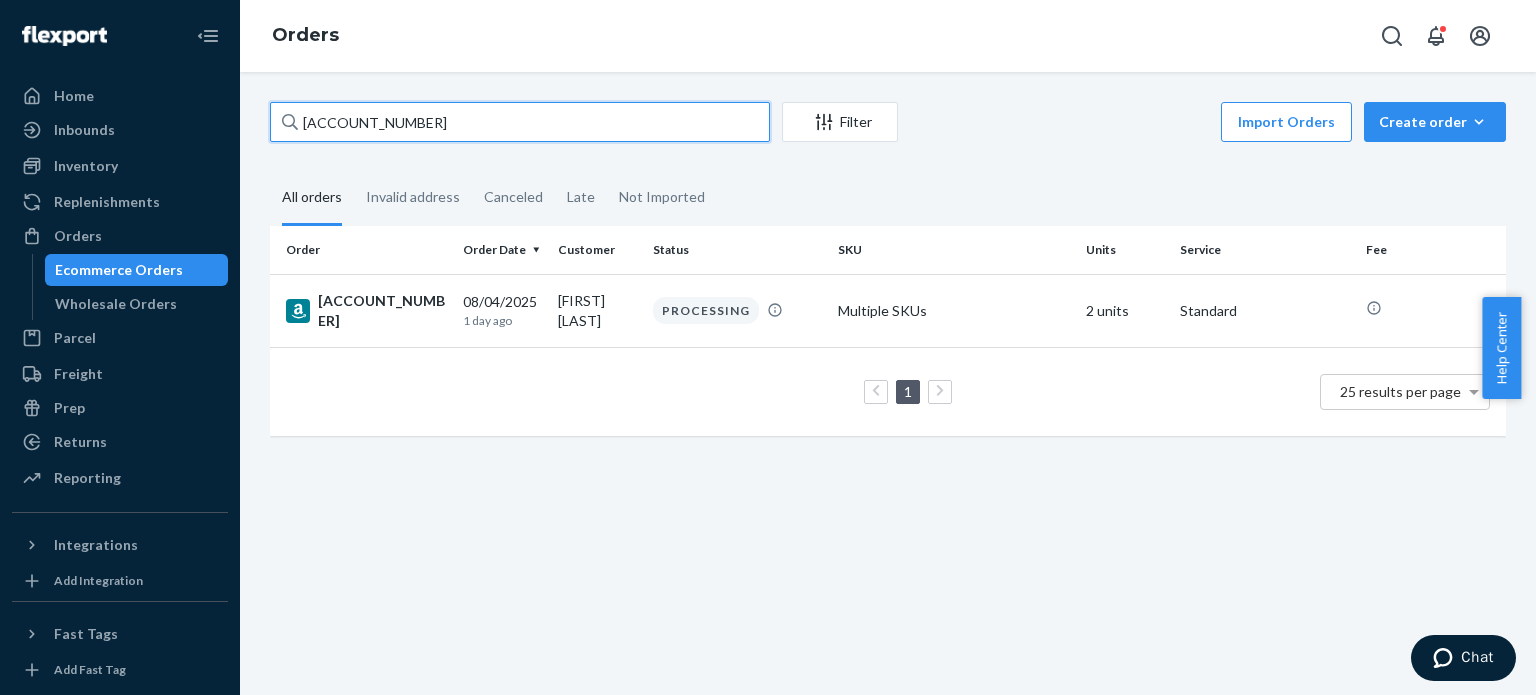 click on "[ACCOUNT_NUMBER]" at bounding box center (520, 122) 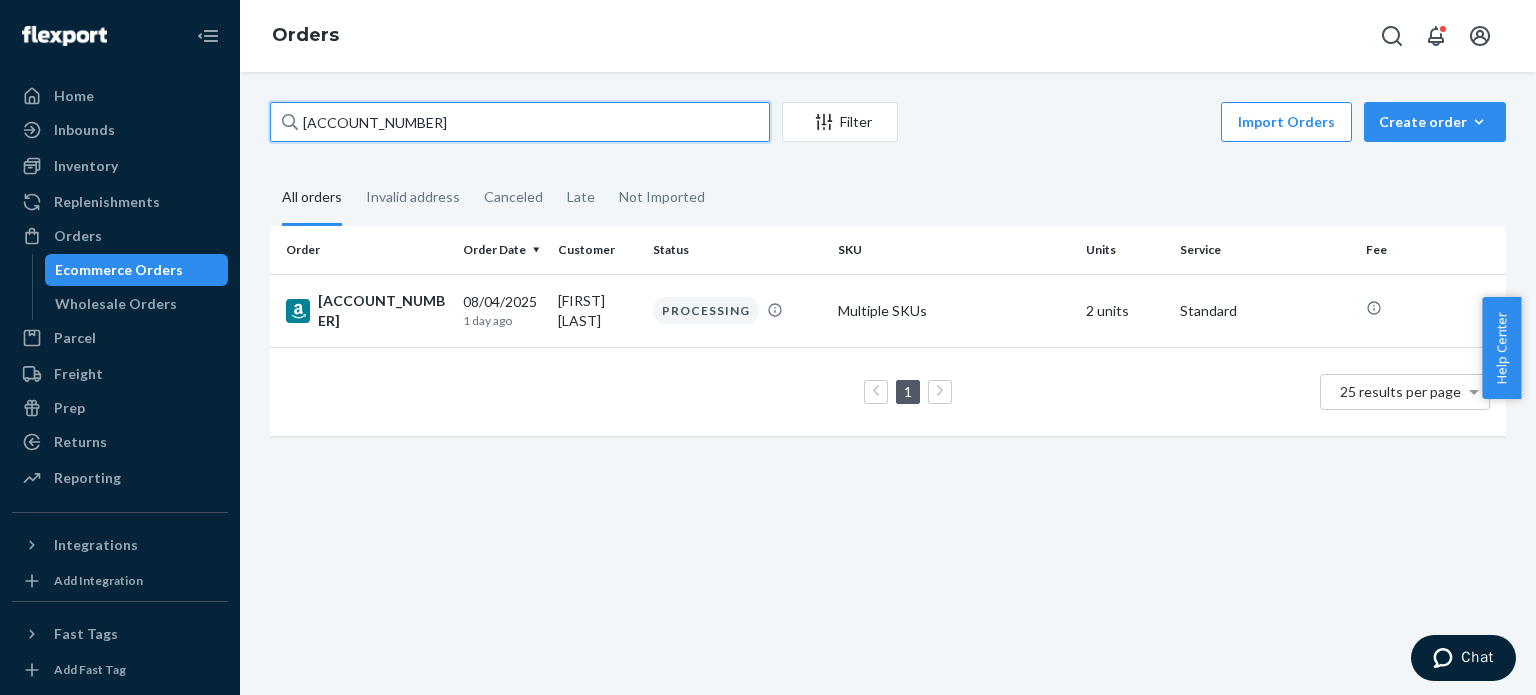 click on "[ACCOUNT_NUMBER]" at bounding box center [520, 122] 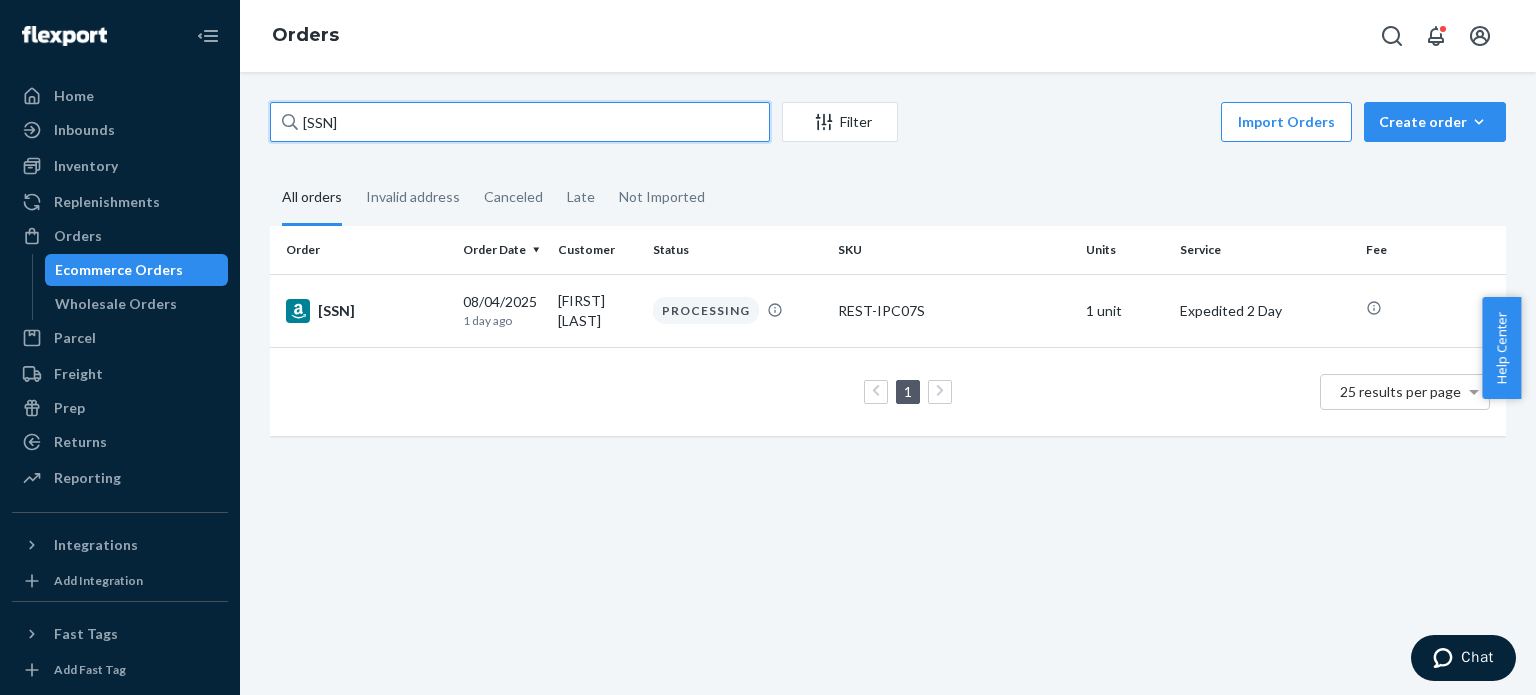 click on "[SSN]" at bounding box center [520, 122] 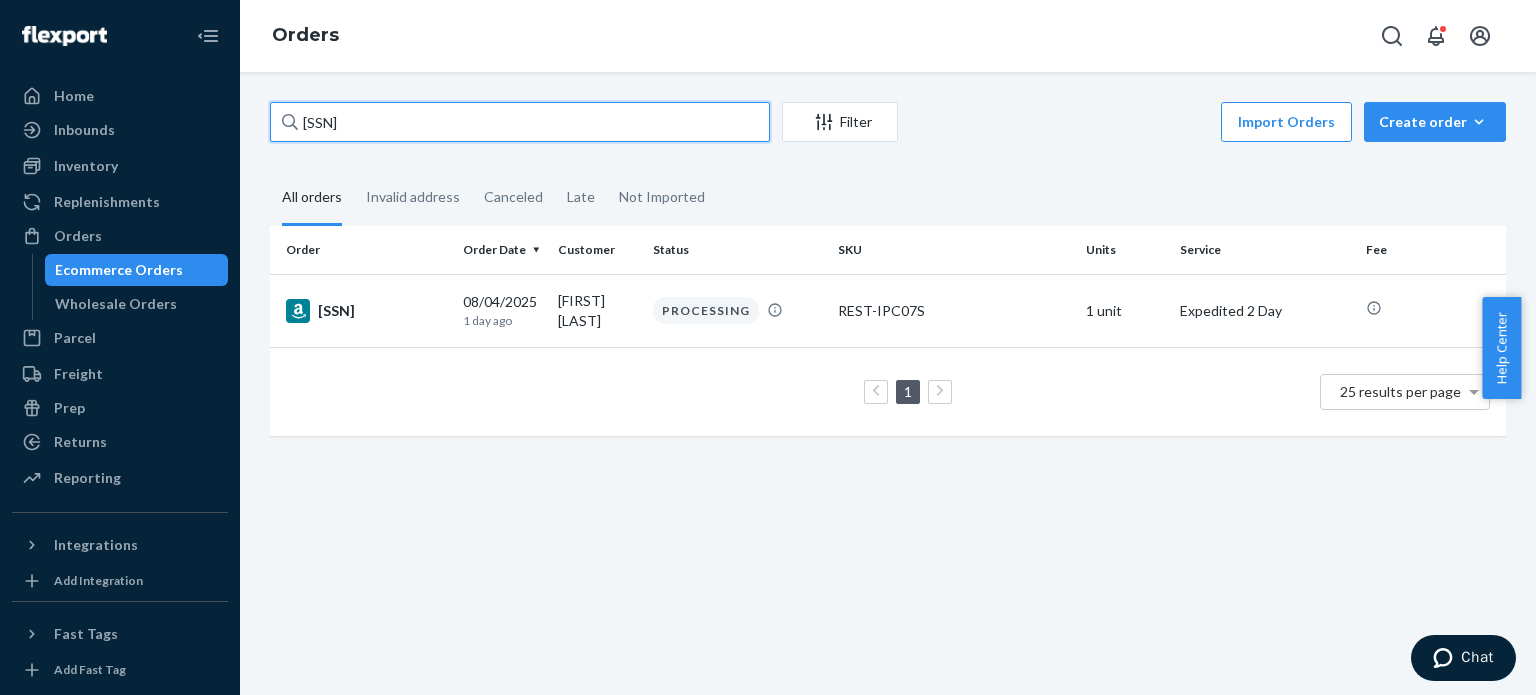 click on "[SSN]" at bounding box center (520, 122) 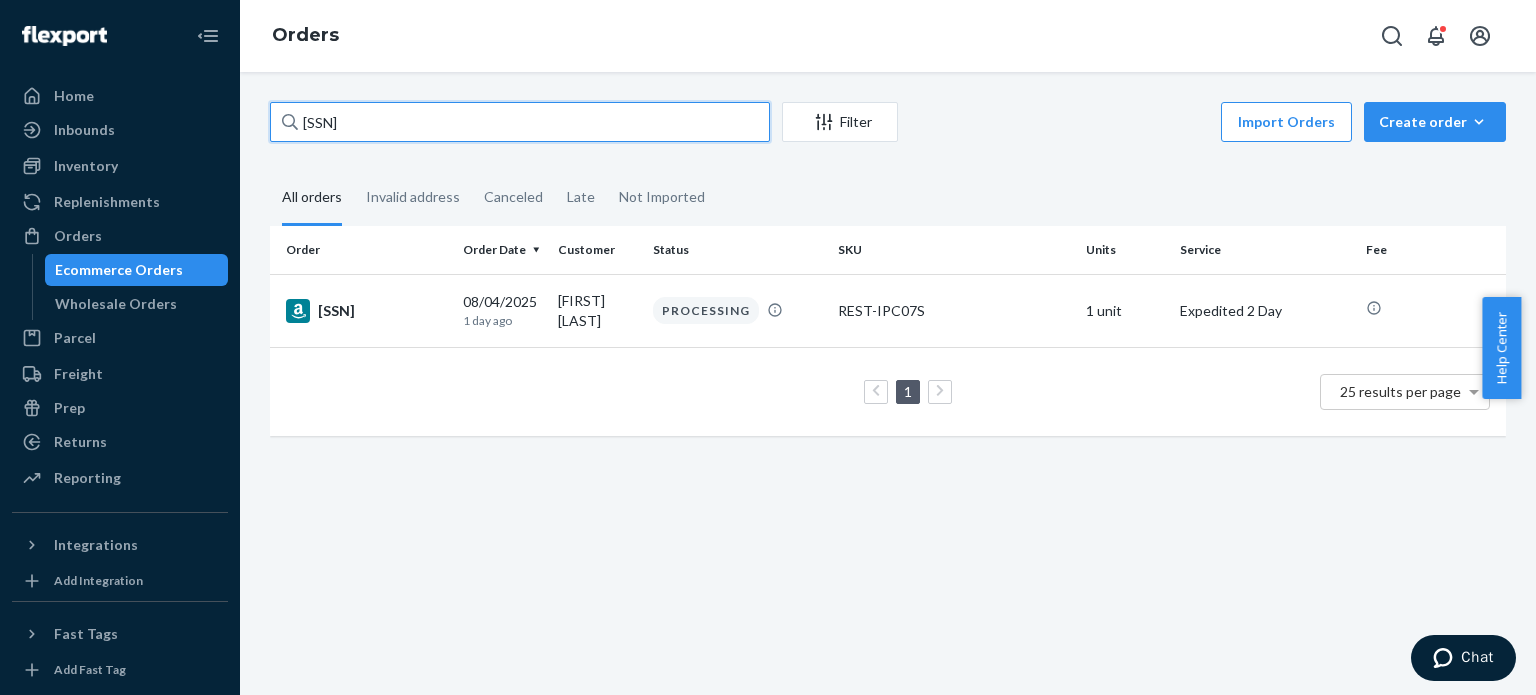 click on "[SSN]" at bounding box center [520, 122] 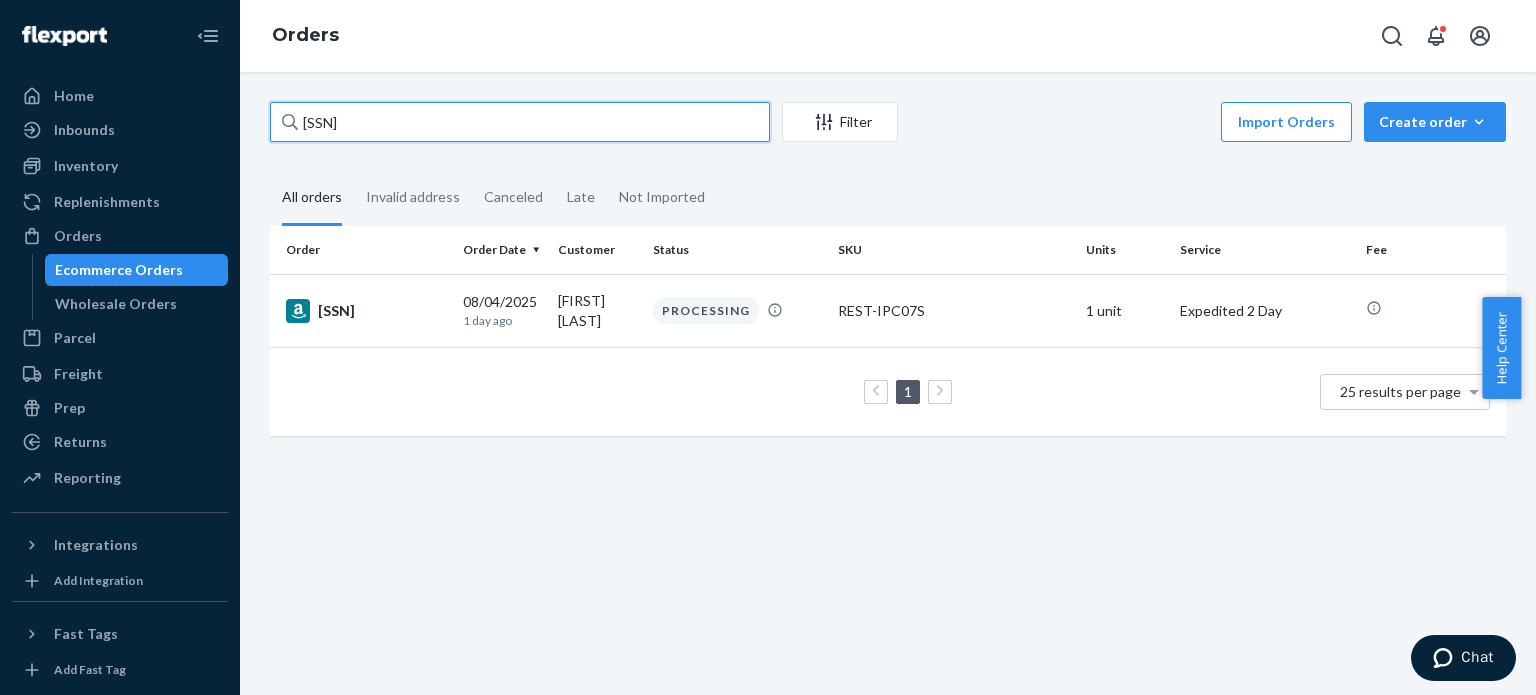 paste on "[SSN]" 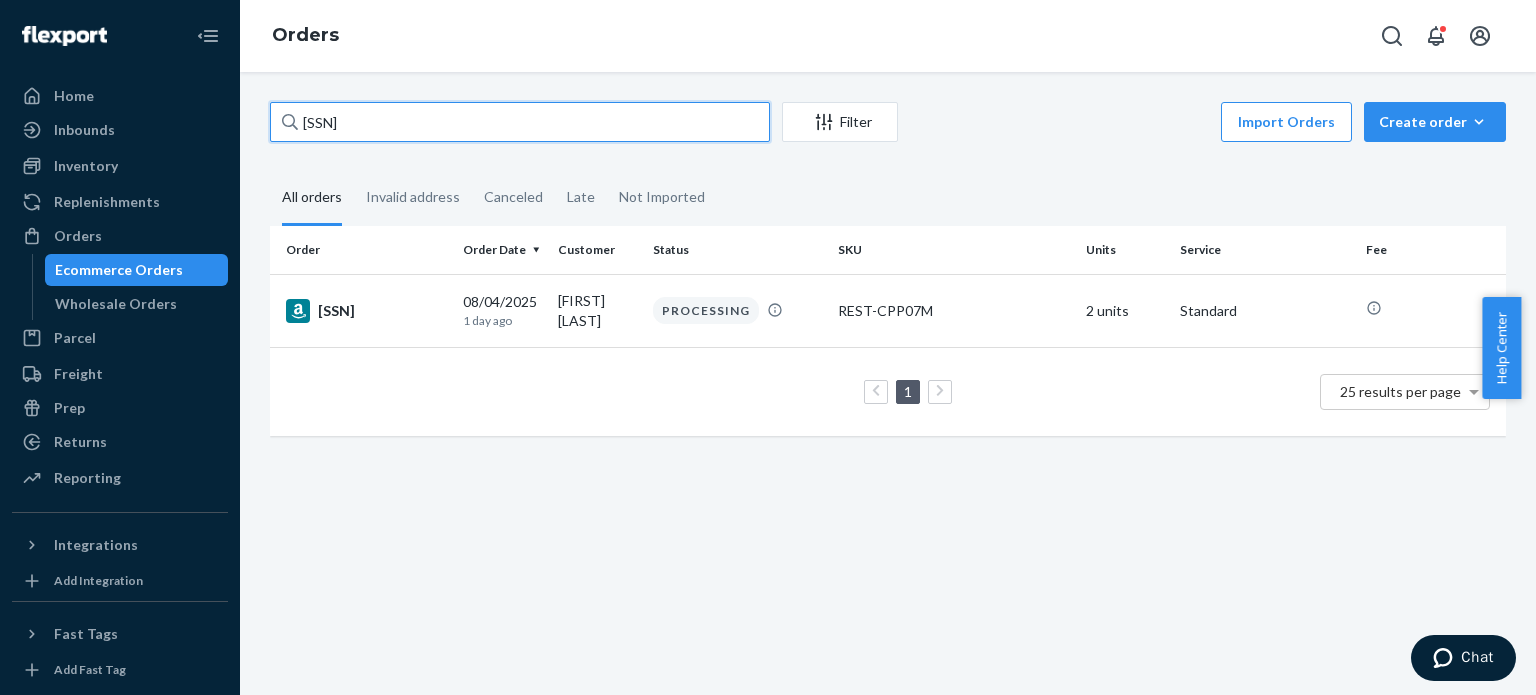 click on "[SSN]" at bounding box center (520, 122) 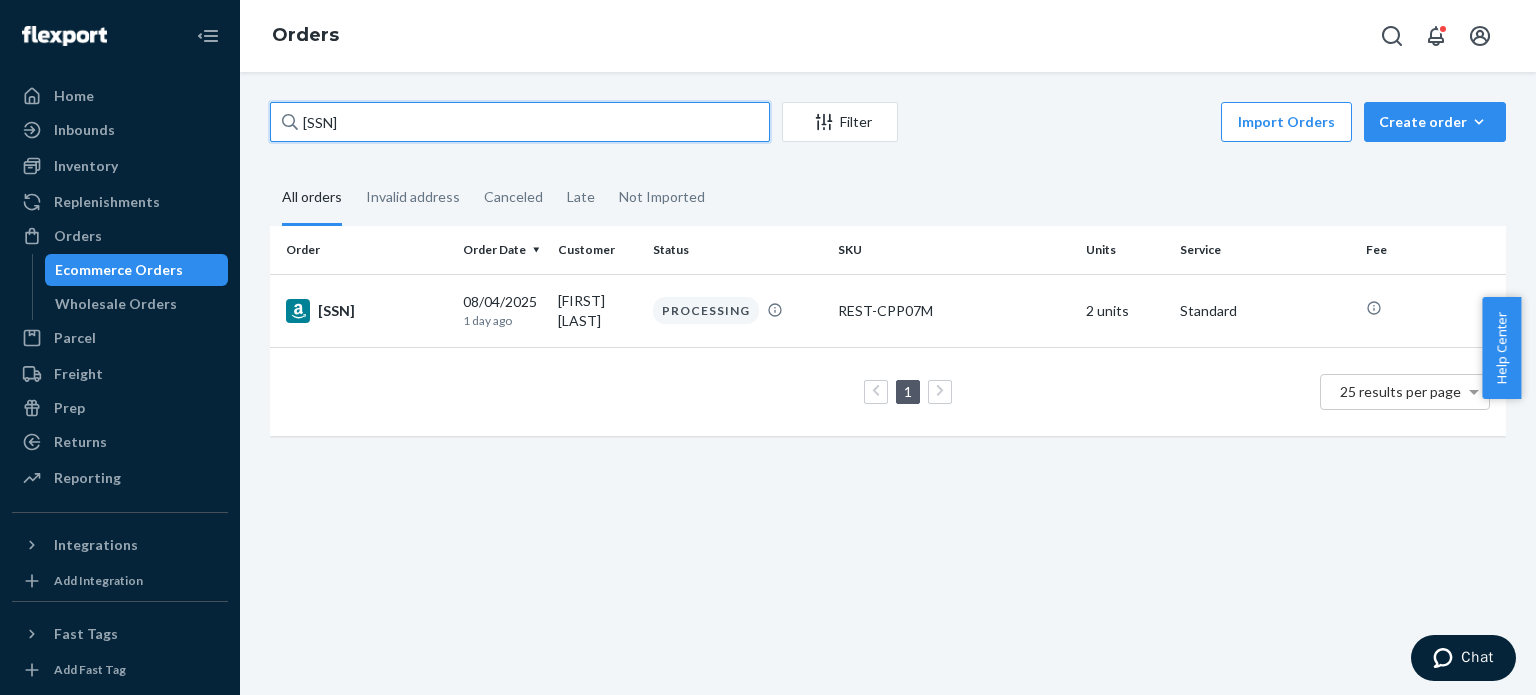 click on "[SSN]" at bounding box center (520, 122) 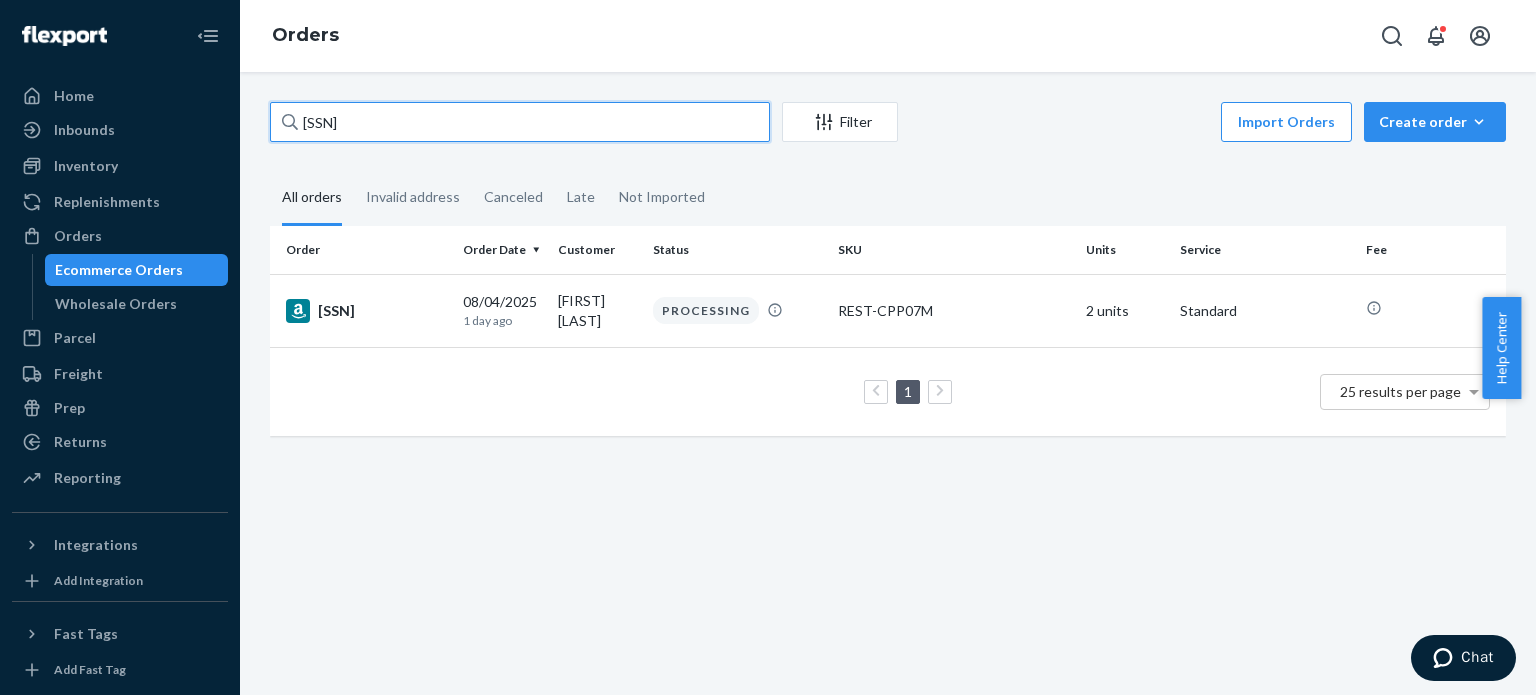 click on "[SSN]" at bounding box center [520, 122] 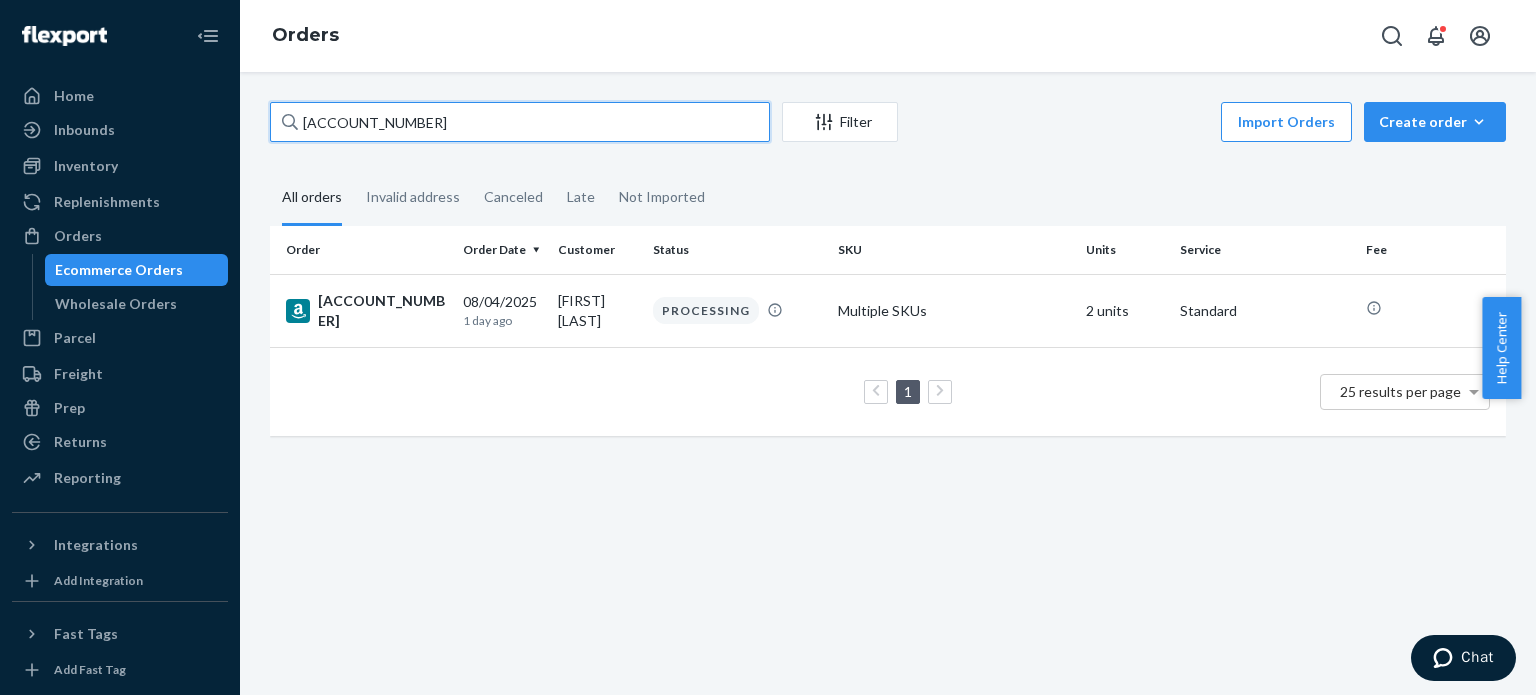 click on "[ACCOUNT_NUMBER]" at bounding box center [520, 122] 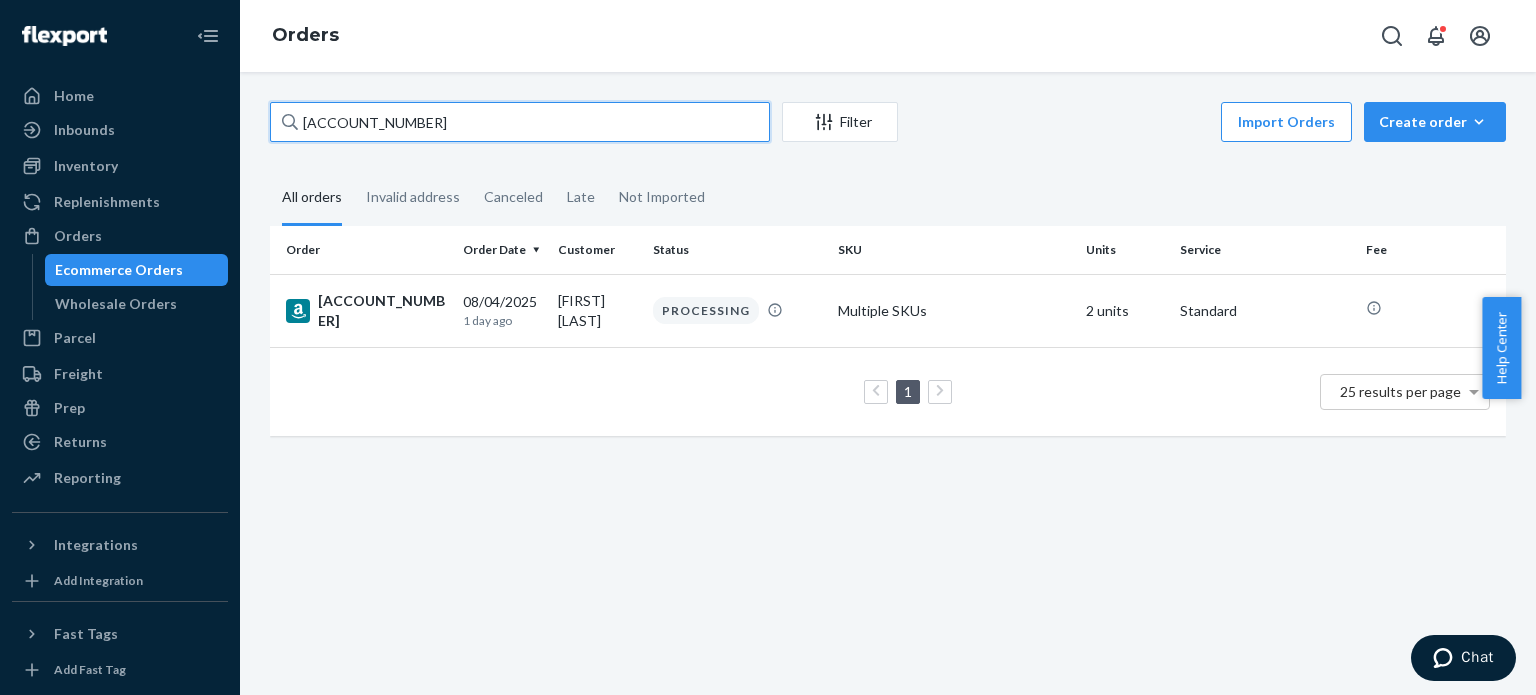 click on "[ACCOUNT_NUMBER]" at bounding box center (520, 122) 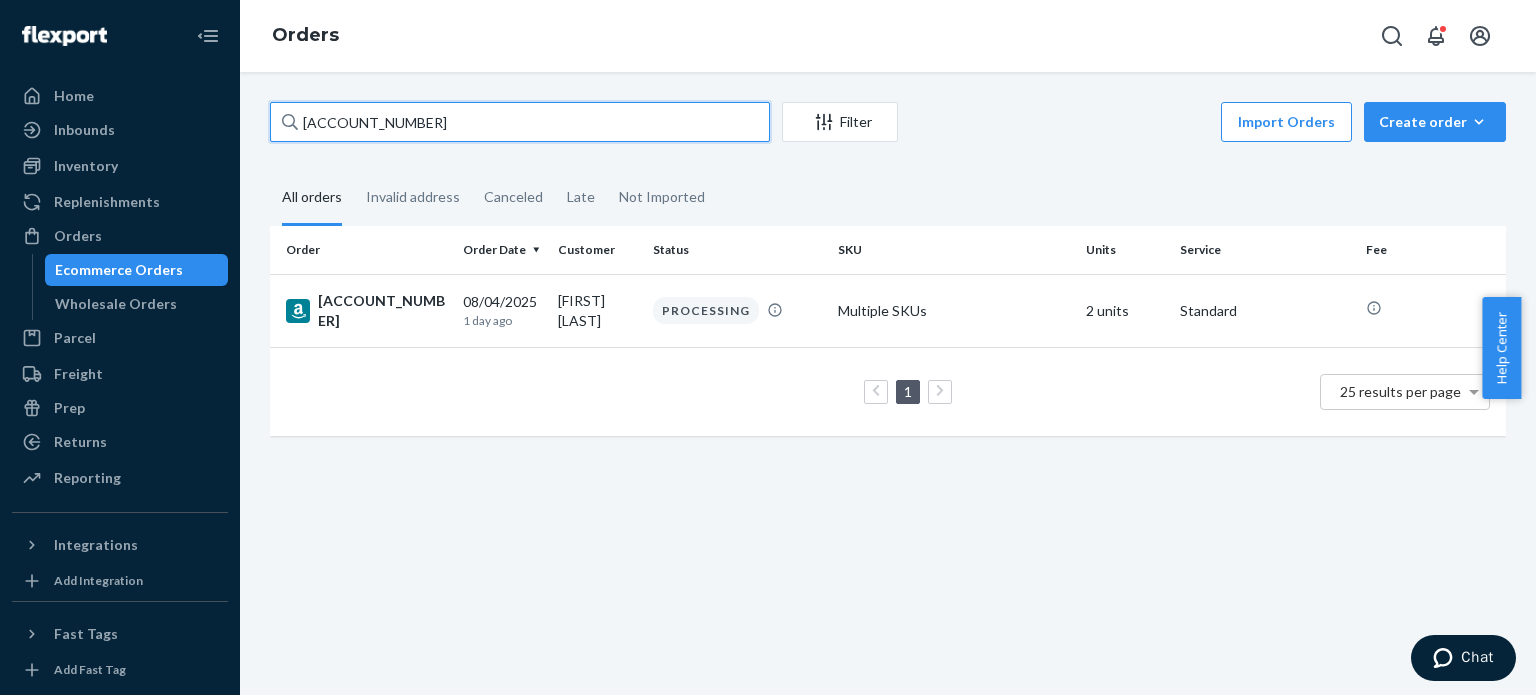 click on "[ACCOUNT_NUMBER]" at bounding box center (520, 122) 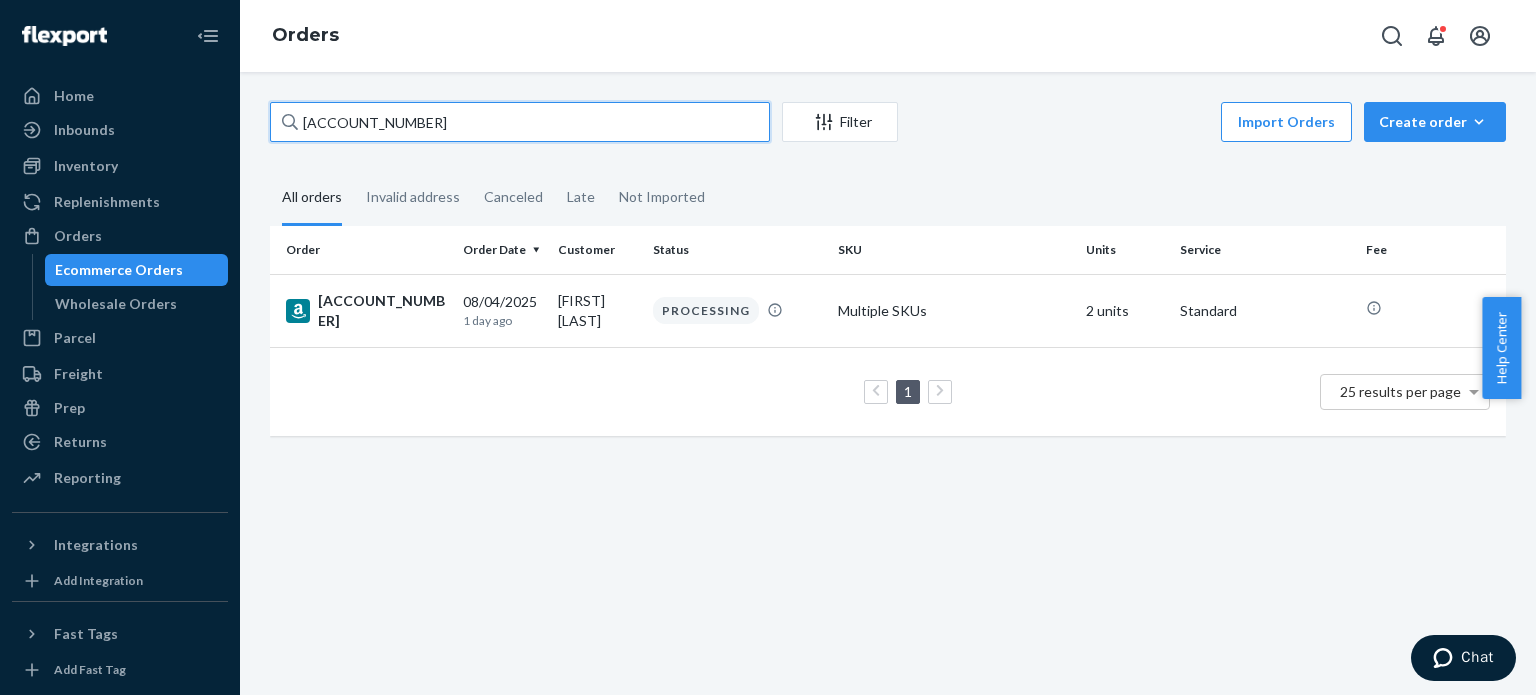 paste on "[SSN]" 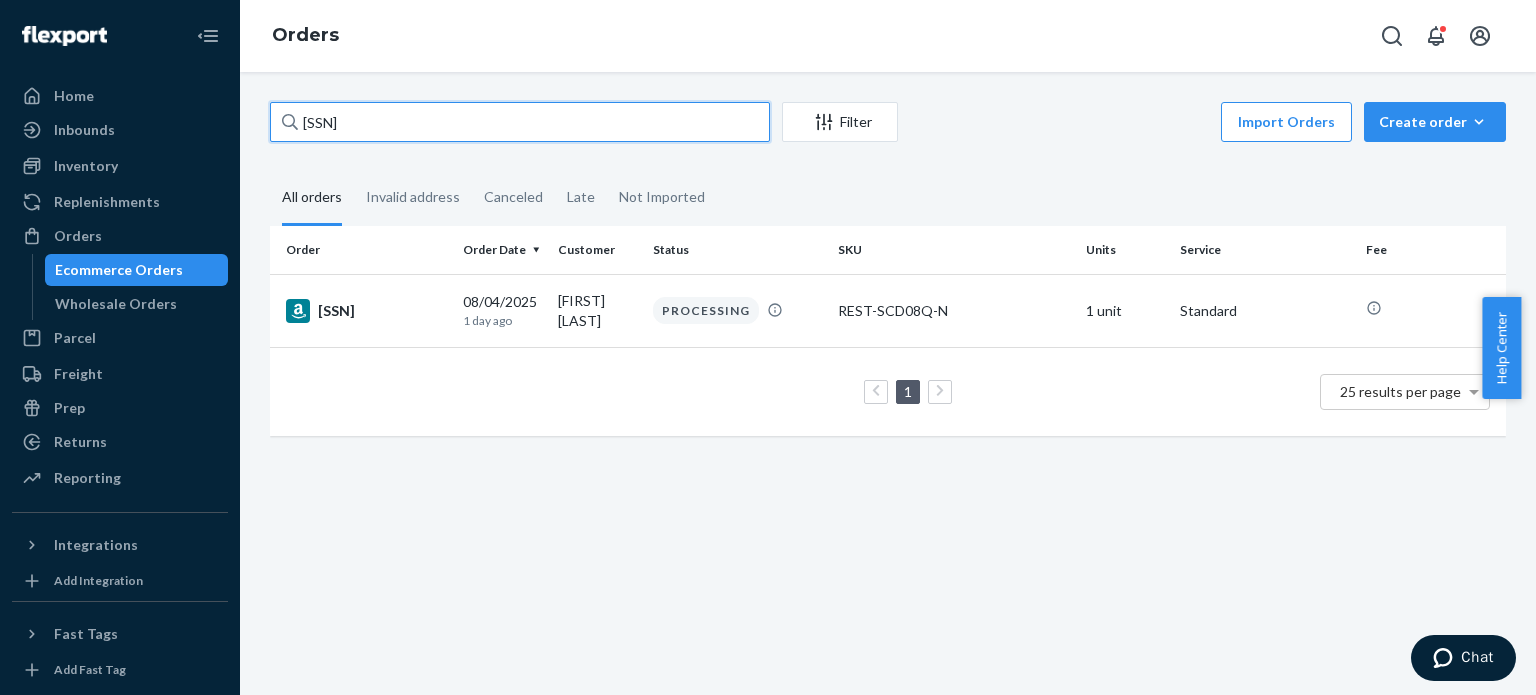 click on "[SSN]" at bounding box center (520, 122) 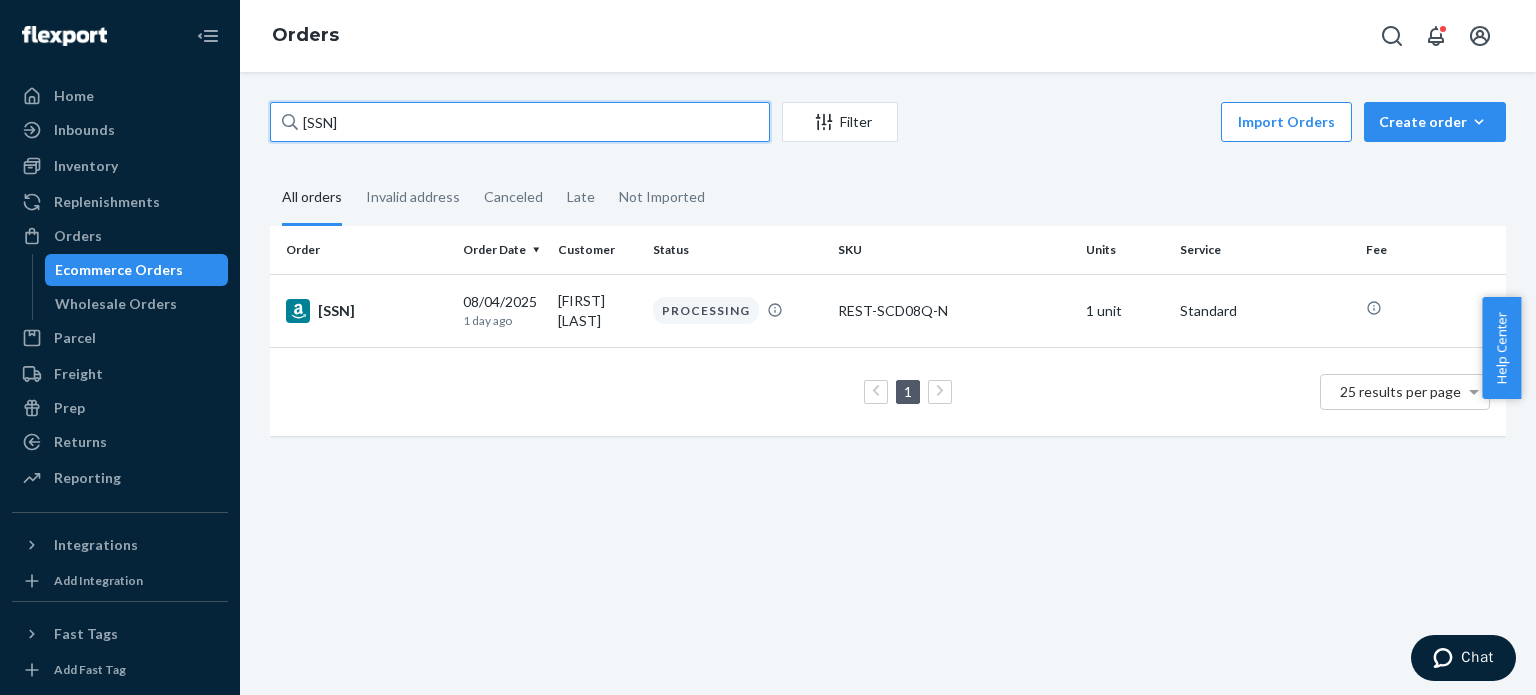 click on "[SSN]" at bounding box center [520, 122] 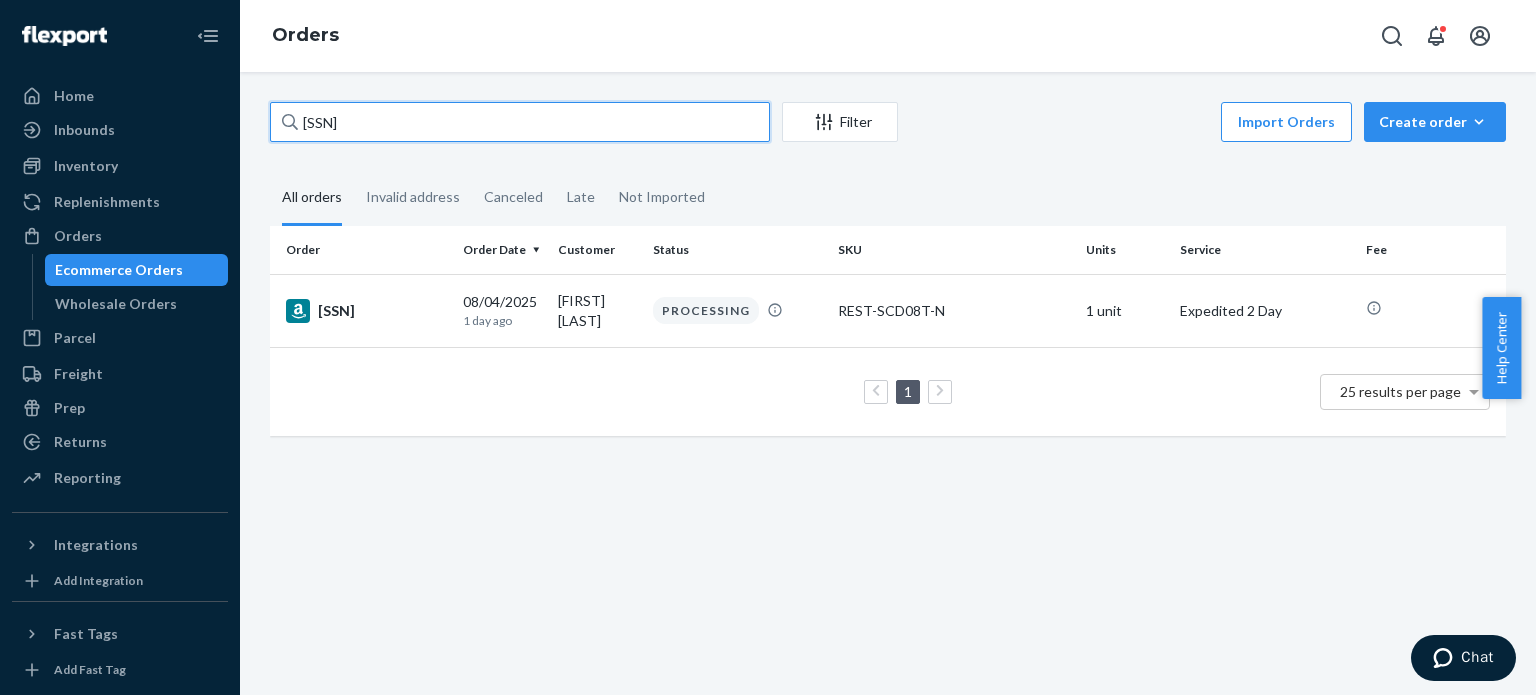 click on "[SSN]" at bounding box center (520, 122) 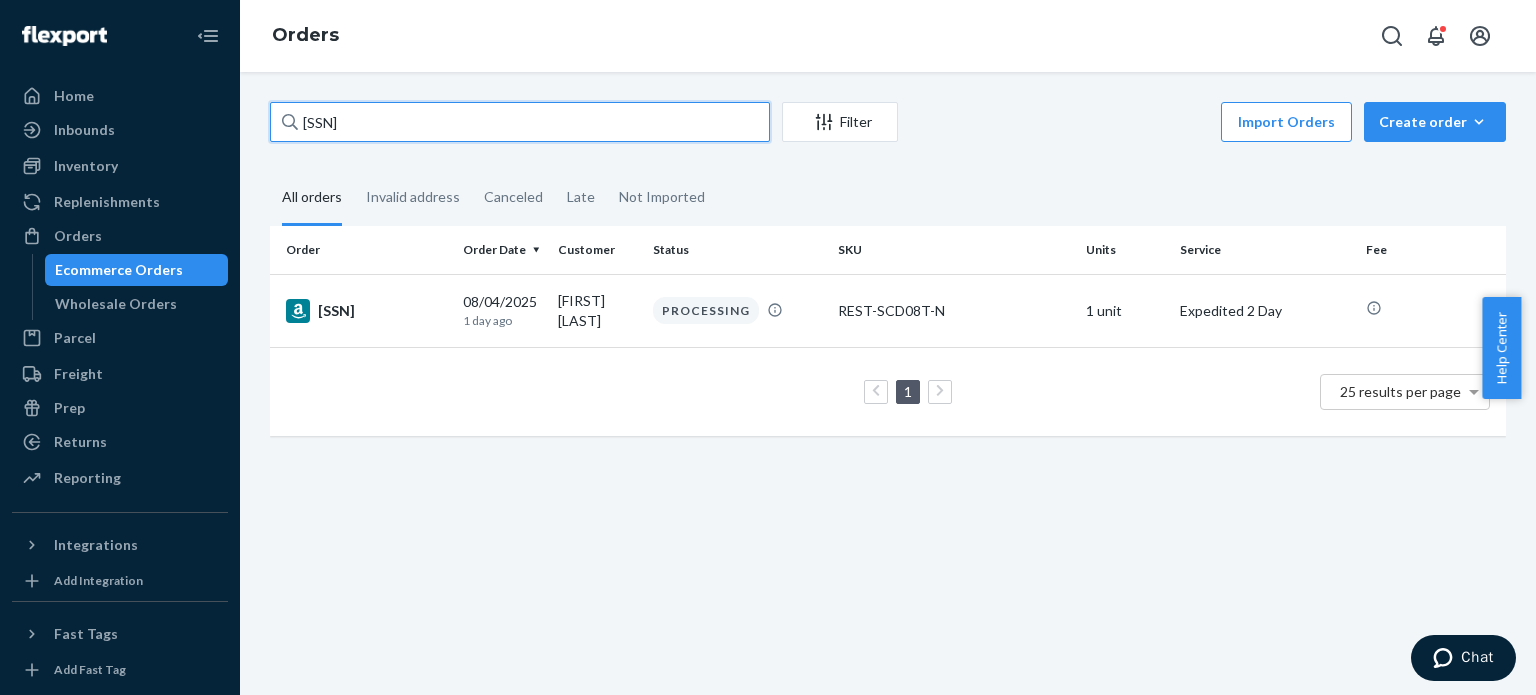 click on "[SSN]" at bounding box center (520, 122) 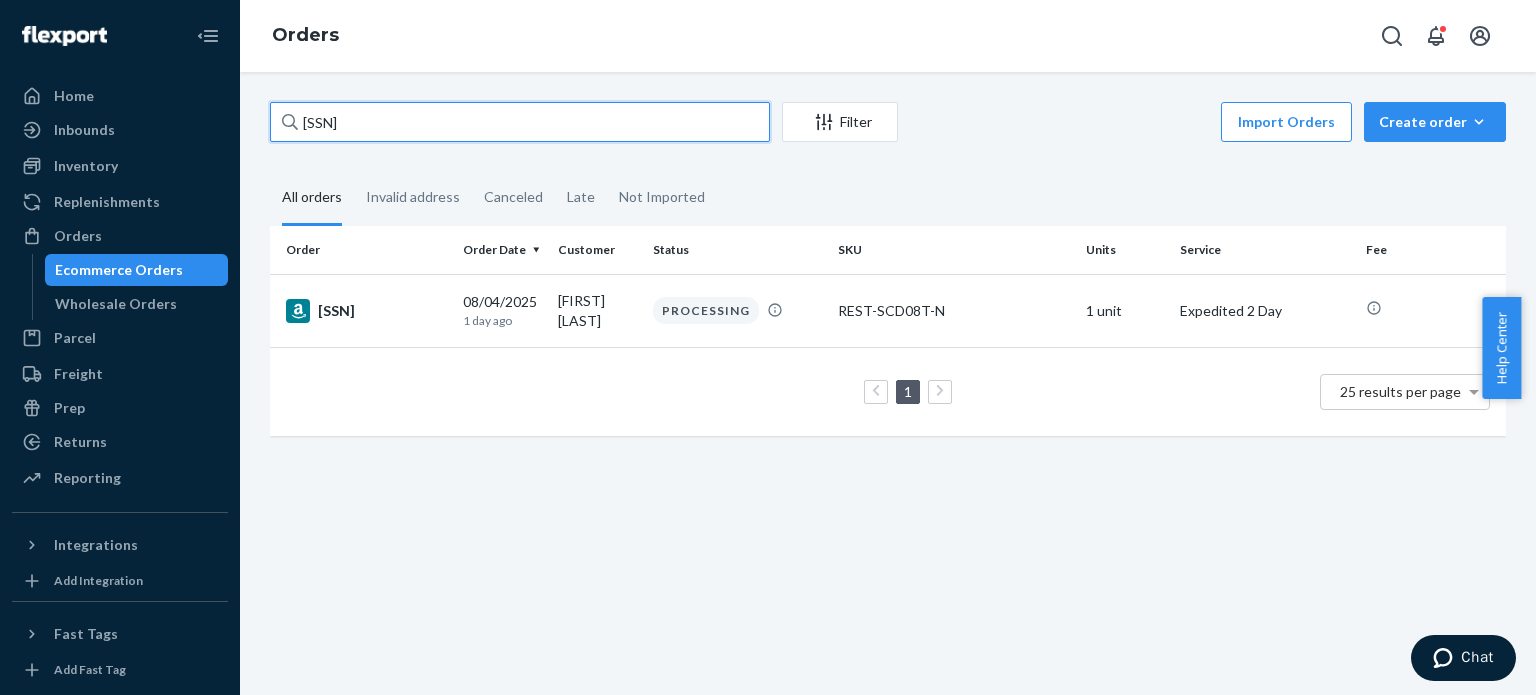 click on "[SSN]" at bounding box center (520, 122) 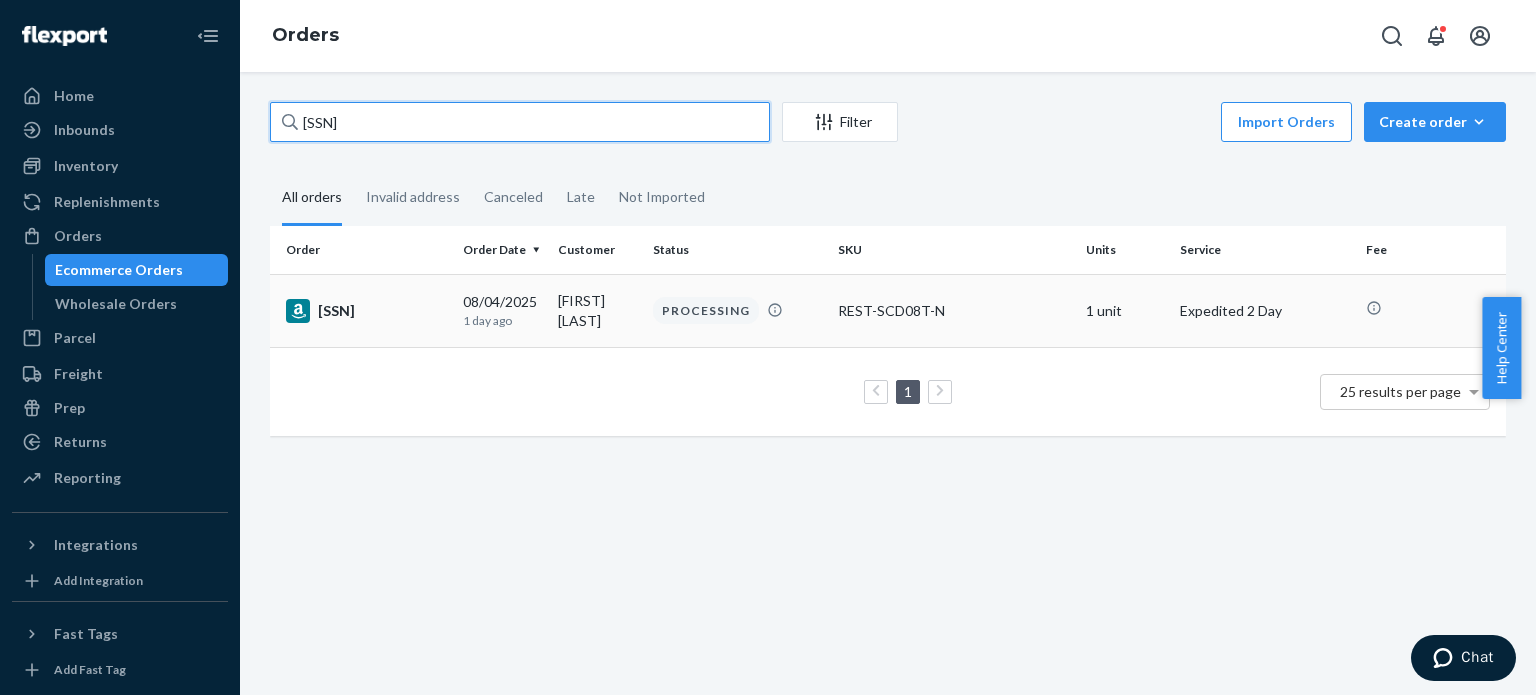 paste on "[SSN]" 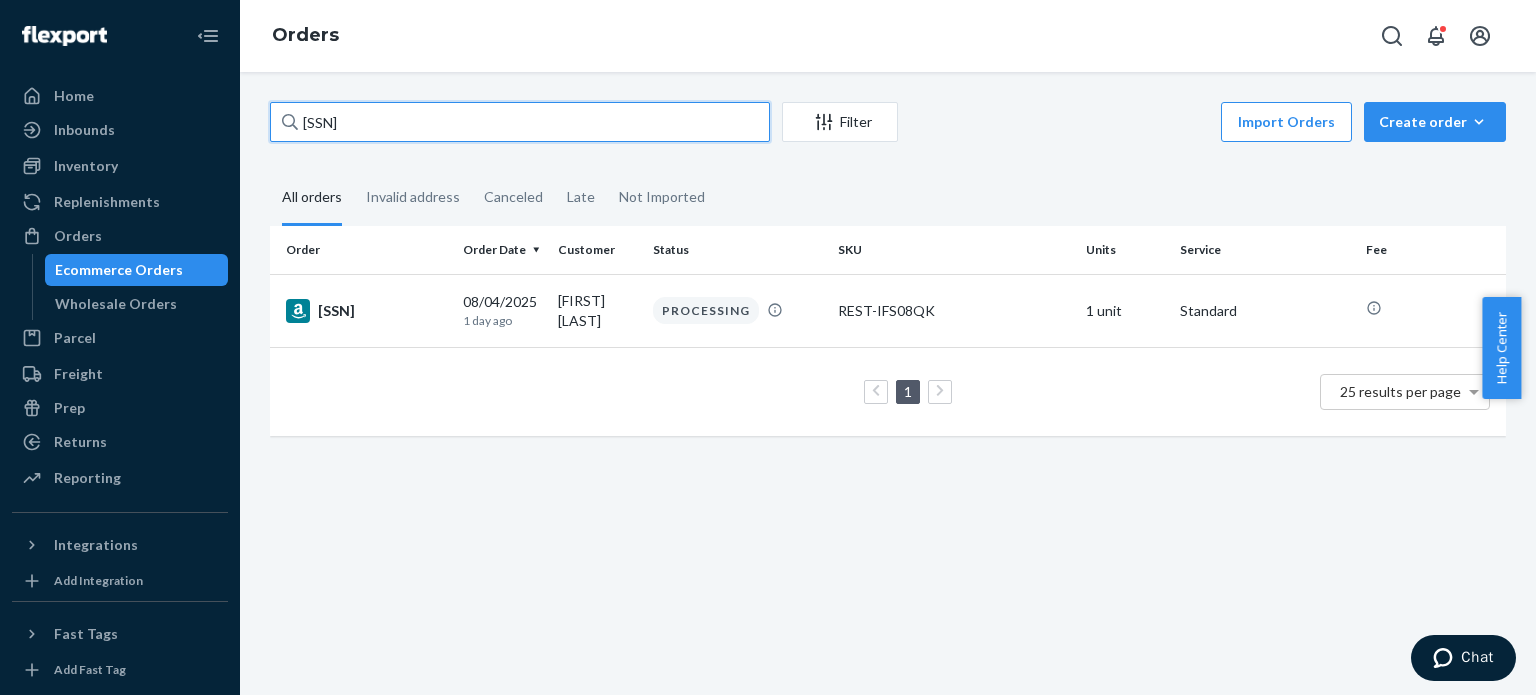 click on "[SSN]" at bounding box center (520, 122) 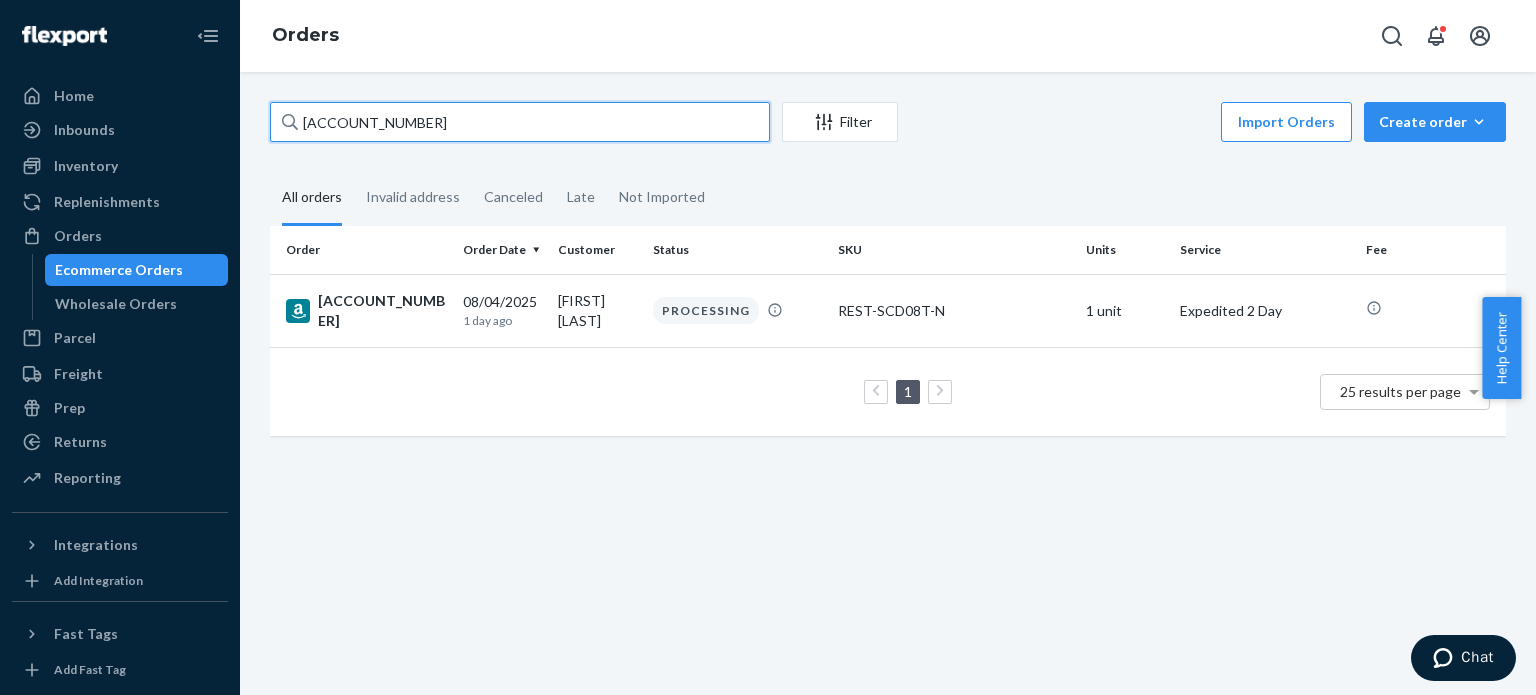 click on "[ACCOUNT_NUMBER]" at bounding box center [520, 122] 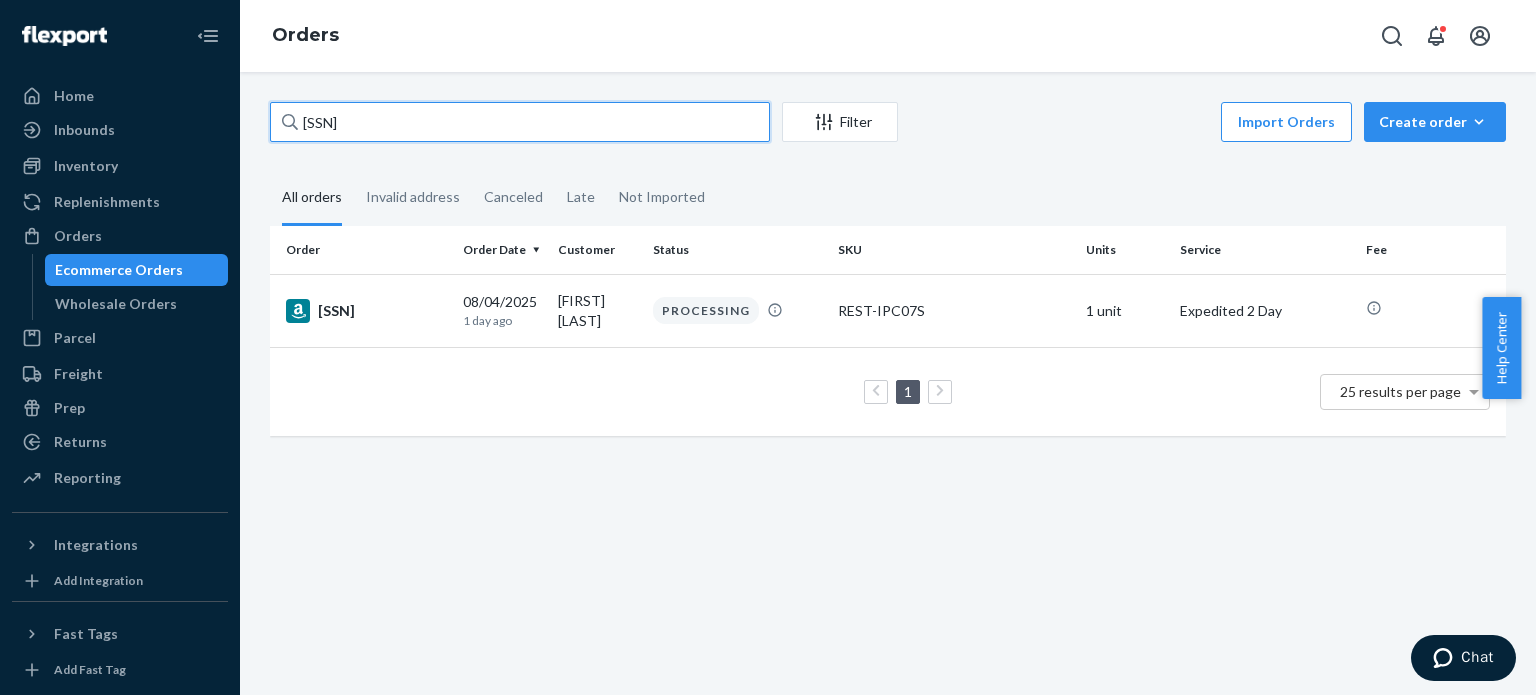 click on "[SSN]" at bounding box center (520, 122) 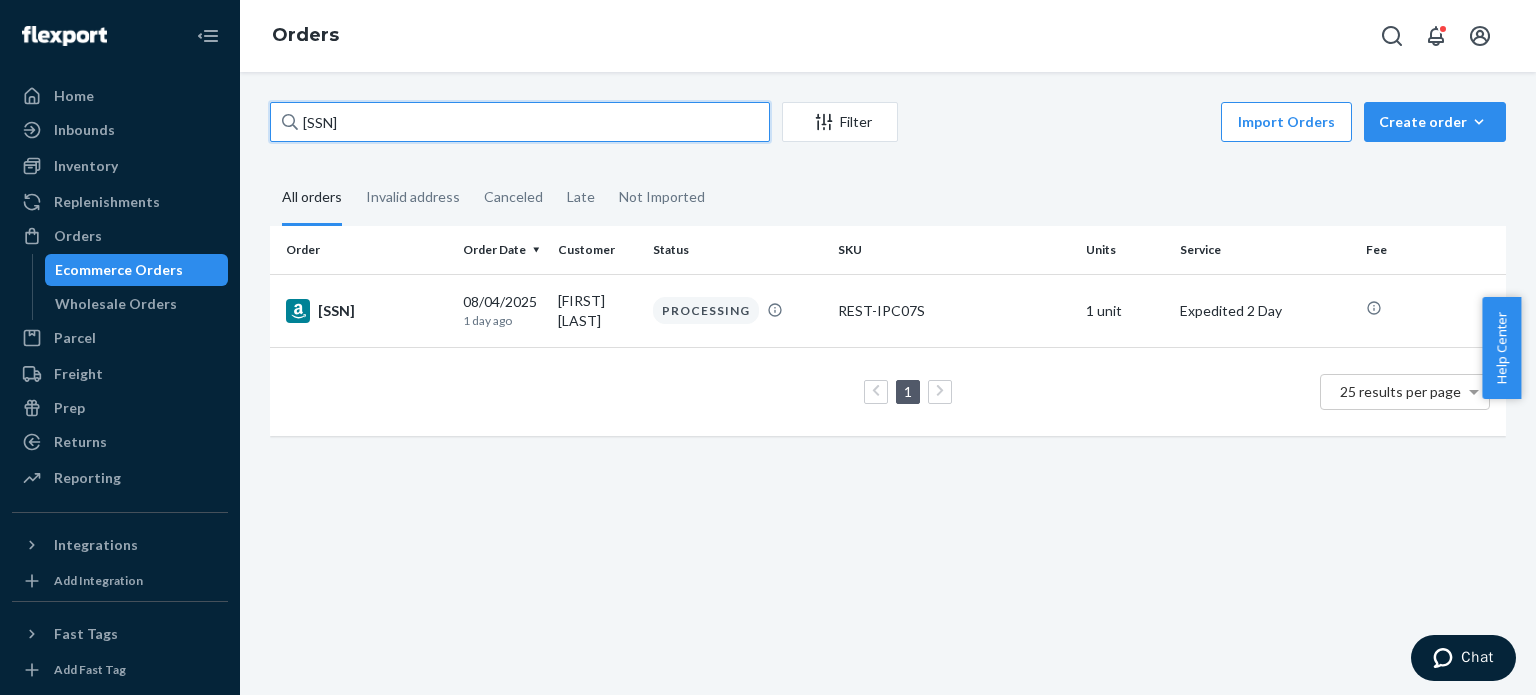 click on "[SSN]" at bounding box center [520, 122] 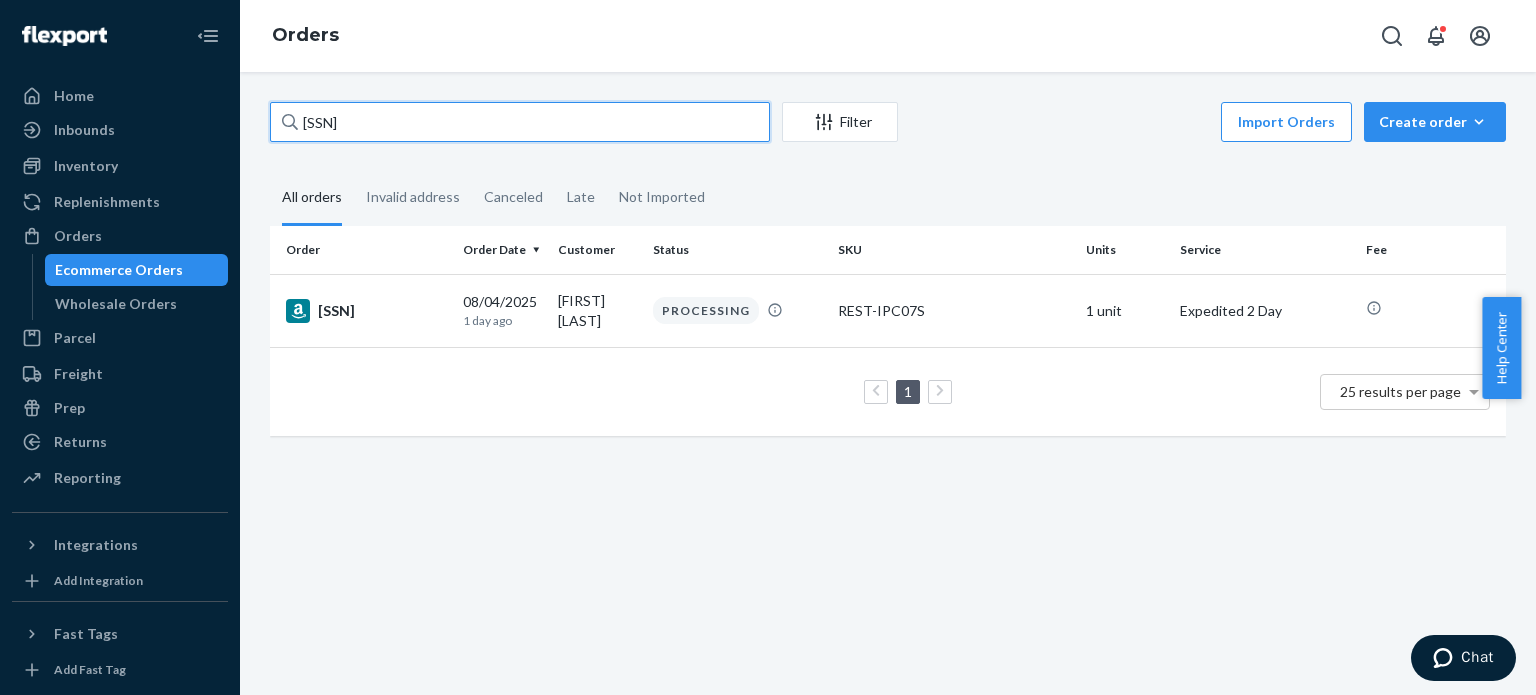 paste on "[SSN]" 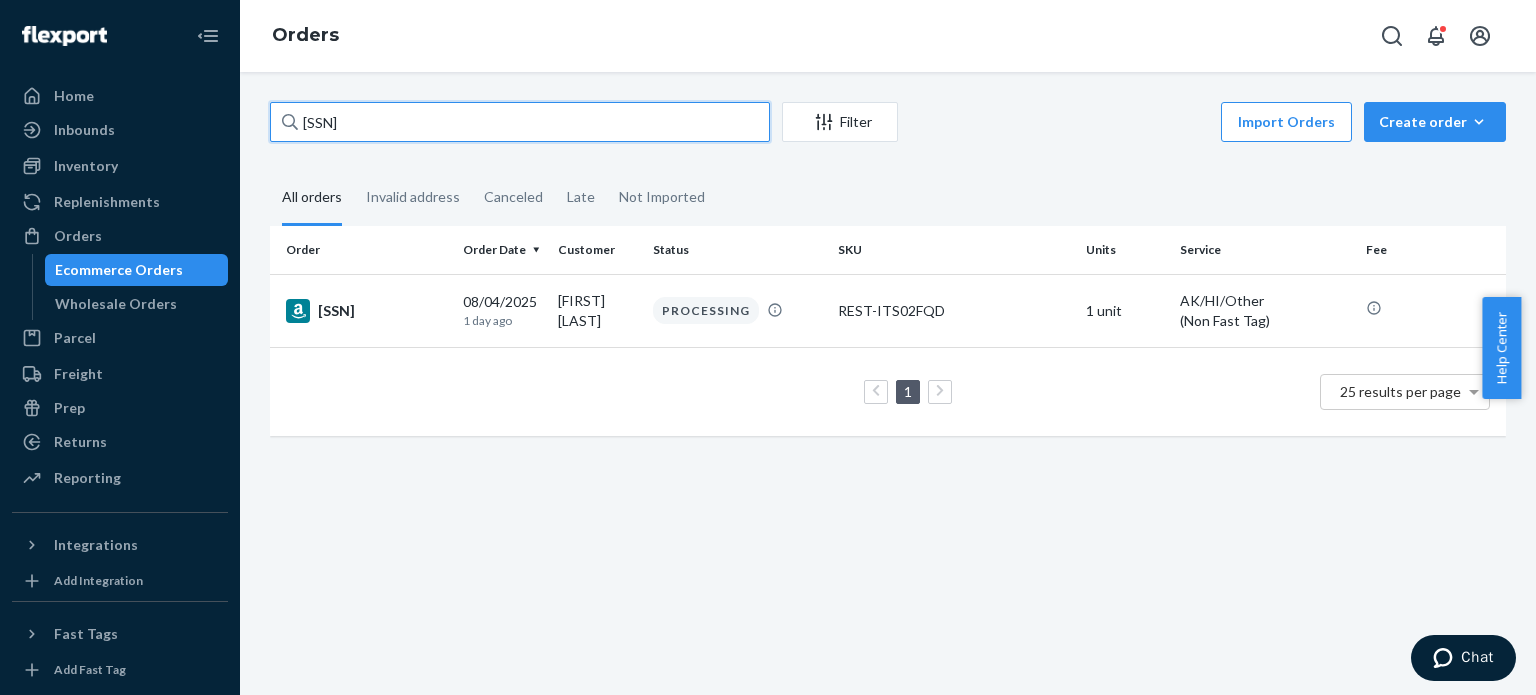 type on "[SSN]" 